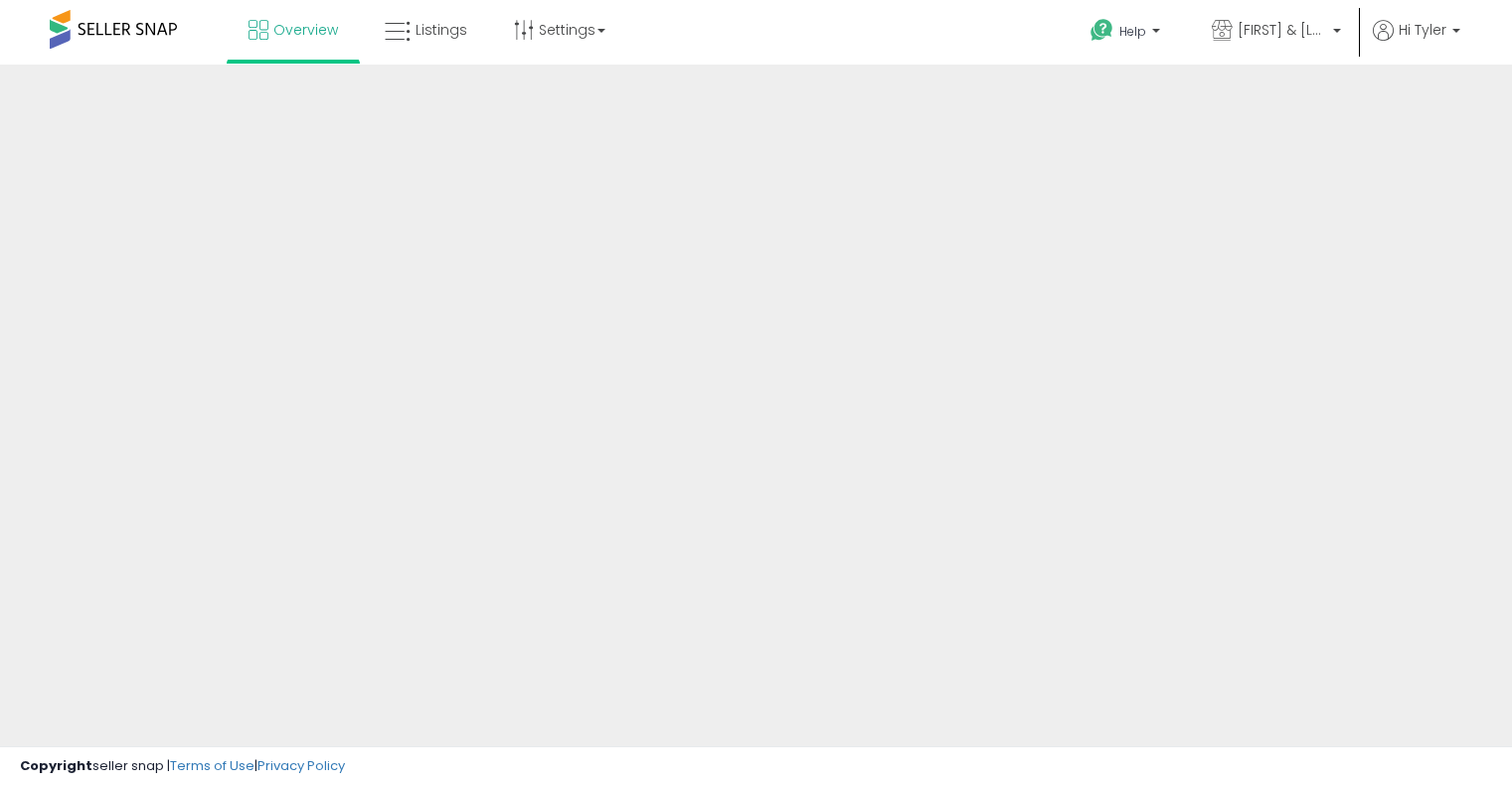 scroll, scrollTop: 0, scrollLeft: 0, axis: both 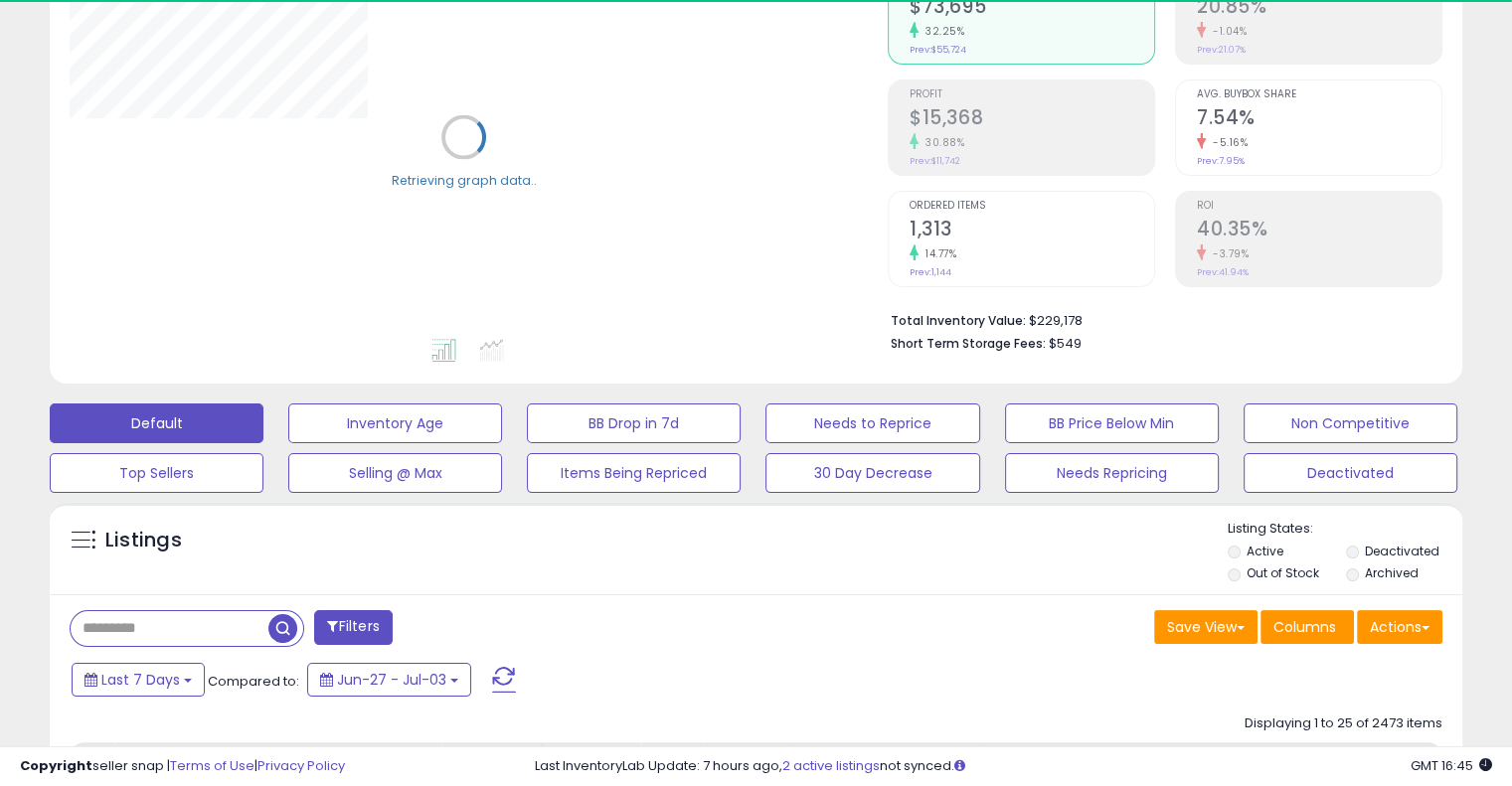 click at bounding box center [169, 628] 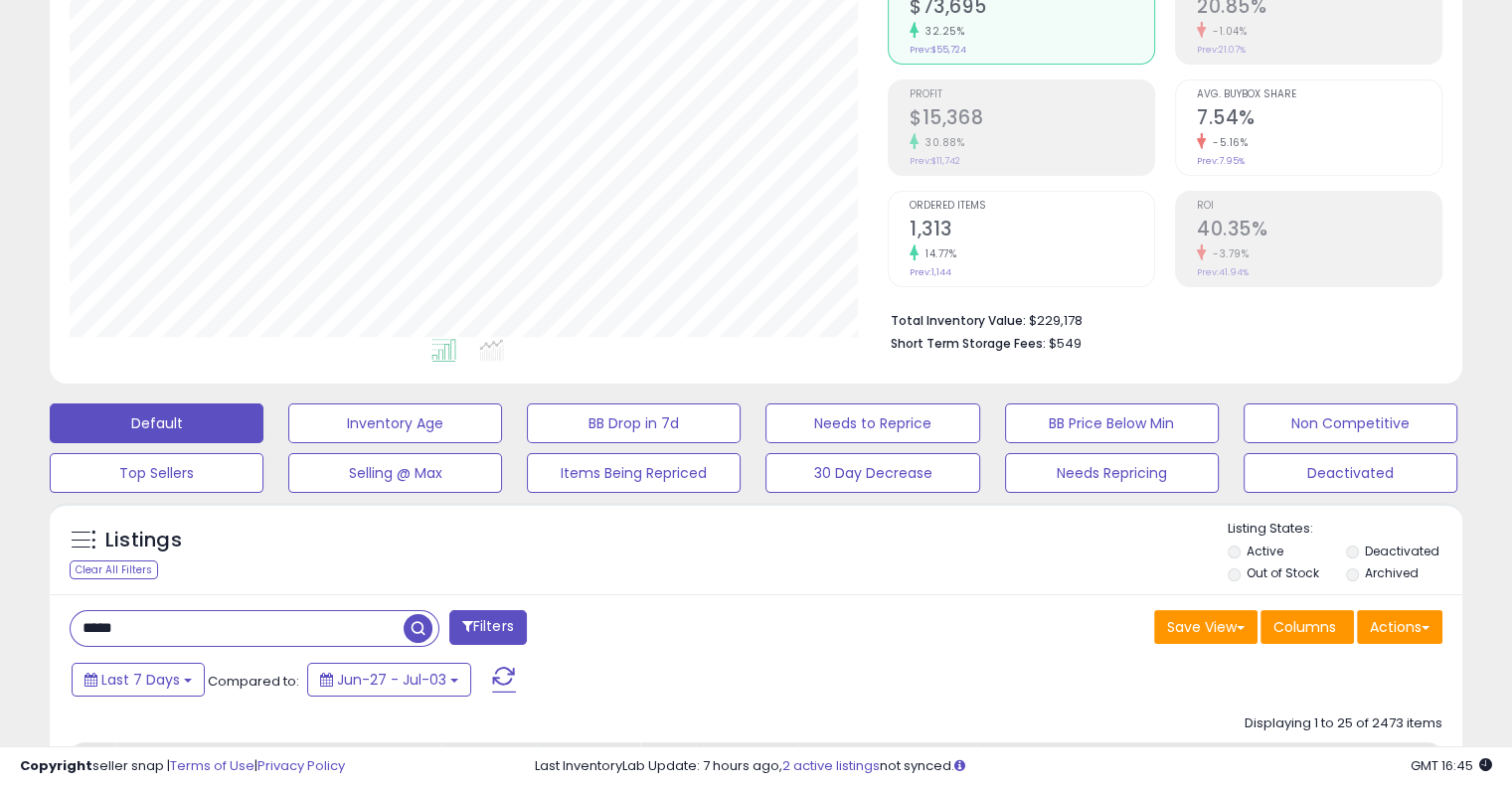 scroll, scrollTop: 993270, scrollLeft: 993264, axis: both 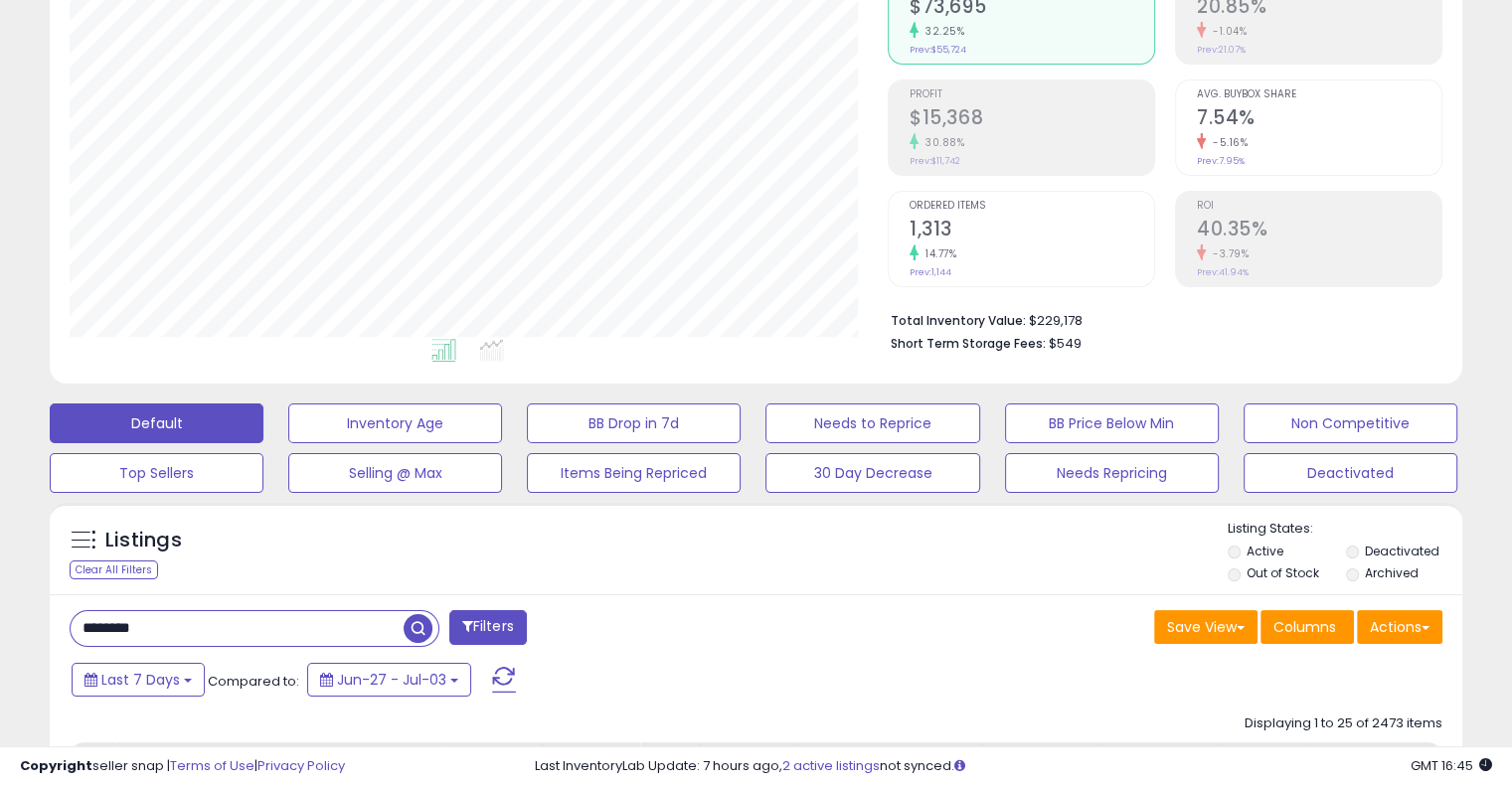 type on "********" 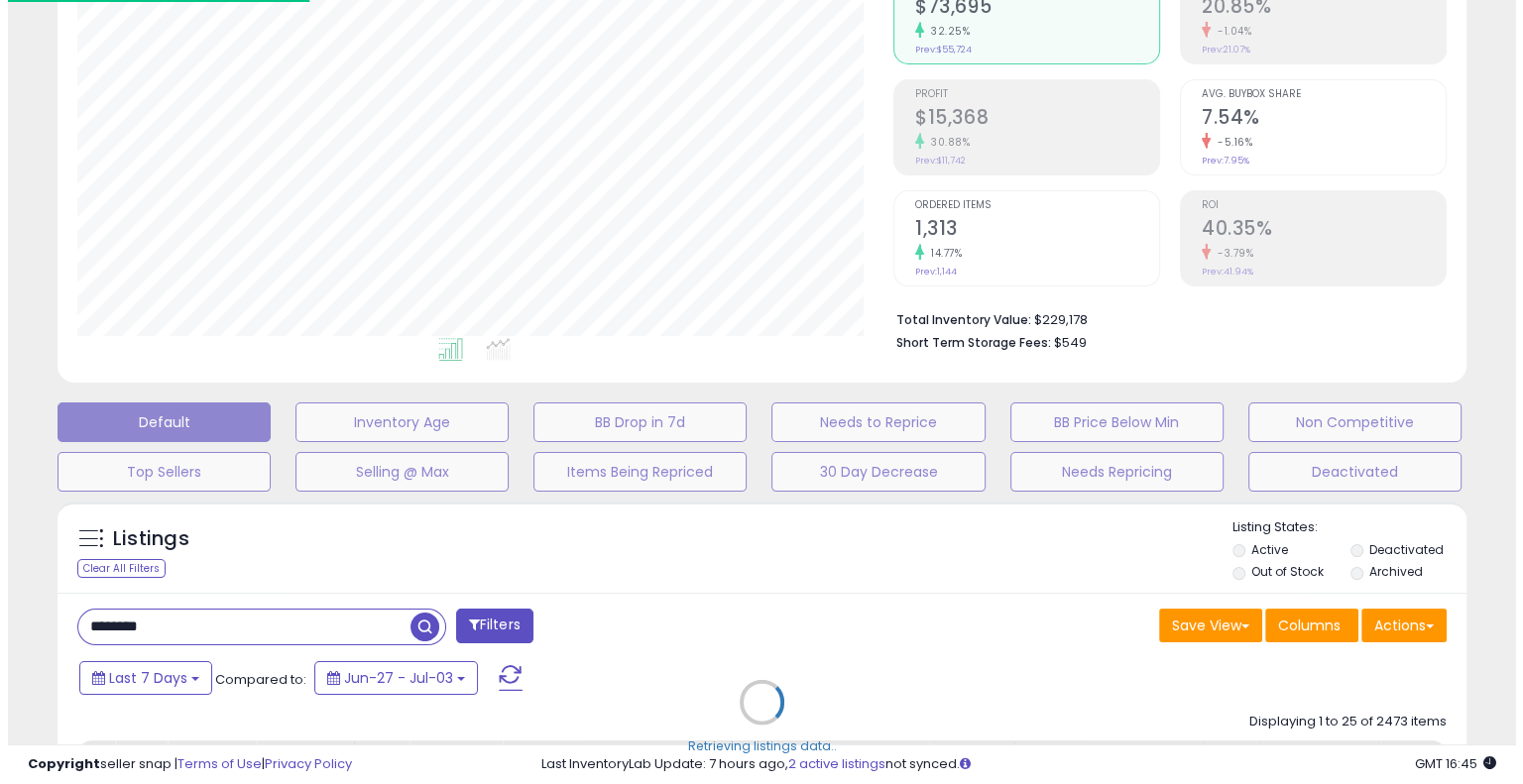 scroll, scrollTop: 990743, scrollLeft: 990712, axis: both 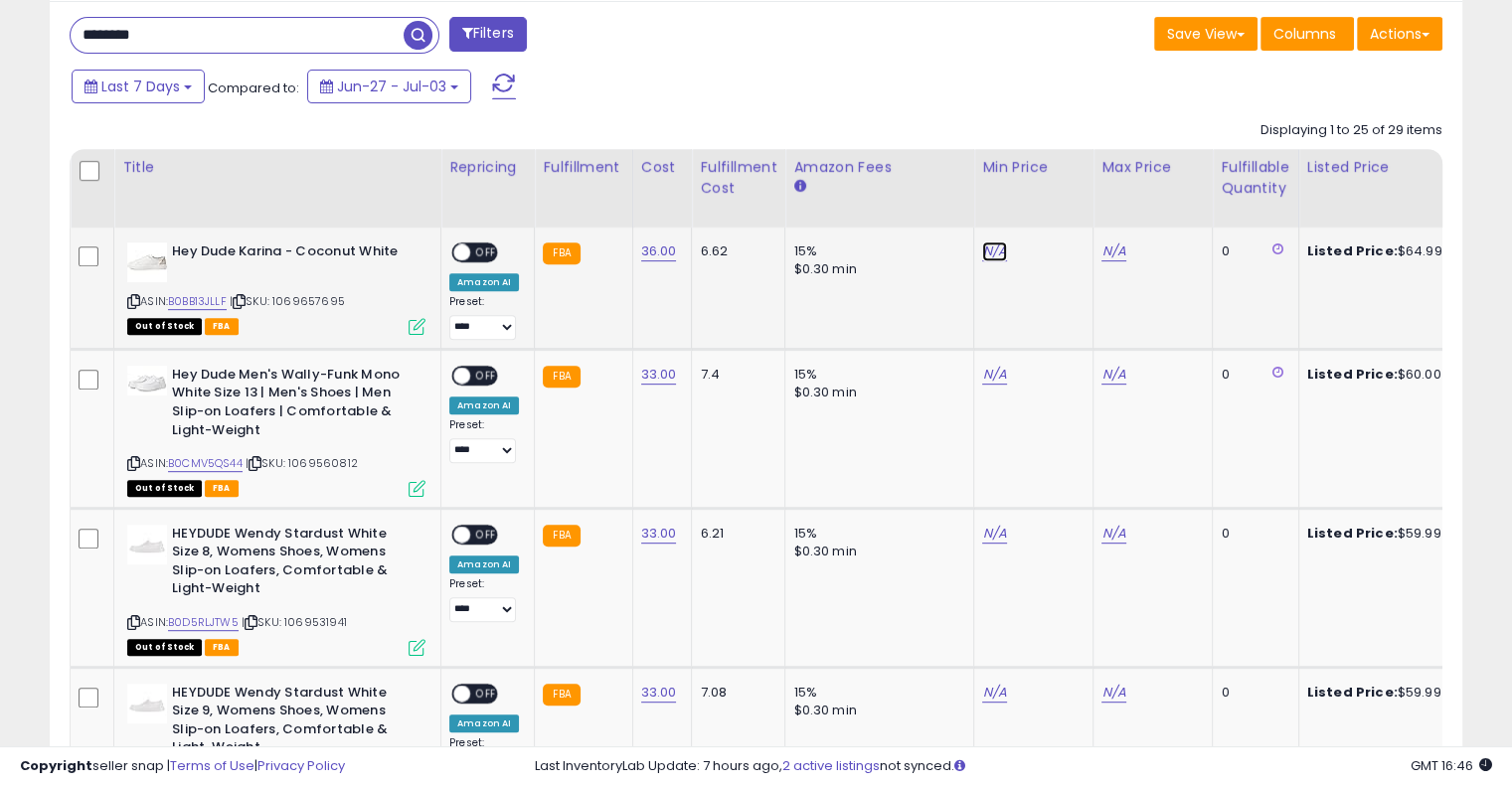 click on "N/A" at bounding box center [994, 251] 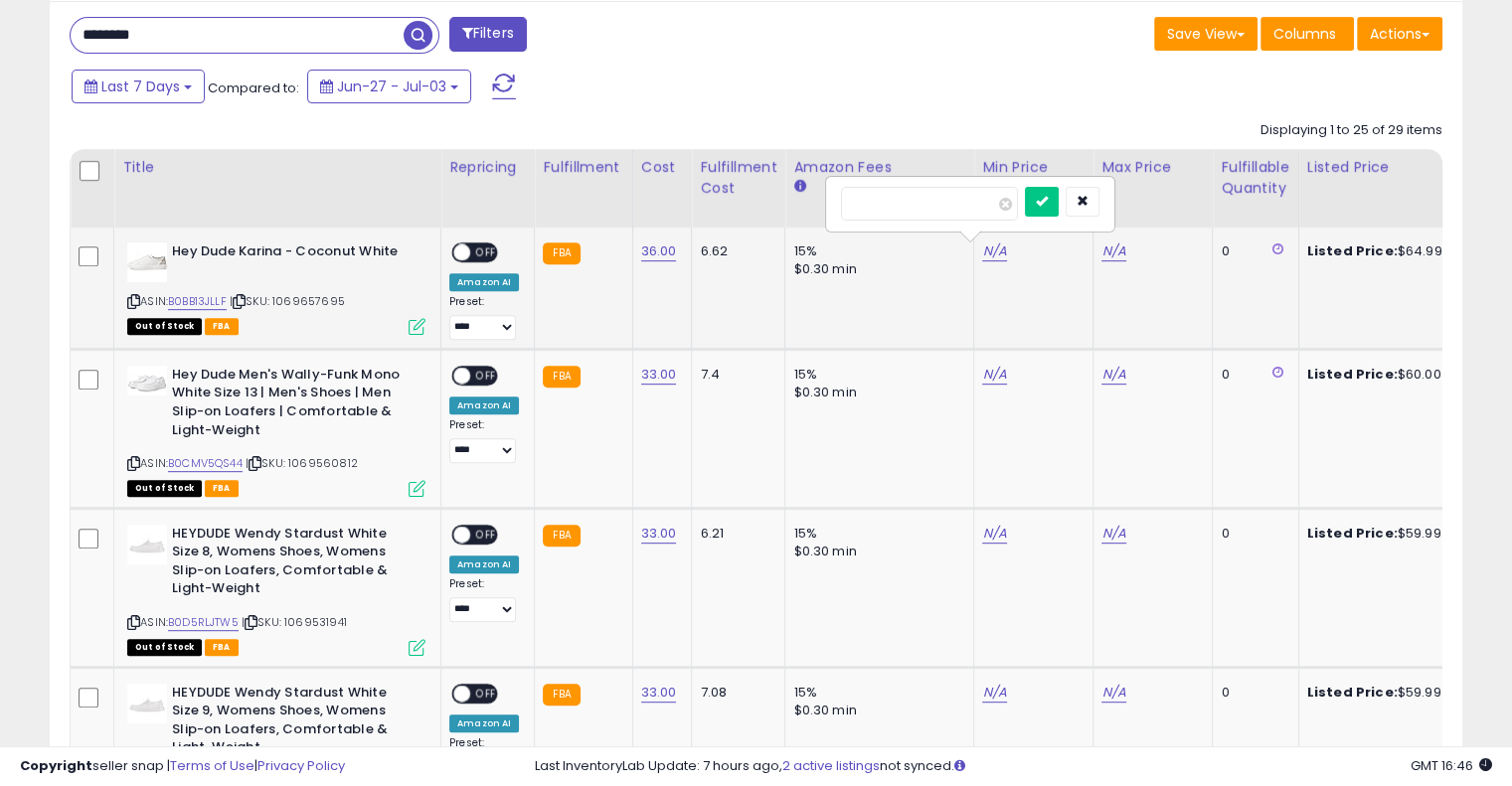 type on "*****" 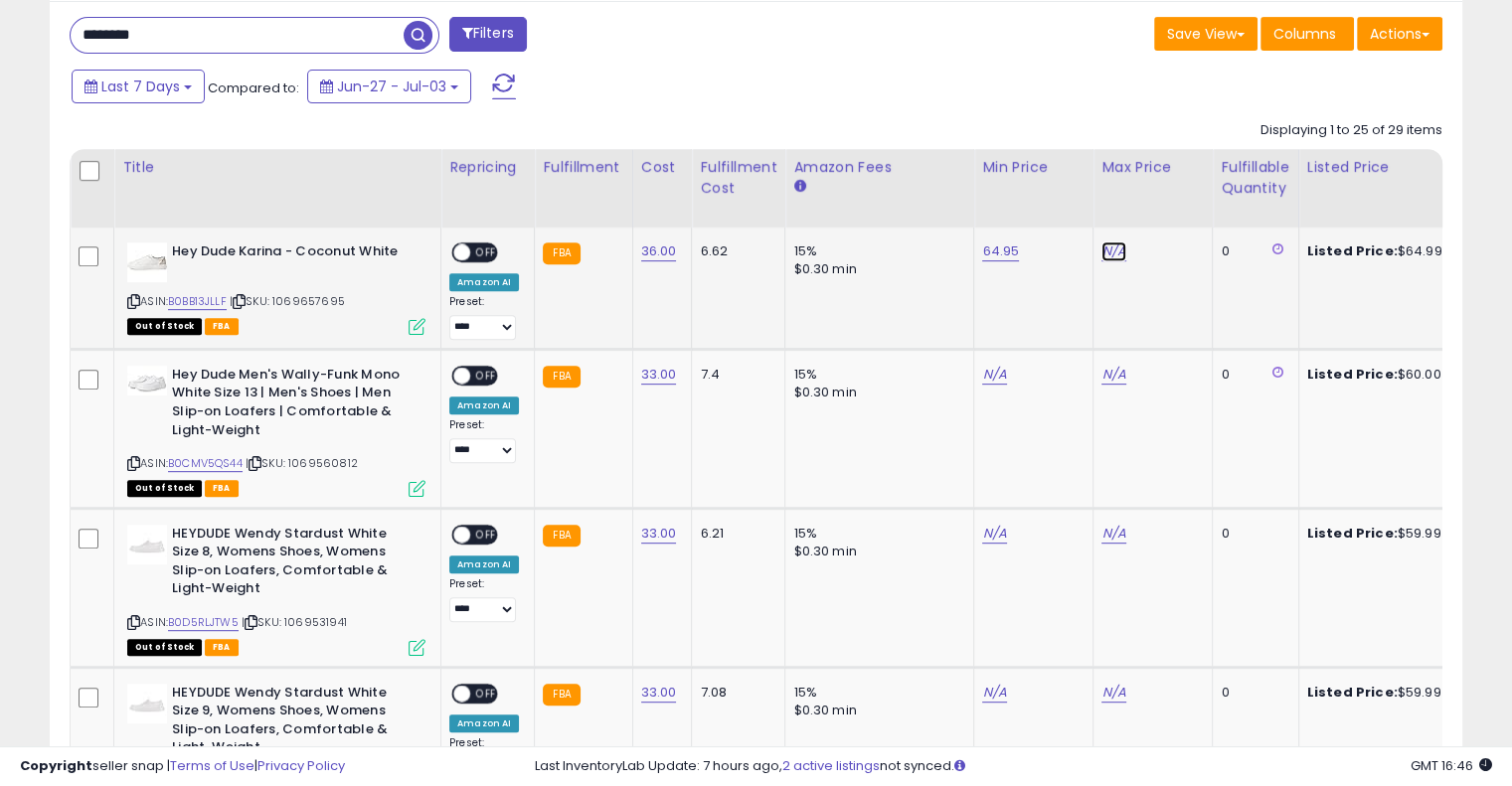 click on "N/A" at bounding box center (1113, 251) 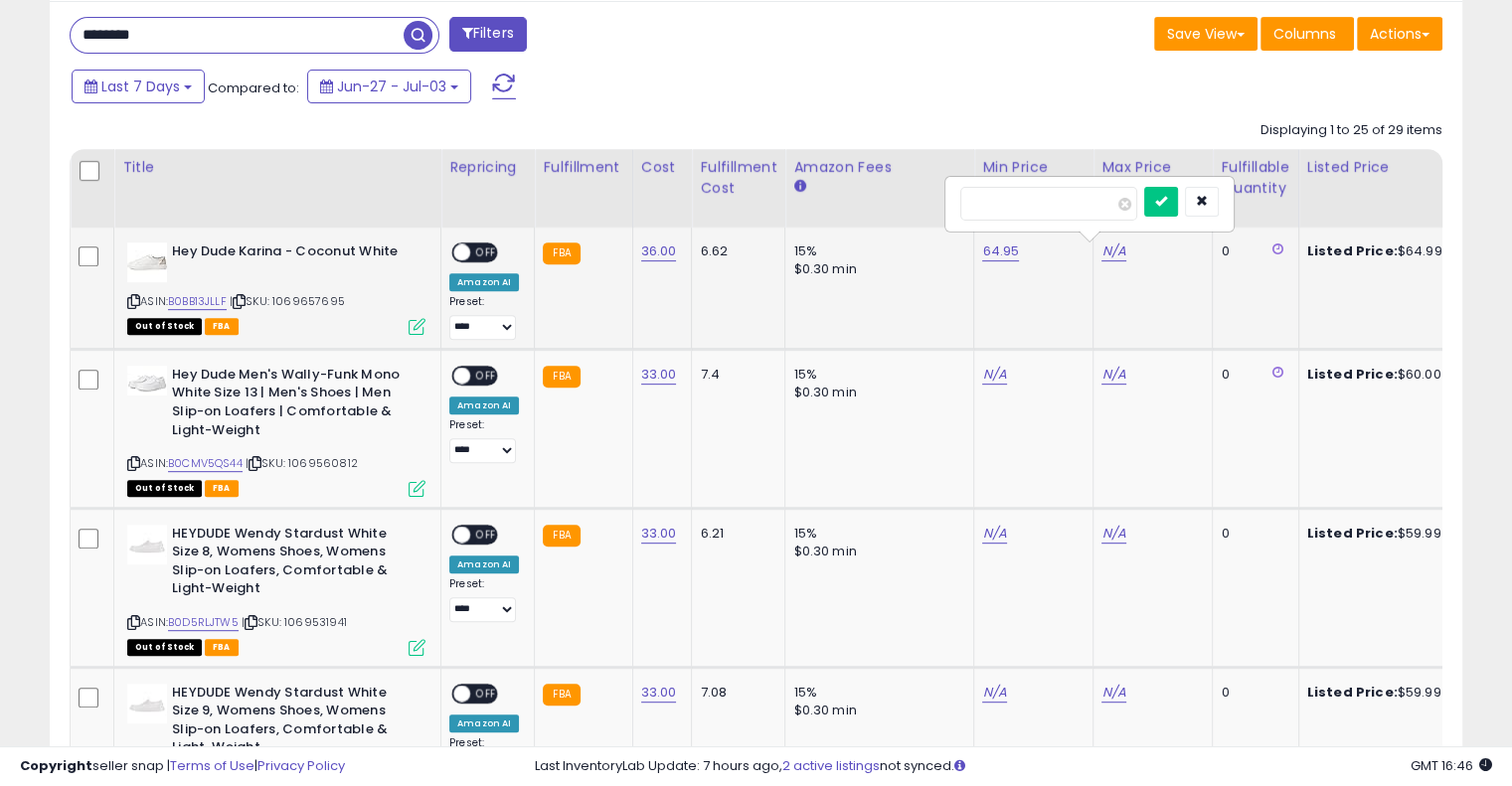 type on "**" 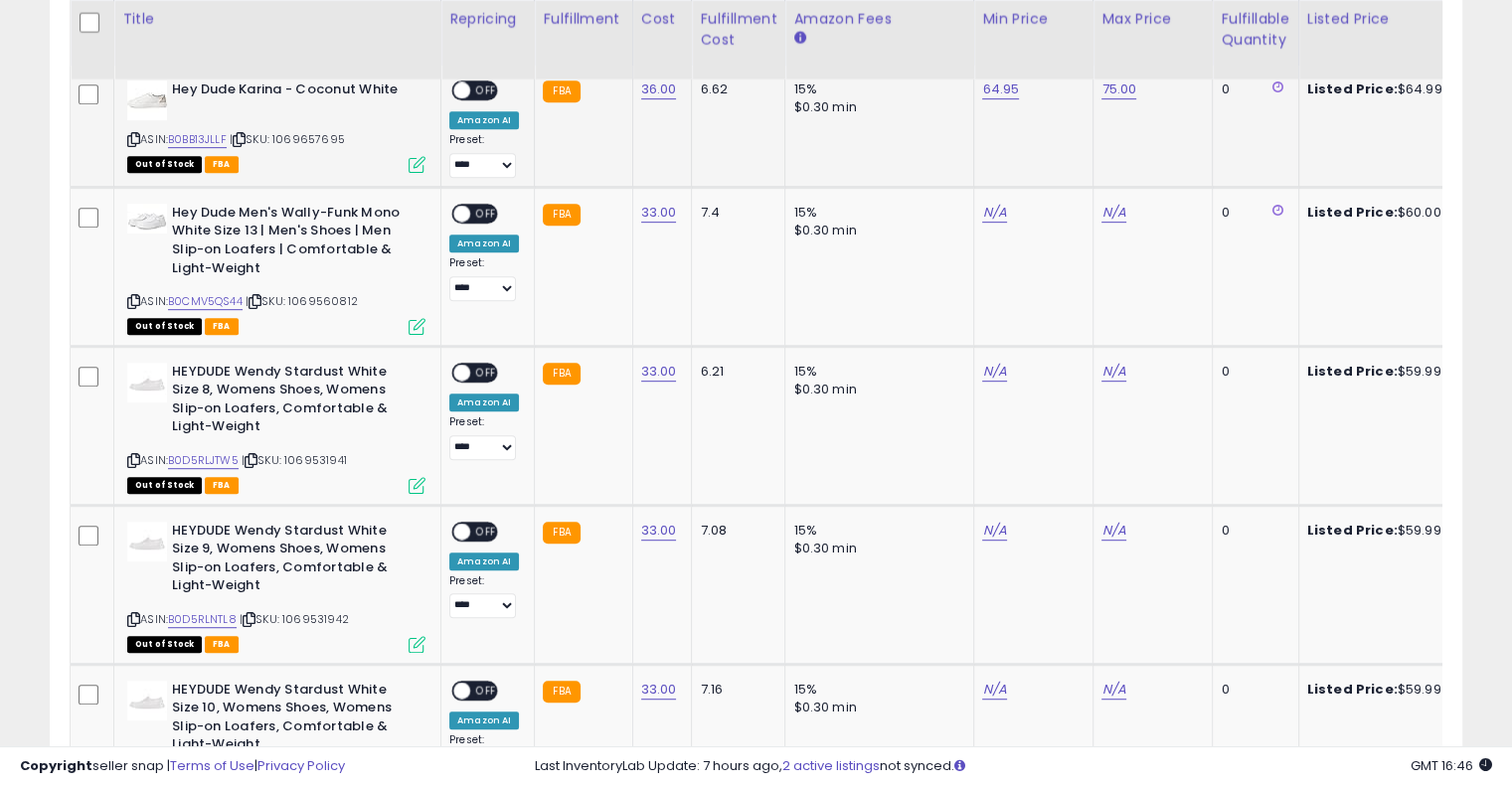 scroll, scrollTop: 3184, scrollLeft: 0, axis: vertical 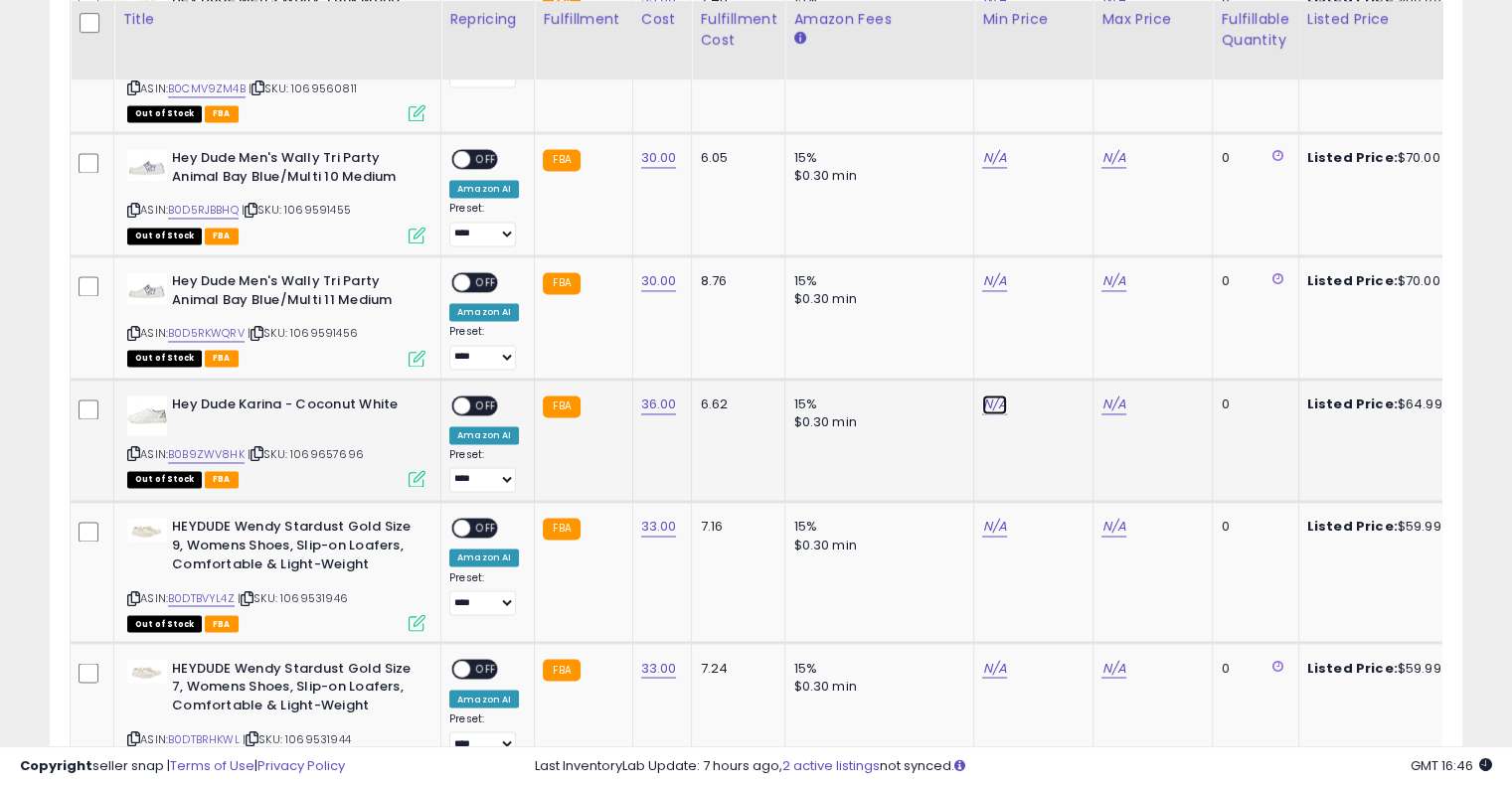 click on "N/A" at bounding box center (994, -1993) 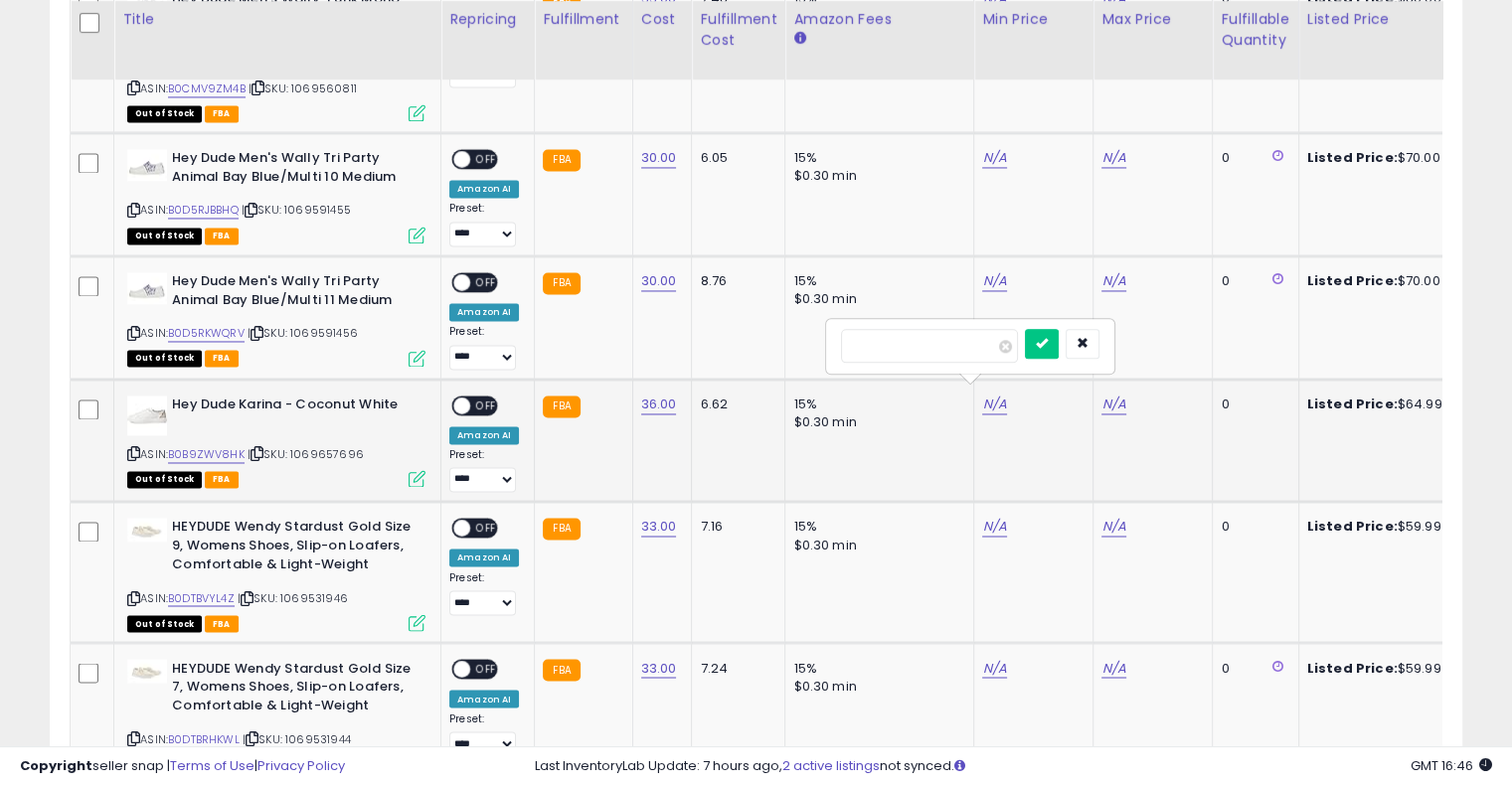 type on "*****" 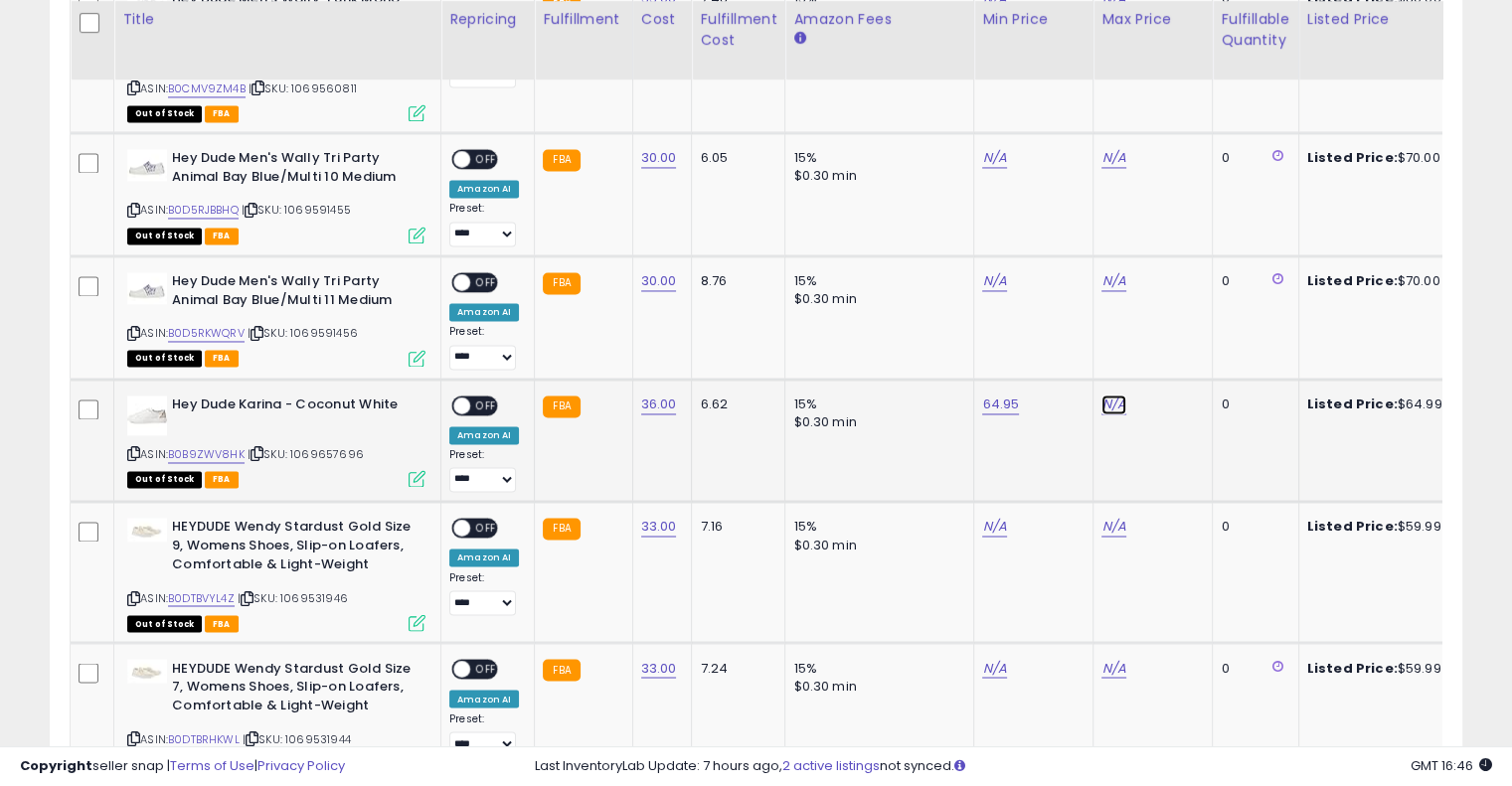click on "N/A" at bounding box center (1113, -1993) 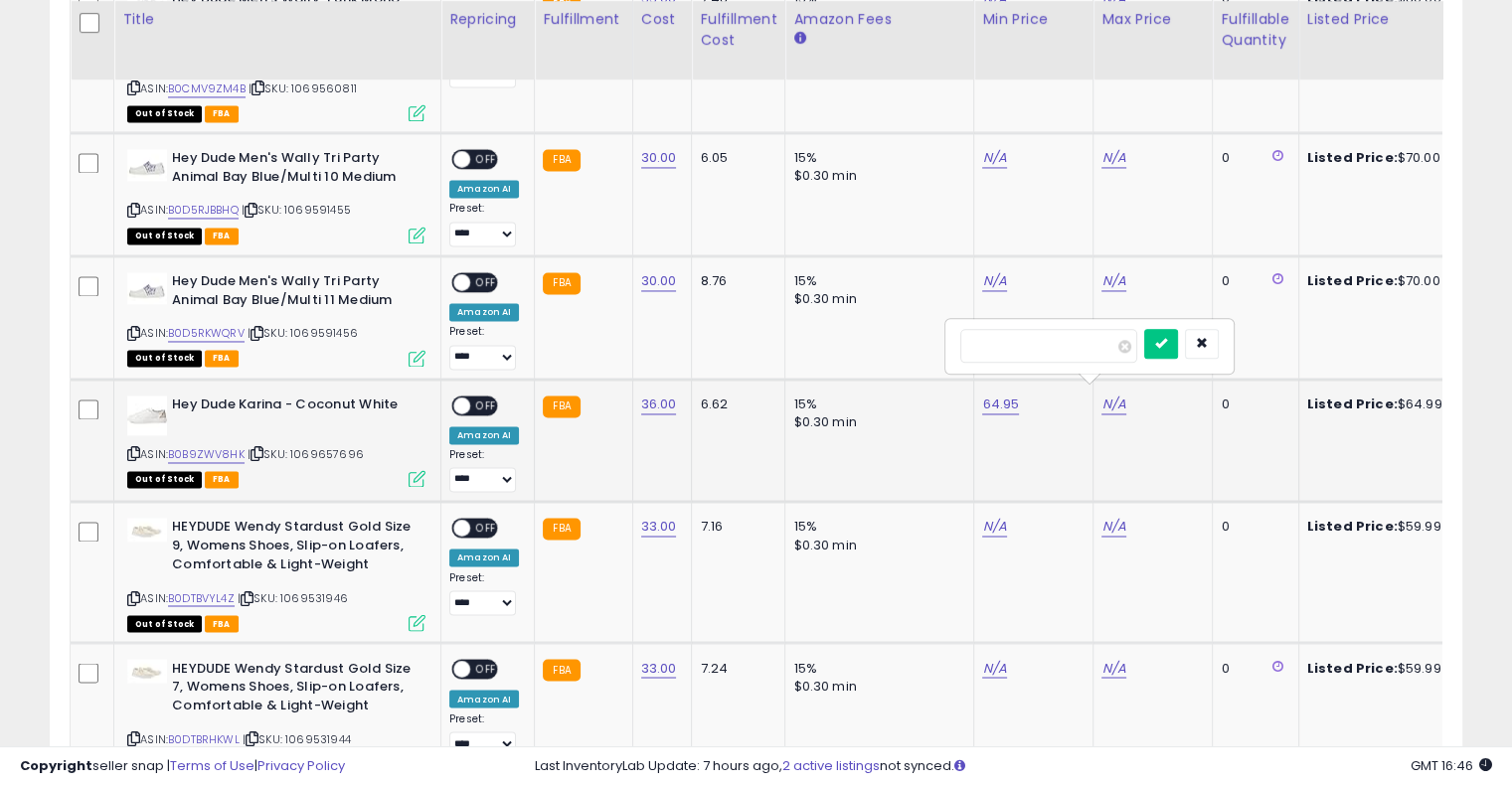 type on "**" 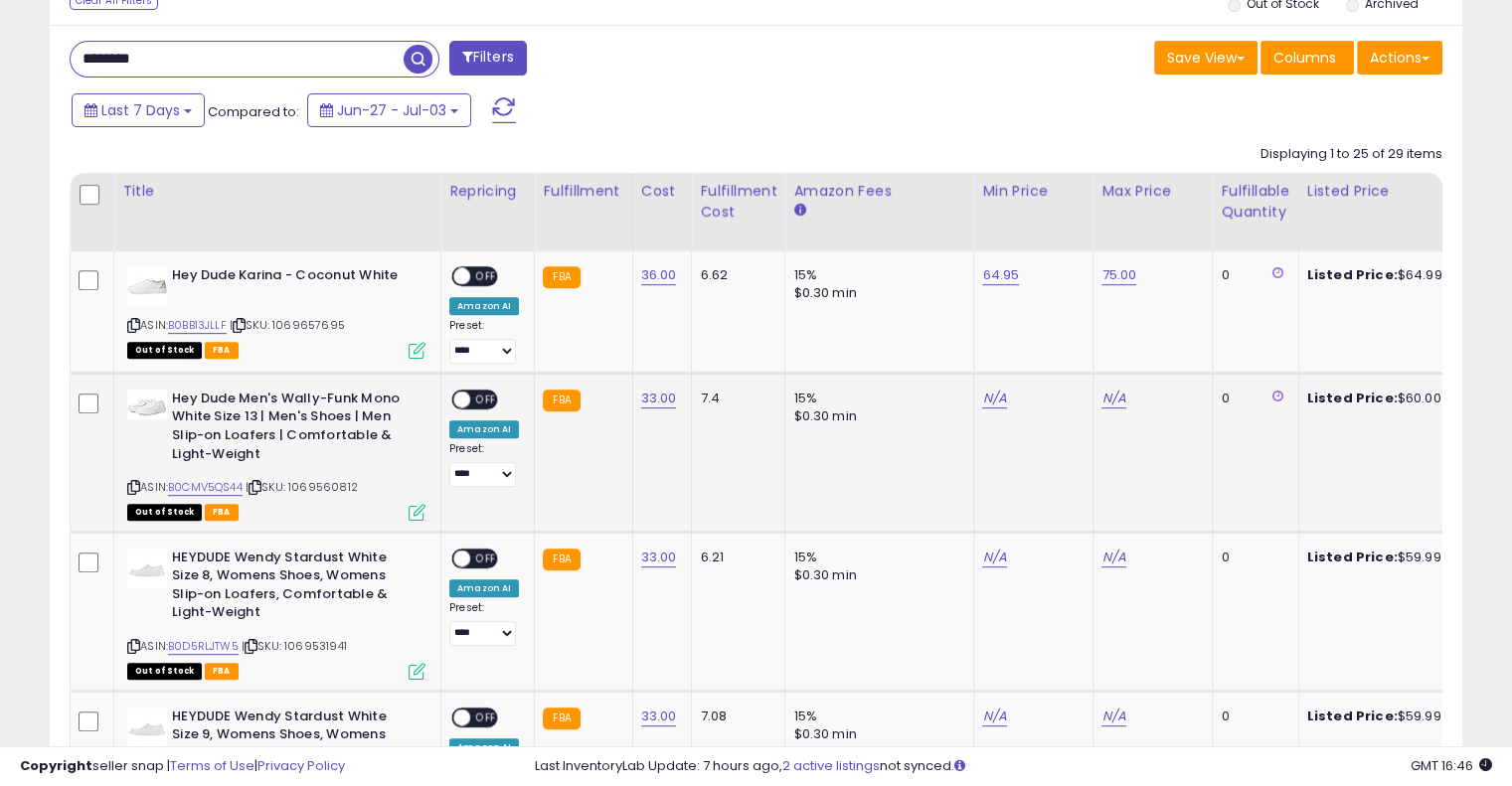 scroll, scrollTop: 823, scrollLeft: 0, axis: vertical 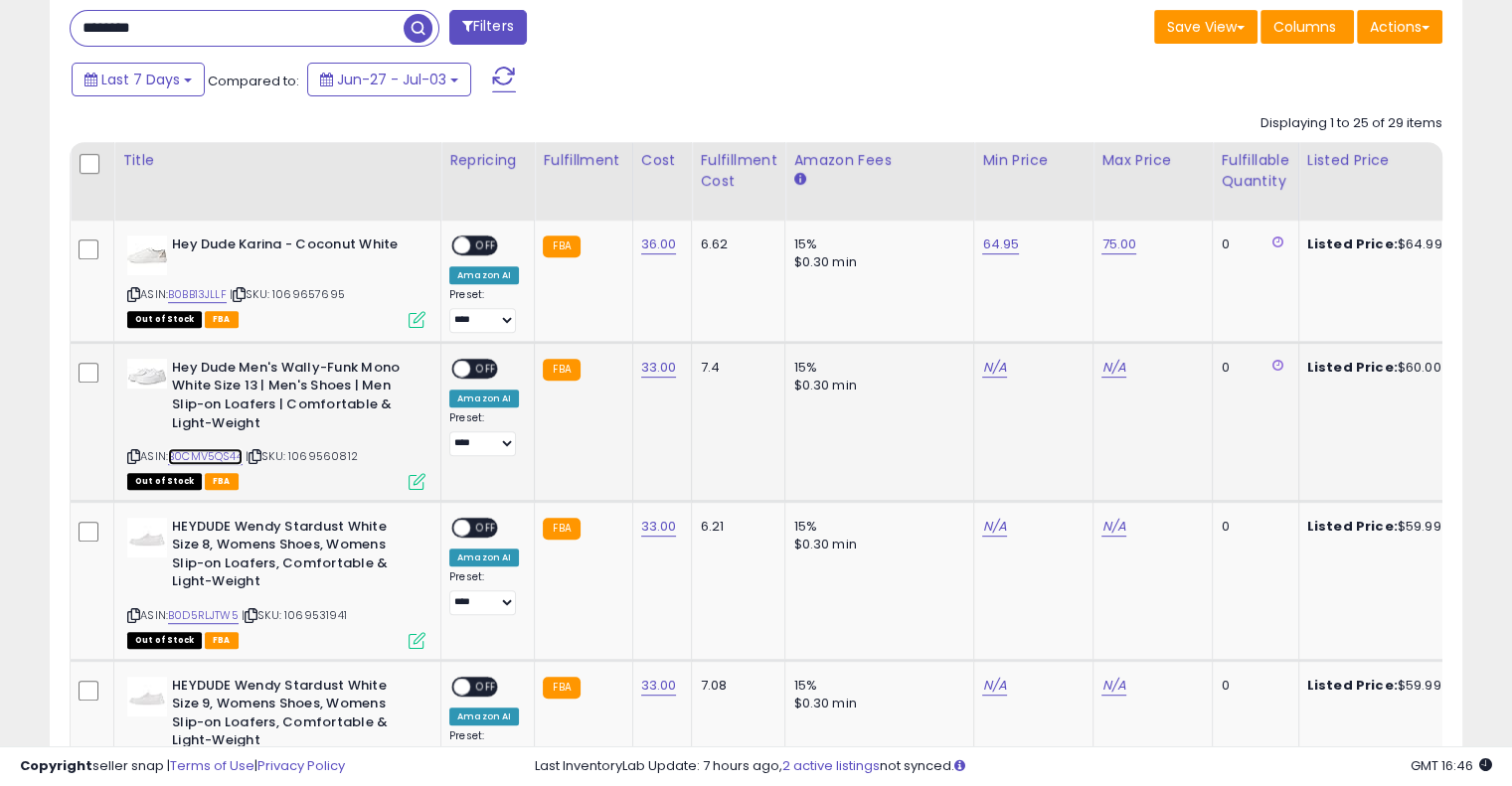 click on "B0CMV5QS44" at bounding box center (205, 456) 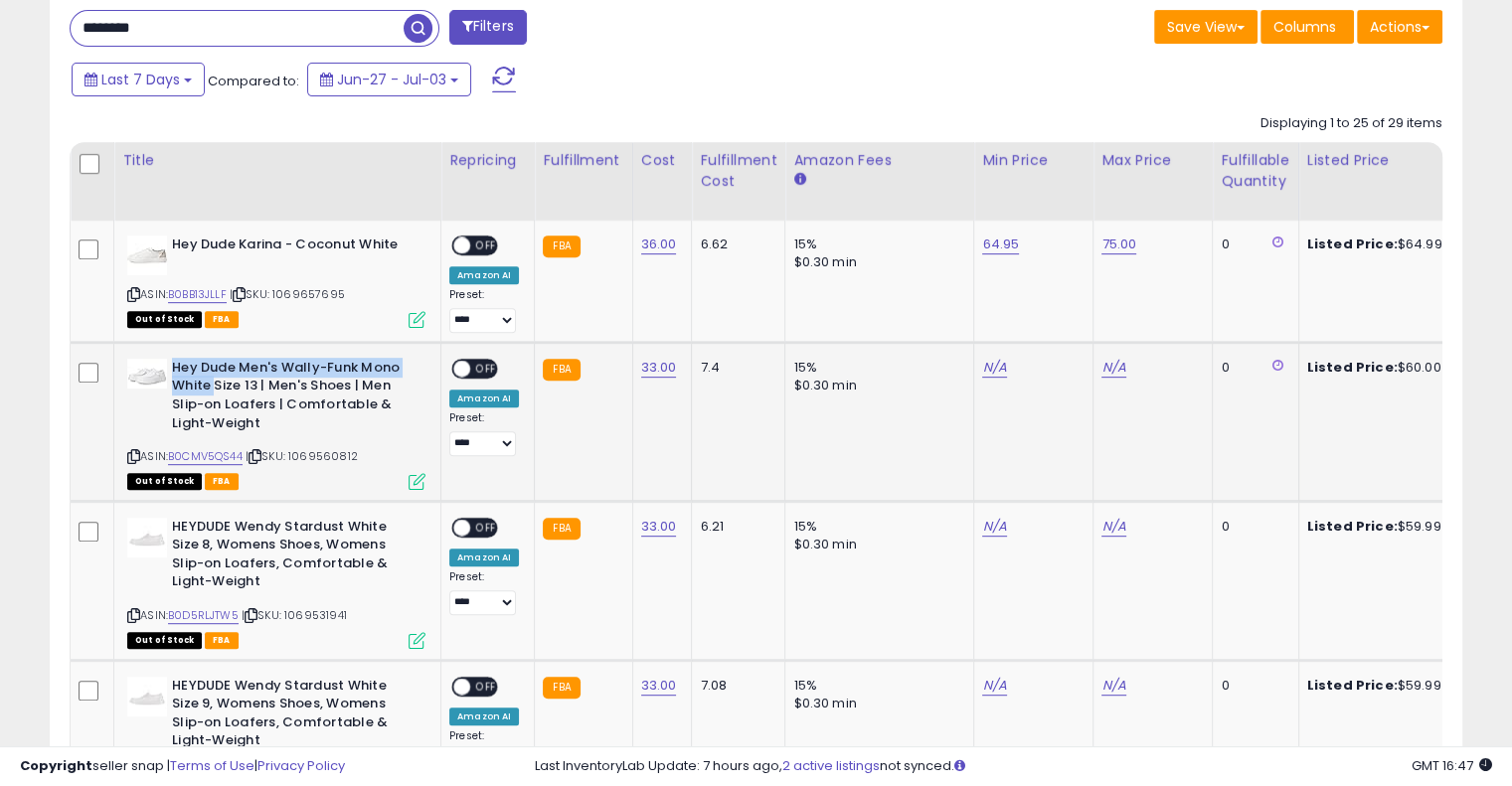 drag, startPoint x: 172, startPoint y: 365, endPoint x: 215, endPoint y: 382, distance: 46.238512 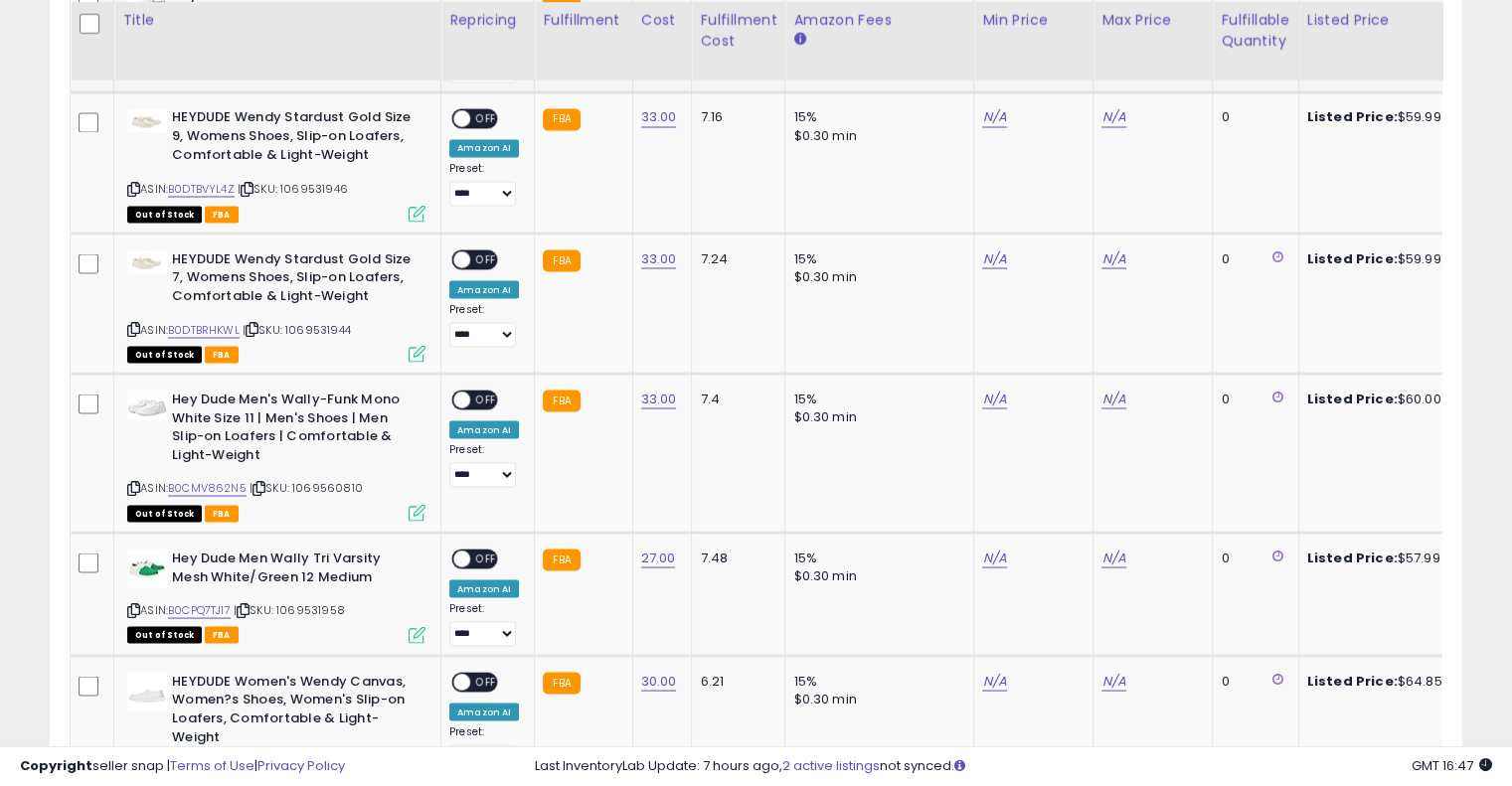 scroll, scrollTop: 805, scrollLeft: 0, axis: vertical 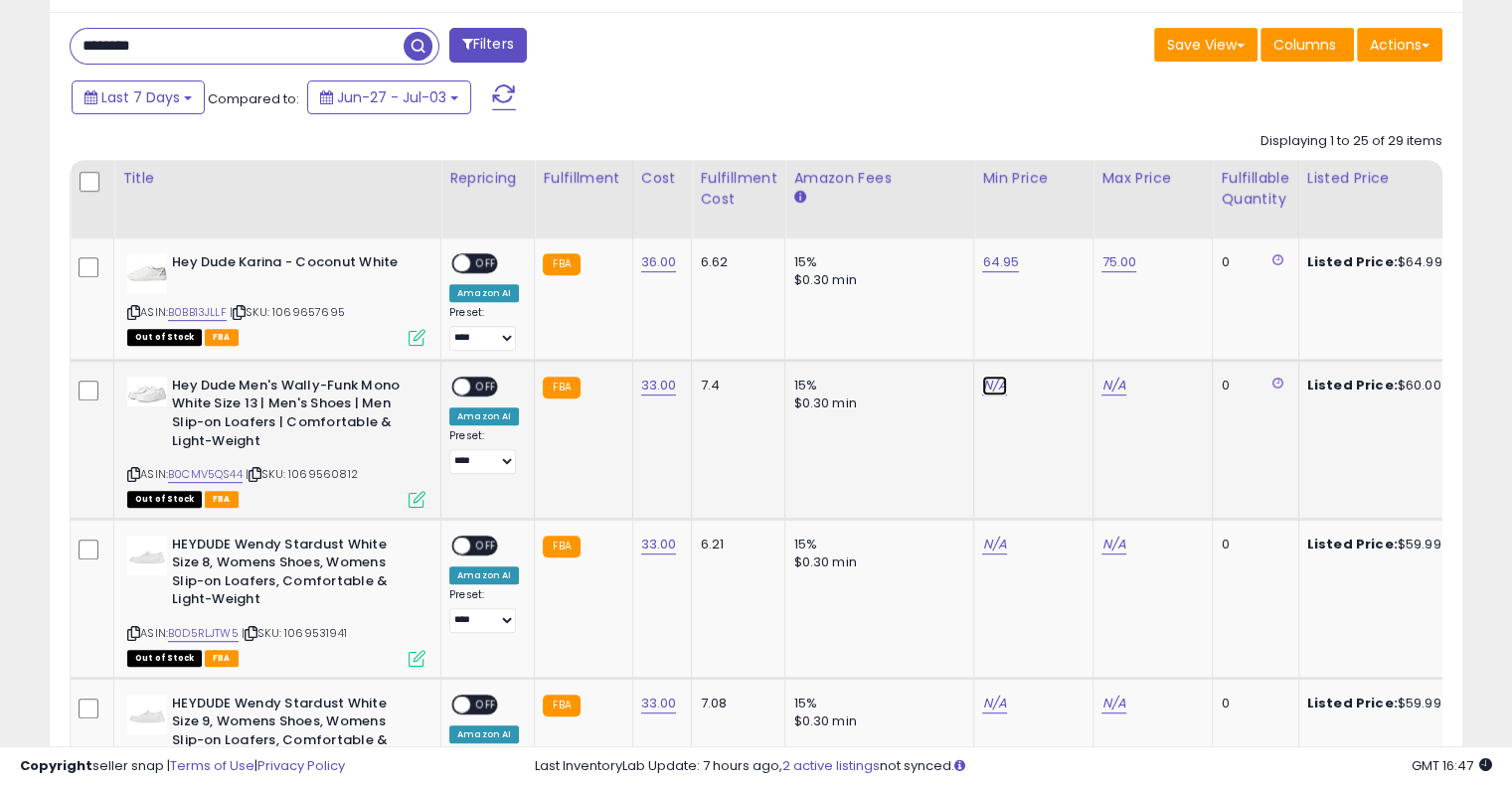 click on "N/A" at bounding box center (994, 386) 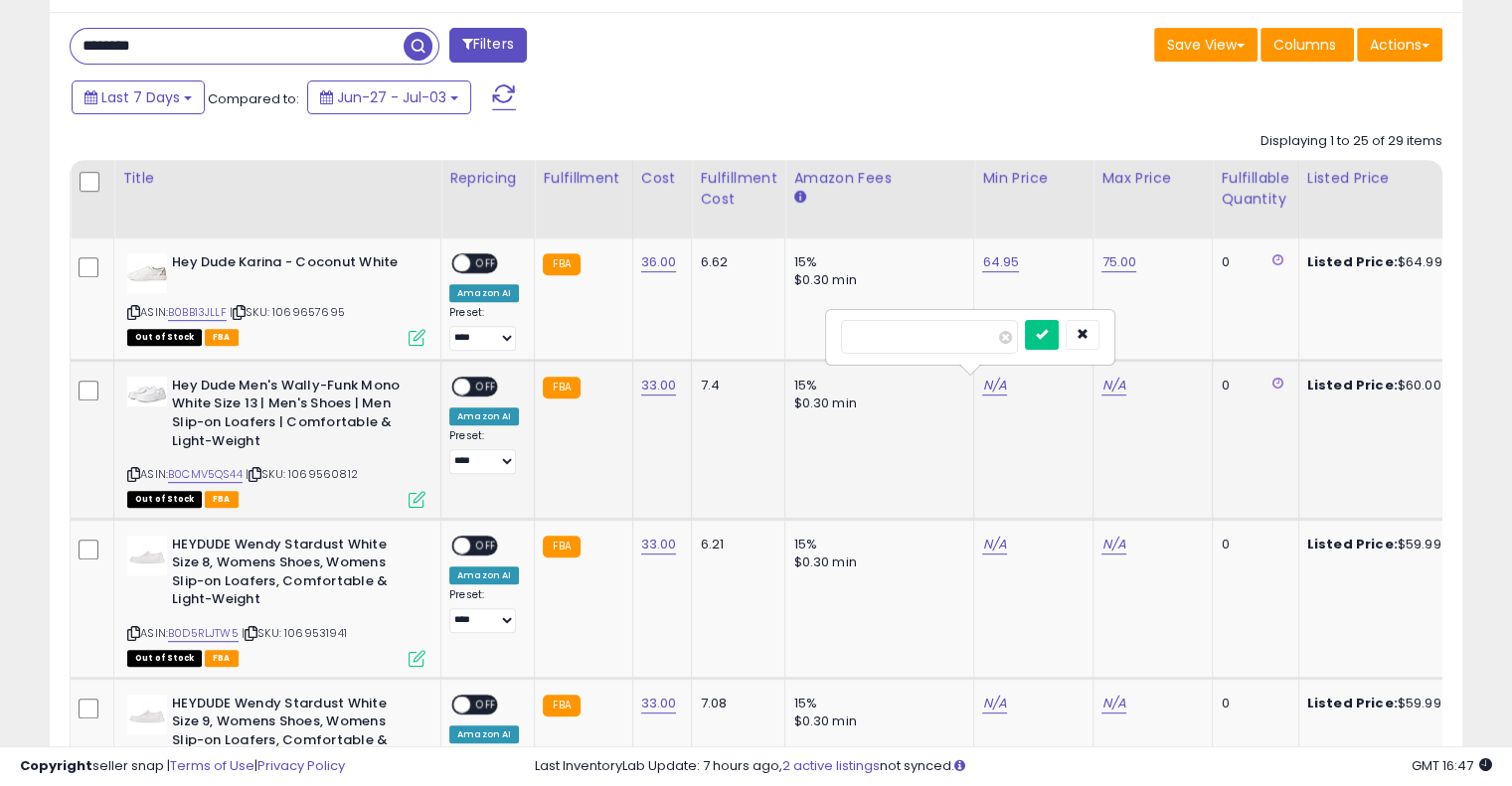 type on "*****" 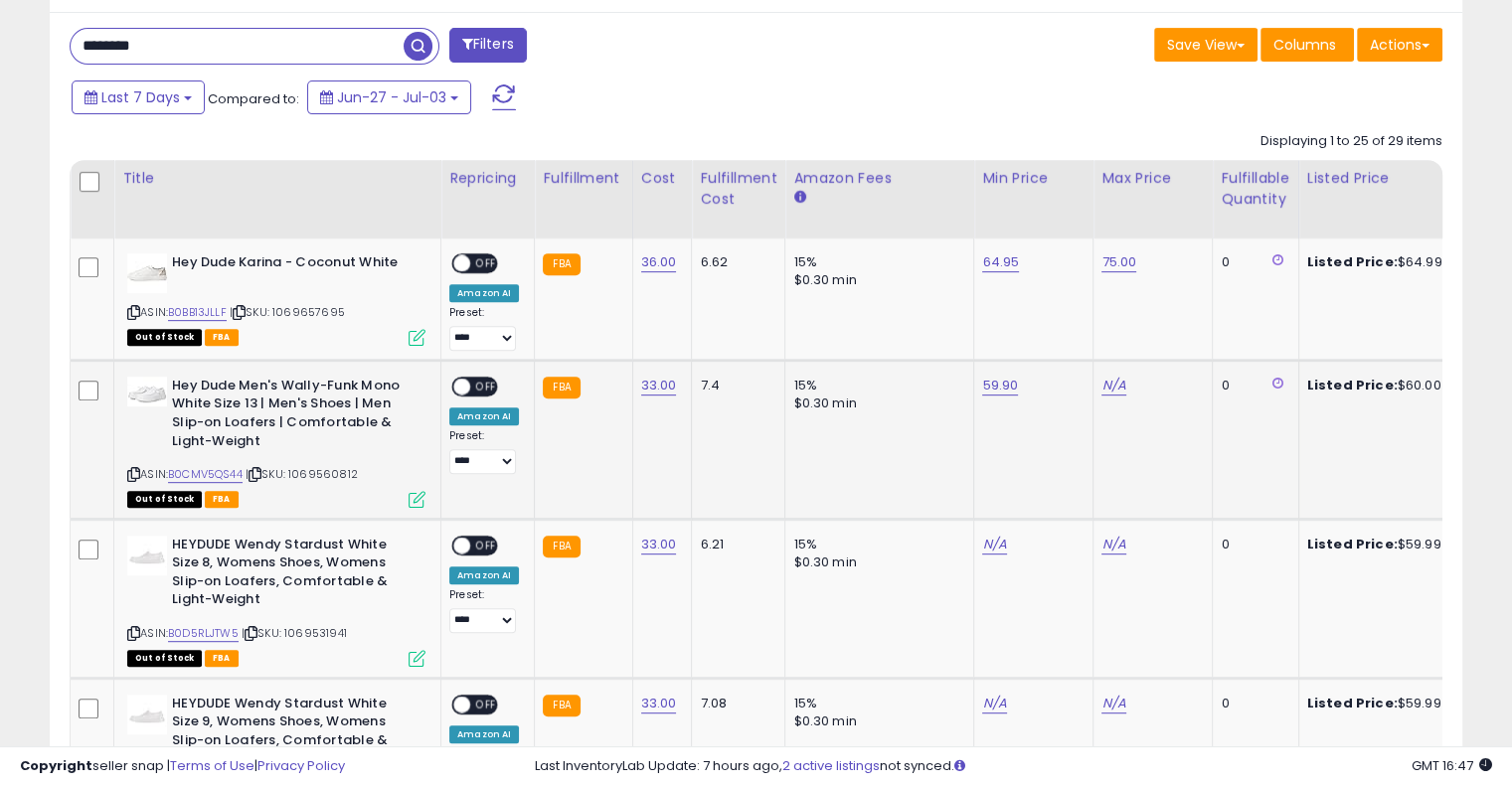 click on "N/A" at bounding box center (1149, 386) 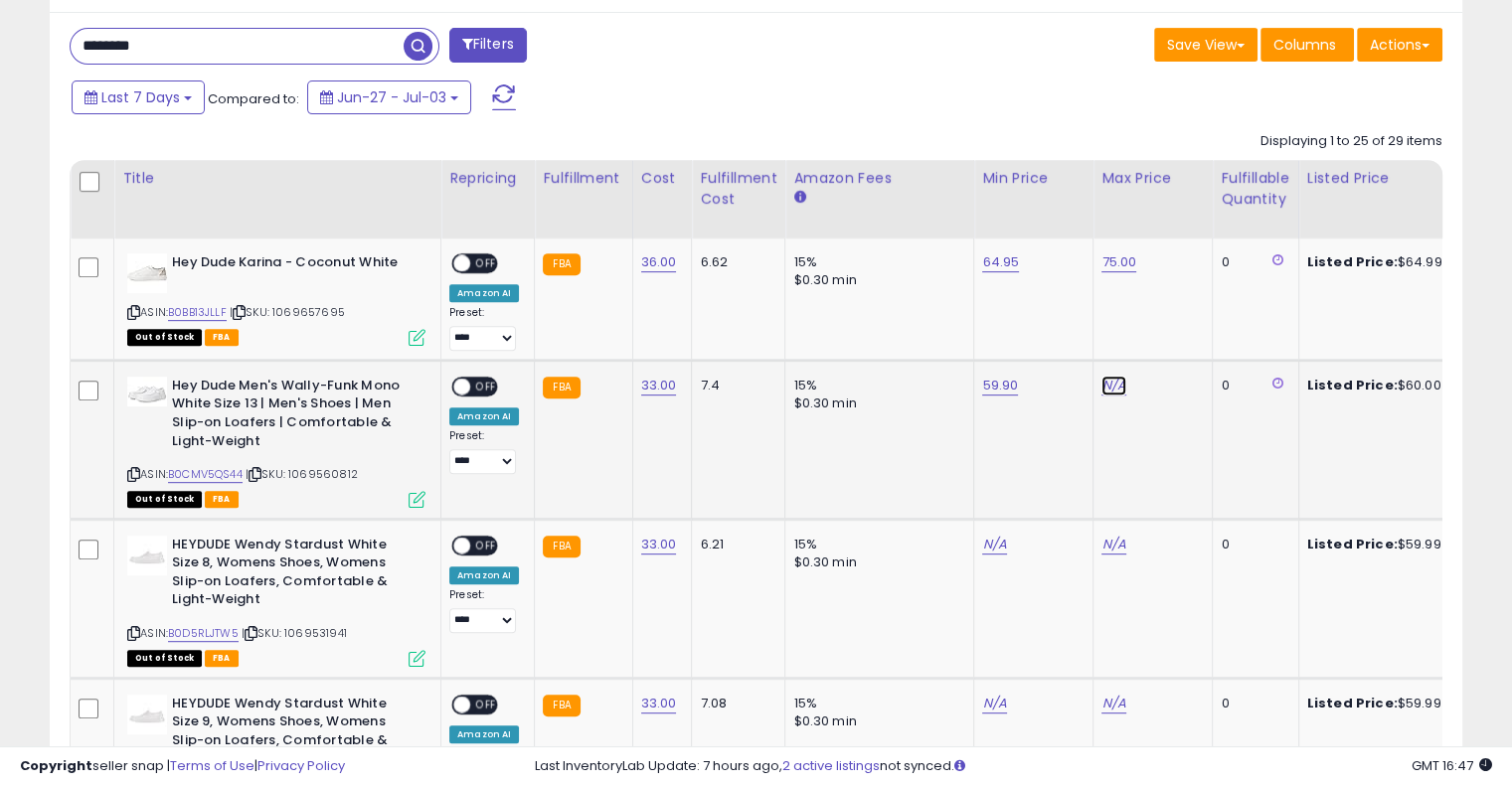 click on "N/A" at bounding box center (1113, 386) 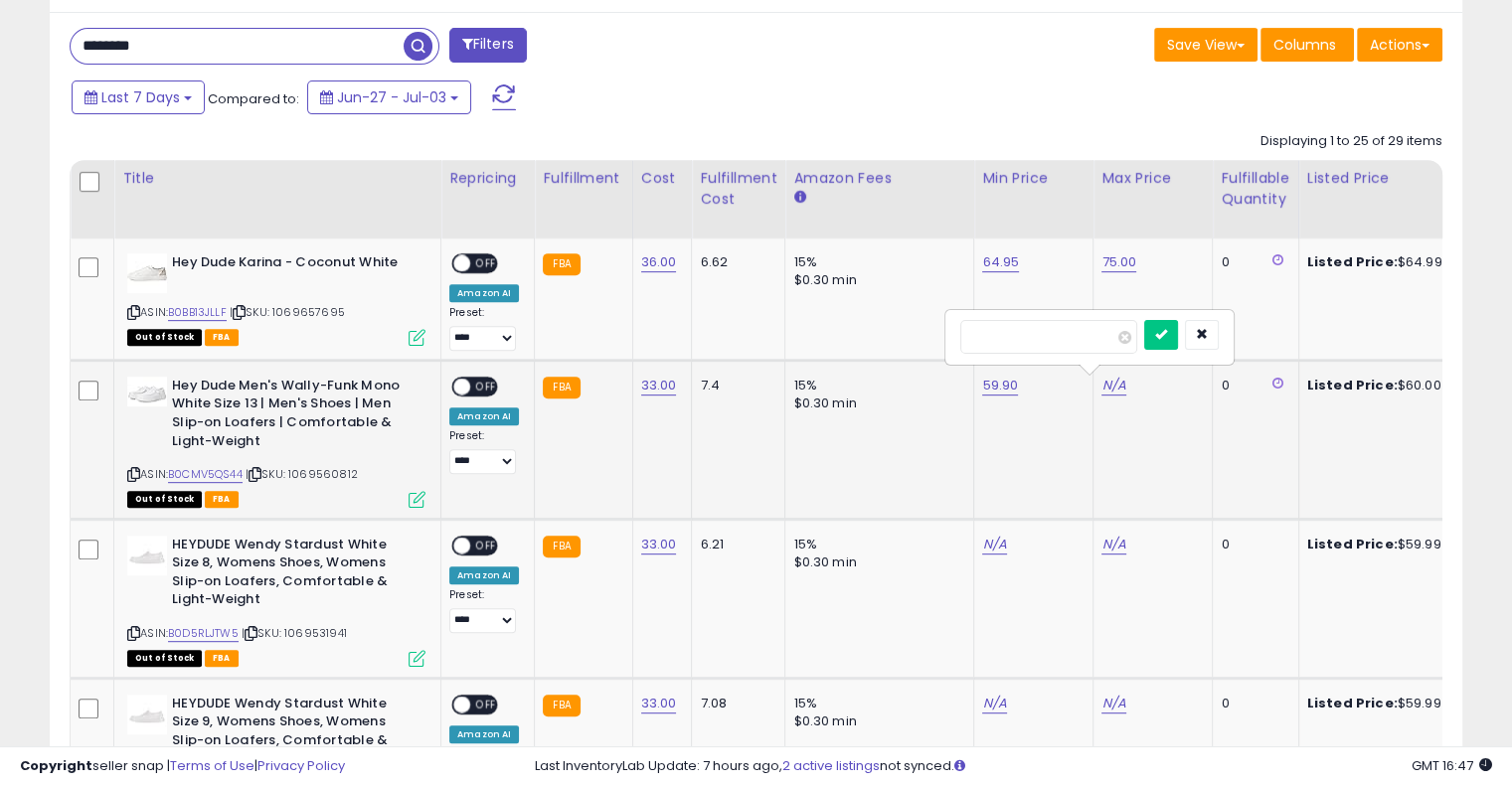 type on "**" 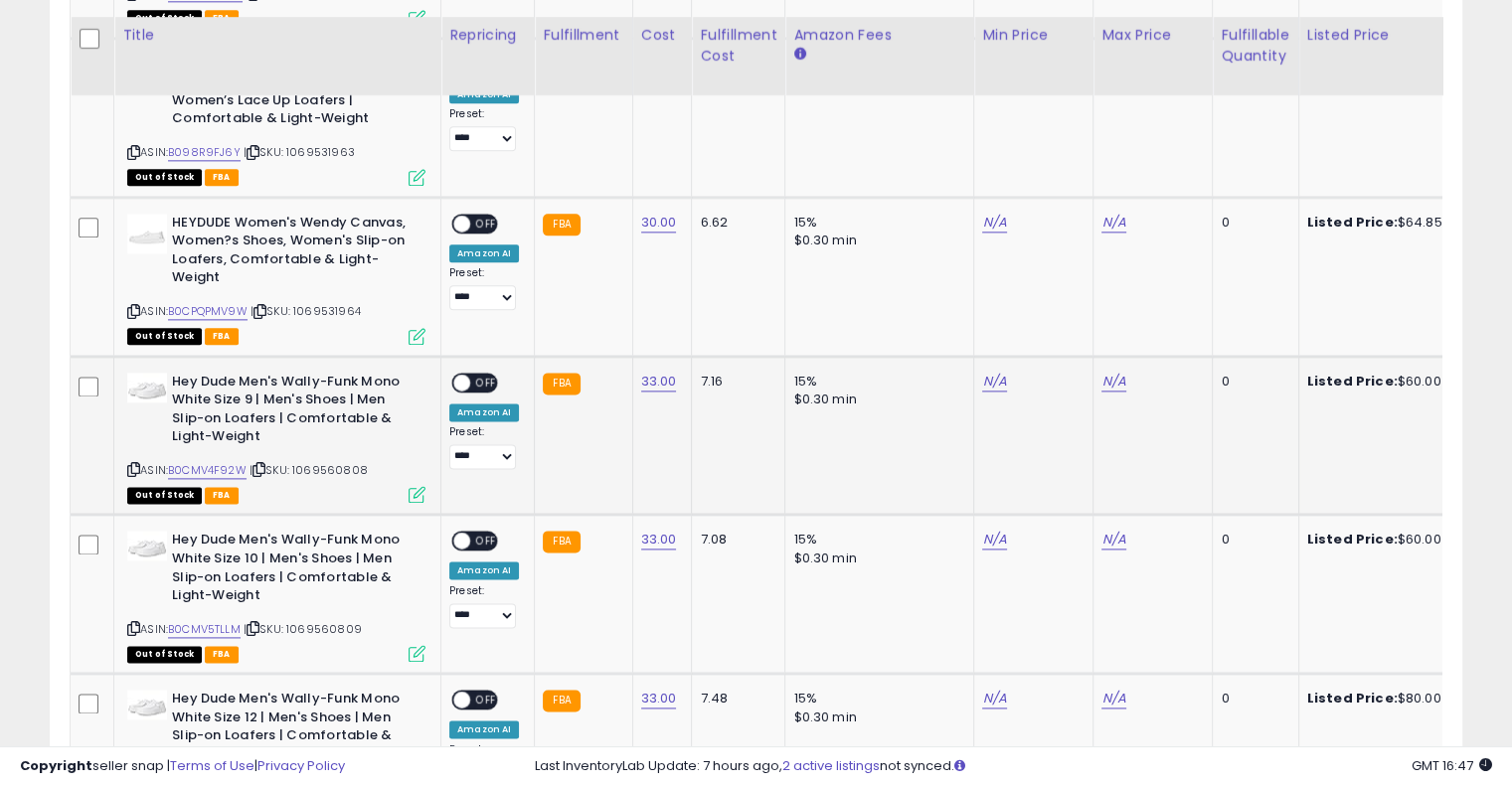 scroll, scrollTop: 2504, scrollLeft: 0, axis: vertical 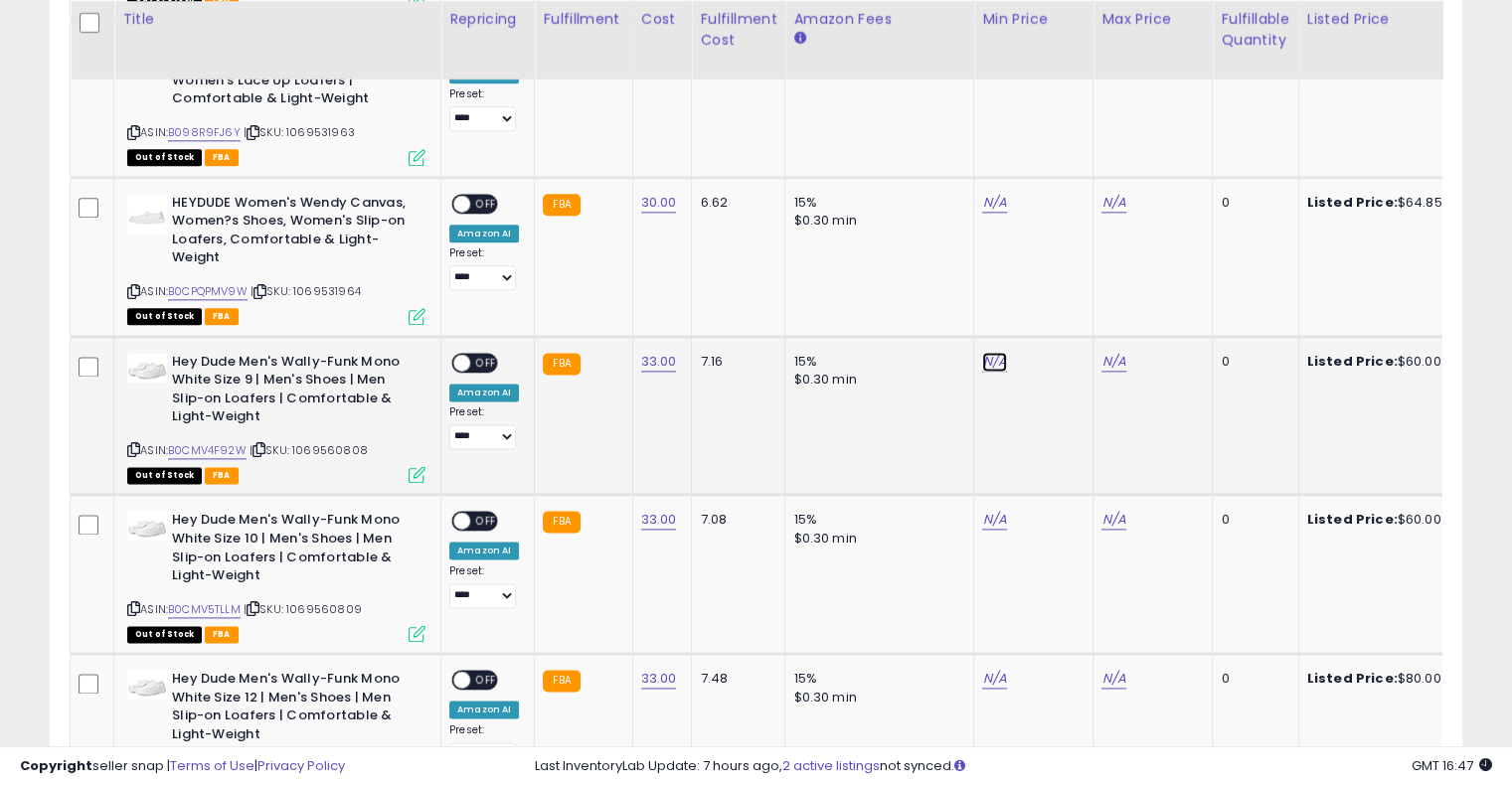 click on "N/A" at bounding box center (994, -1155) 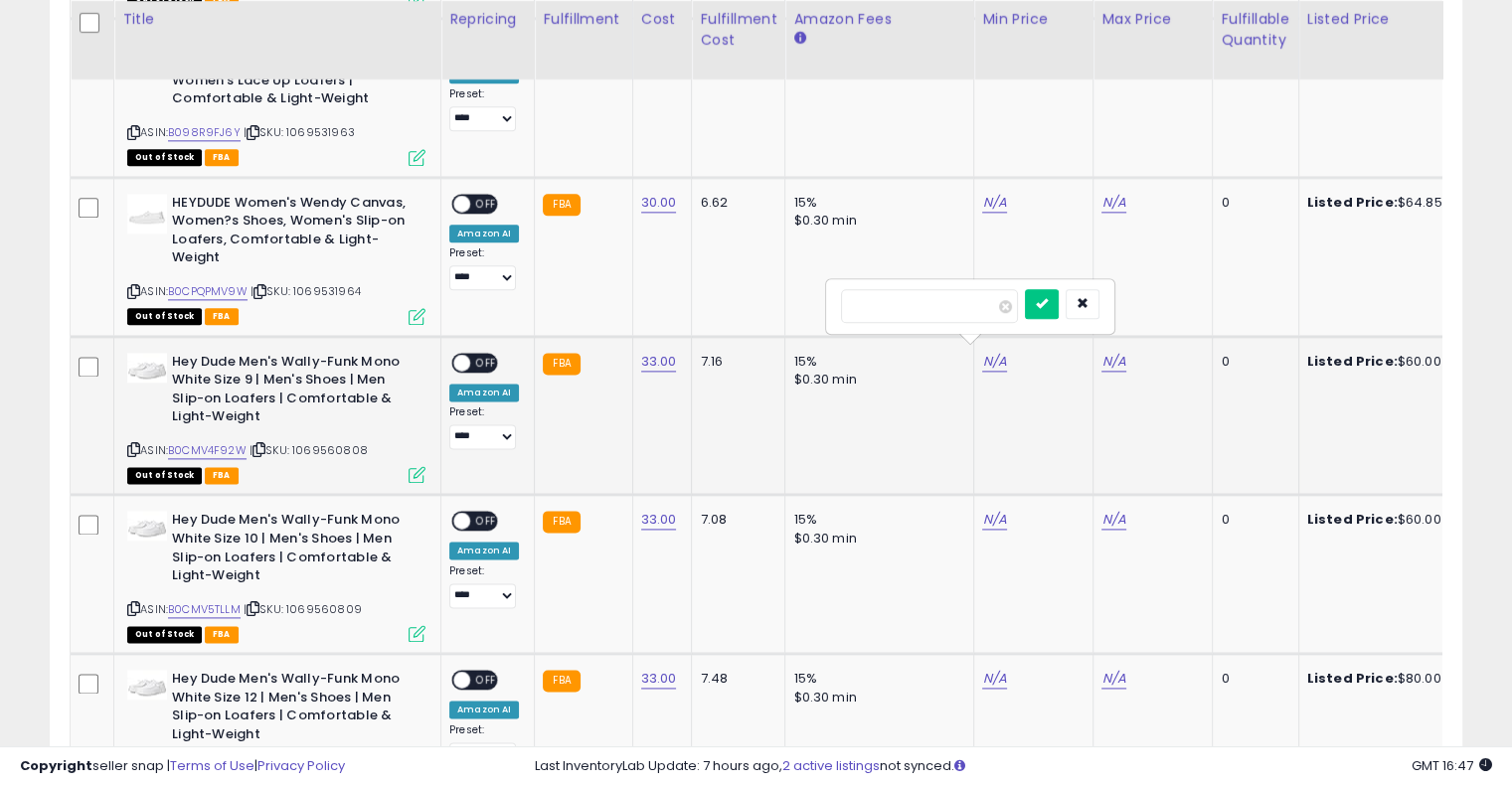 type on "****" 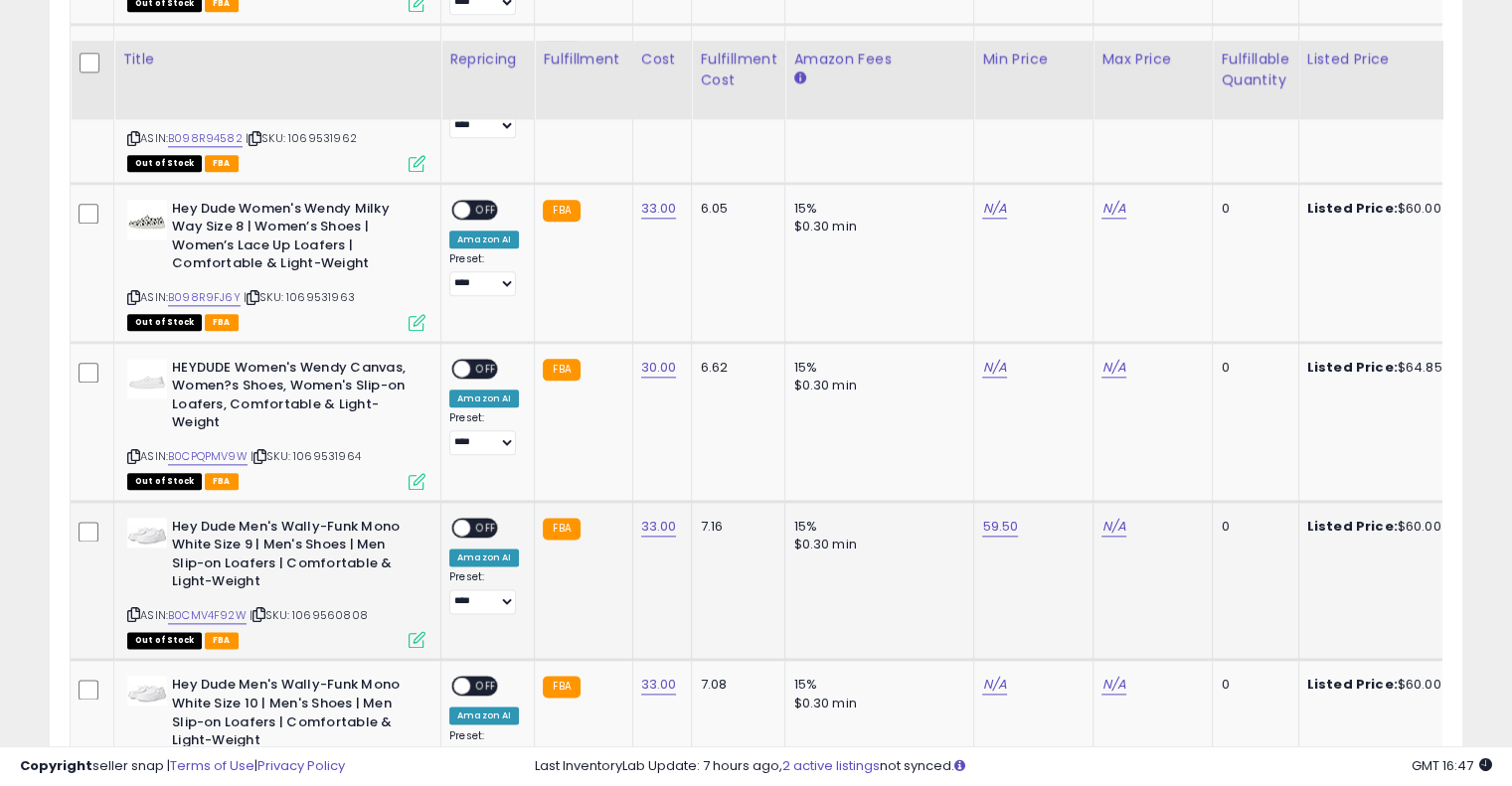 scroll, scrollTop: 2607, scrollLeft: 0, axis: vertical 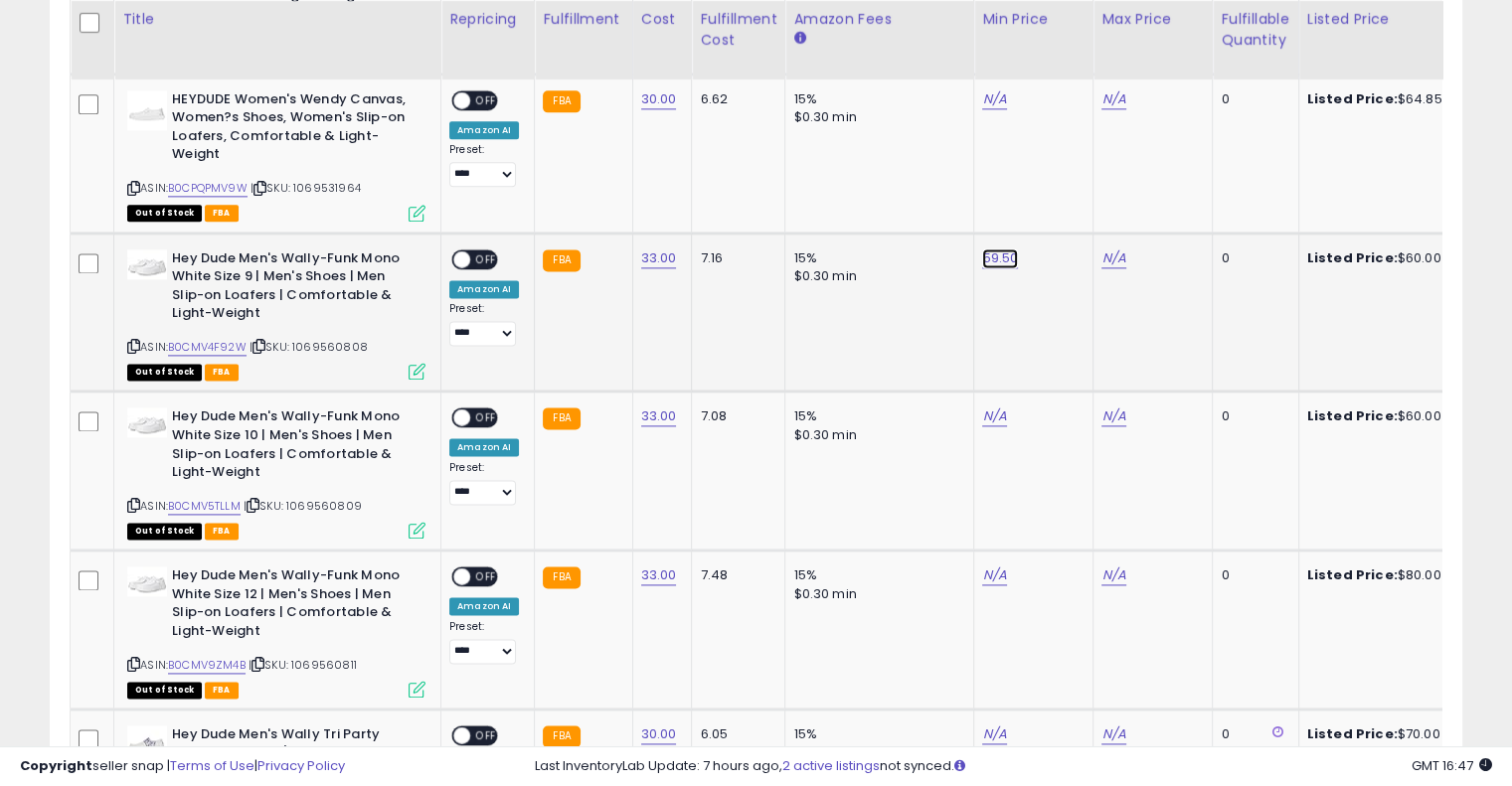click on "59.50" at bounding box center (1000, -1540) 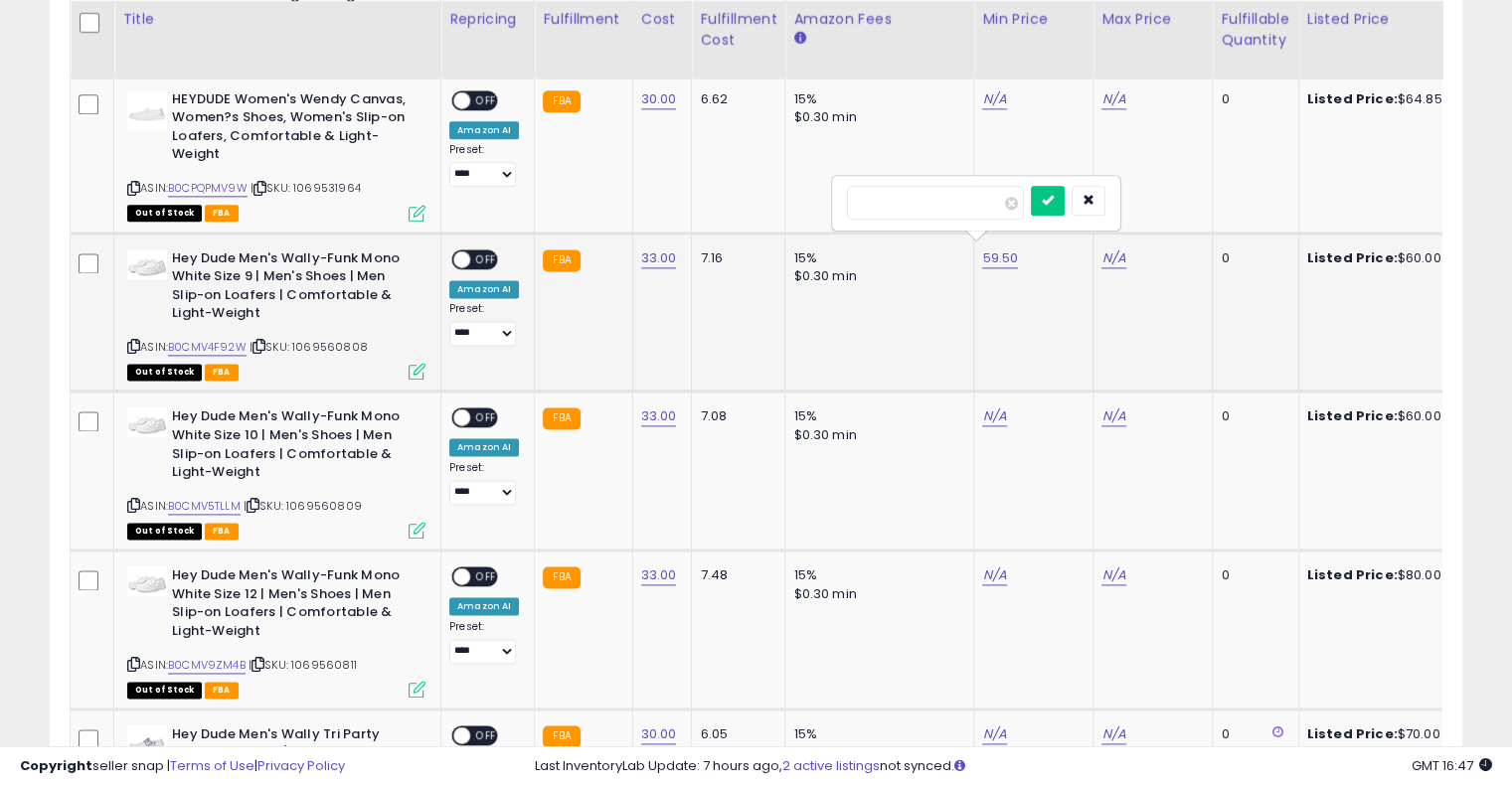 type on "*****" 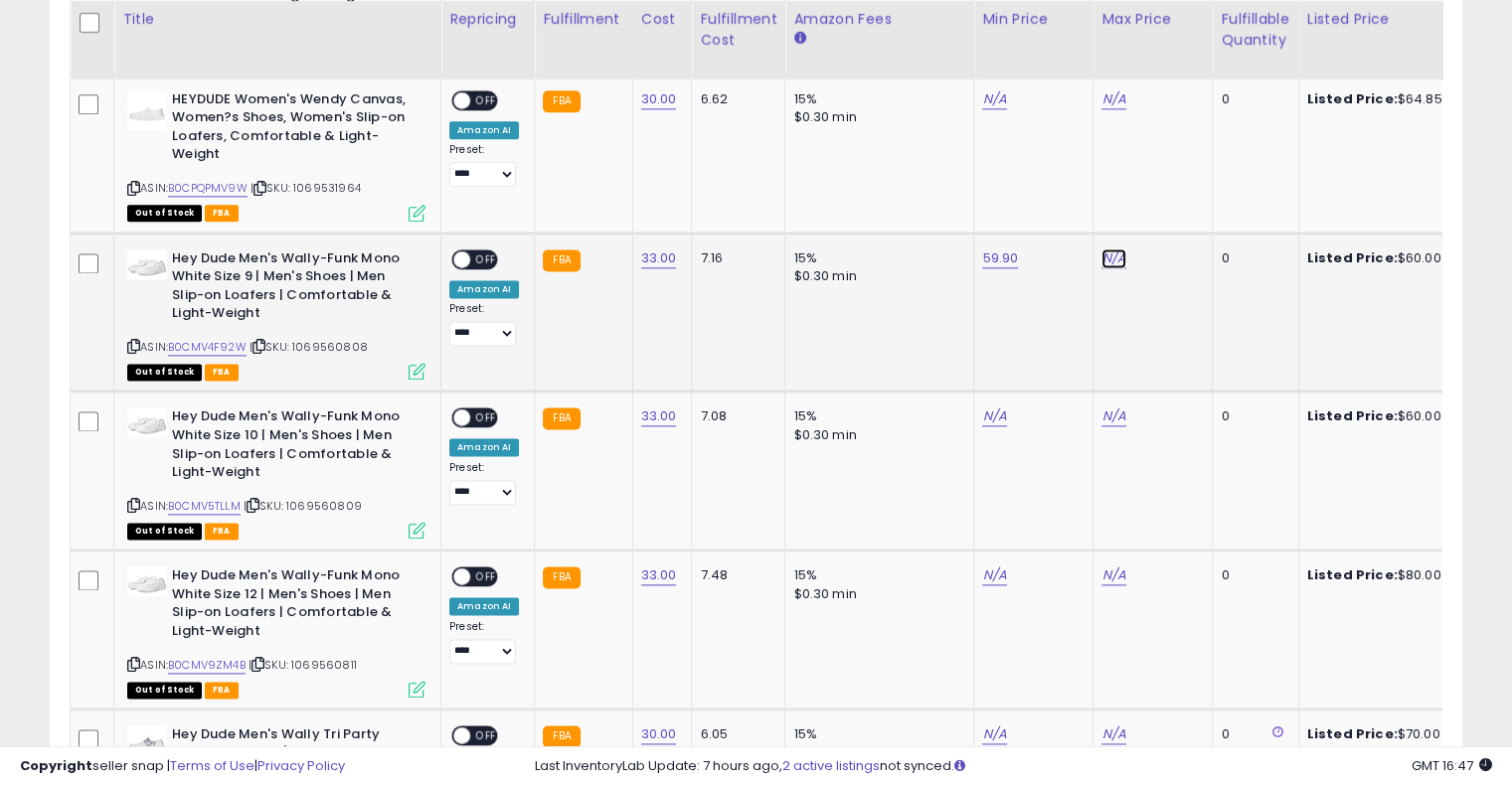 click on "N/A" at bounding box center [1113, -1258] 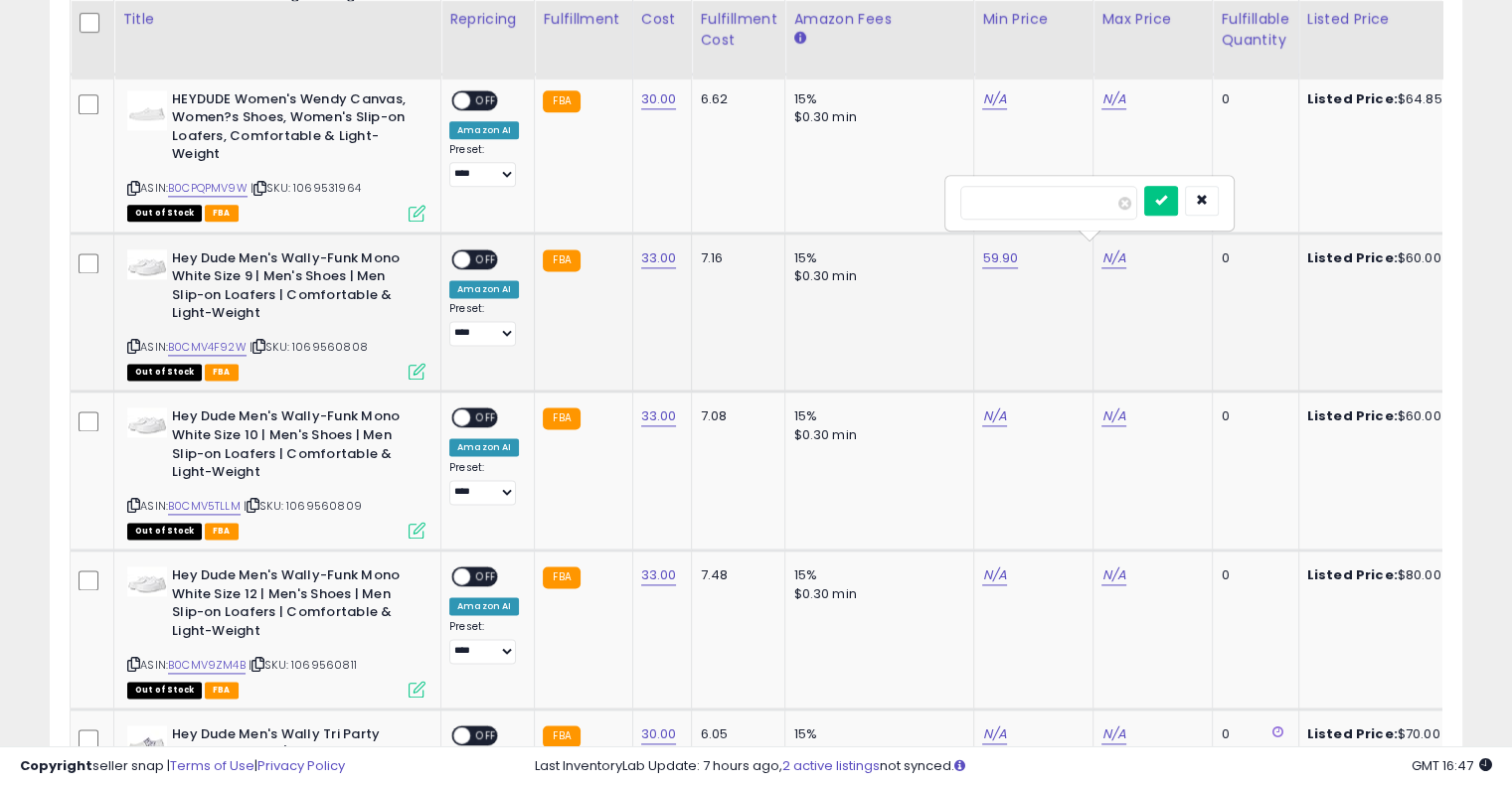 type on "**" 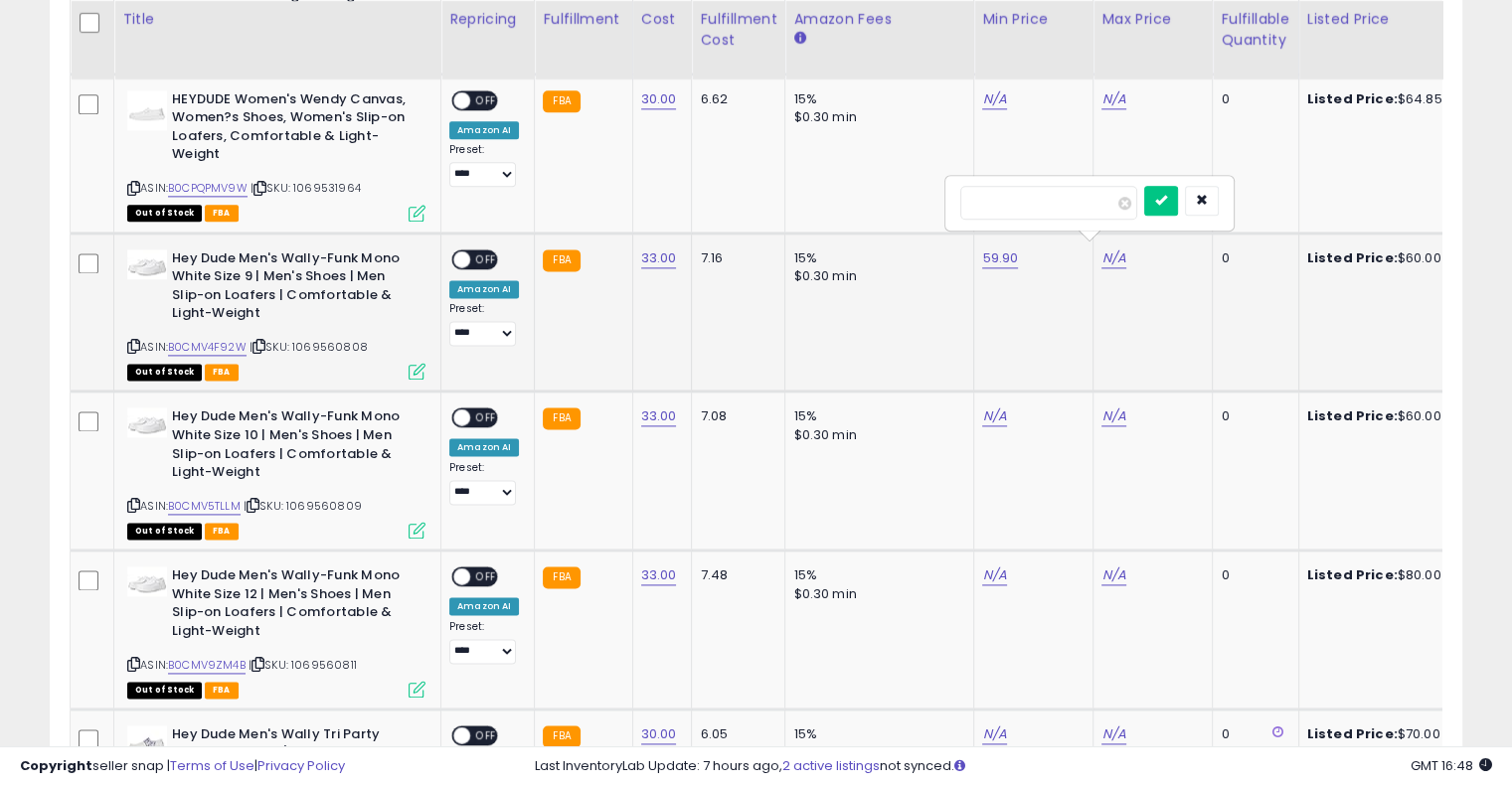 click at bounding box center (1161, 201) 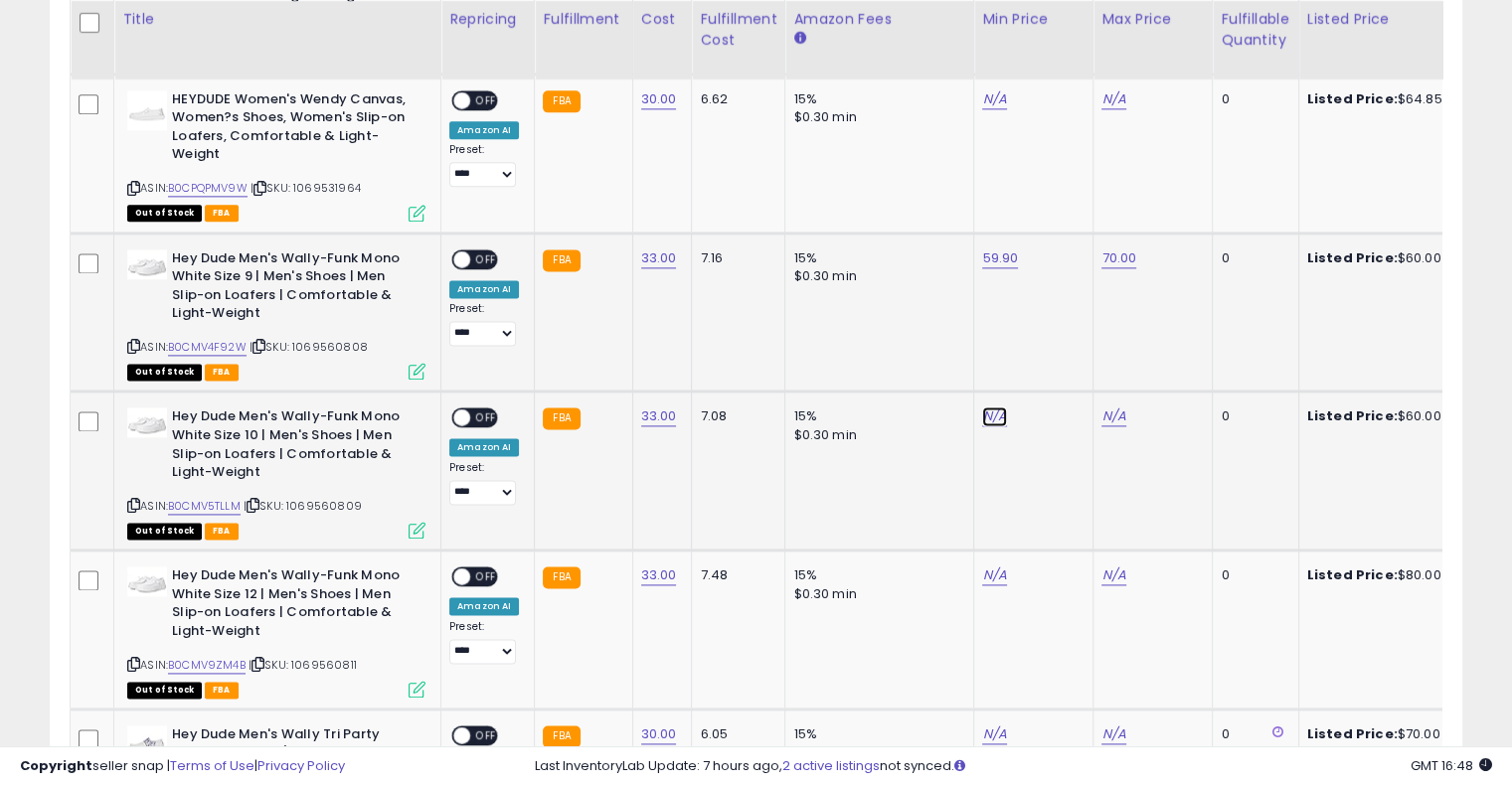 click on "N/A" at bounding box center [994, -1258] 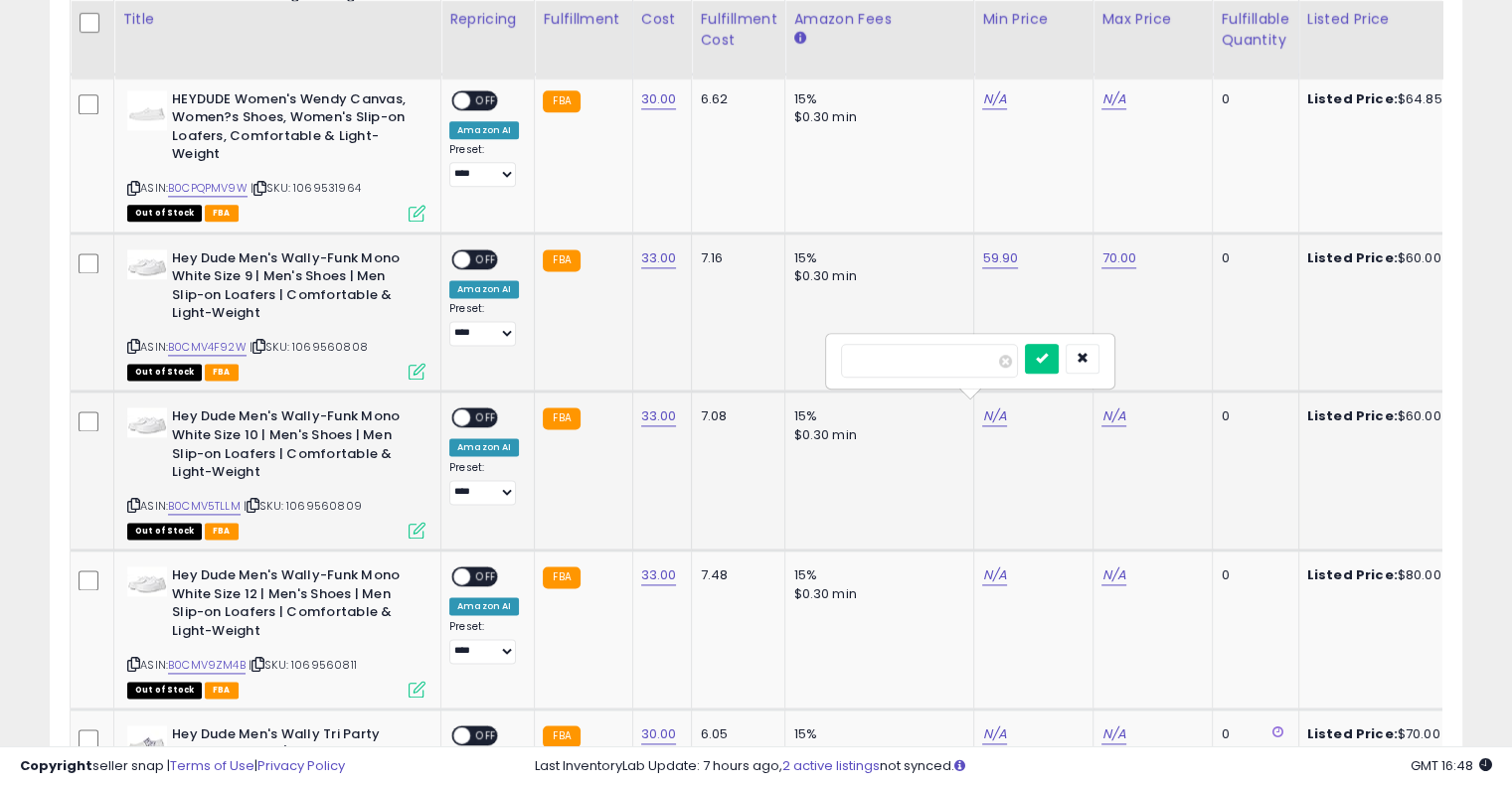 type on "*****" 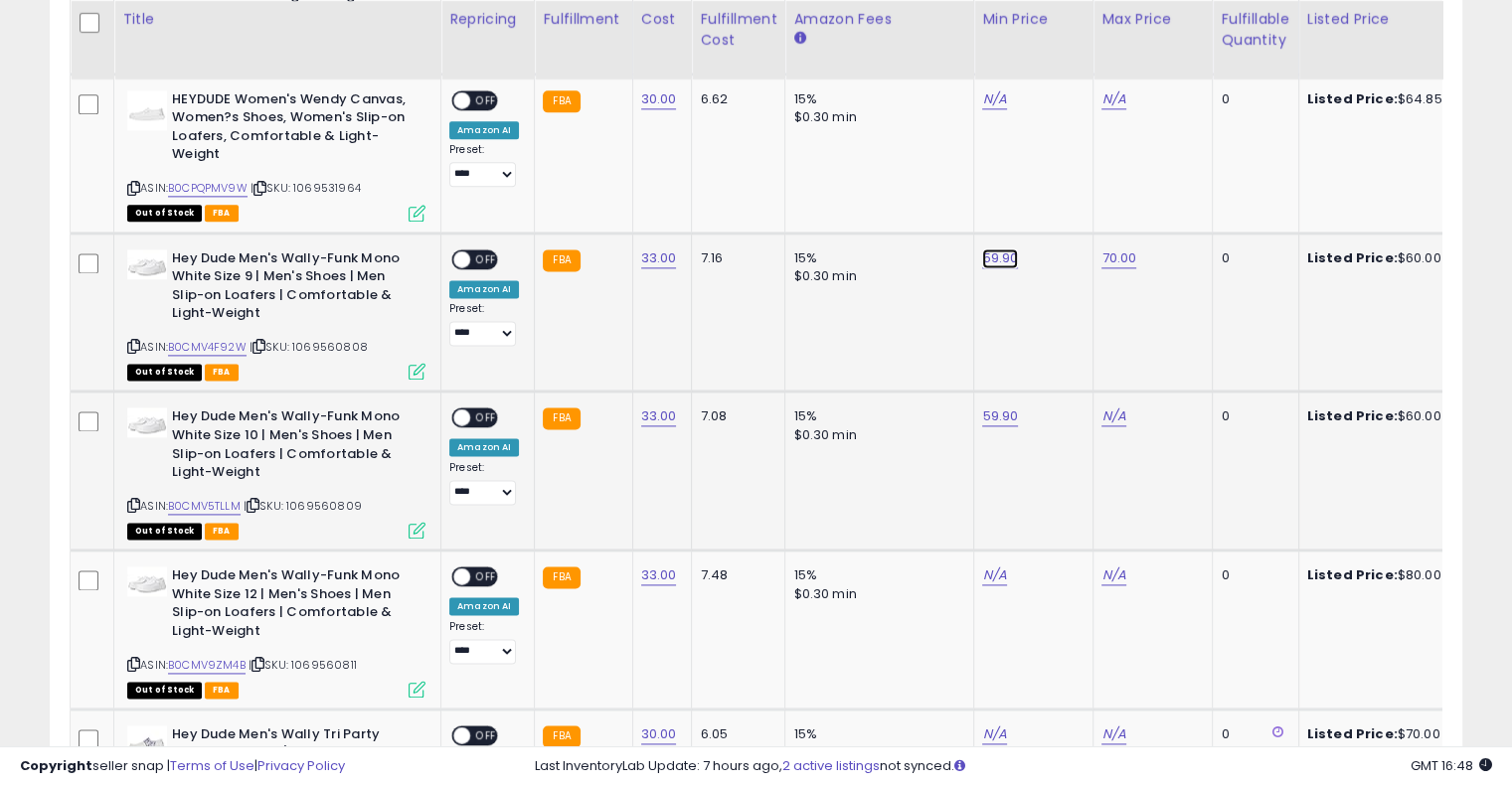 click on "59.90" at bounding box center (1000, -1540) 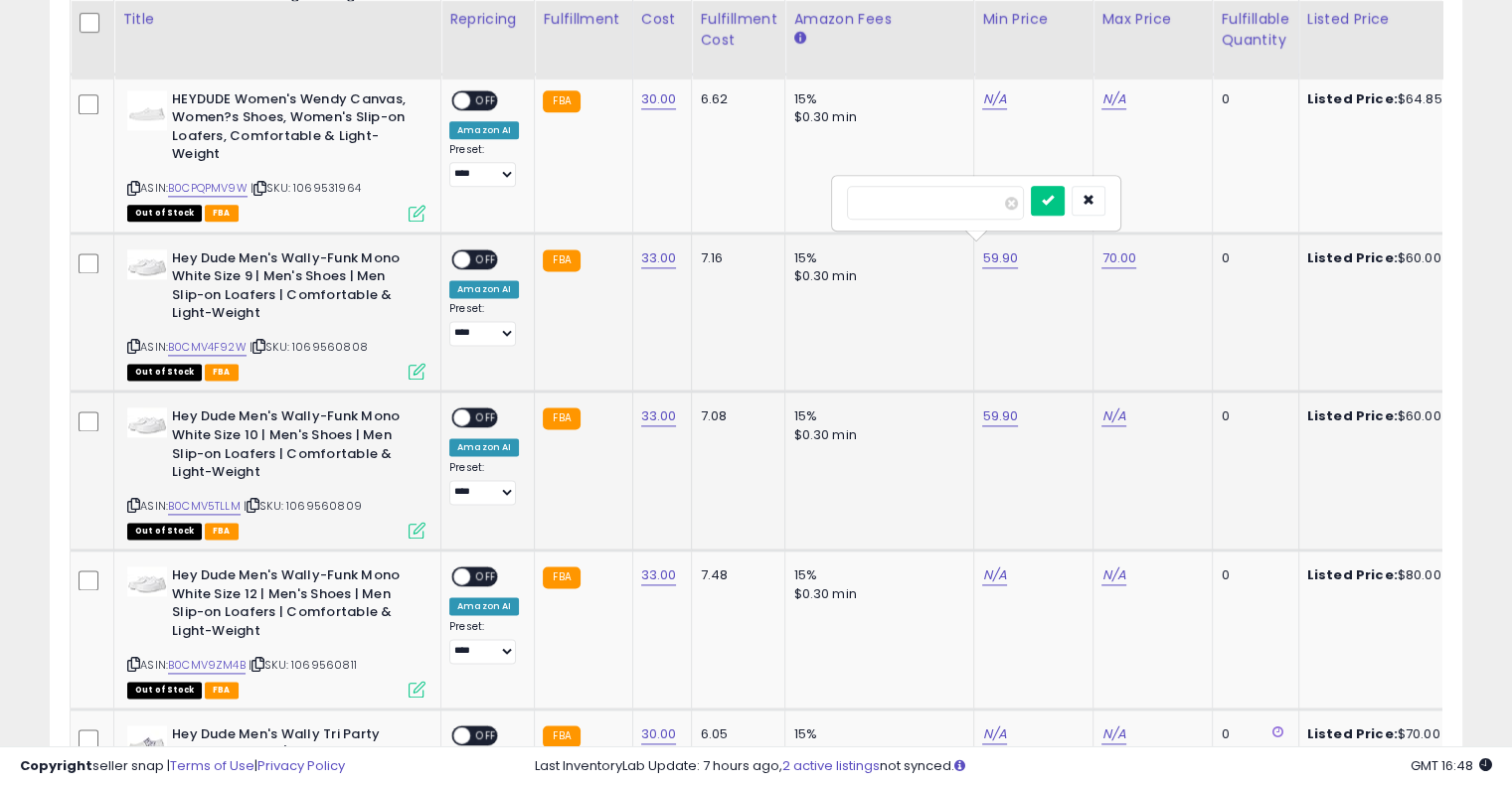 type on "****" 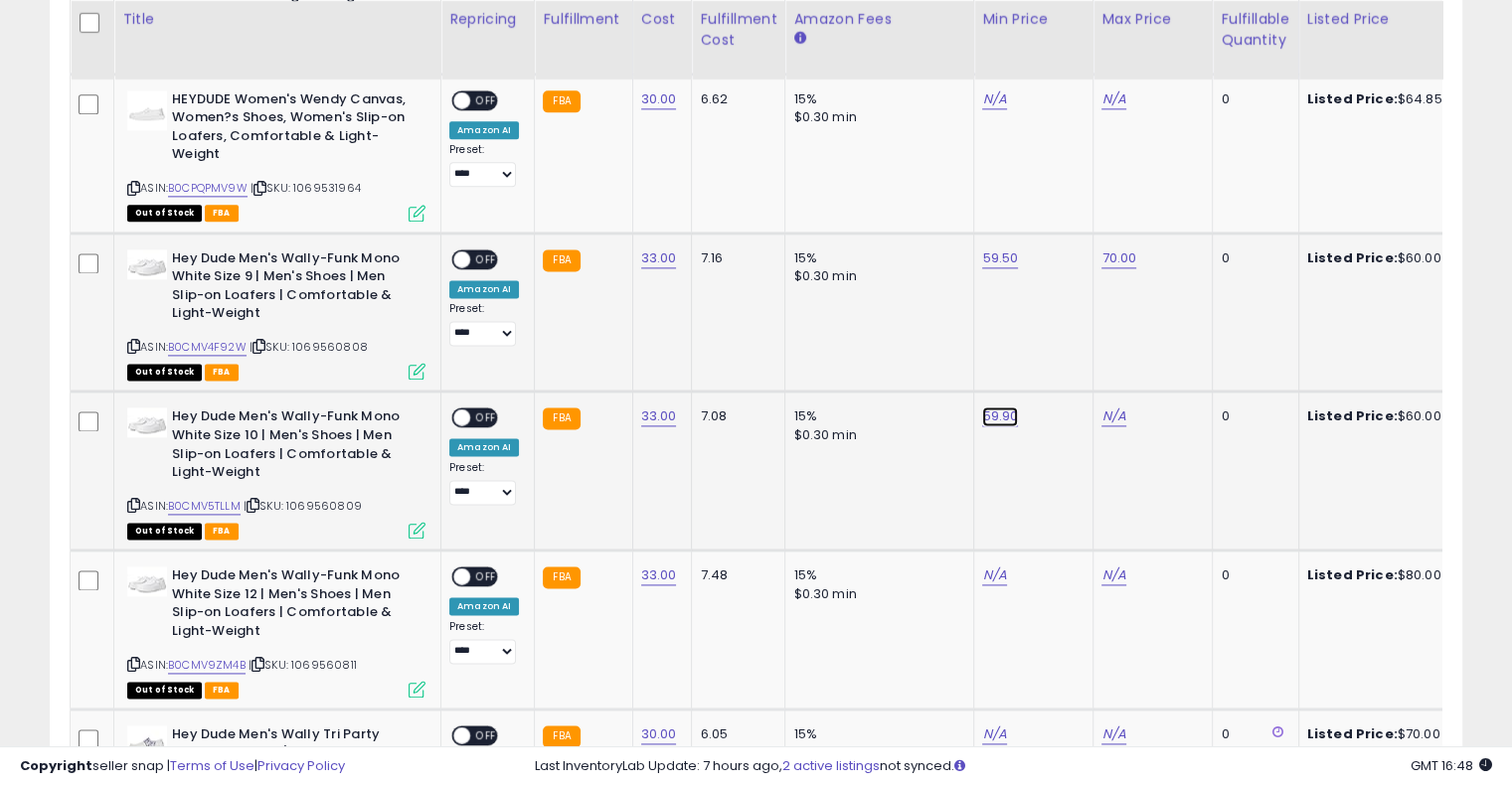 click on "59.90" at bounding box center [1000, -1540] 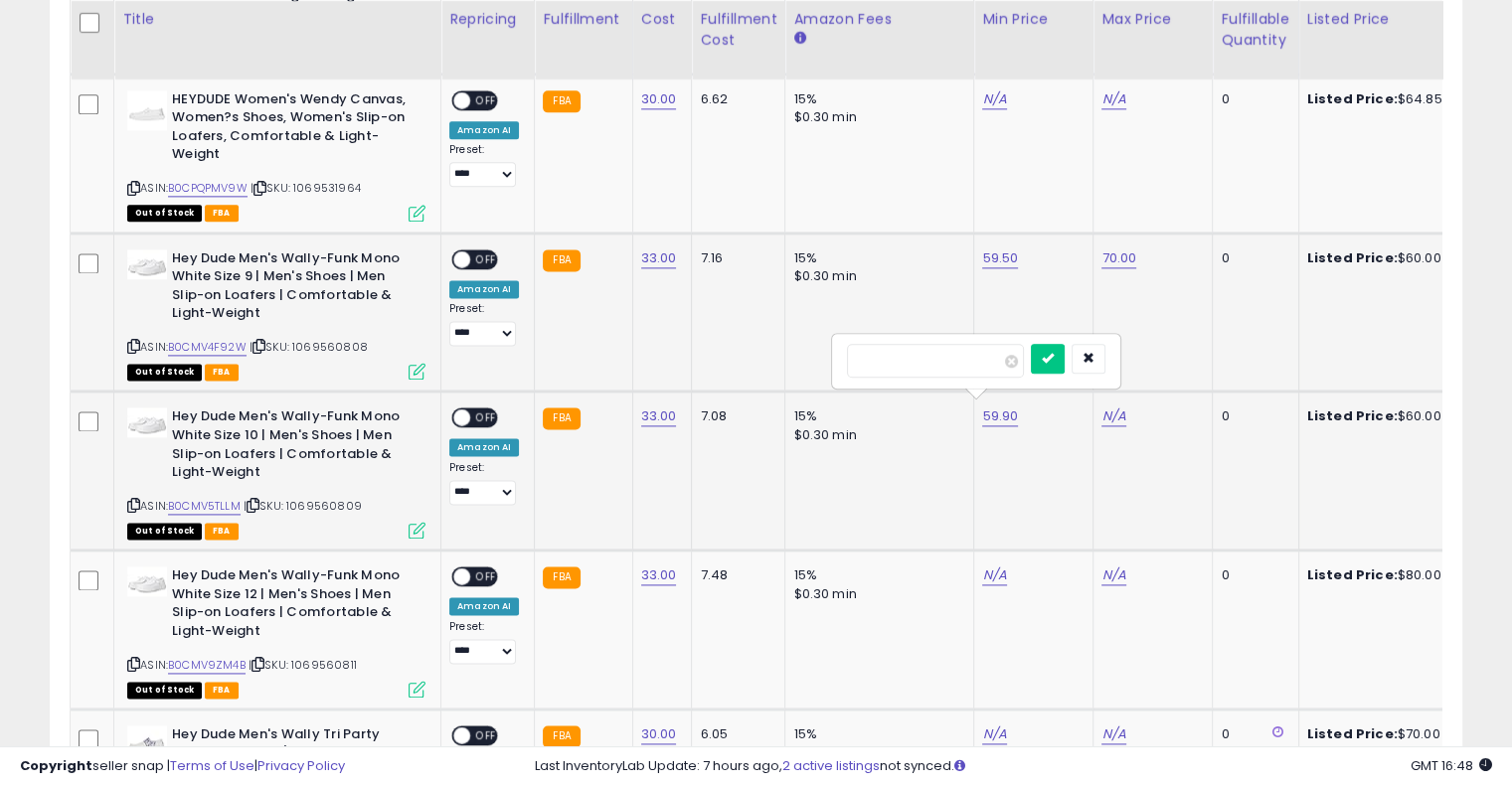 type on "****" 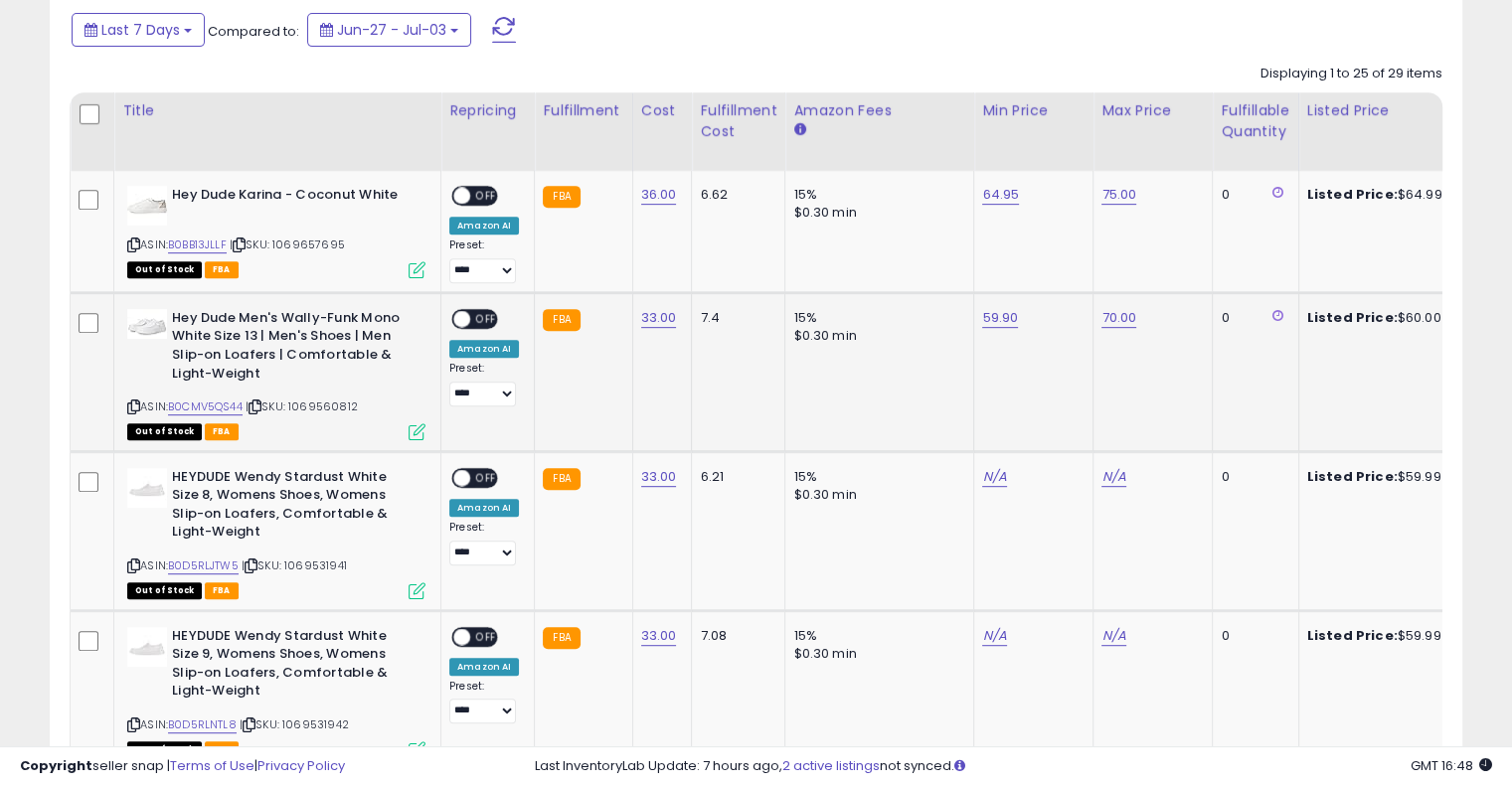 scroll, scrollTop: 775, scrollLeft: 0, axis: vertical 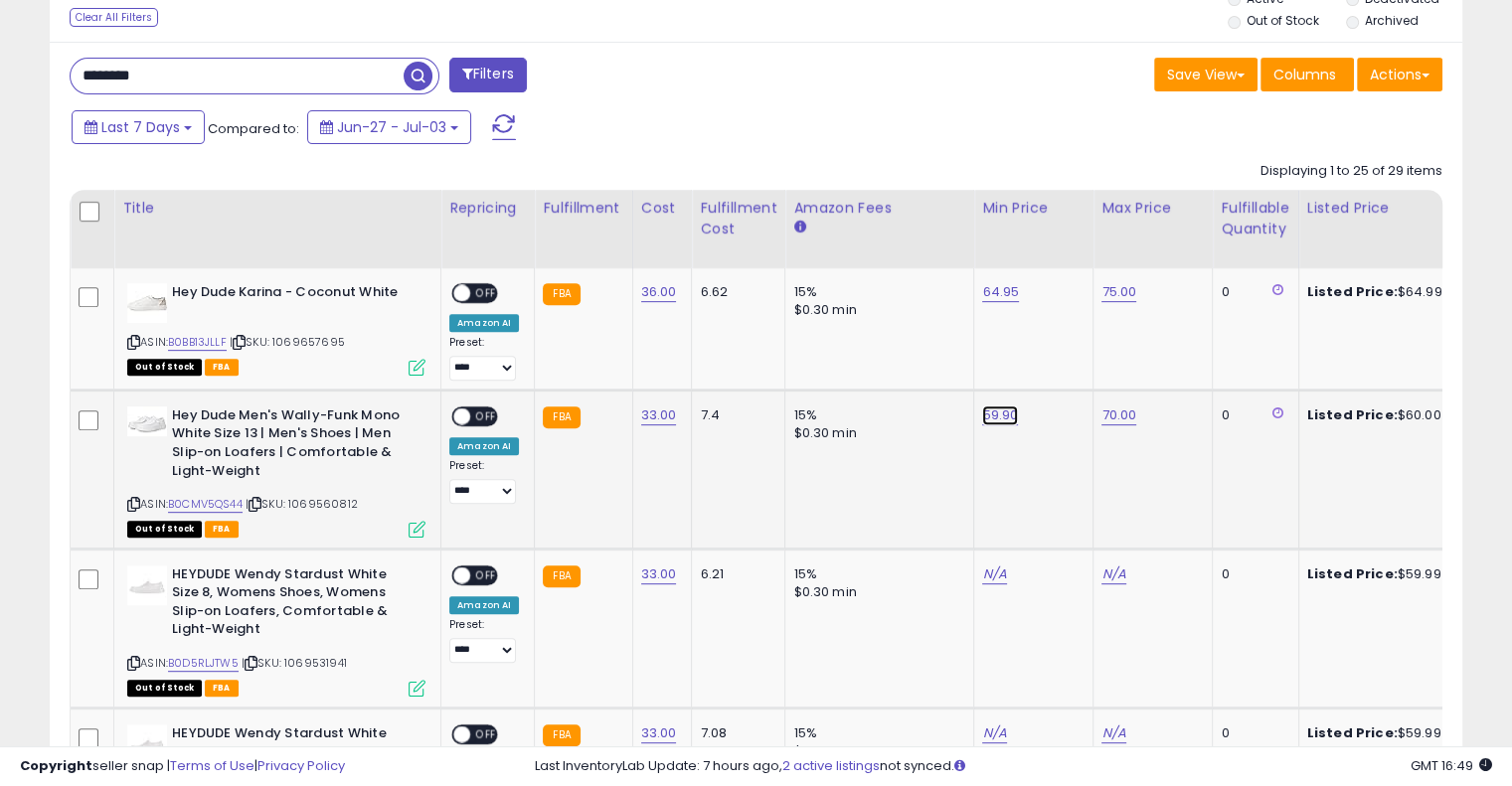 click on "59.90" at bounding box center (1000, 292) 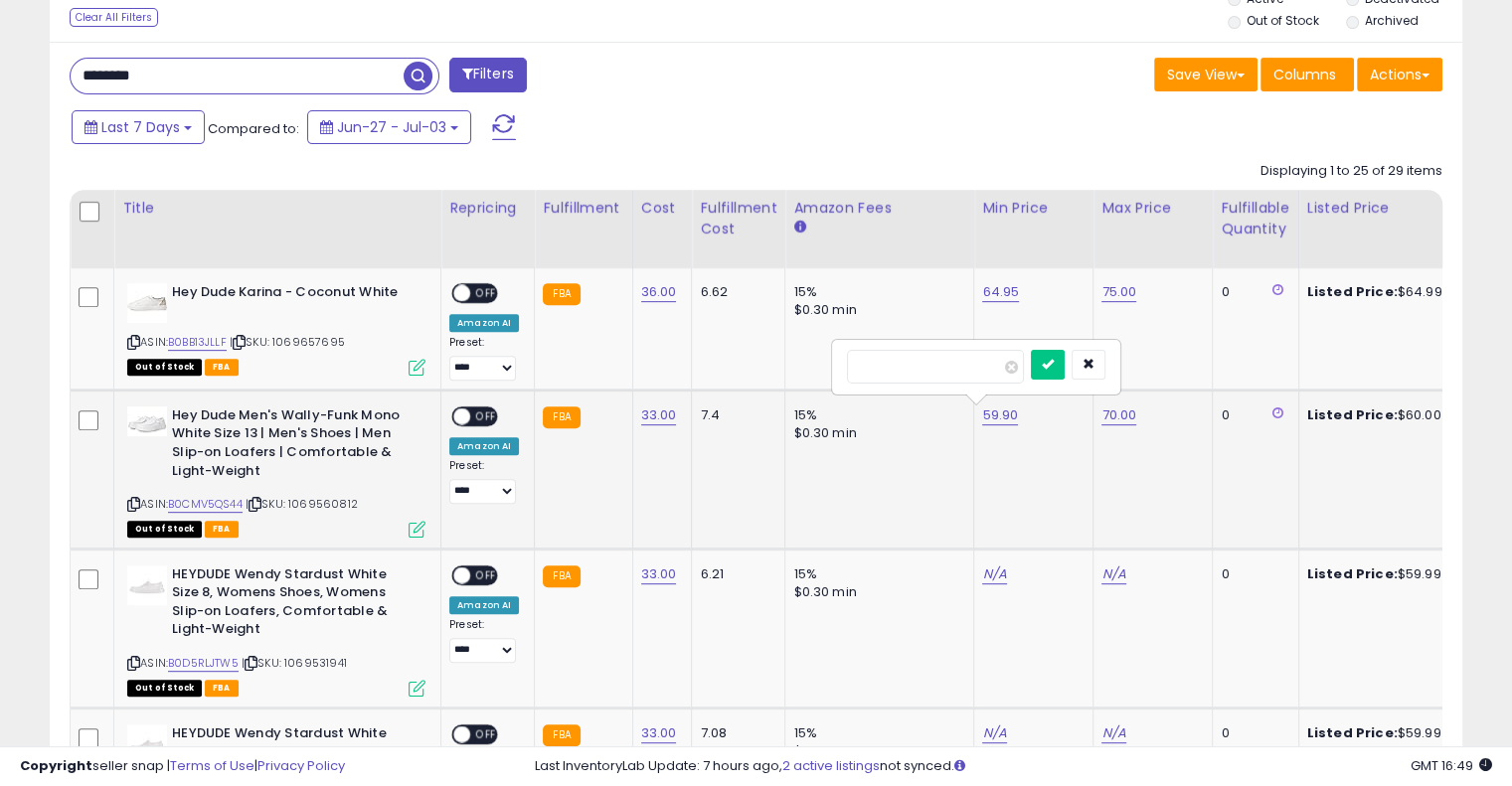 type on "****" 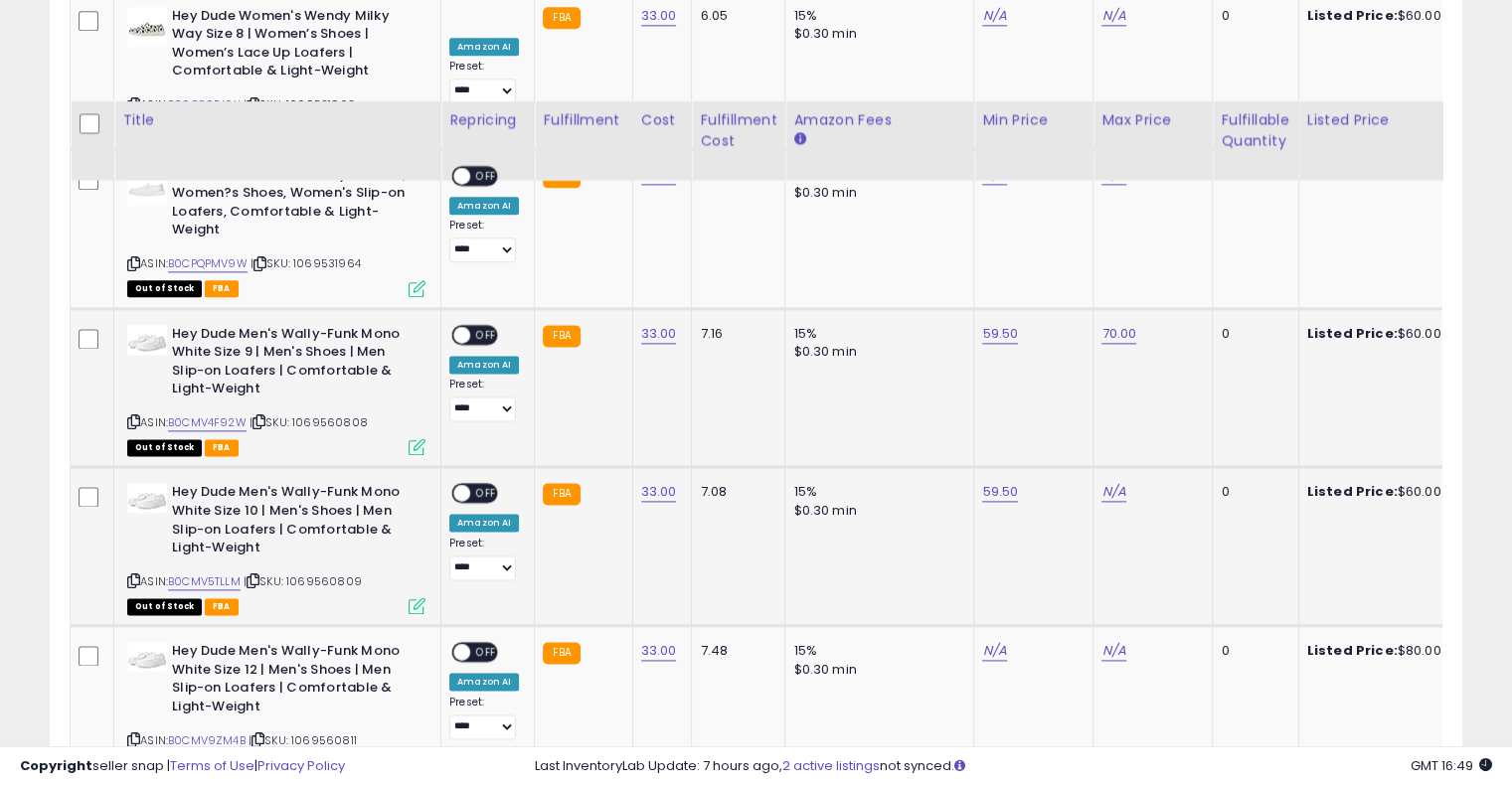 scroll, scrollTop: 2669, scrollLeft: 0, axis: vertical 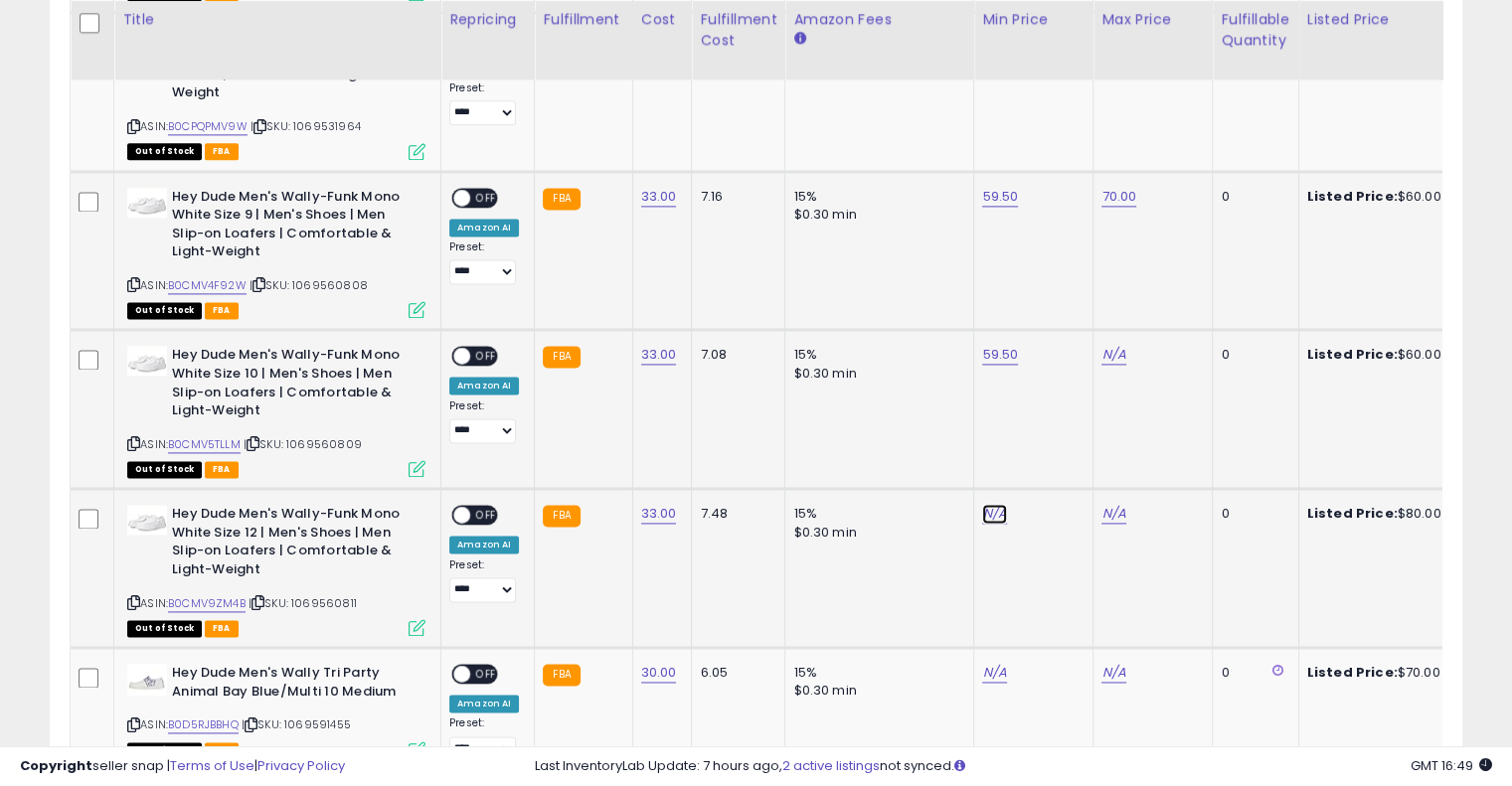 click on "N/A" at bounding box center (994, -1320) 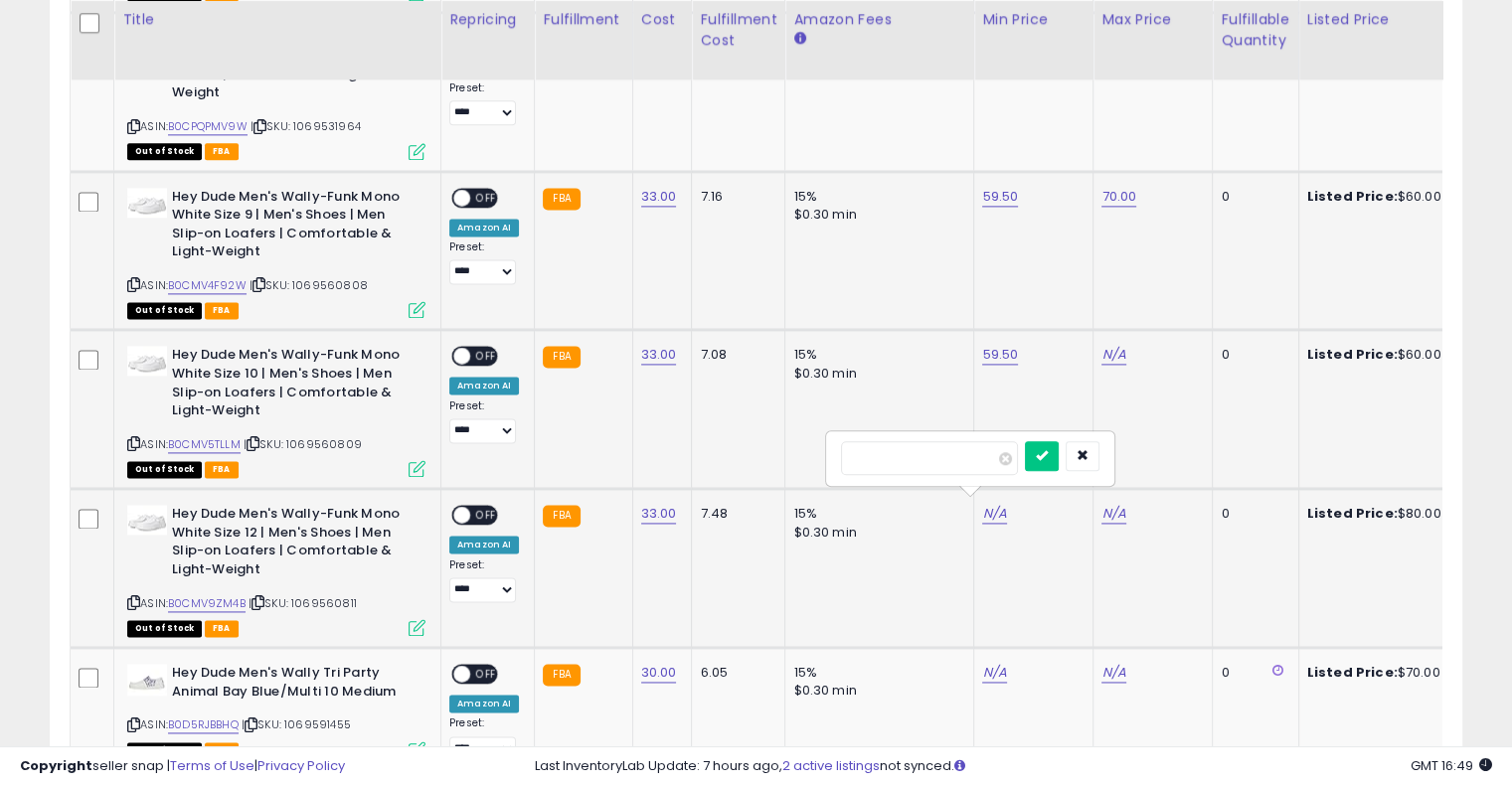 type on "****" 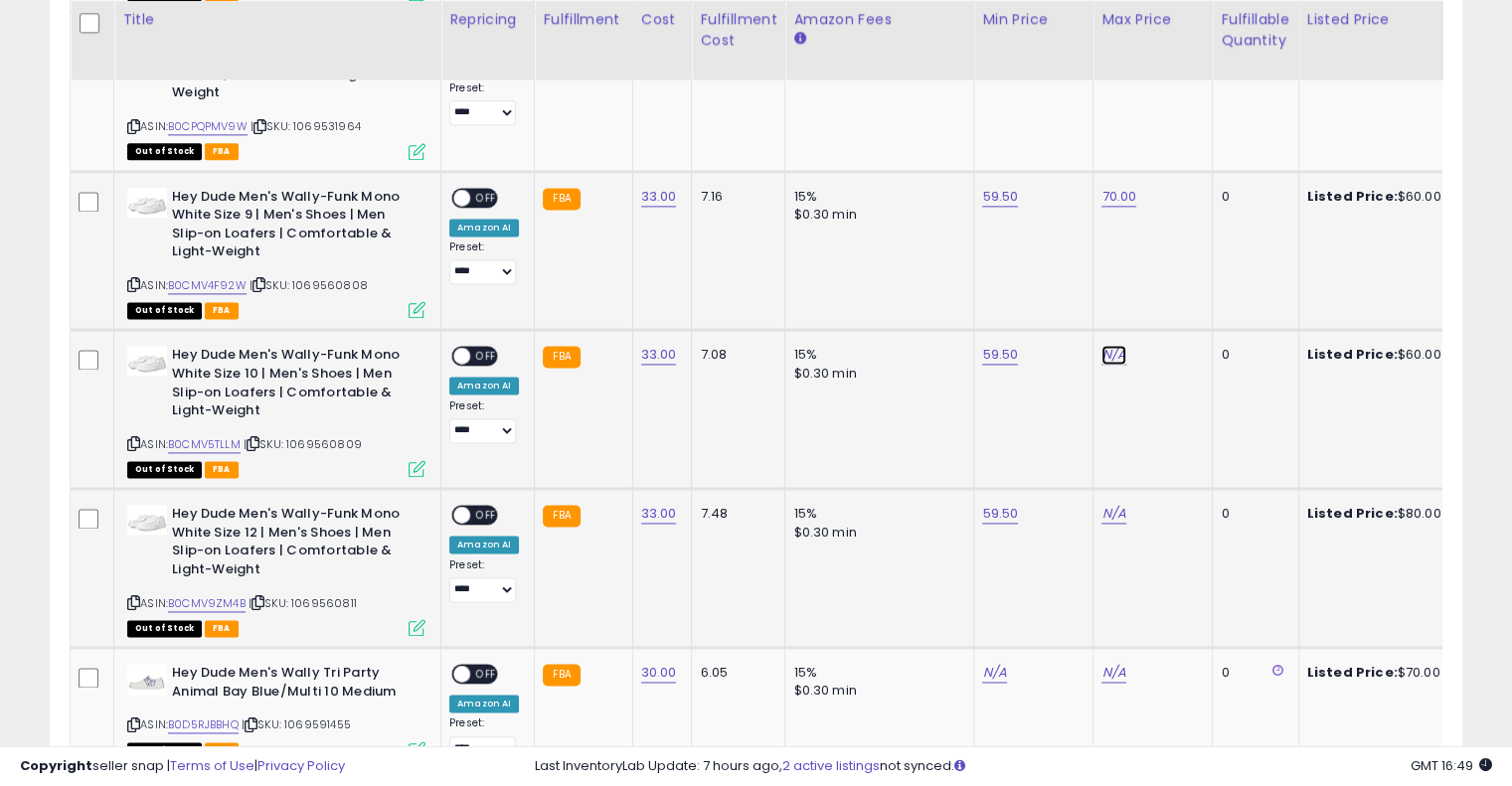 click on "N/A" at bounding box center (1113, -1320) 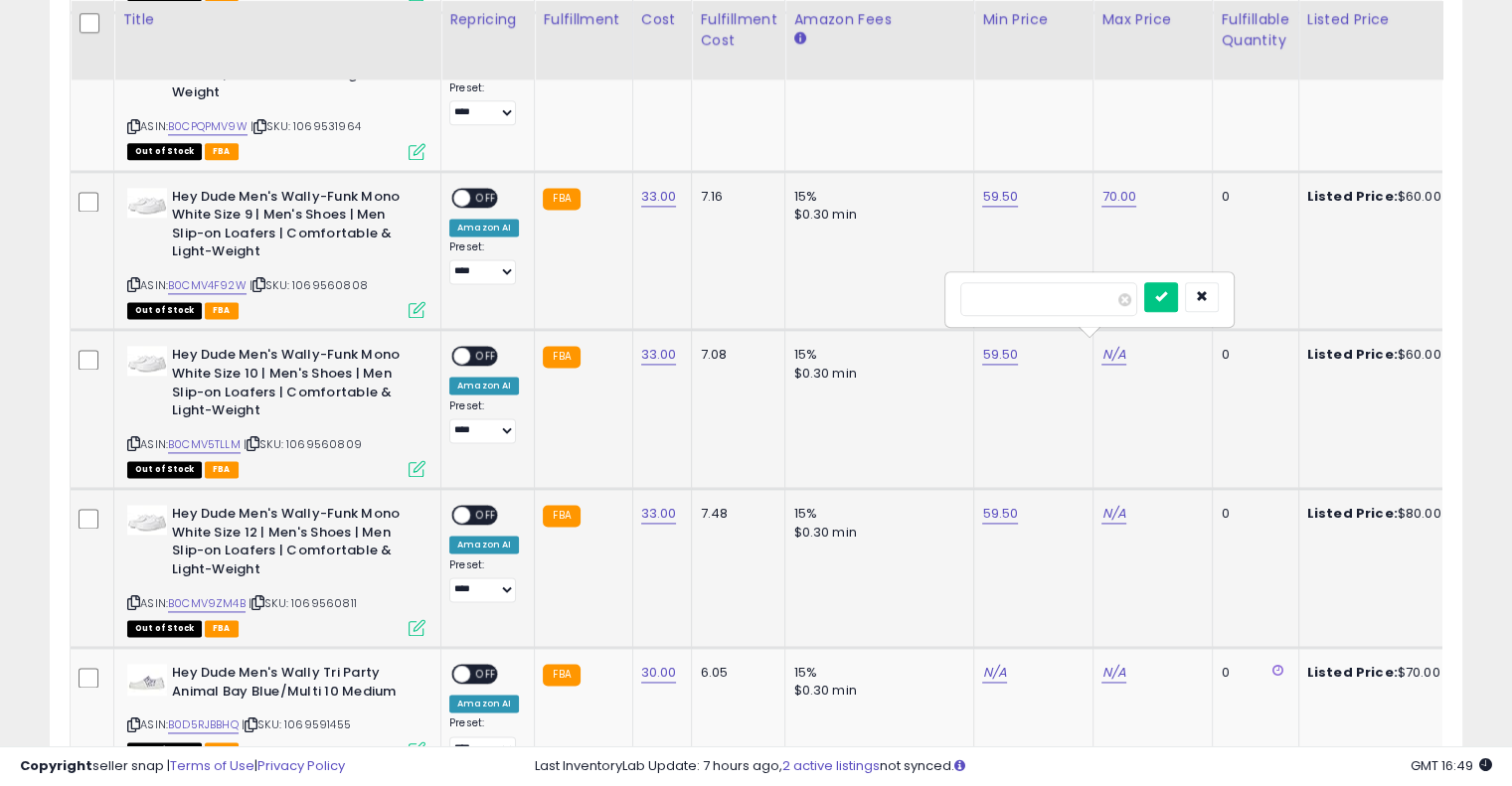 type on "**" 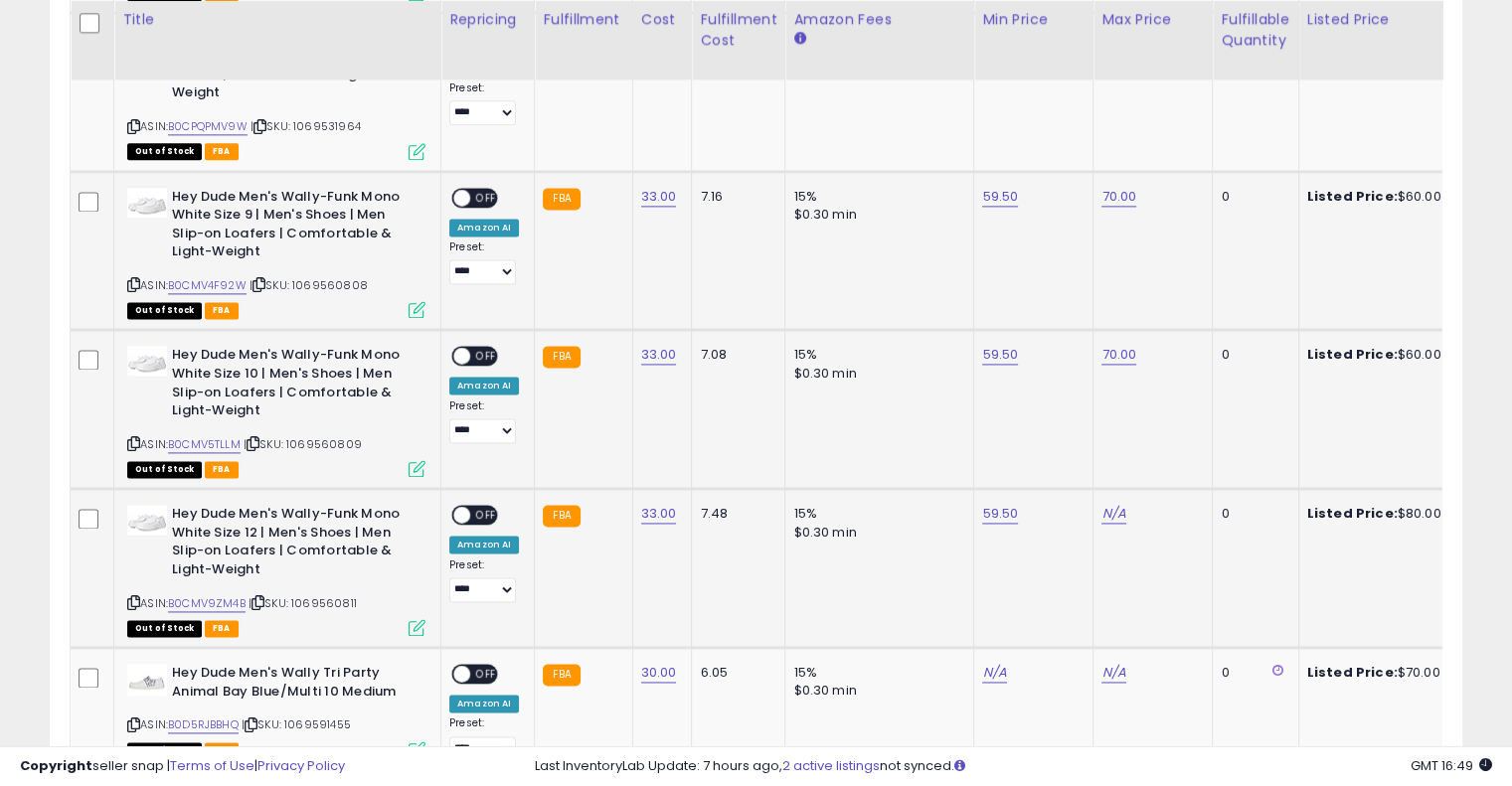 click on "N/A" at bounding box center (1149, 514) 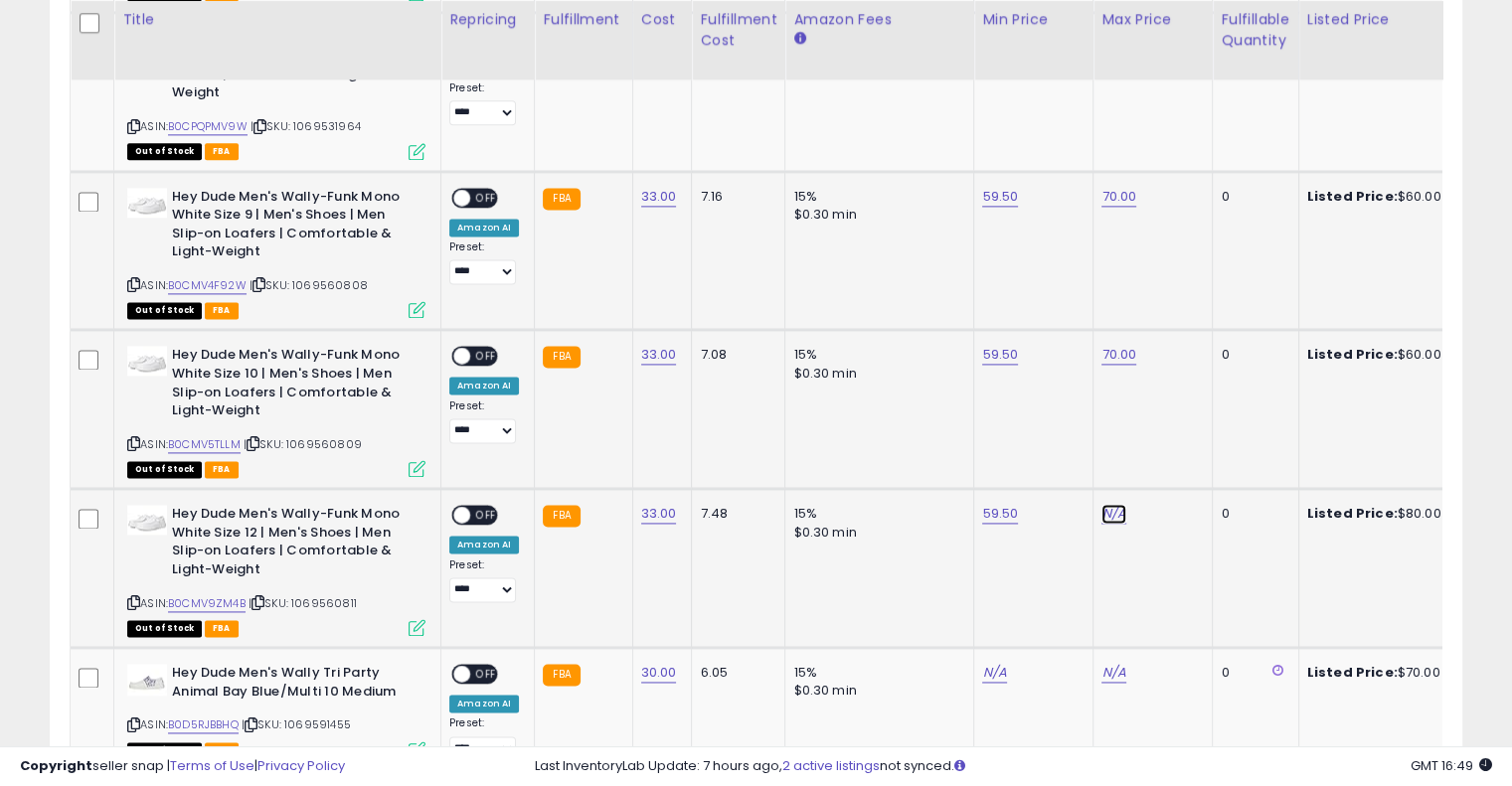 click on "N/A" at bounding box center (1113, -1320) 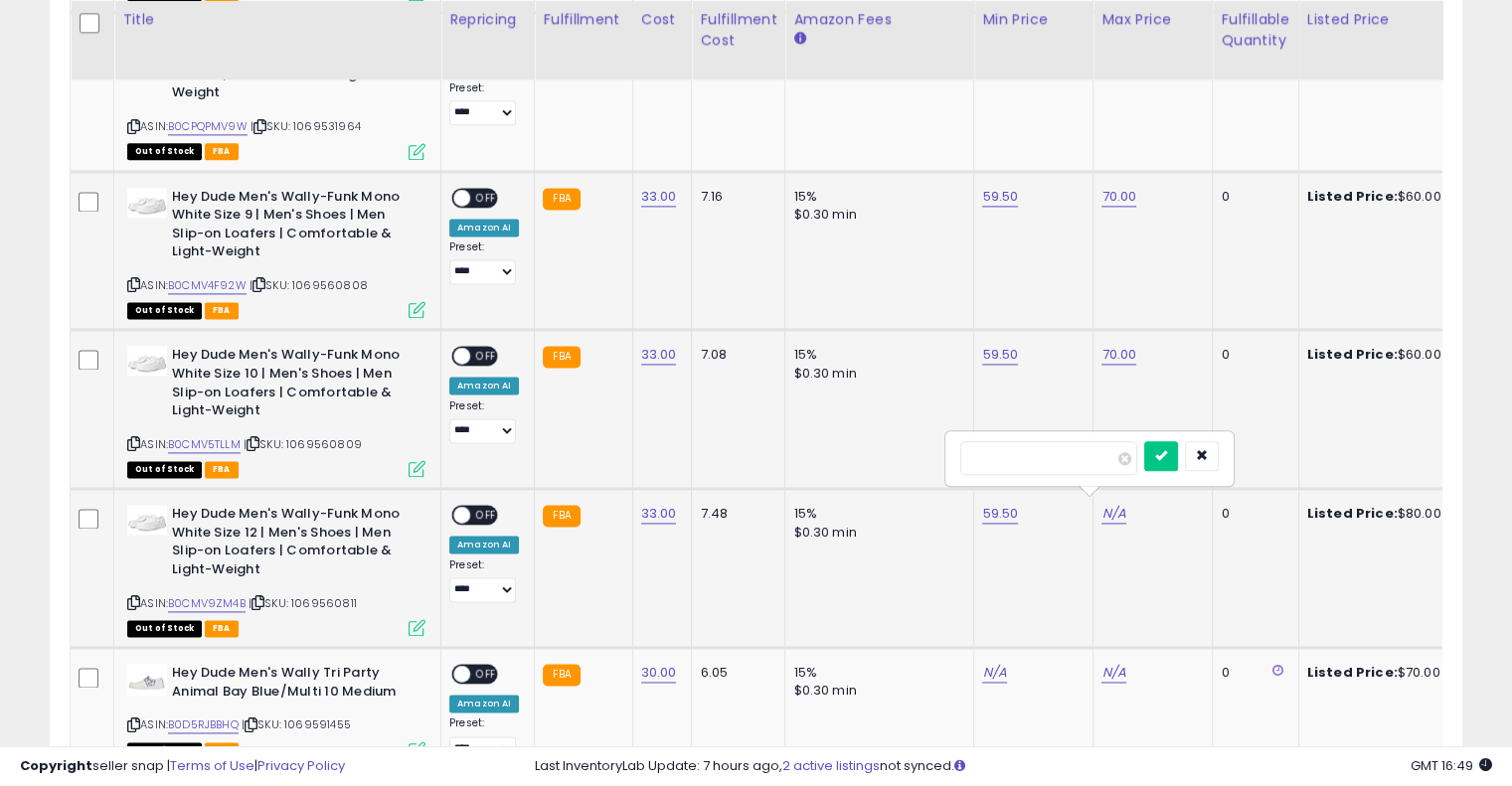 type on "**" 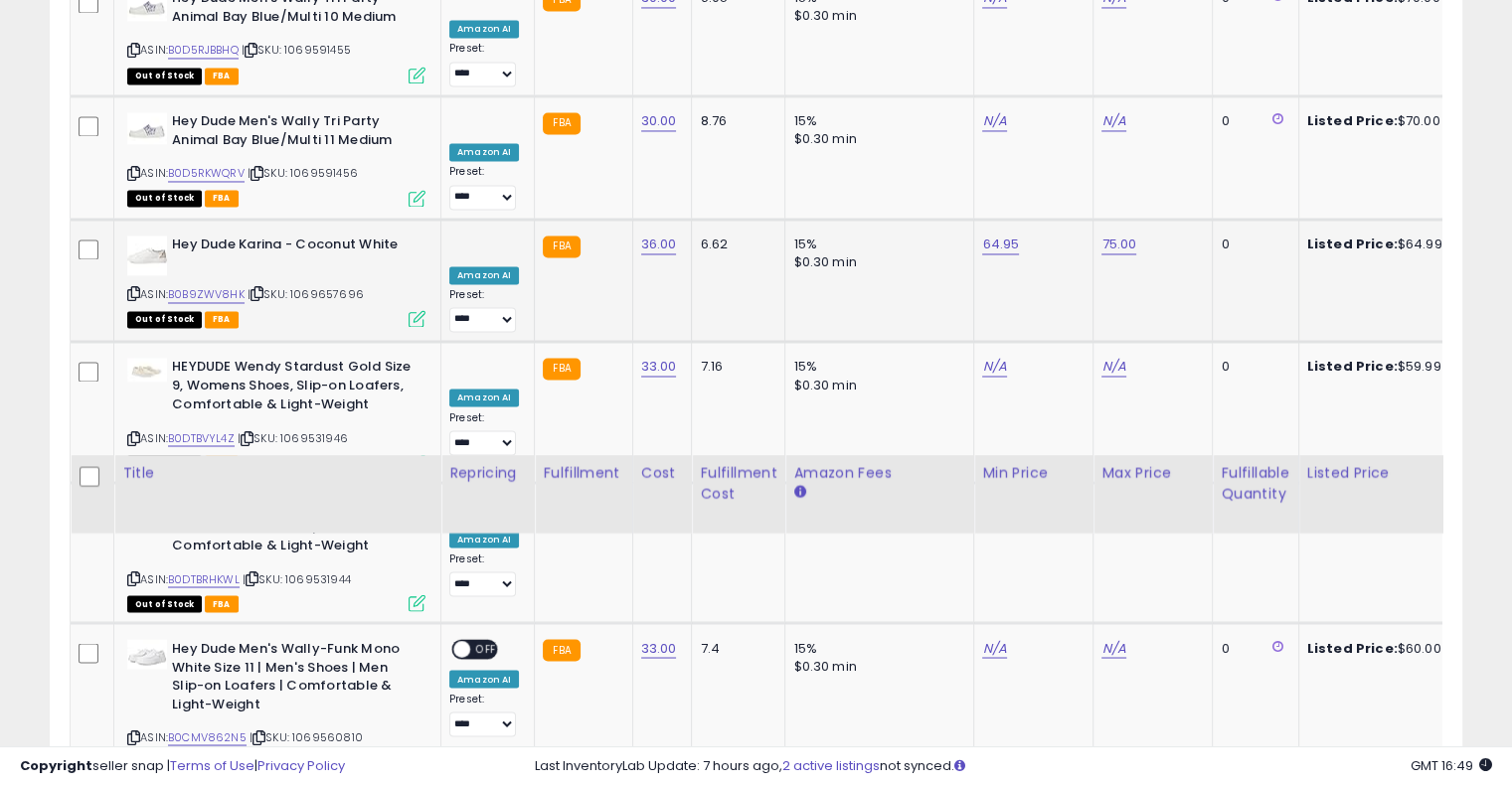 scroll, scrollTop: 3809, scrollLeft: 0, axis: vertical 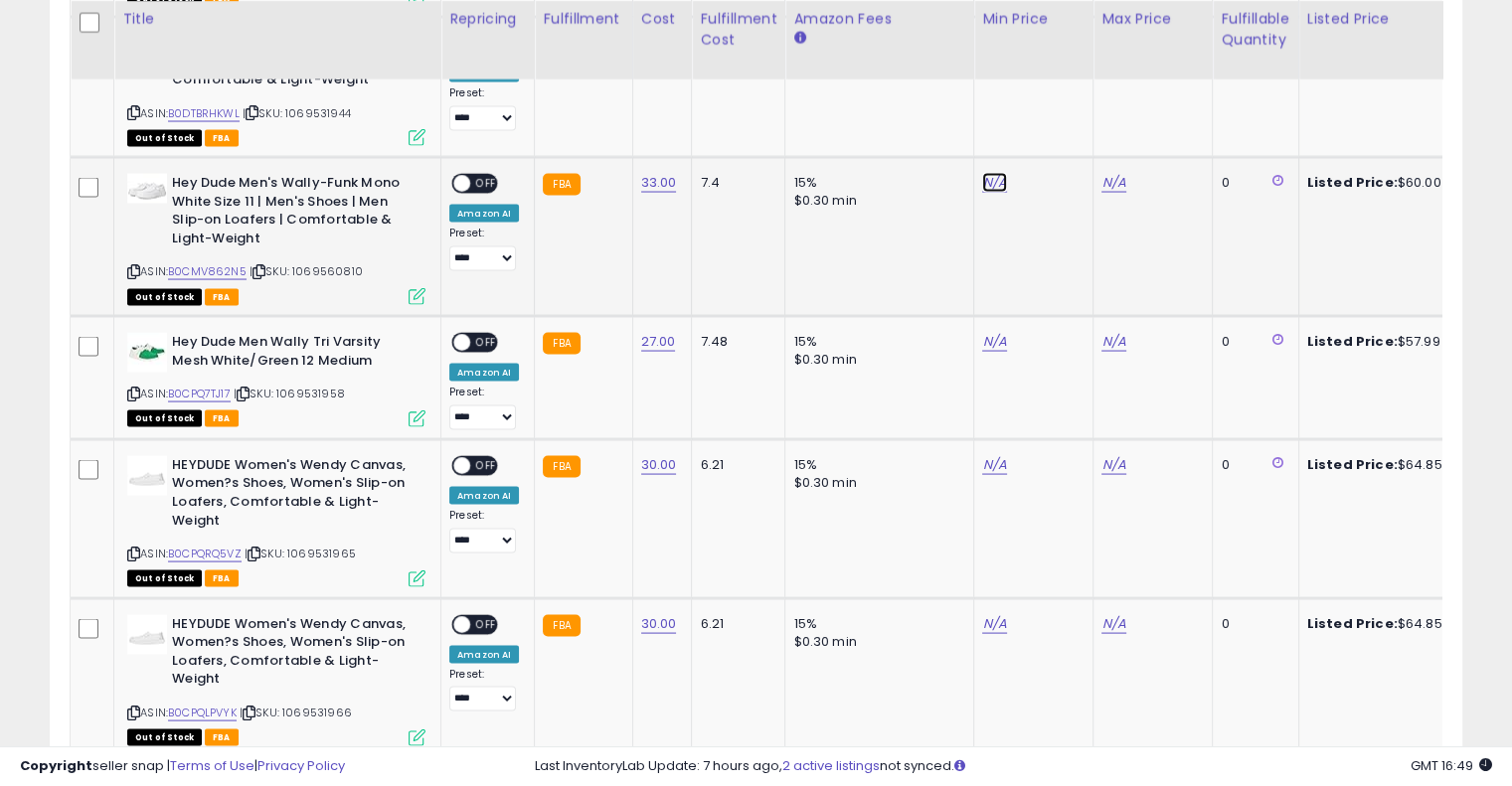 click on "N/A" at bounding box center (994, -2459) 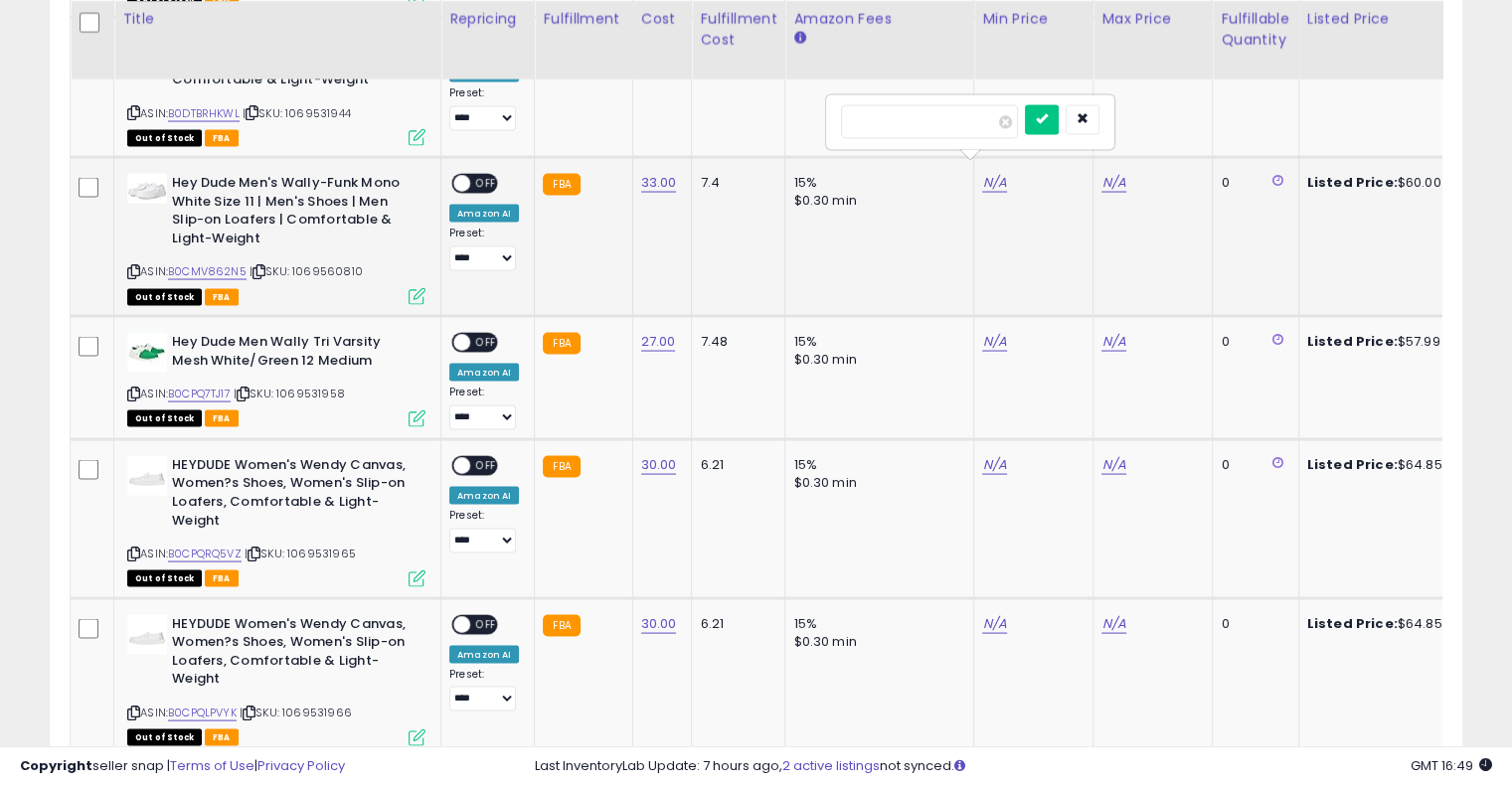 type on "****" 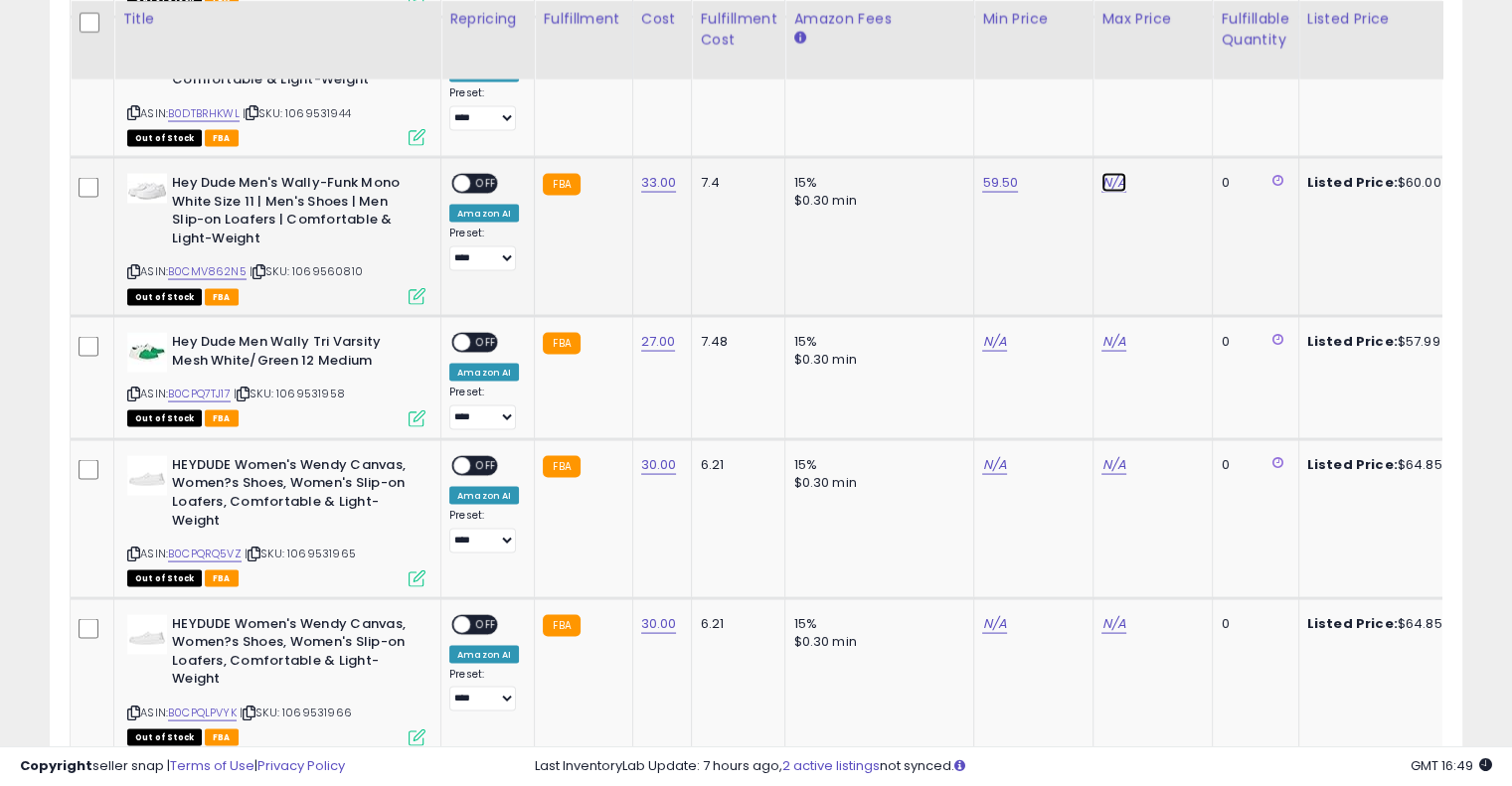click on "N/A" at bounding box center [1113, -2459] 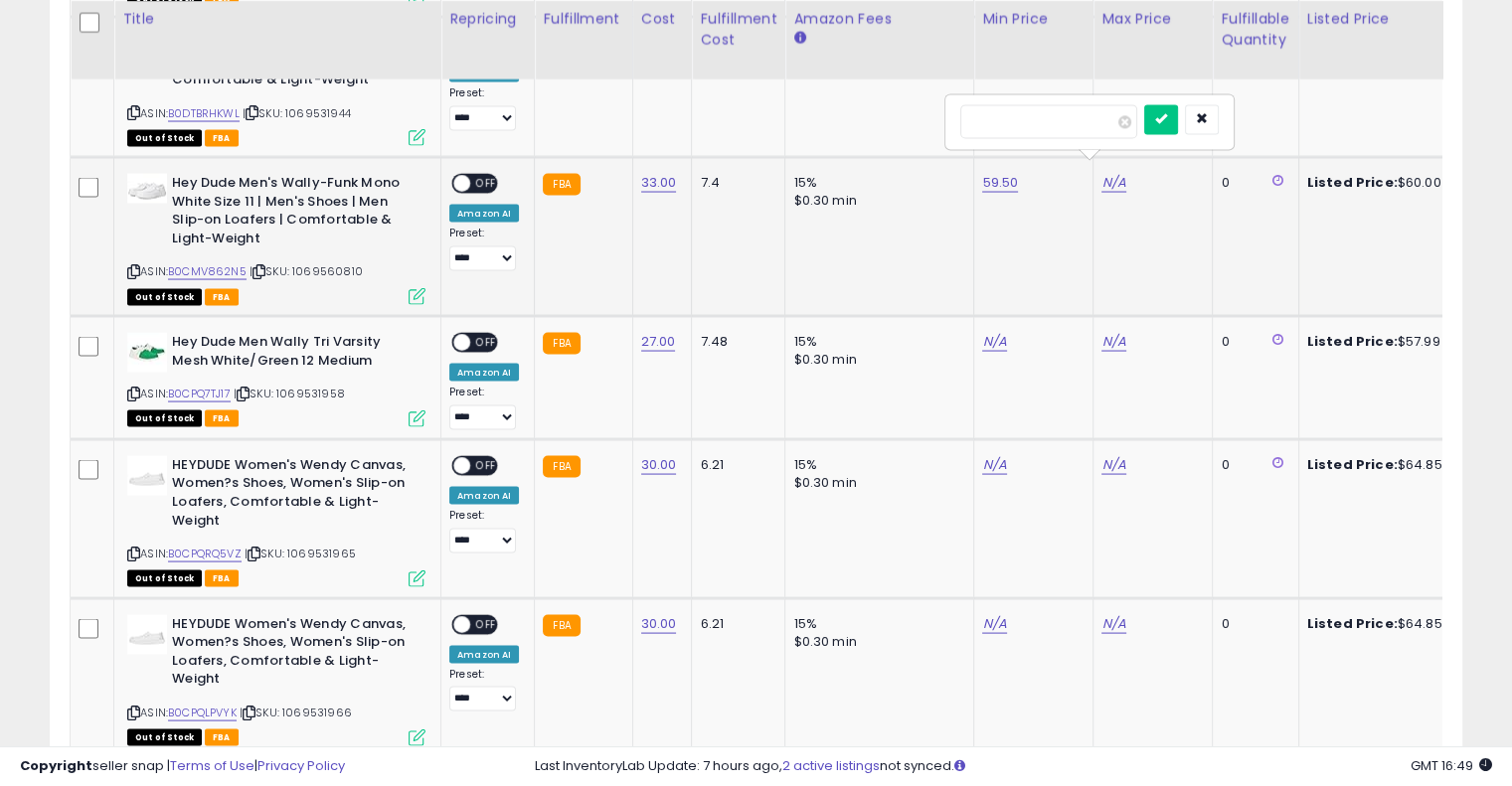 type on "**" 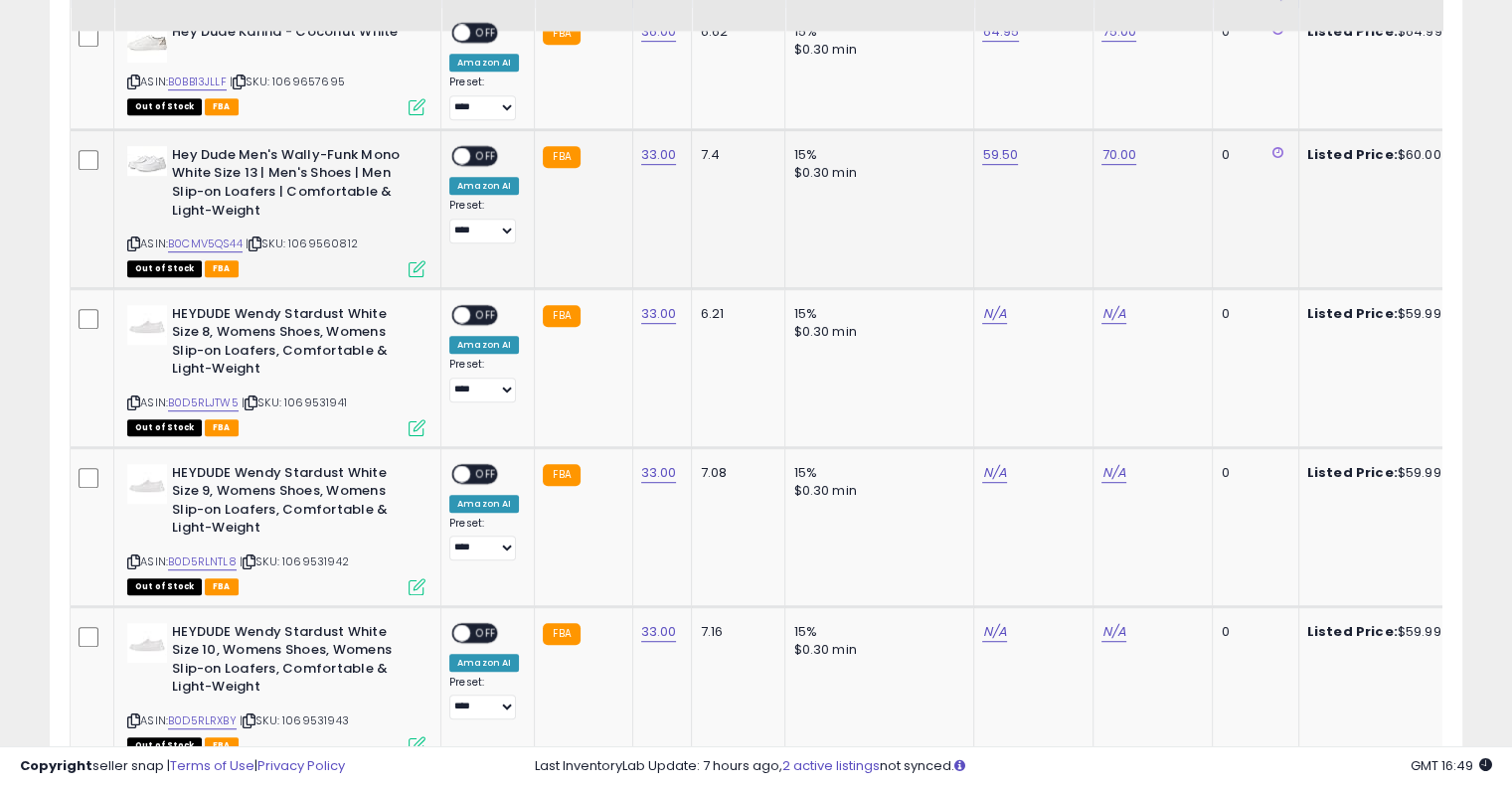 scroll, scrollTop: 1037, scrollLeft: 0, axis: vertical 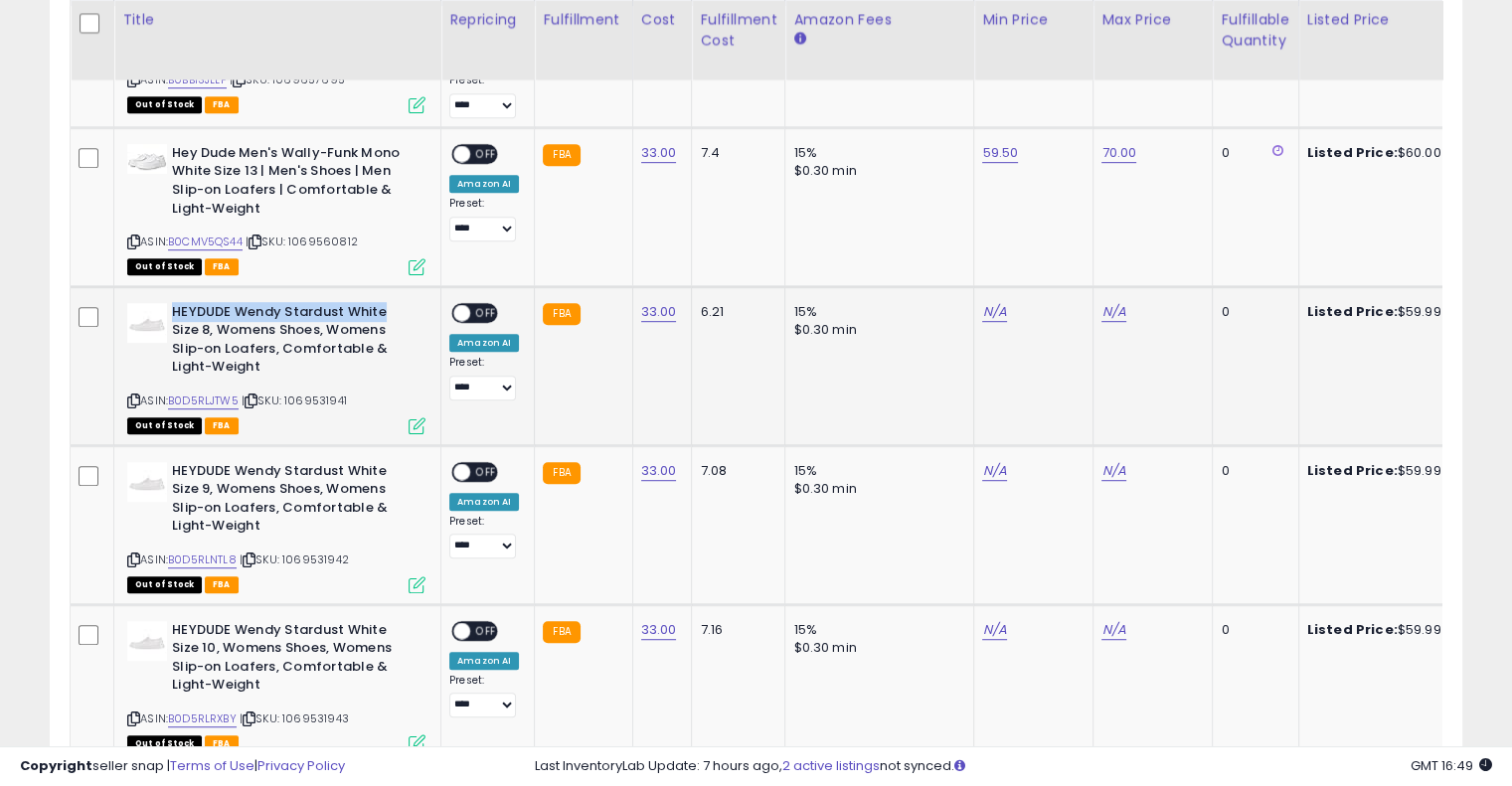 drag, startPoint x: 171, startPoint y: 307, endPoint x: 412, endPoint y: 306, distance: 241.00207 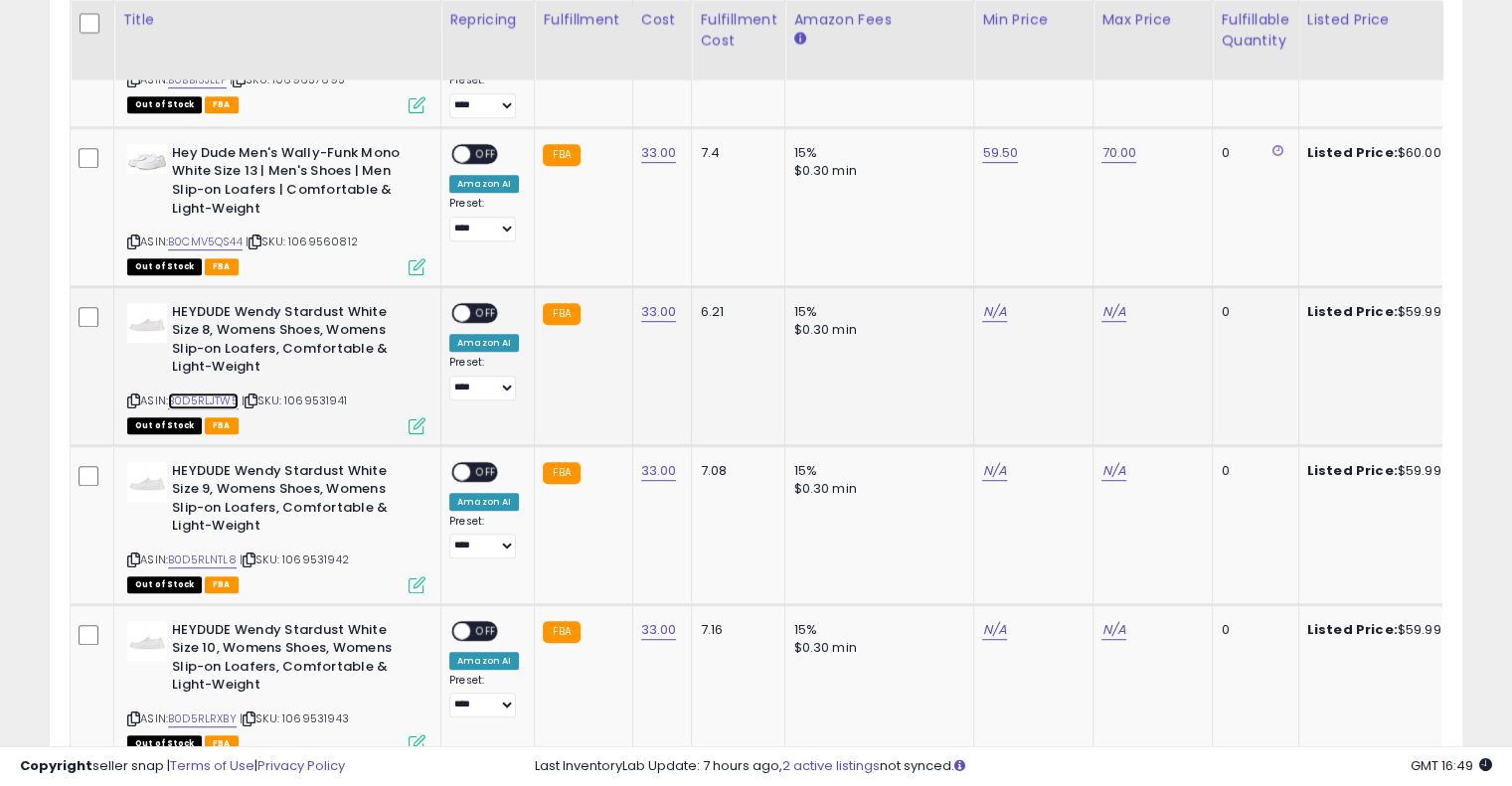 click on "B0D5RLJTW5" at bounding box center (203, 400) 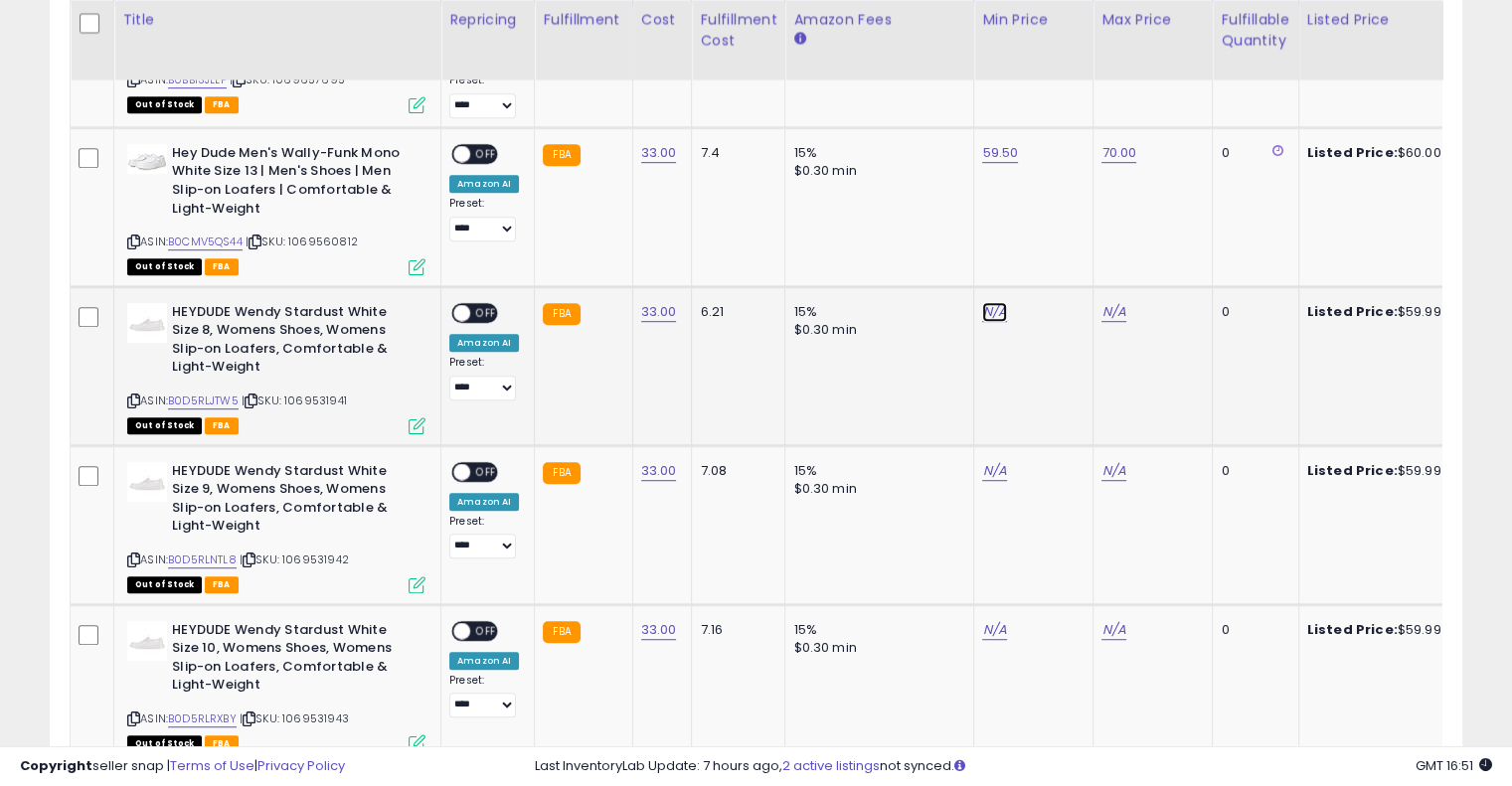 click on "N/A" at bounding box center (994, 312) 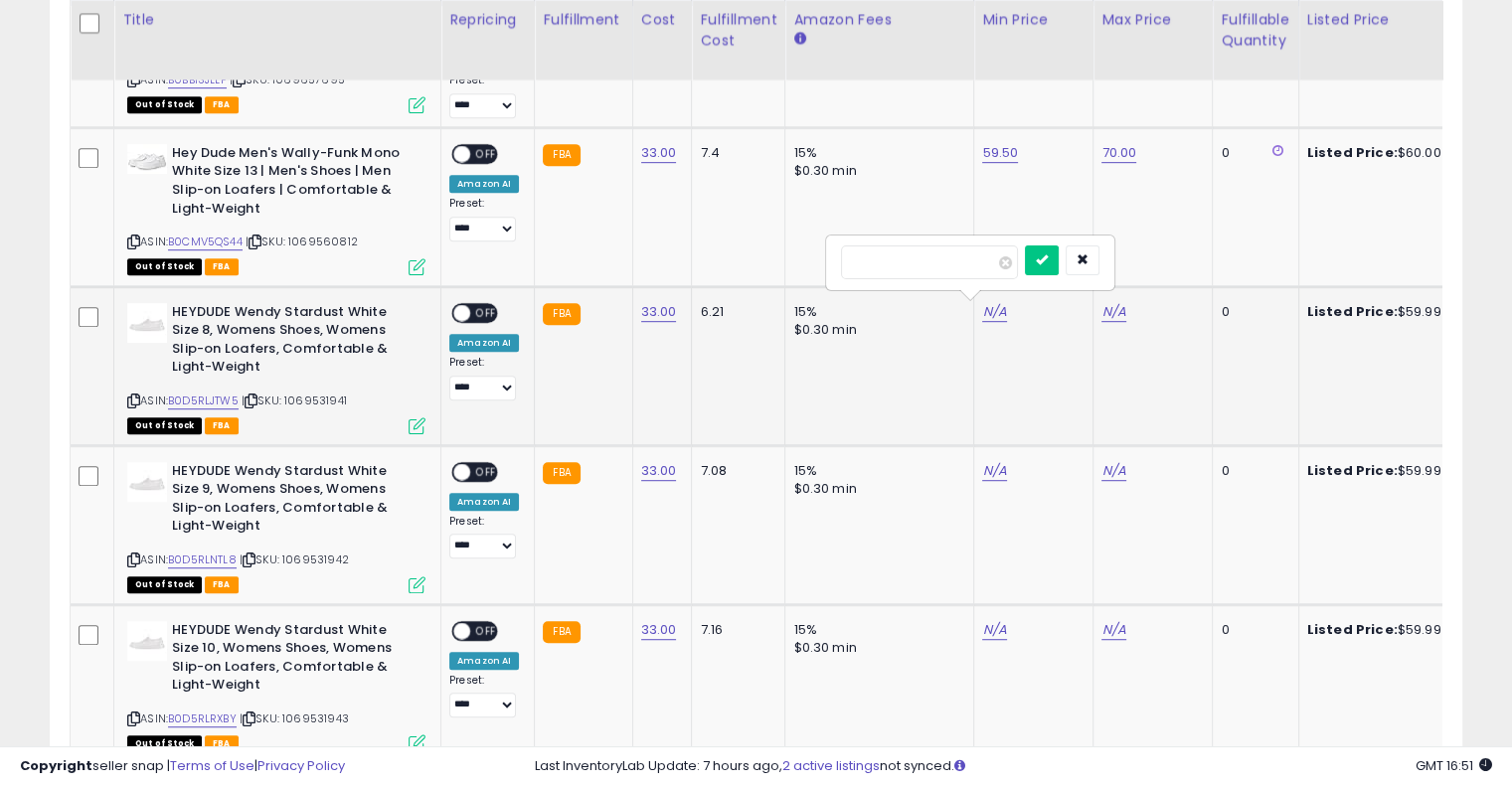 type on "**" 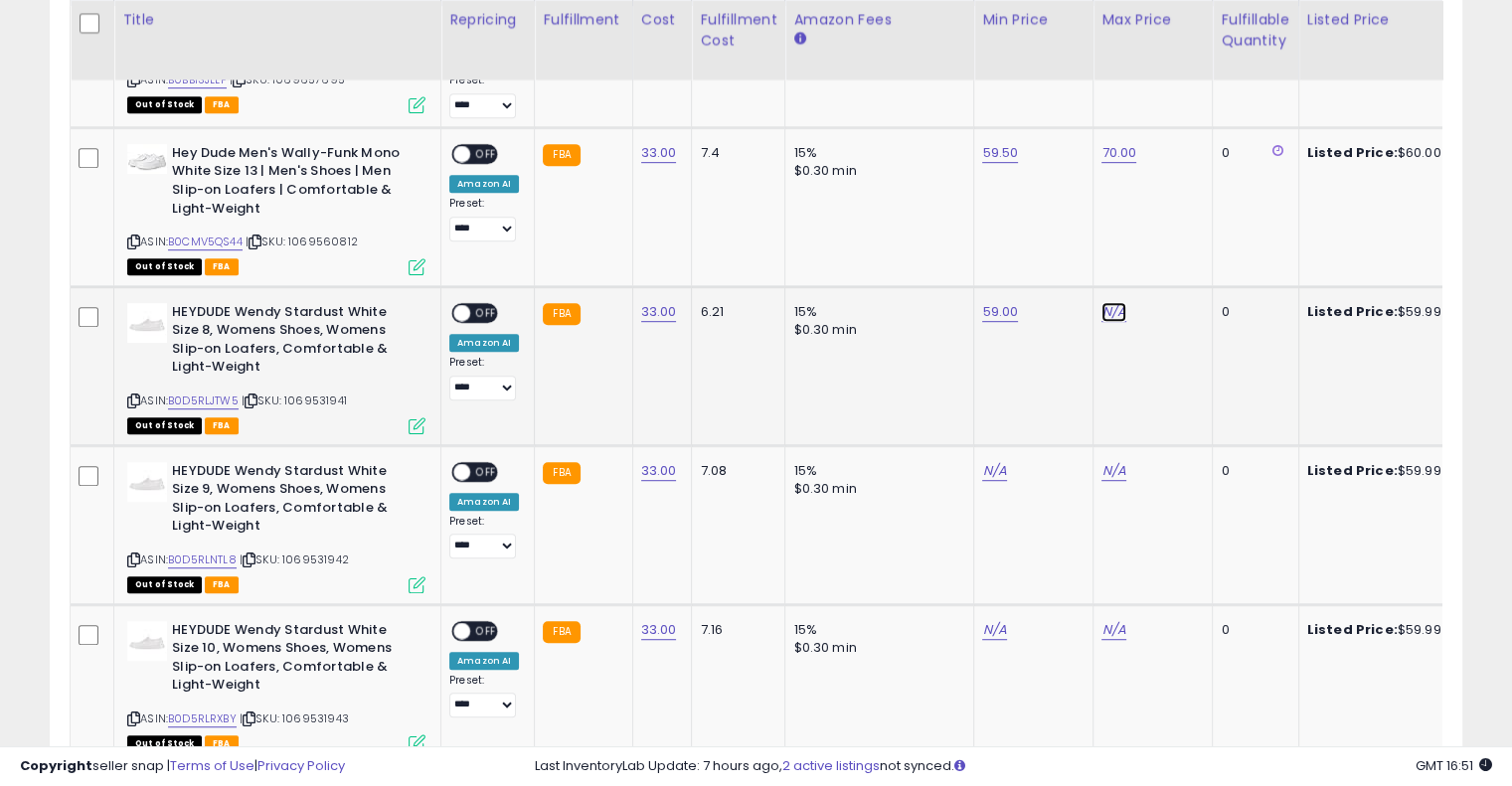 click on "N/A" at bounding box center (1113, 312) 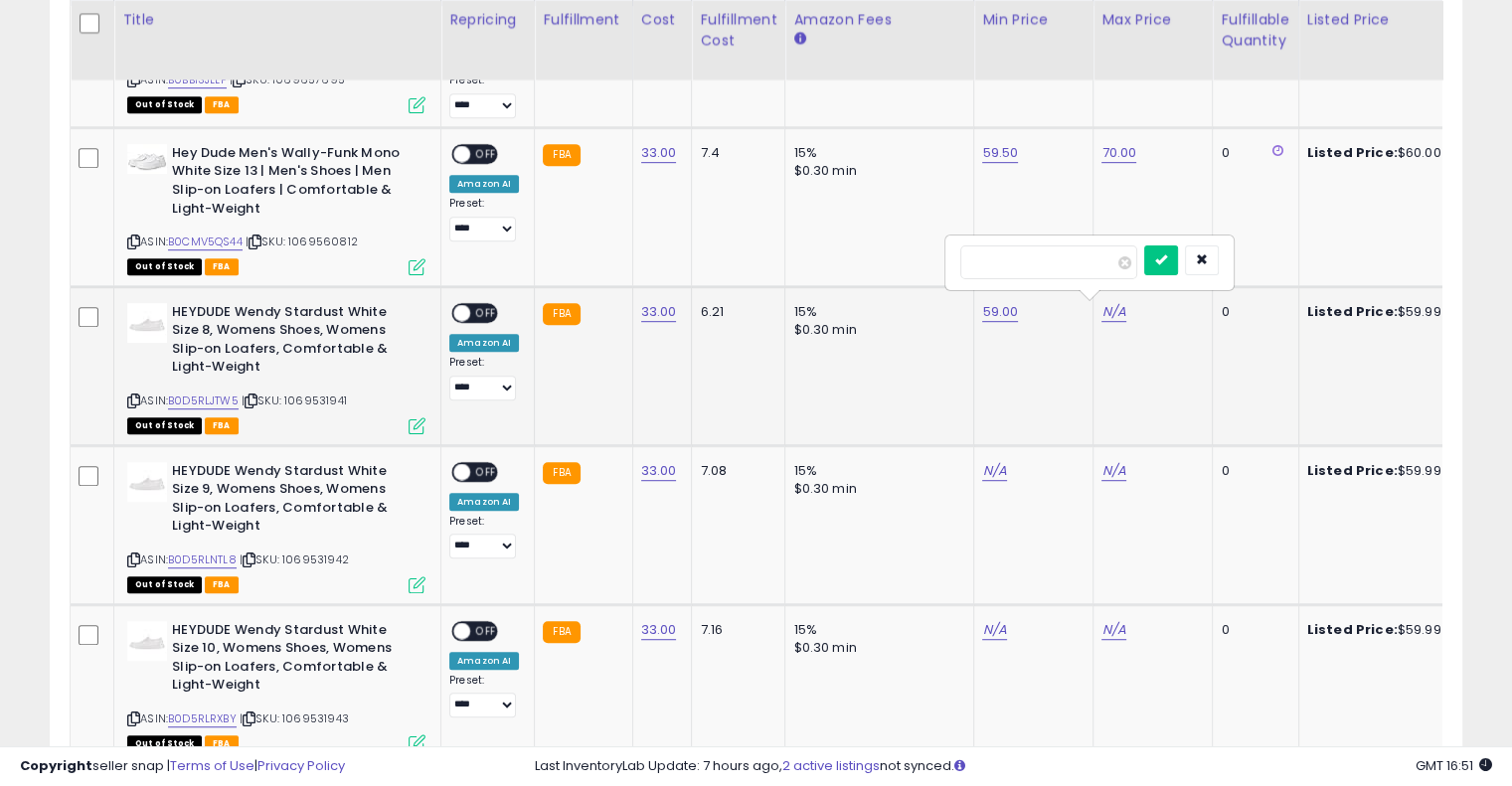 type on "**" 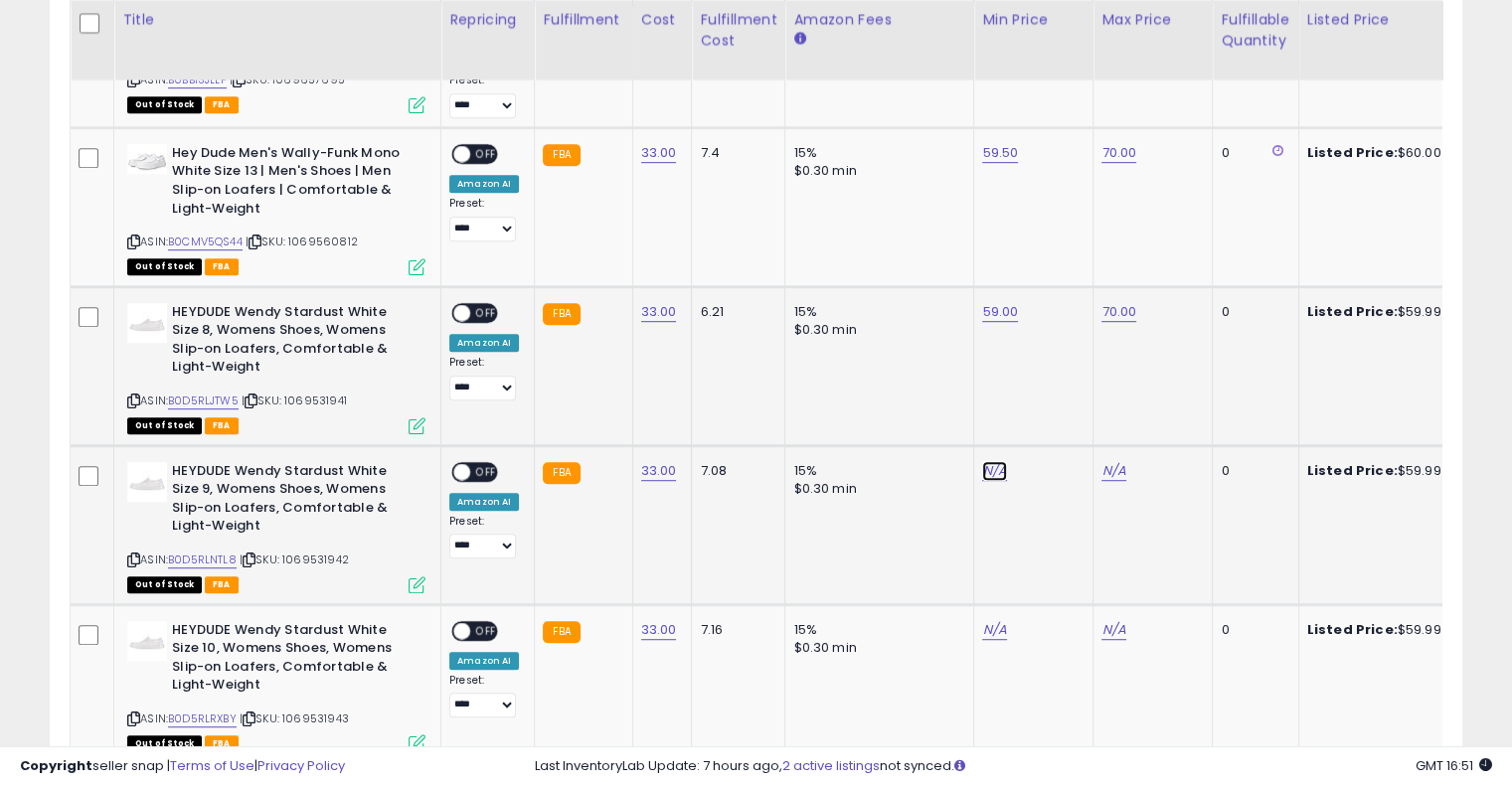 click on "N/A" at bounding box center [994, 471] 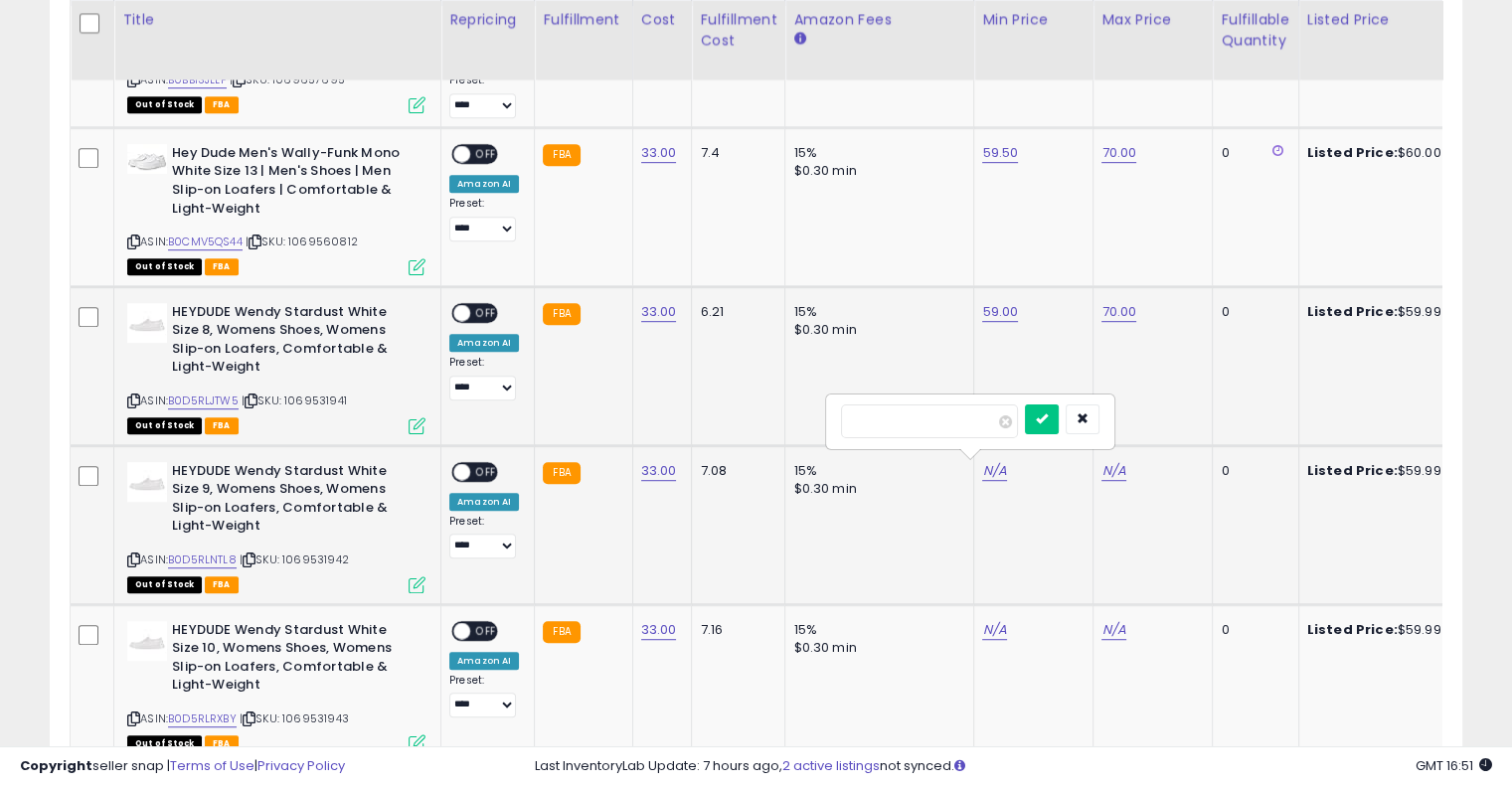 type on "**" 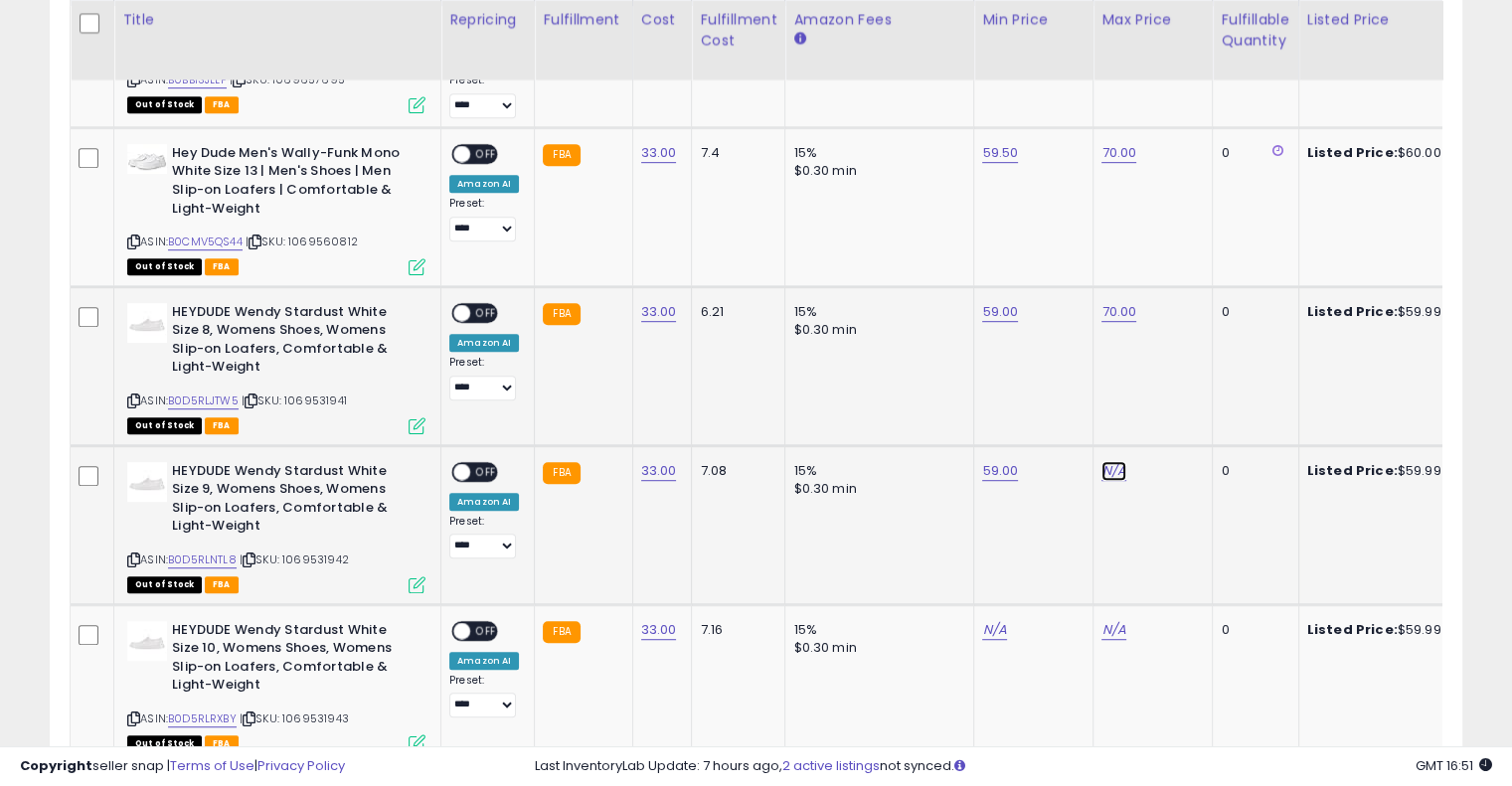 click on "N/A" at bounding box center (1113, 471) 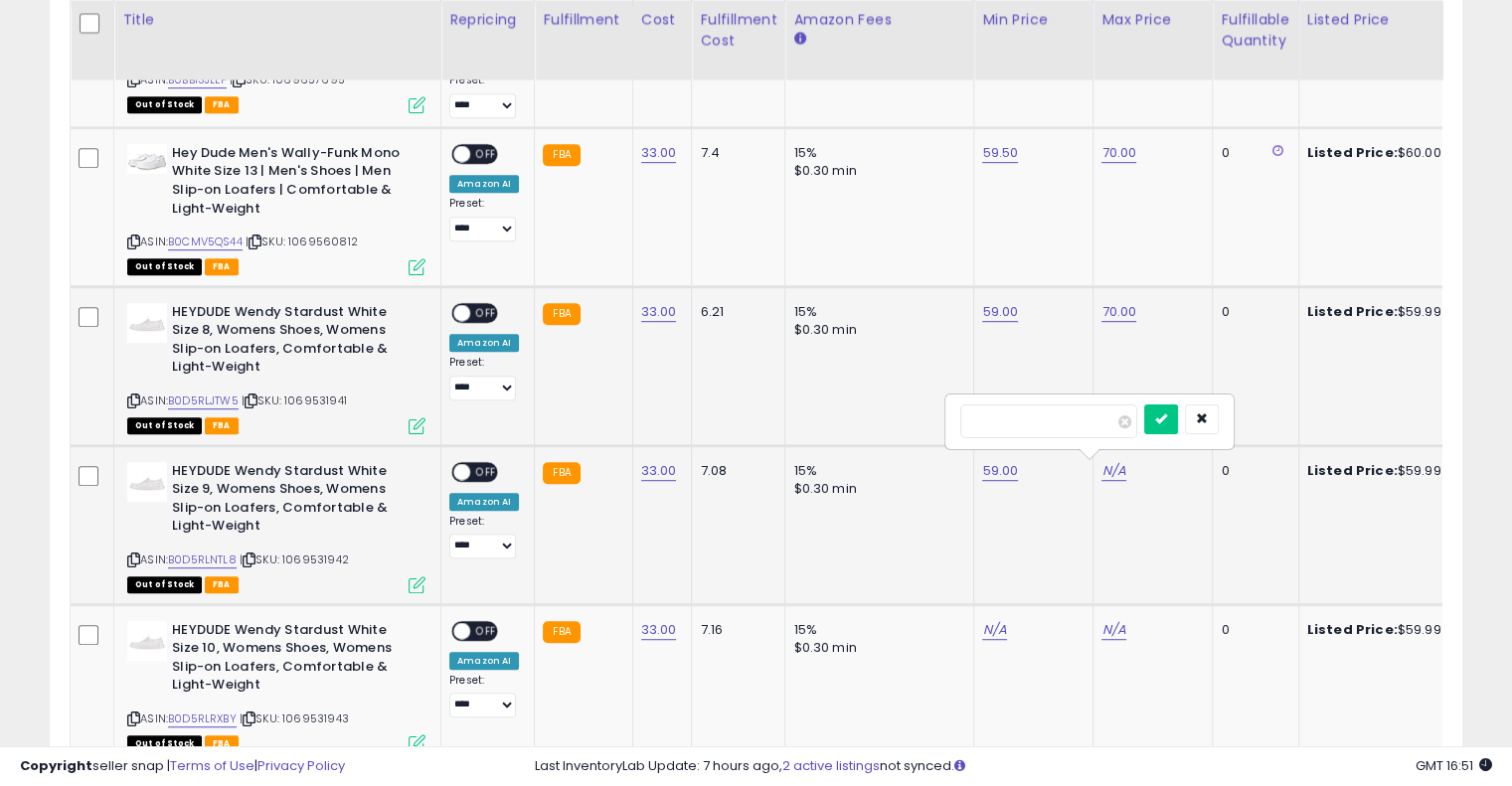 type on "**" 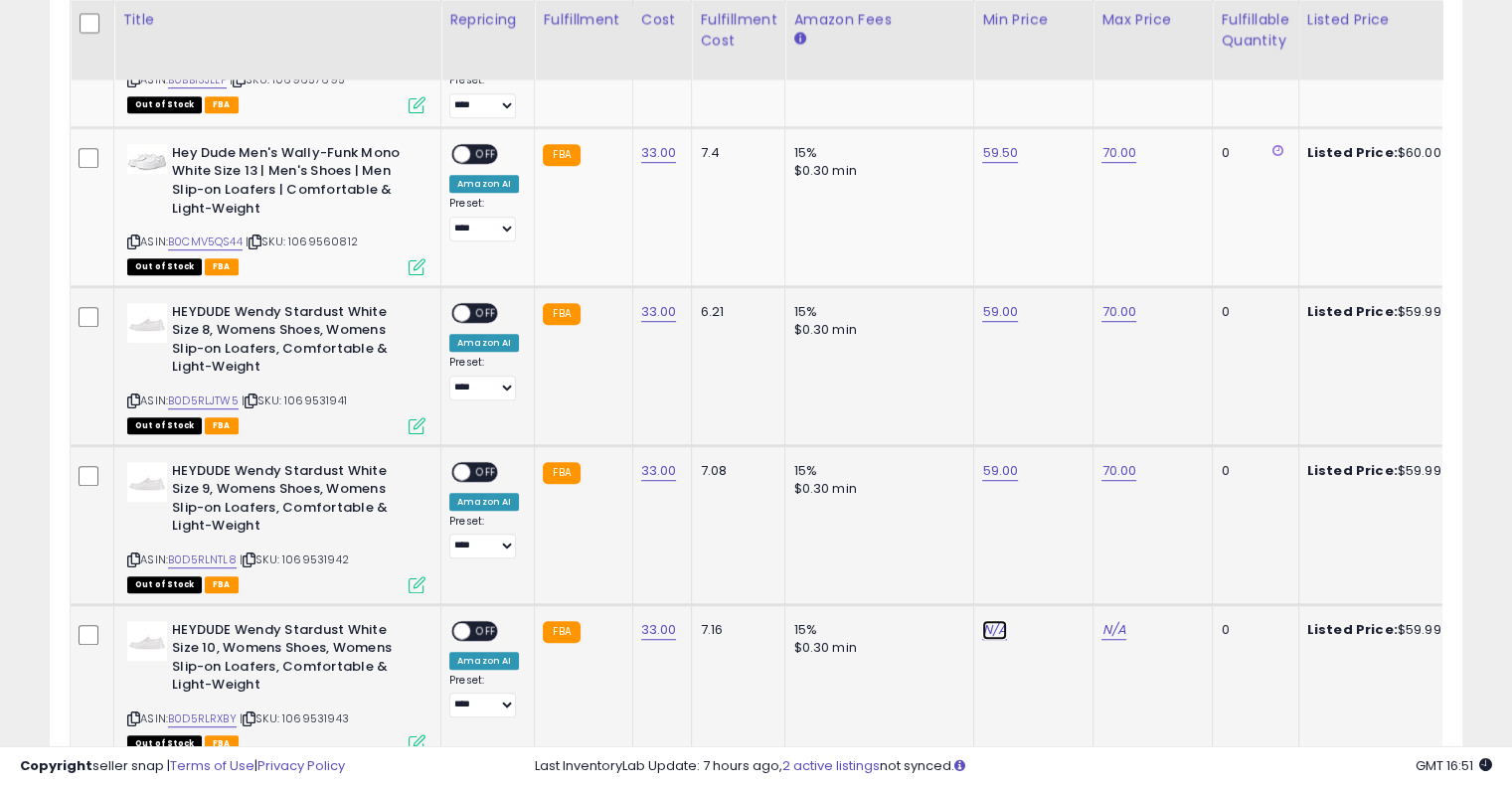 click on "N/A" at bounding box center [994, 630] 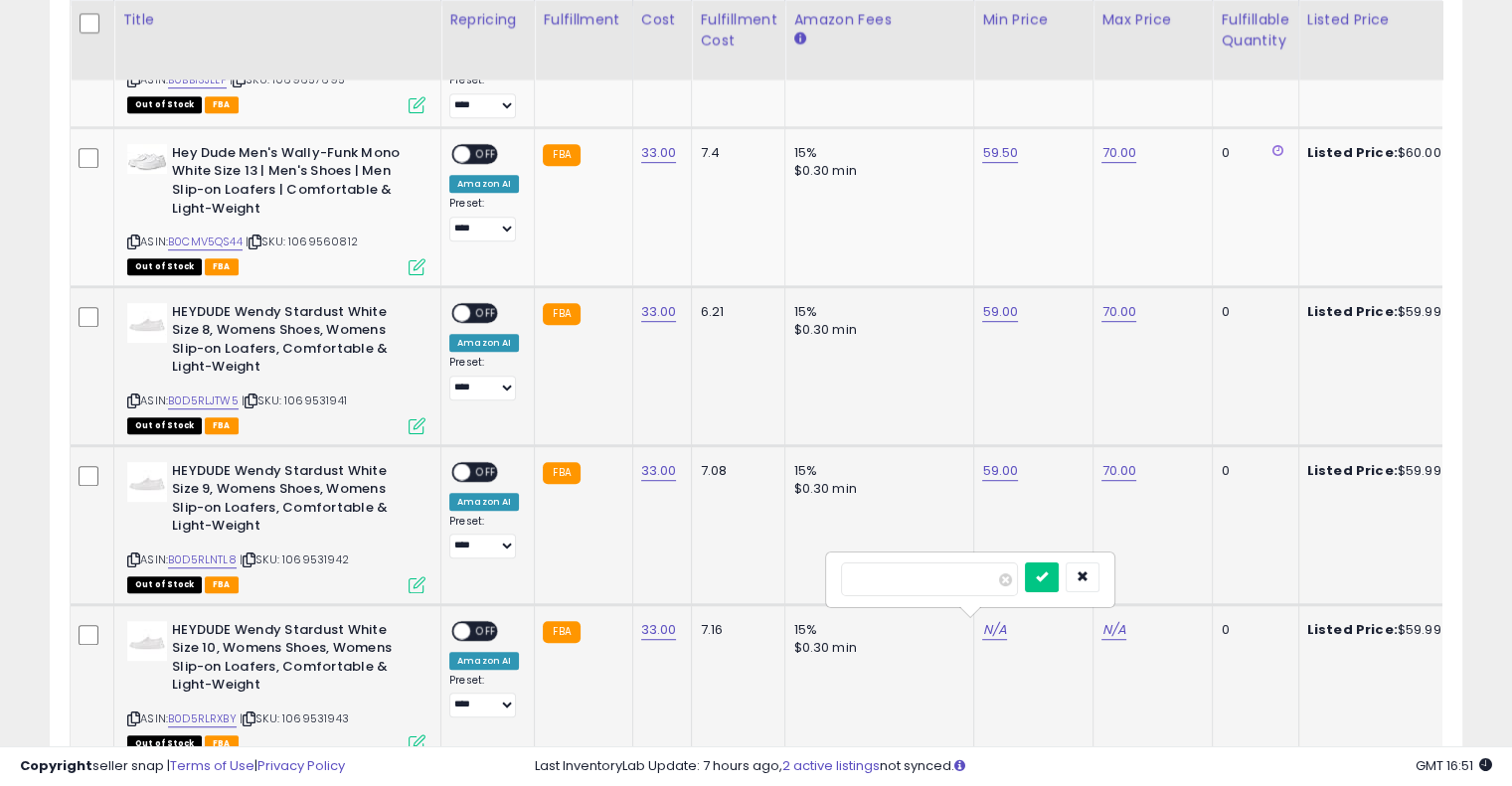 type on "**" 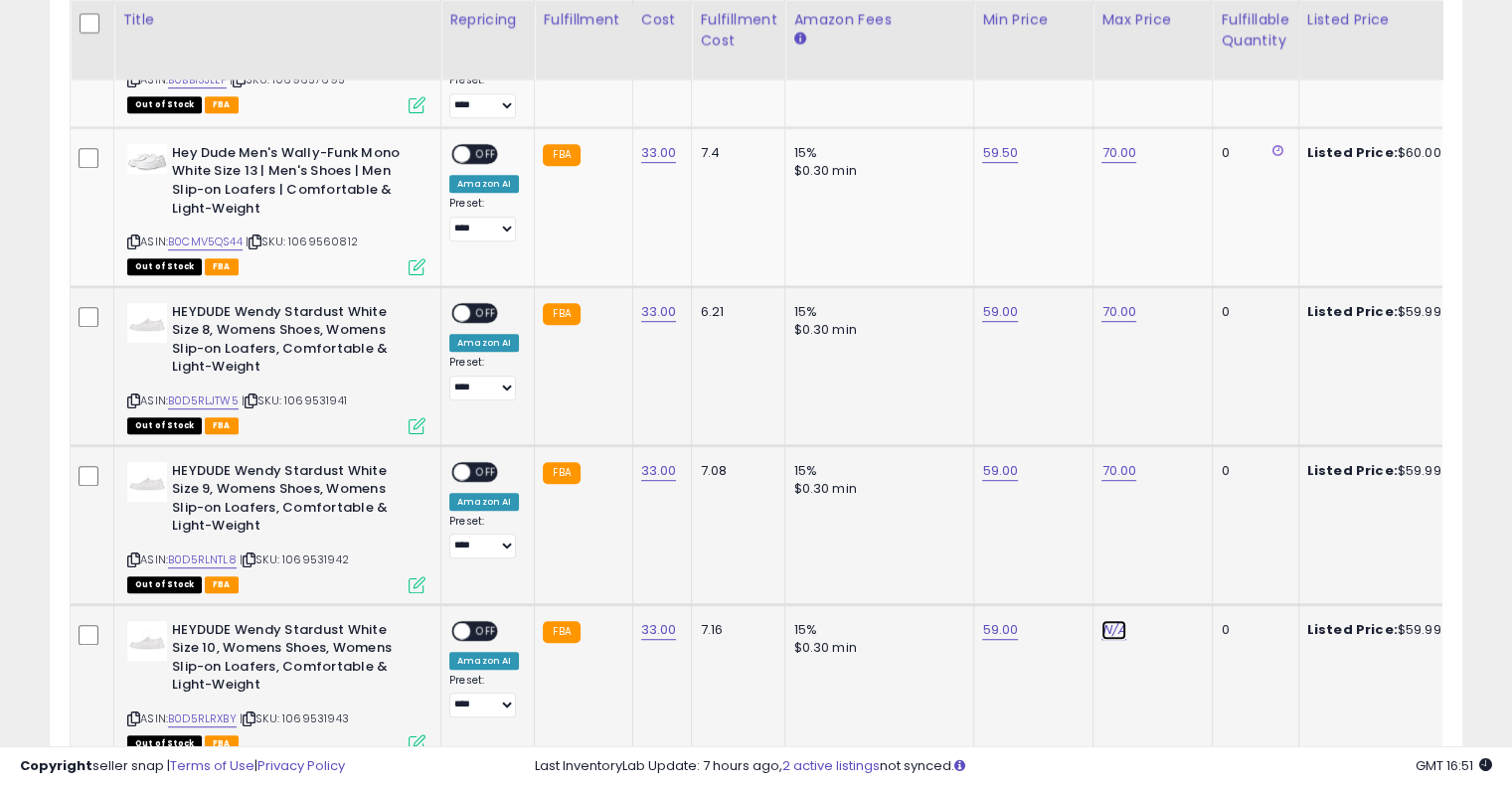 click on "N/A" at bounding box center [1113, 630] 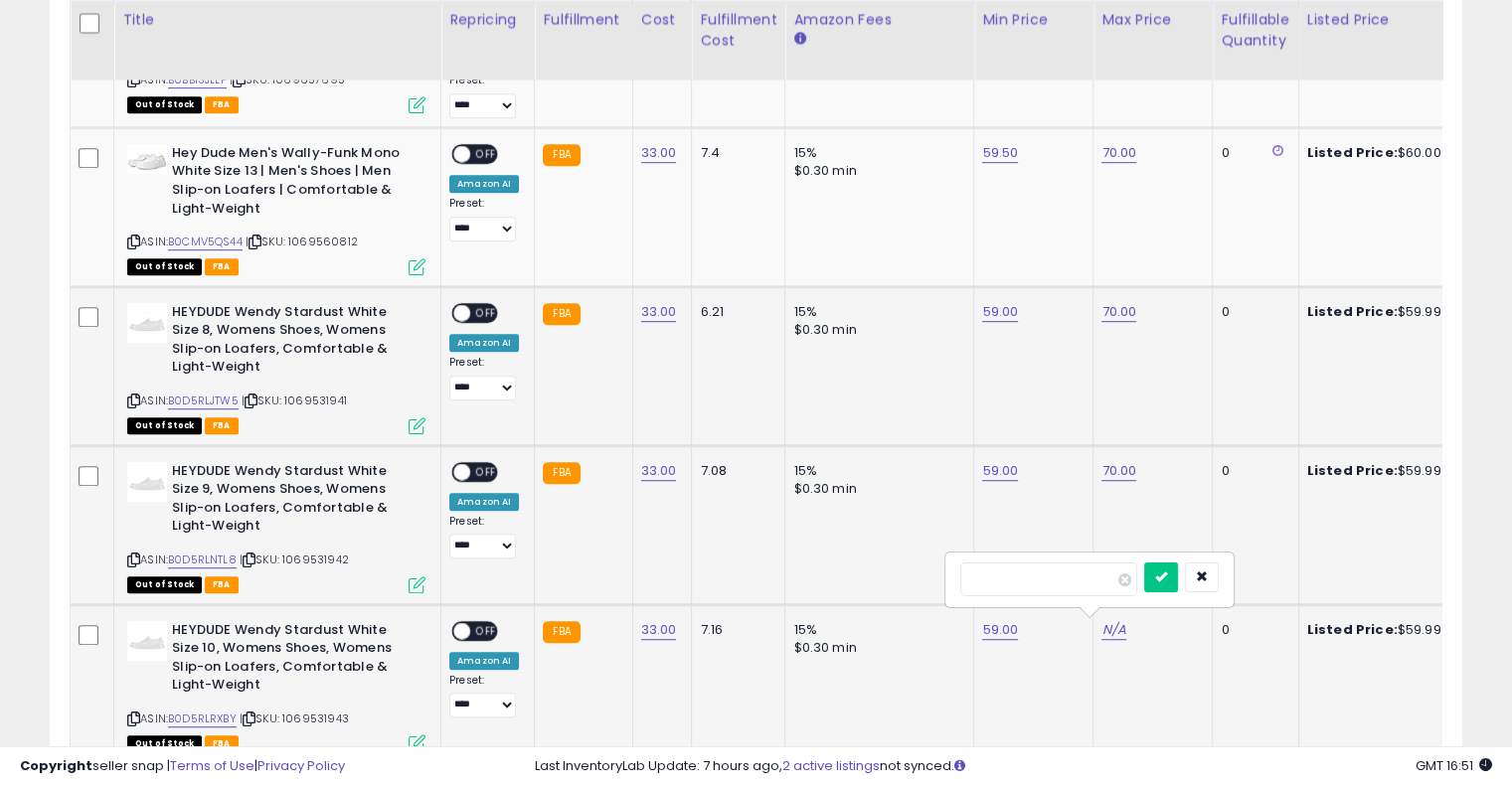 type on "**" 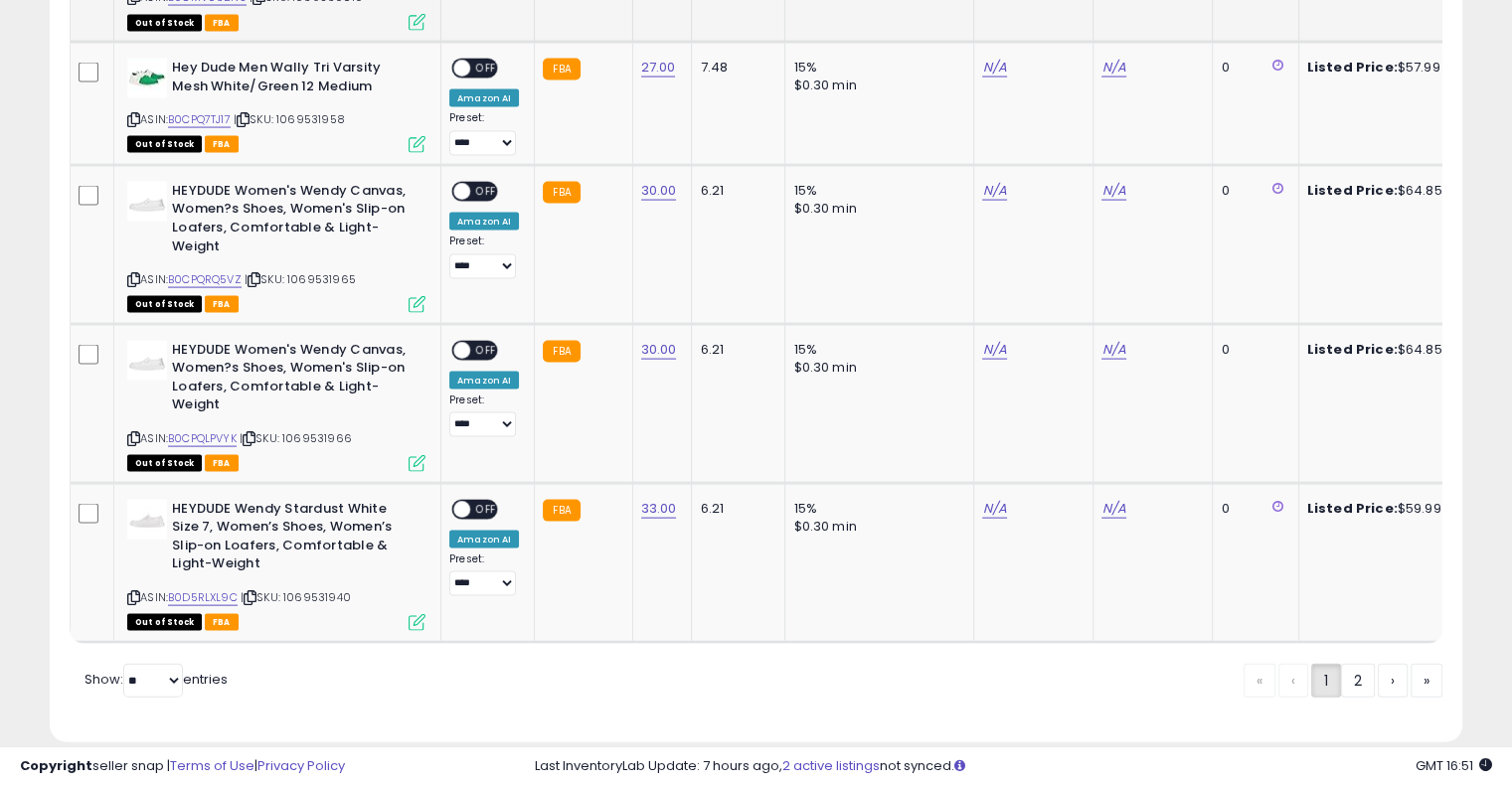 scroll, scrollTop: 4090, scrollLeft: 0, axis: vertical 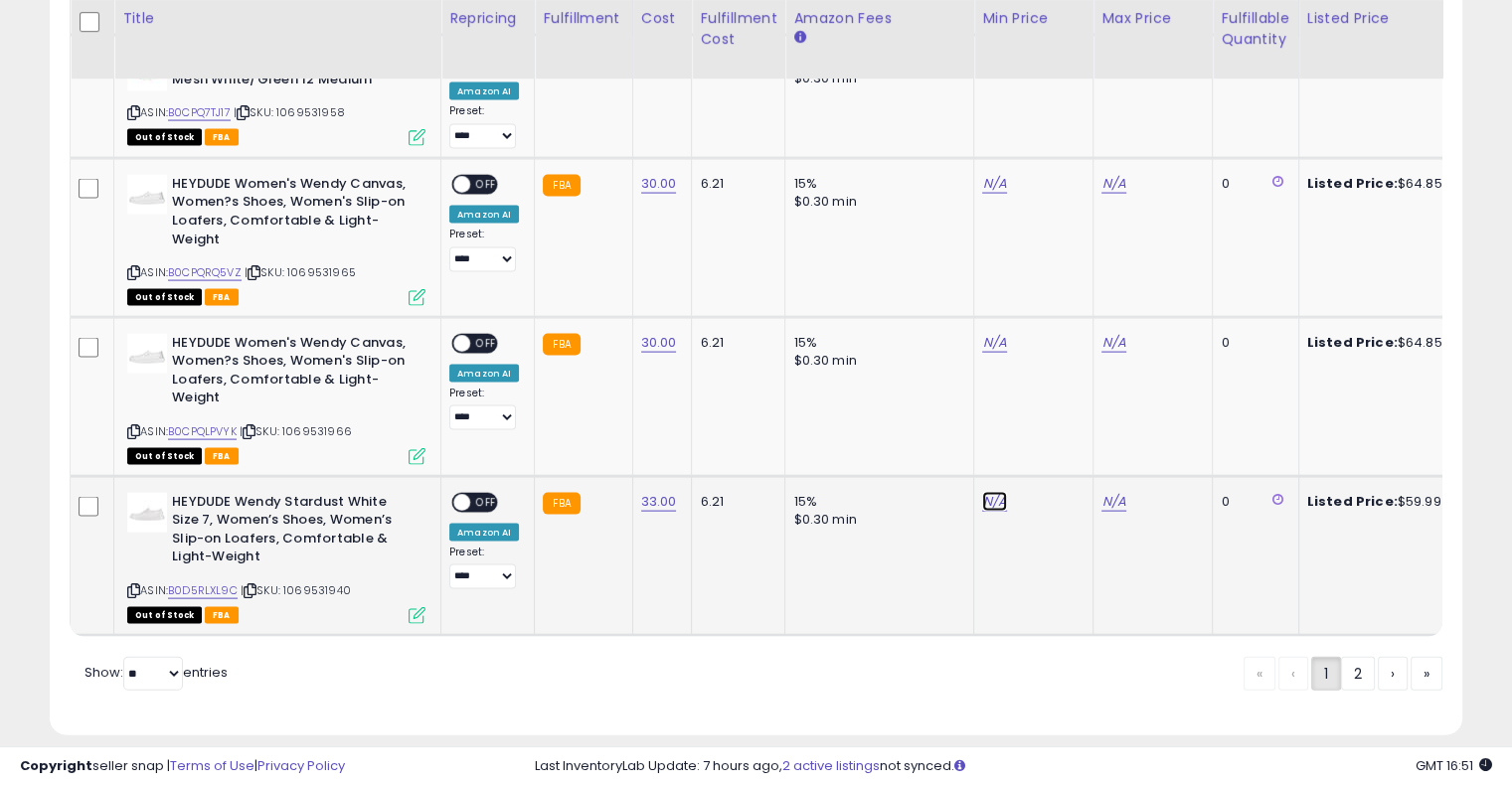 click on "N/A" at bounding box center (994, -2265) 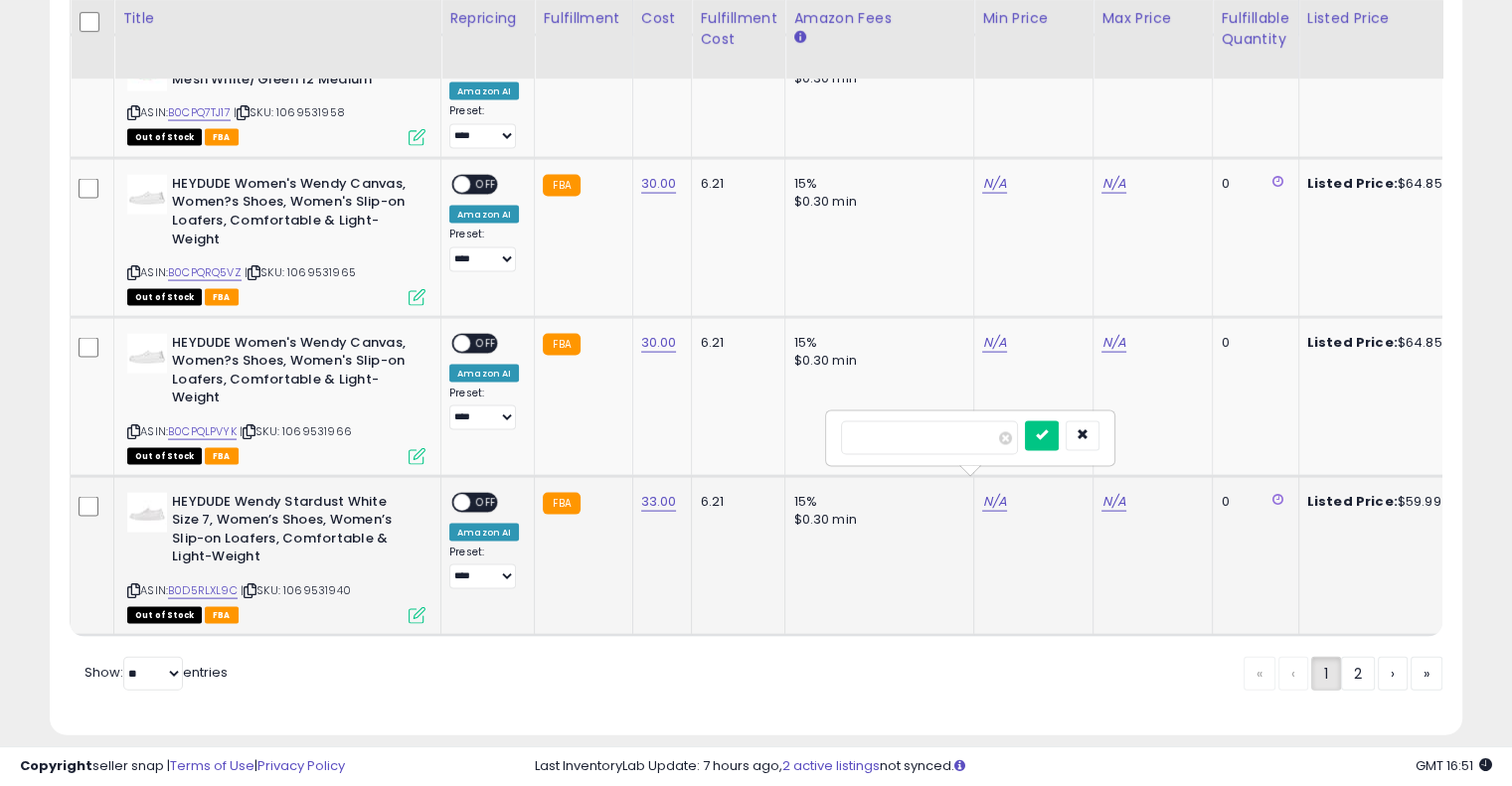 type on "*" 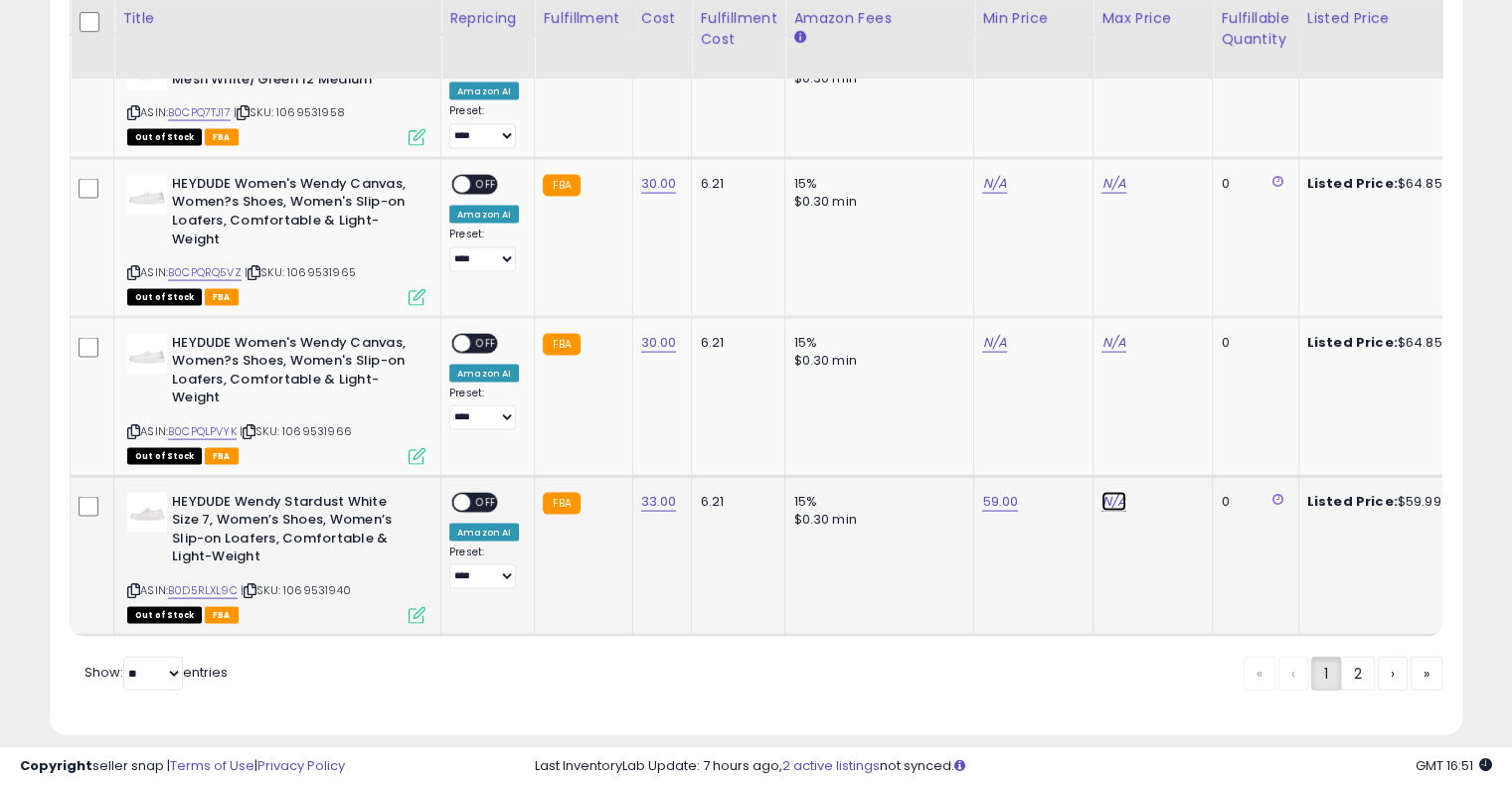 click on "N/A" at bounding box center [1113, -2265] 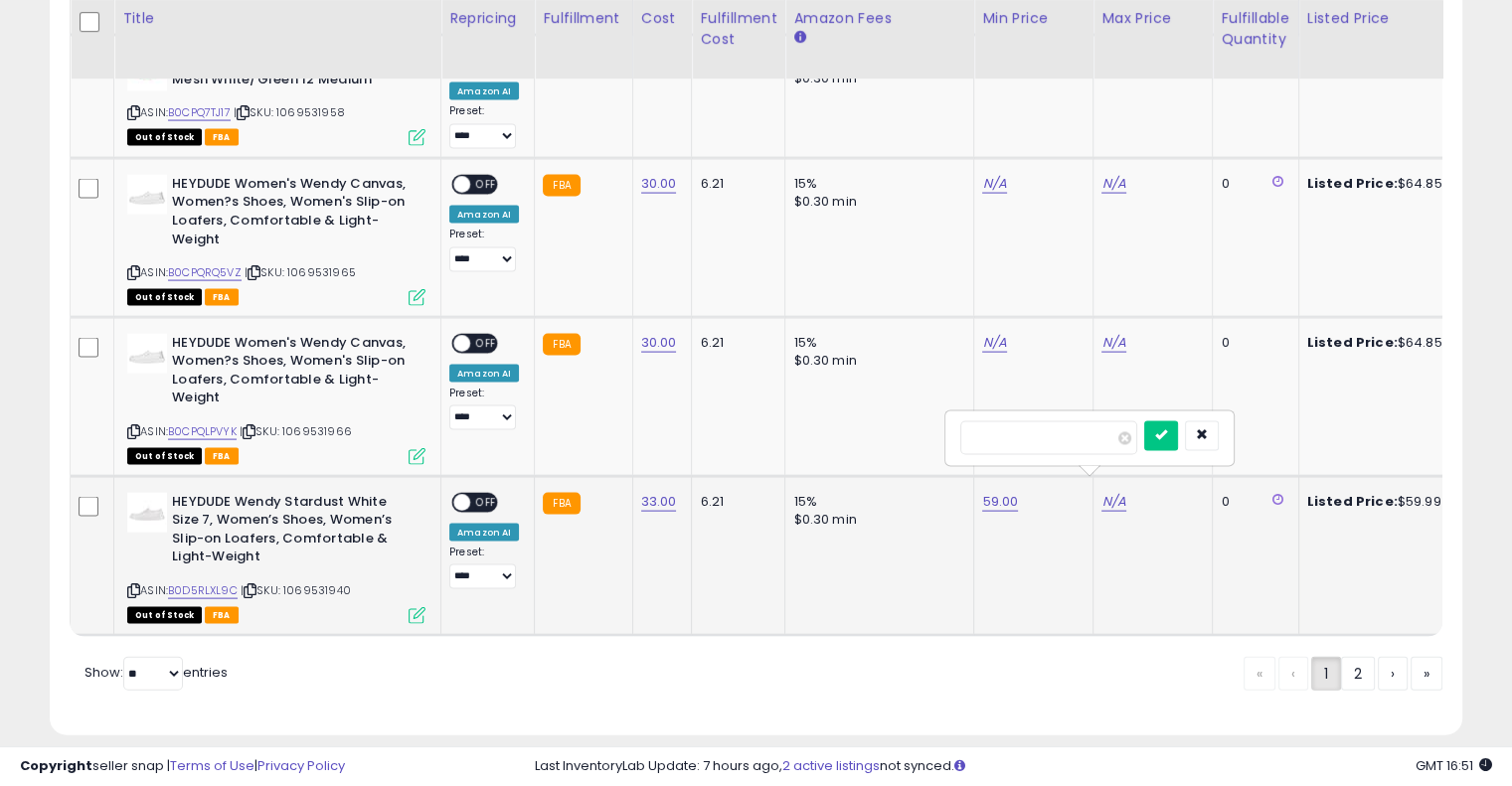 type on "**" 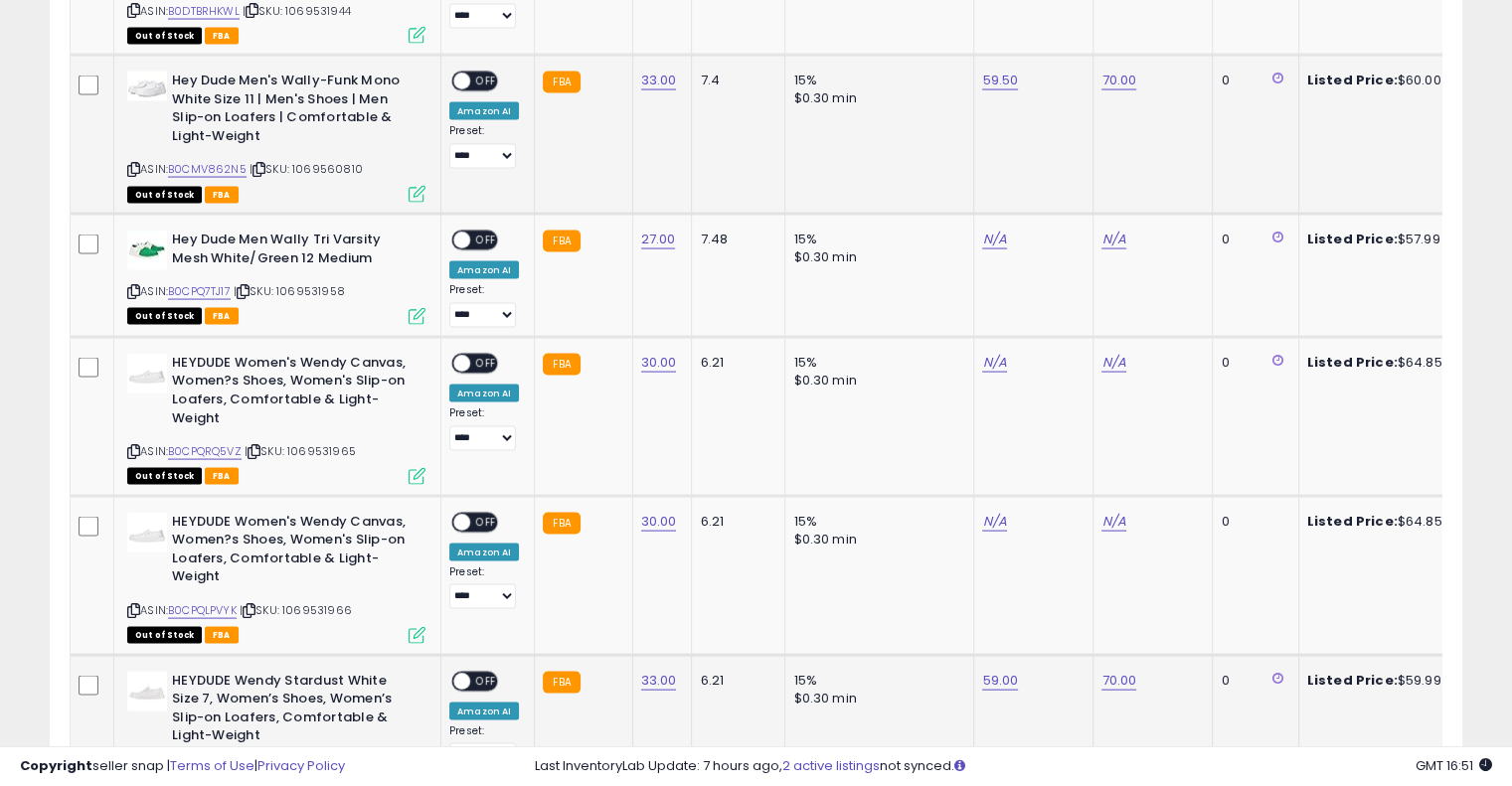 scroll, scrollTop: 4110, scrollLeft: 0, axis: vertical 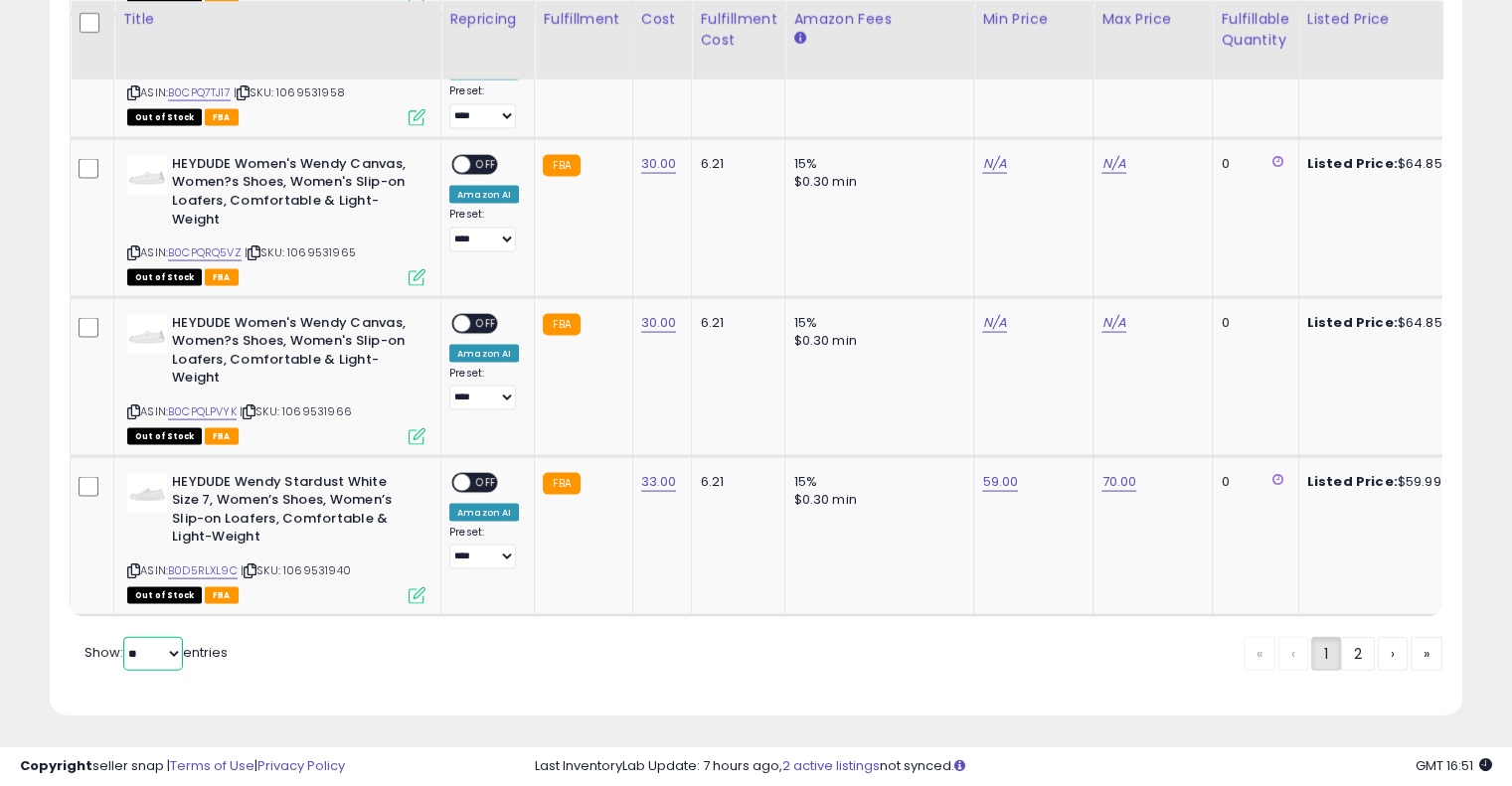 click on "**
**" at bounding box center [153, 654] 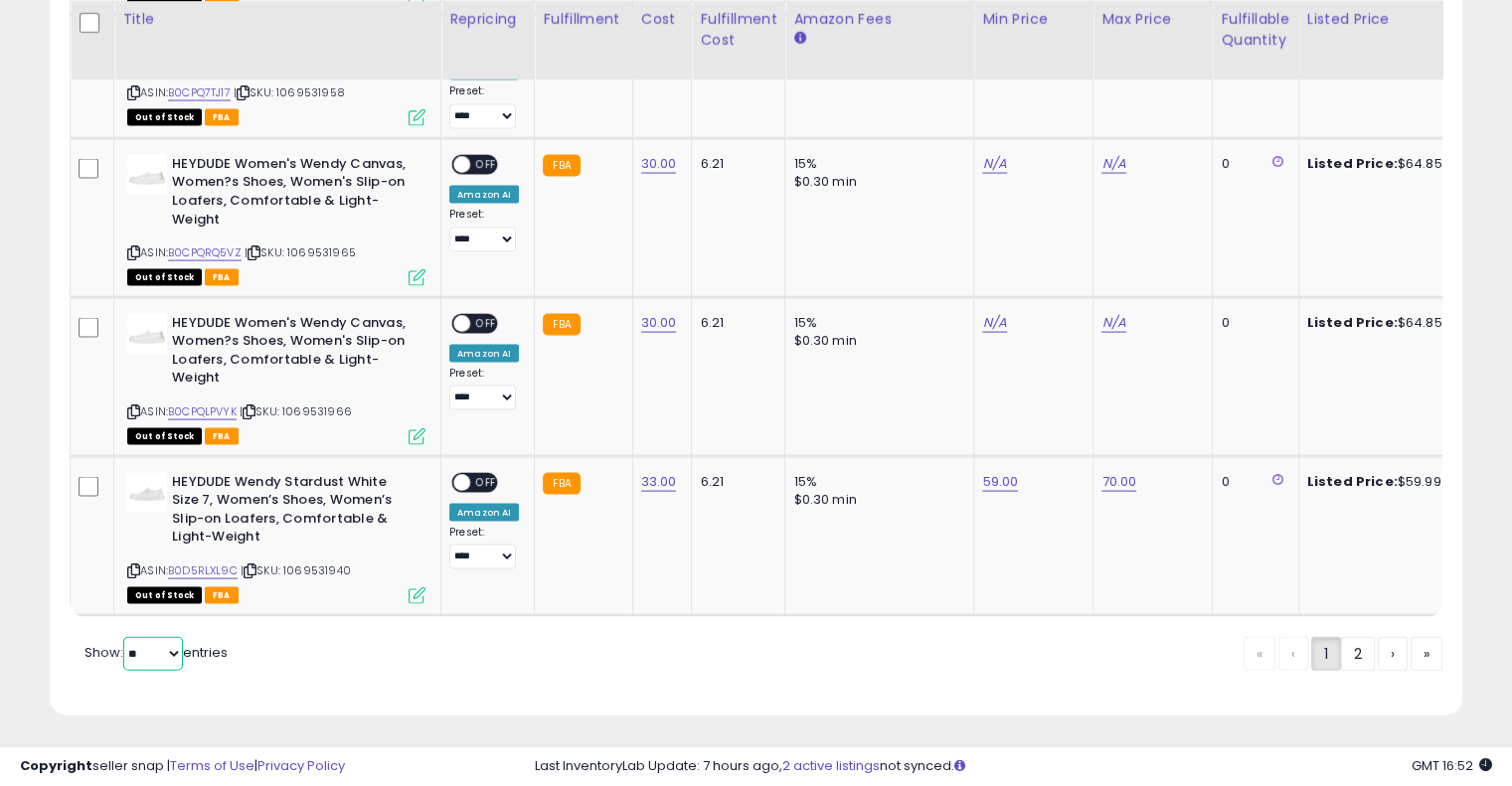 select on "**" 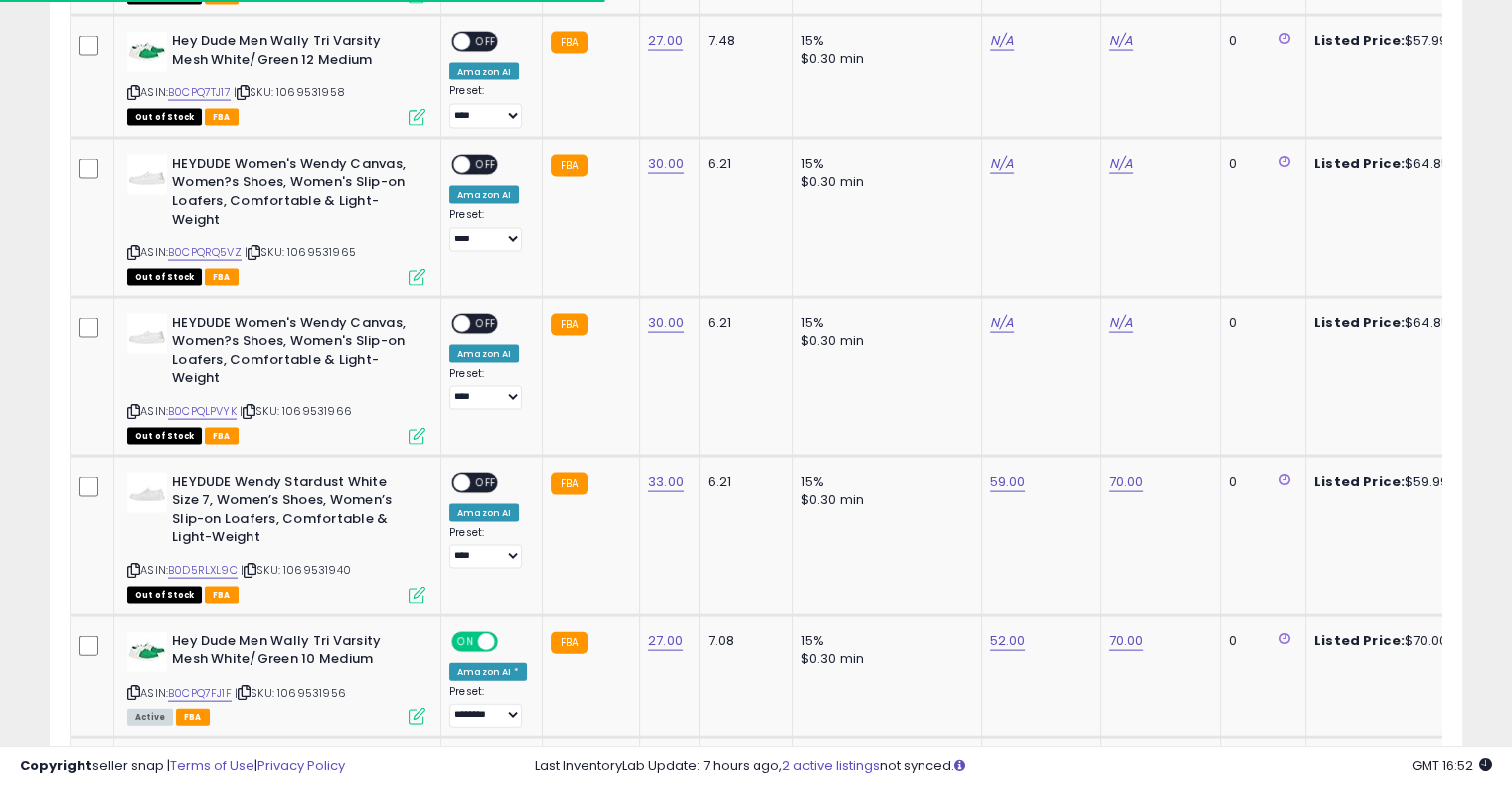 scroll, scrollTop: 445, scrollLeft: 0, axis: vertical 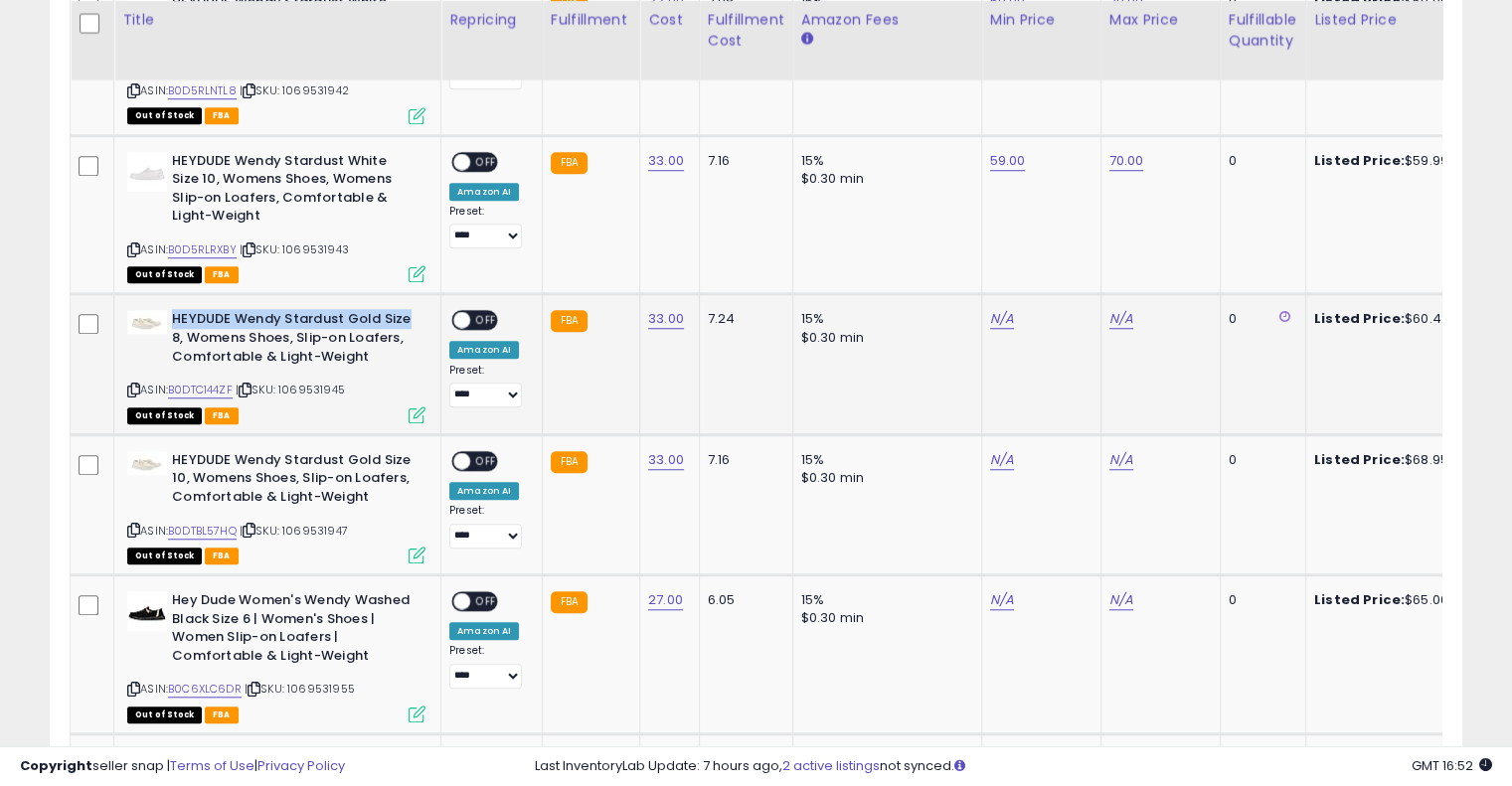 drag, startPoint x: 174, startPoint y: 312, endPoint x: 407, endPoint y: 309, distance: 233.01931 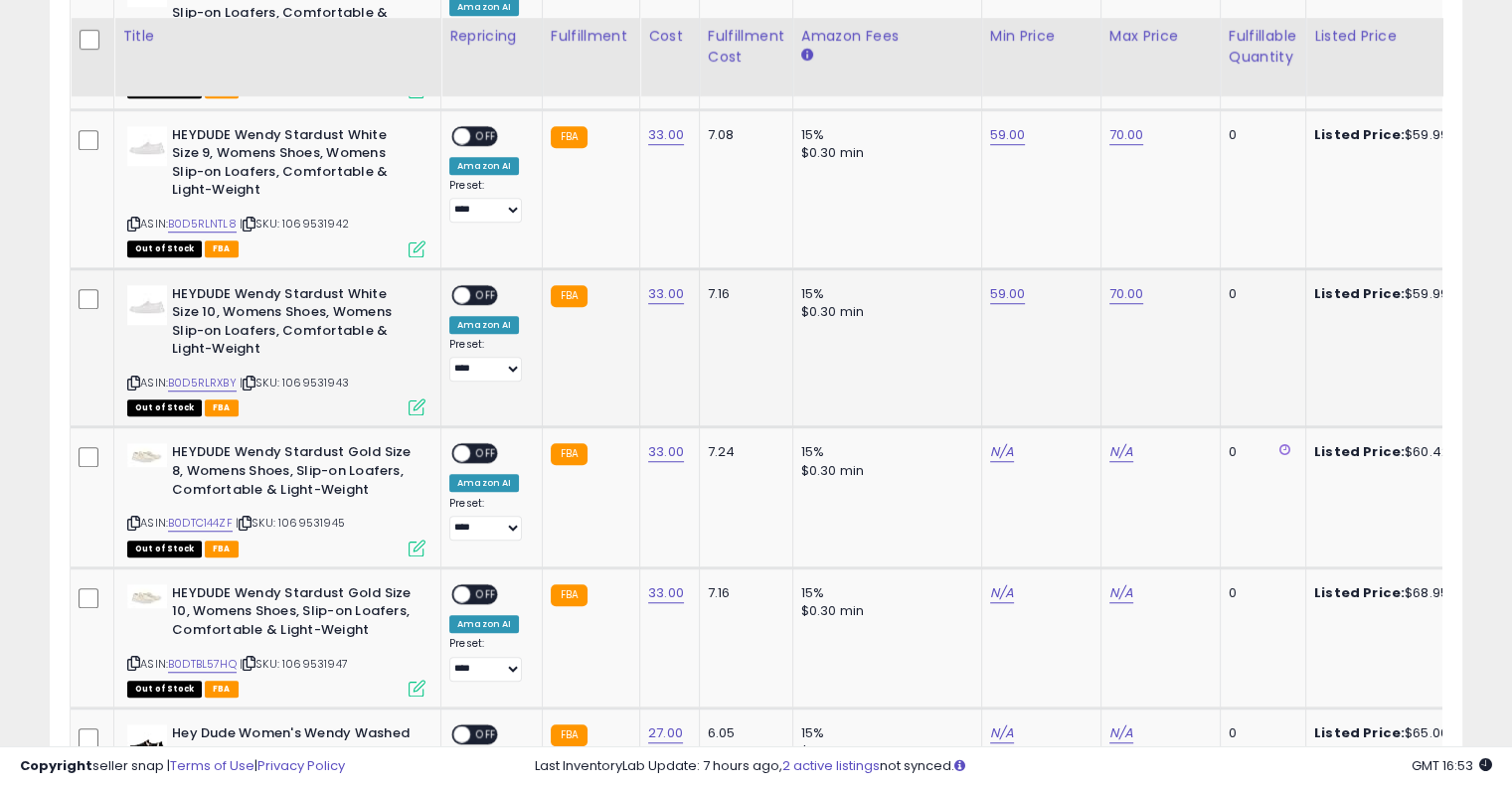 scroll, scrollTop: 1391, scrollLeft: 0, axis: vertical 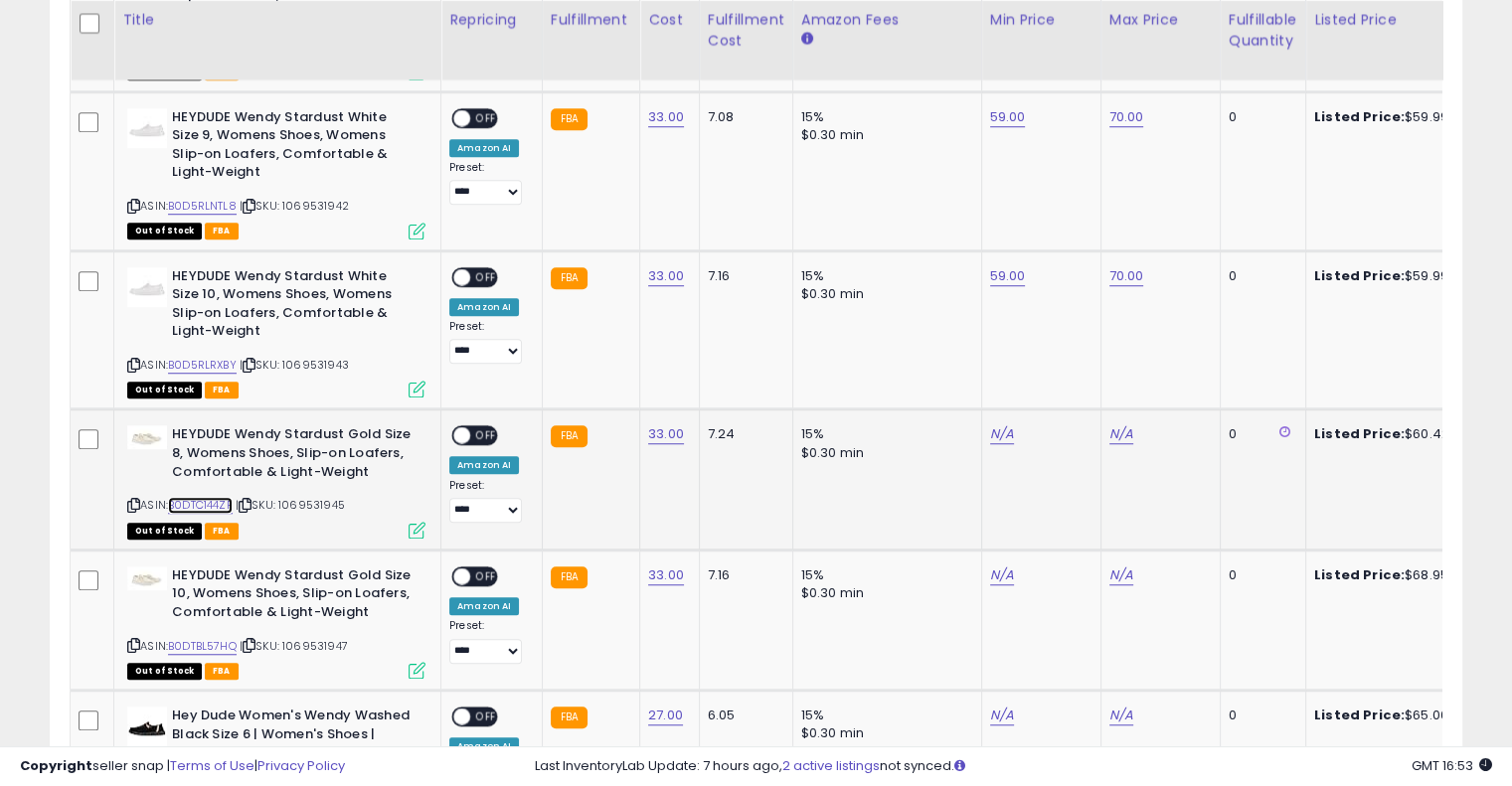 click on "B0DTC144ZF" at bounding box center [200, 505] 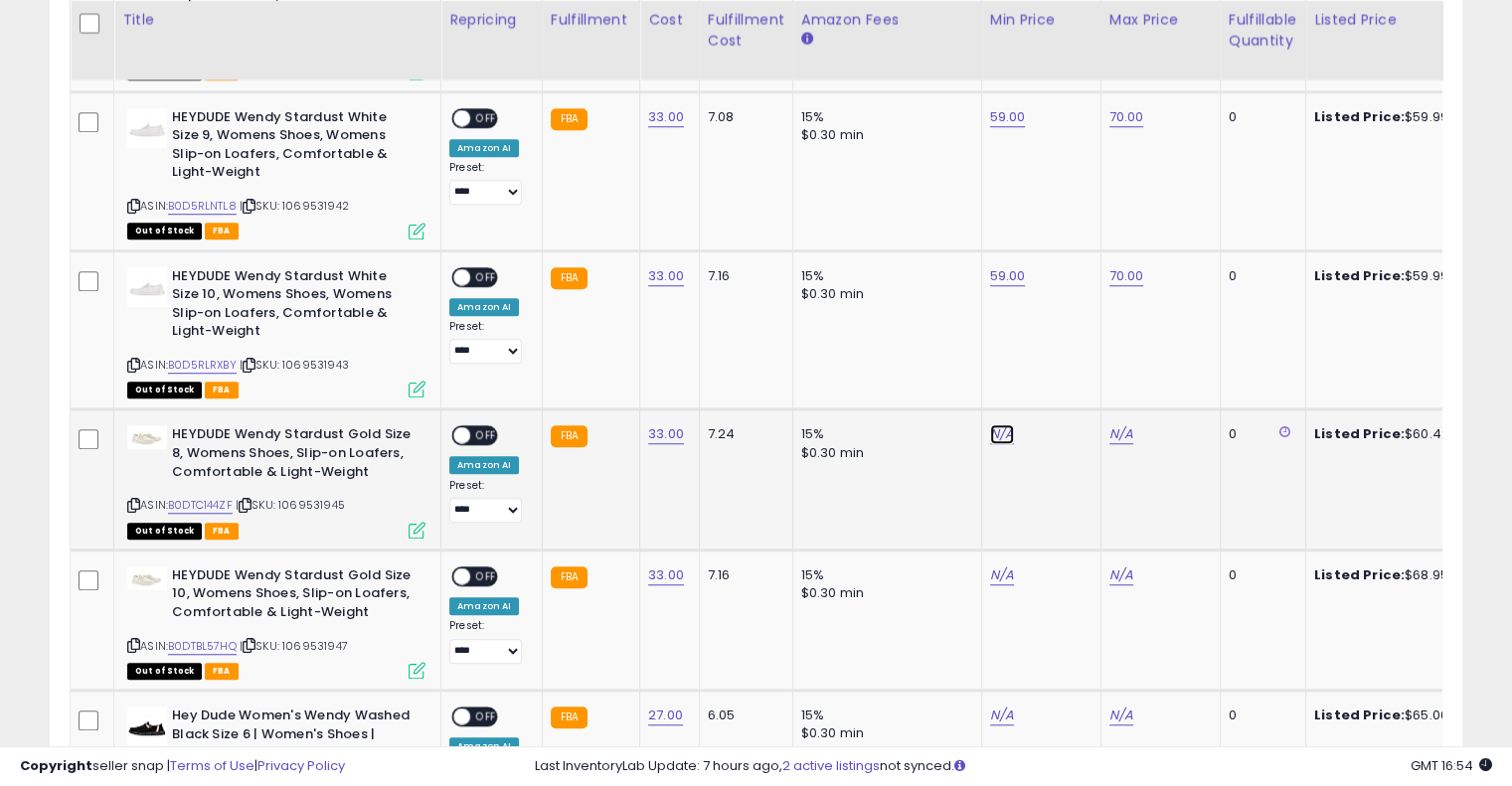 click on "N/A" at bounding box center [1002, 434] 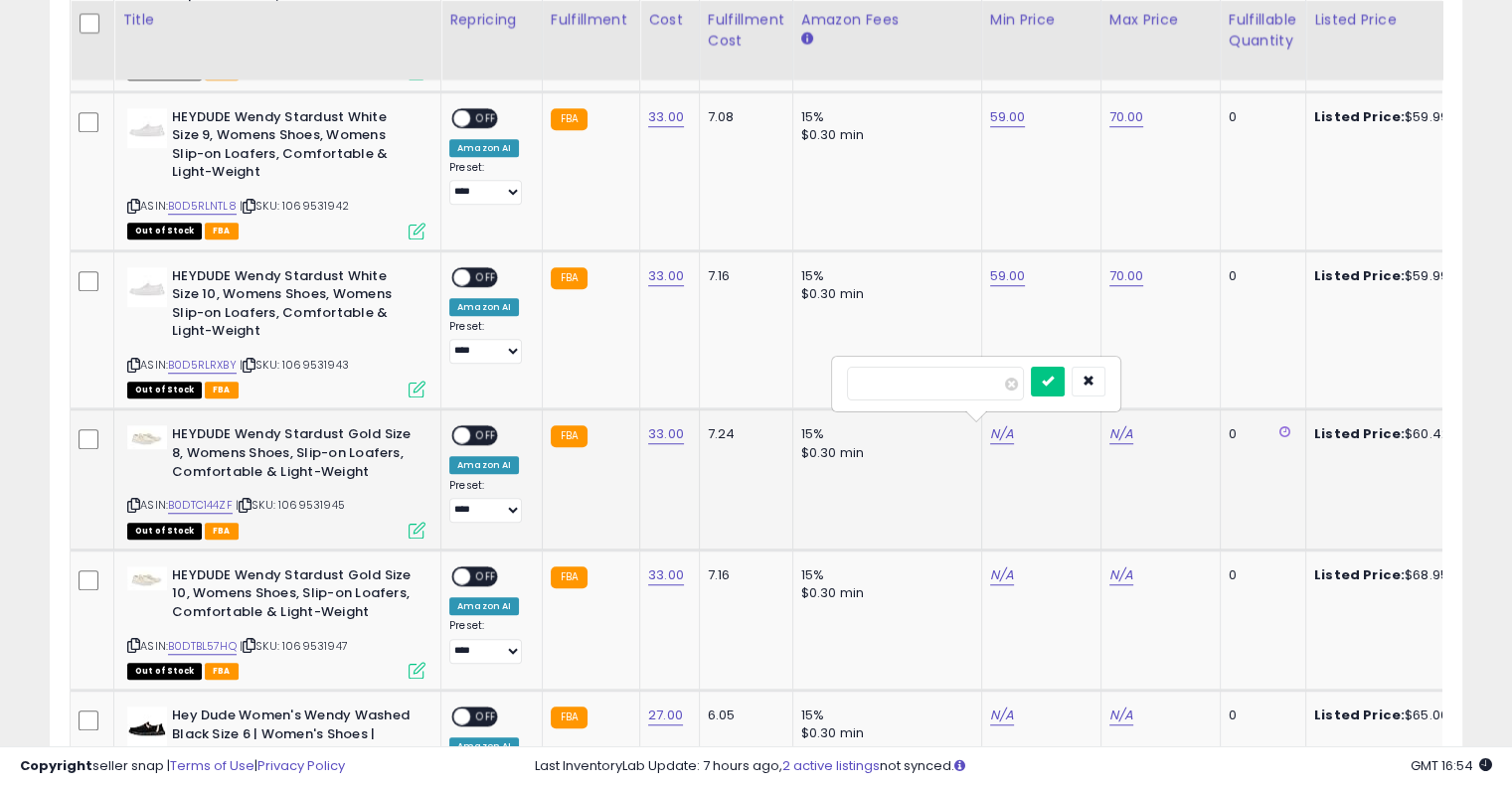 type on "*" 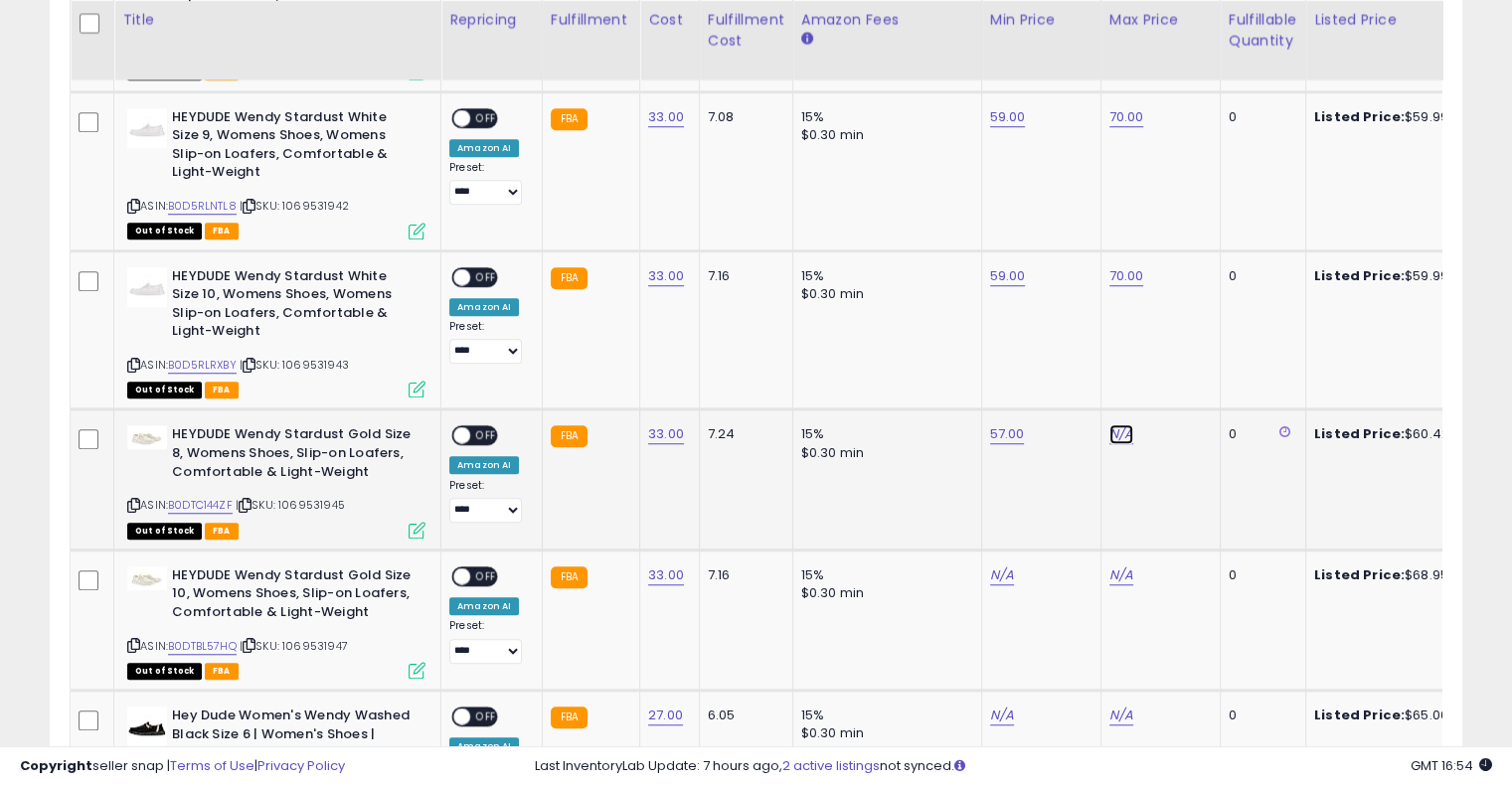 click on "N/A" at bounding box center (1121, 434) 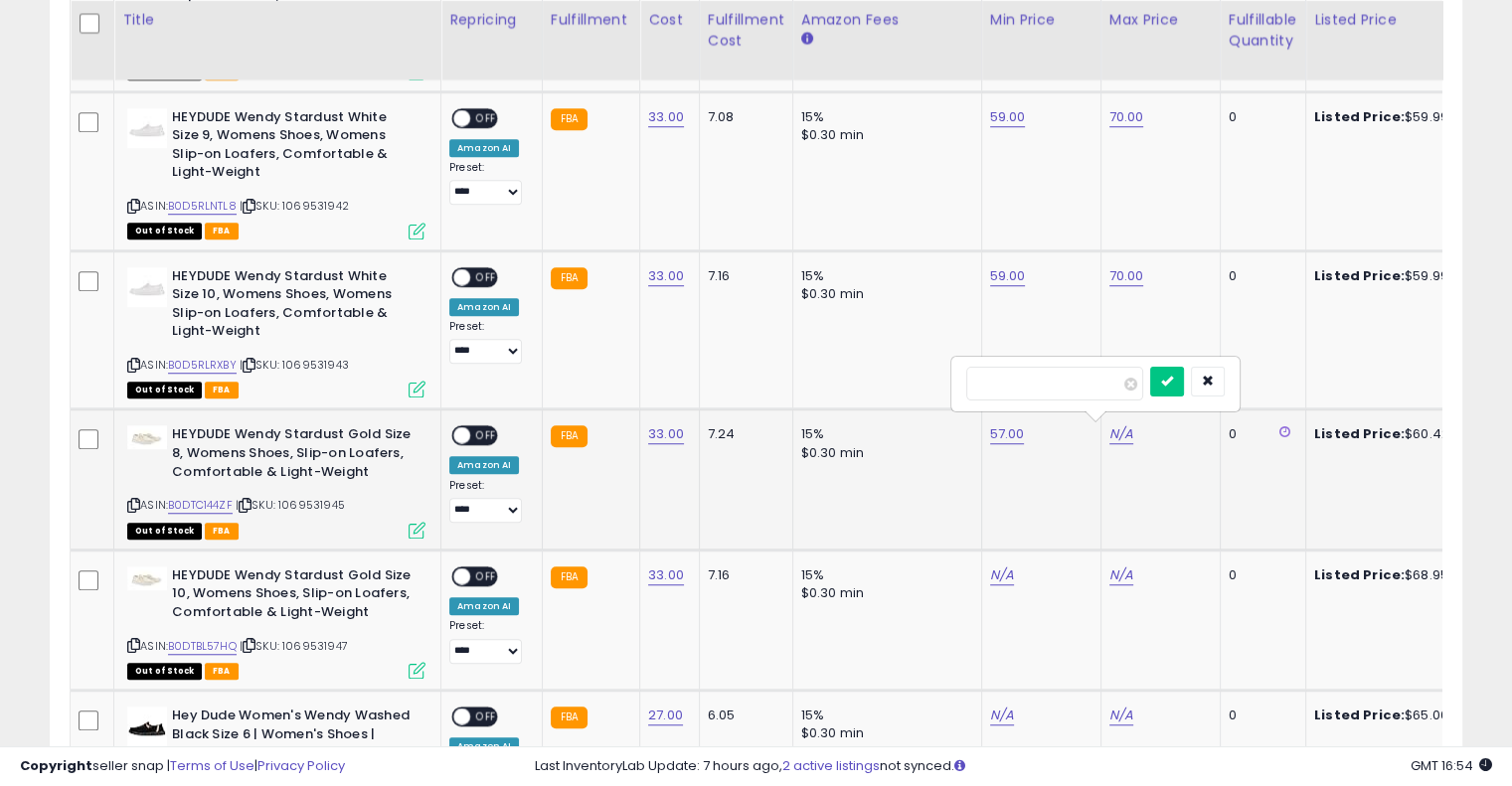 type on "**" 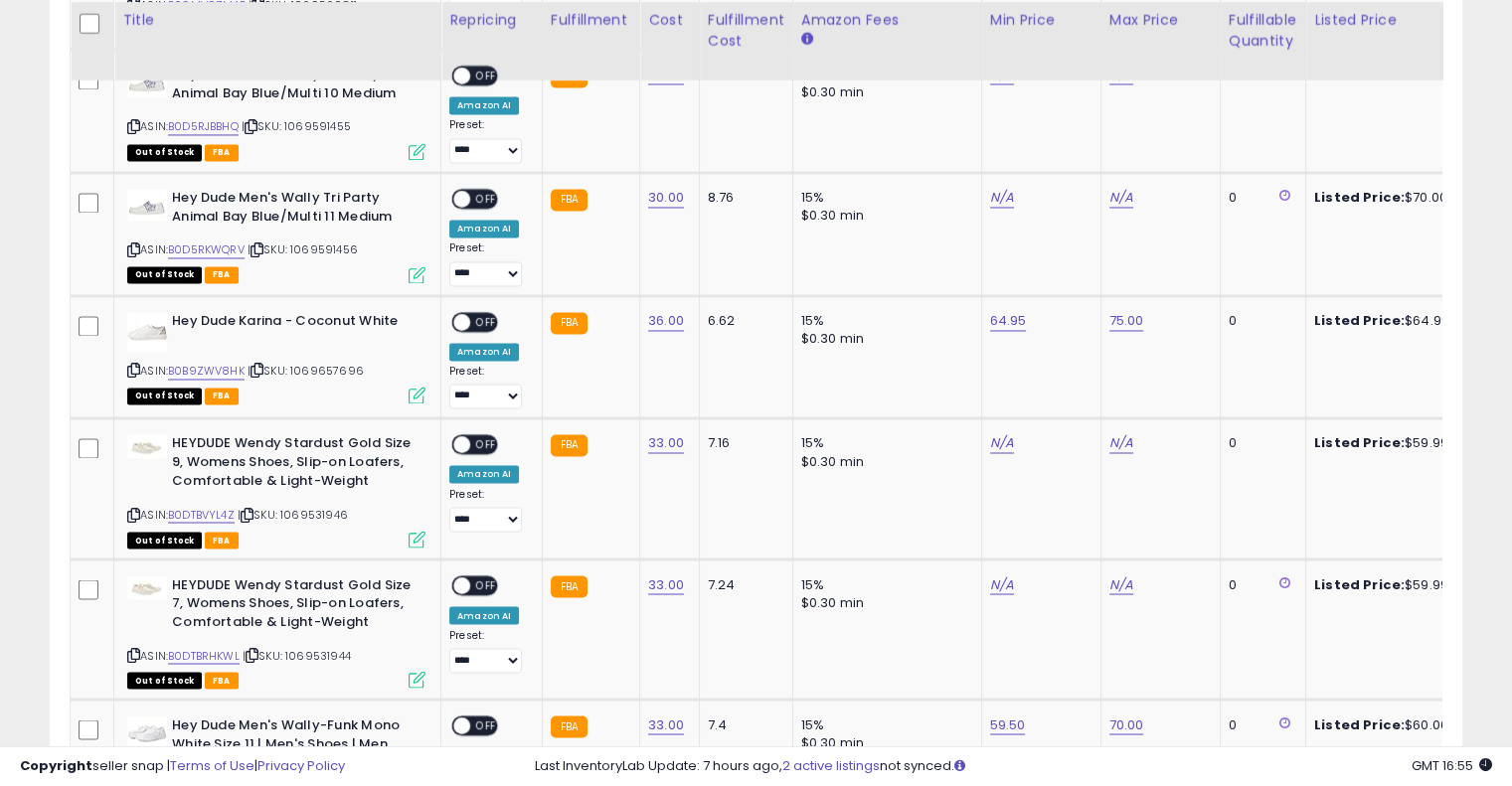 scroll, scrollTop: 3283, scrollLeft: 0, axis: vertical 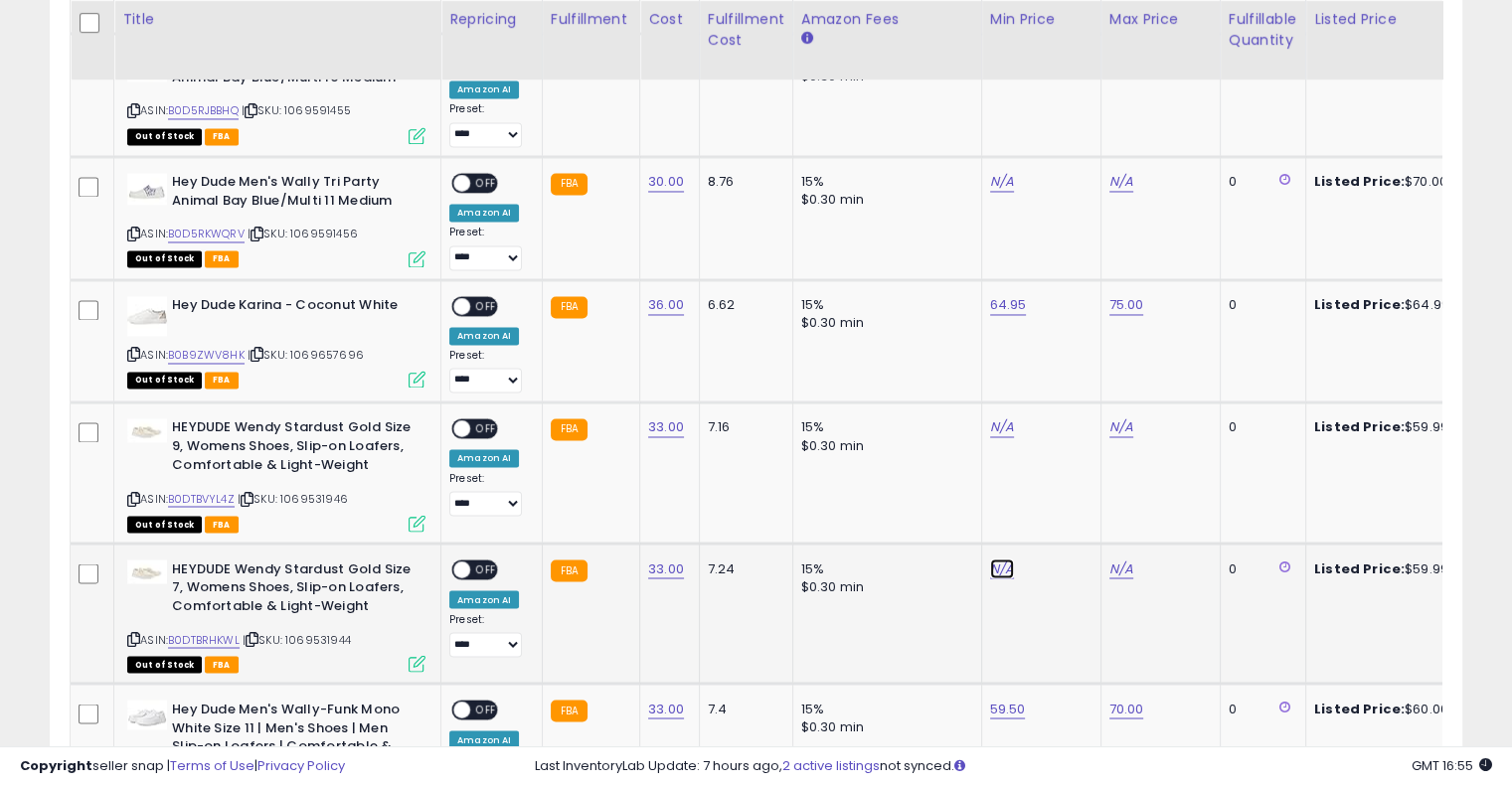 click on "N/A" at bounding box center [1002, -1317] 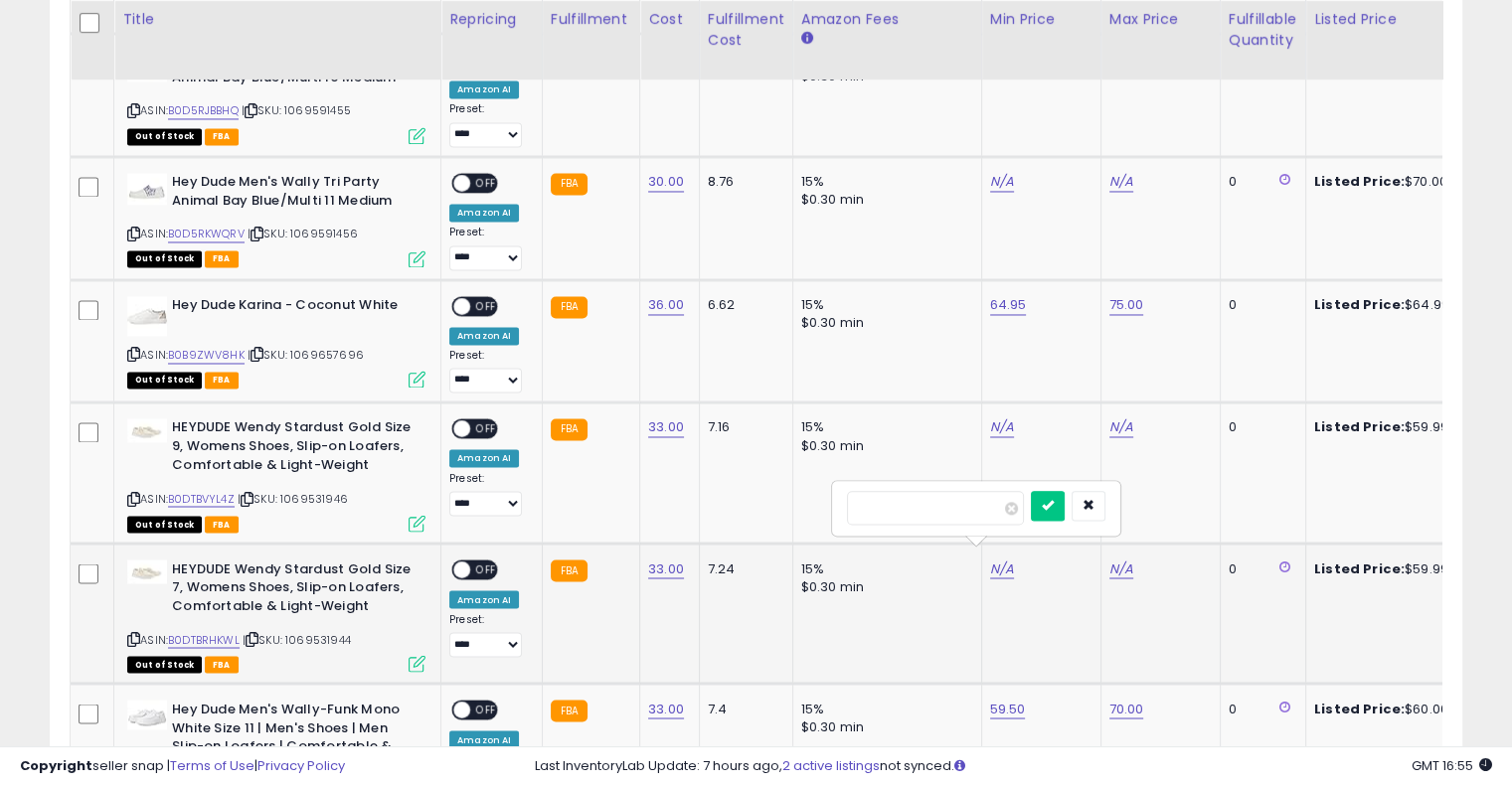 type on "*****" 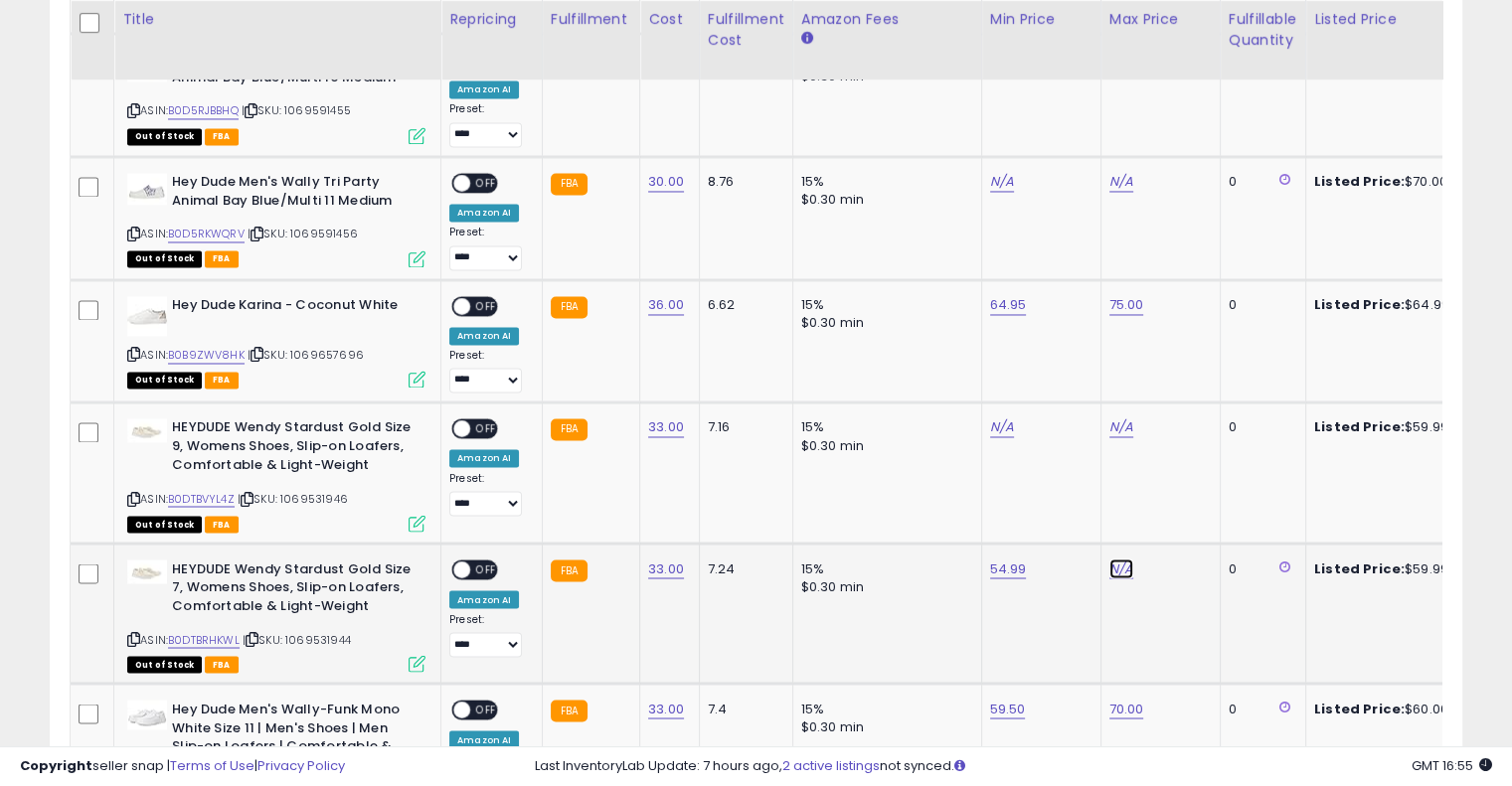 click on "N/A" at bounding box center [1121, -1317] 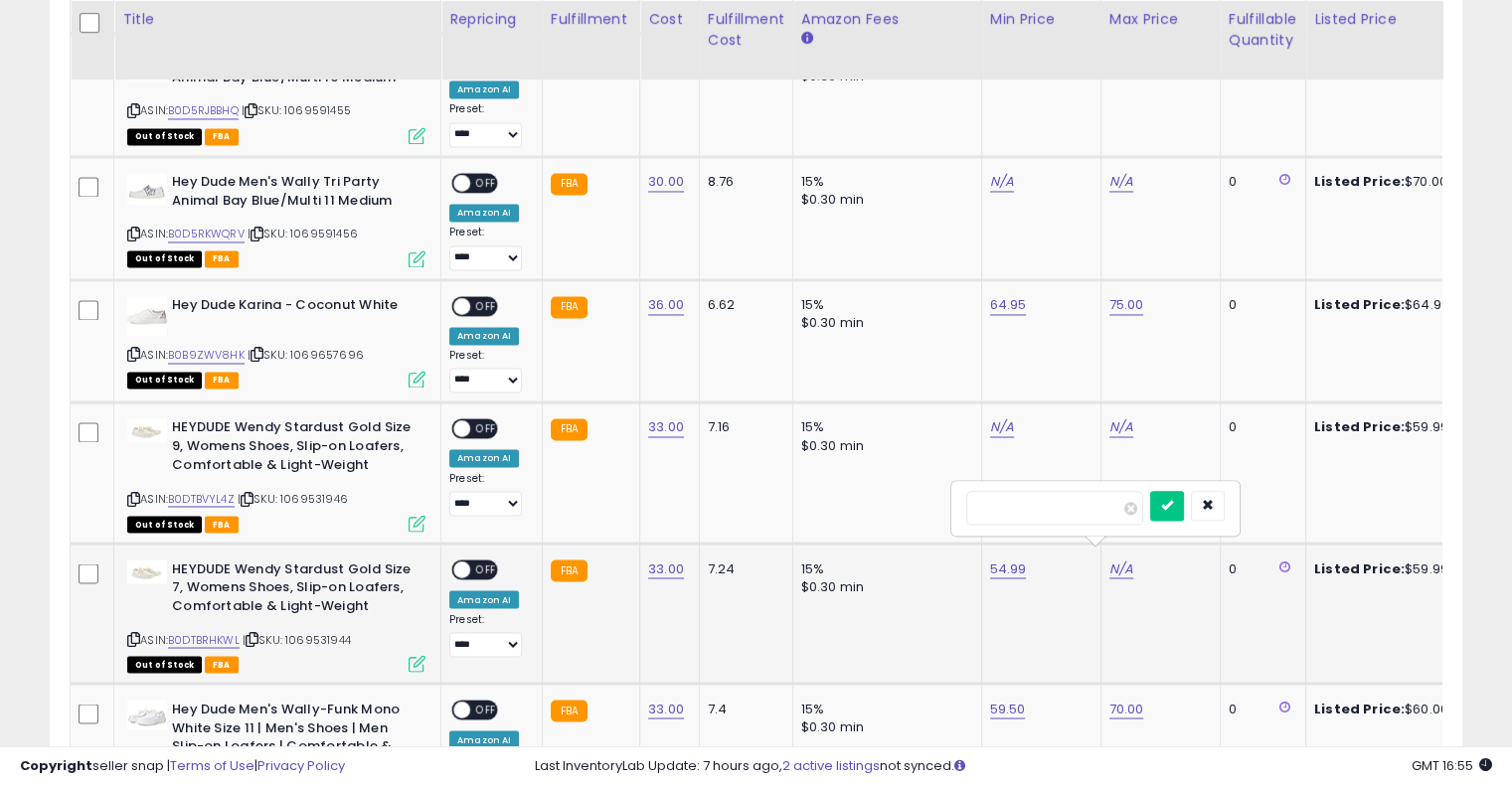 type on "**" 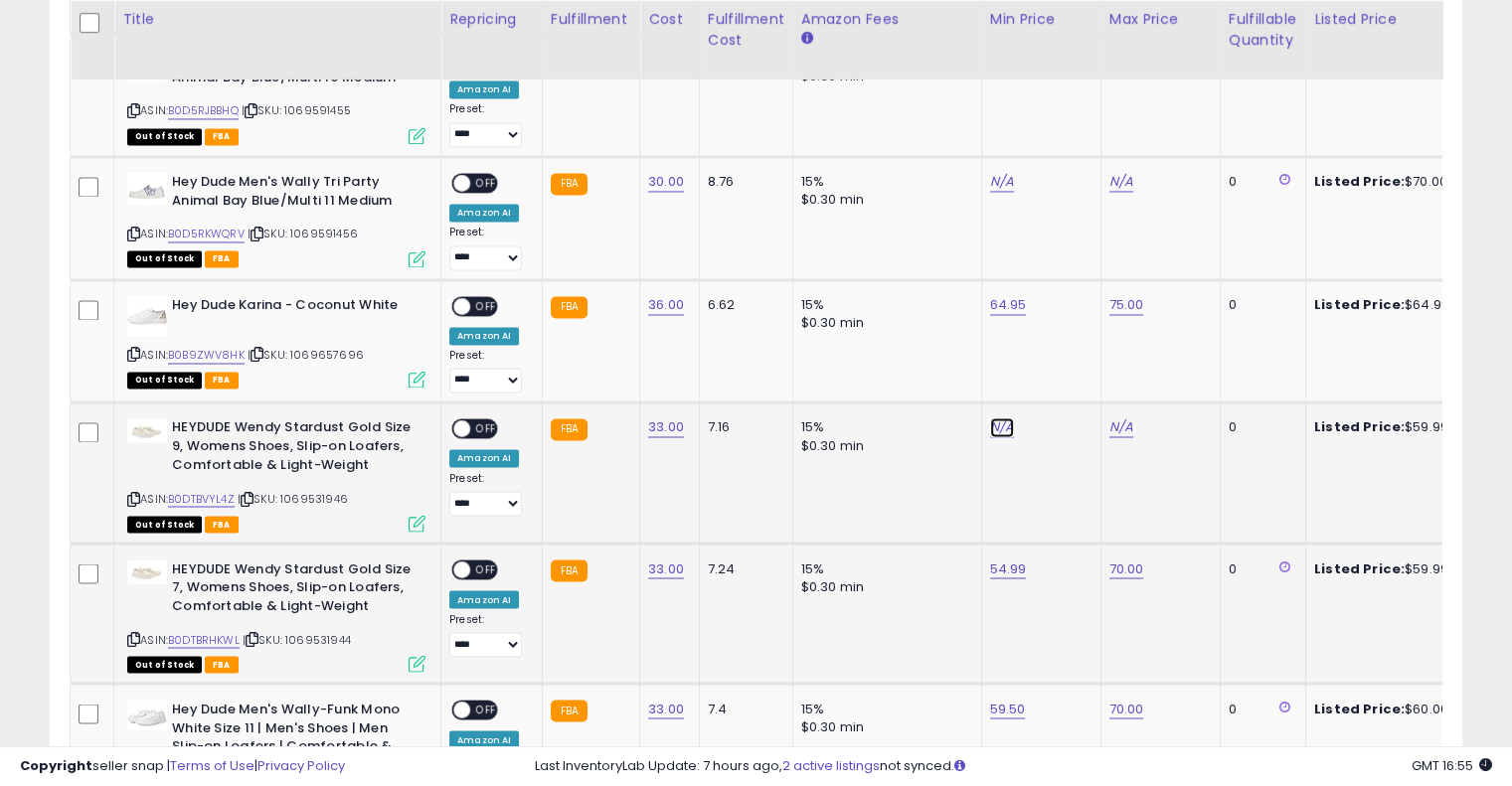 click on "N/A" at bounding box center (1002, -1317) 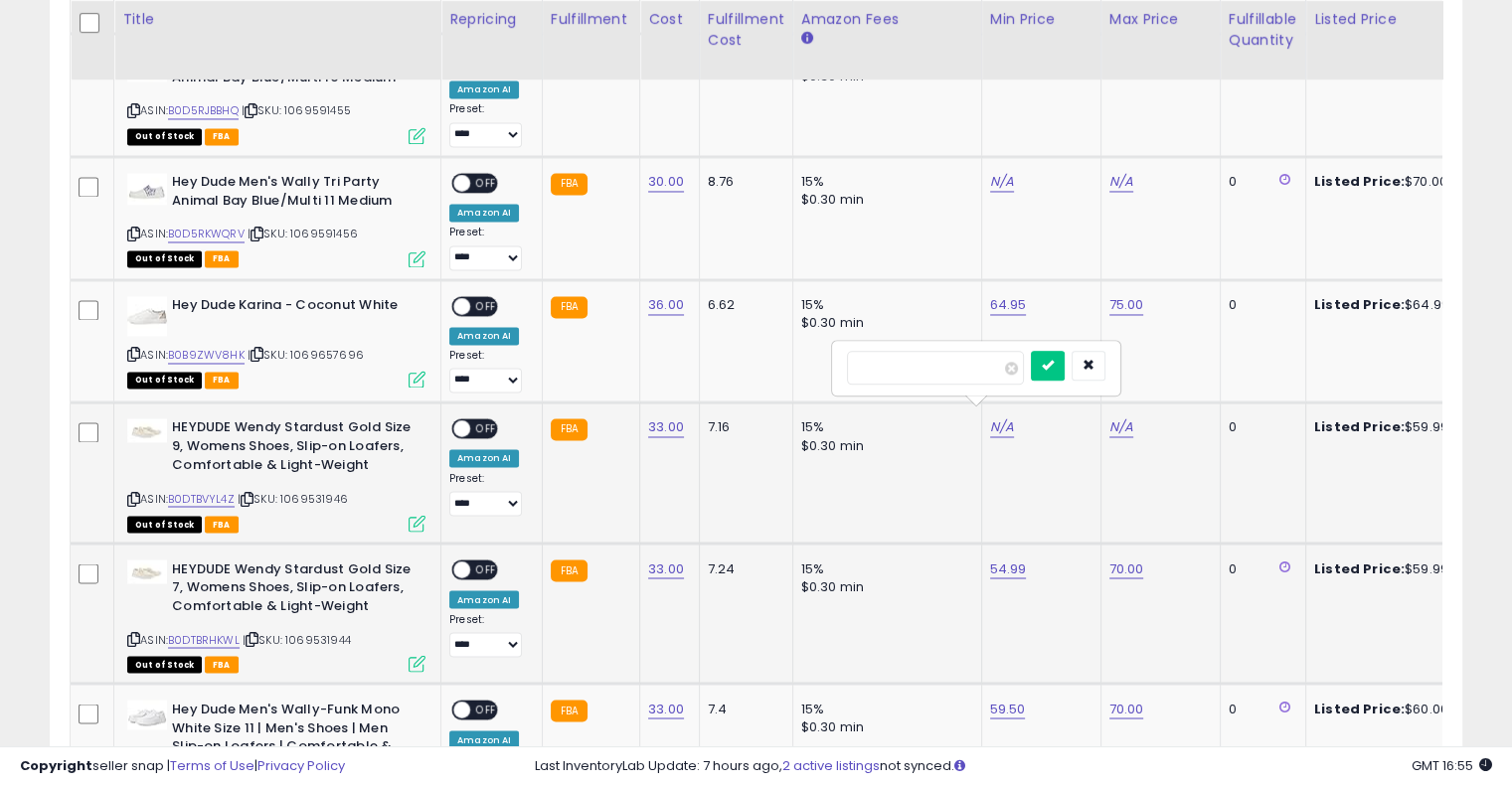 type on "*****" 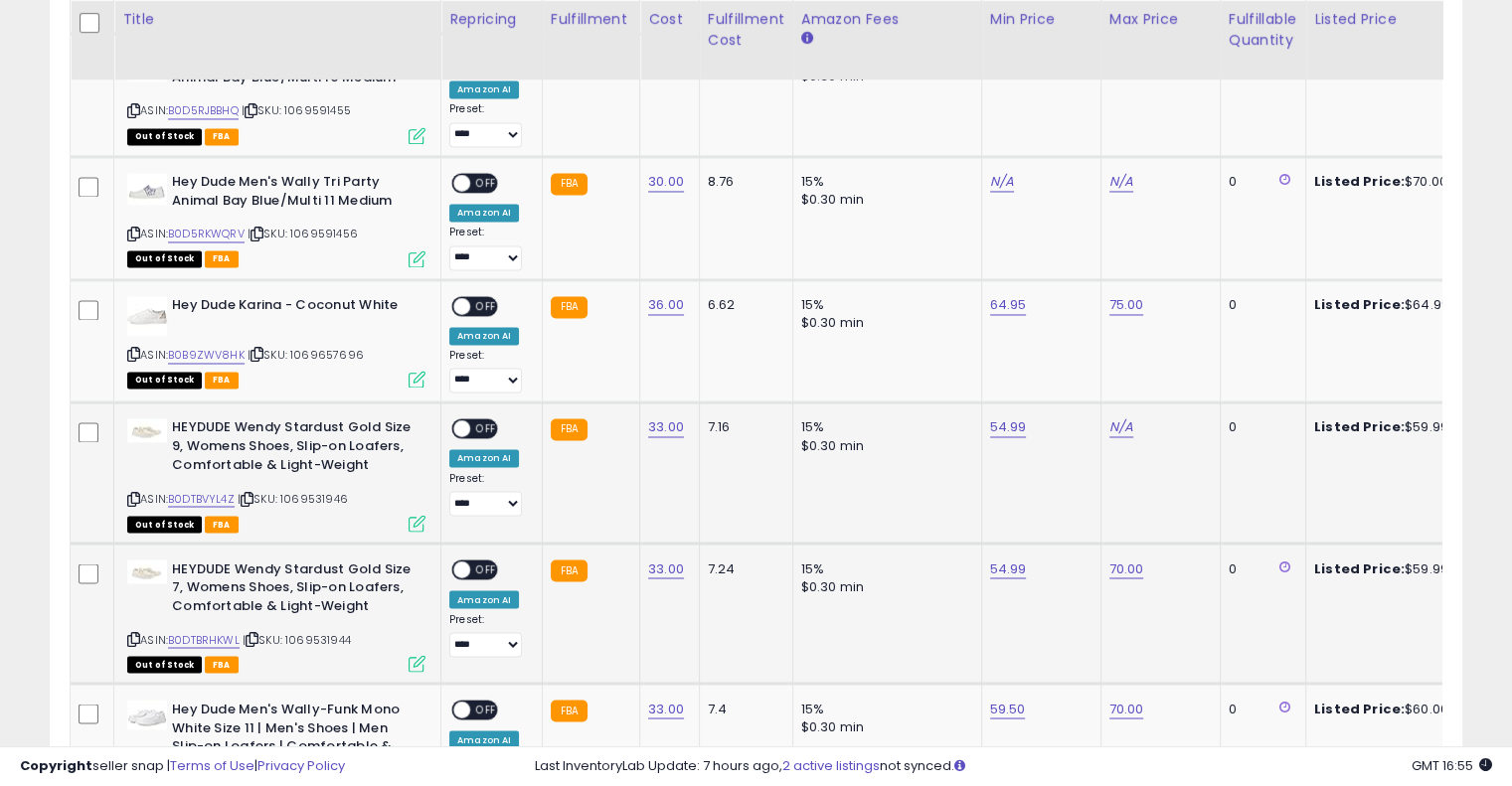 click on "N/A" 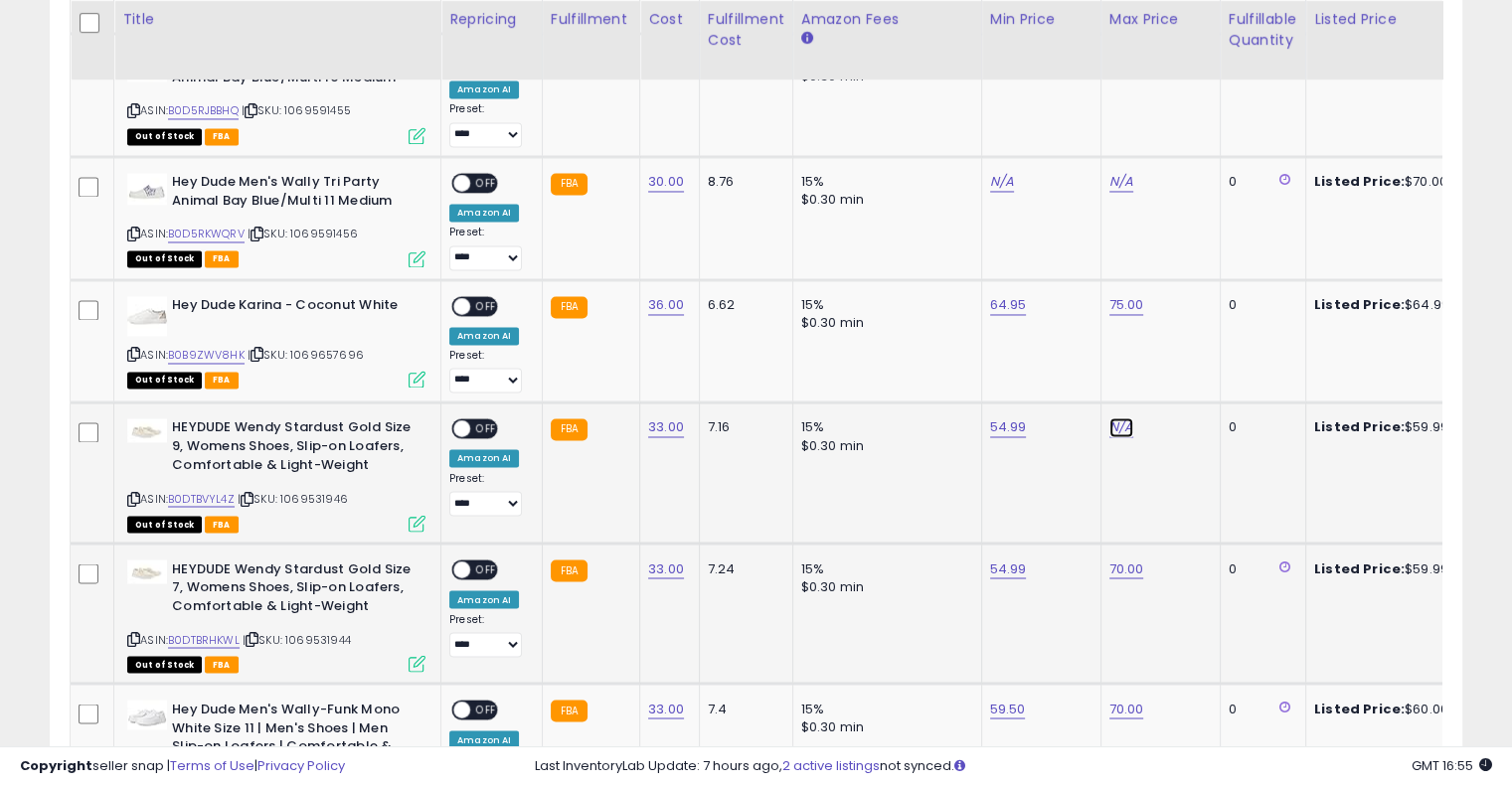 click on "N/A" at bounding box center [1121, -1317] 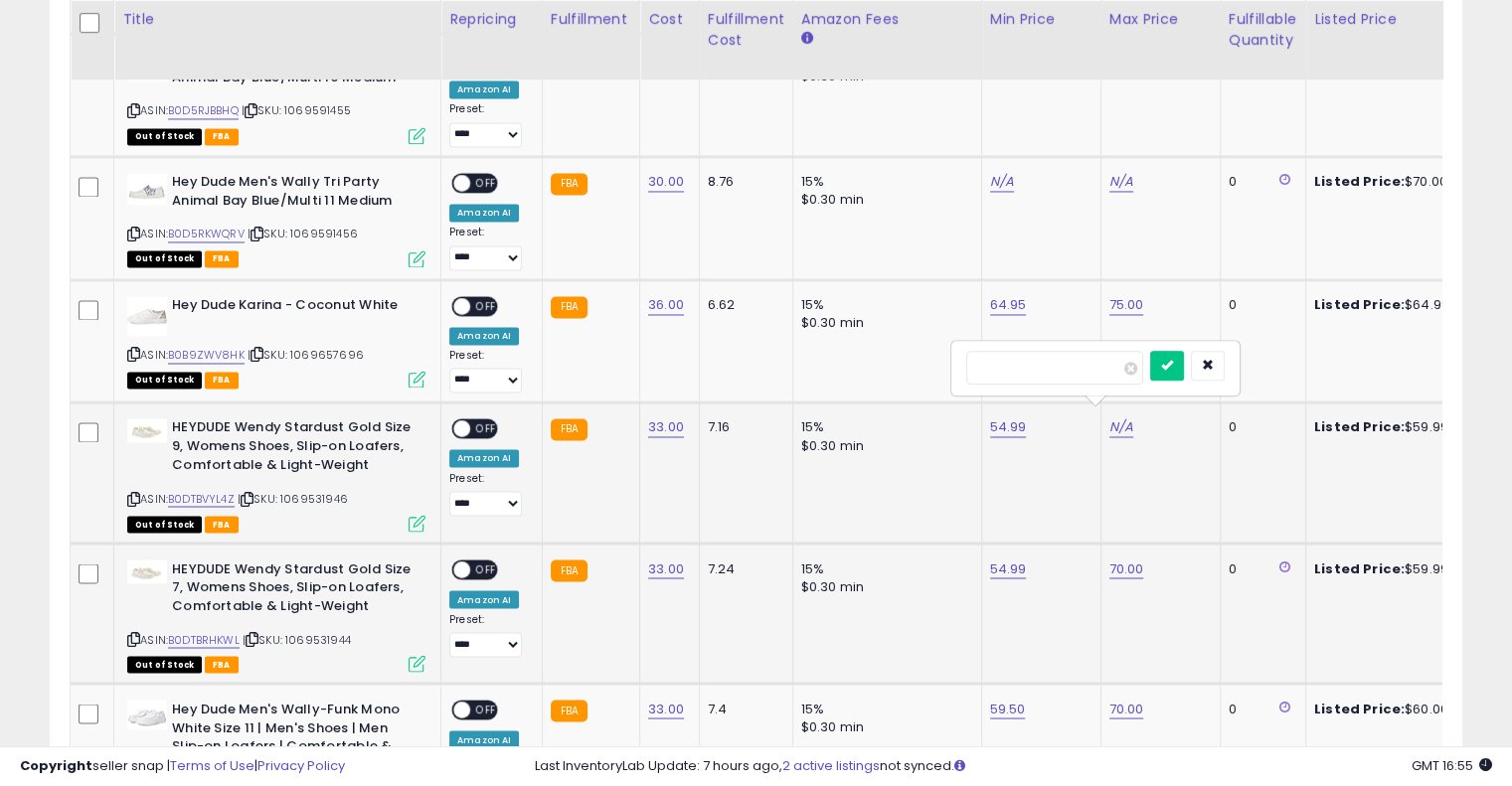 type on "**" 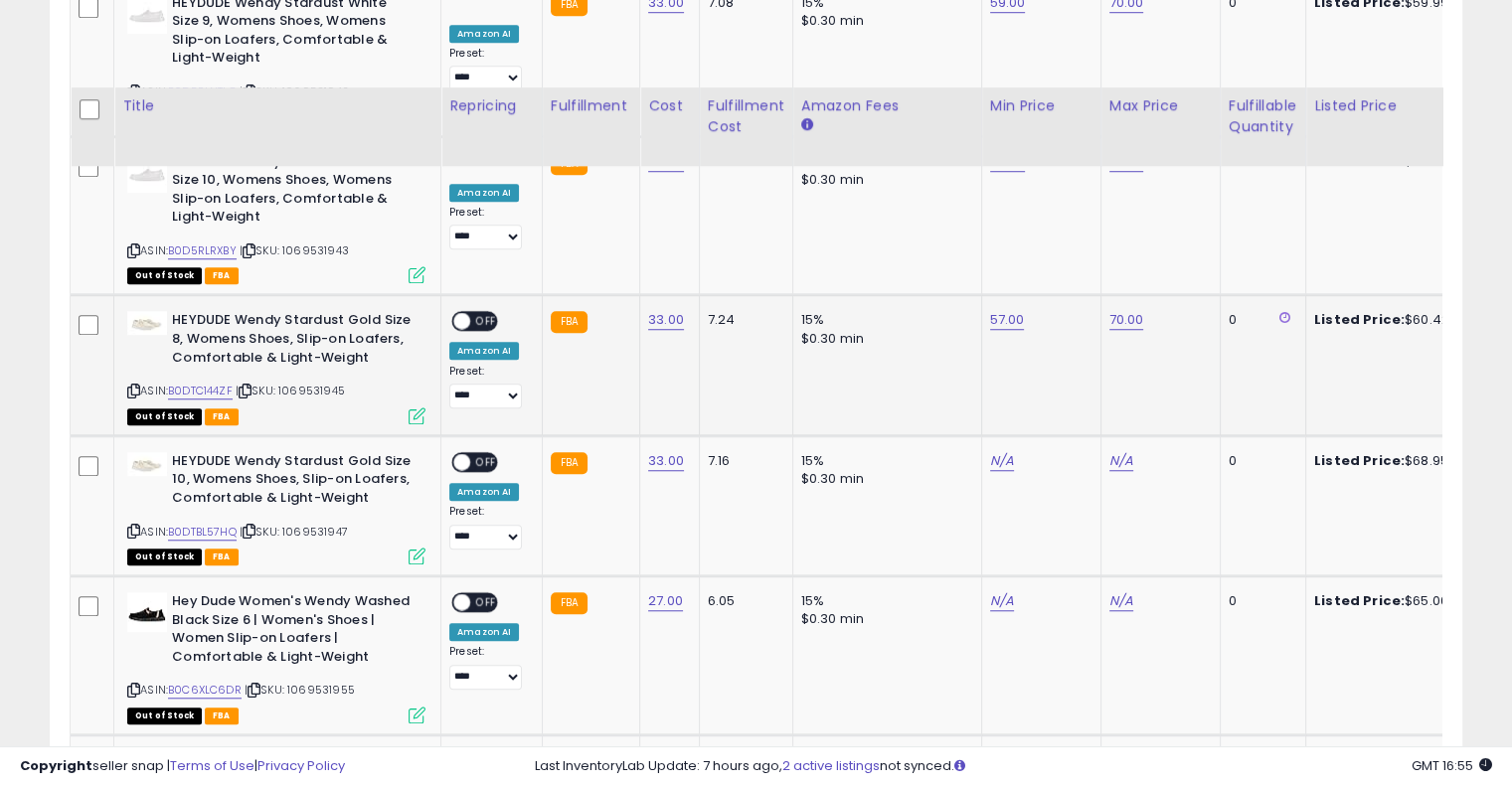 scroll, scrollTop: 1457, scrollLeft: 0, axis: vertical 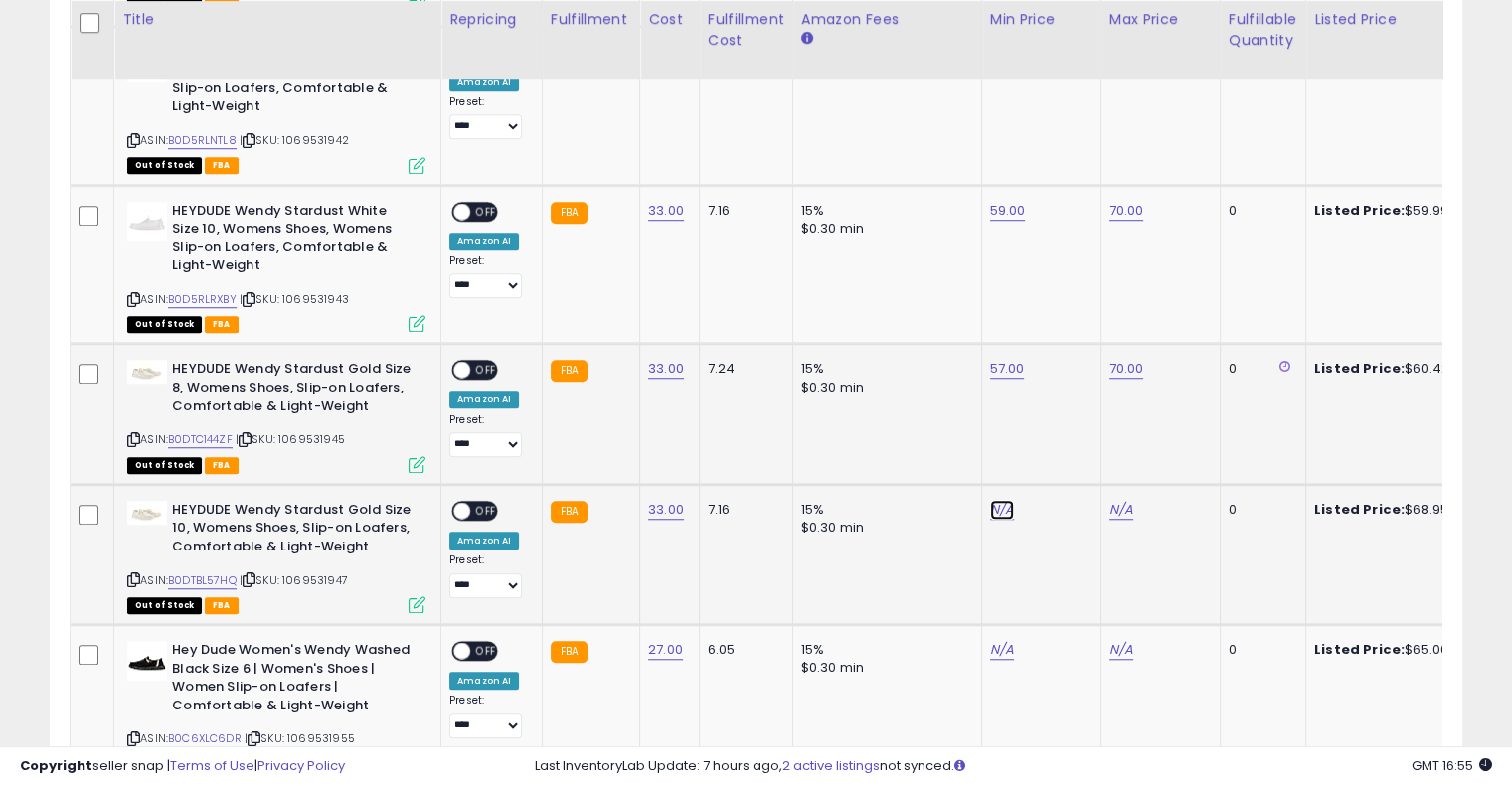 click on "N/A" at bounding box center (1002, 510) 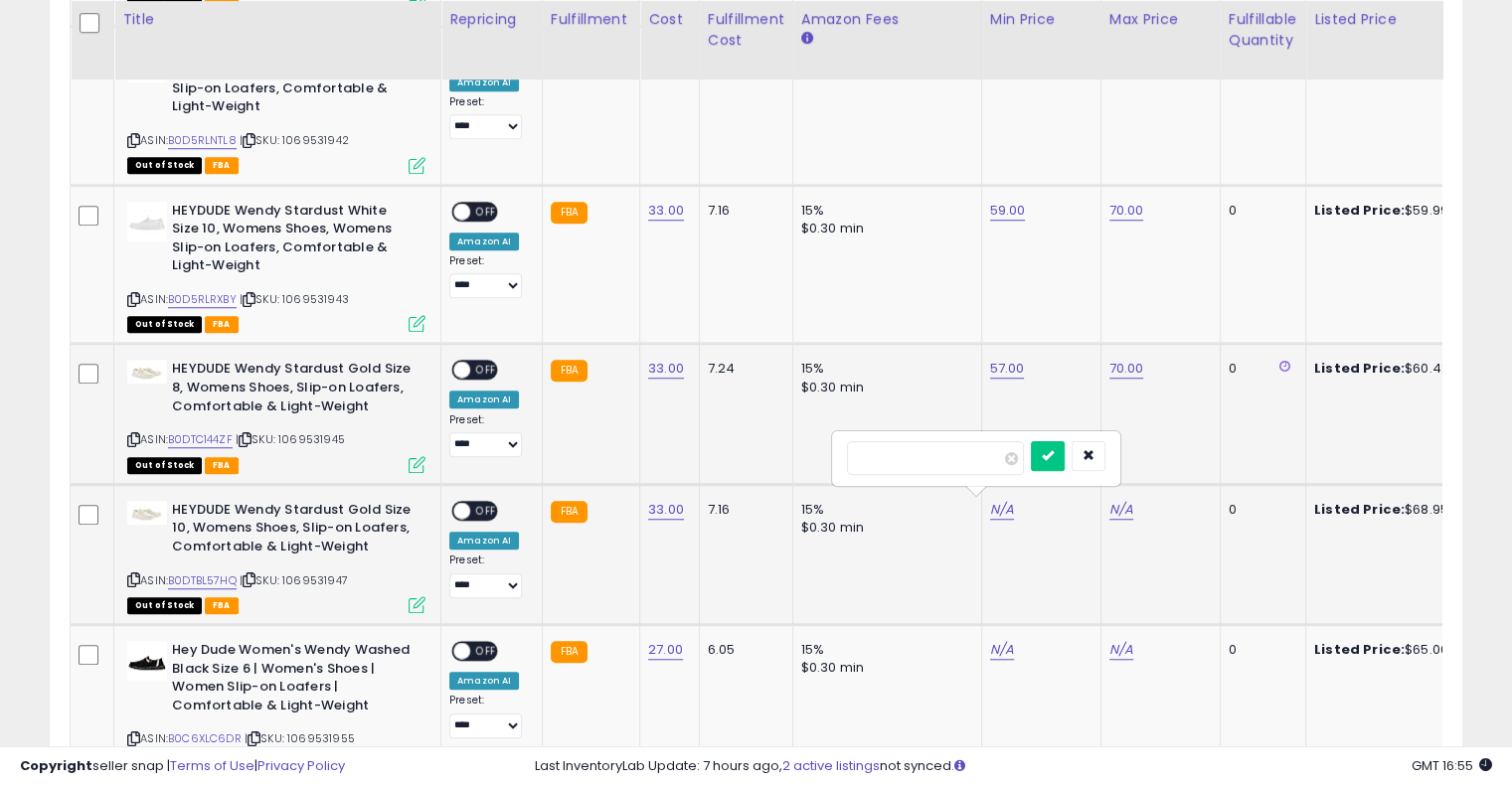 type on "*****" 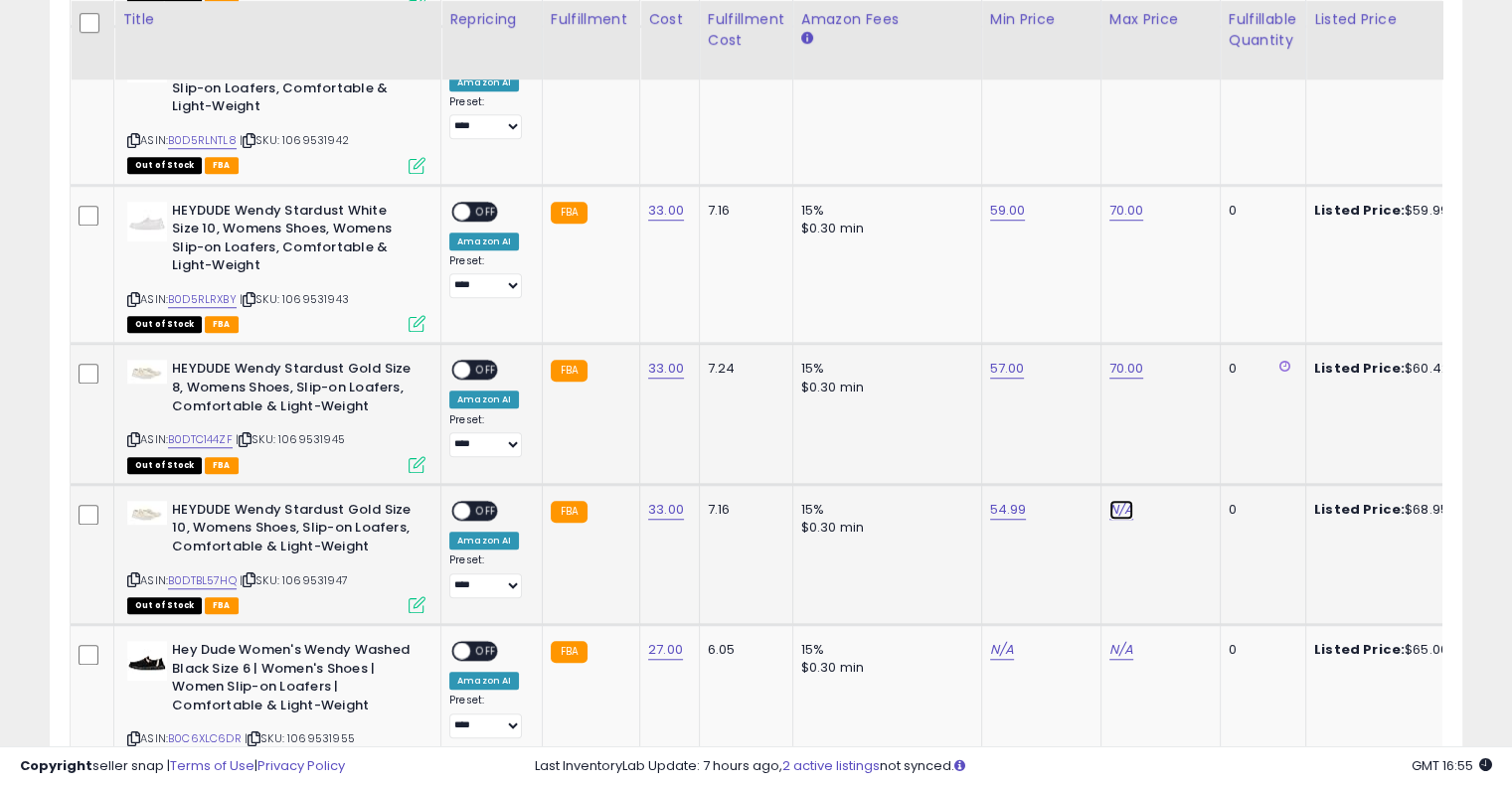 click on "N/A" at bounding box center [1121, 510] 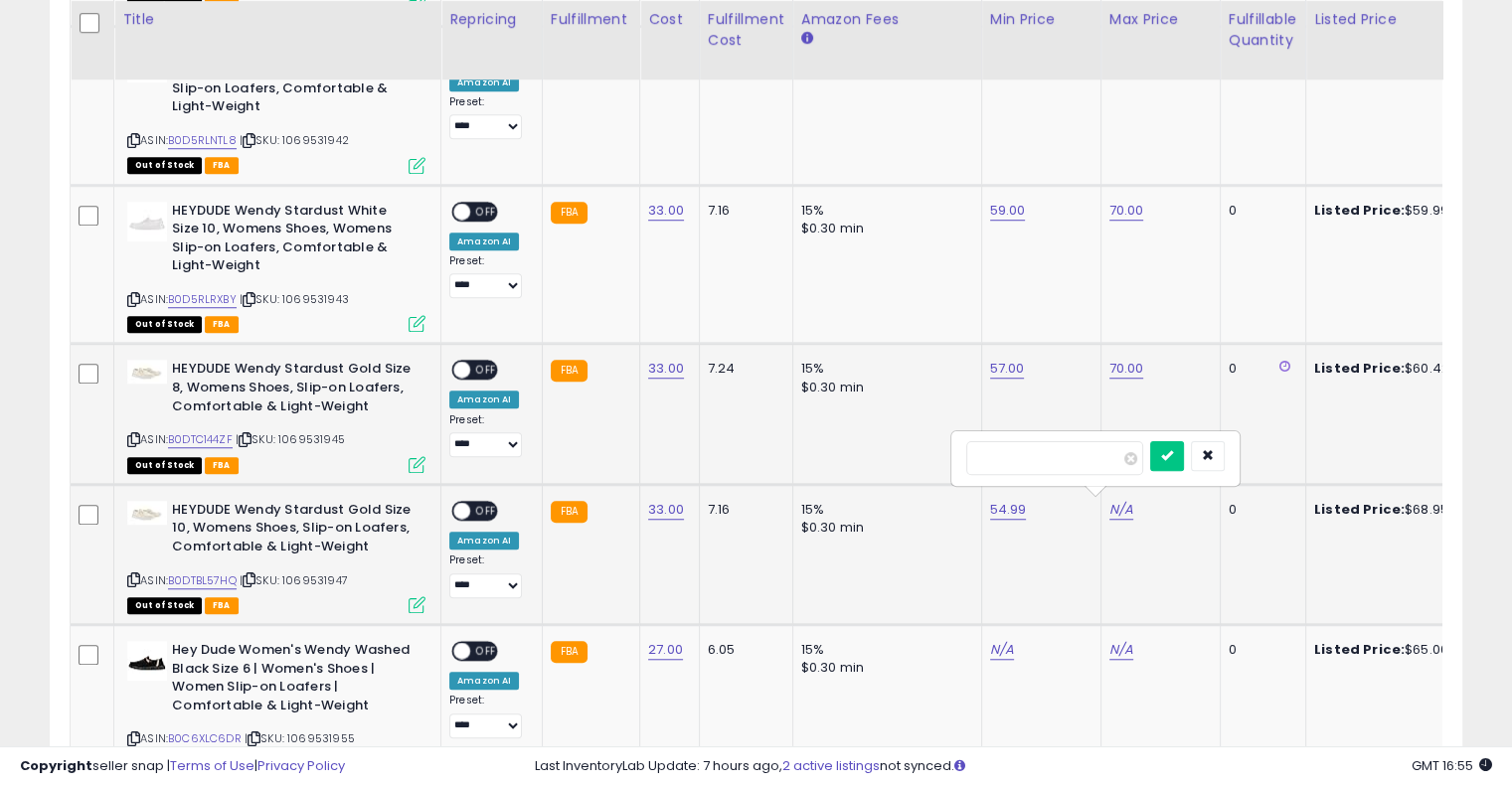 type on "**" 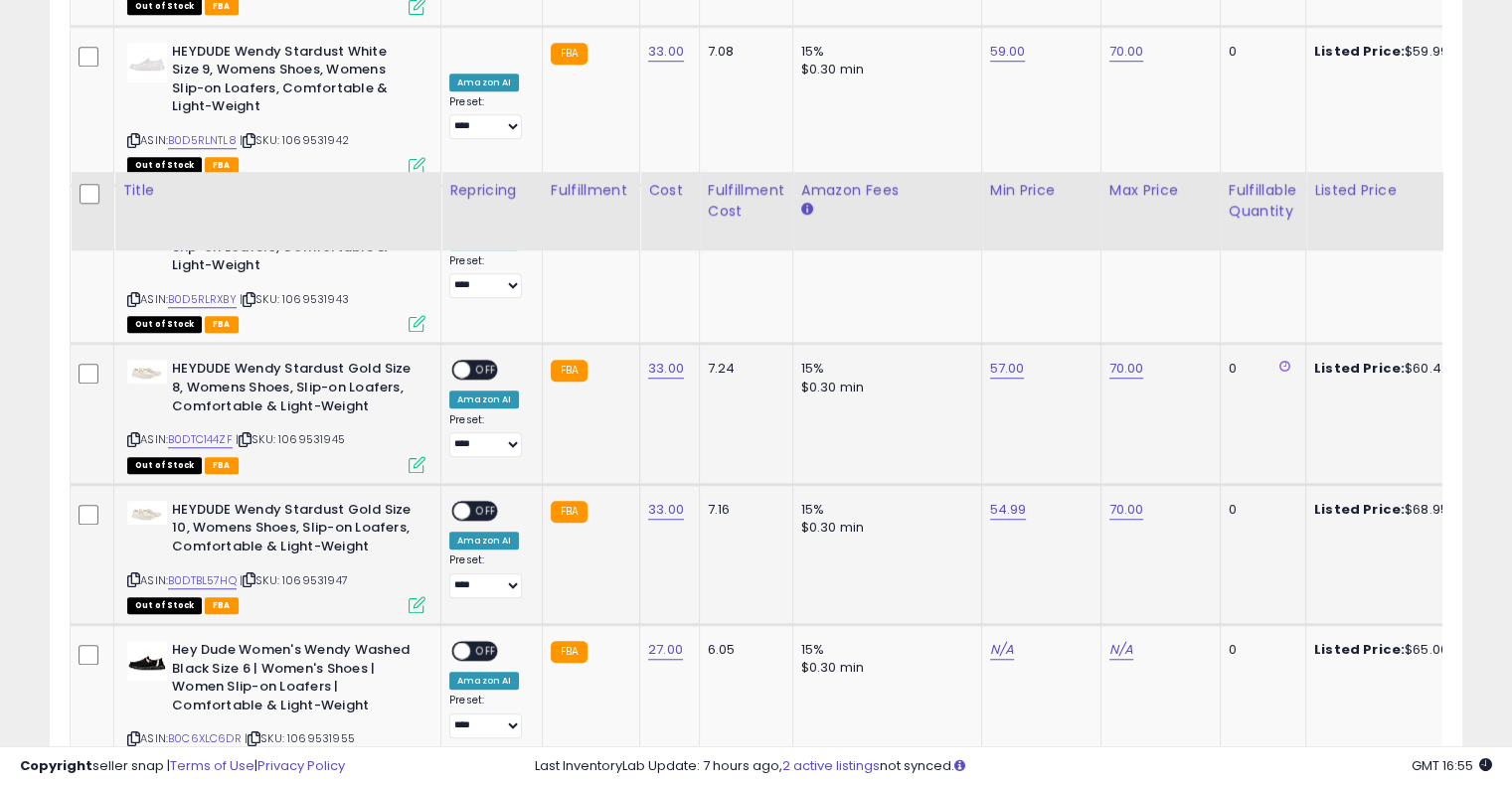 scroll, scrollTop: 1719, scrollLeft: 0, axis: vertical 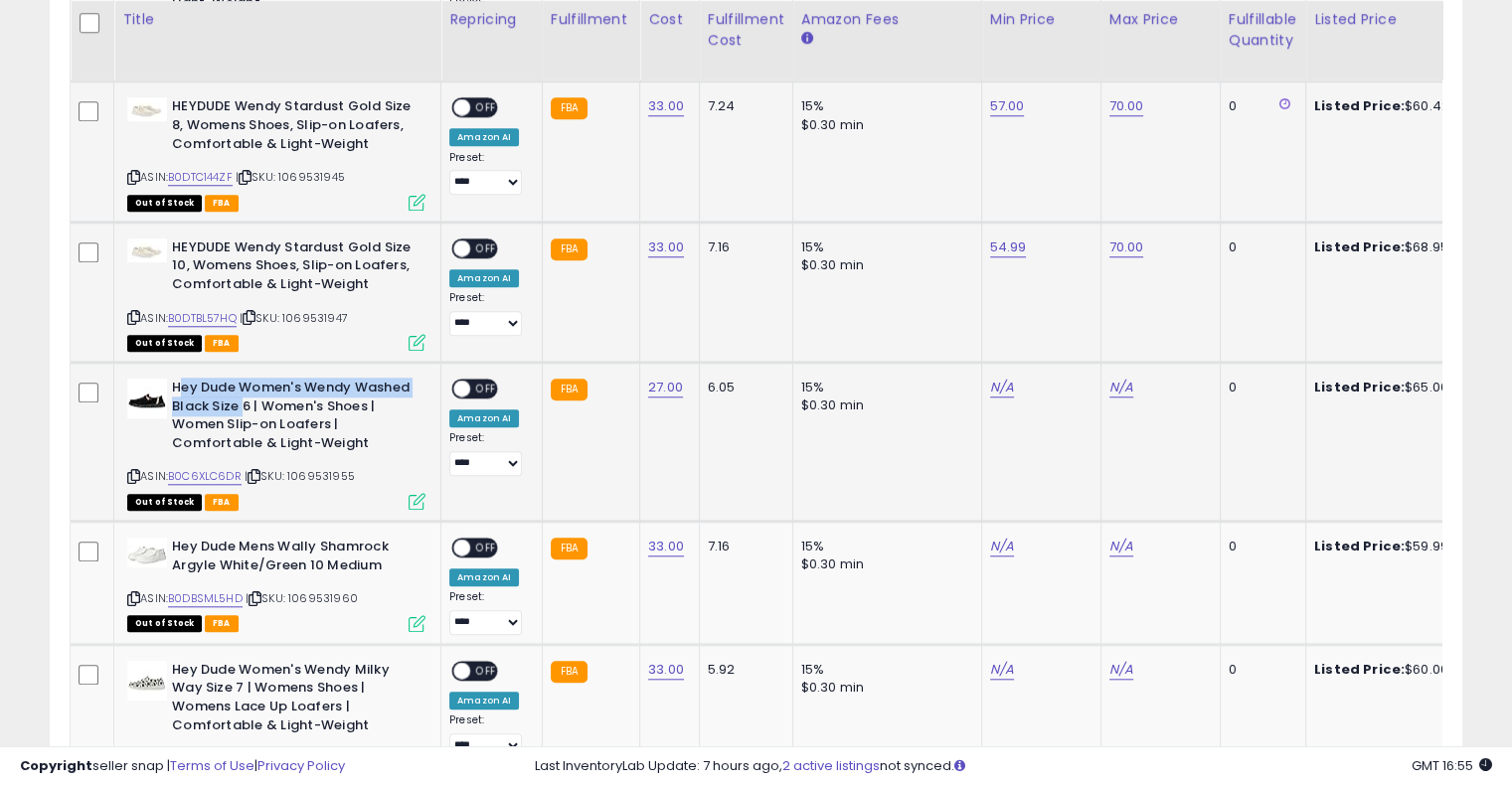 drag, startPoint x: 176, startPoint y: 382, endPoint x: 245, endPoint y: 400, distance: 71.309186 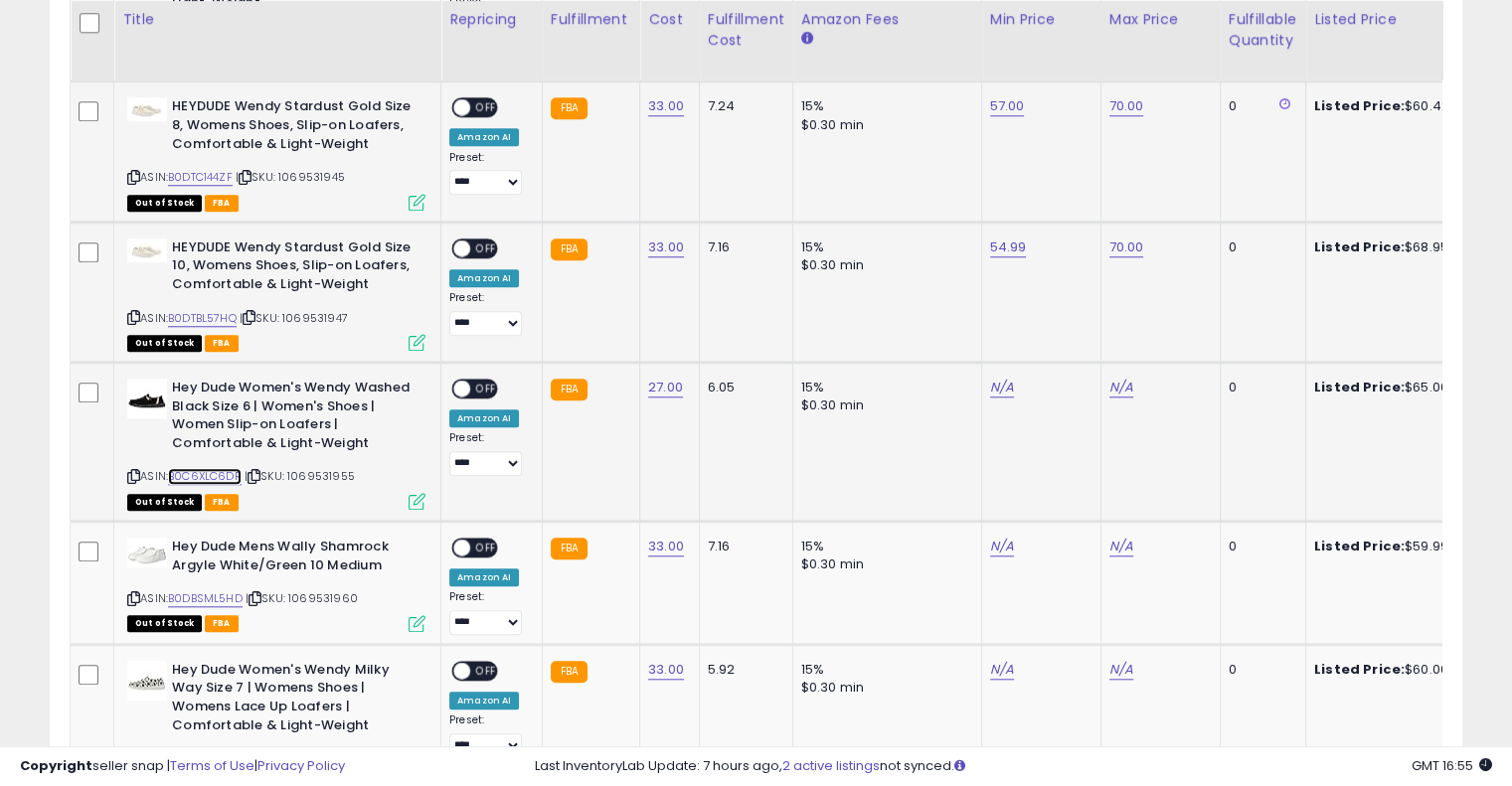 click on "B0C6XLC6DR" at bounding box center [205, 476] 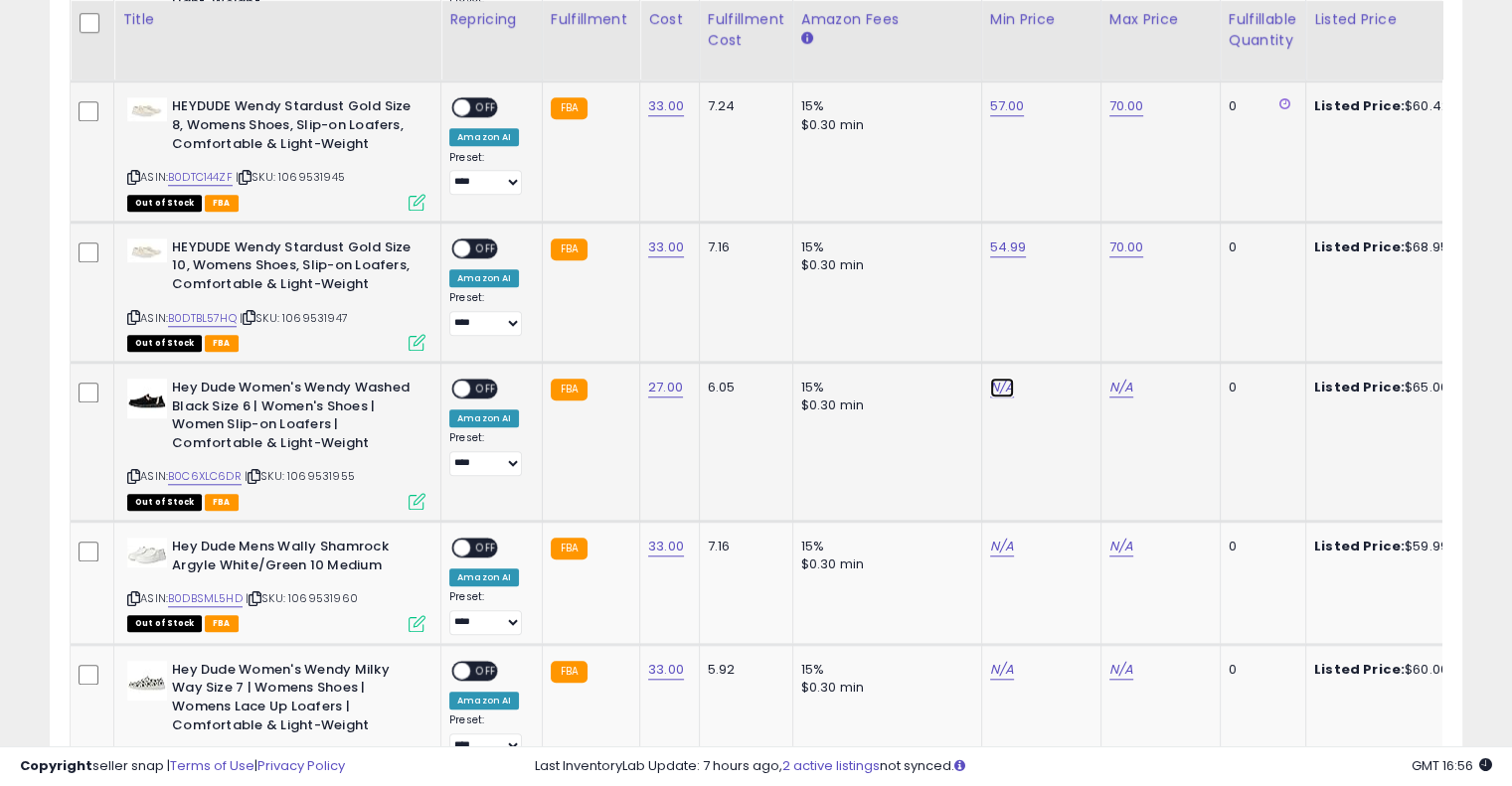 click on "N/A" at bounding box center [1002, 388] 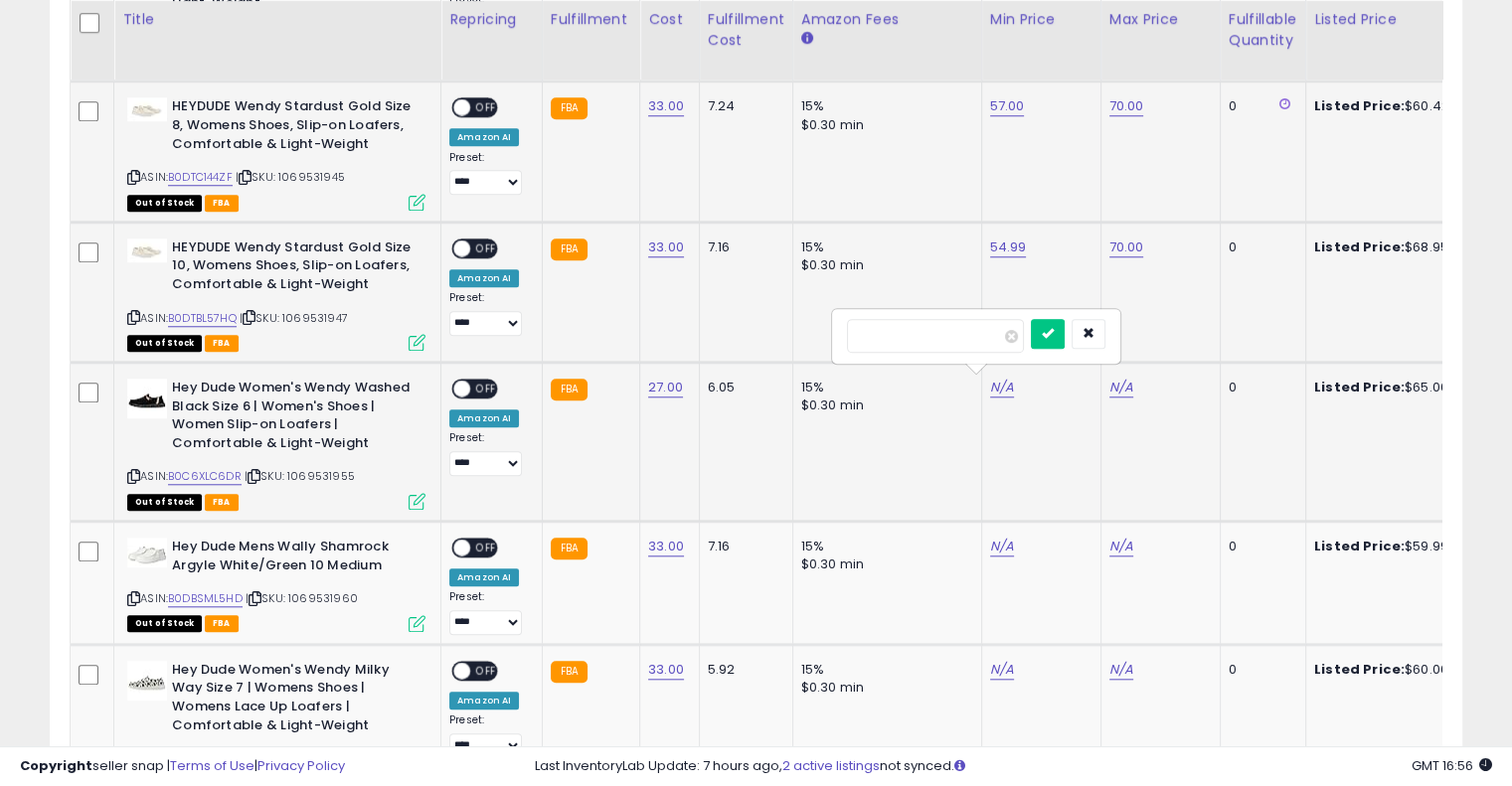 type on "**" 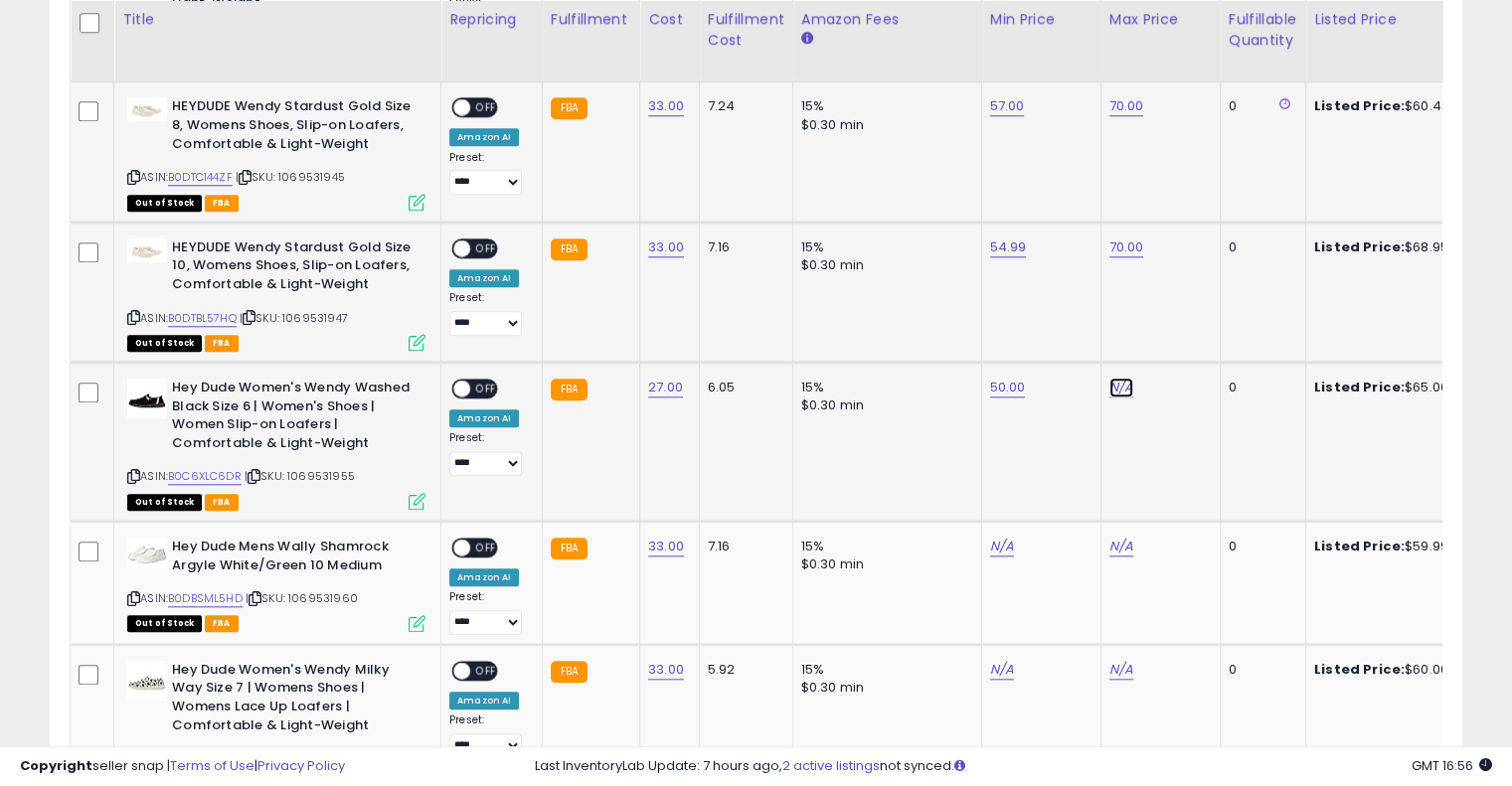 click on "N/A" at bounding box center [1121, 388] 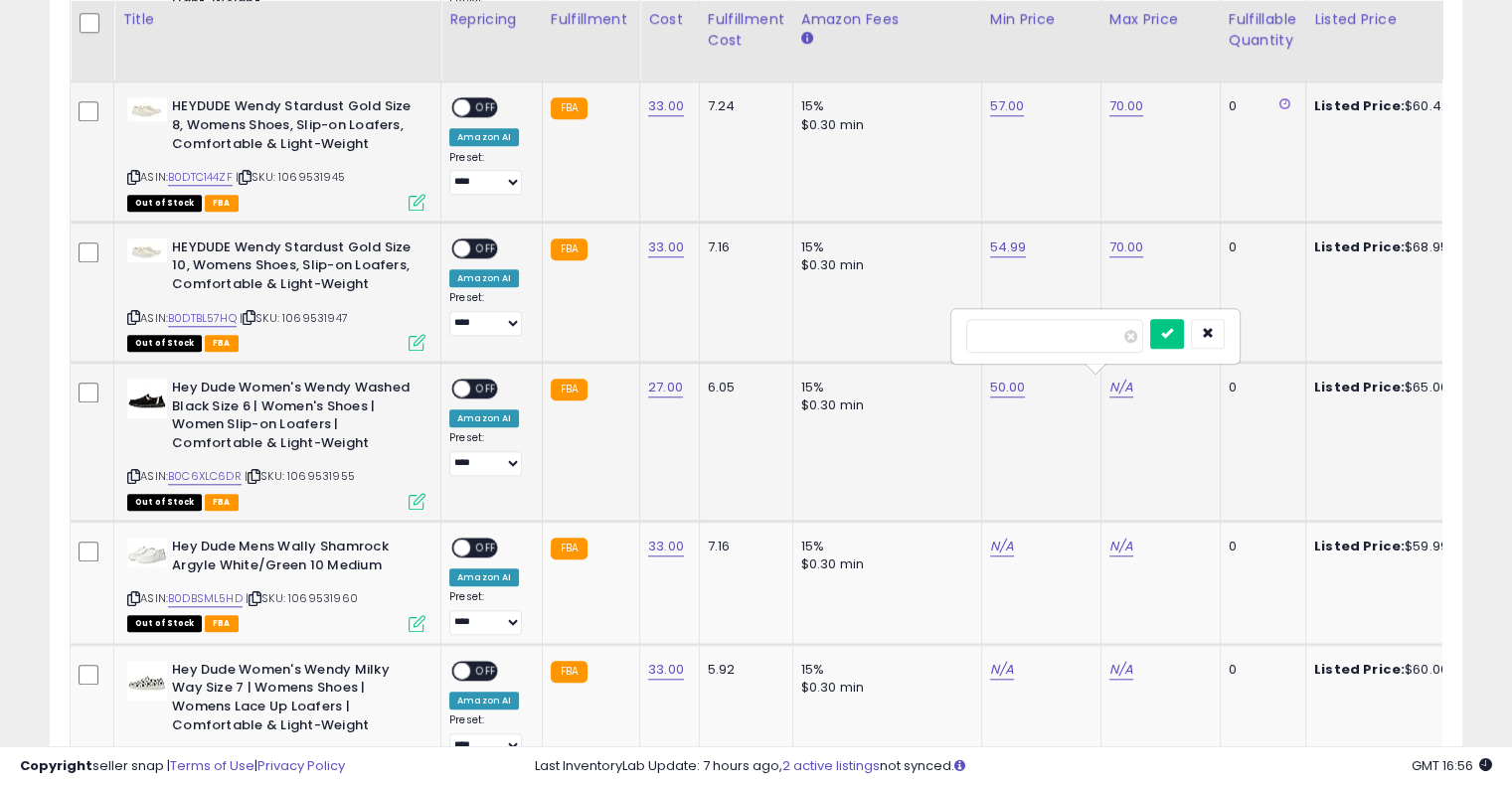 type on "**" 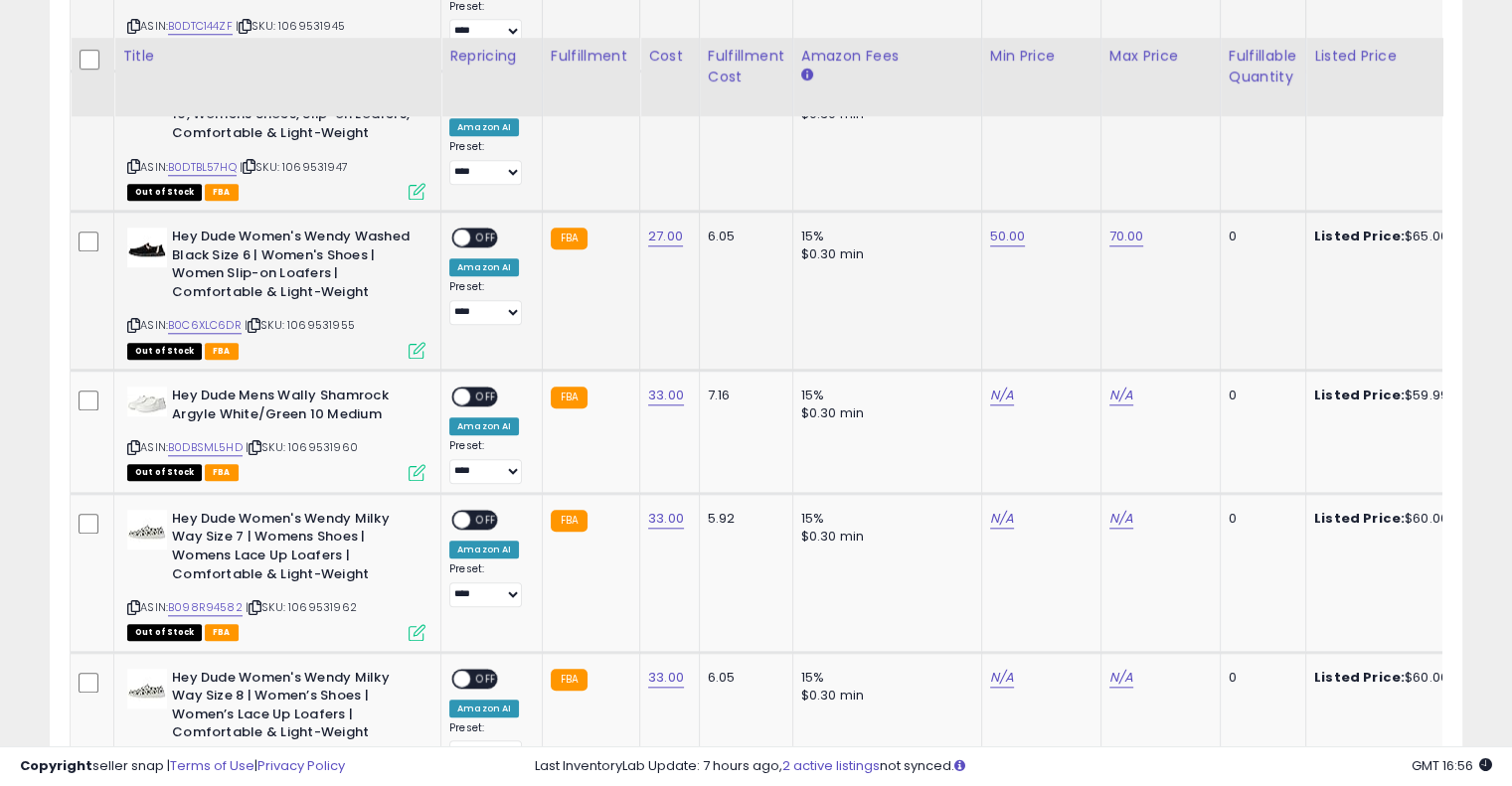 scroll, scrollTop: 1922, scrollLeft: 0, axis: vertical 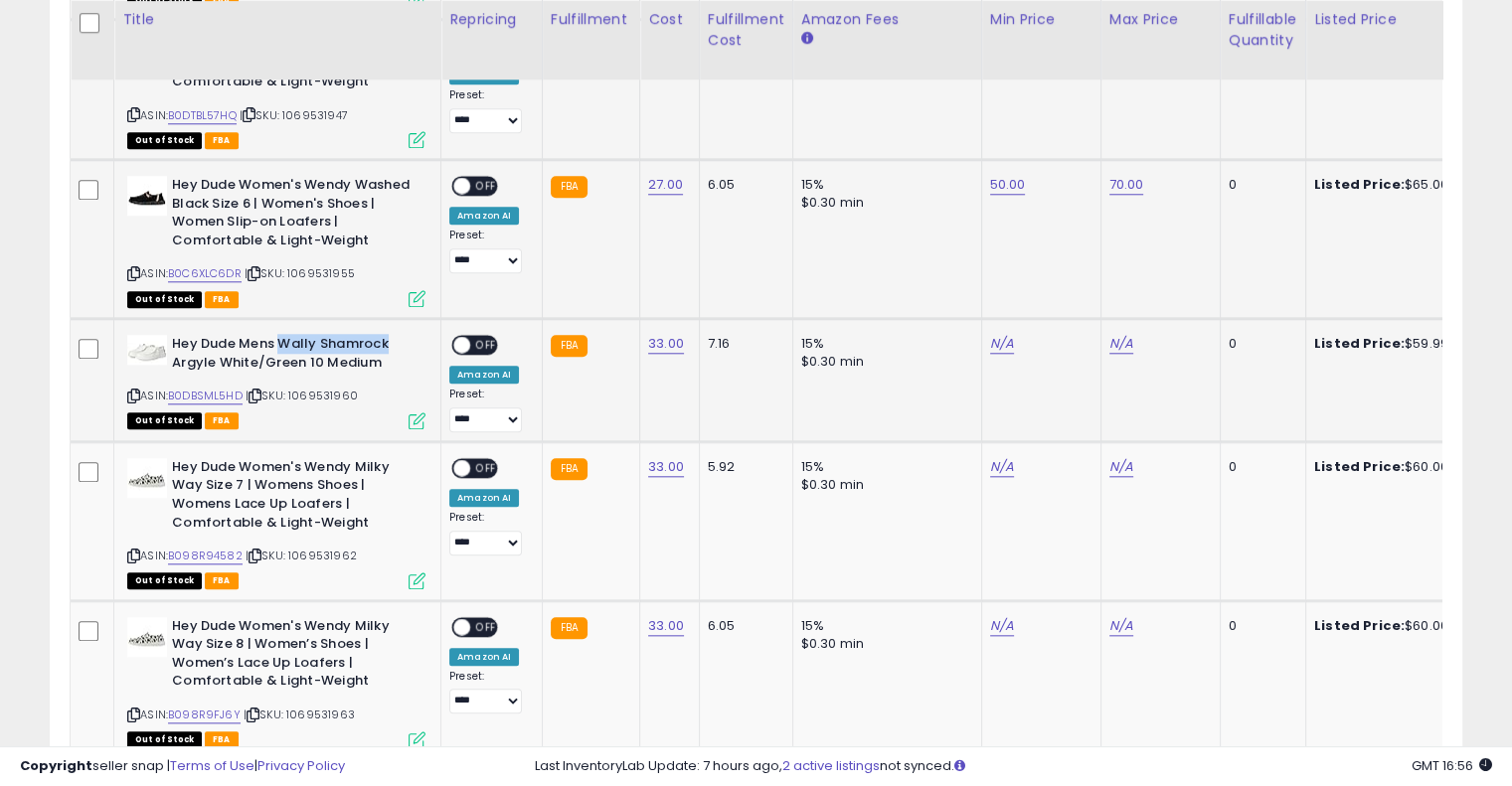 drag, startPoint x: 280, startPoint y: 334, endPoint x: 395, endPoint y: 333, distance: 115.00435 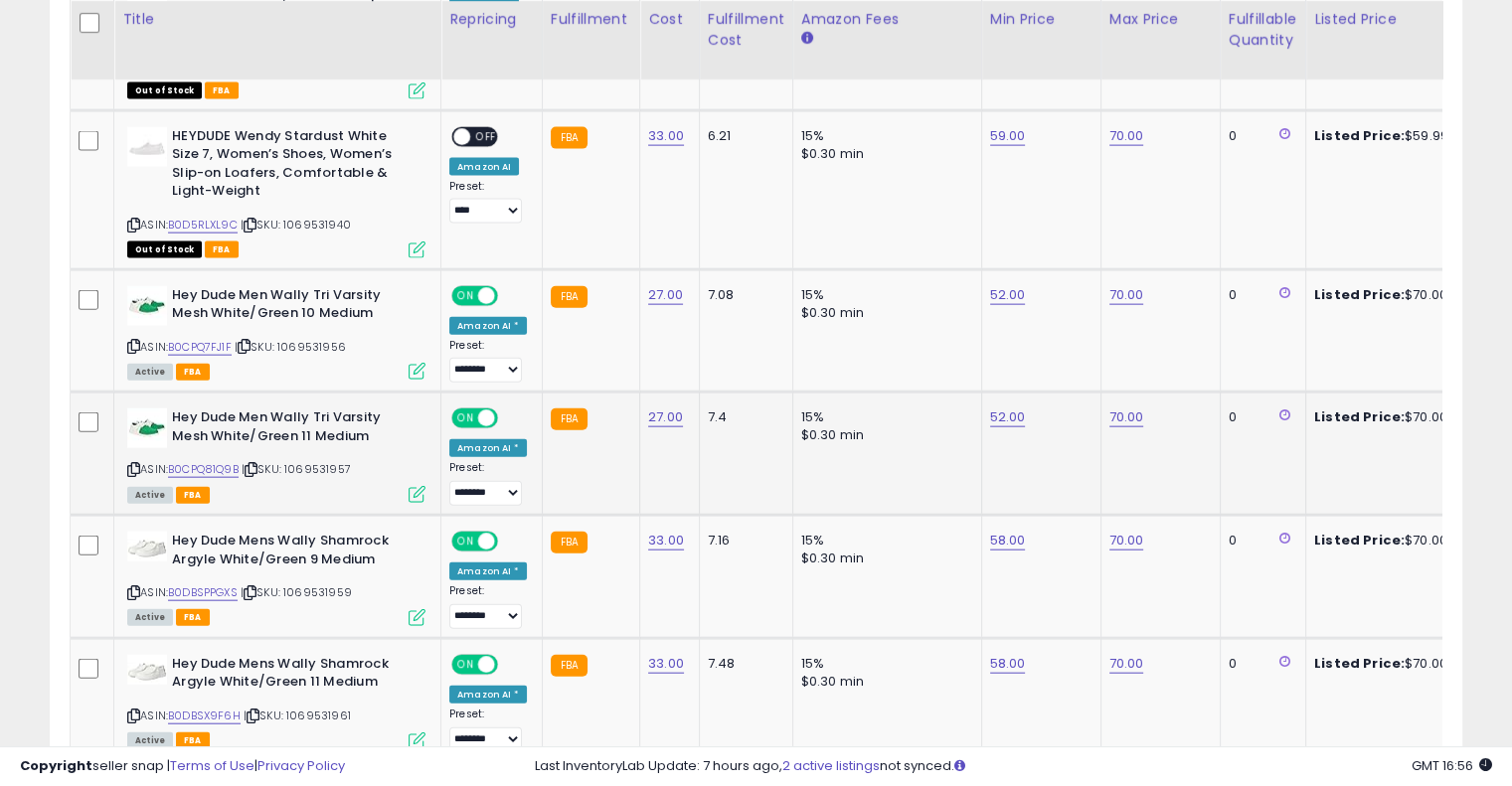 scroll, scrollTop: 4457, scrollLeft: 0, axis: vertical 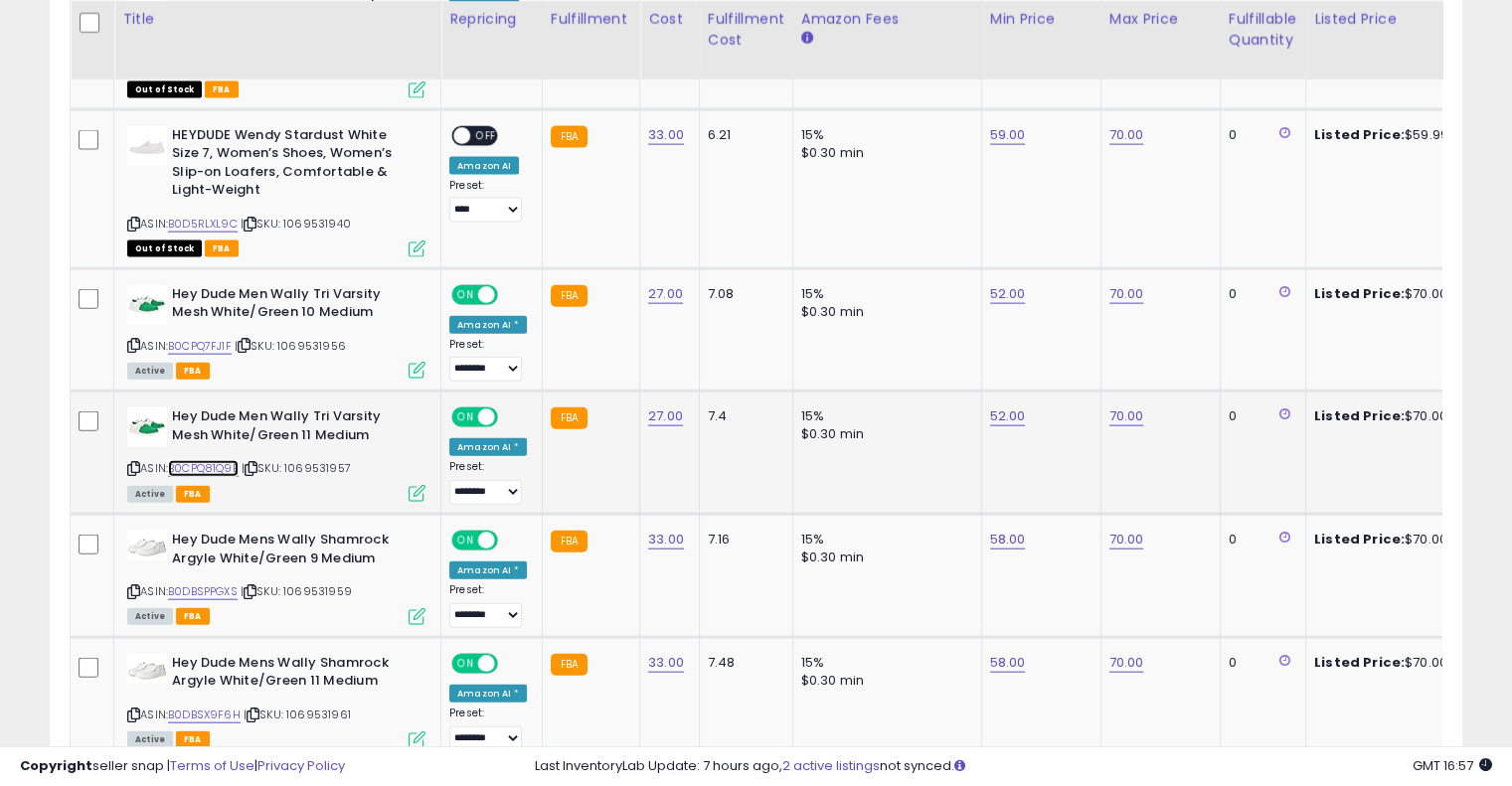 click on "B0CPQ81Q9B" at bounding box center (203, 468) 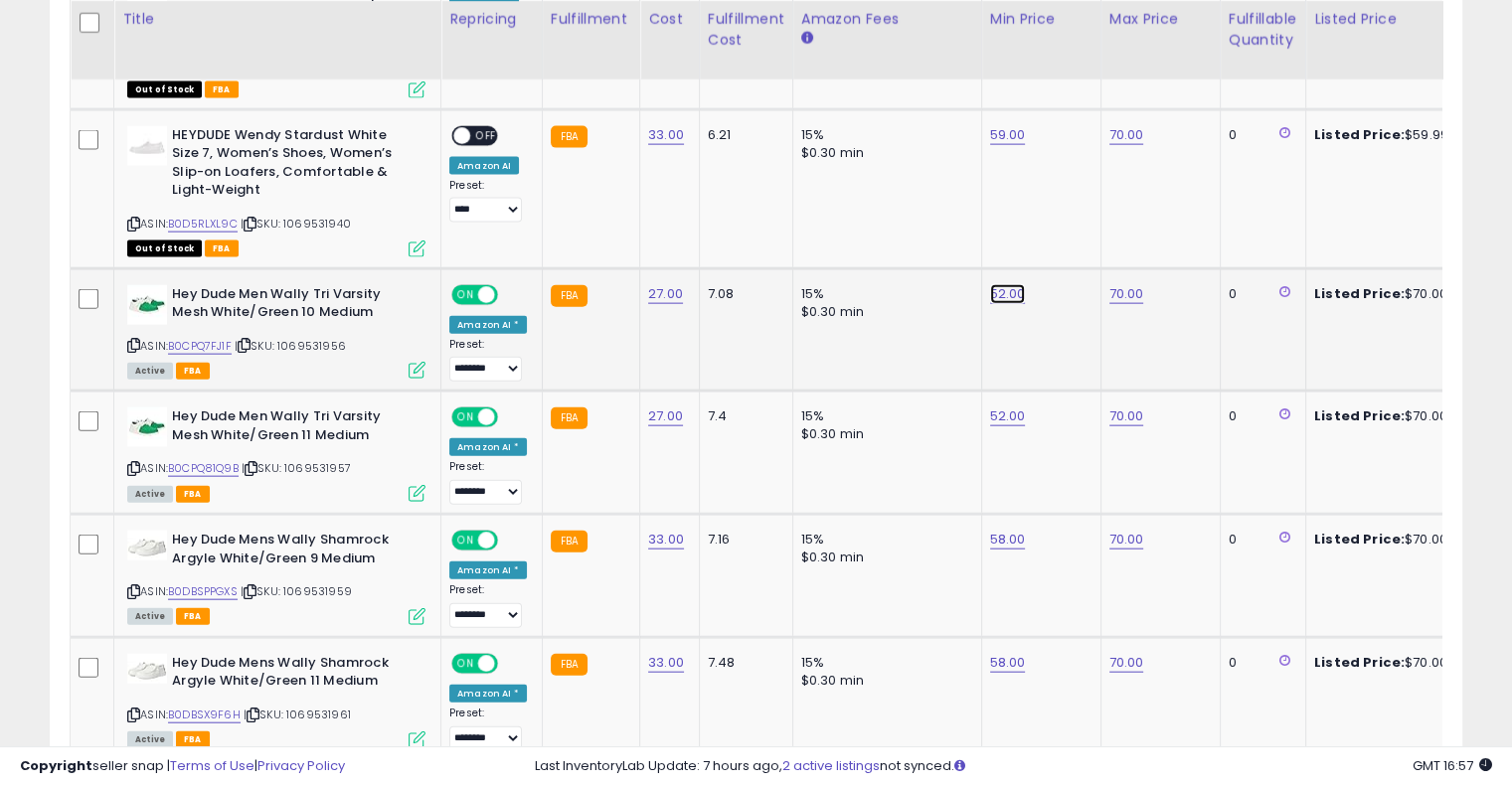 click on "52.00" at bounding box center [1008, -3389] 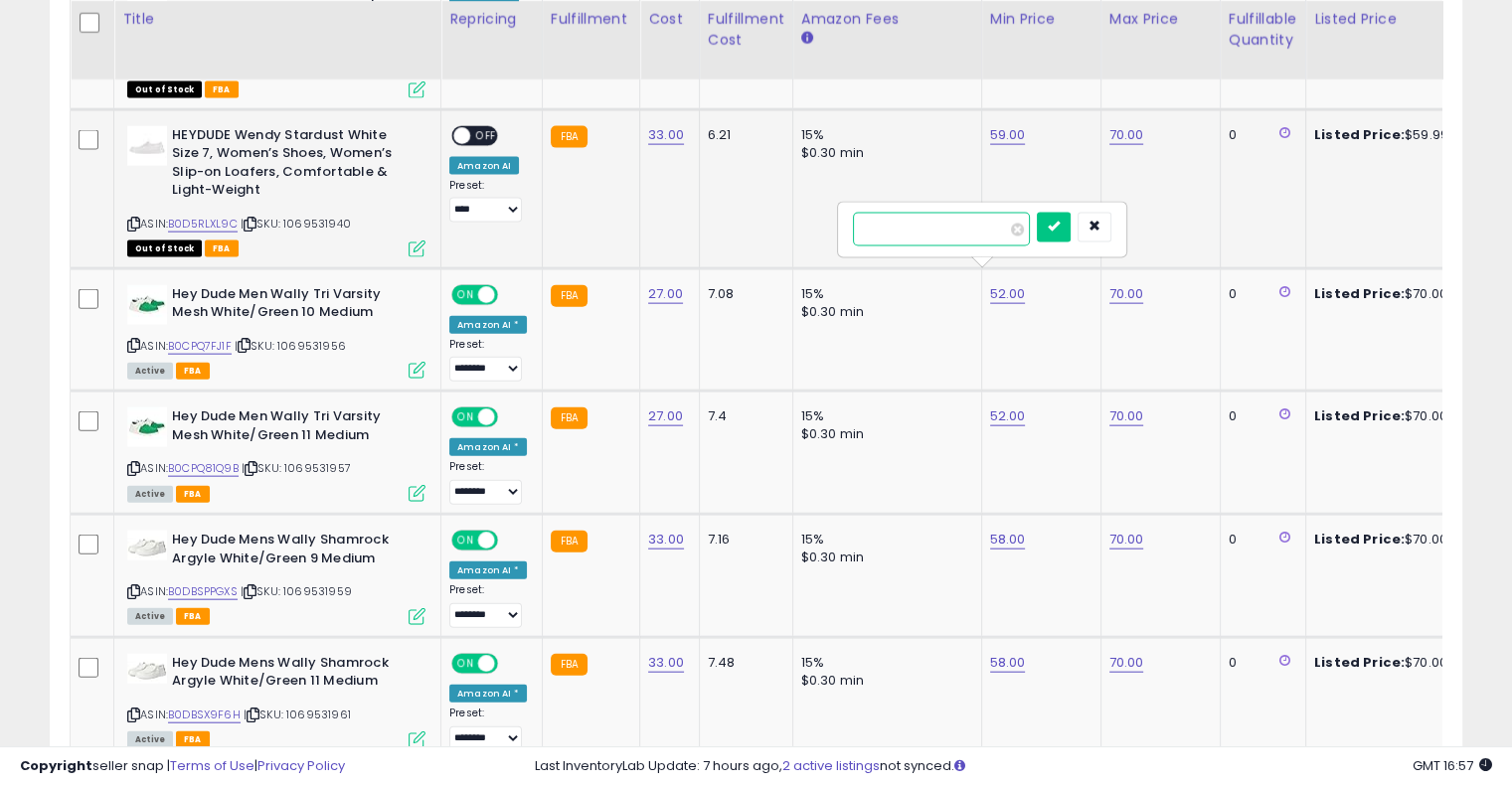drag, startPoint x: 907, startPoint y: 230, endPoint x: 806, endPoint y: 228, distance: 101.0198 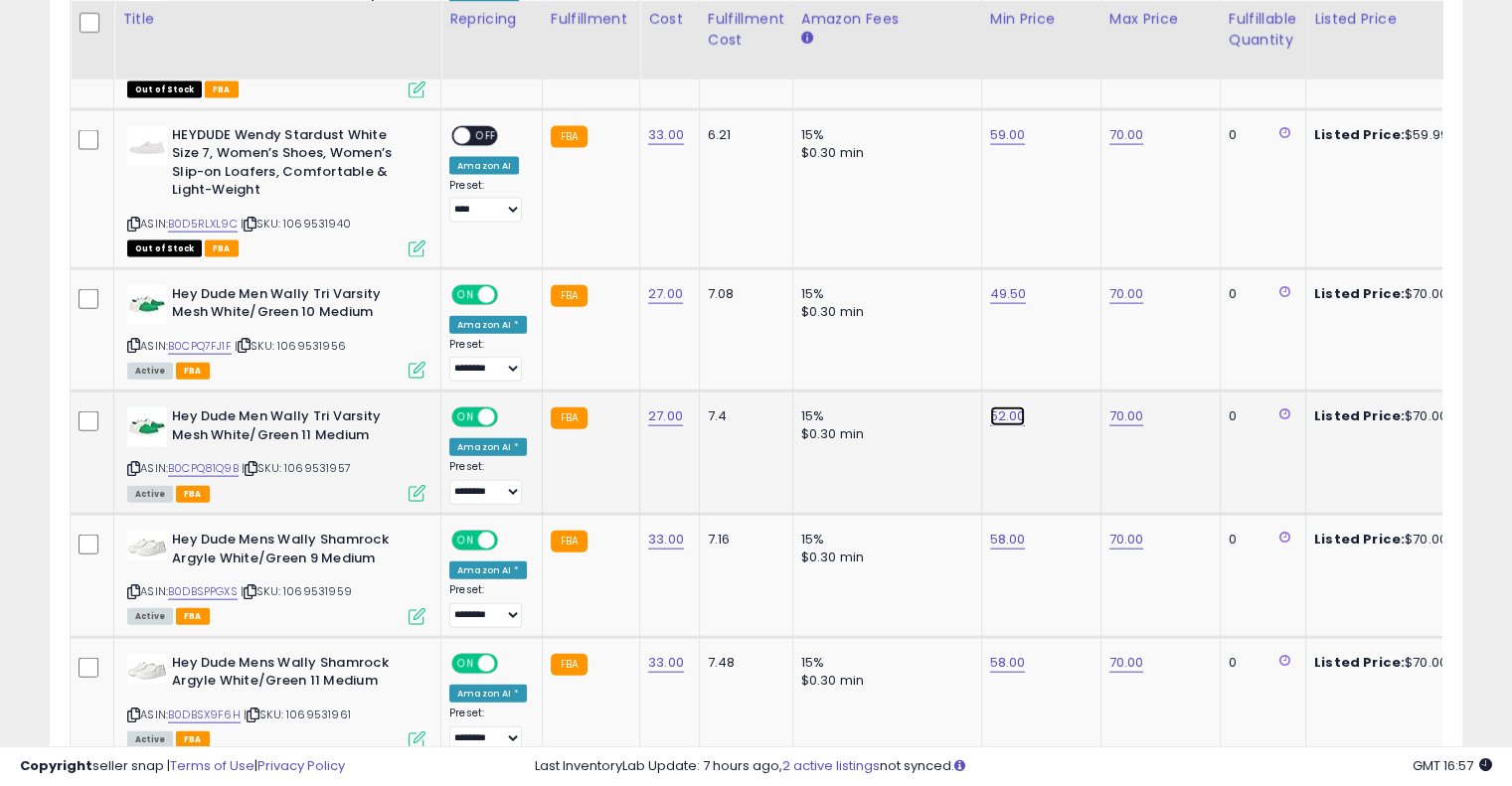 click on "52.00" at bounding box center [1008, -3389] 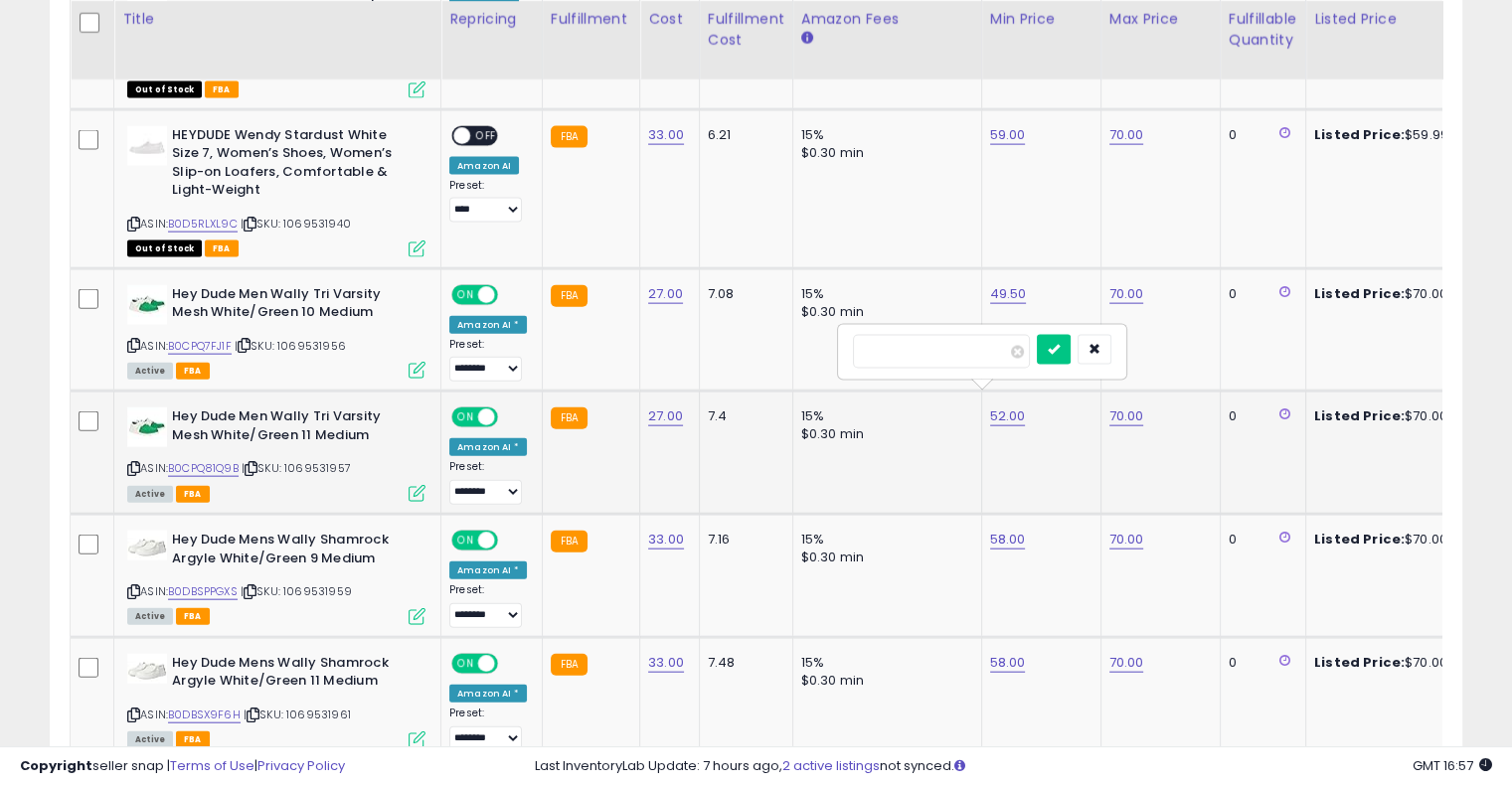 type on "*" 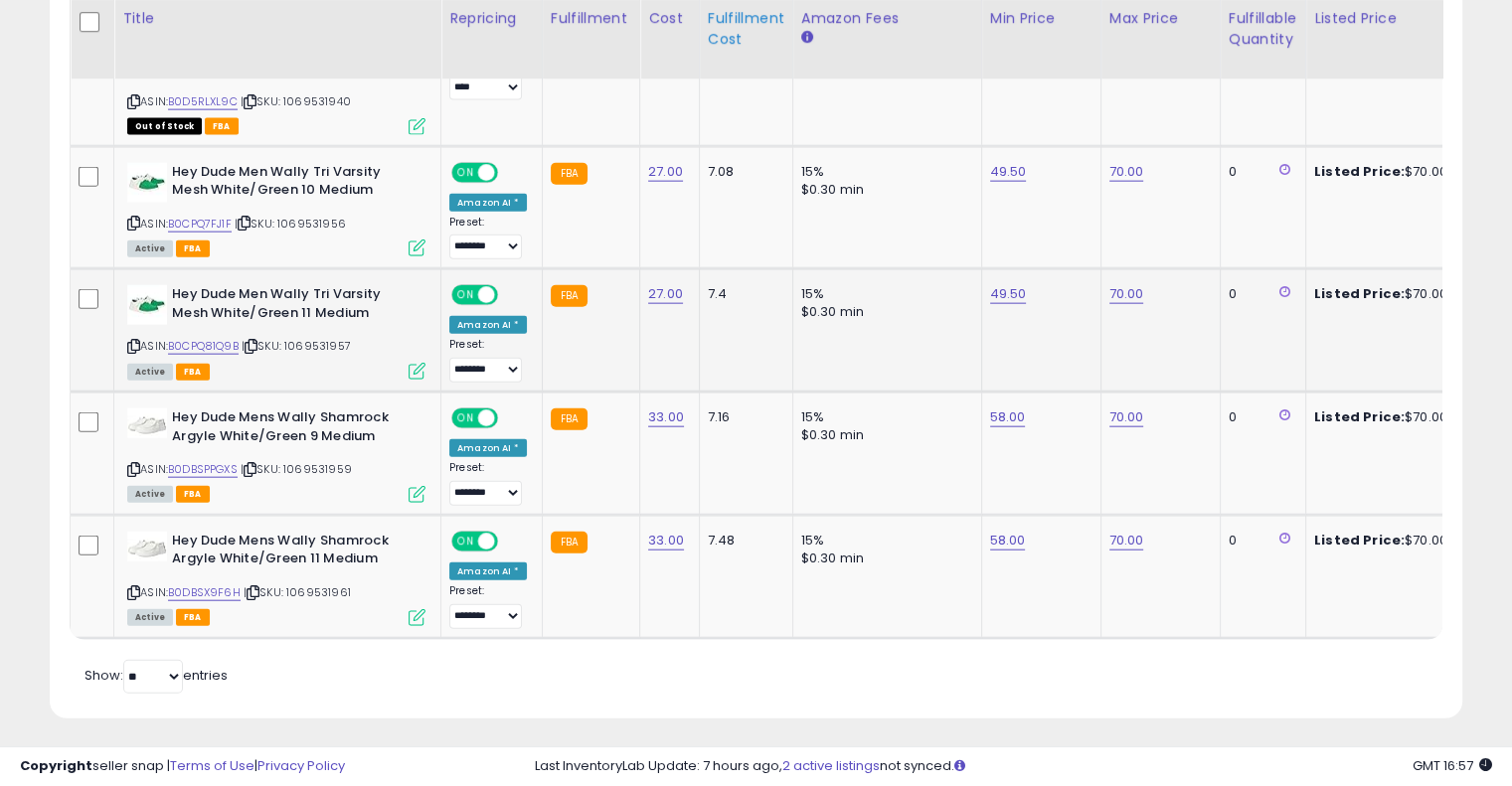 scroll, scrollTop: 1867, scrollLeft: 0, axis: vertical 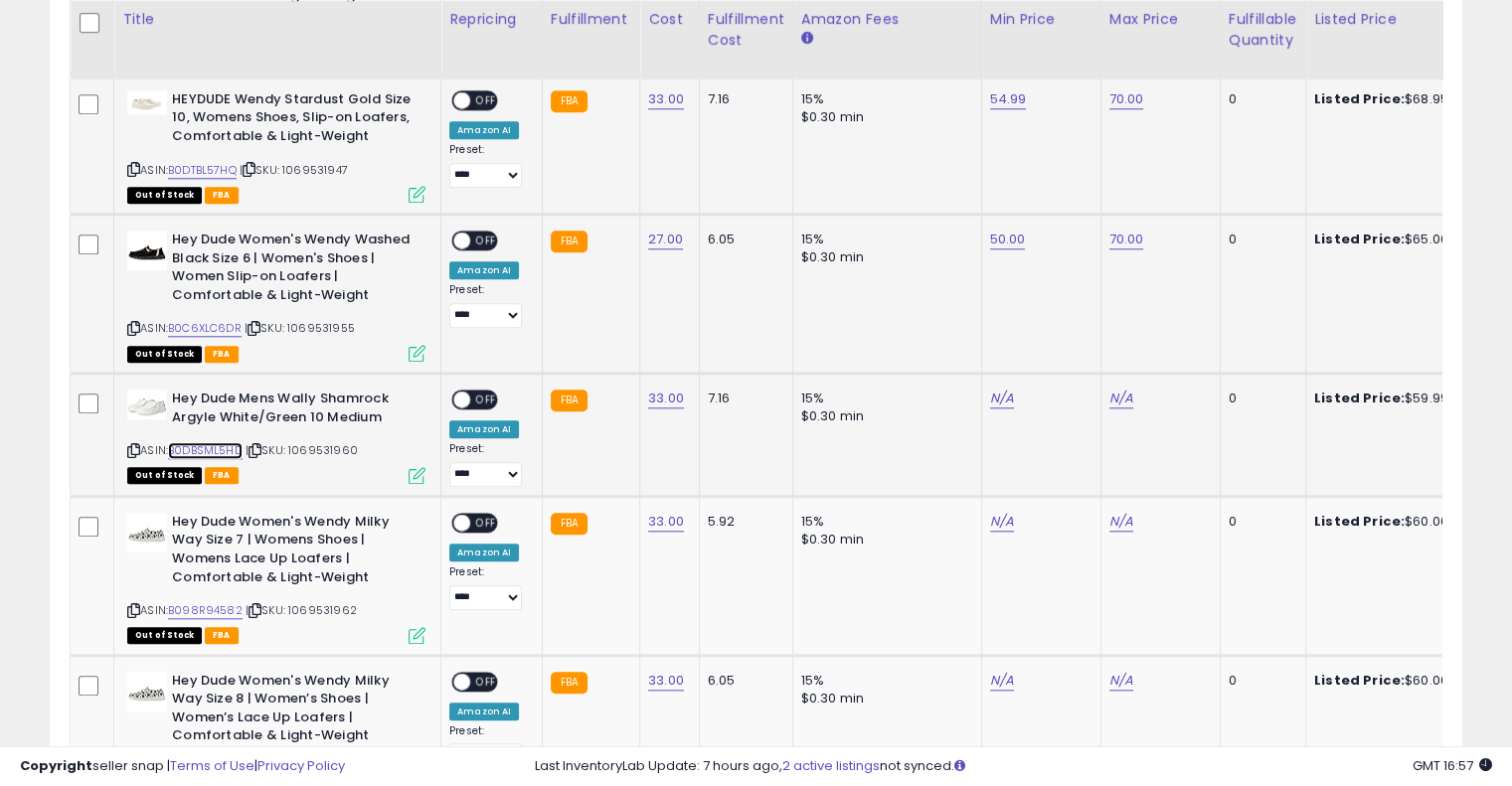 click on "B0DBSML5HD" at bounding box center [205, 450] 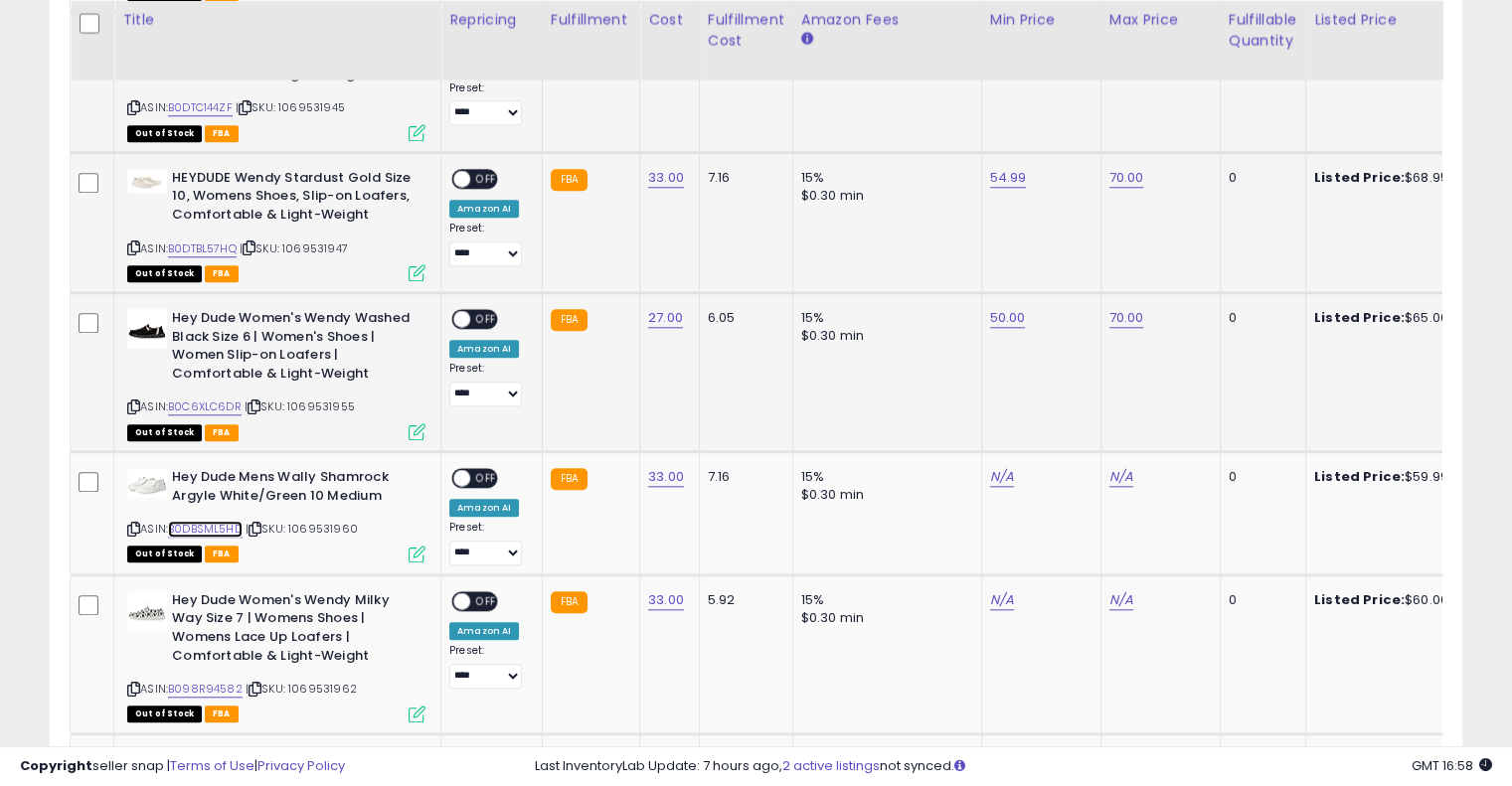 scroll, scrollTop: 1769, scrollLeft: 0, axis: vertical 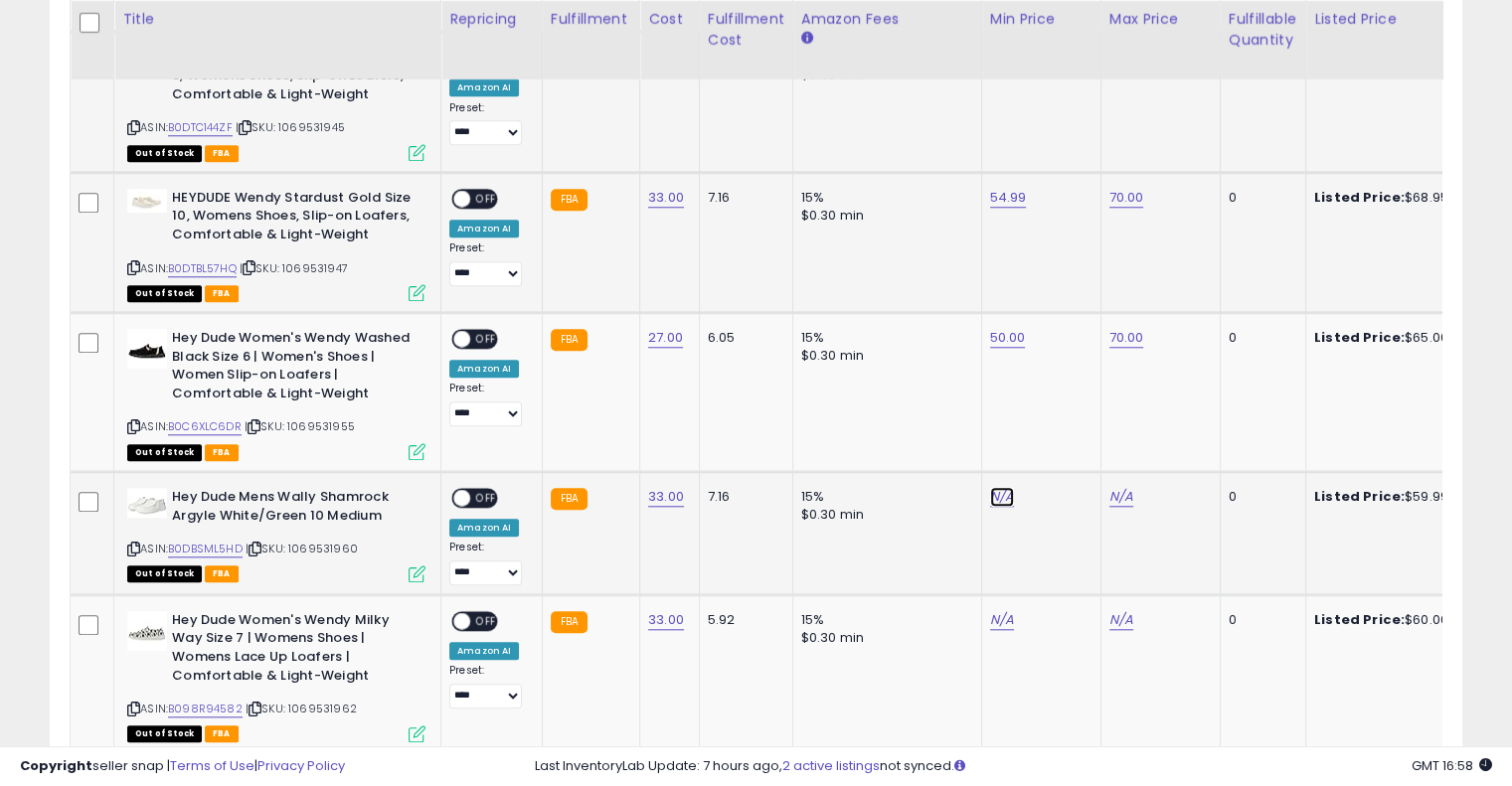 click on "N/A" at bounding box center (1002, 497) 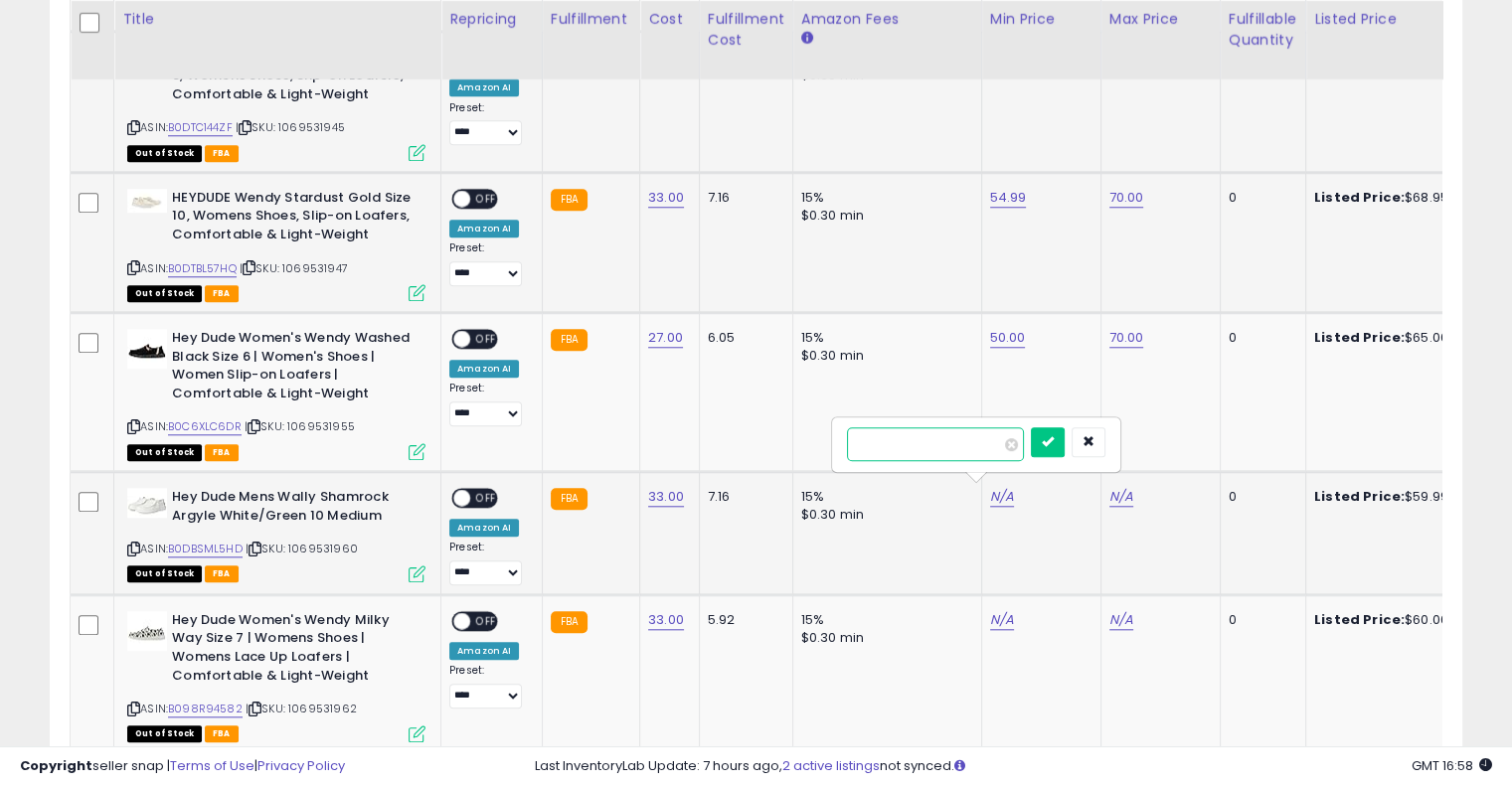 type on "**" 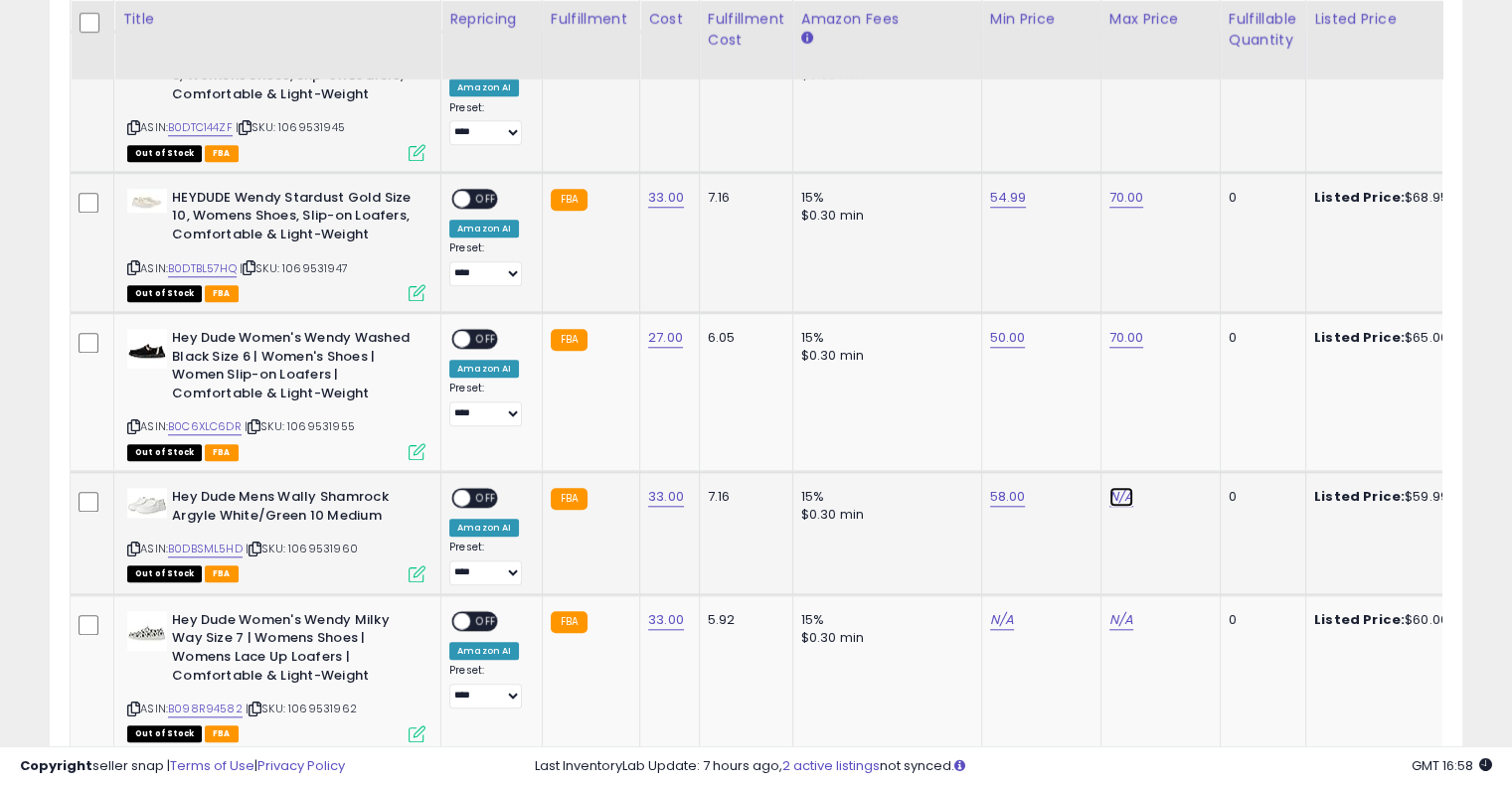 click on "N/A" at bounding box center [1121, 497] 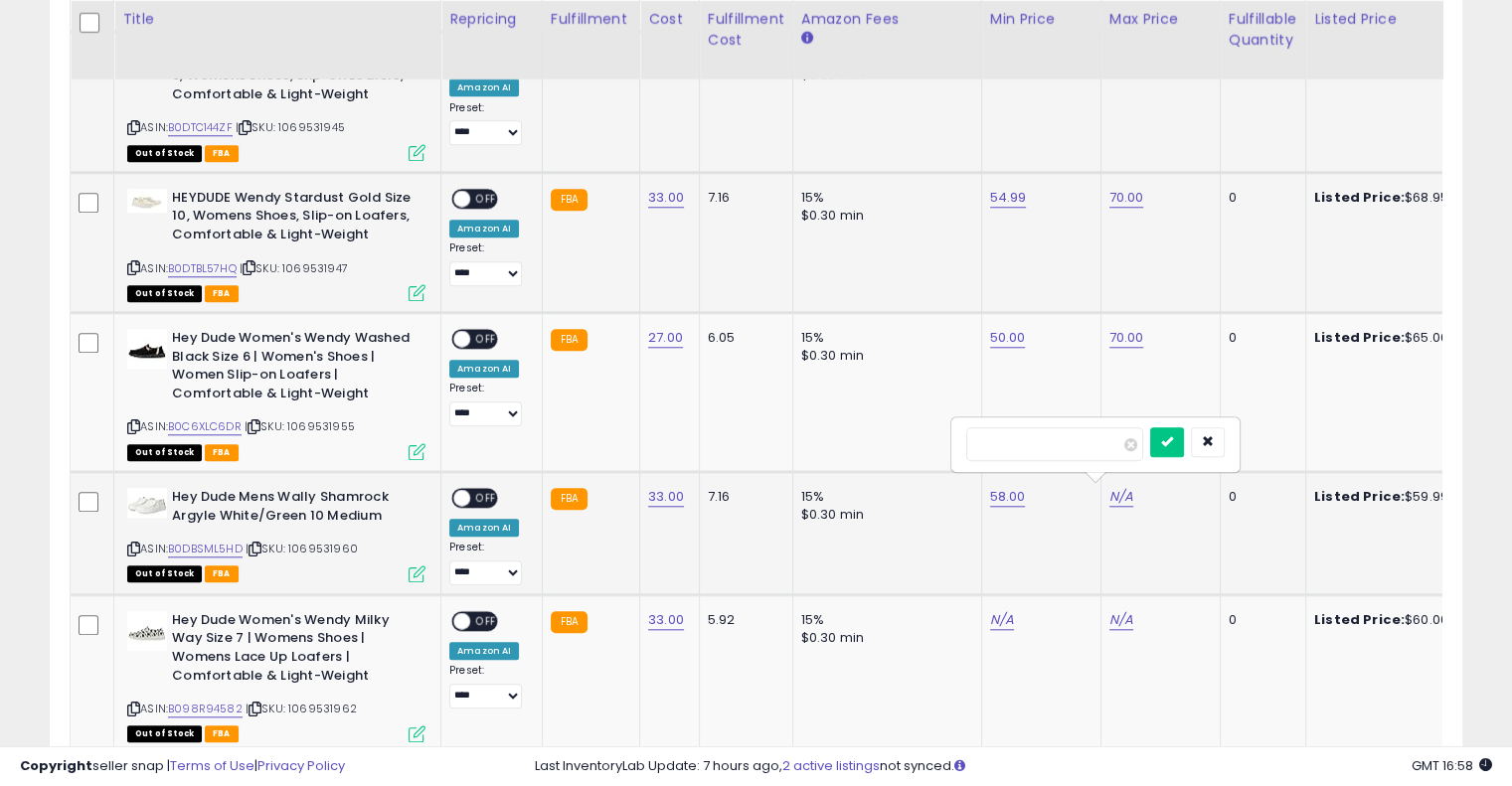 type on "**" 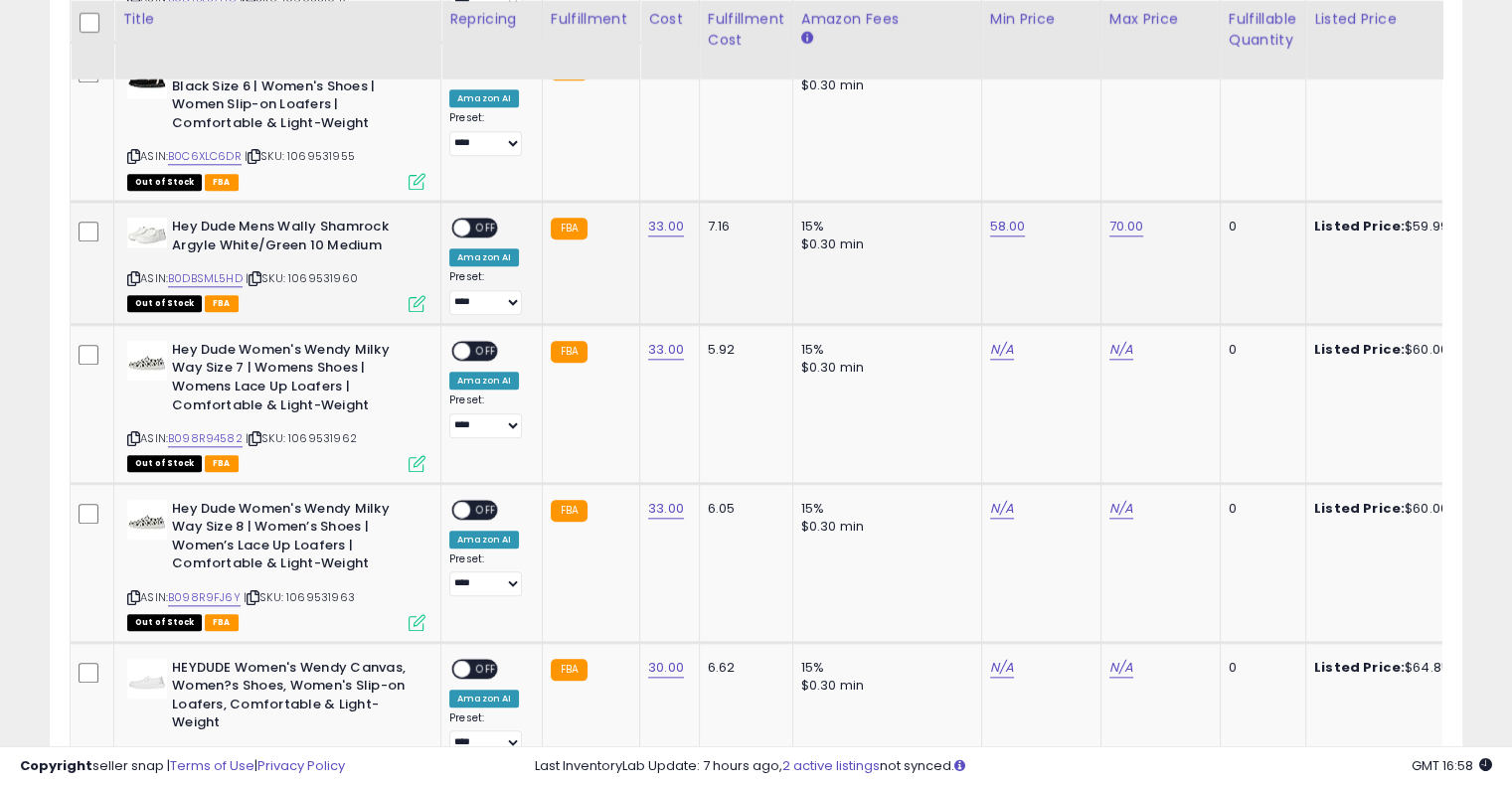 scroll, scrollTop: 2039, scrollLeft: 0, axis: vertical 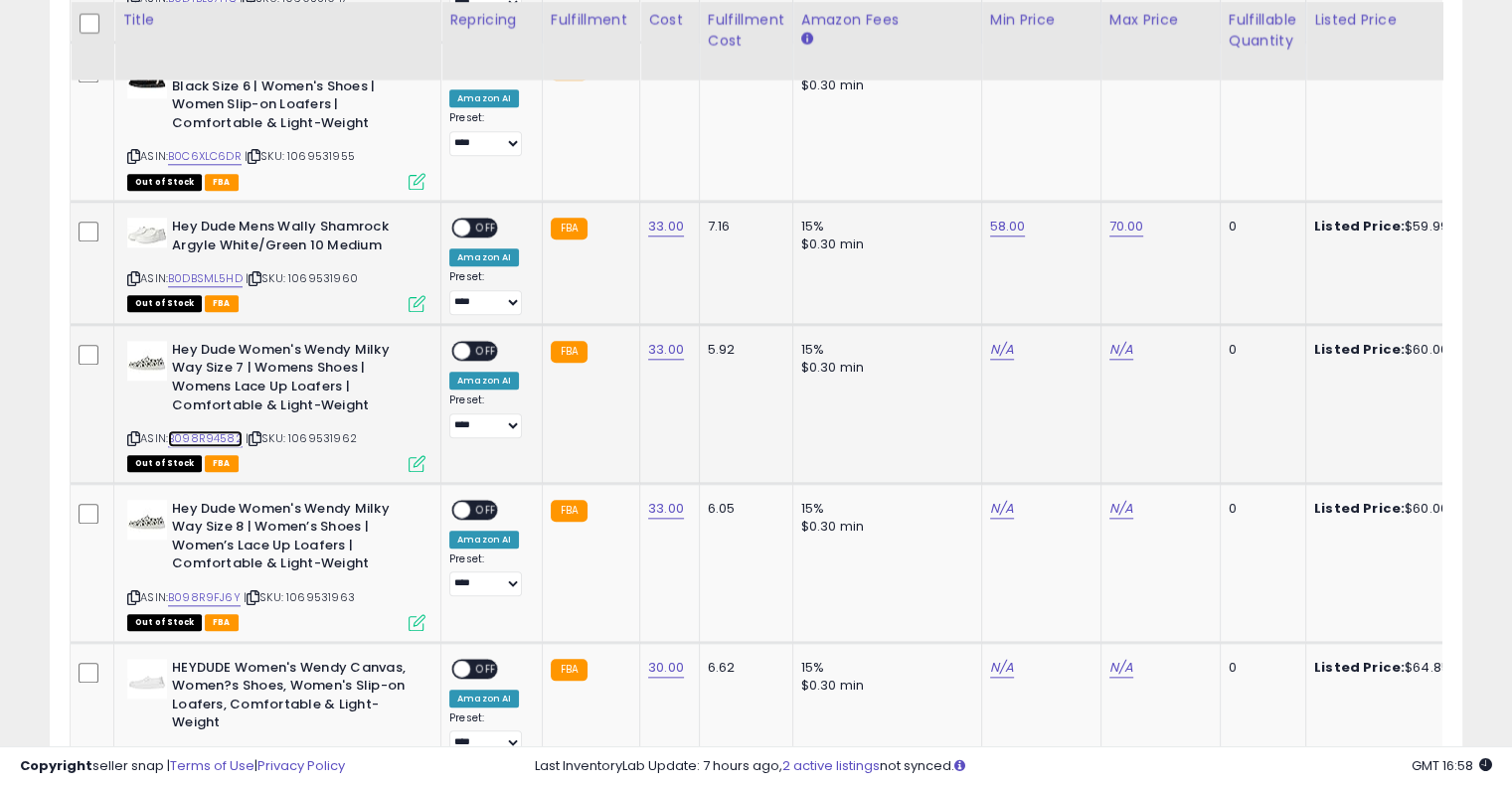 click on "B098R94582" at bounding box center [205, 438] 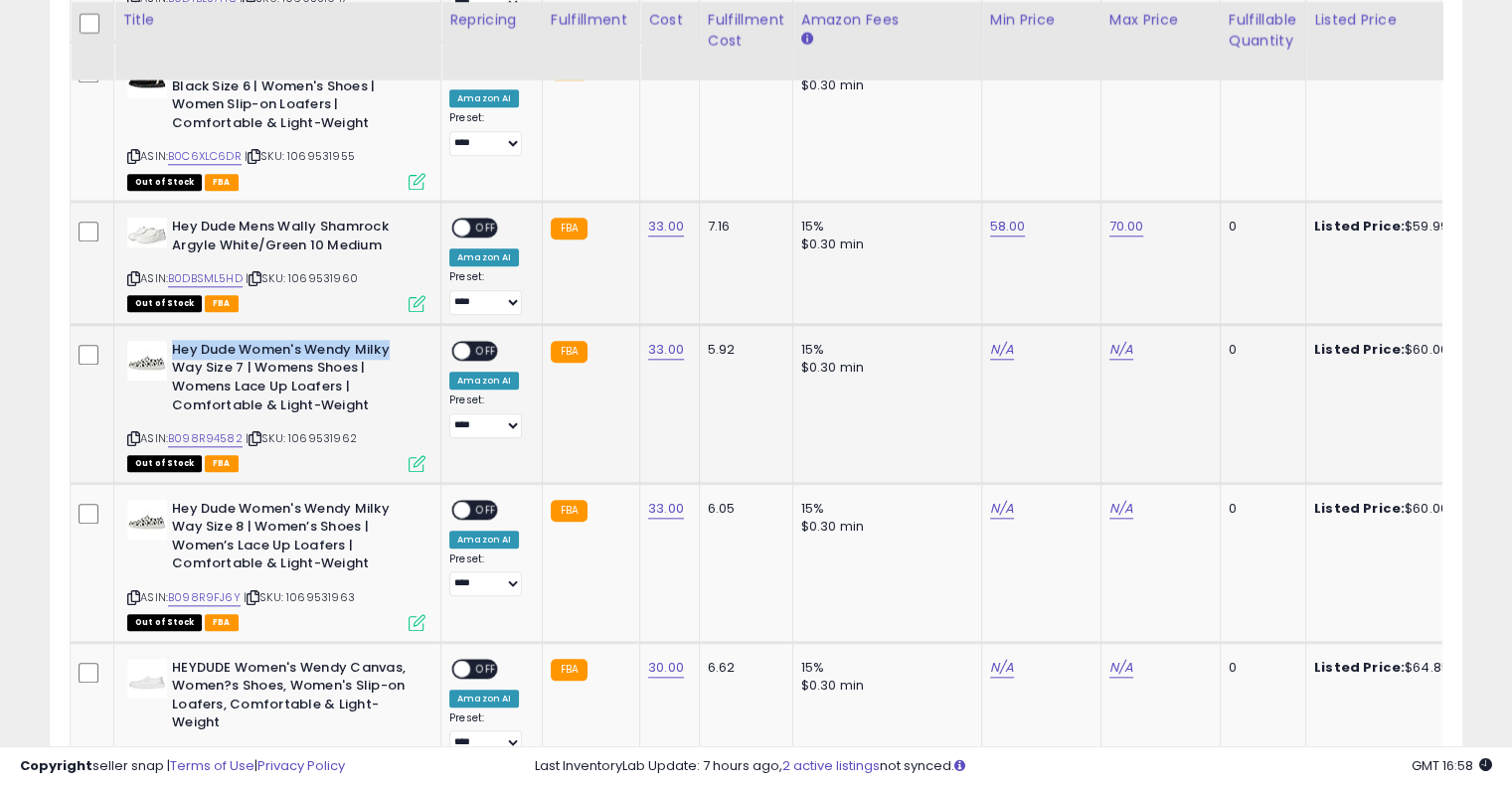 drag, startPoint x: 171, startPoint y: 343, endPoint x: 387, endPoint y: 342, distance: 216.0023 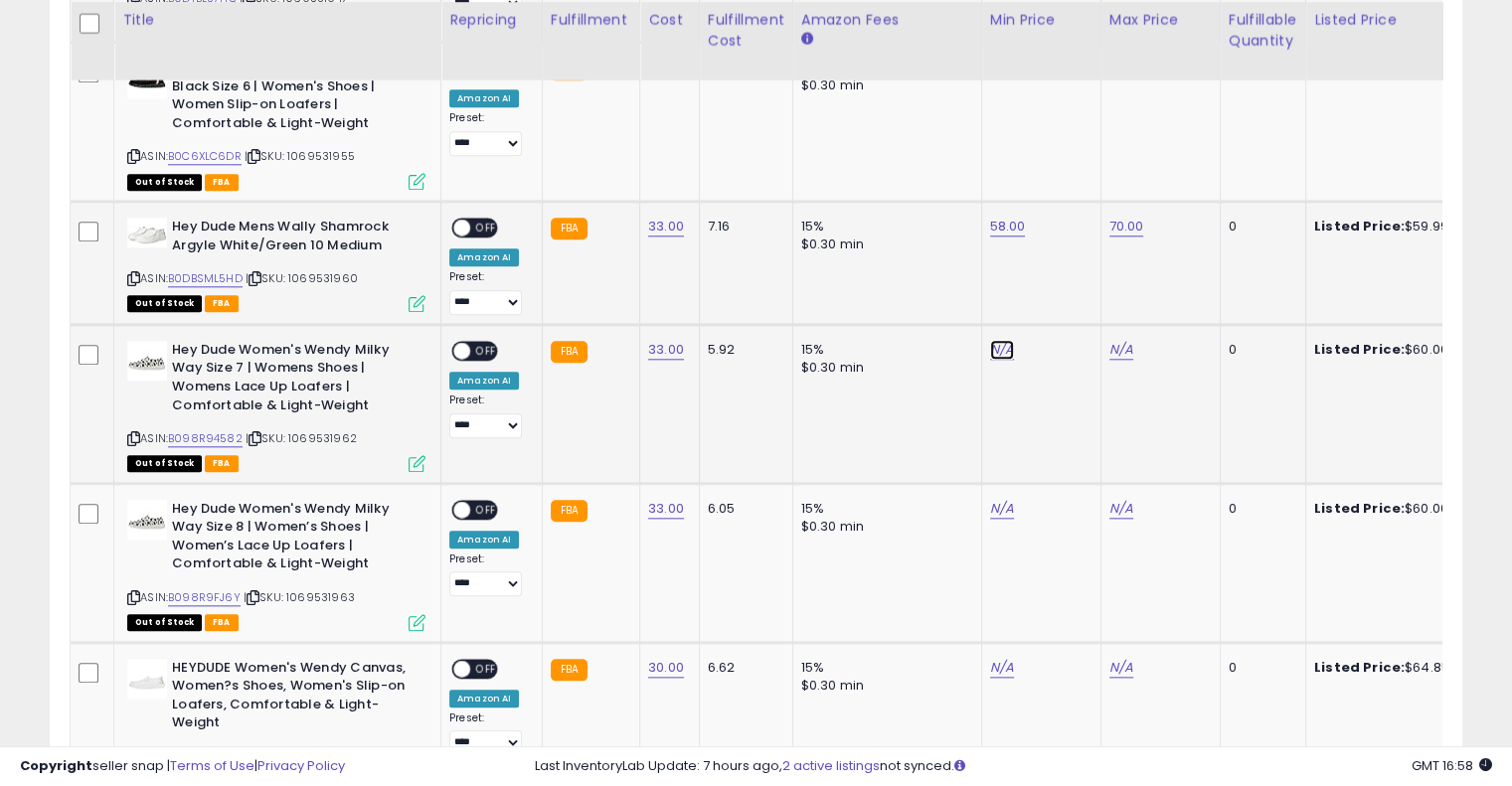 click on "N/A" at bounding box center (1002, 350) 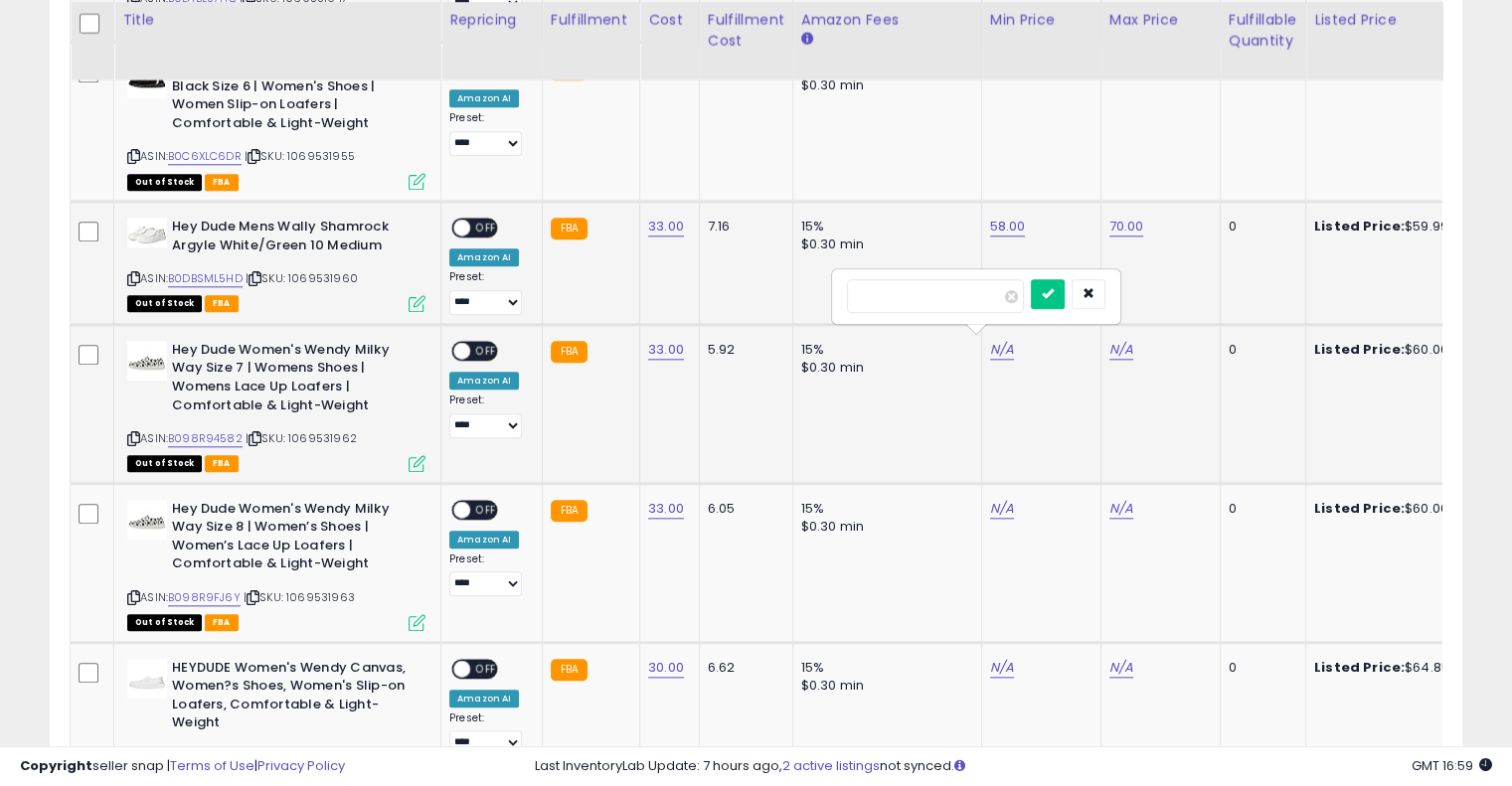 type on "**" 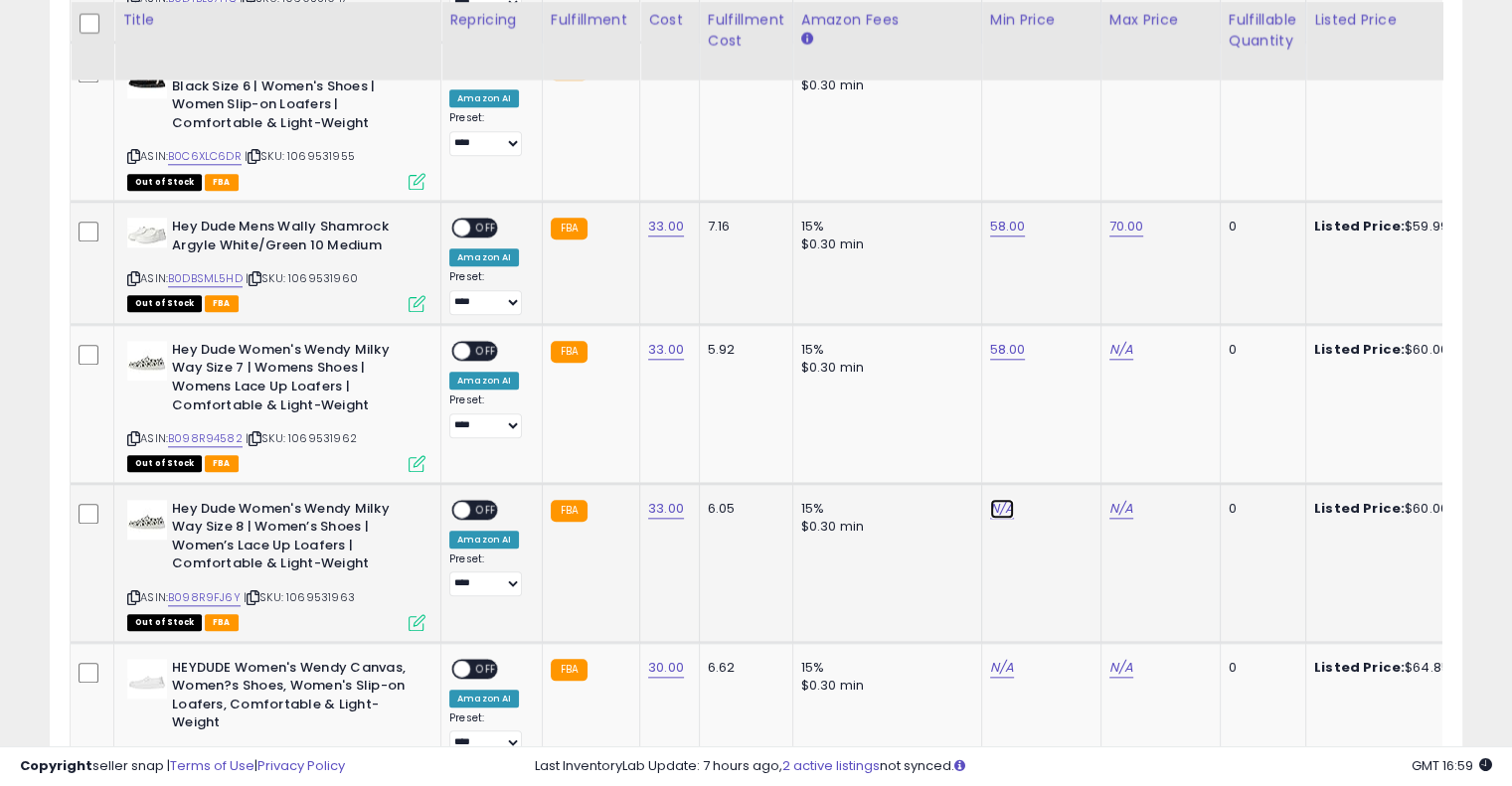 click on "N/A" at bounding box center (1002, 509) 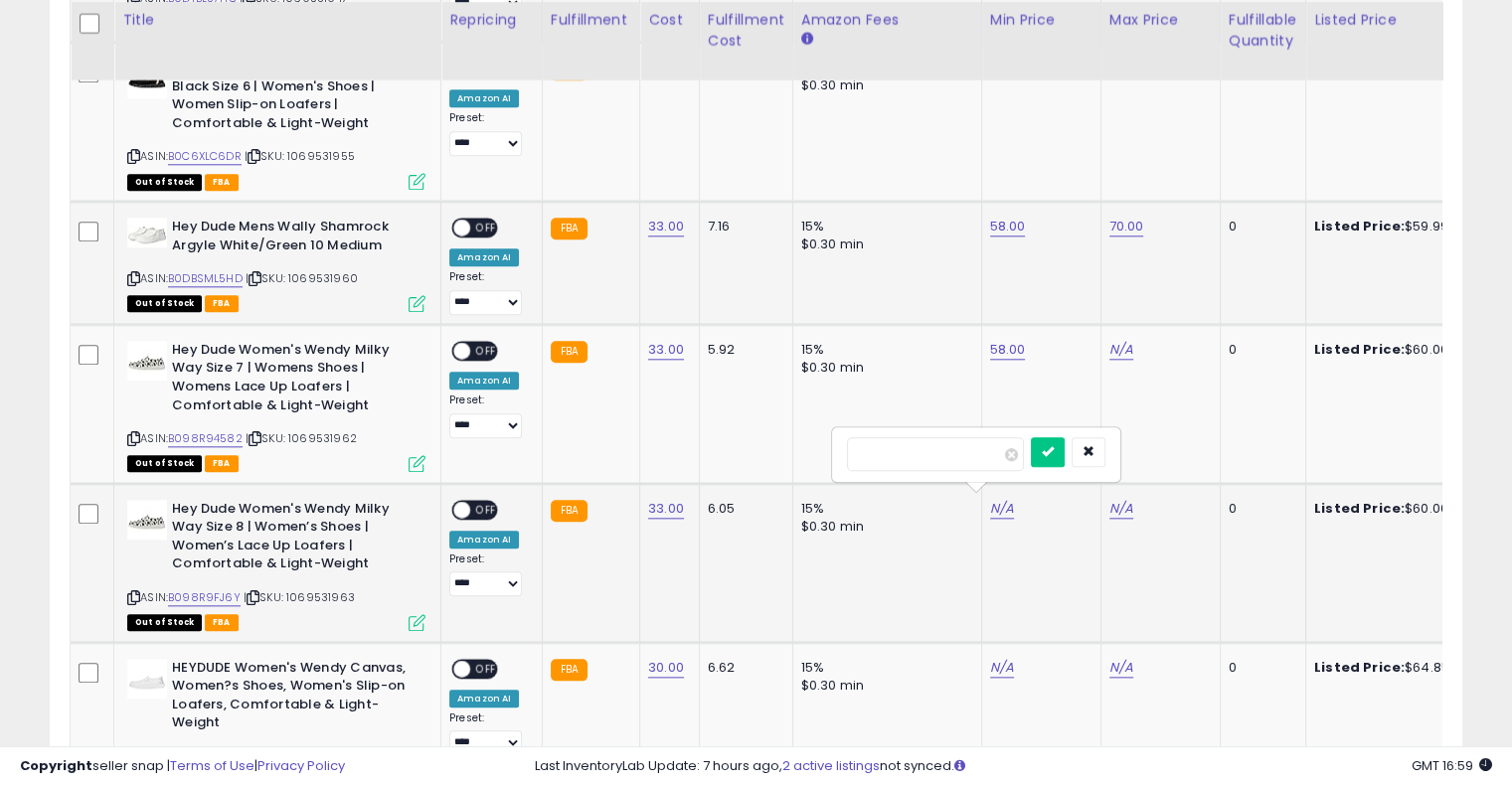 type on "**" 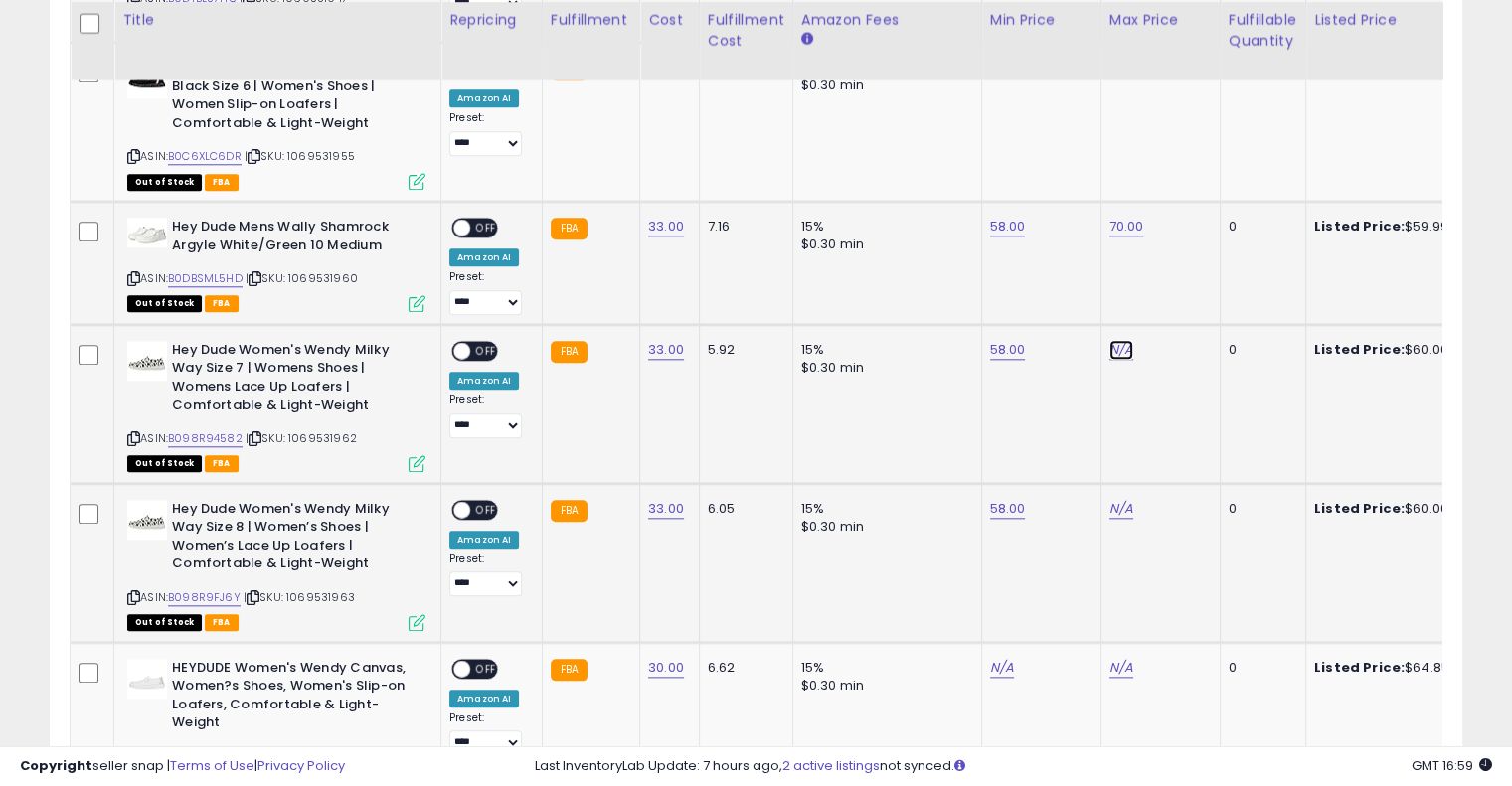 click on "N/A" at bounding box center (1121, 350) 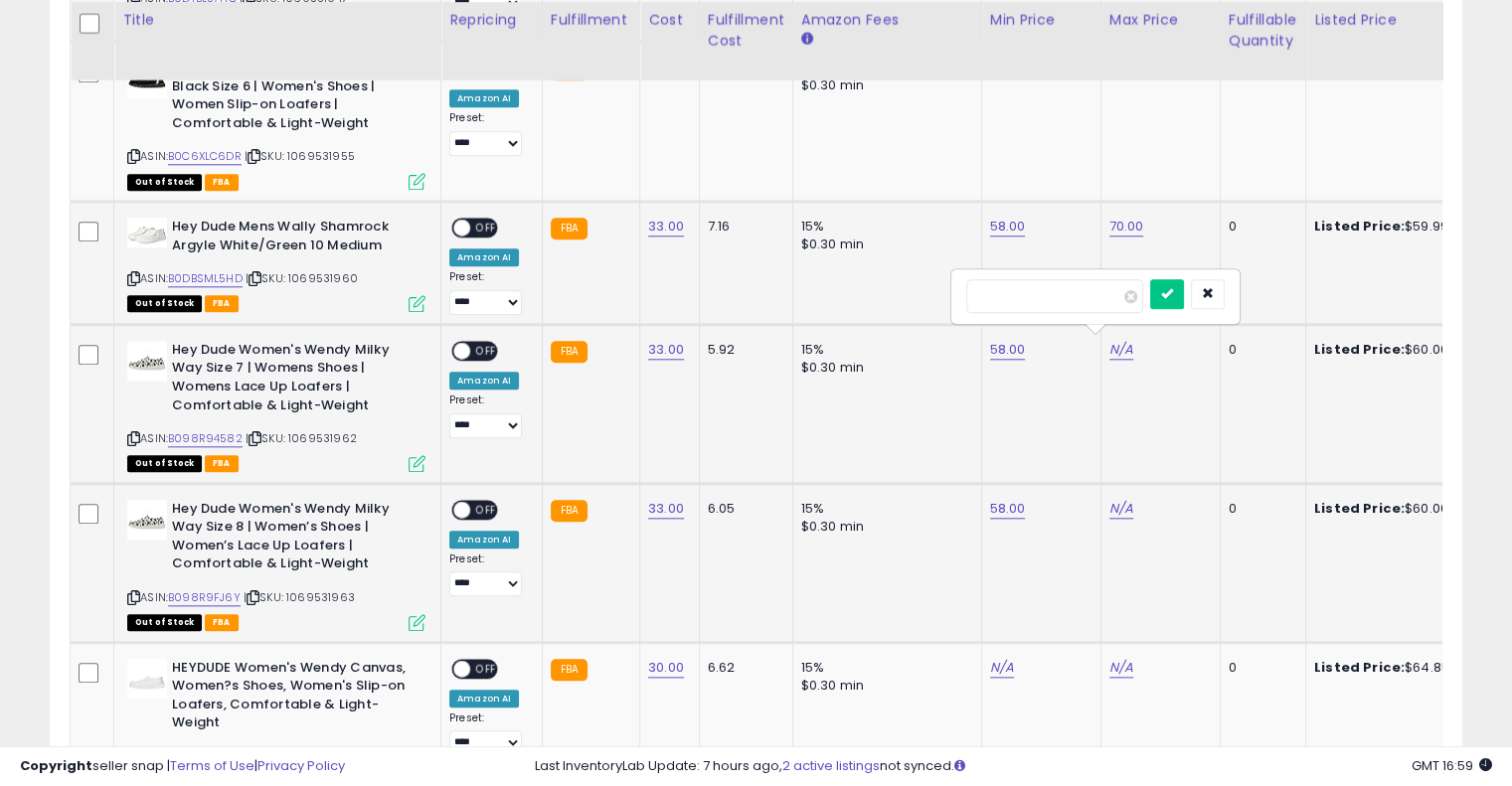 type on "**" 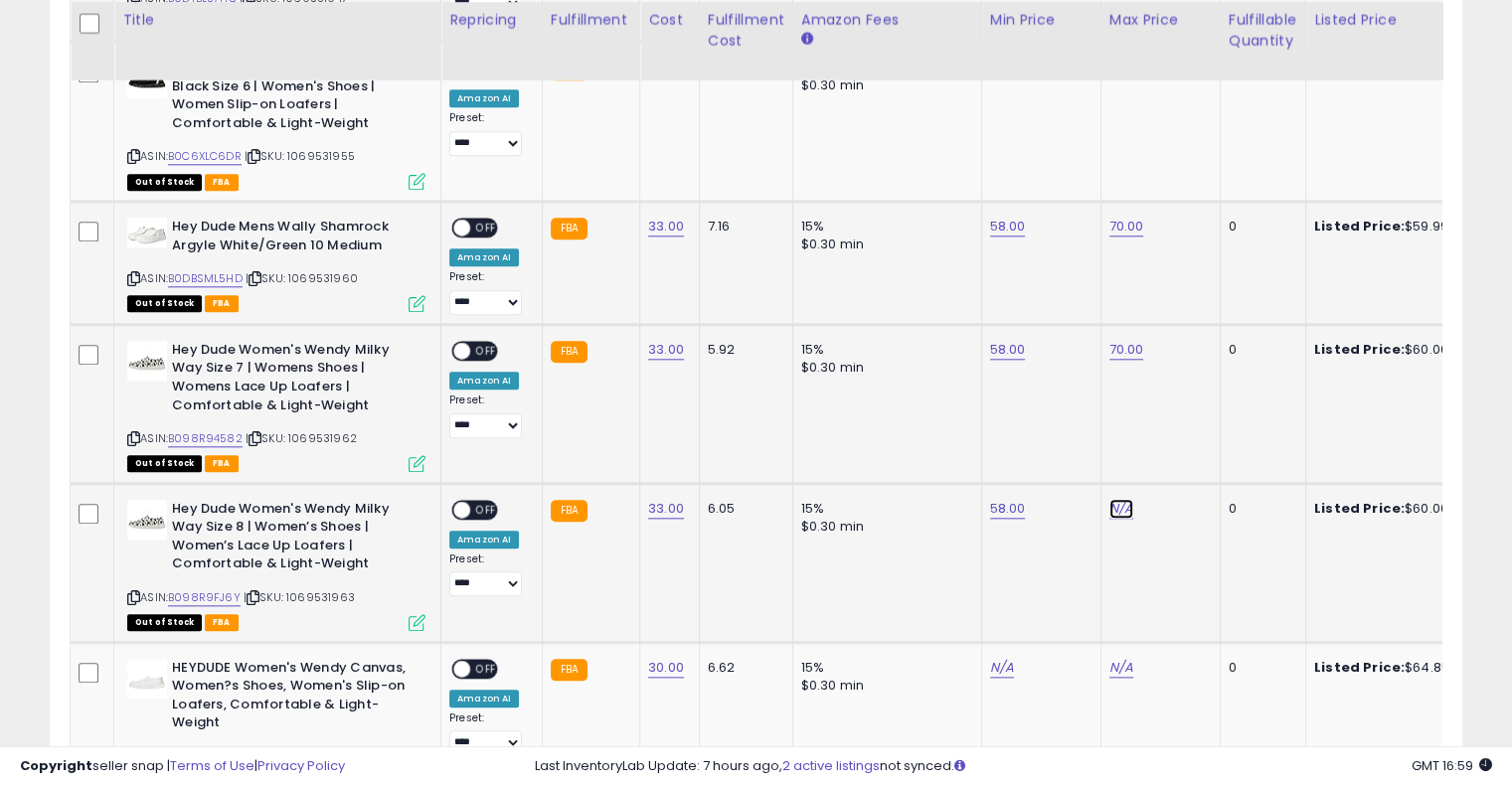 click on "N/A" at bounding box center (1121, 509) 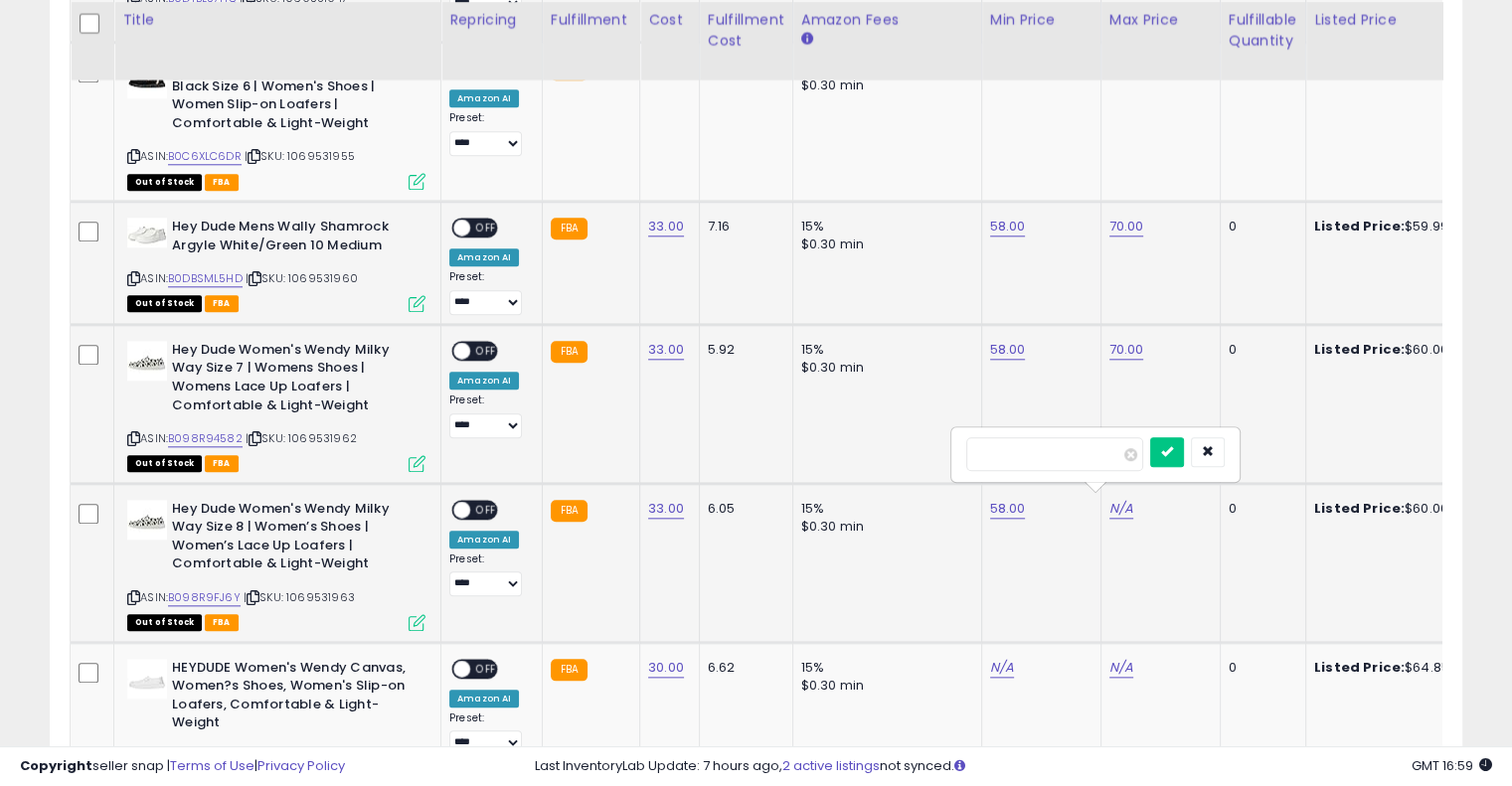 type on "**" 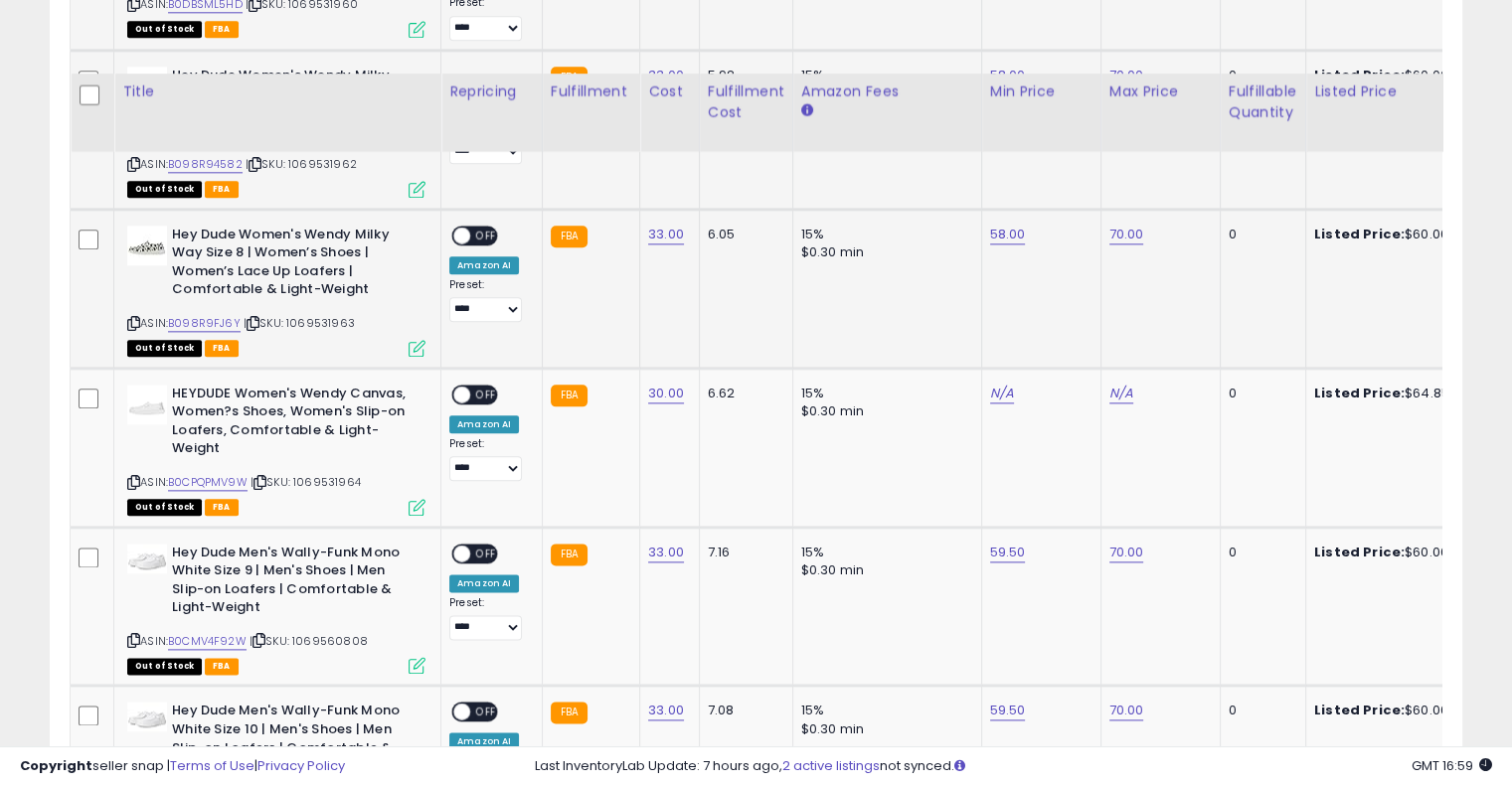 scroll, scrollTop: 2401, scrollLeft: 0, axis: vertical 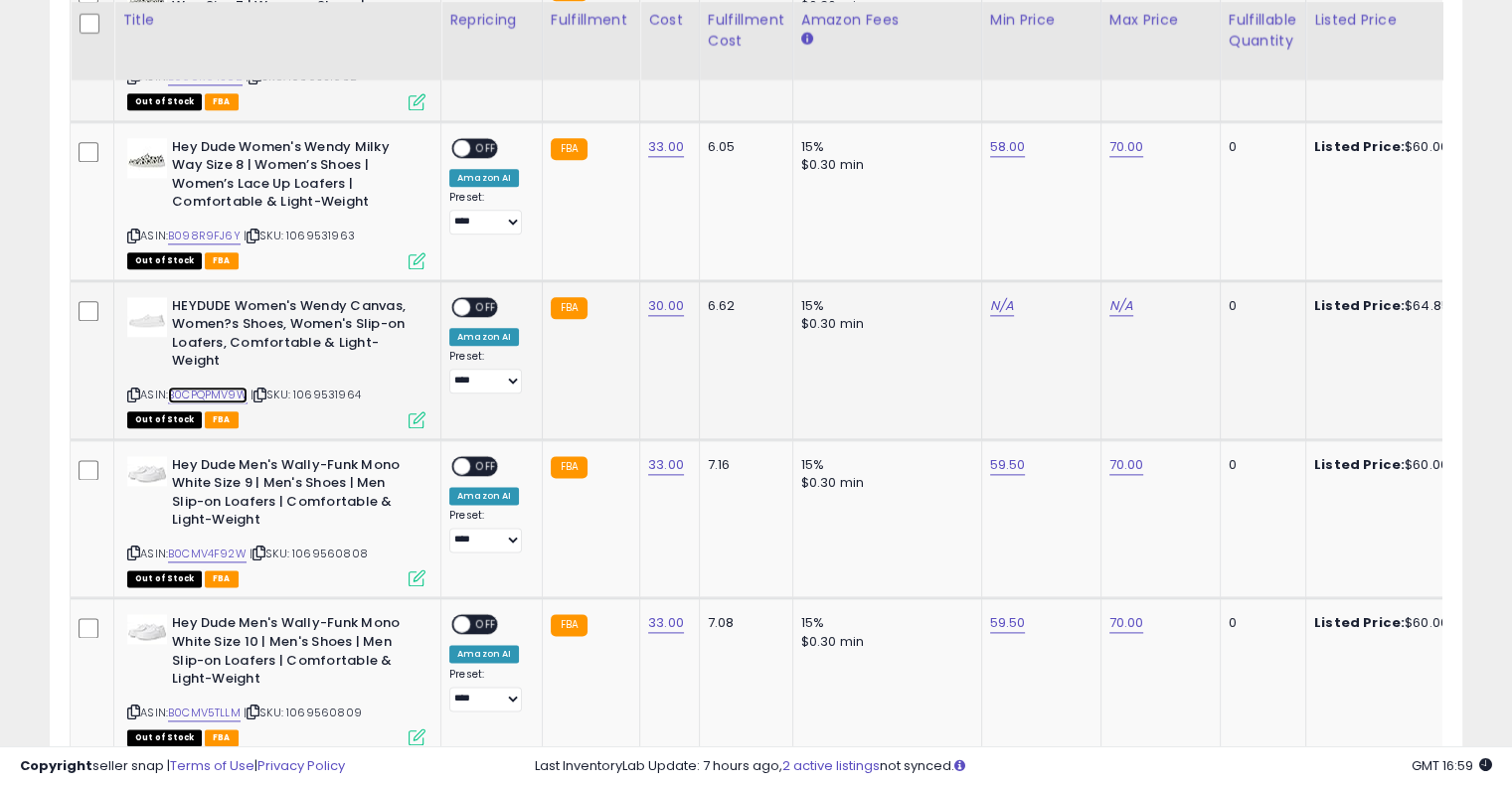 click on "B0CPQPMV9W" at bounding box center [208, 394] 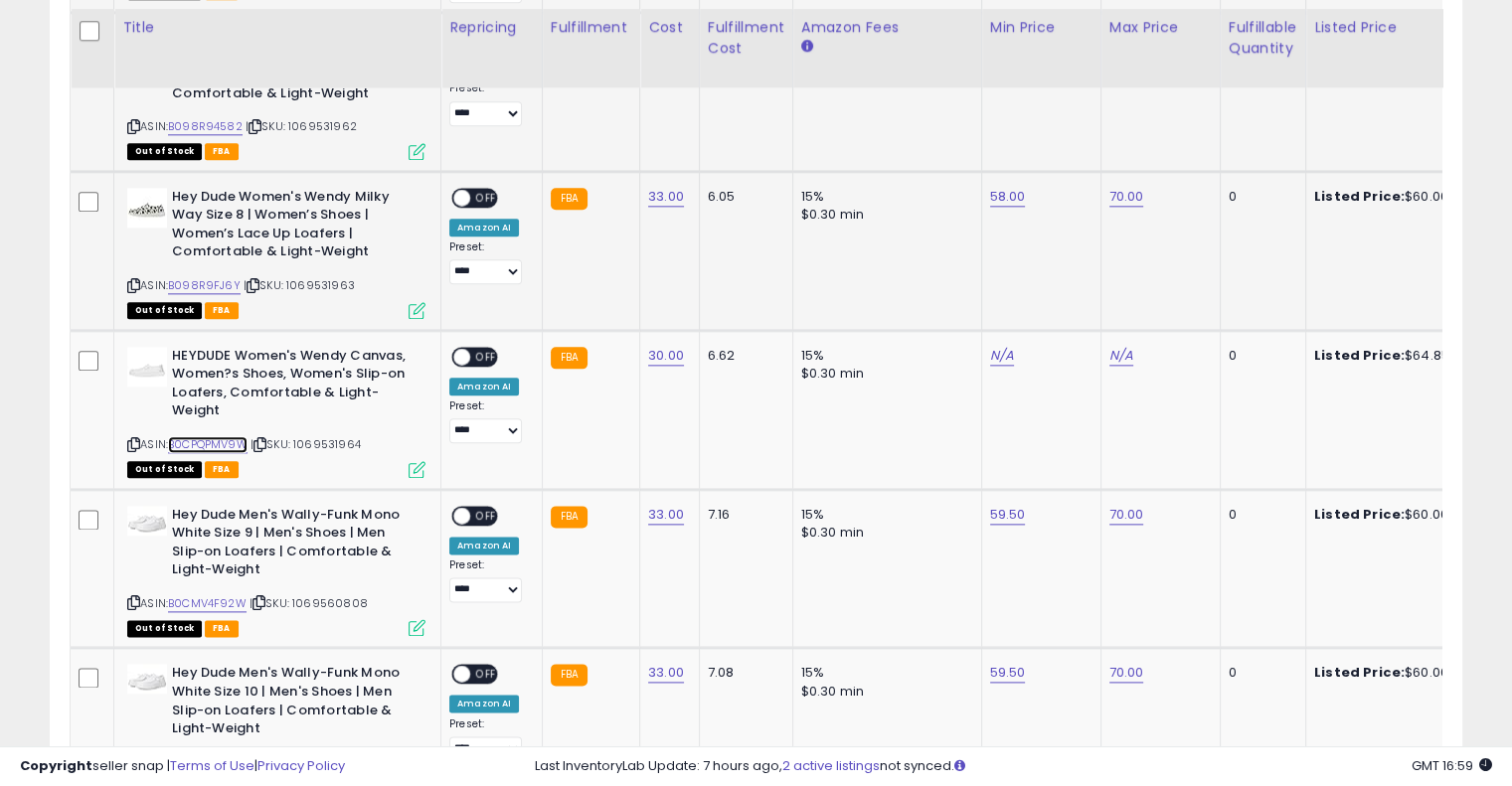 scroll, scrollTop: 2315, scrollLeft: 0, axis: vertical 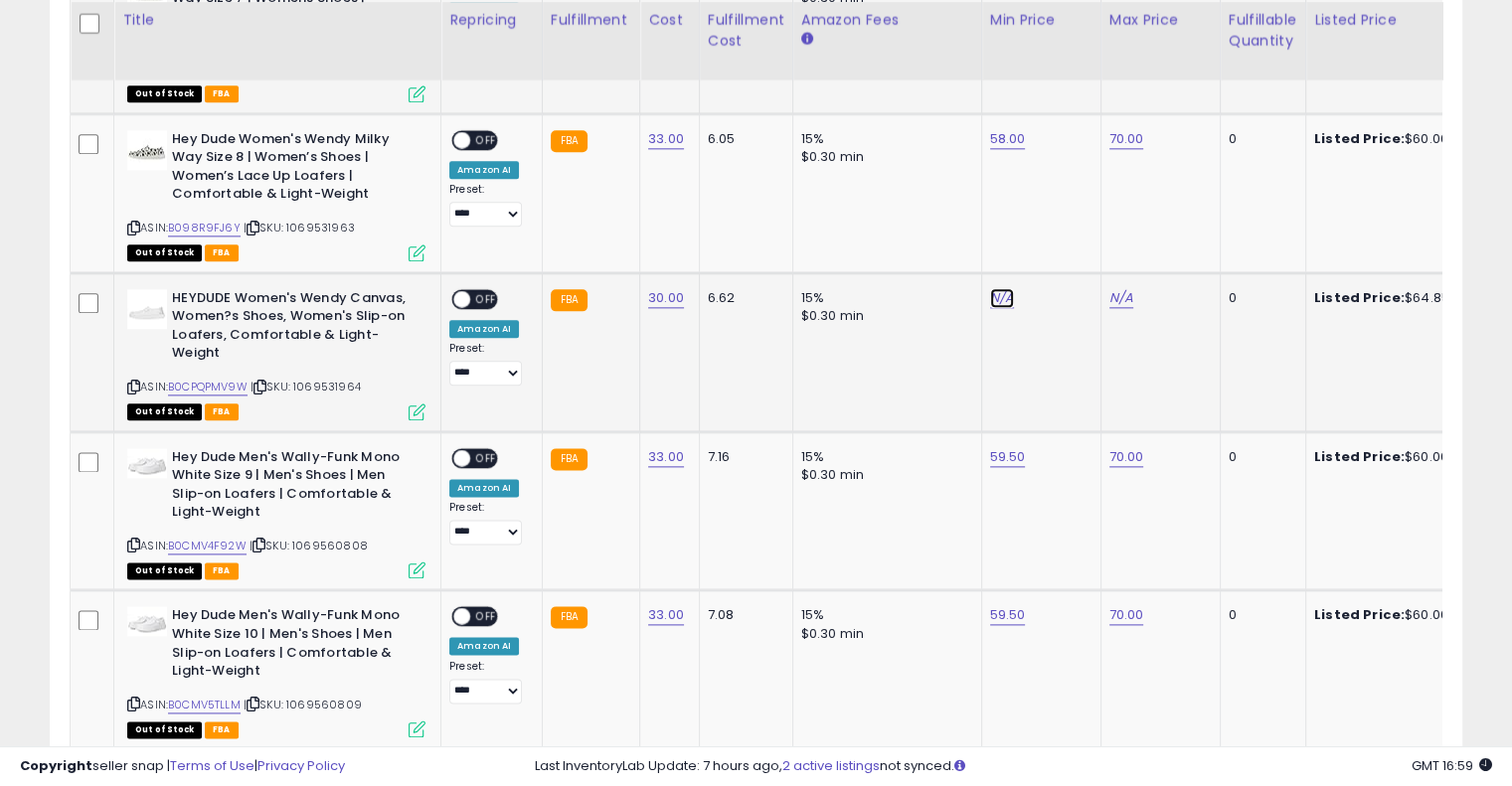 click on "N/A" at bounding box center (1002, 298) 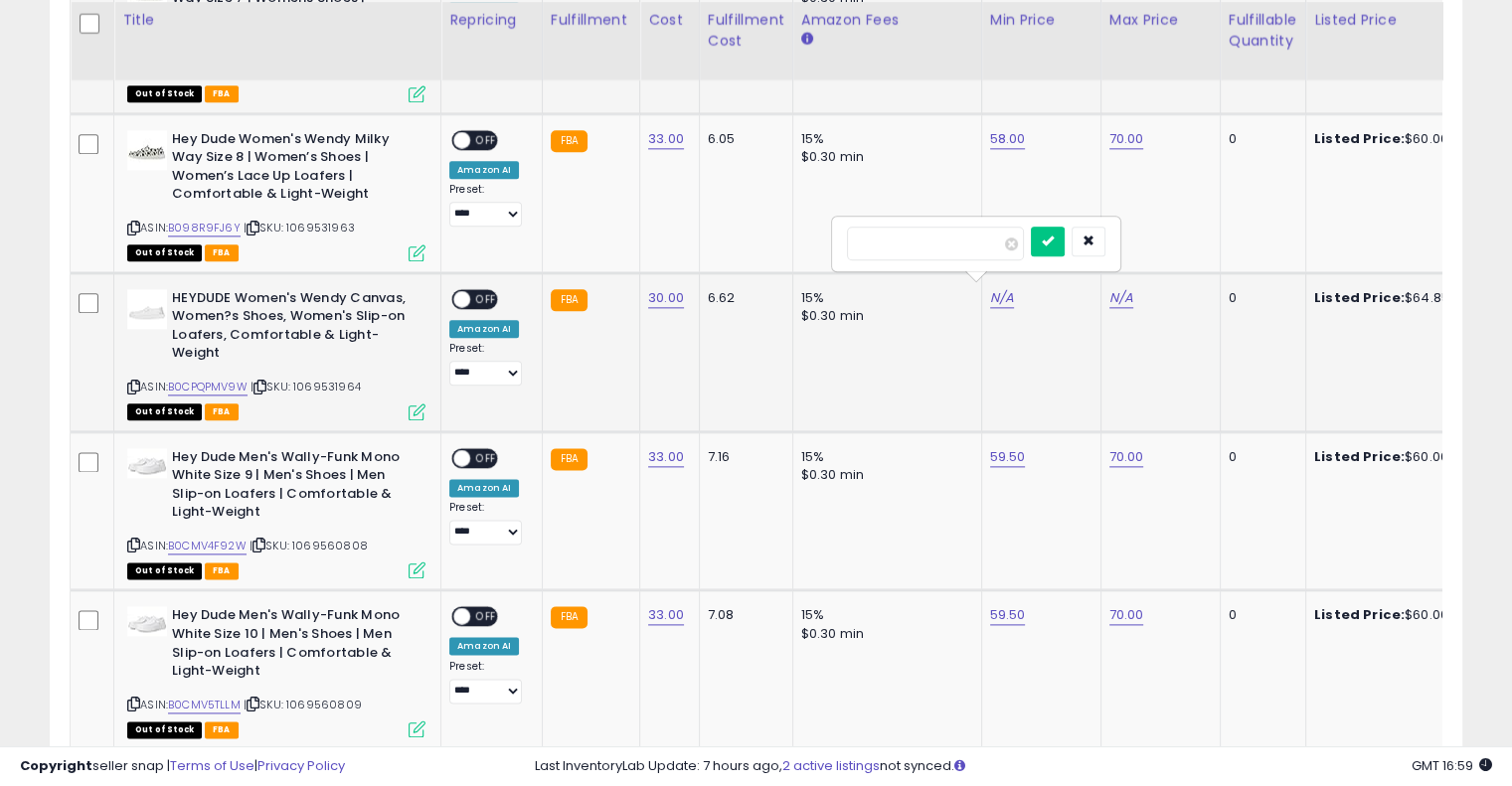 type on "**" 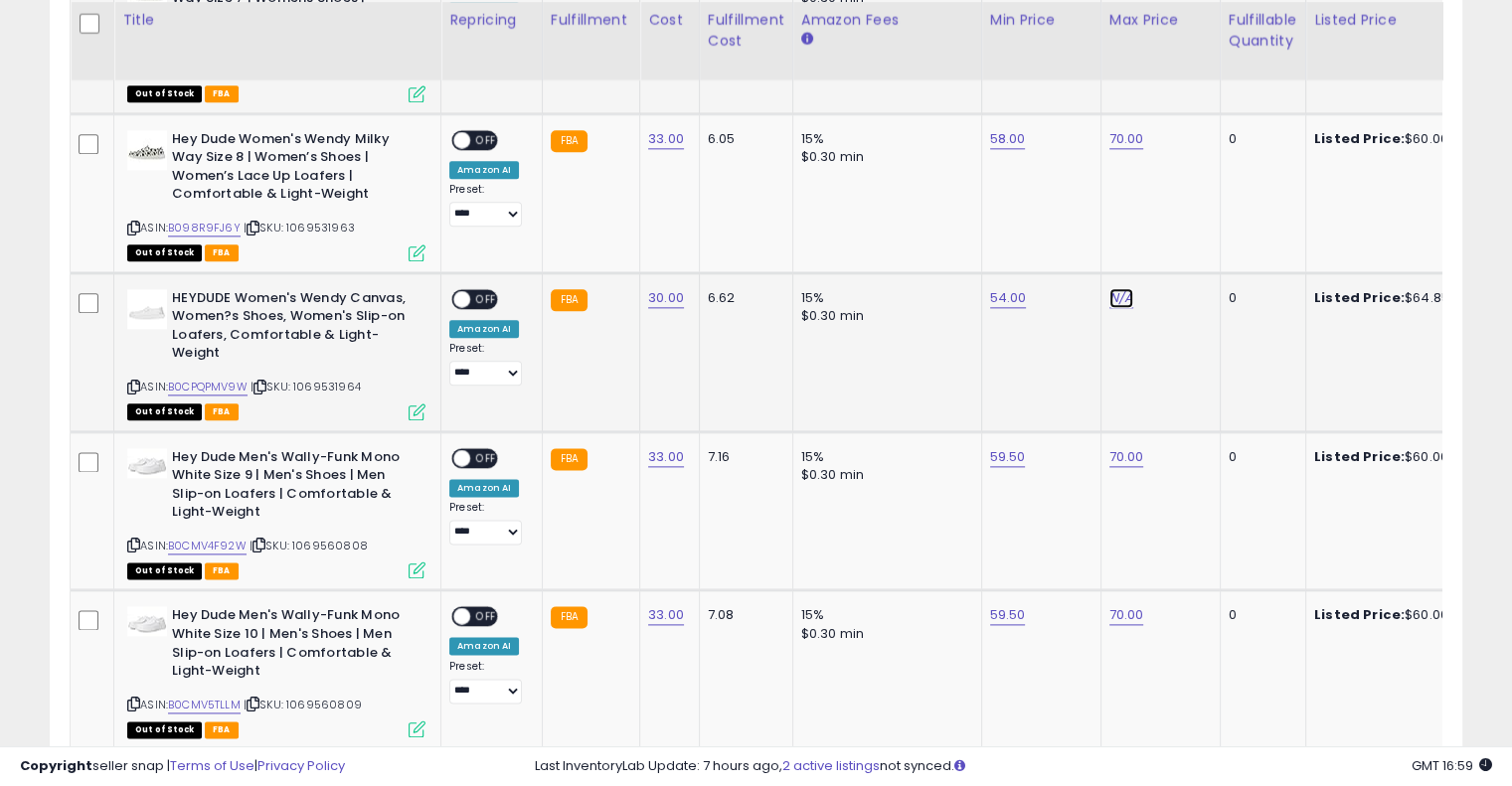 click on "N/A" at bounding box center (1121, 298) 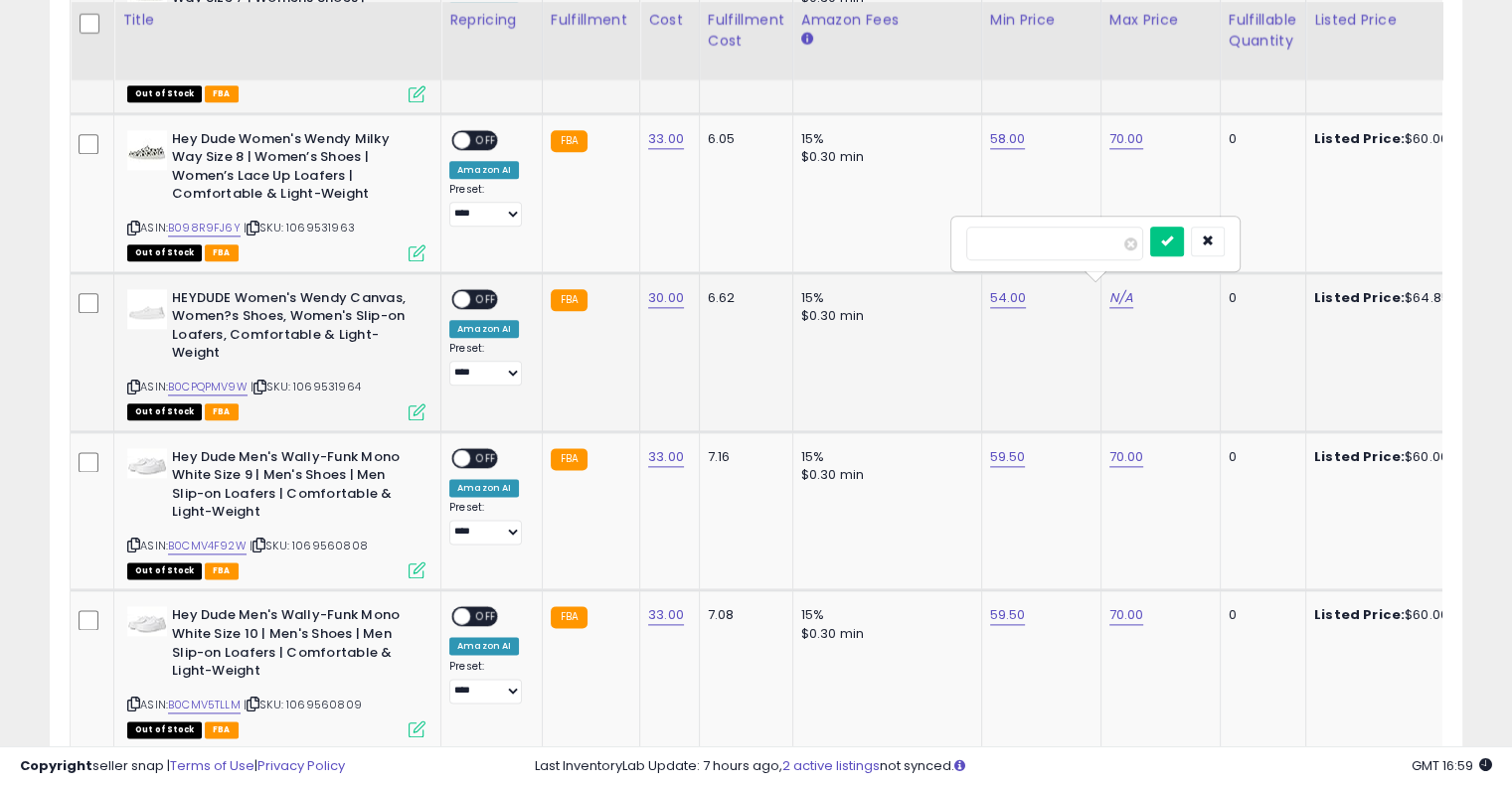 type on "**" 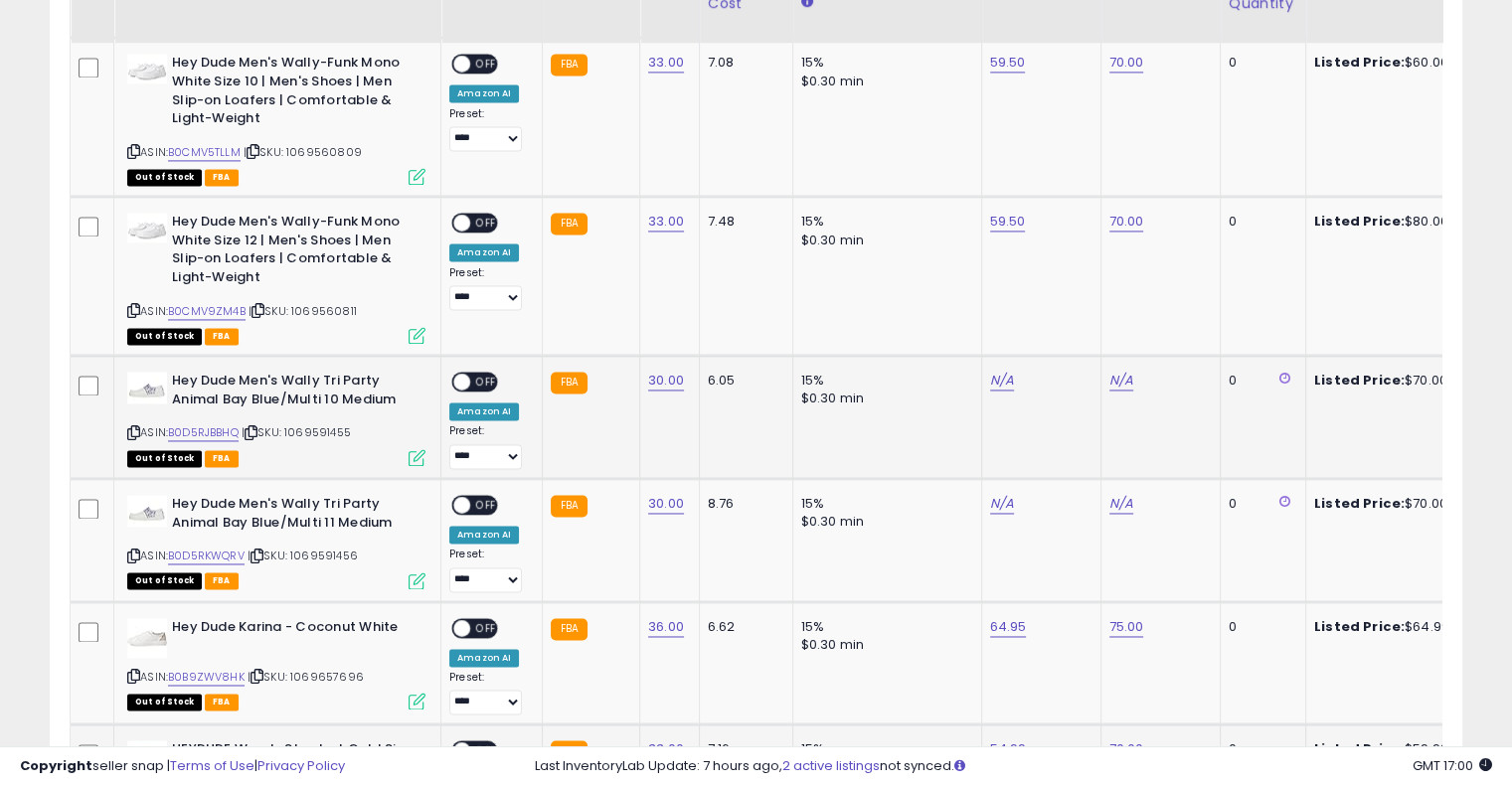 scroll, scrollTop: 2923, scrollLeft: 0, axis: vertical 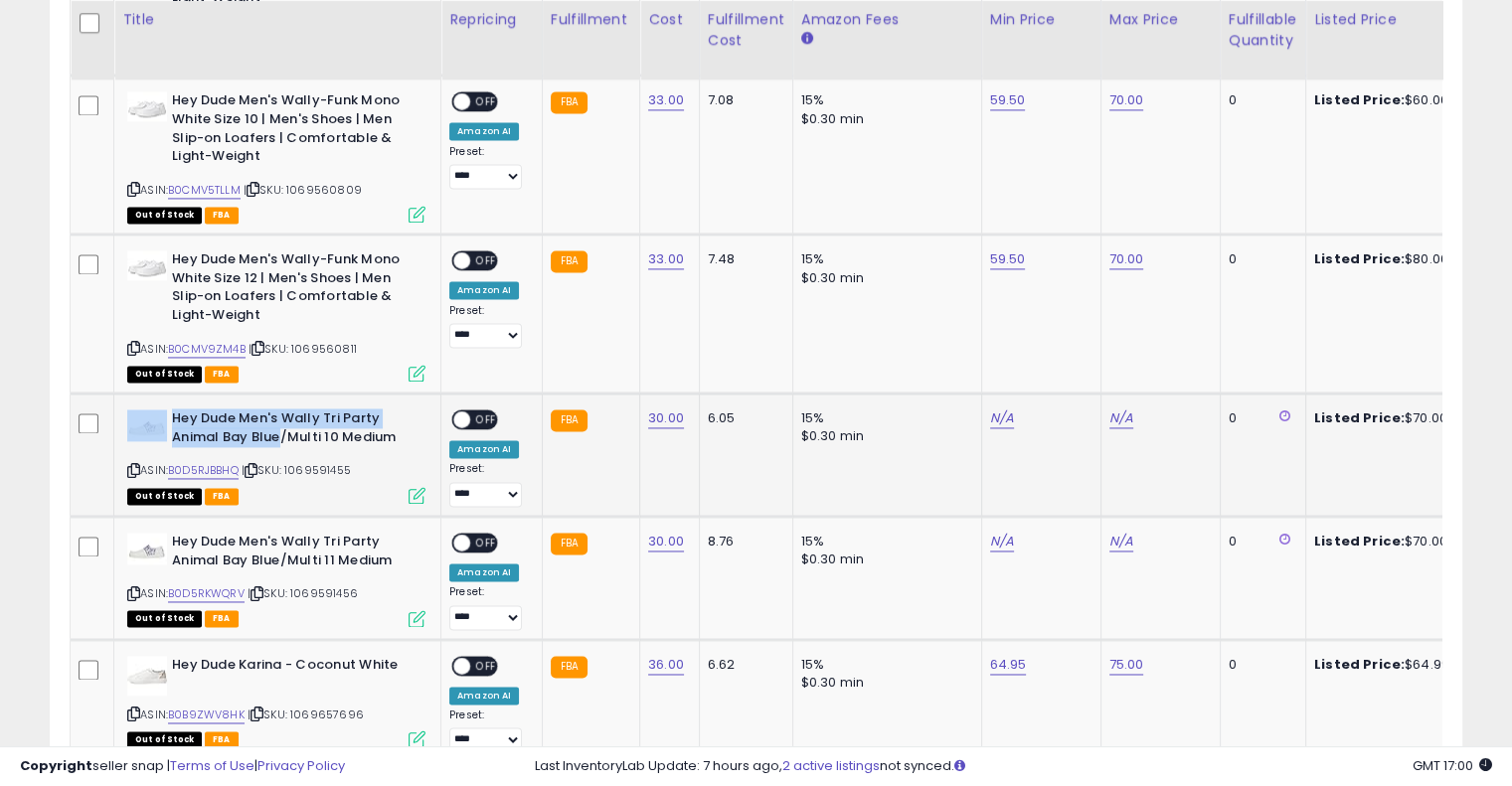 drag, startPoint x: 278, startPoint y: 424, endPoint x: 166, endPoint y: 400, distance: 114.54257 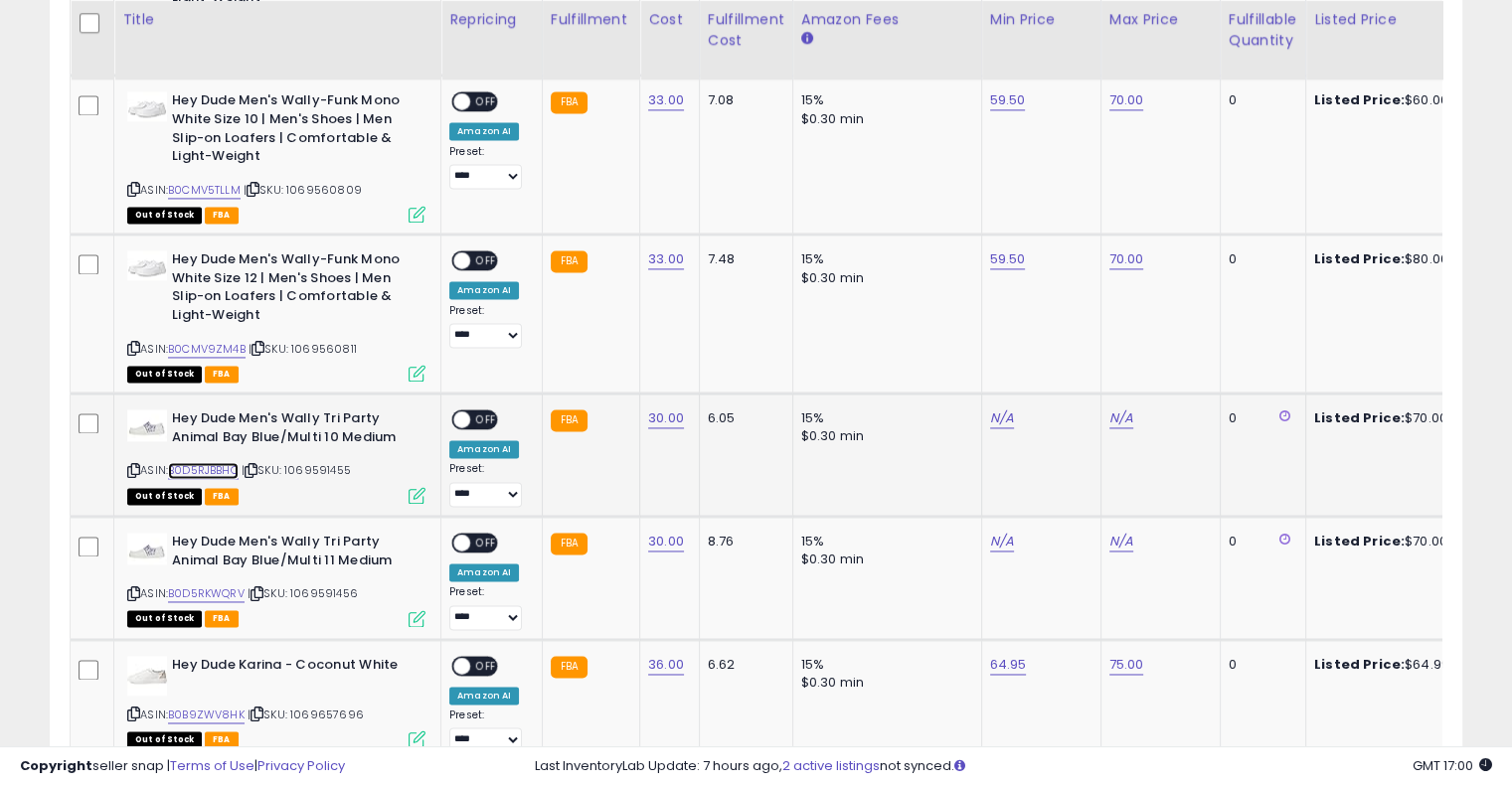 click on "B0D5RJBBHQ" at bounding box center [203, 470] 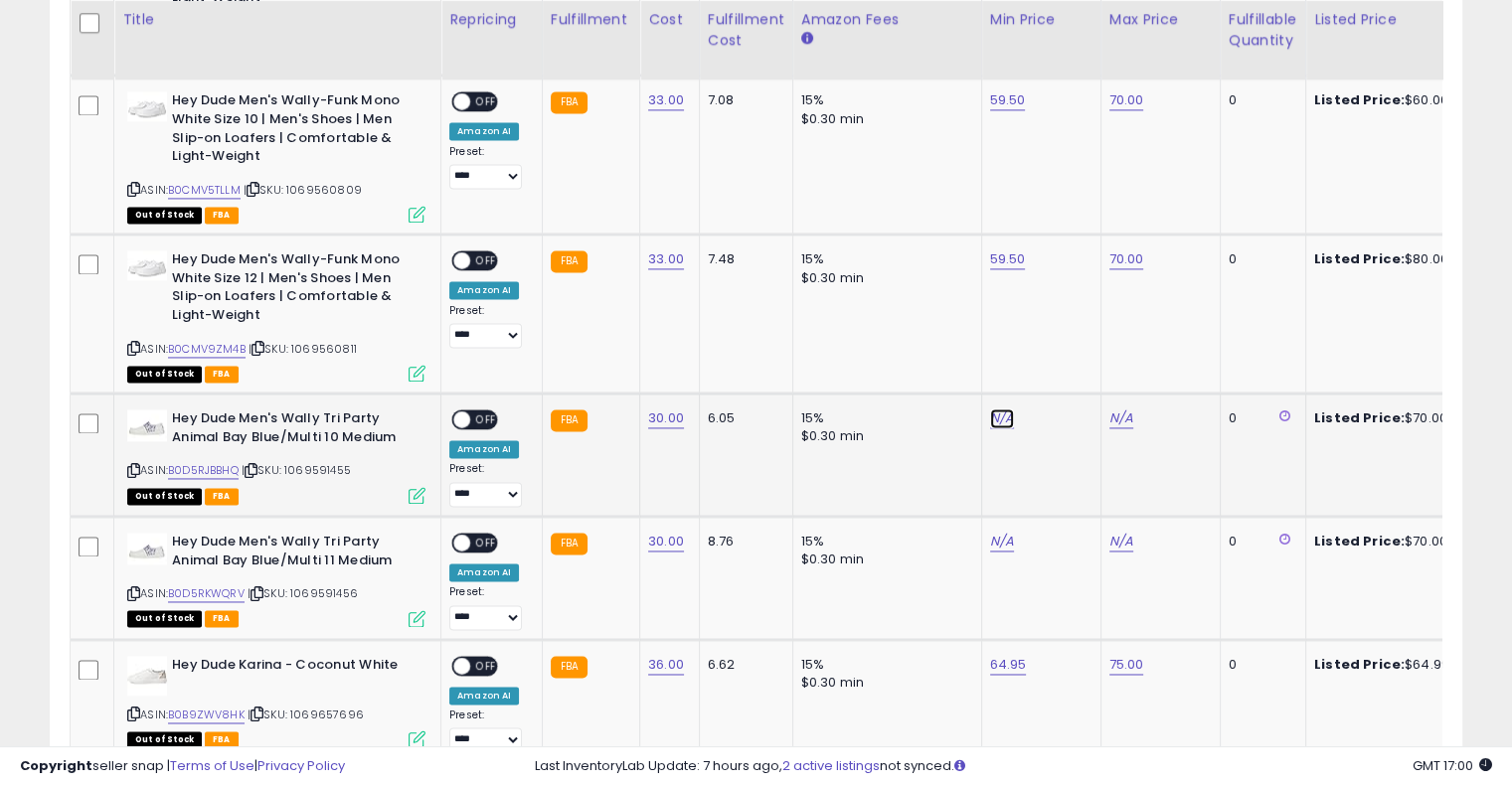 click on "N/A" at bounding box center (1002, 418) 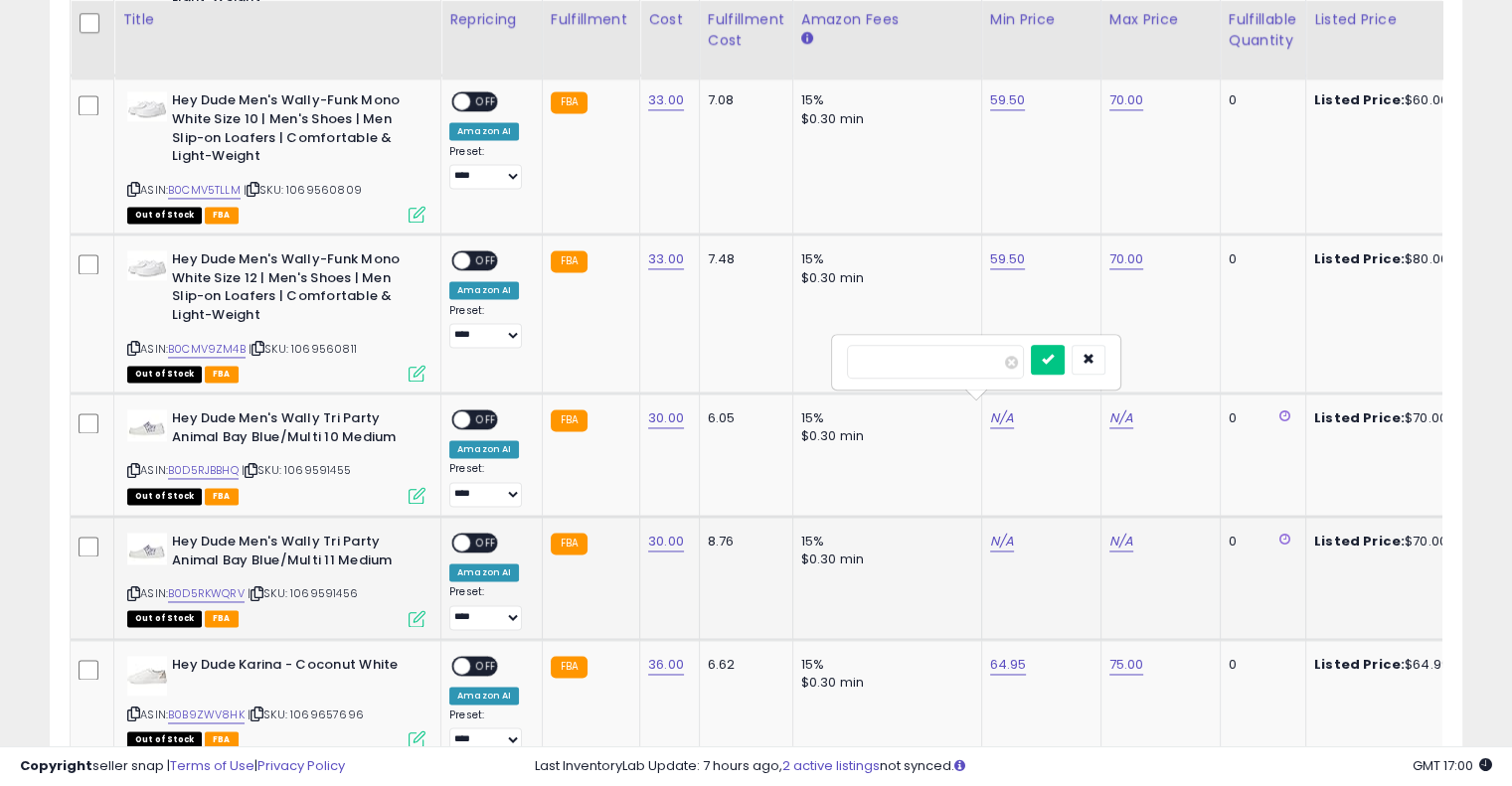 type on "**" 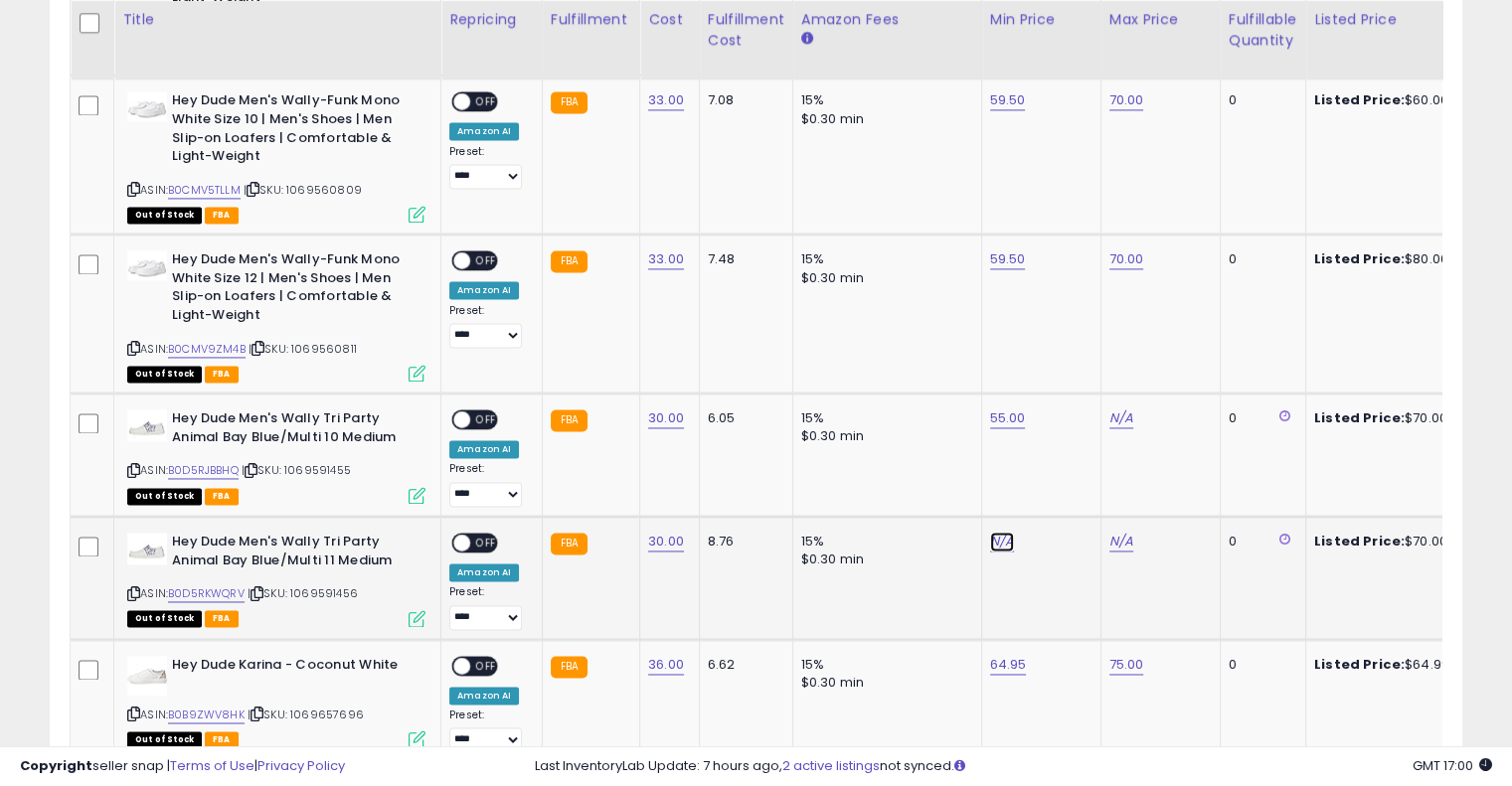 click on "N/A" at bounding box center [1002, 542] 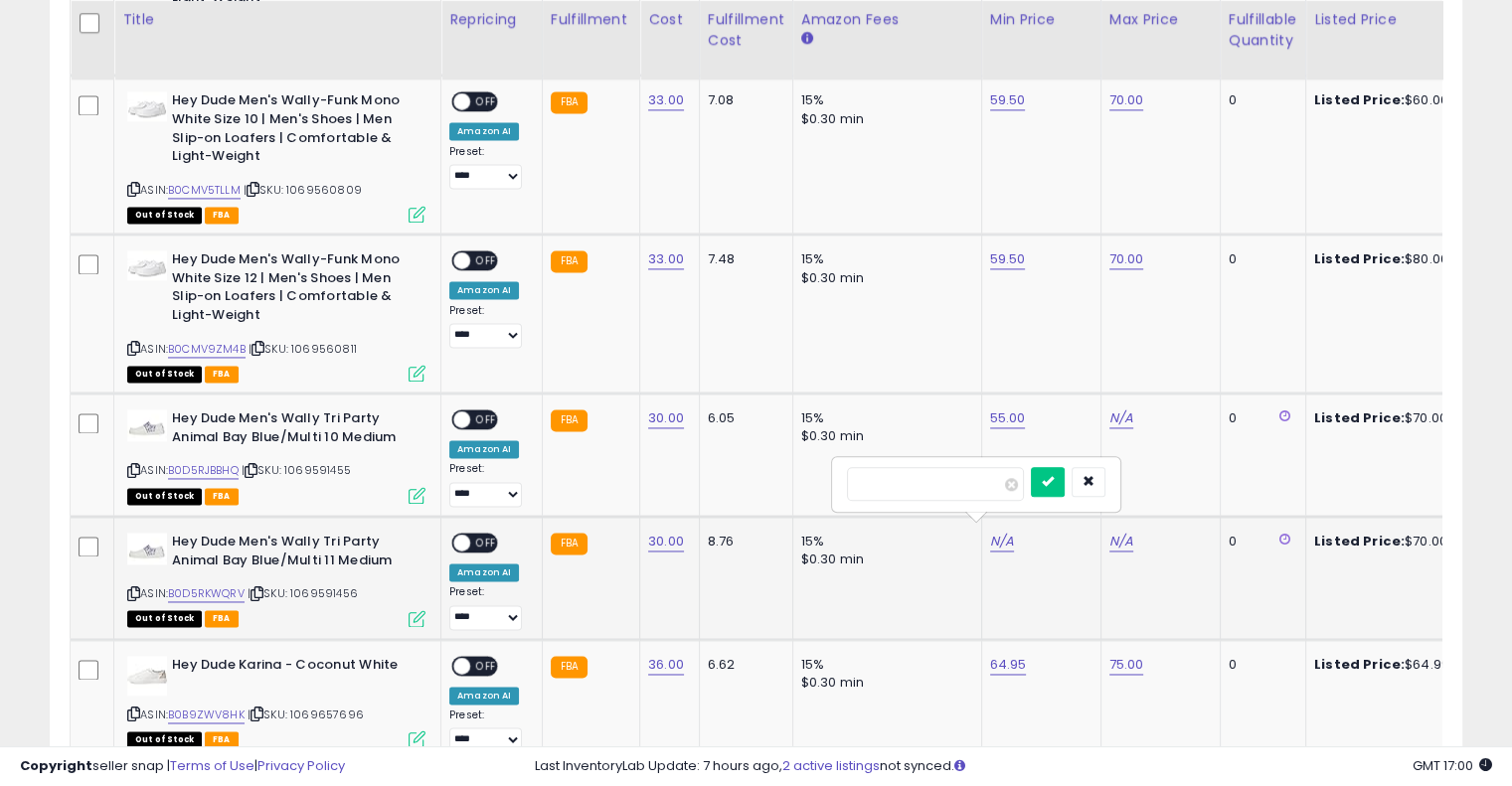 type on "**" 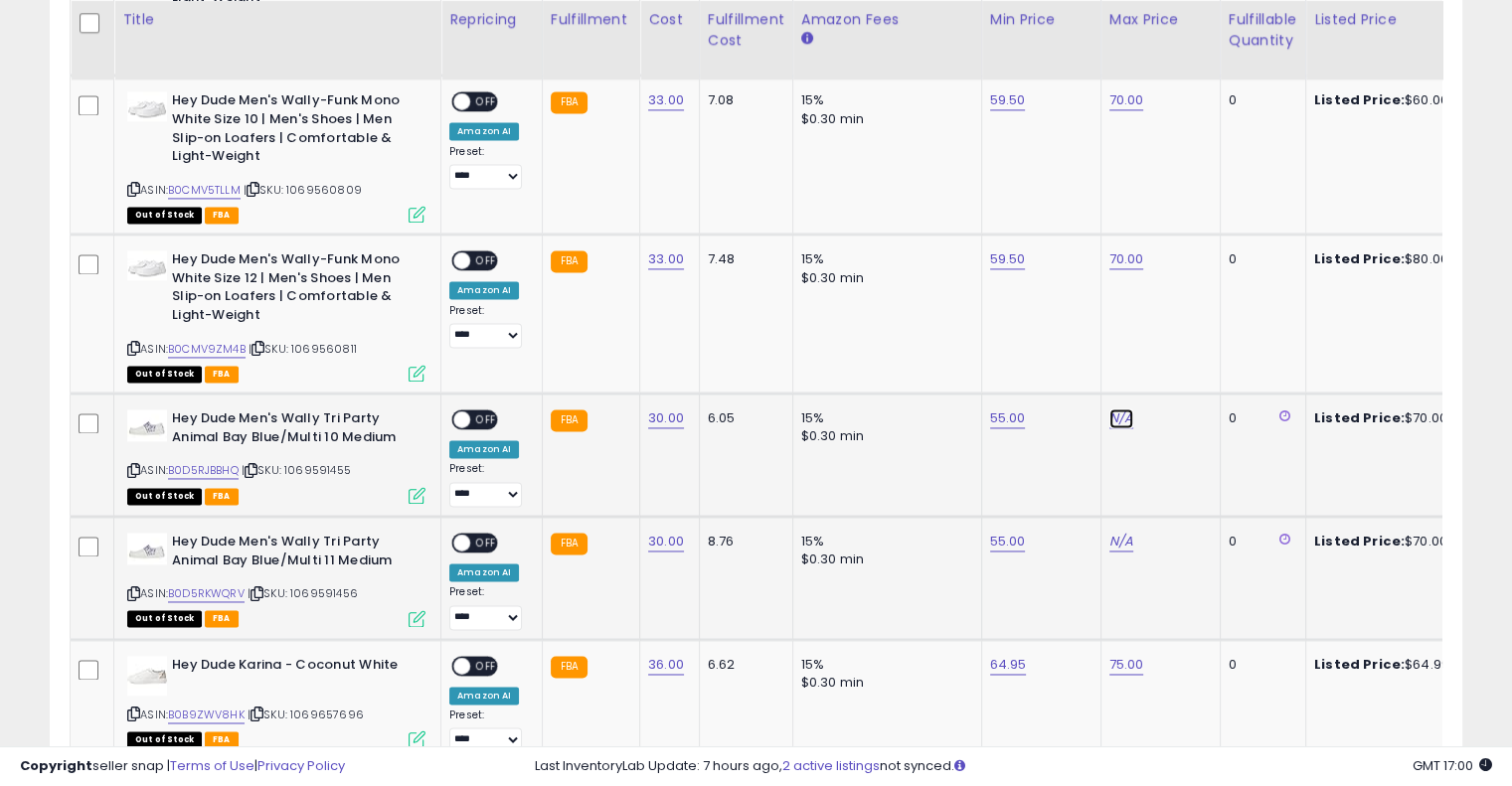 click on "N/A" at bounding box center (1121, 418) 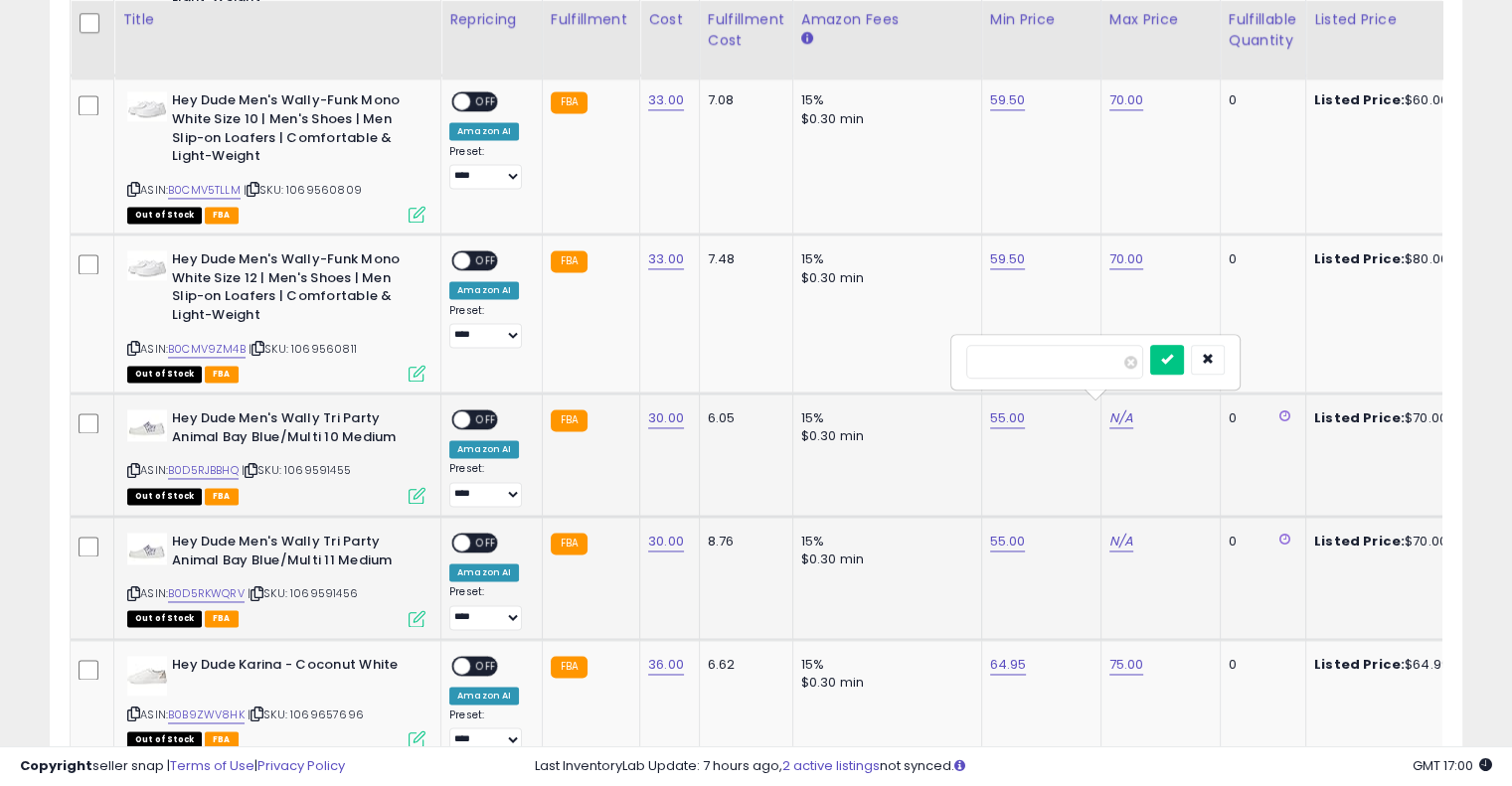 type on "**" 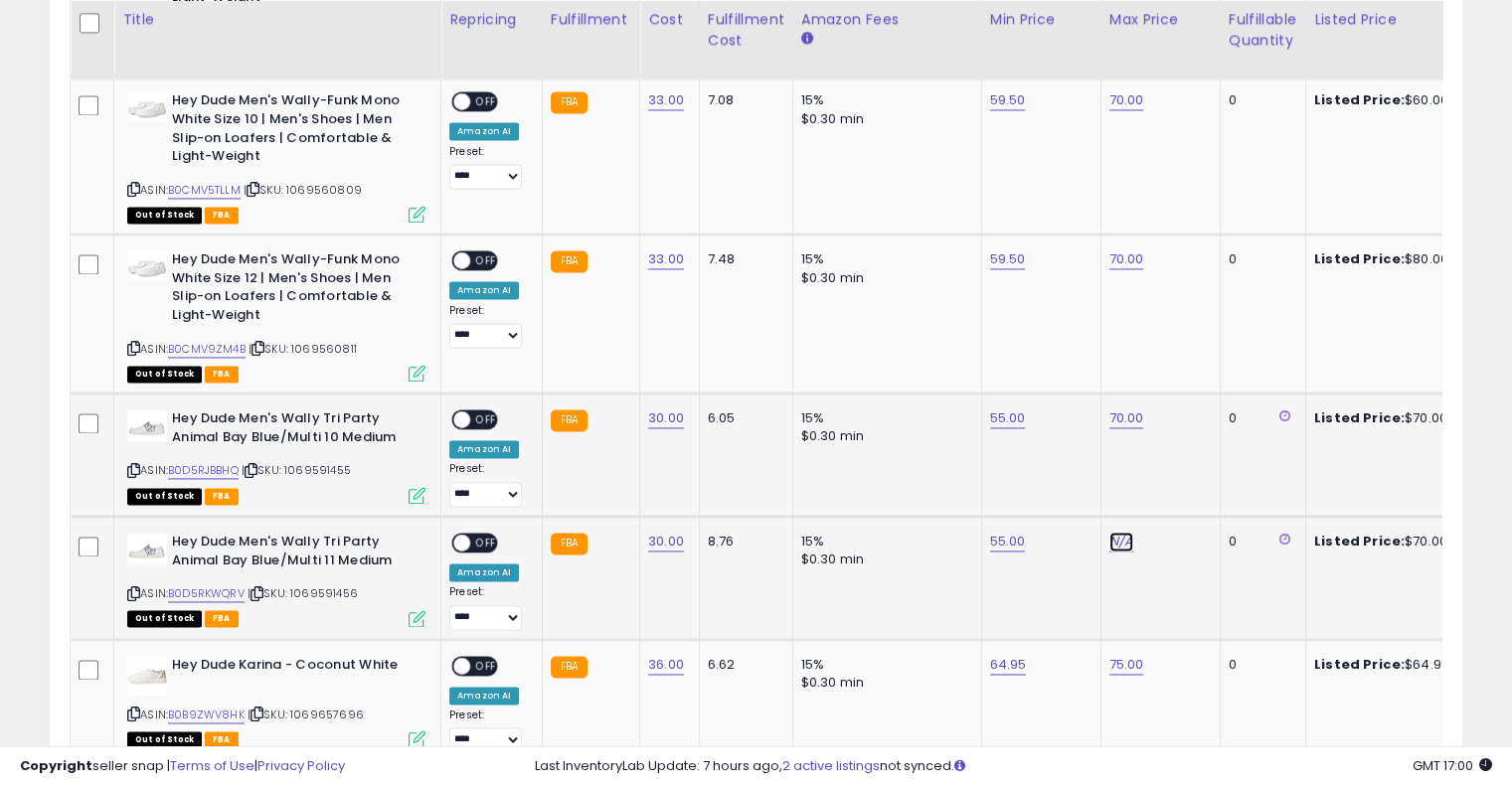 click on "N/A" at bounding box center [1121, 542] 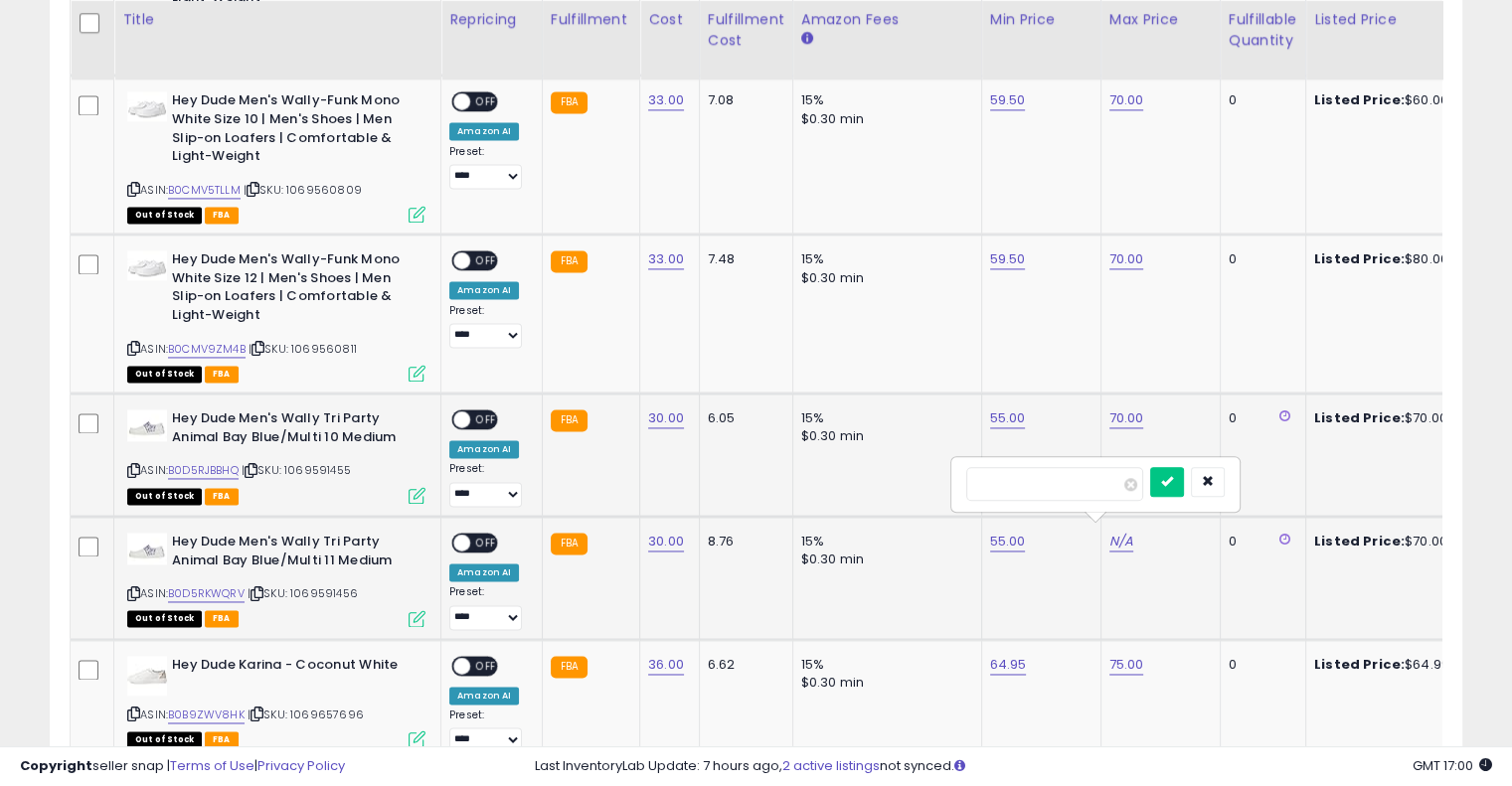type on "**" 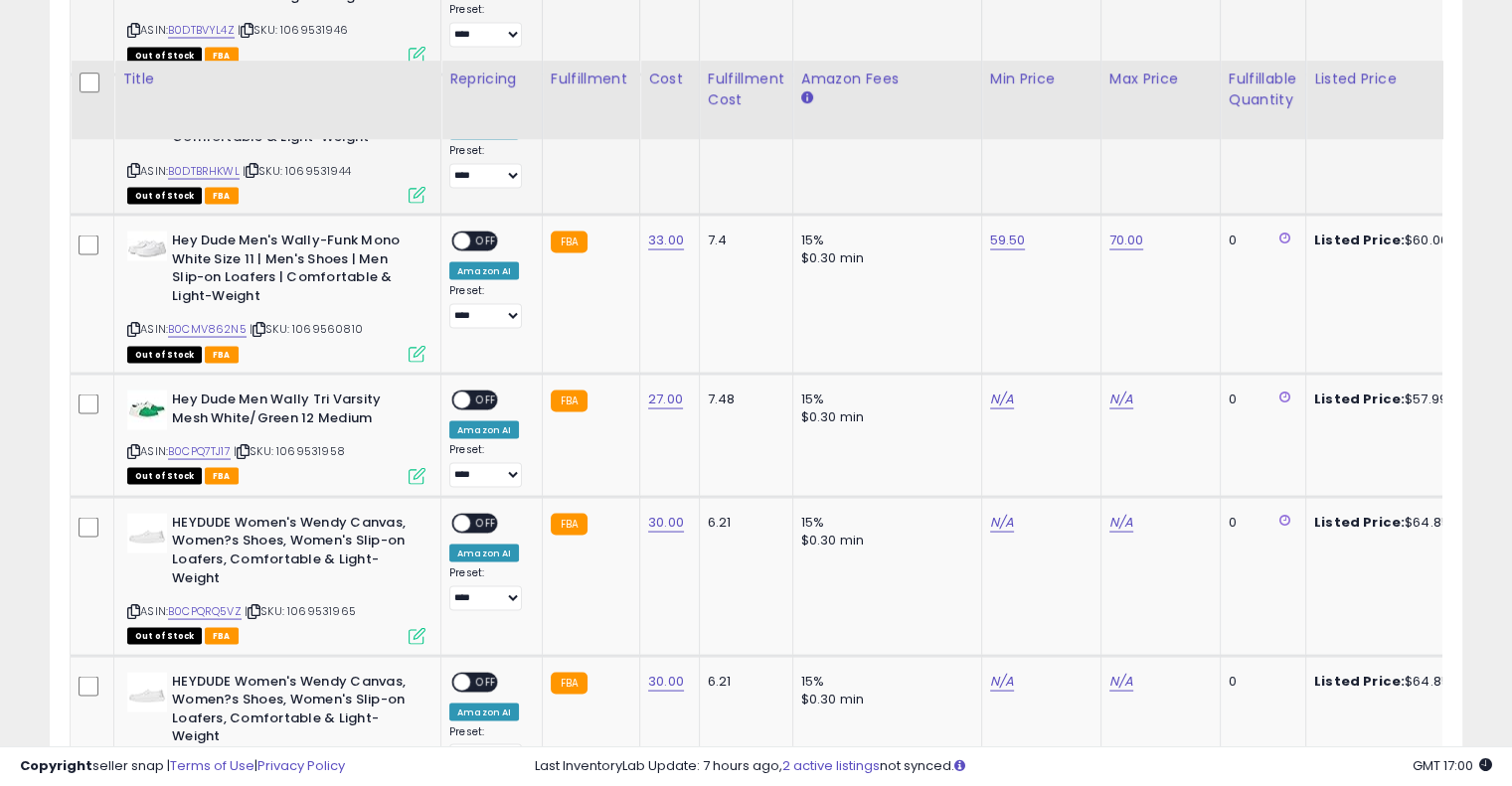 scroll, scrollTop: 3842, scrollLeft: 0, axis: vertical 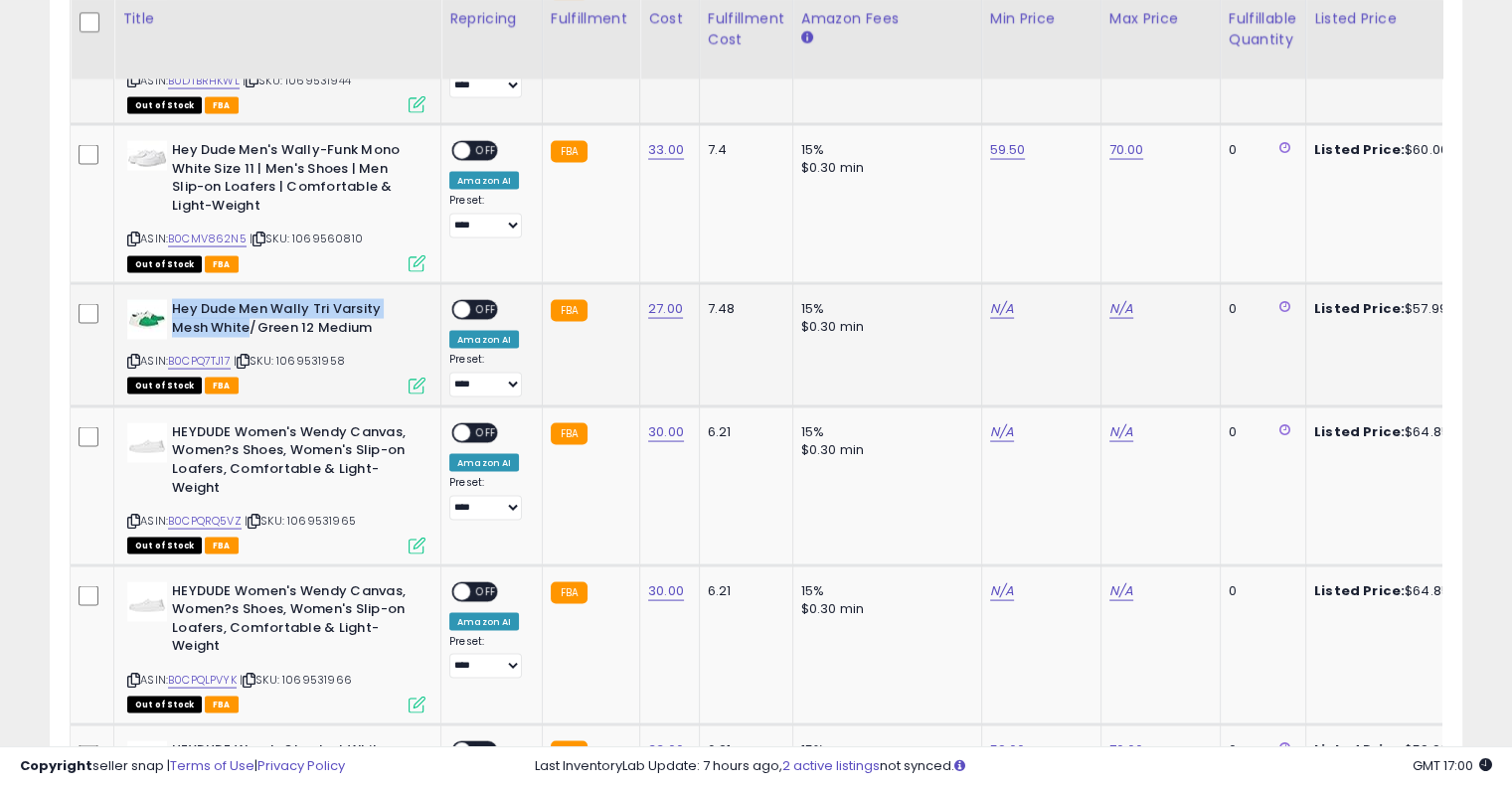 drag, startPoint x: 173, startPoint y: 290, endPoint x: 248, endPoint y: 314, distance: 78.74643 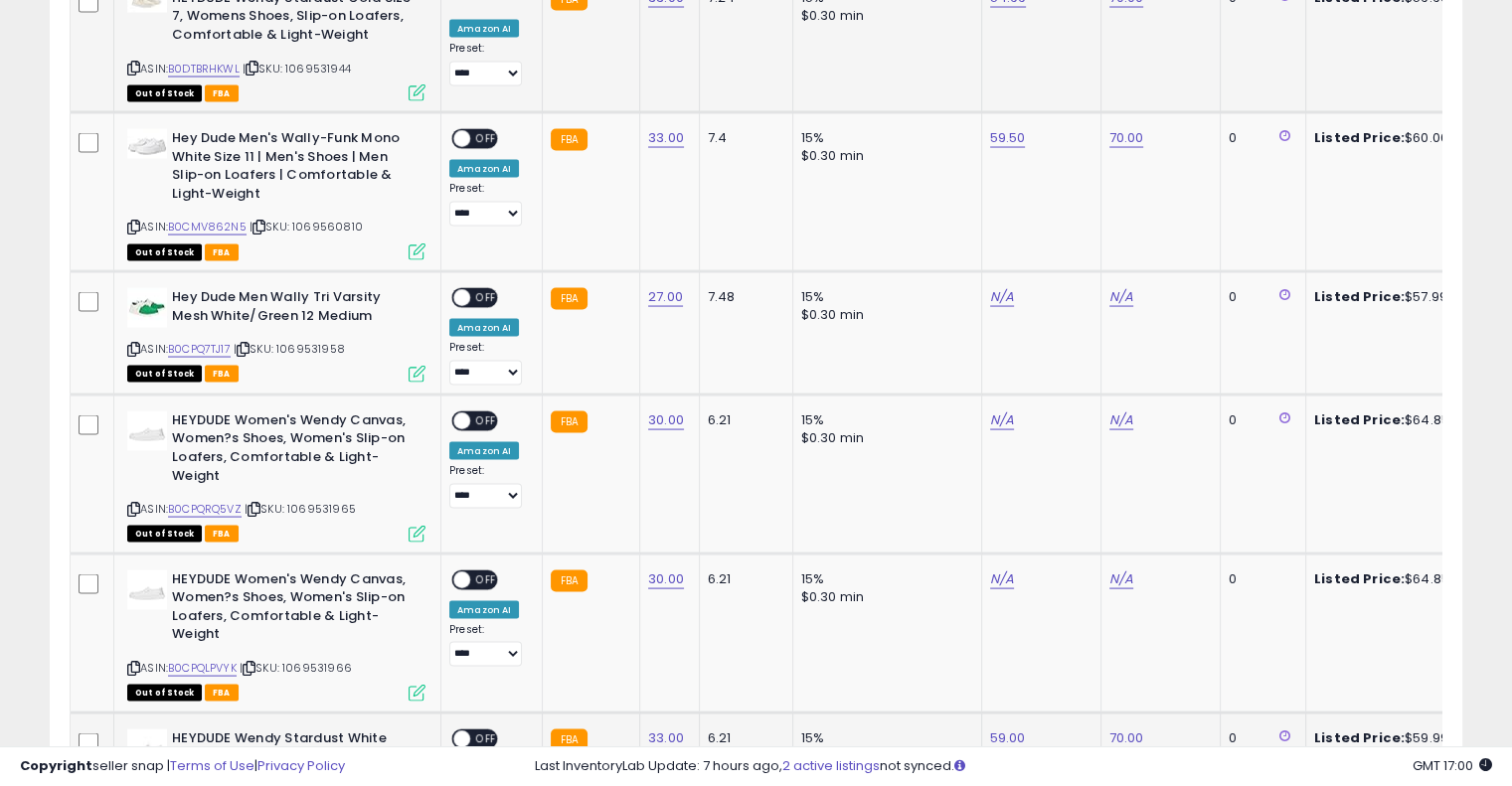 scroll, scrollTop: 3752, scrollLeft: 0, axis: vertical 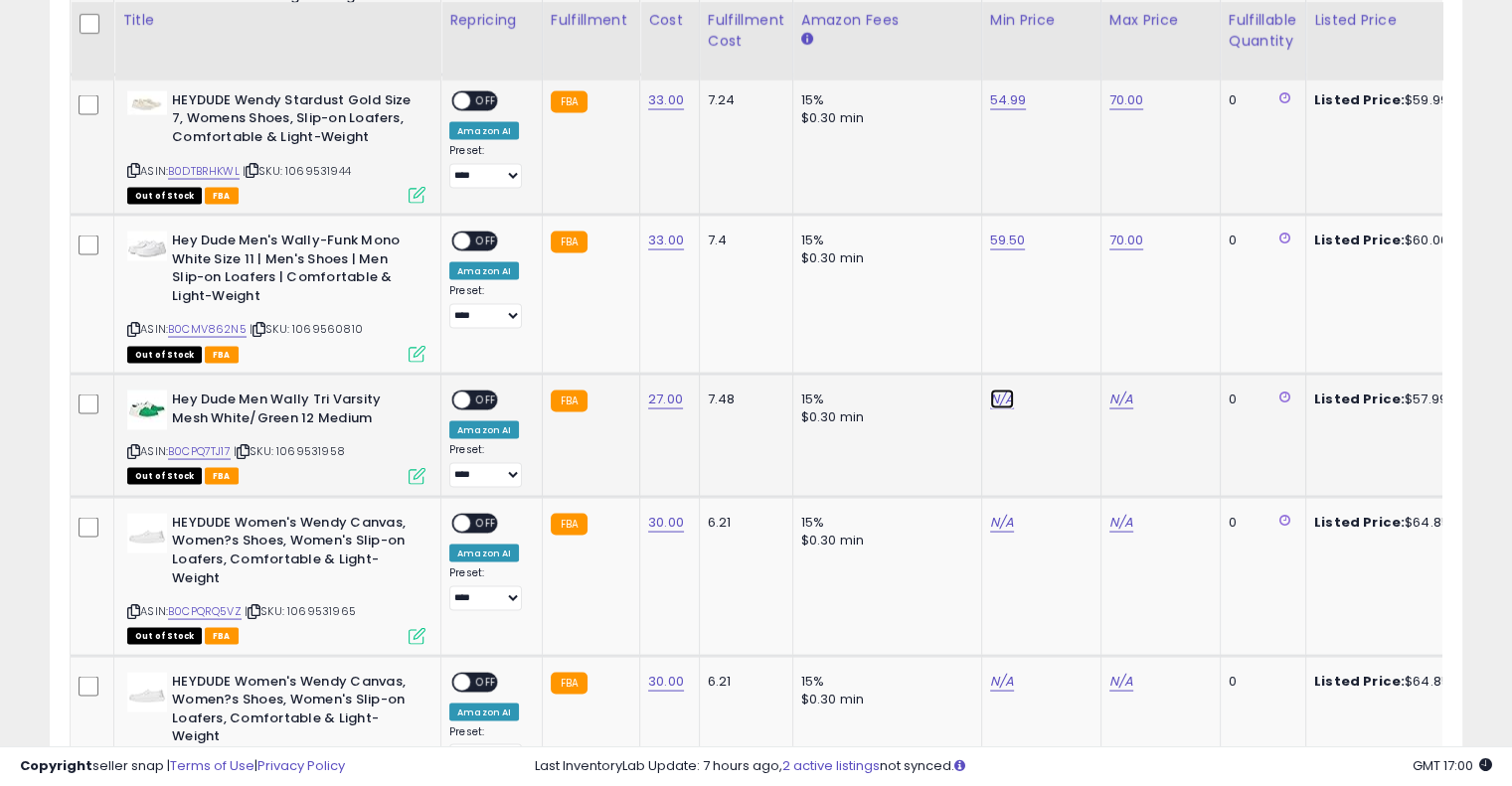 click on "N/A" at bounding box center [1002, 398] 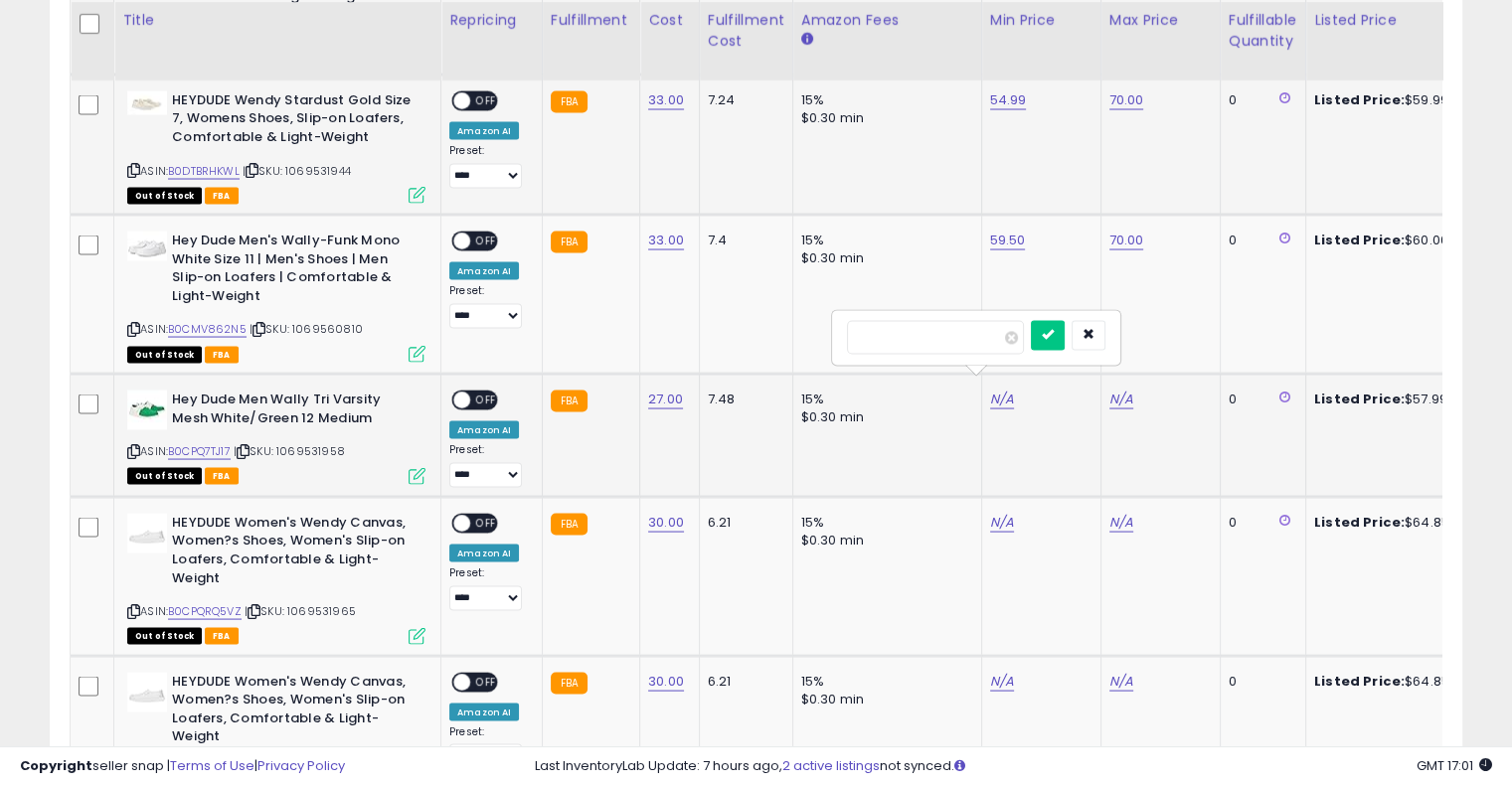 type on "****" 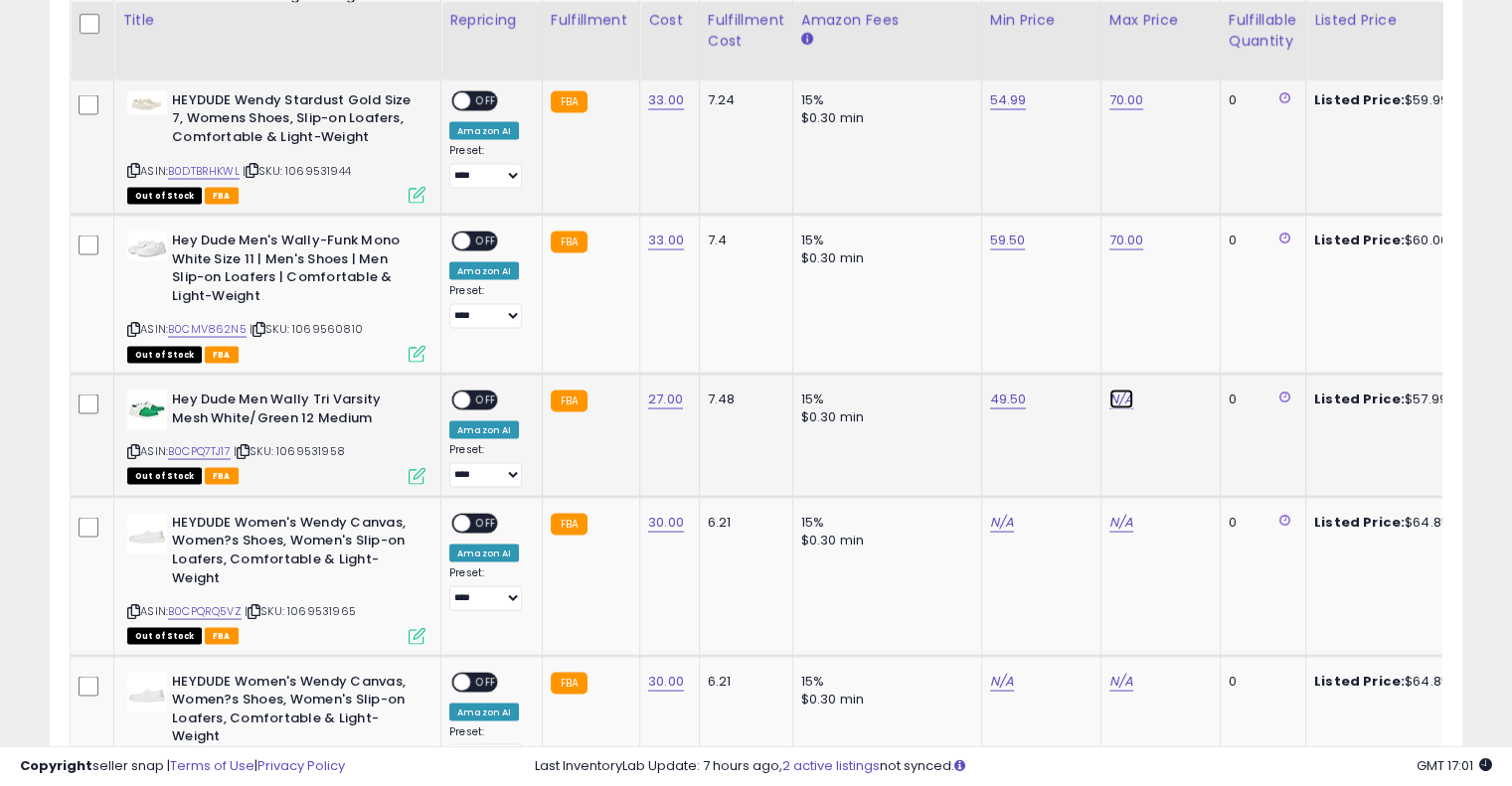 click on "N/A" at bounding box center [1121, 398] 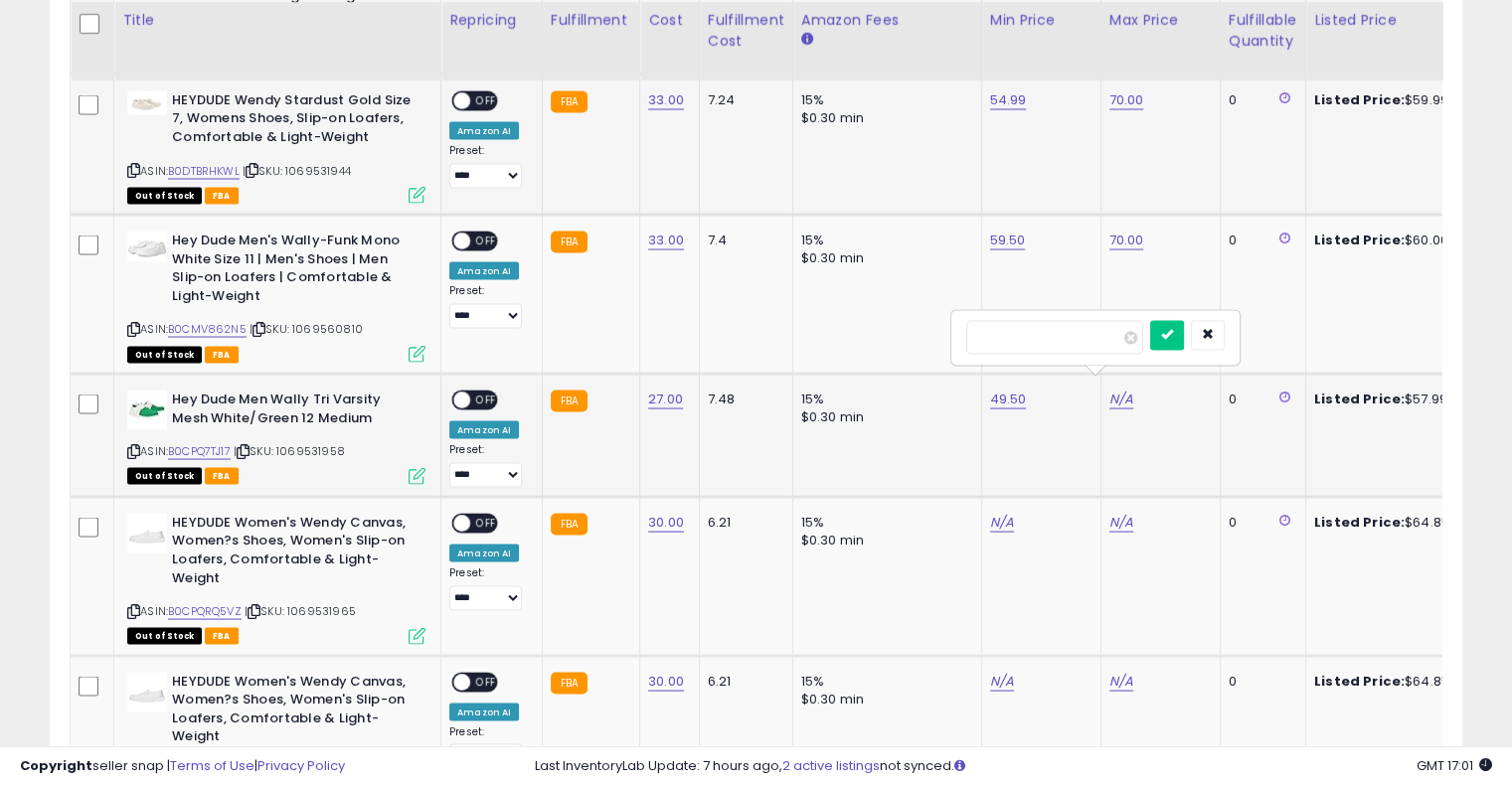 type on "**" 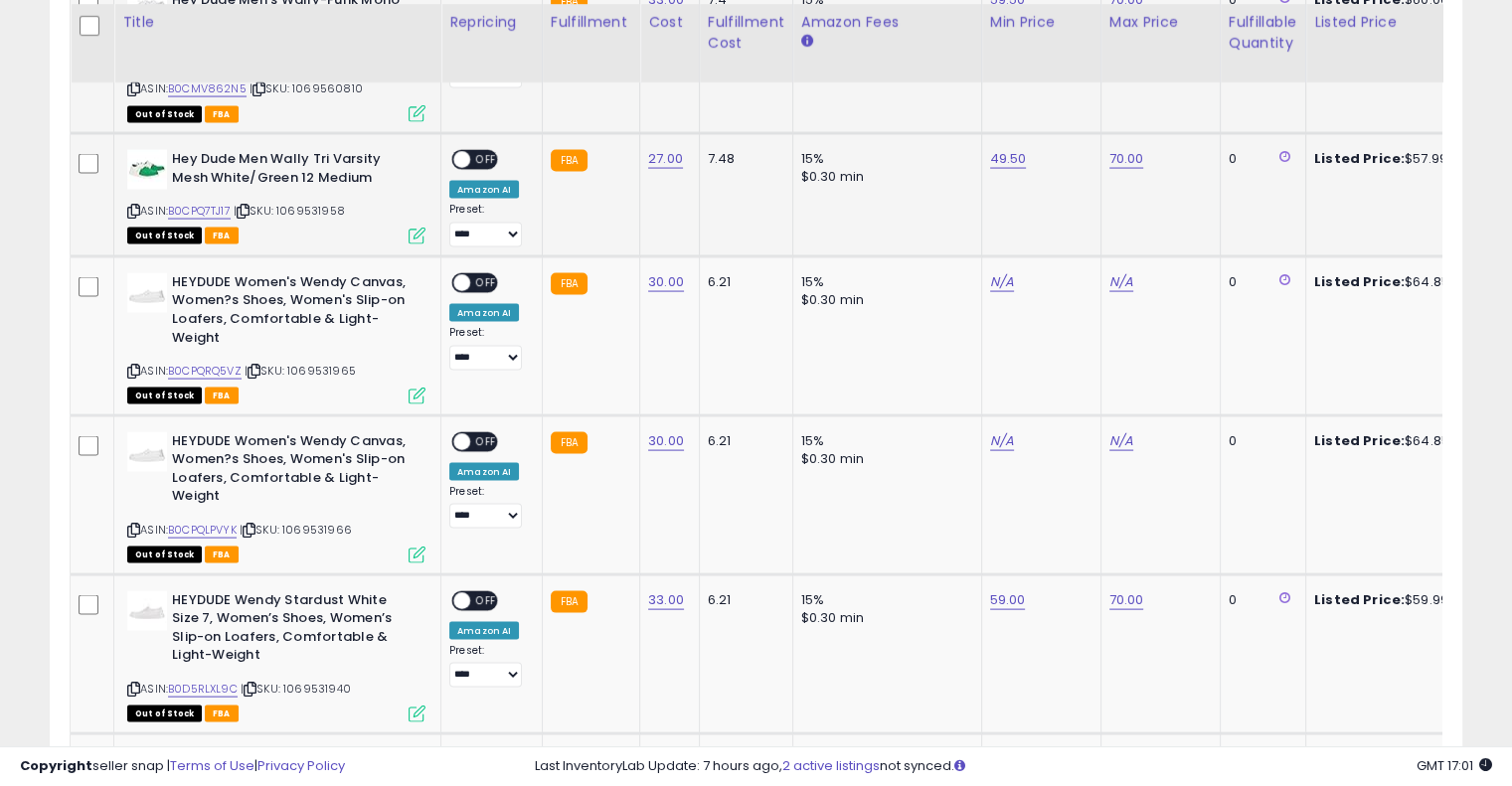 scroll, scrollTop: 3995, scrollLeft: 0, axis: vertical 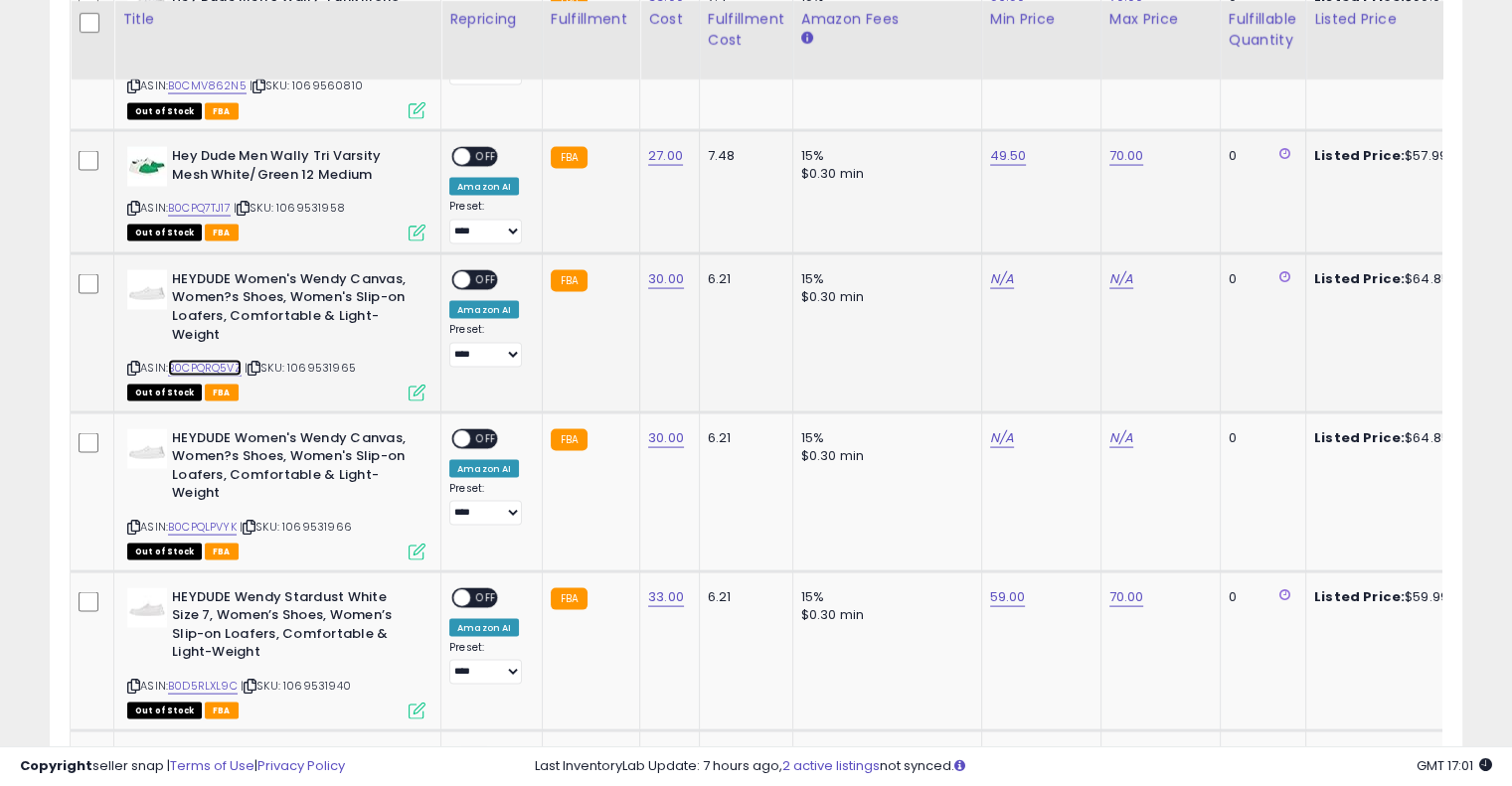 click on "B0CPQRQ5VZ" at bounding box center (205, 368) 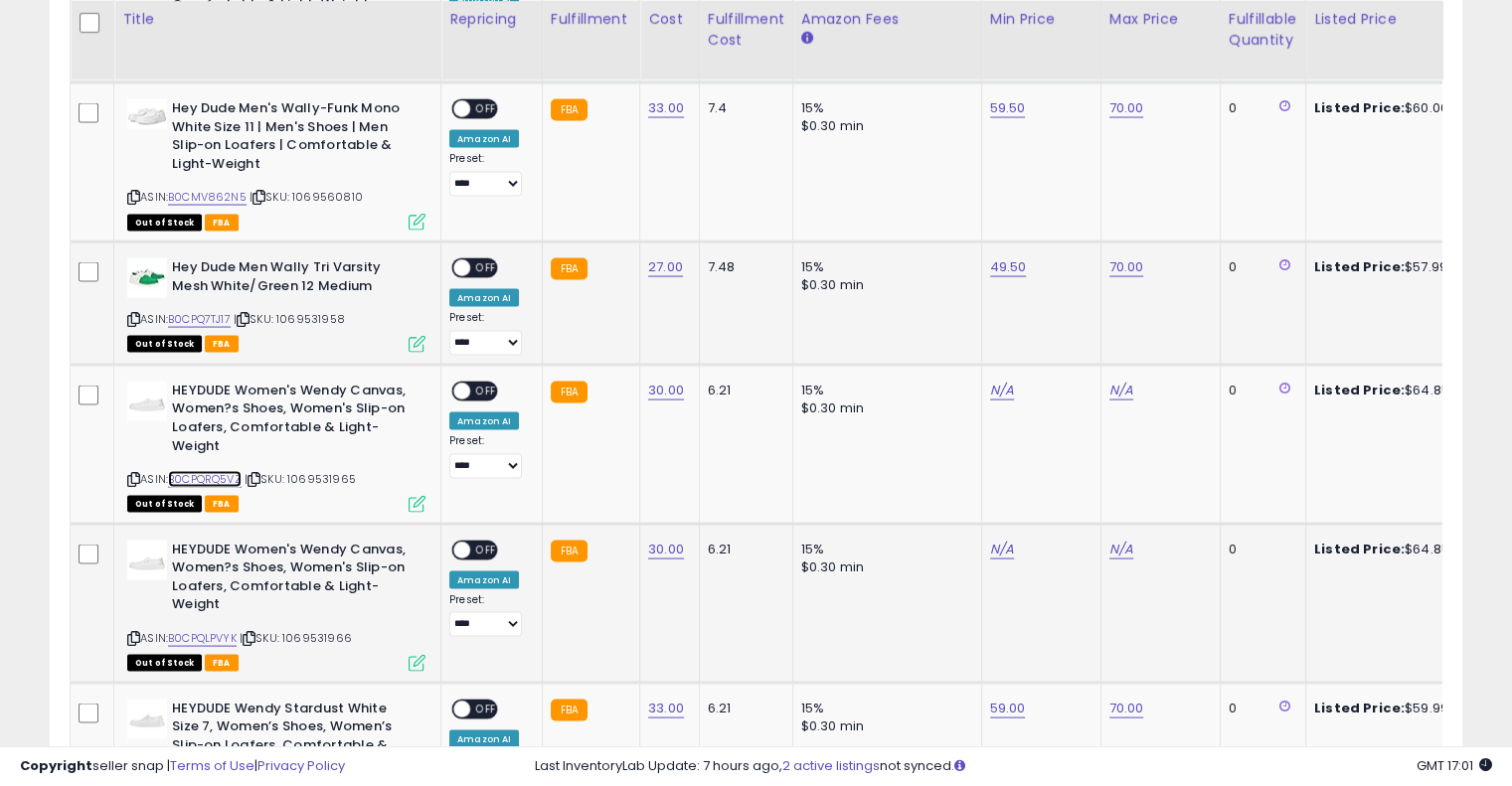scroll, scrollTop: 3907, scrollLeft: 0, axis: vertical 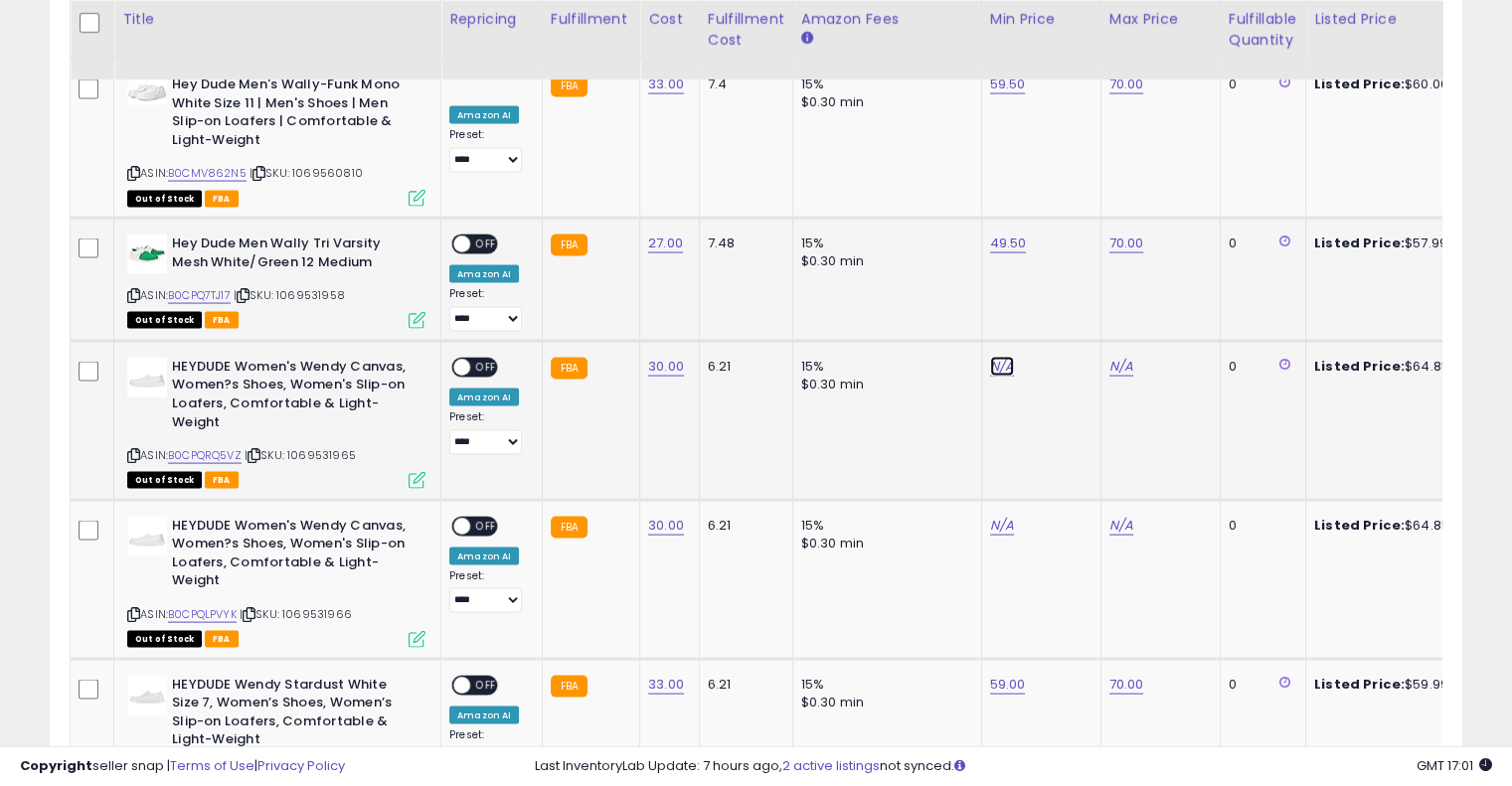 click on "N/A" at bounding box center [1002, 367] 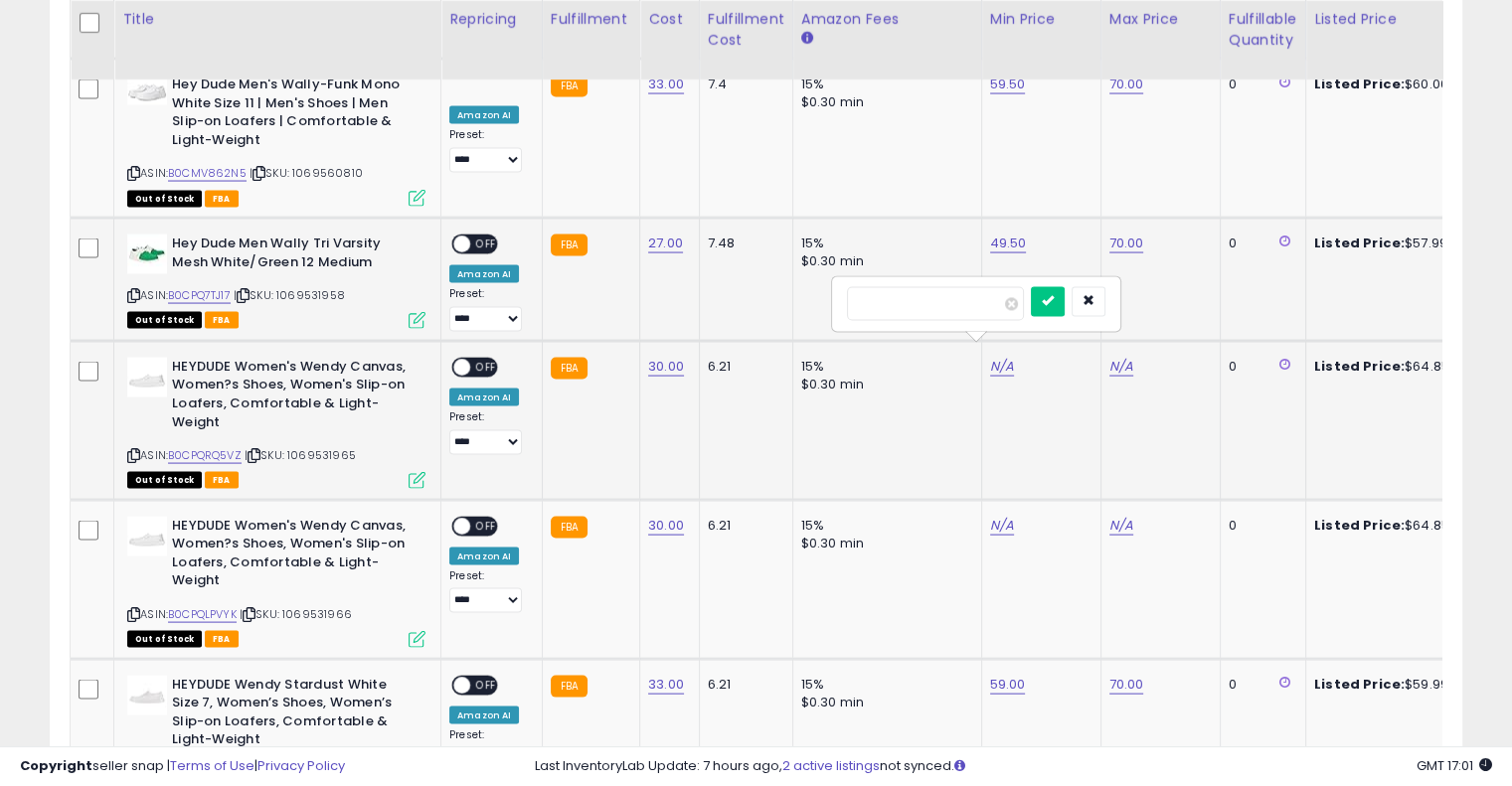 type on "**" 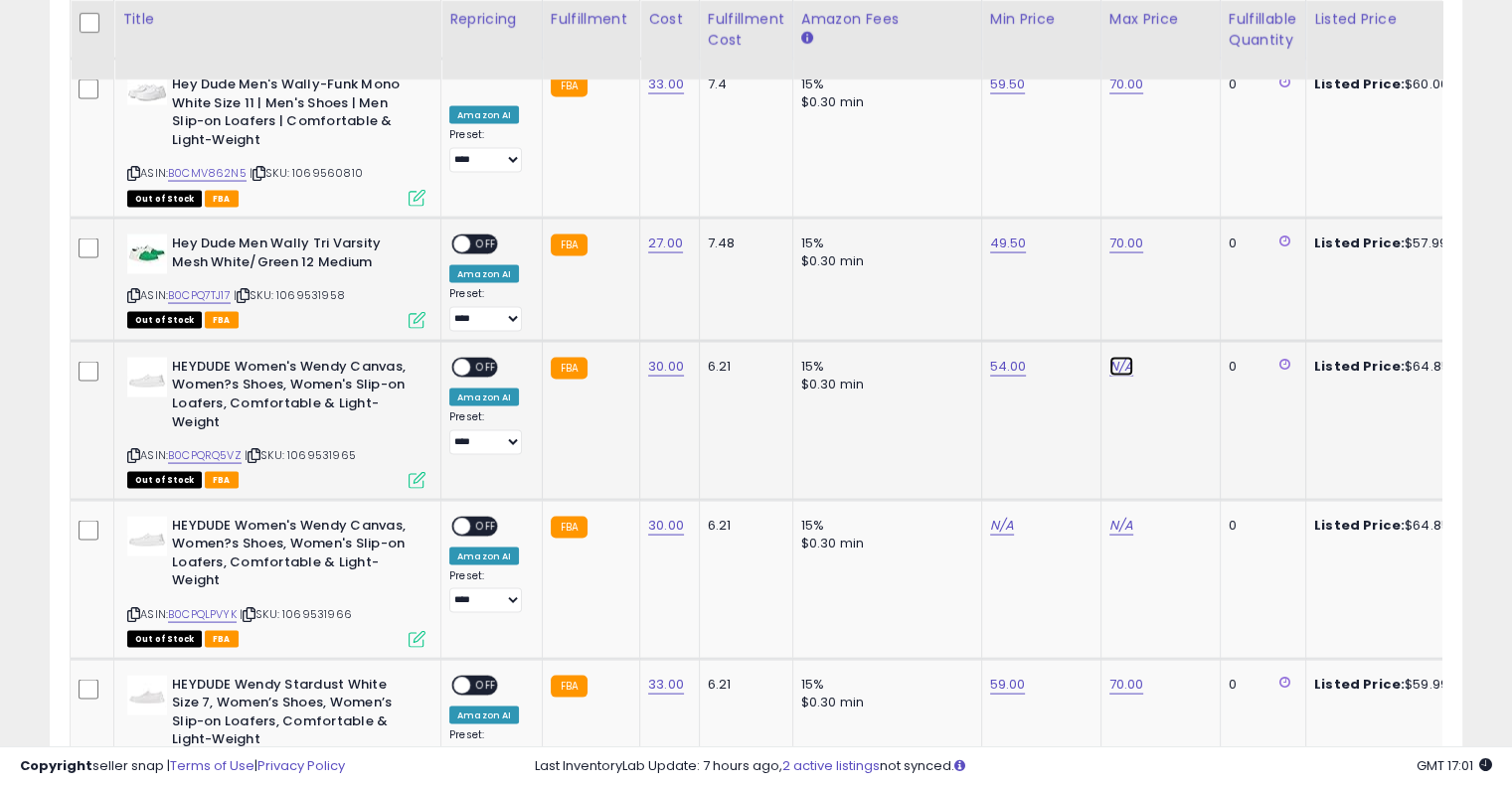 click on "N/A" at bounding box center (1121, 367) 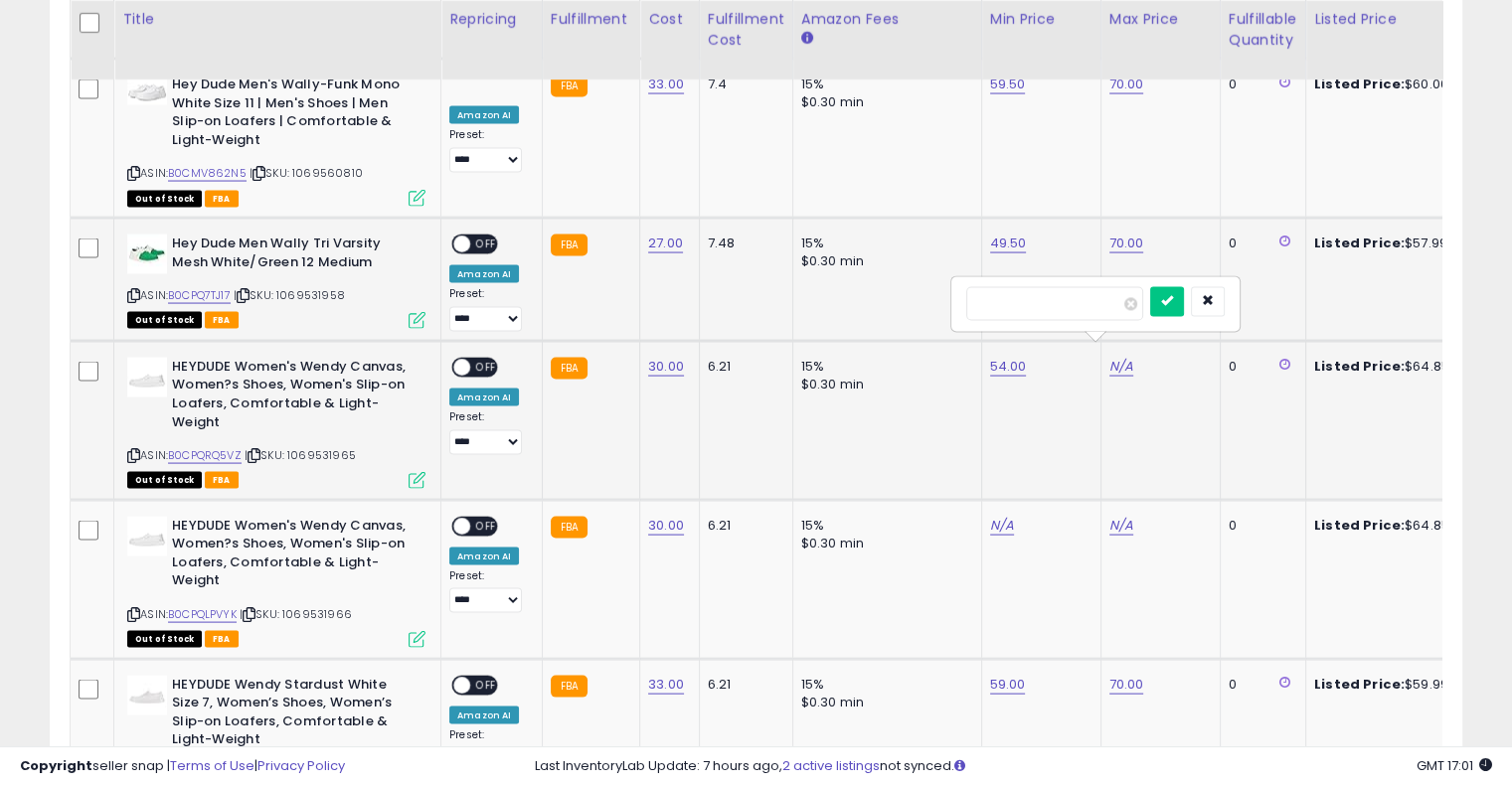 type on "**" 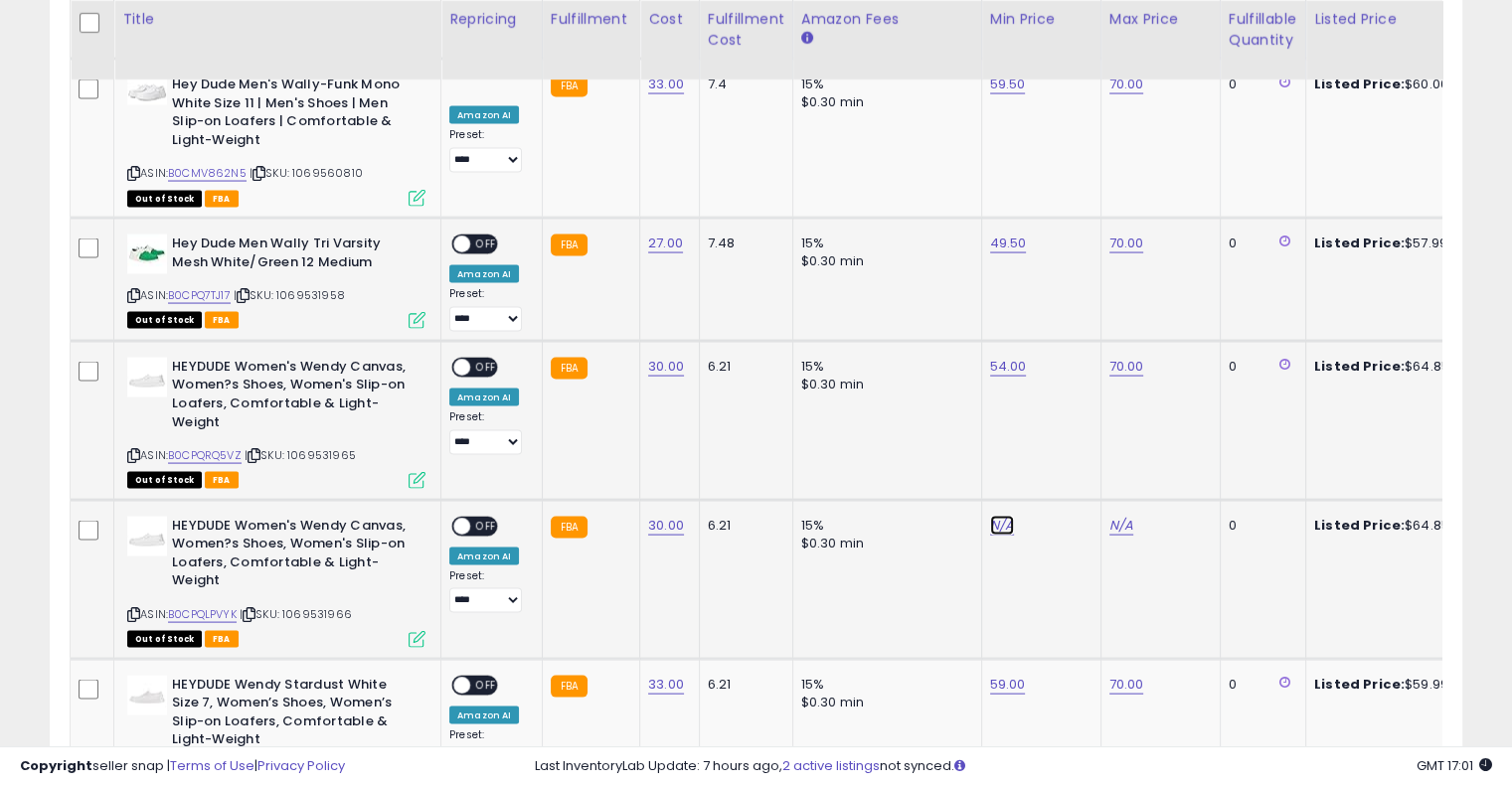 click on "N/A" at bounding box center (1002, 526) 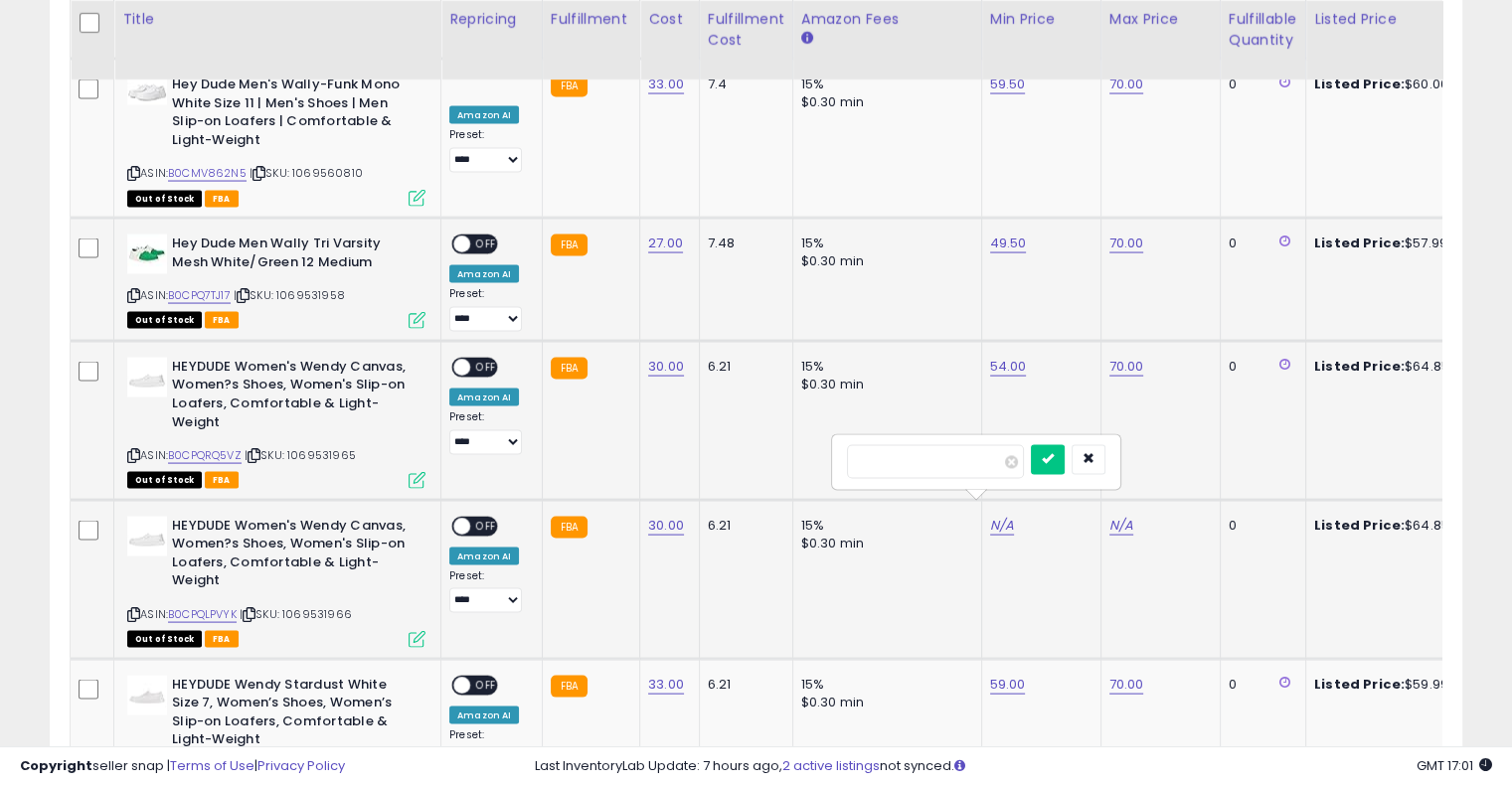 type on "**" 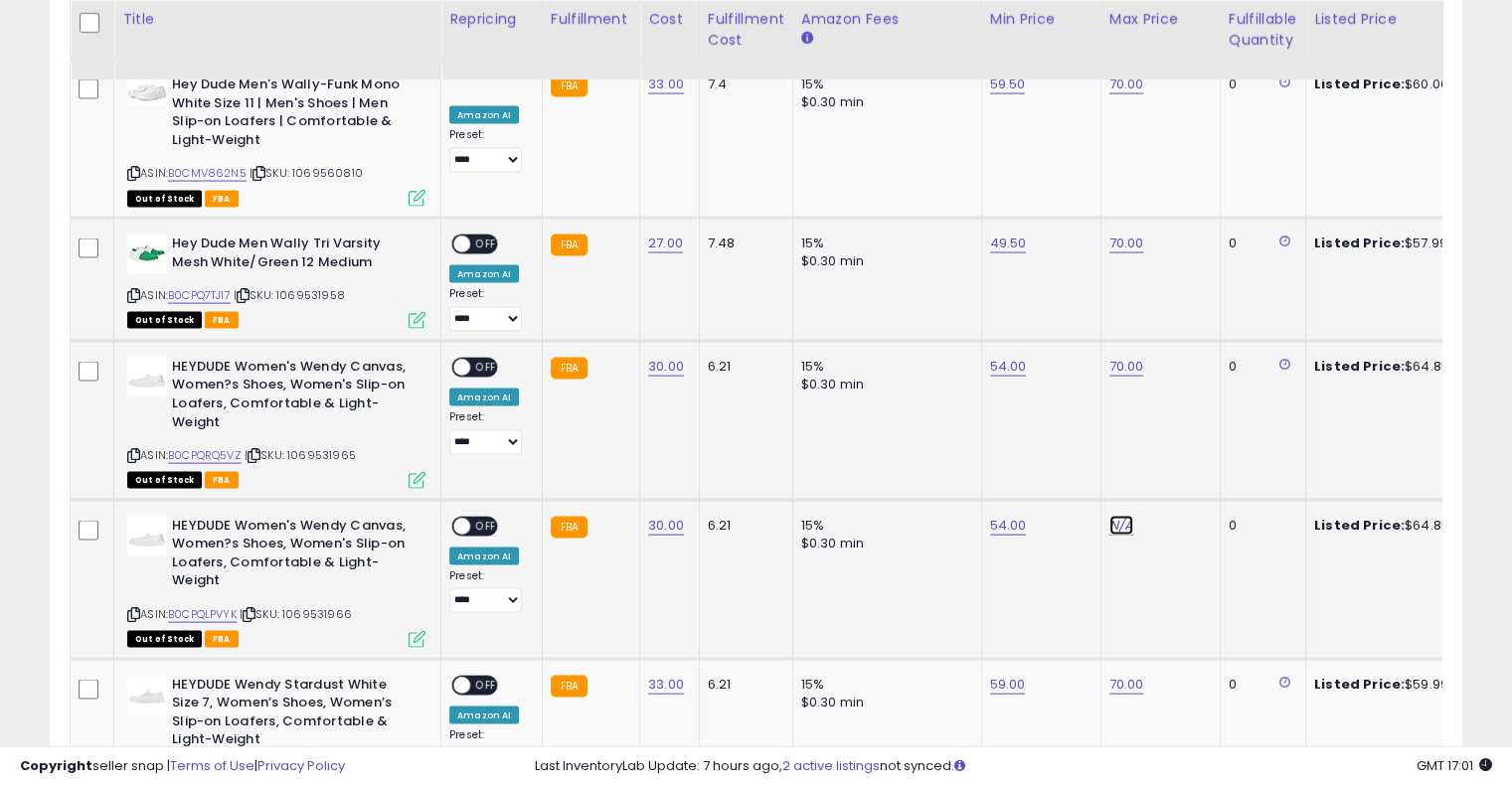 click on "N/A" at bounding box center [1121, 526] 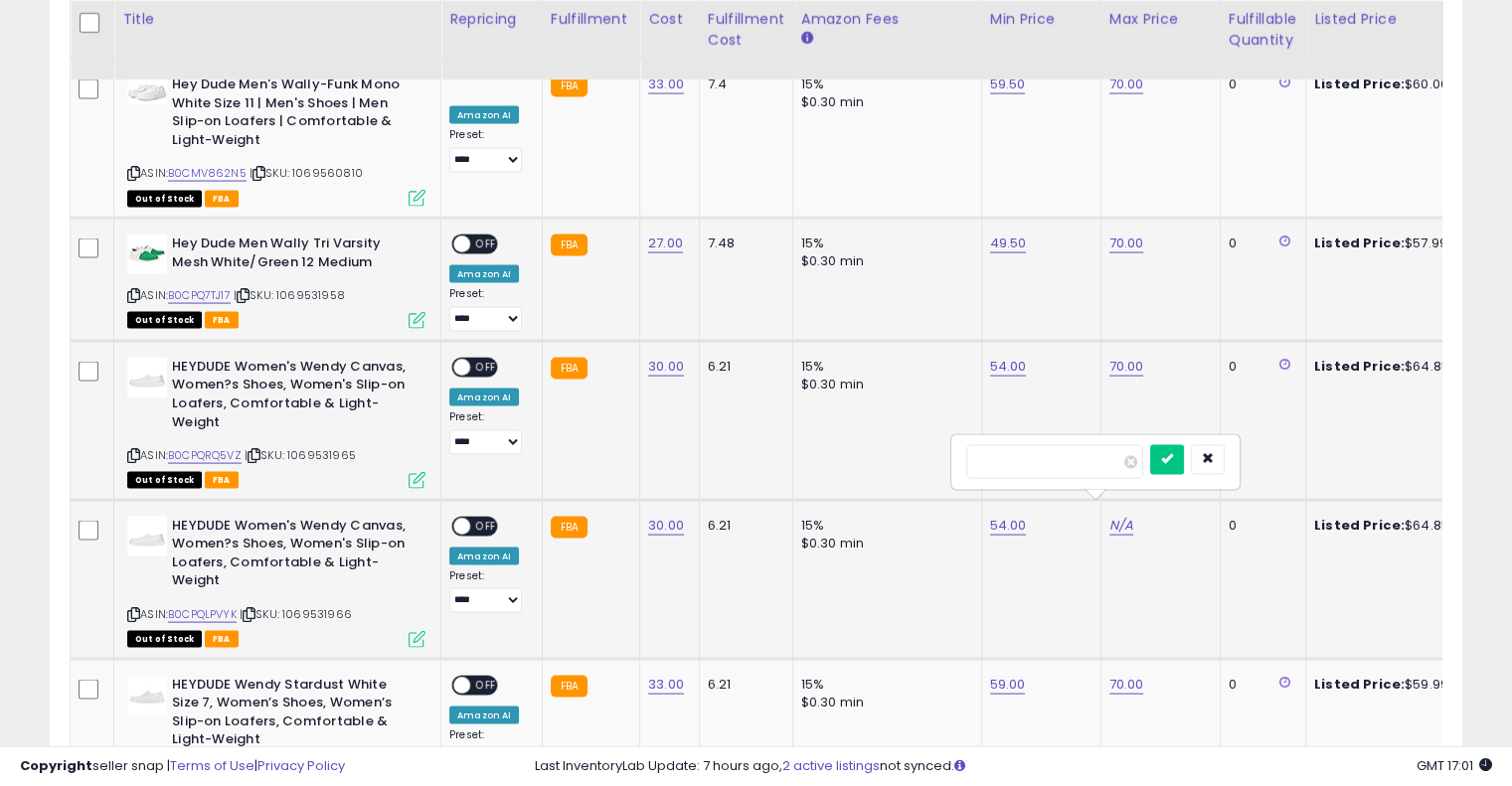 type on "**" 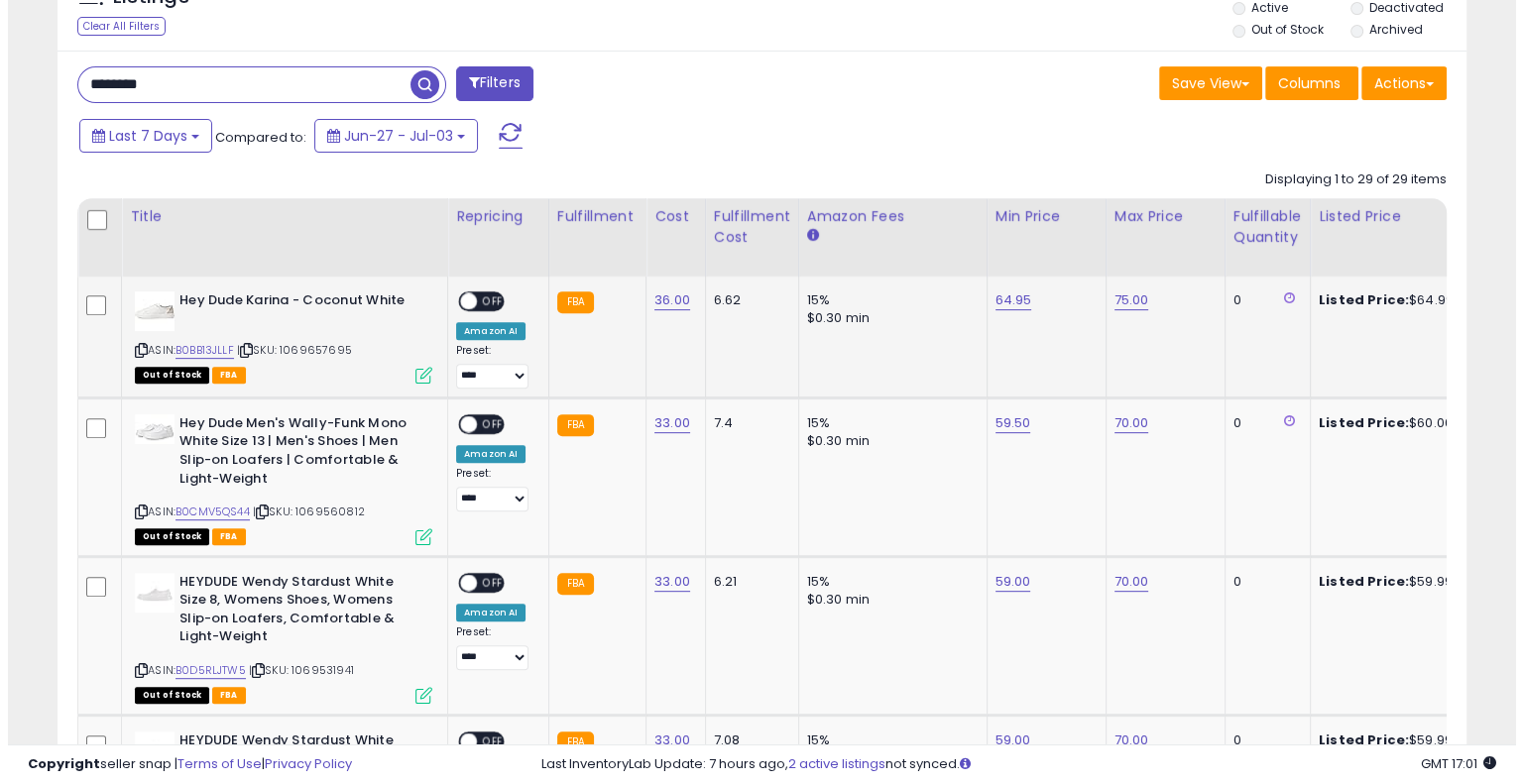 scroll, scrollTop: 765, scrollLeft: 0, axis: vertical 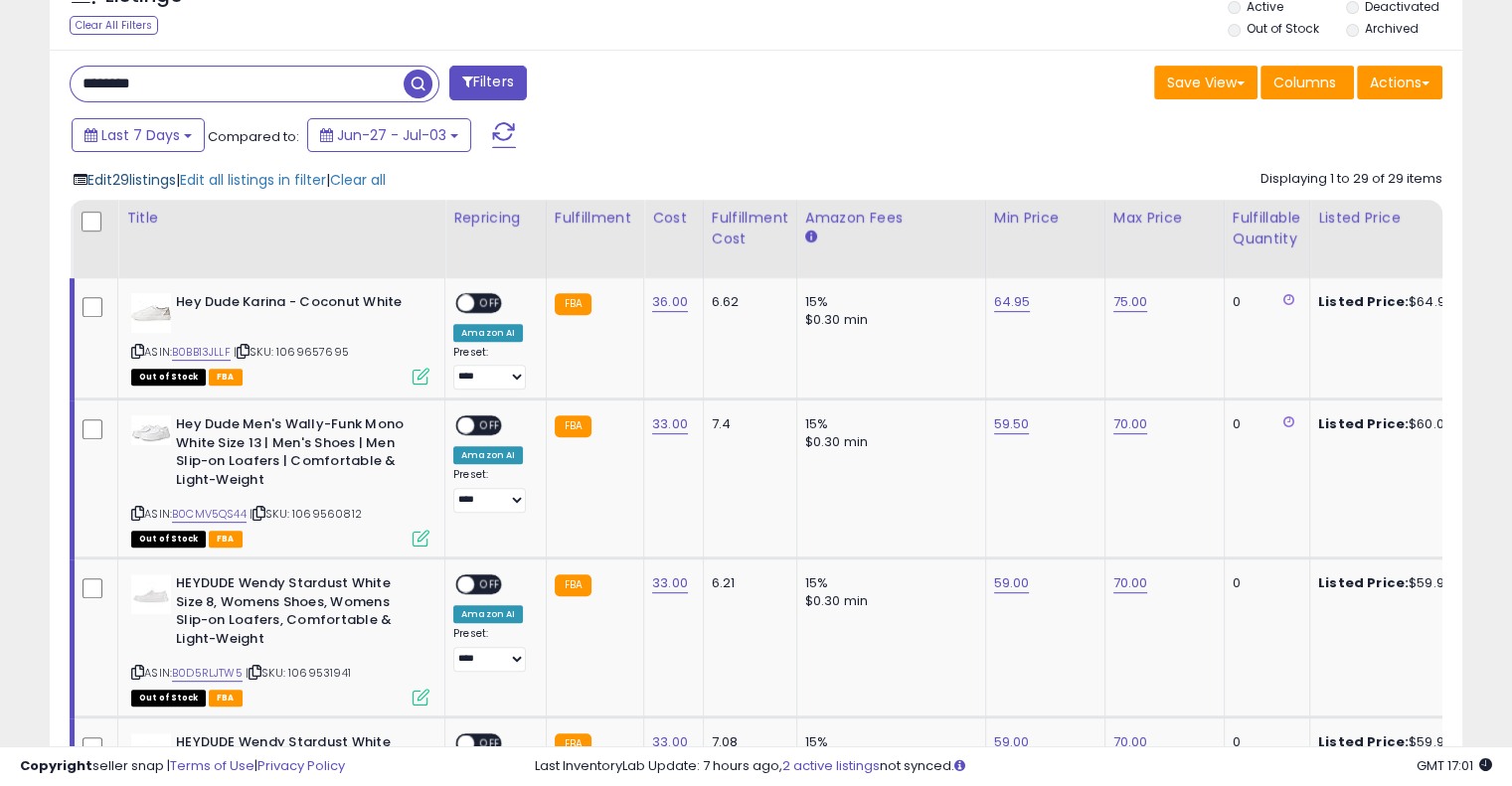 click on "Edit  29  listings" at bounding box center (131, 180) 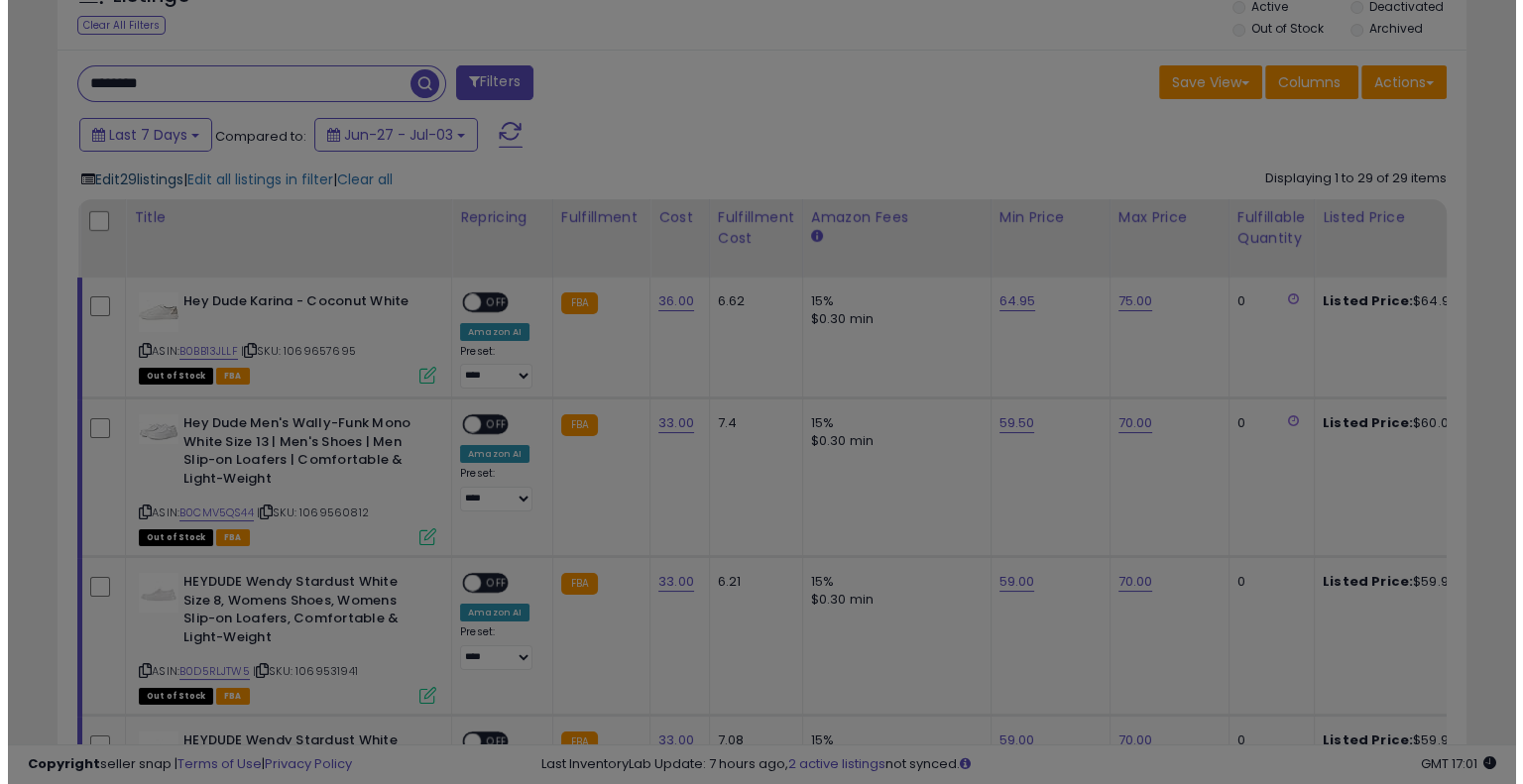 scroll, scrollTop: 990743, scrollLeft: 990712, axis: both 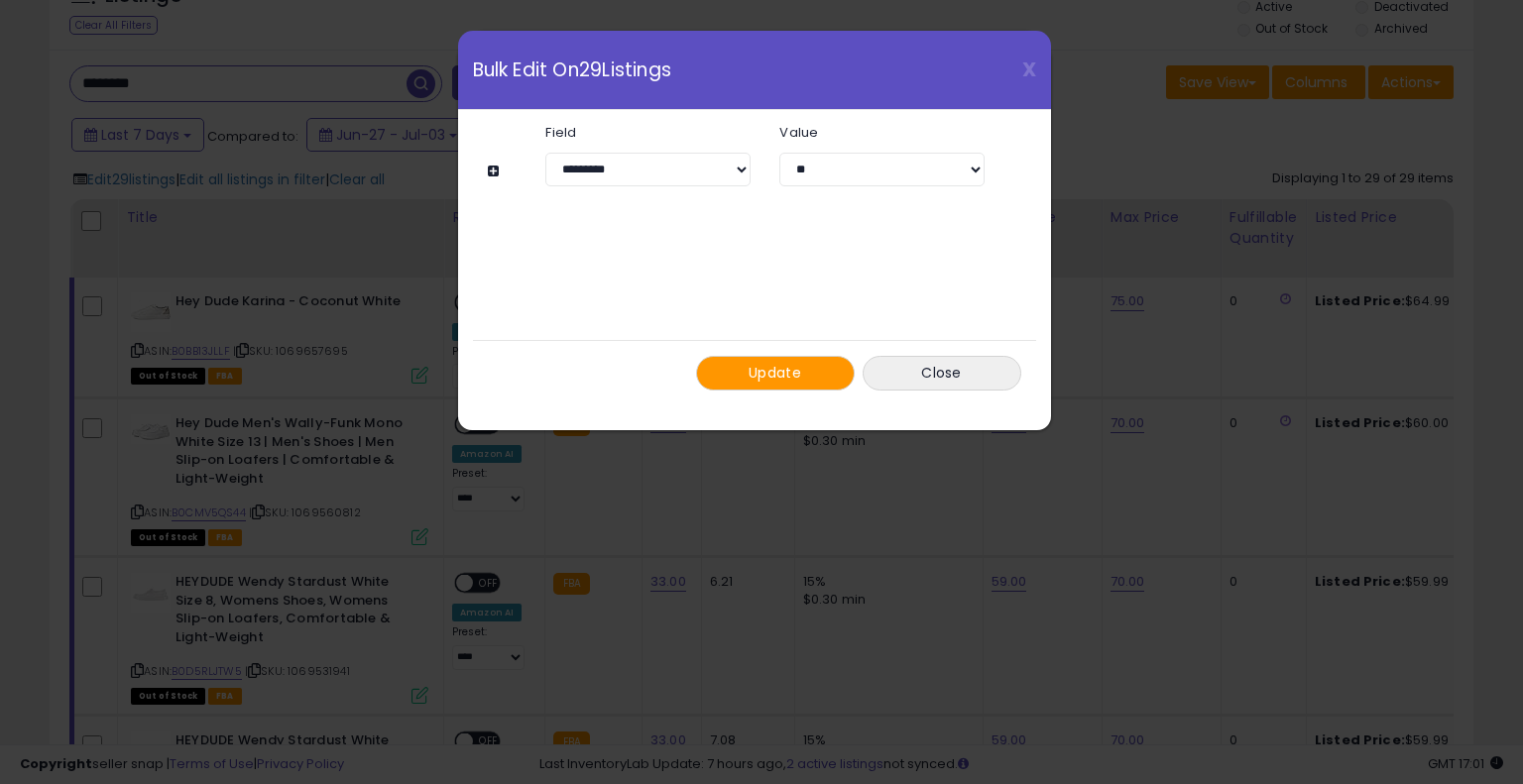 click at bounding box center [496, 170] 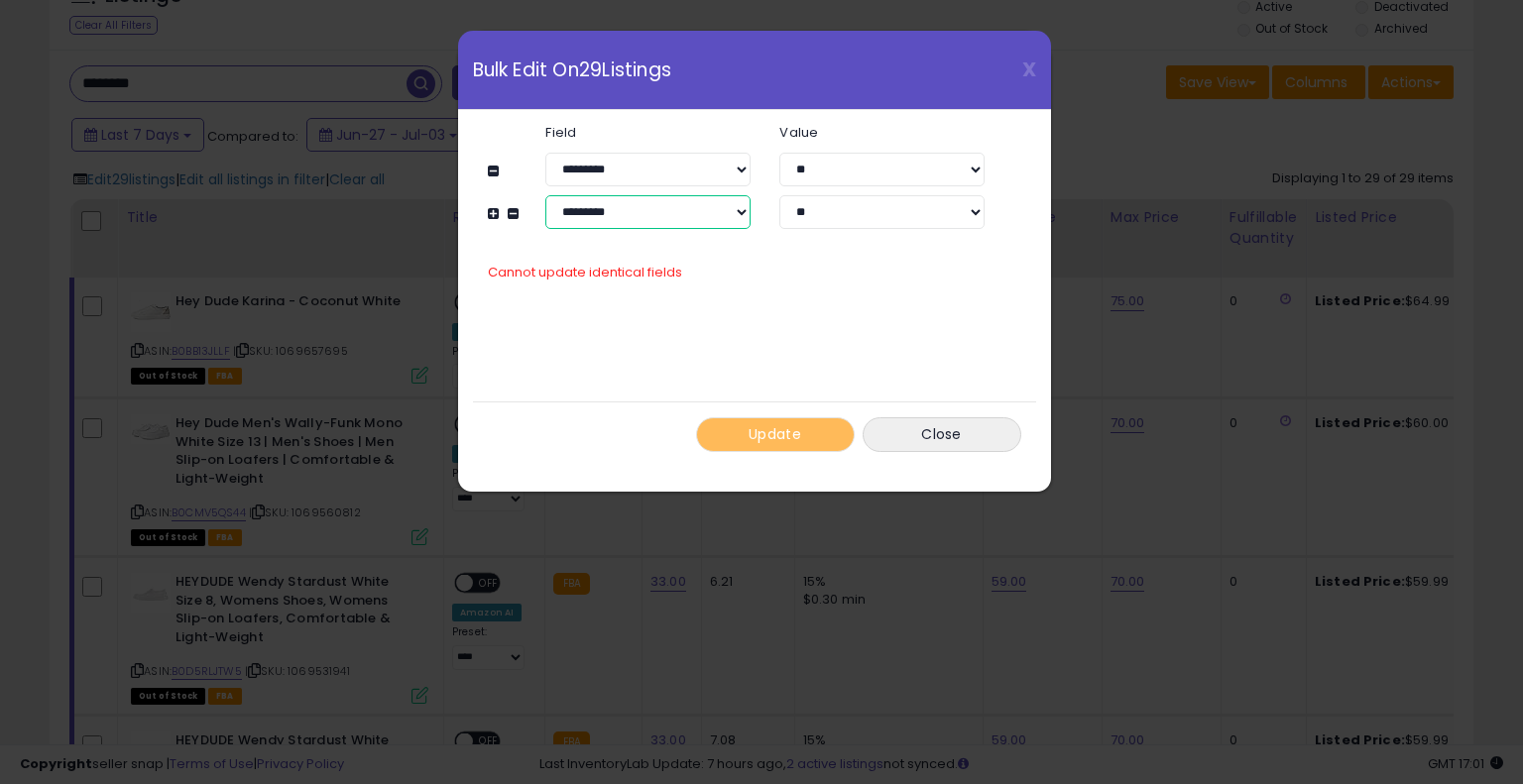 click on "**********" at bounding box center [647, 212] 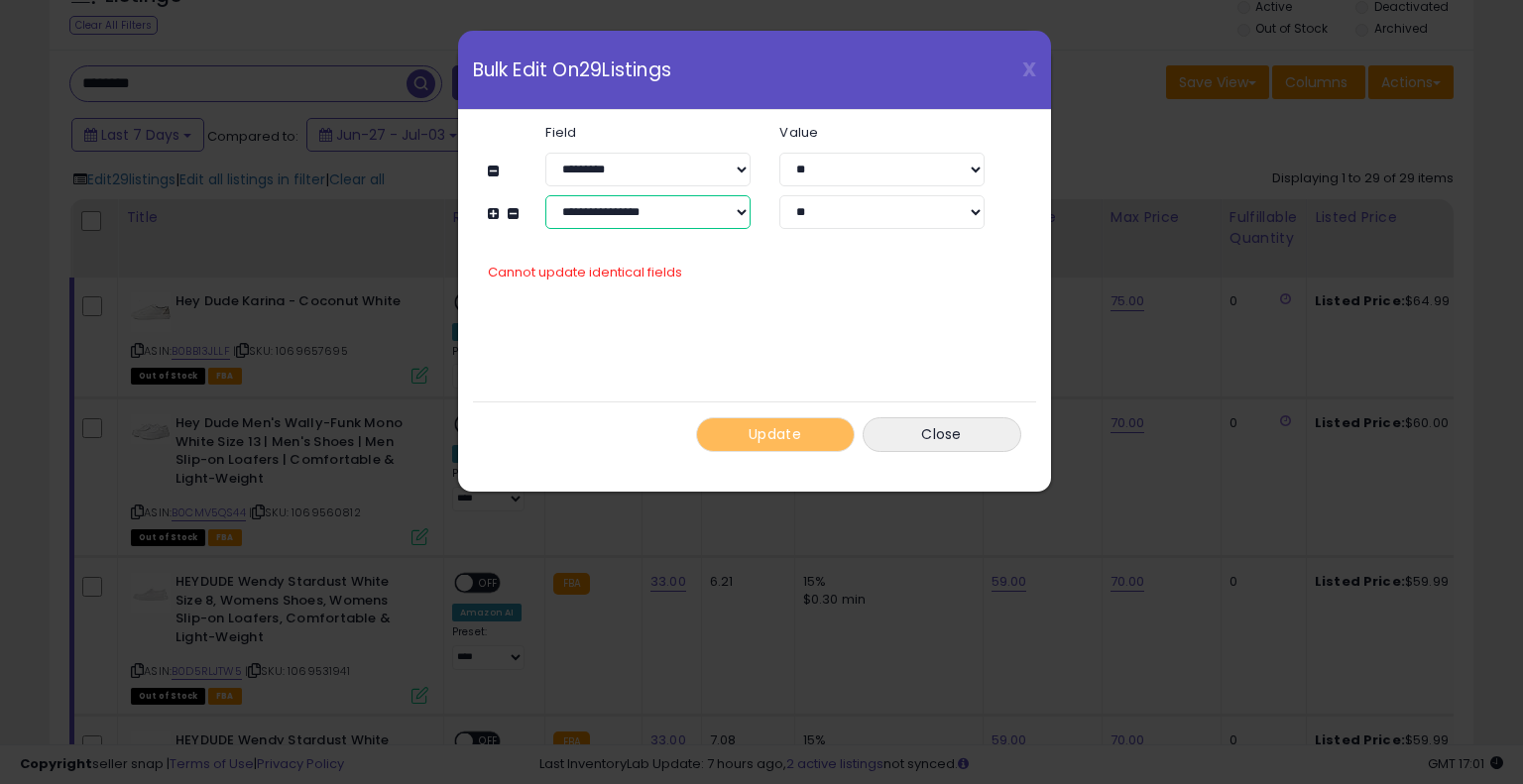 click on "**********" at bounding box center [647, 212] 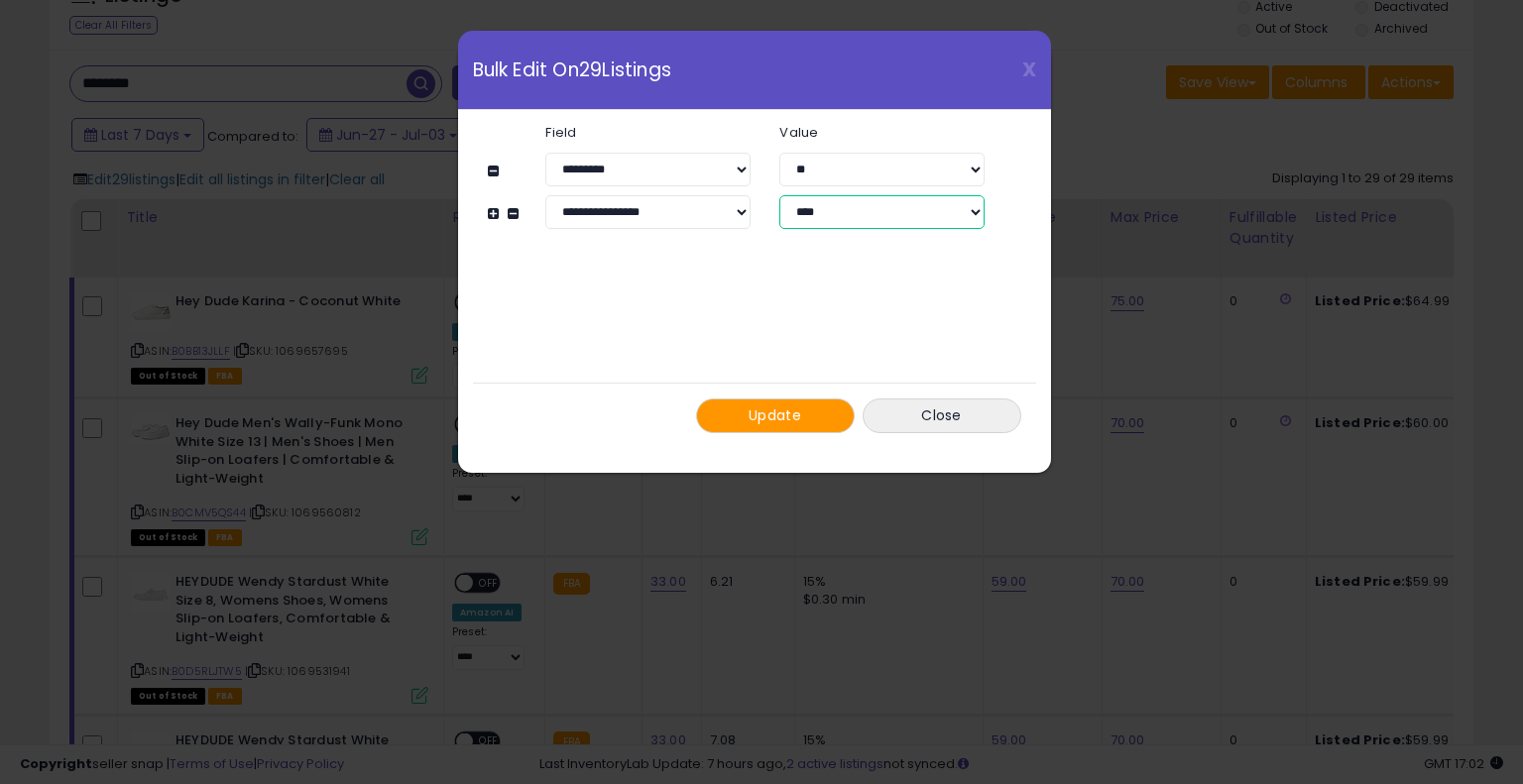 click on "****
********" at bounding box center [881, 212] 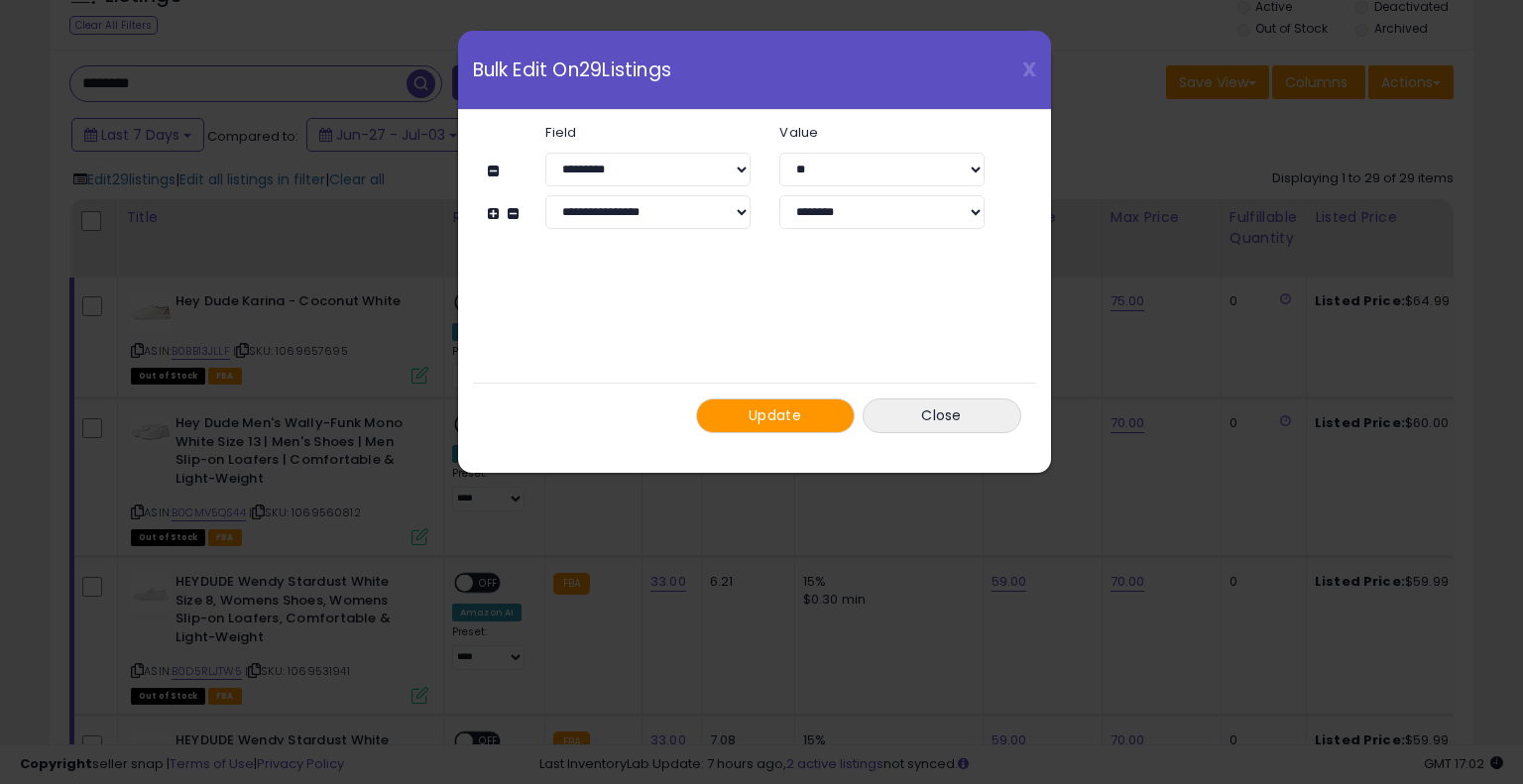 click on "Update" at bounding box center [774, 415] 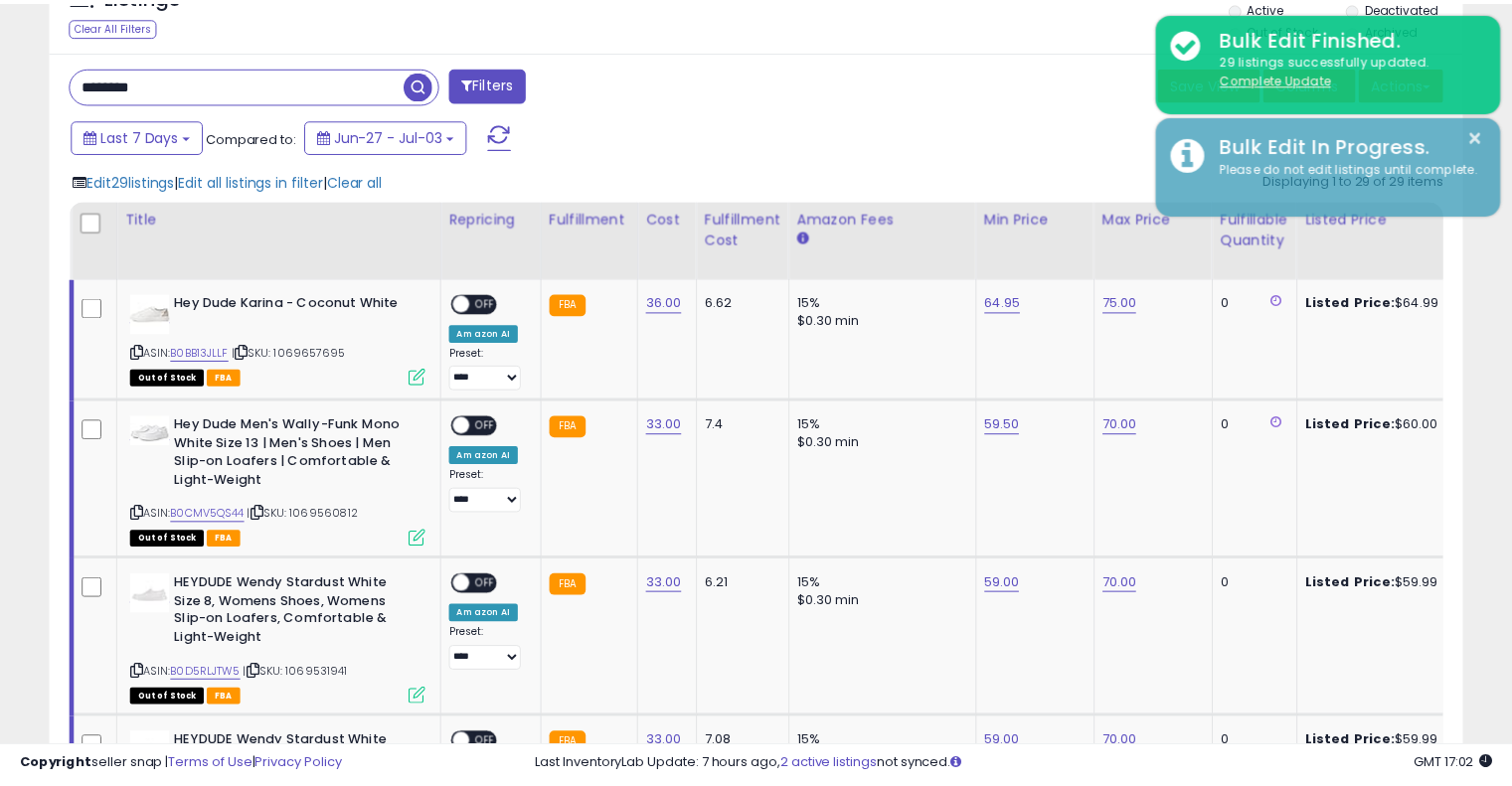 scroll, scrollTop: 406, scrollLeft: 817, axis: both 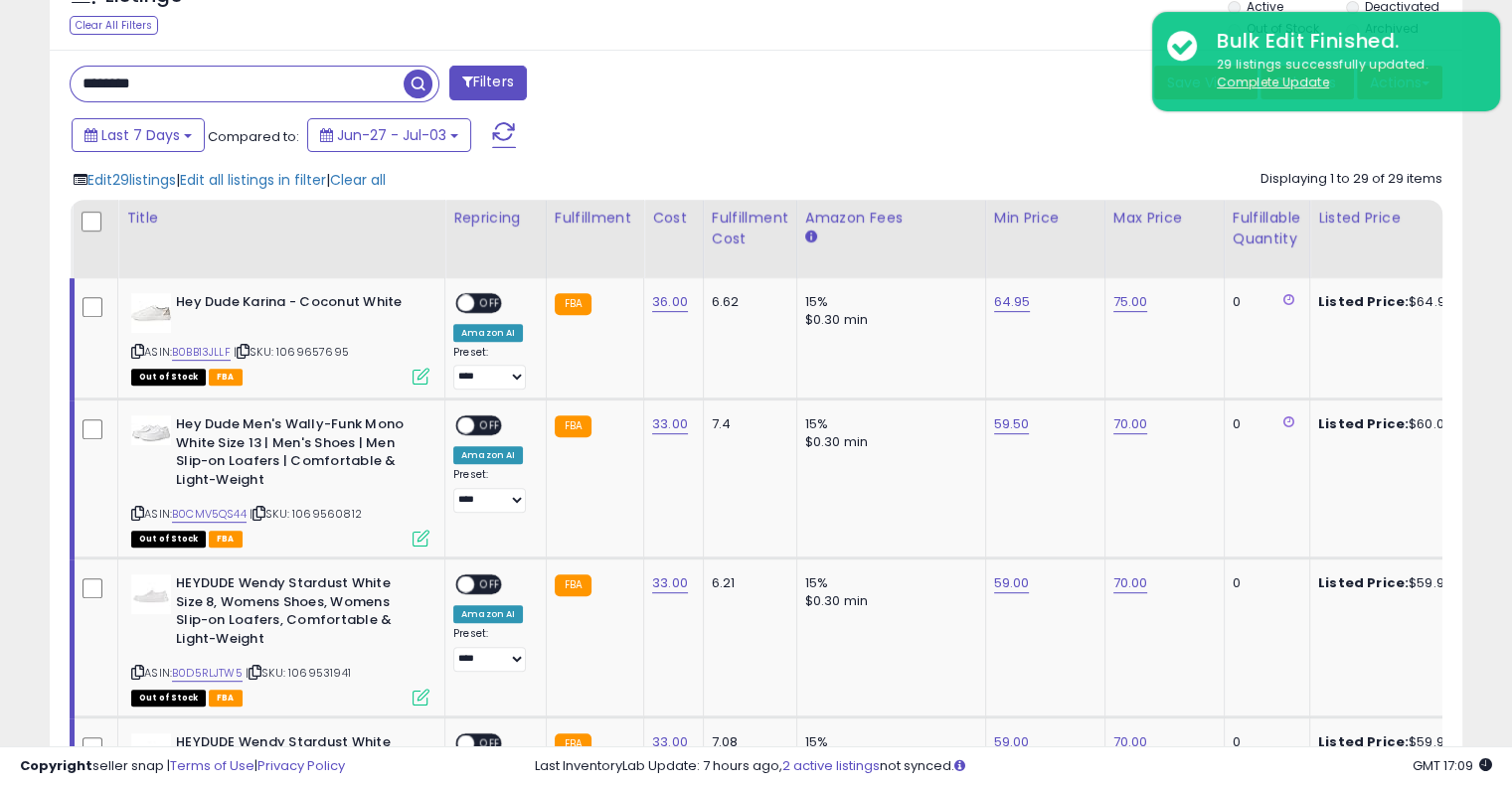 click on "********" at bounding box center [237, 83] 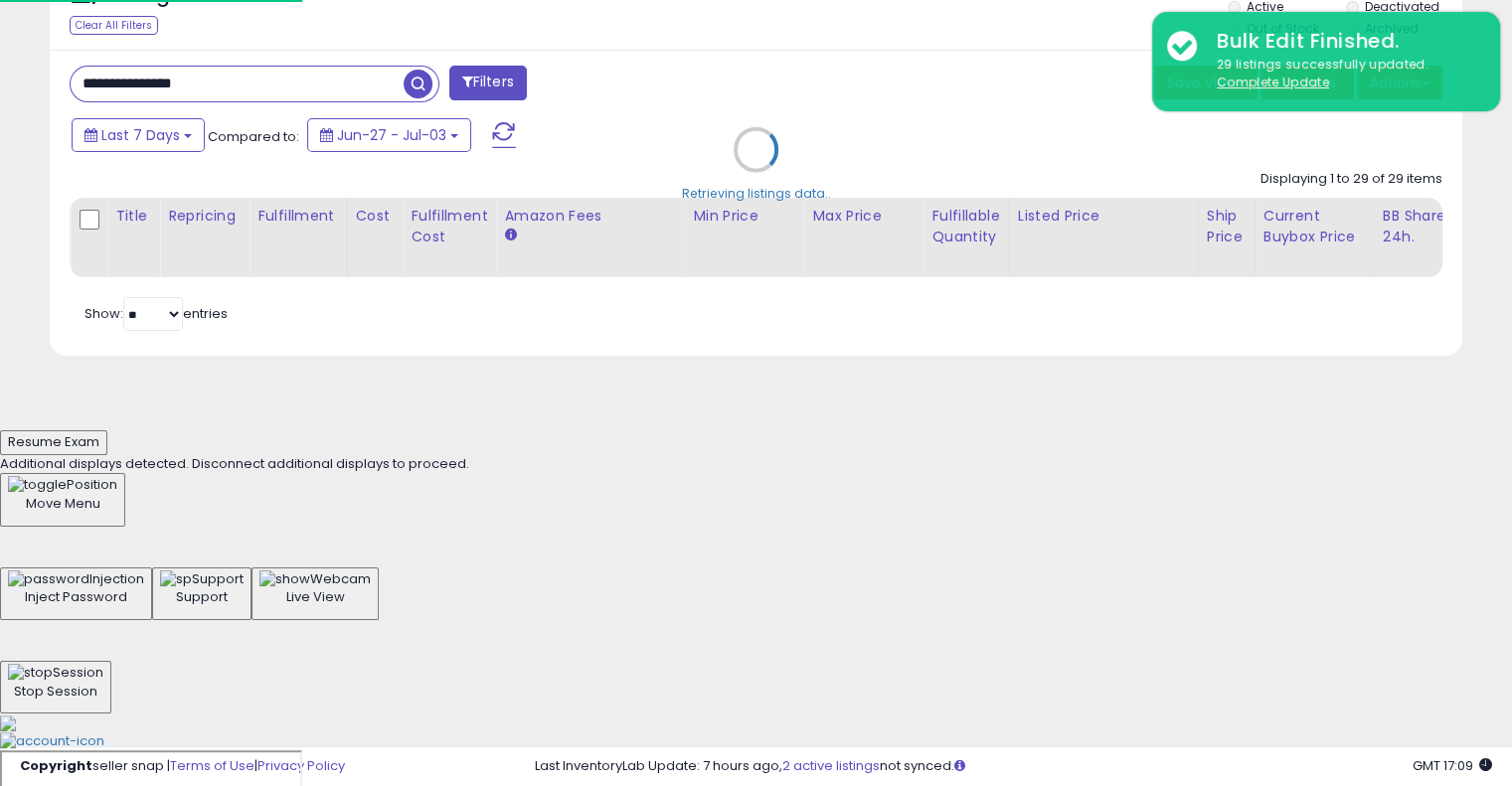 scroll, scrollTop: 425, scrollLeft: 0, axis: vertical 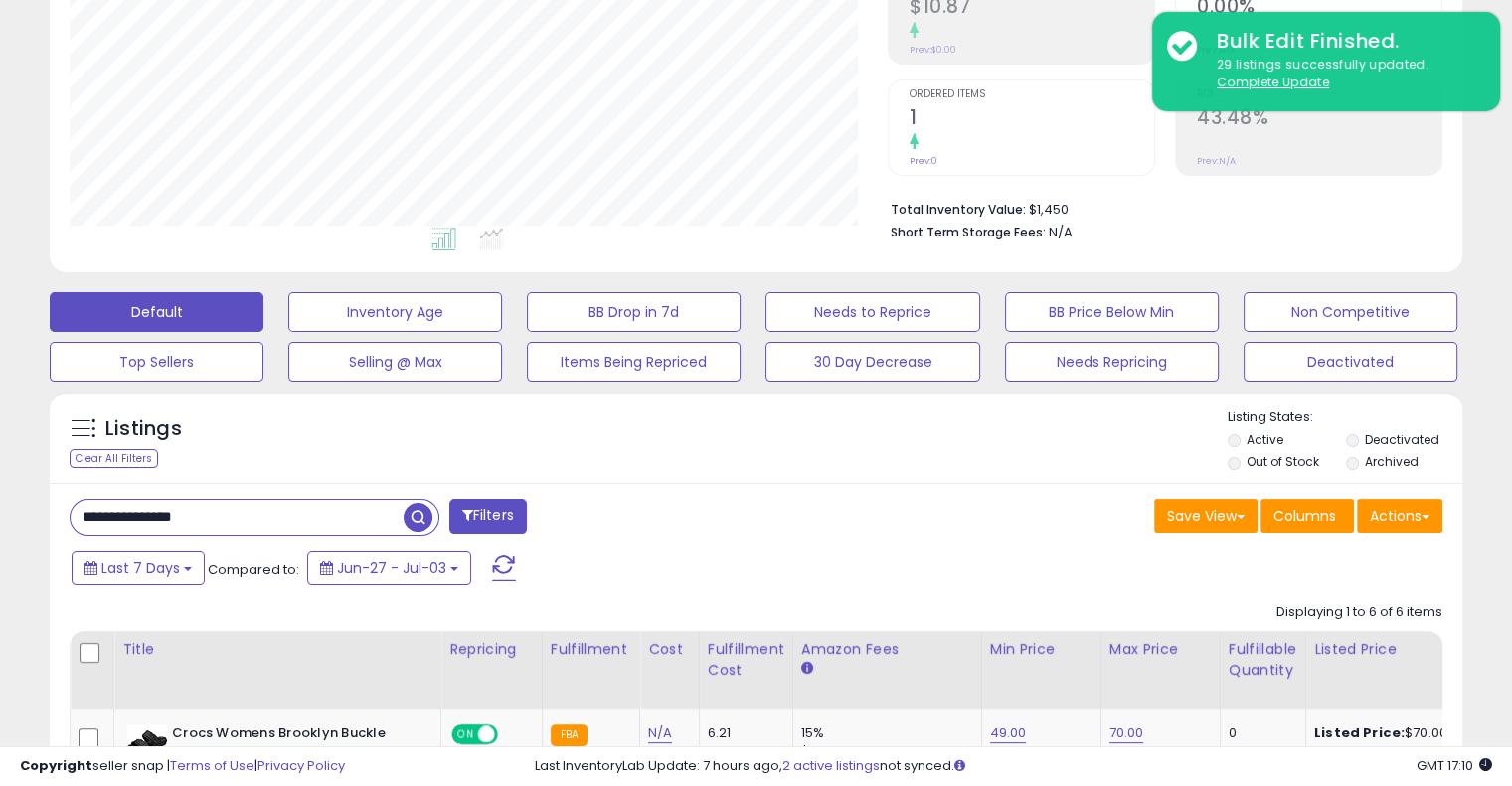 click on "**********" at bounding box center (237, 517) 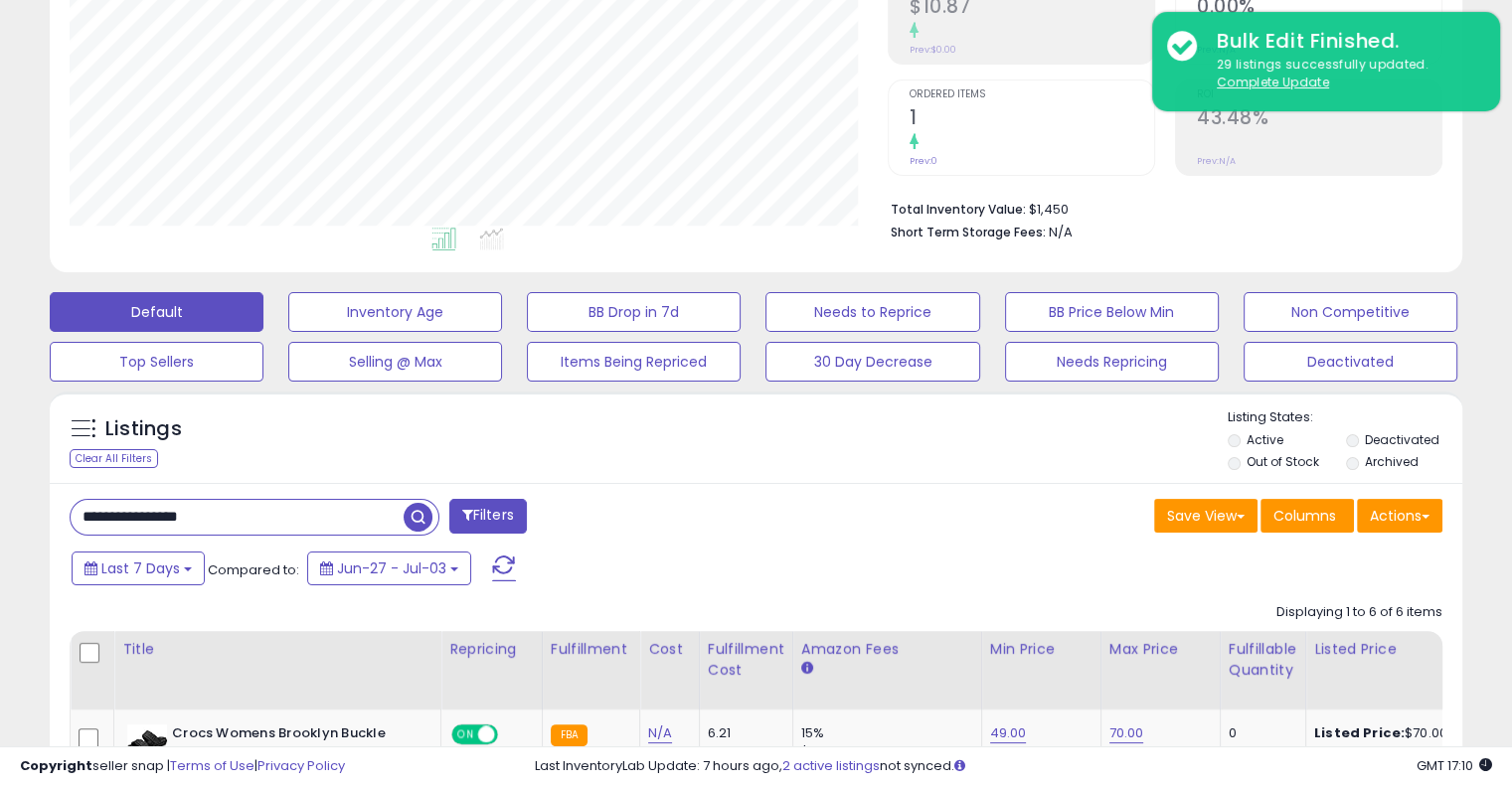 type on "**********" 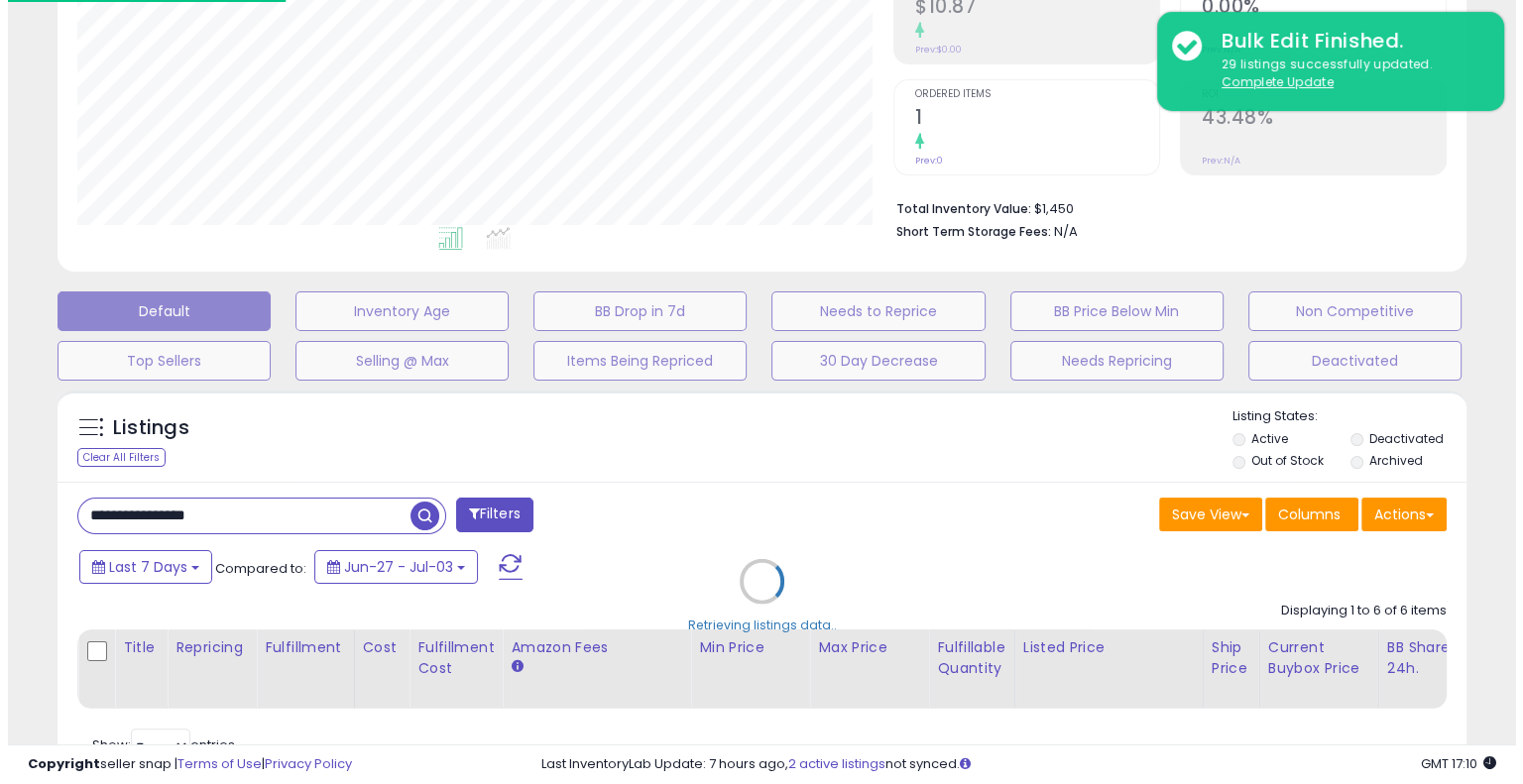 scroll, scrollTop: 990743, scrollLeft: 990712, axis: both 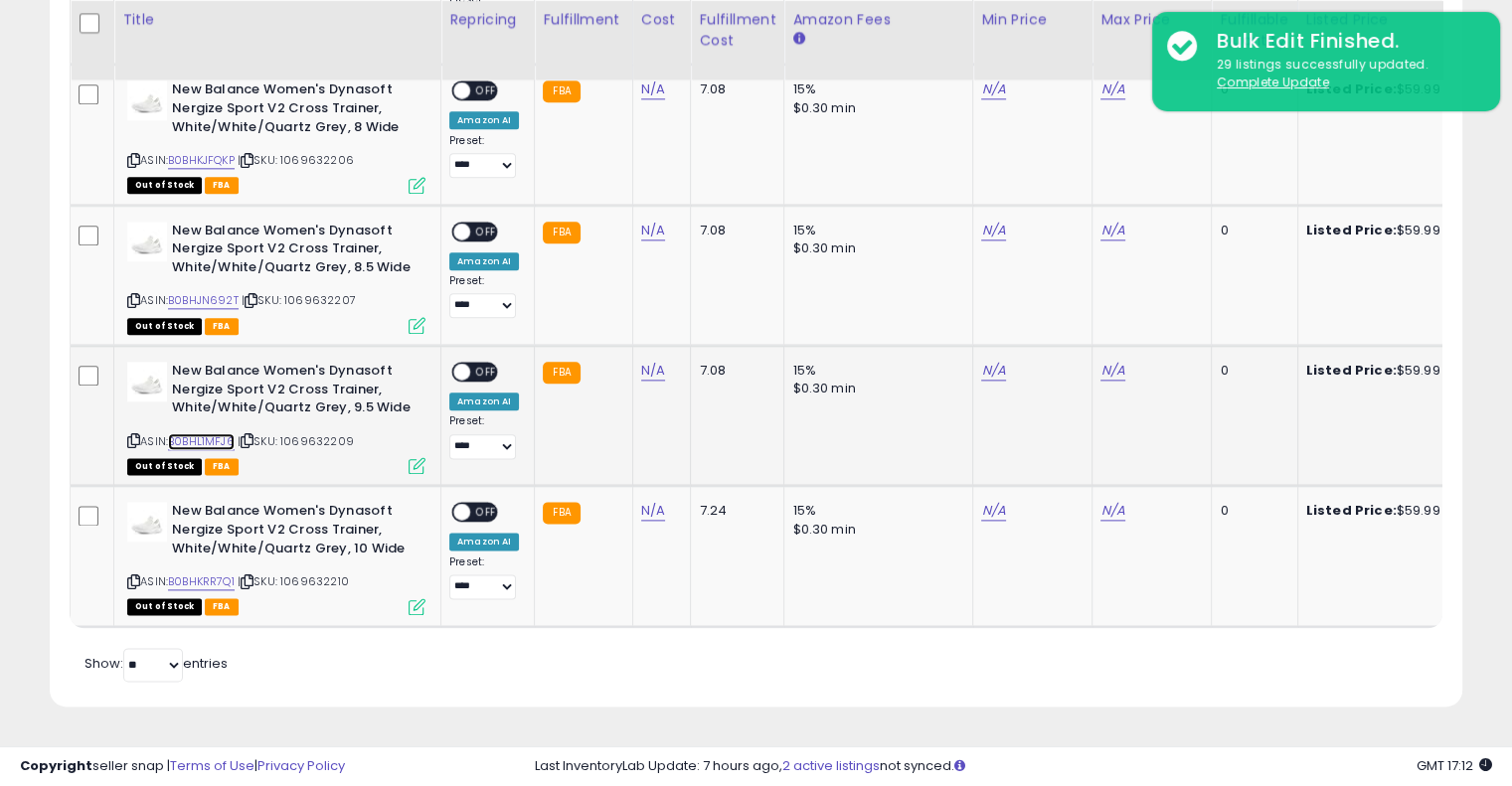 click on "B0BHL1MFJ6" at bounding box center (201, 441) 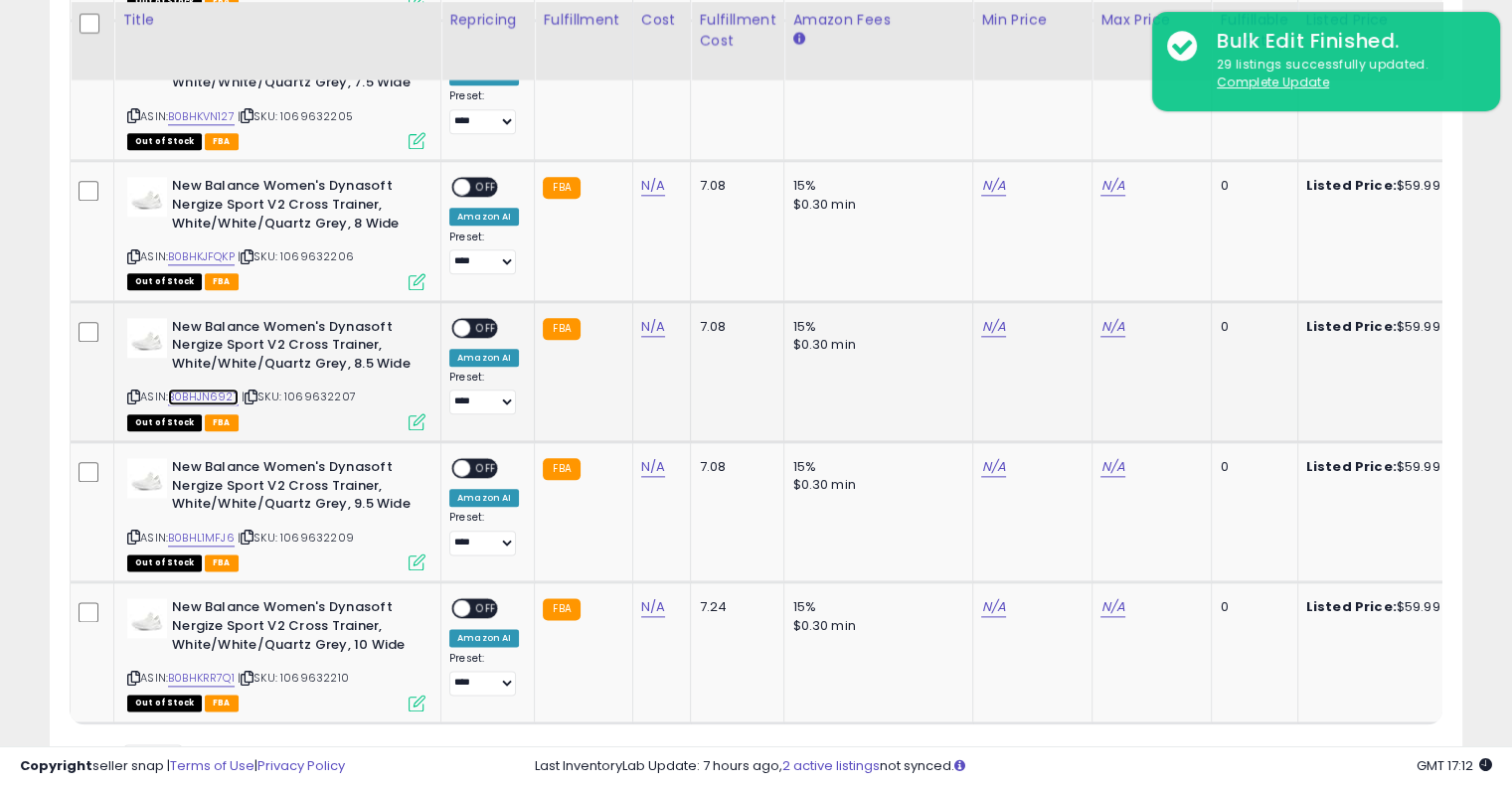 click on "B0BHJN692T" at bounding box center [203, 396] 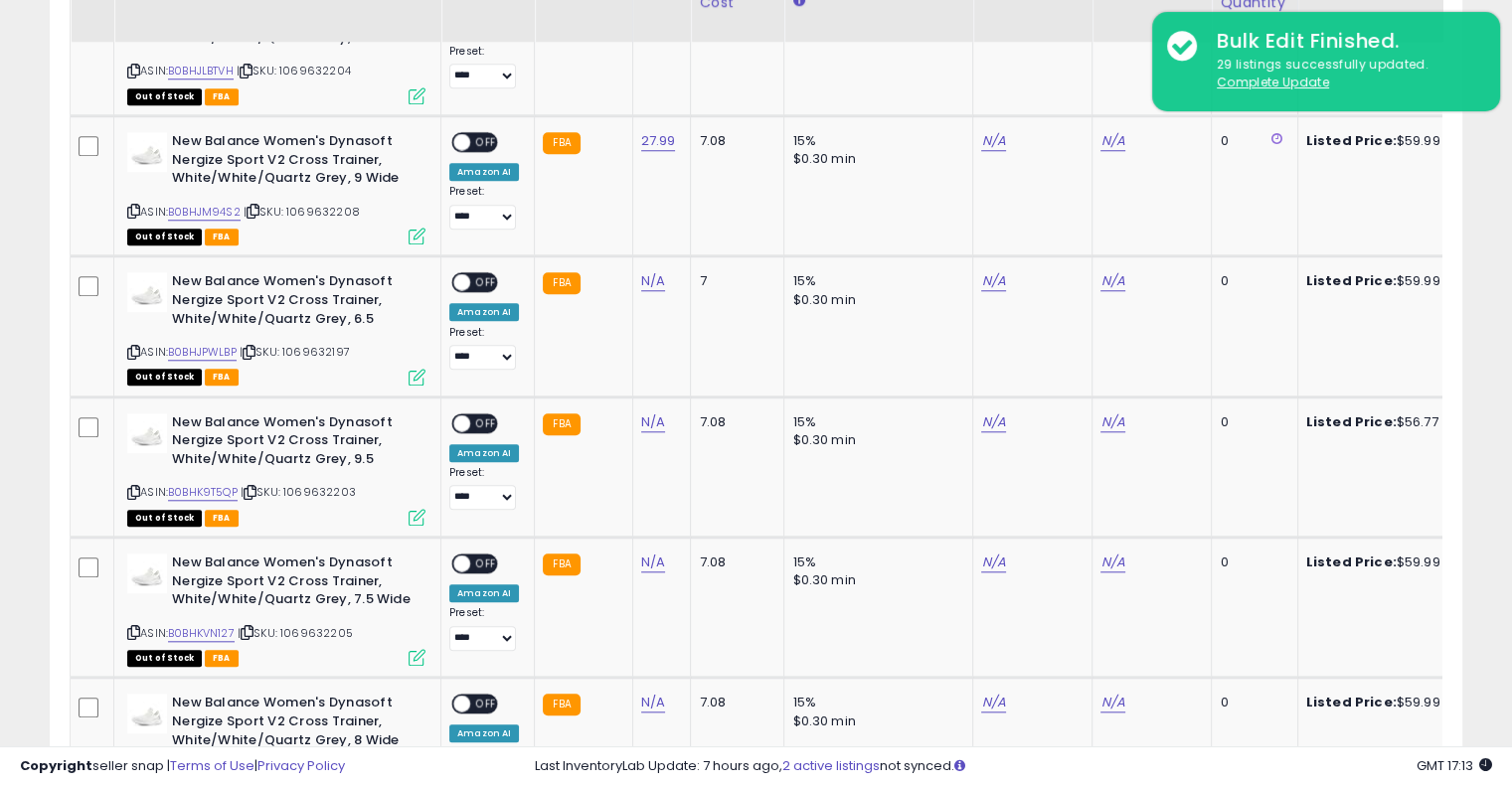 scroll, scrollTop: 1730, scrollLeft: 0, axis: vertical 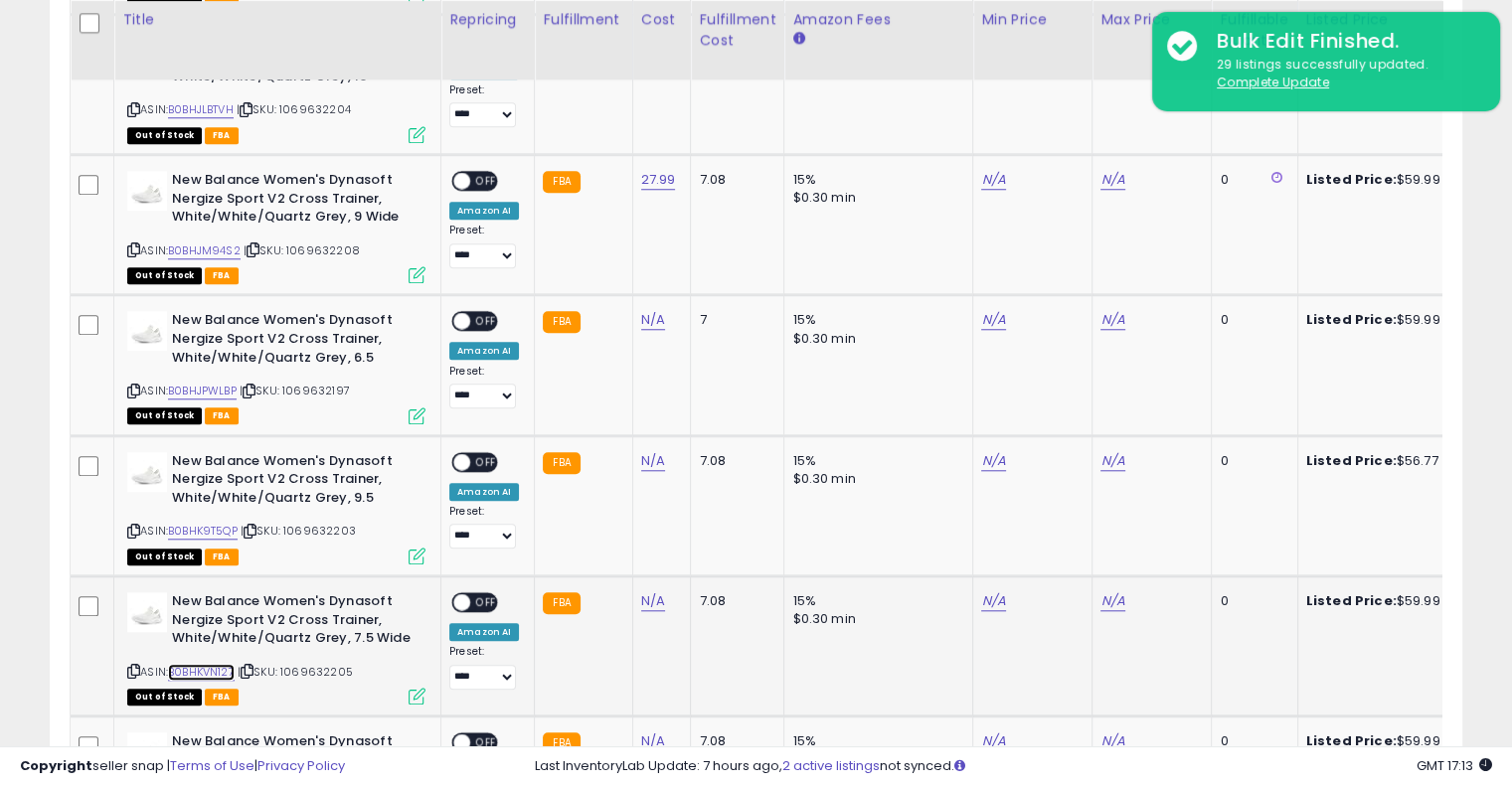 click on "B0BHKVN127" at bounding box center (201, 672) 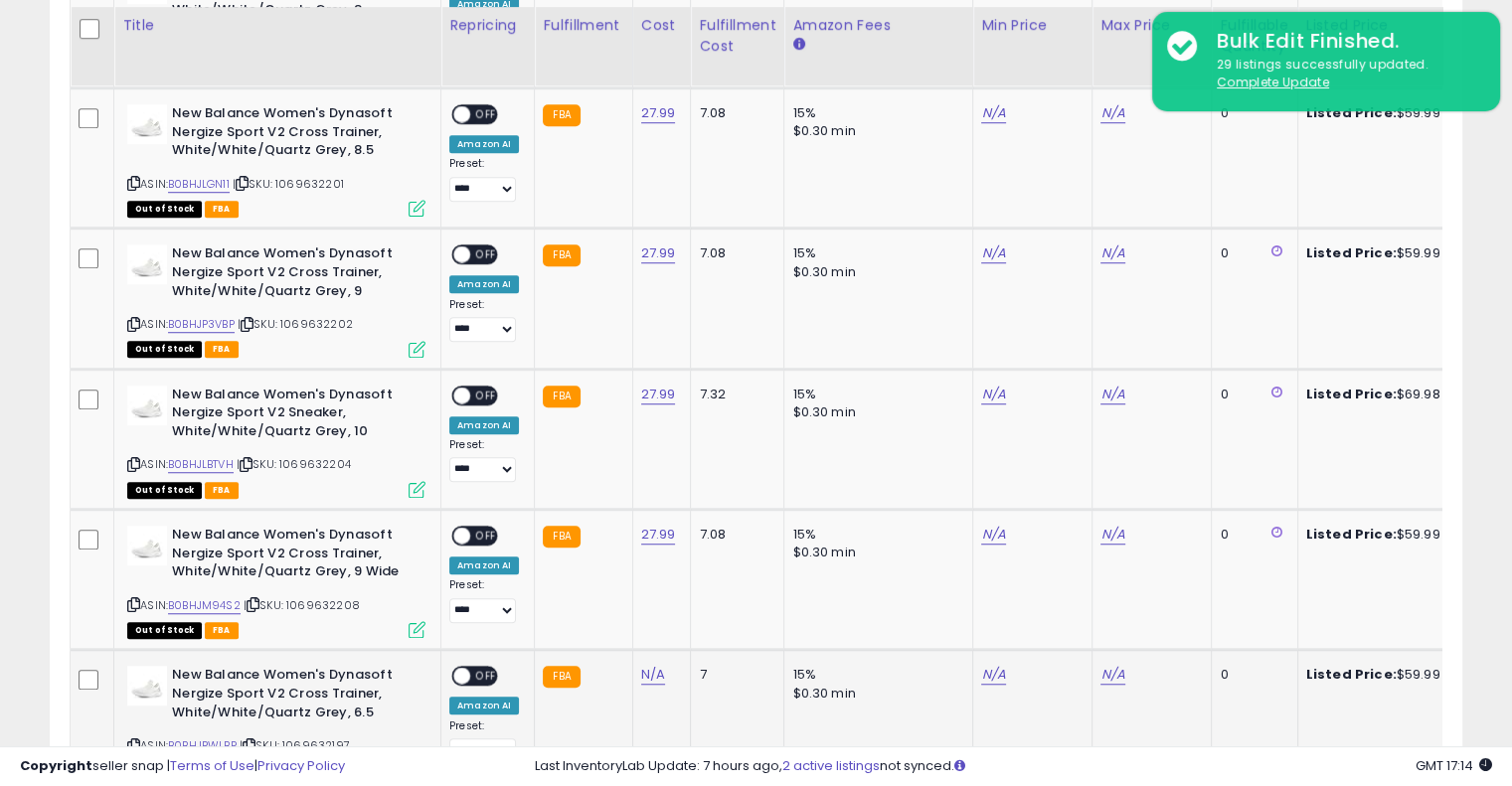 scroll, scrollTop: 1372, scrollLeft: 0, axis: vertical 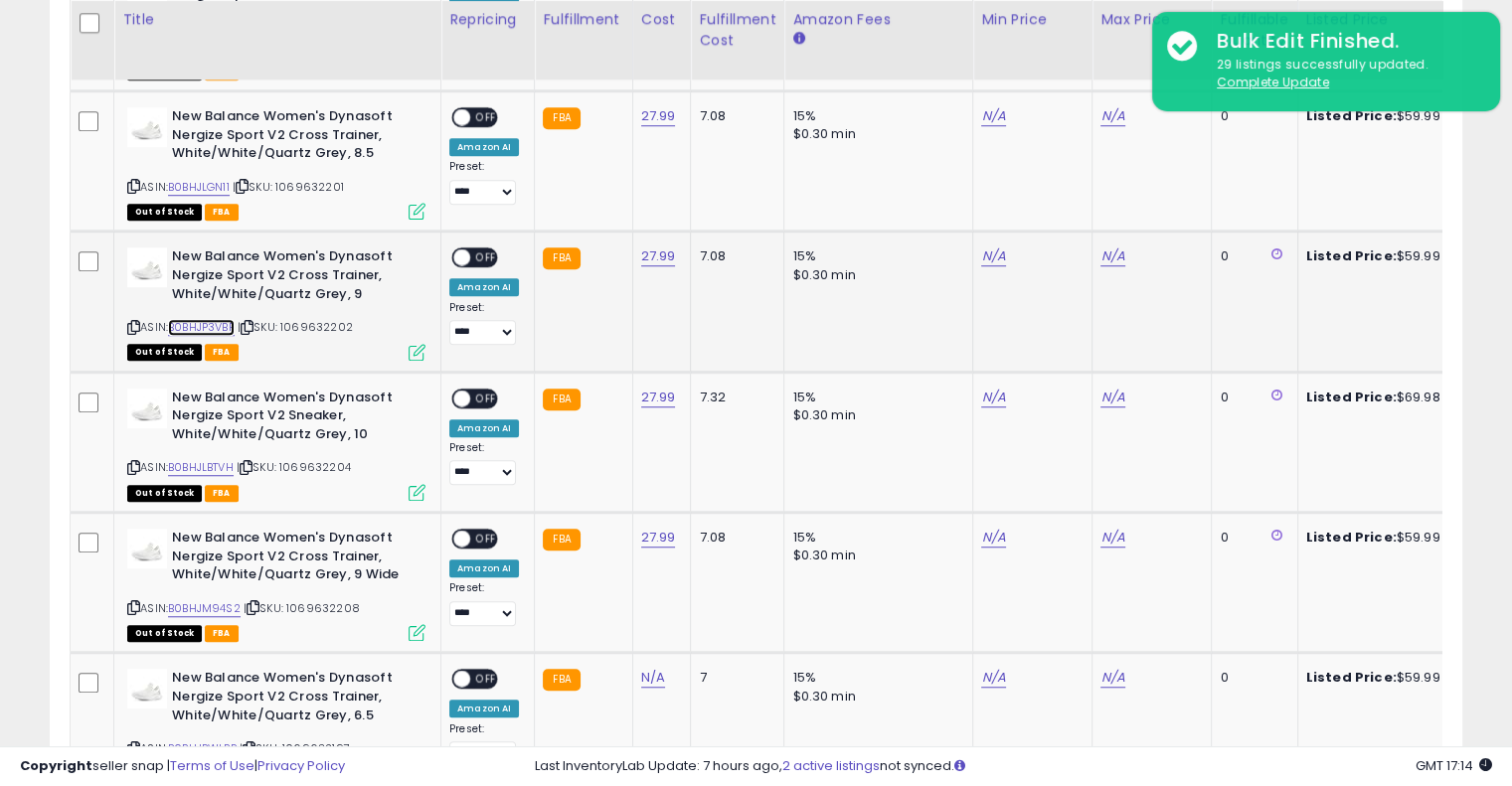 click on "B0BHJP3VBP" at bounding box center [201, 327] 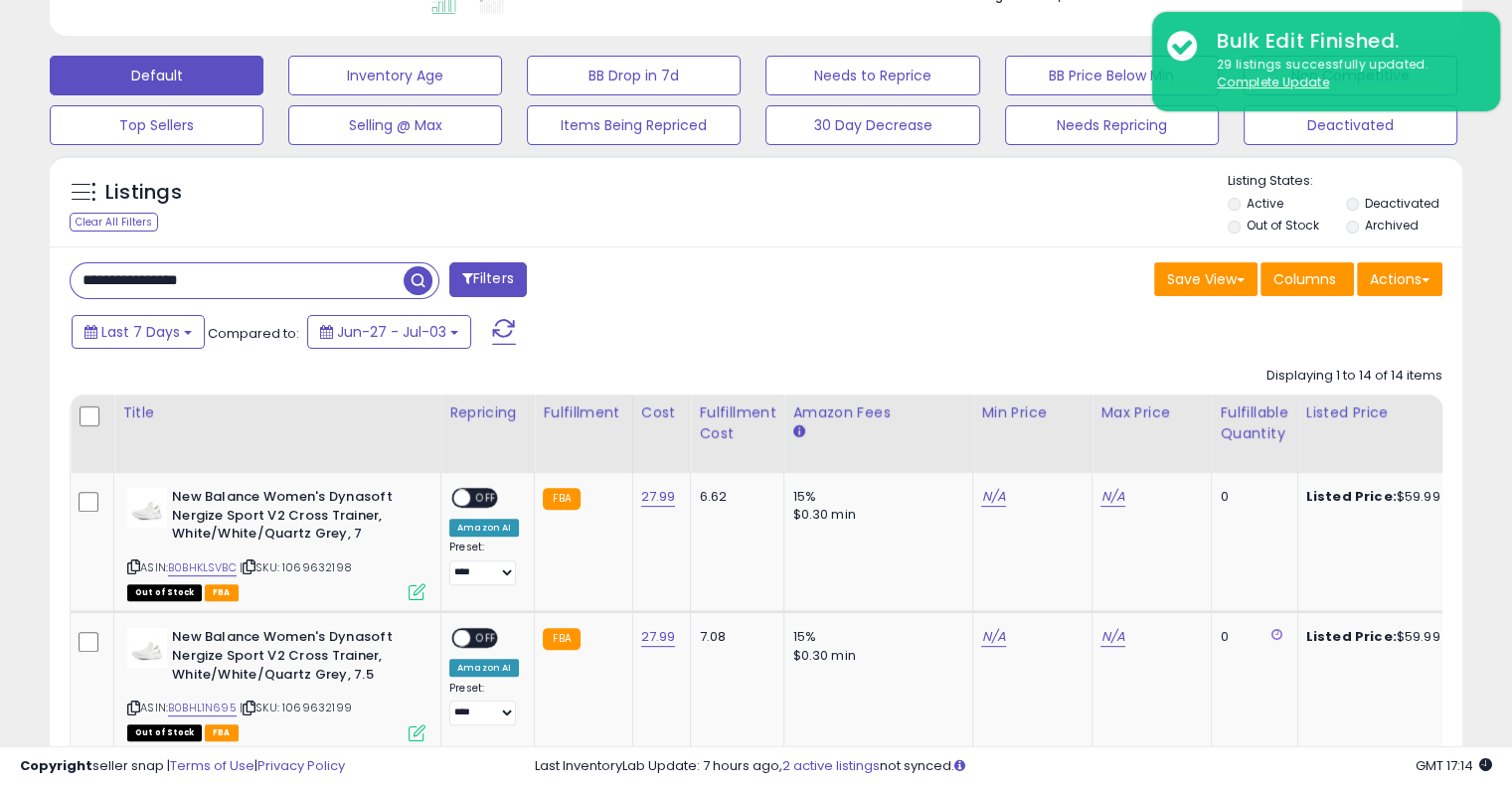 scroll, scrollTop: 569, scrollLeft: 0, axis: vertical 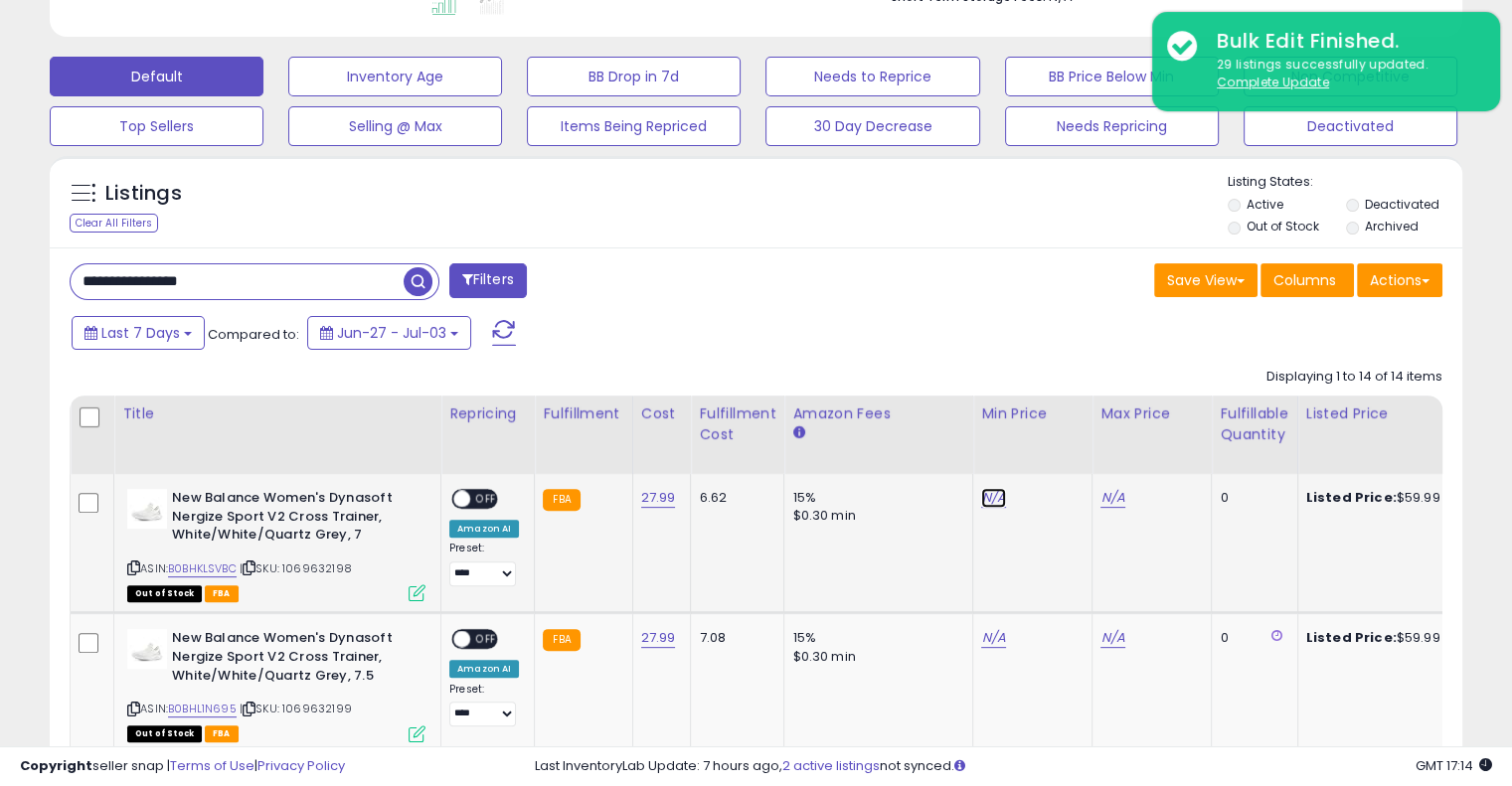 click on "N/A" at bounding box center (993, 498) 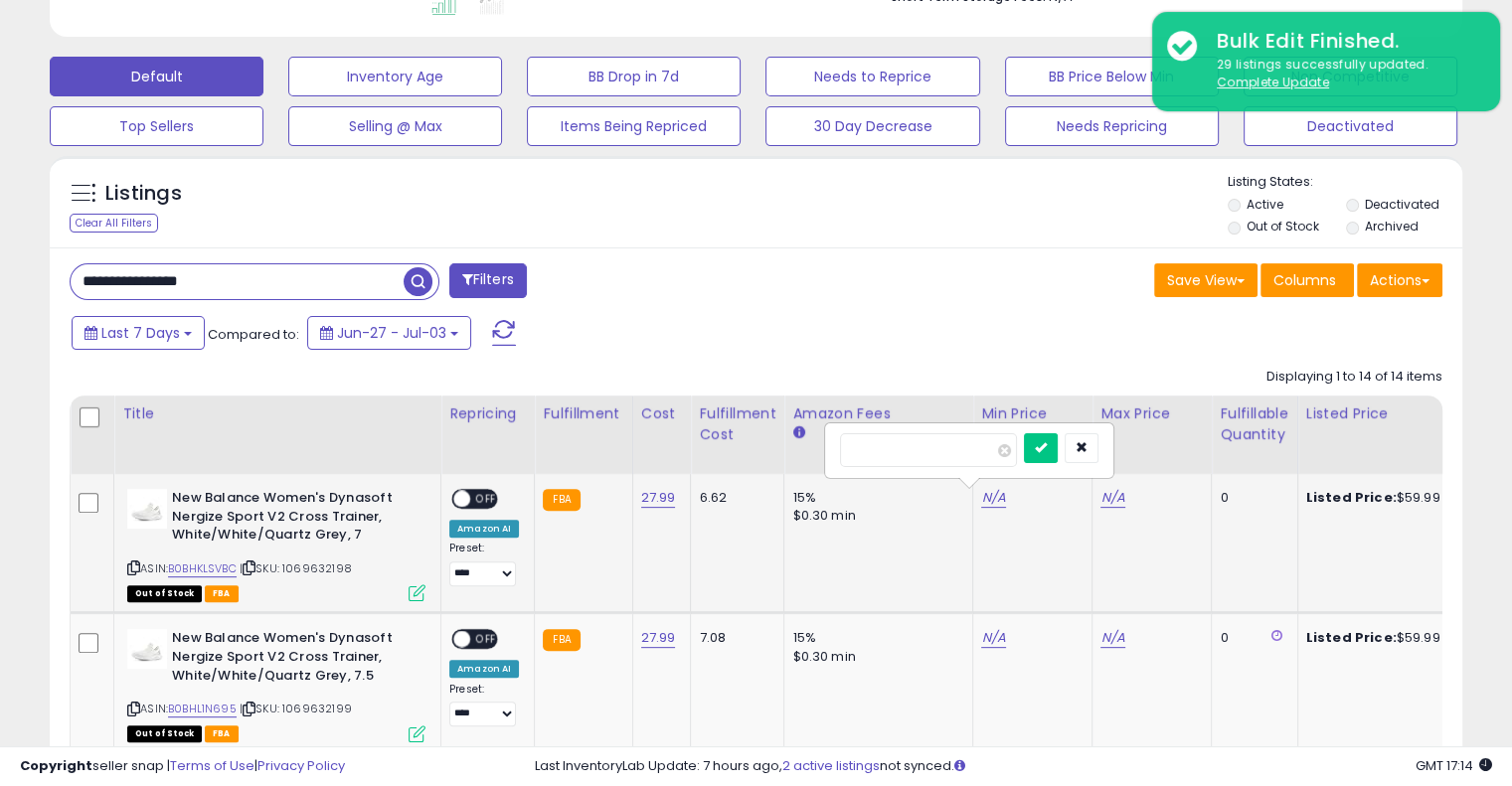 type on "****" 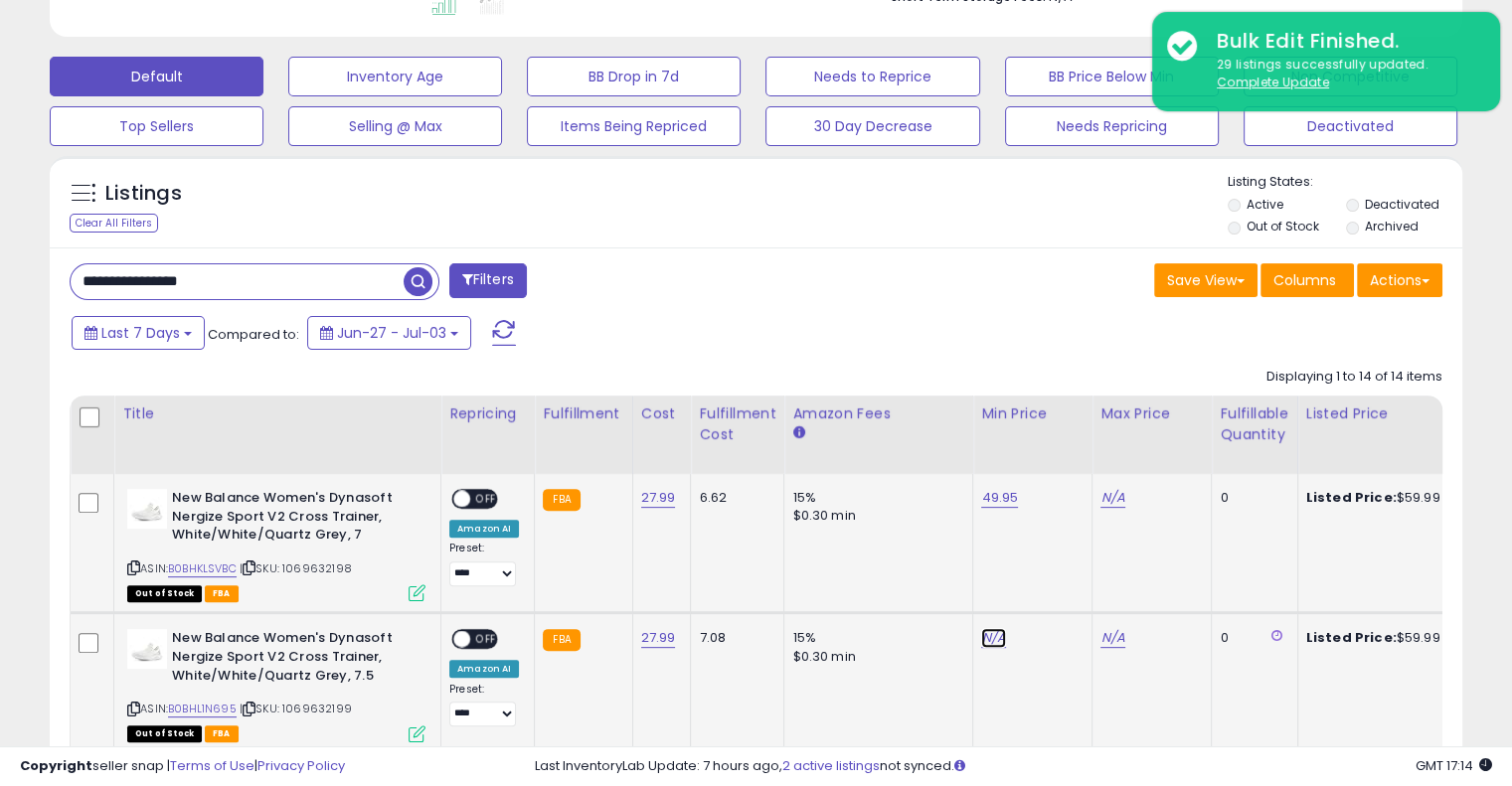 click on "N/A" at bounding box center (993, 638) 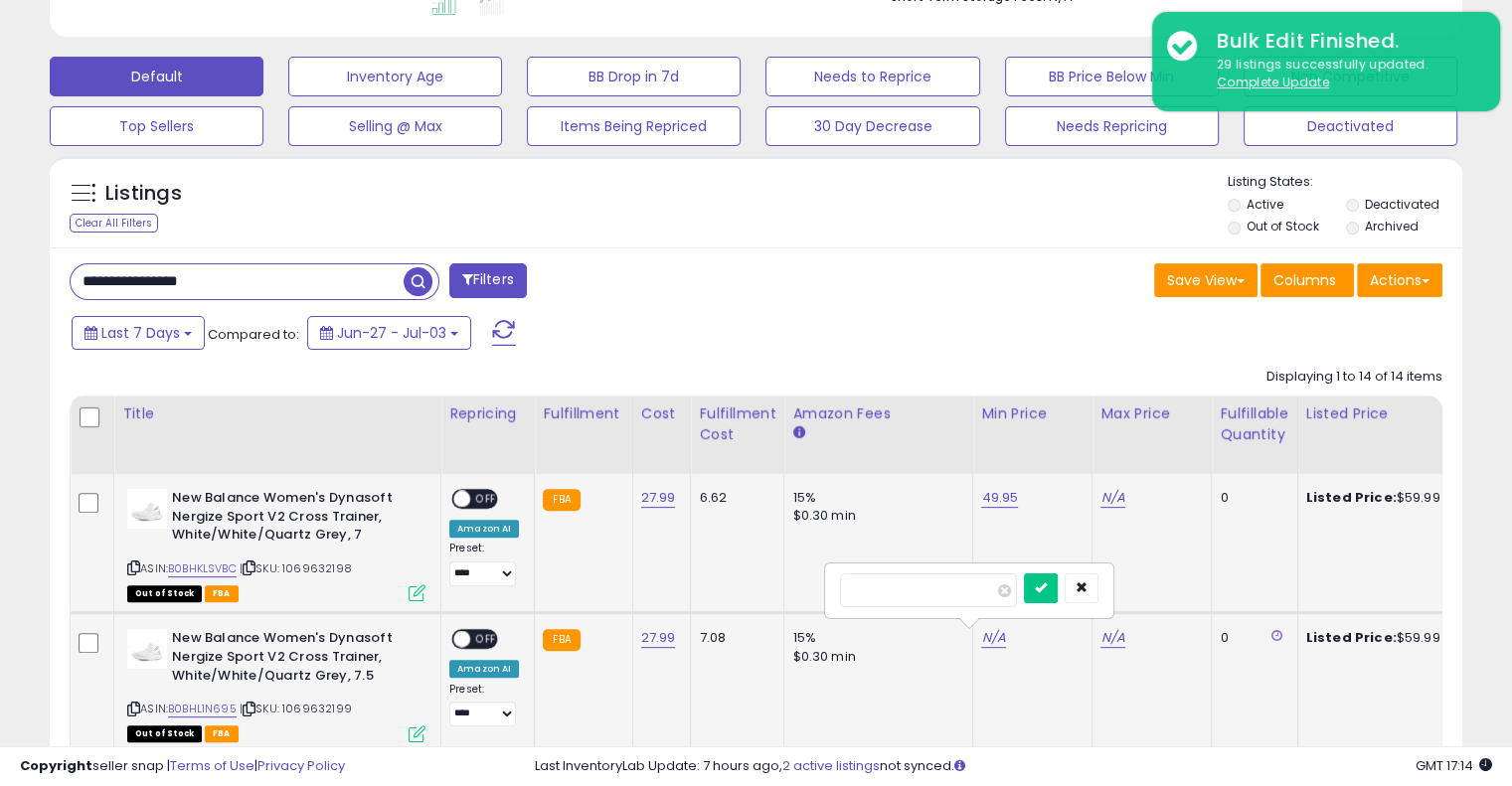 type on "*****" 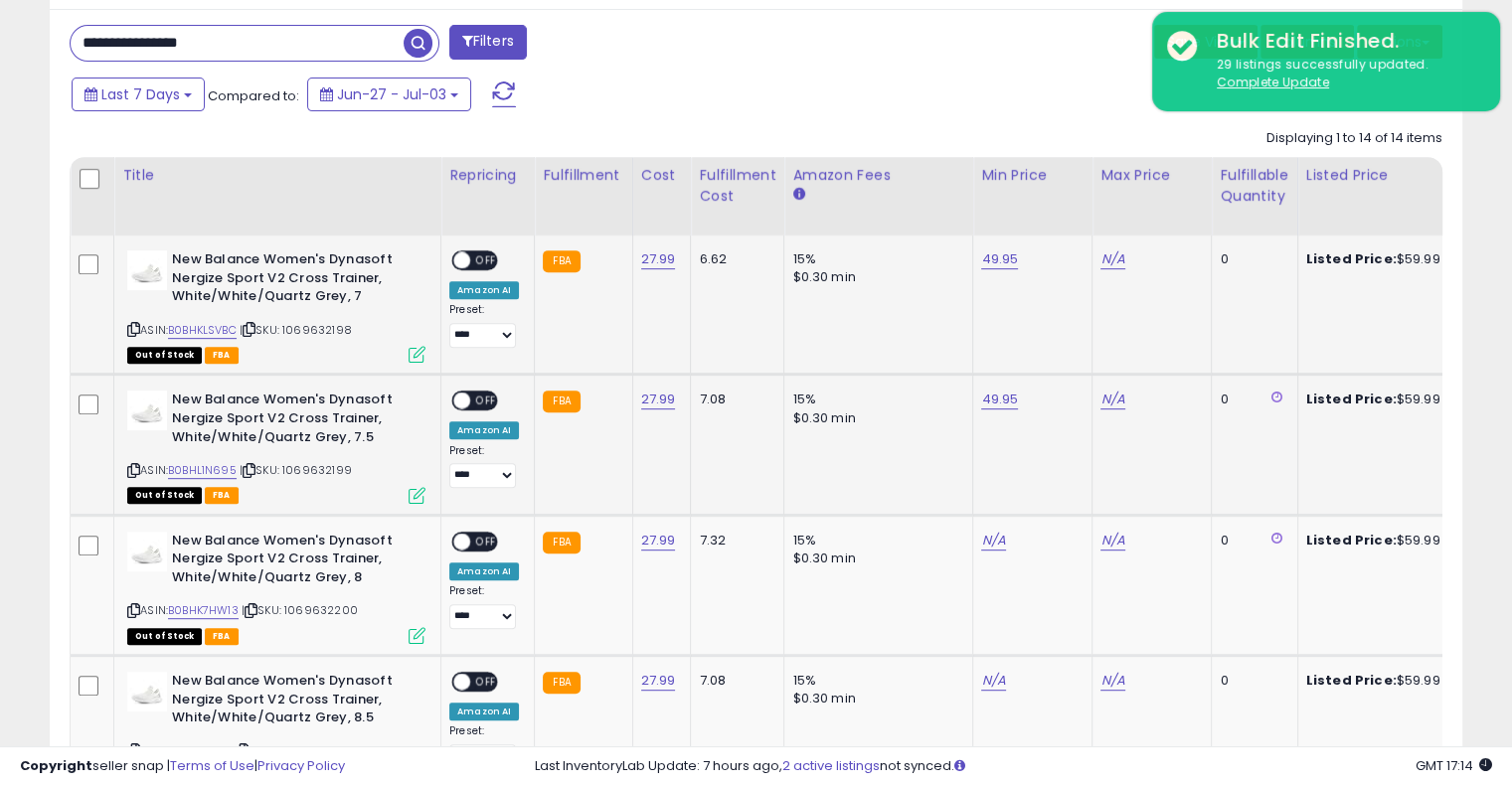 scroll, scrollTop: 809, scrollLeft: 0, axis: vertical 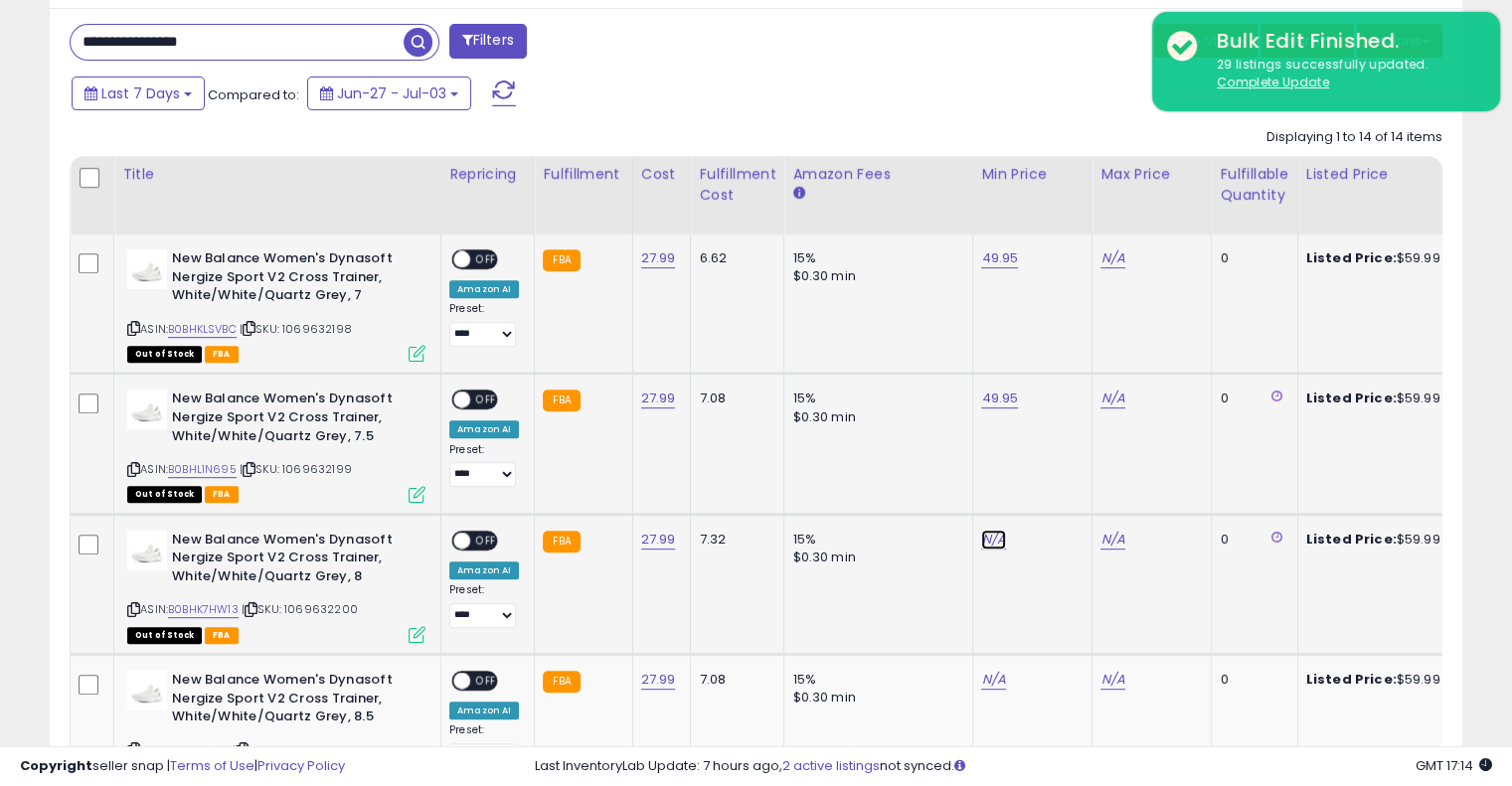 click on "N/A" at bounding box center (993, 540) 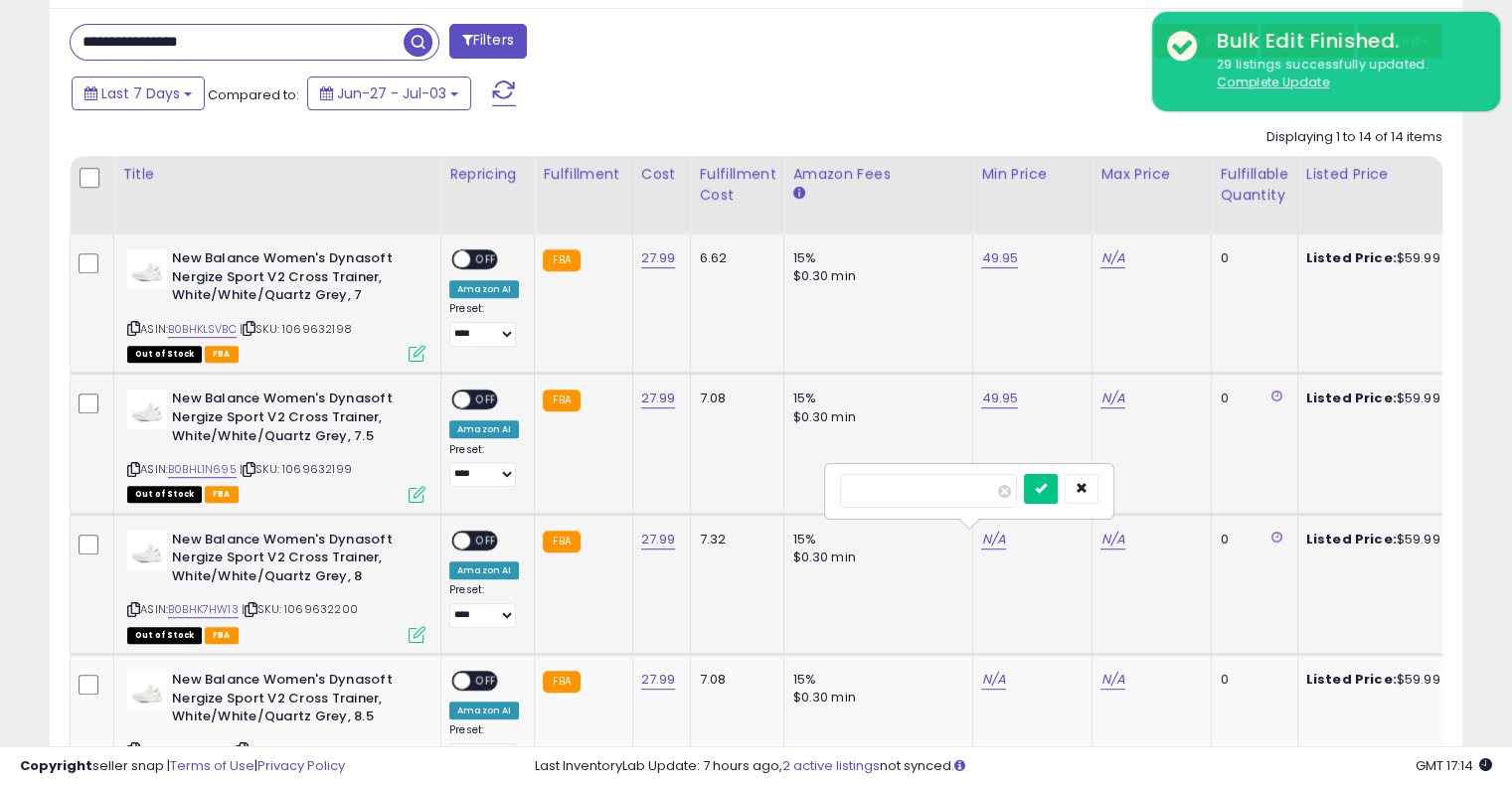 type on "****" 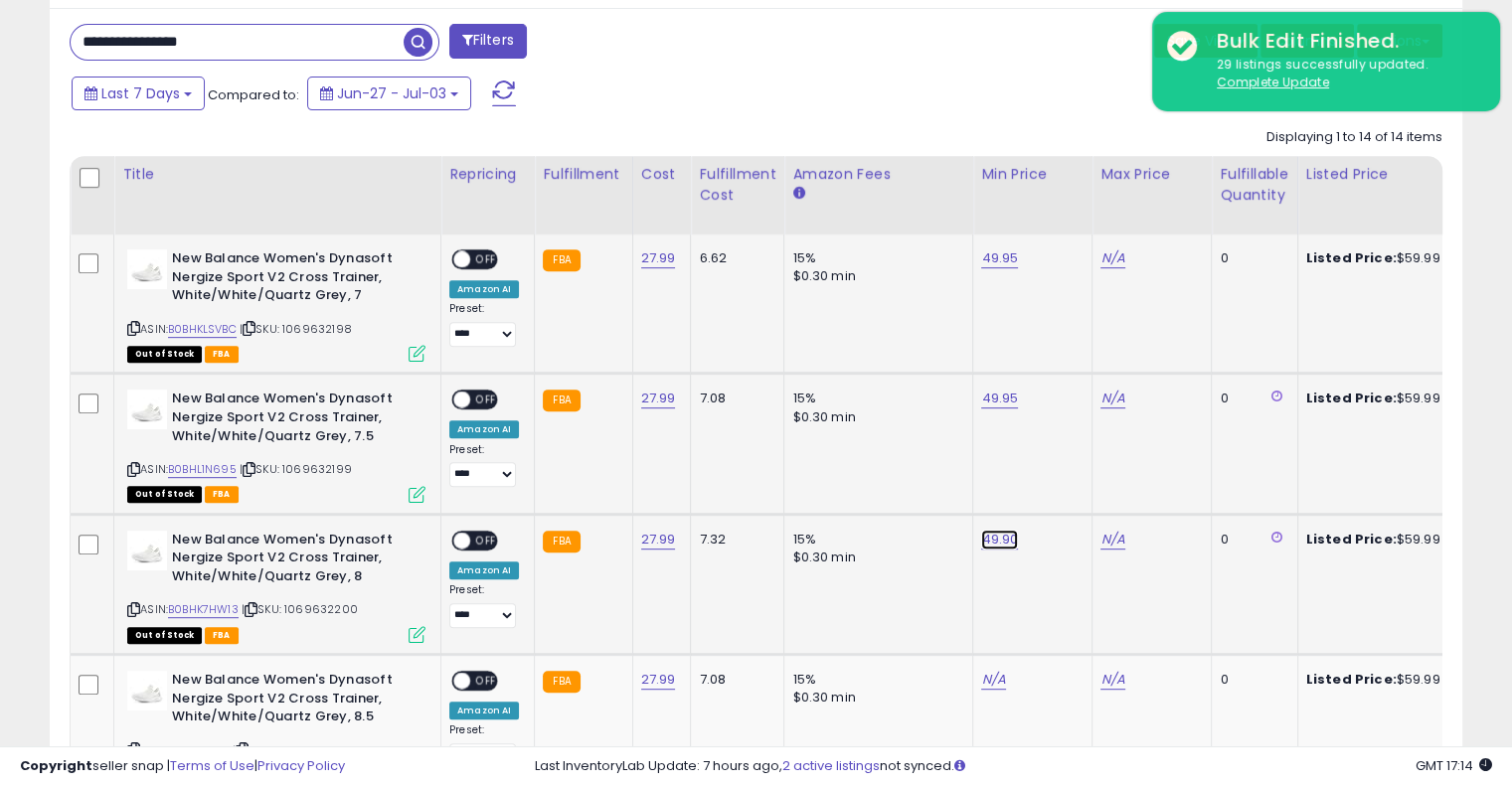 click on "49.90" at bounding box center [999, 258] 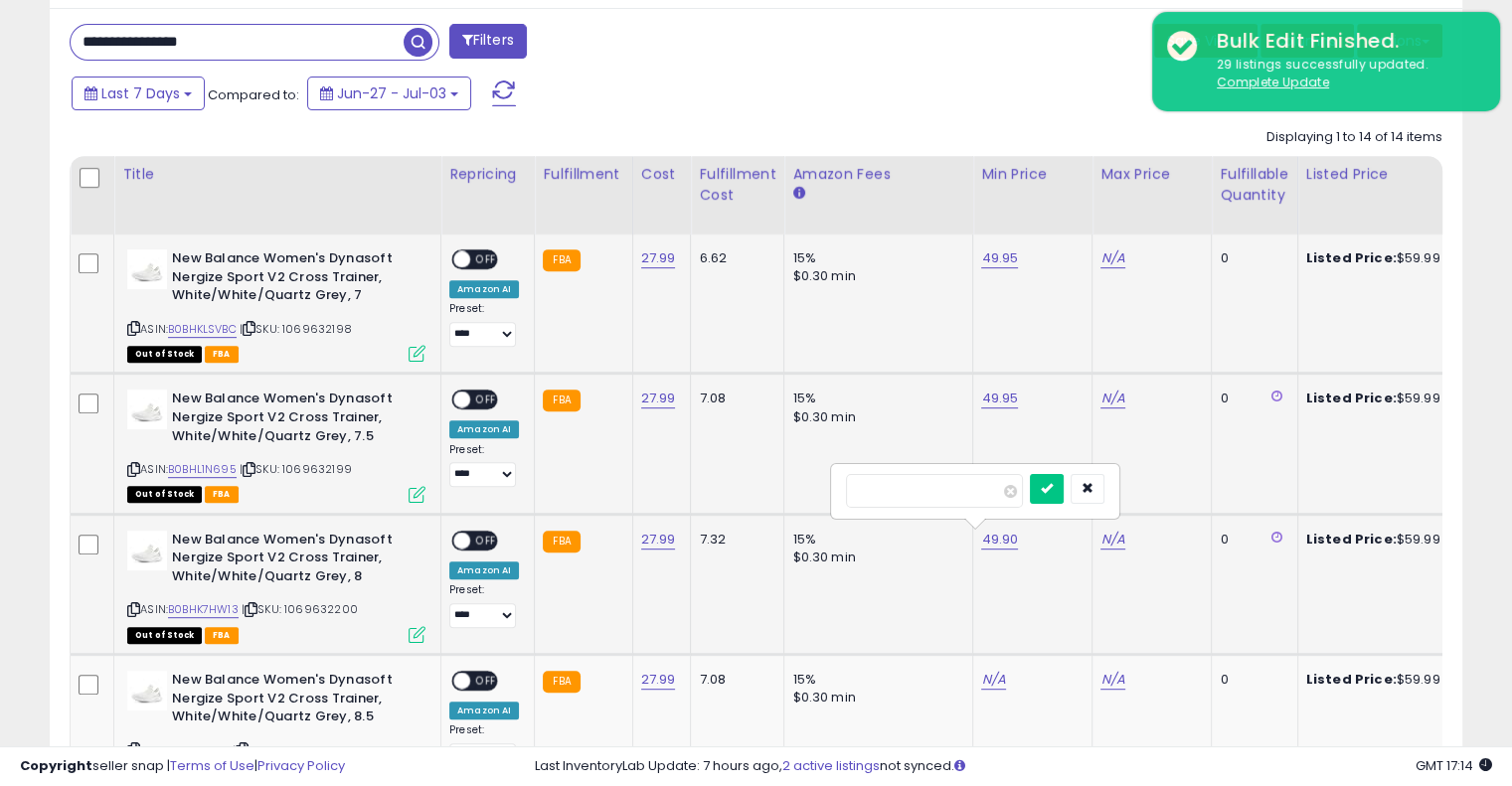 type on "*****" 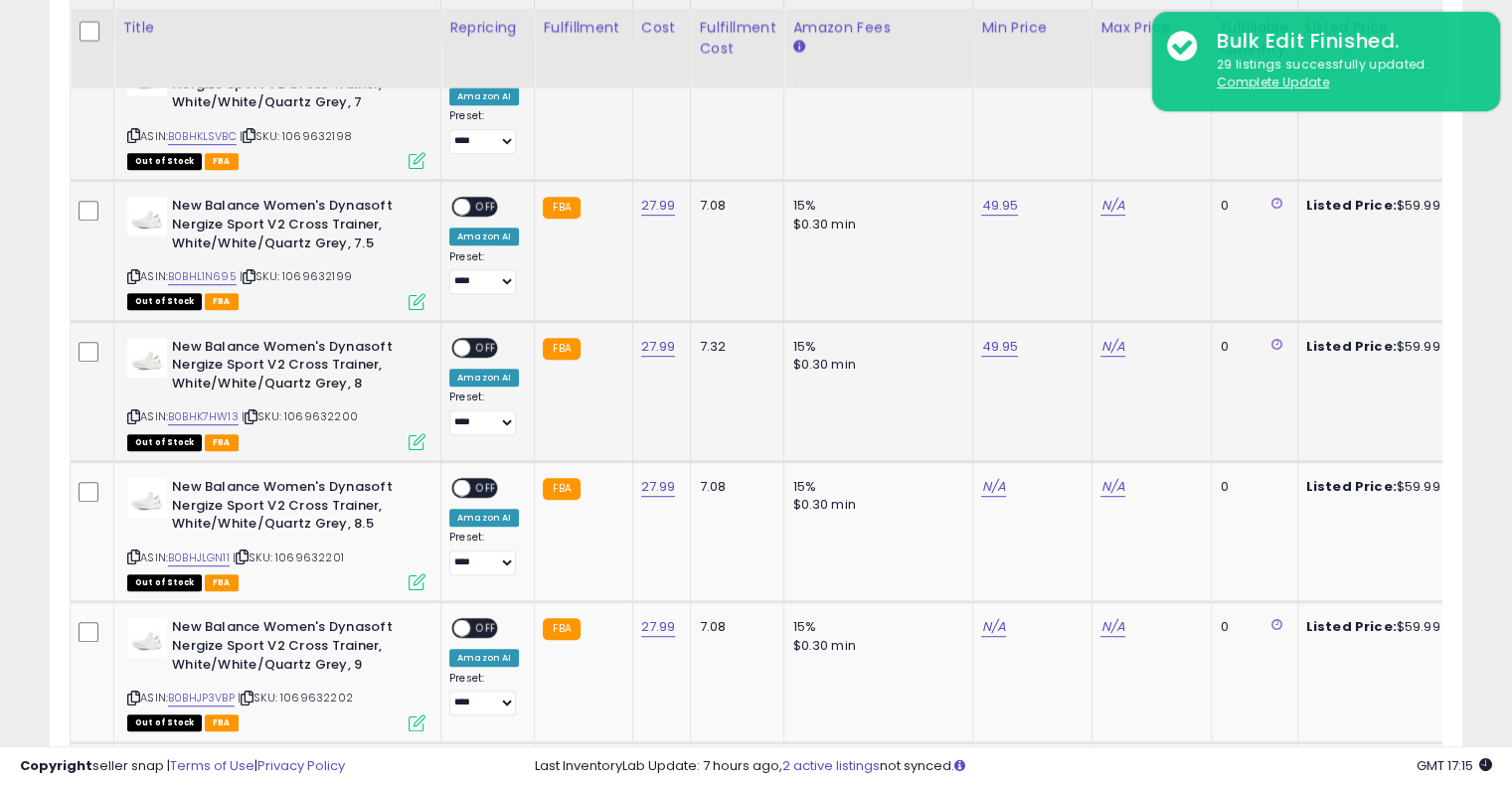 scroll, scrollTop: 1010, scrollLeft: 0, axis: vertical 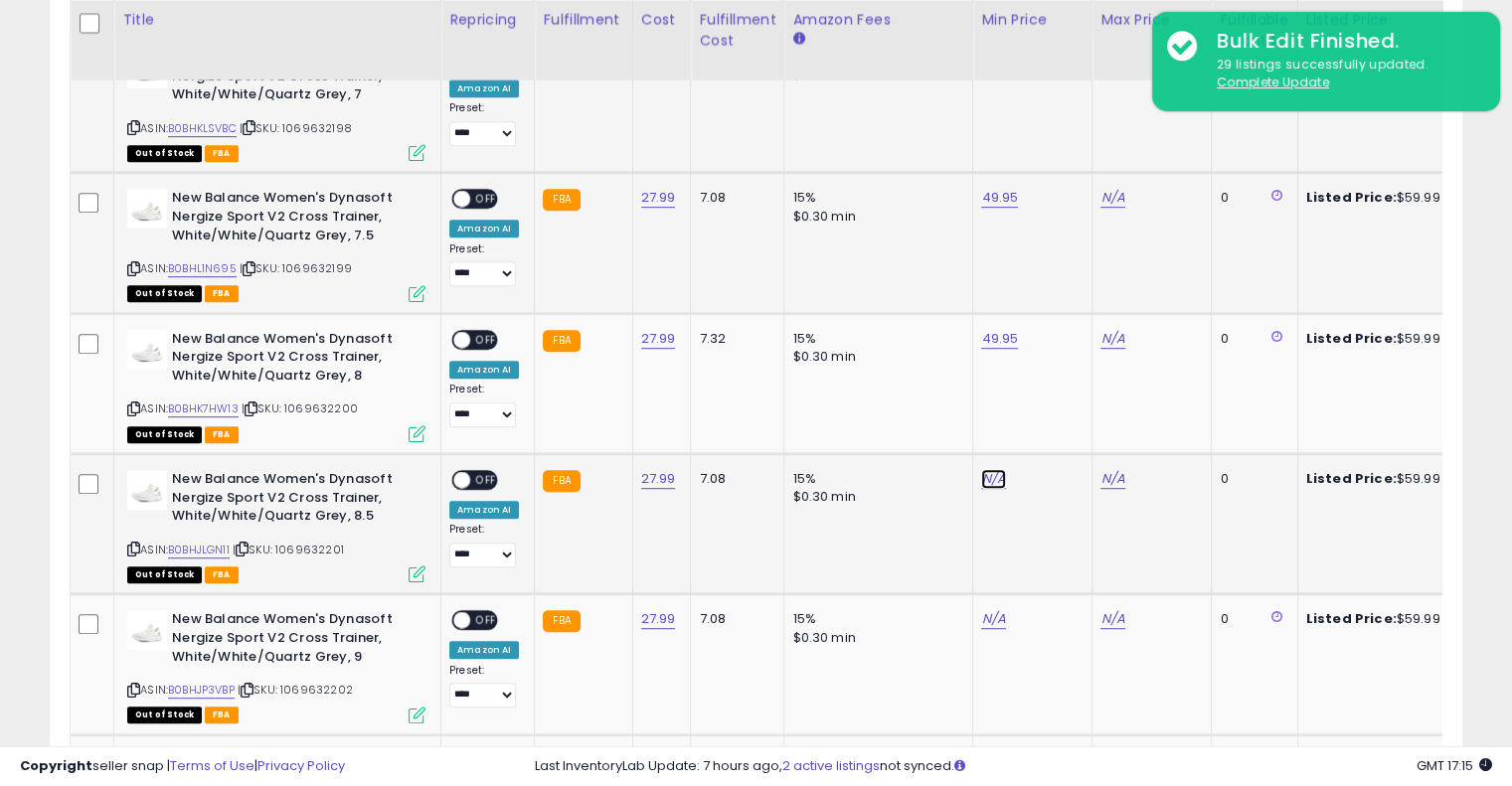 click on "N/A" at bounding box center (993, 479) 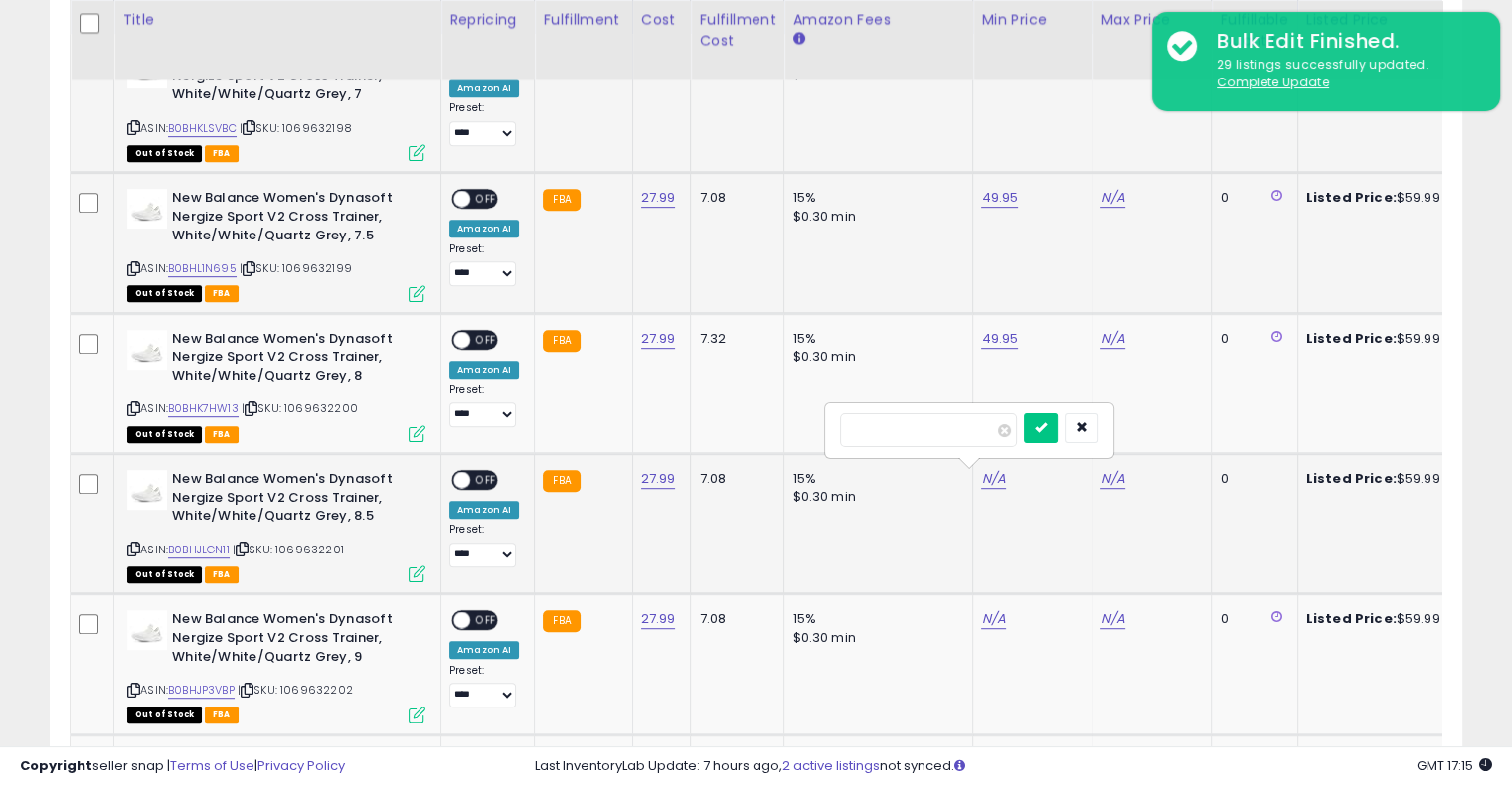 type on "*****" 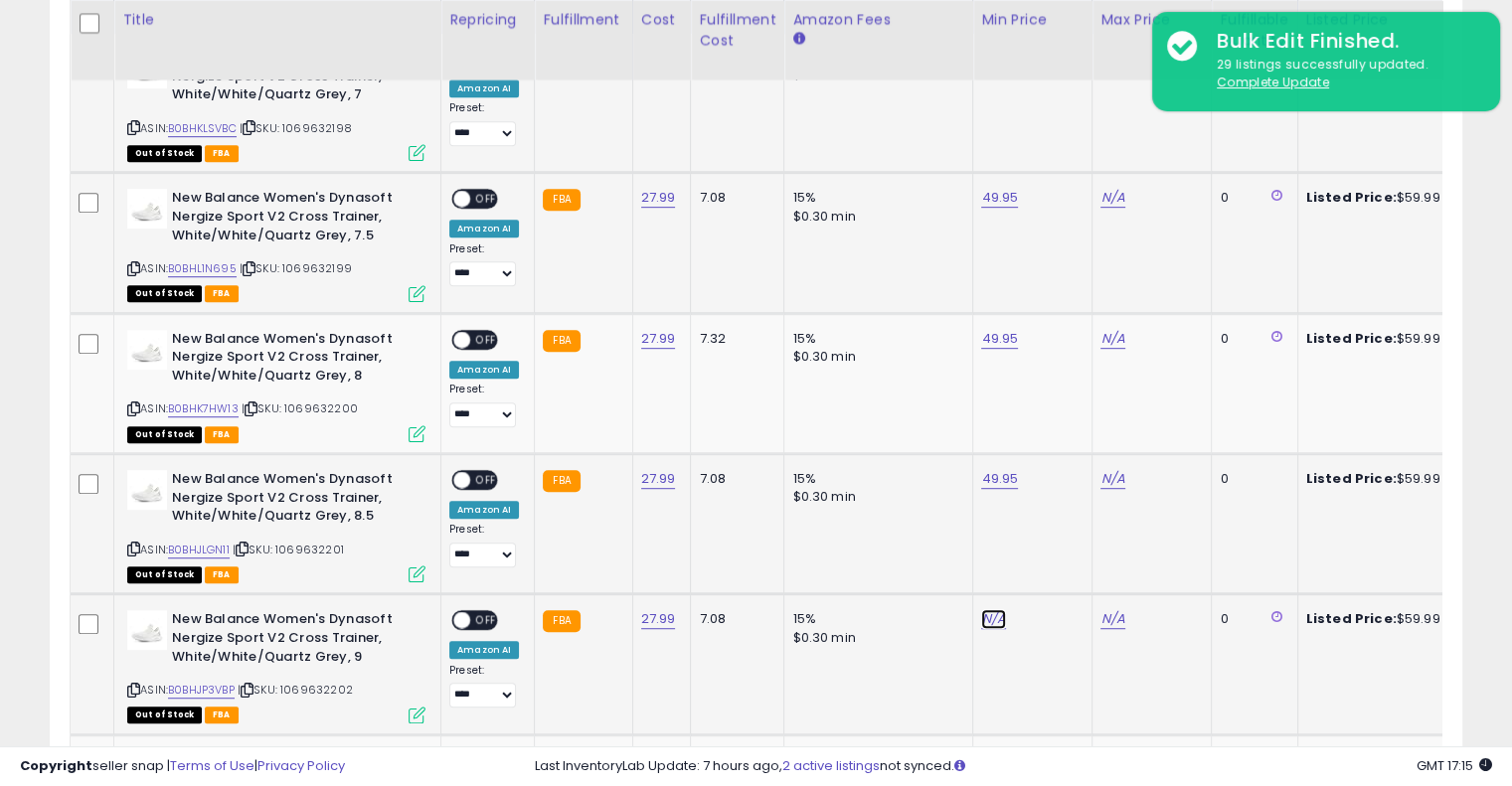 click on "N/A" at bounding box center [993, 619] 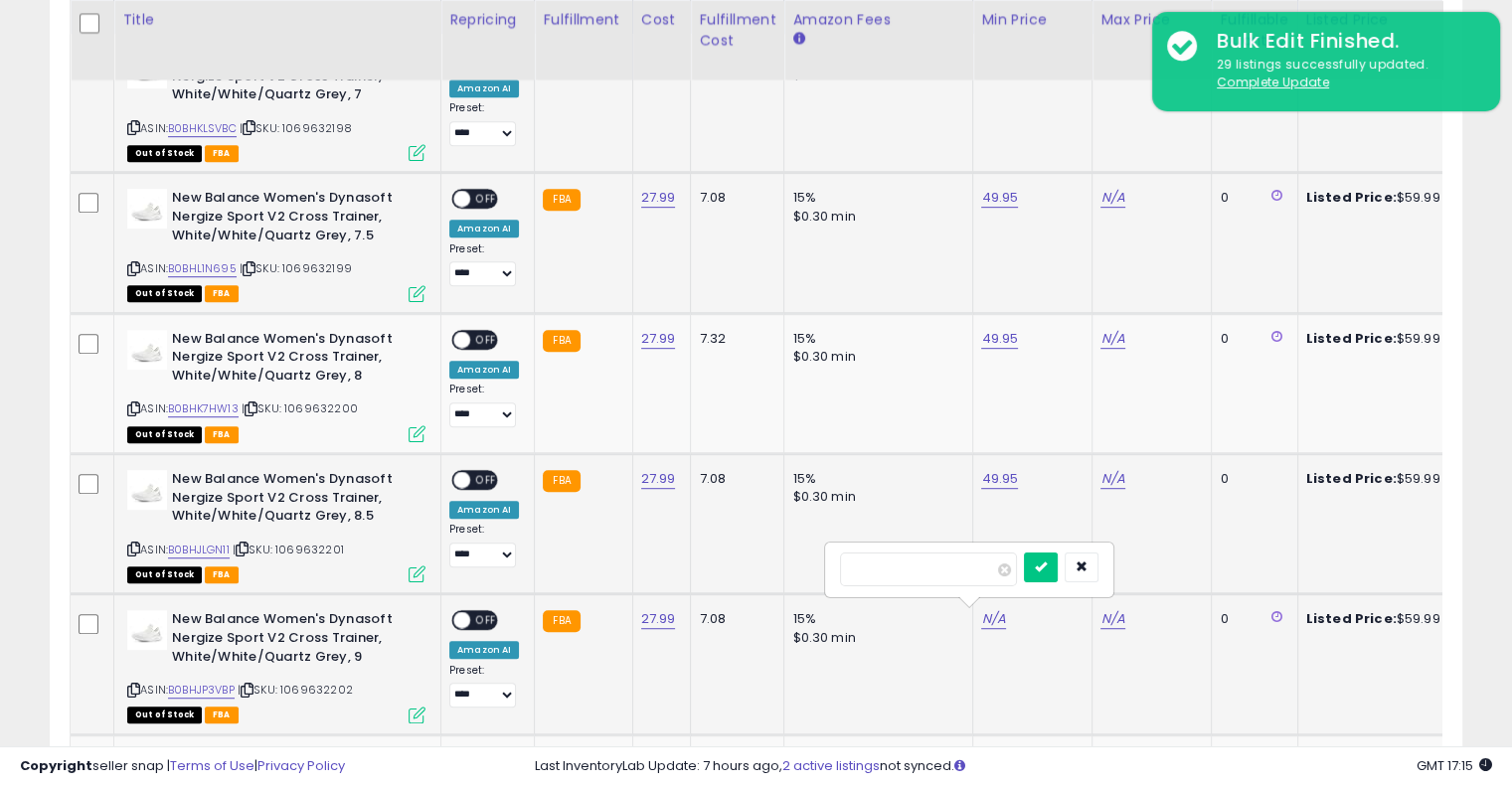 type on "*****" 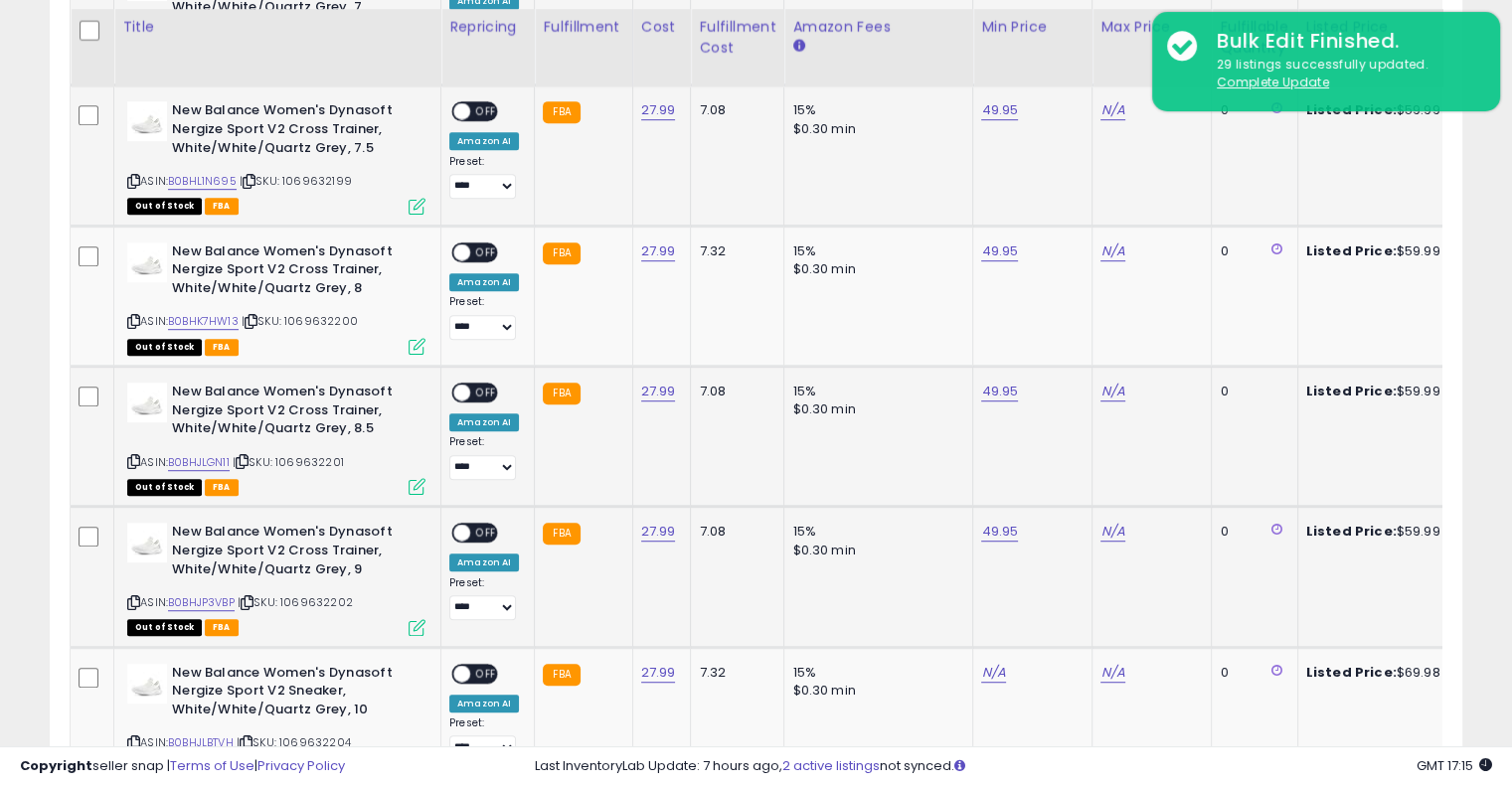 scroll, scrollTop: 1105, scrollLeft: 0, axis: vertical 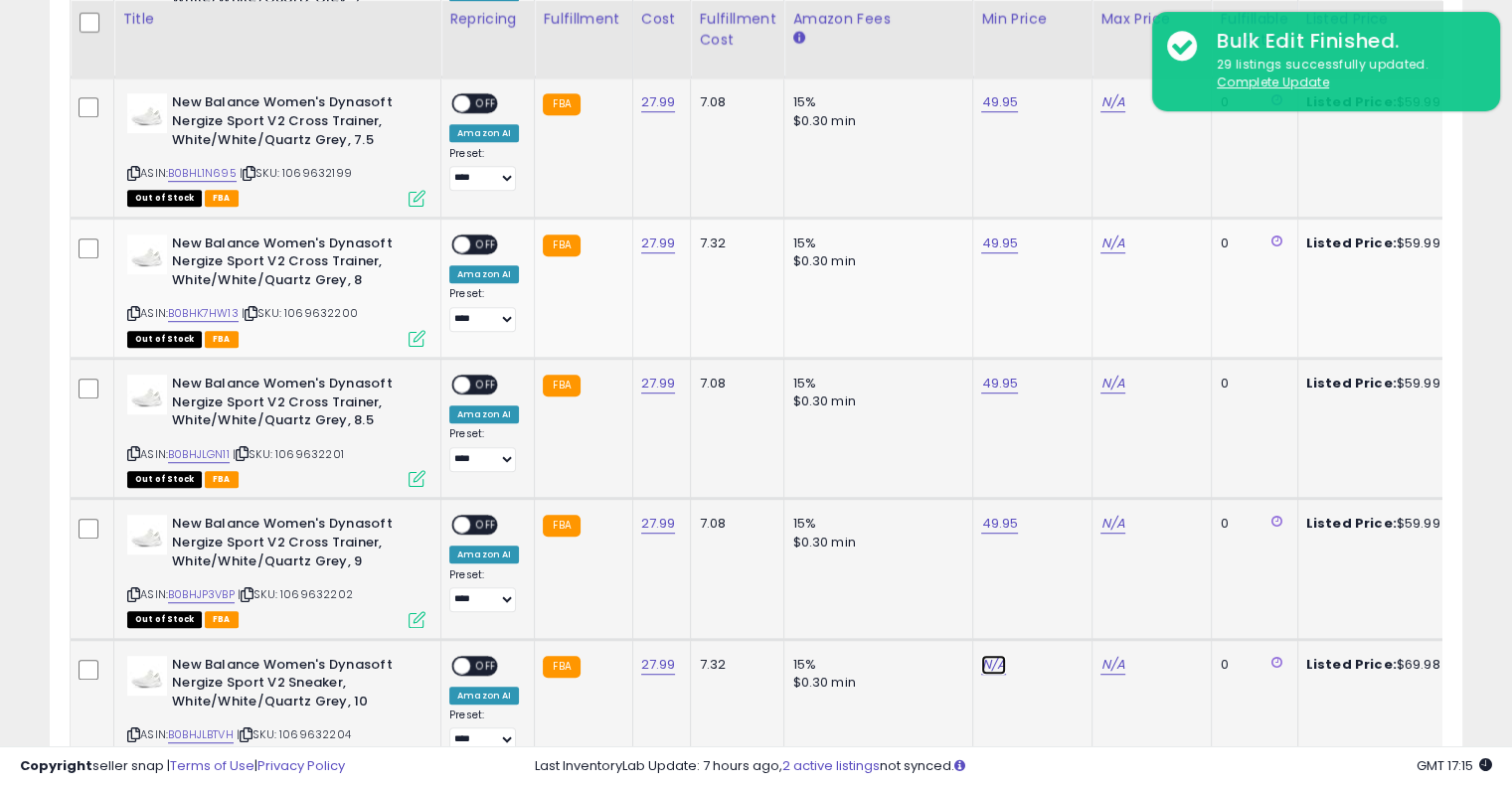 click on "N/A" at bounding box center [993, 665] 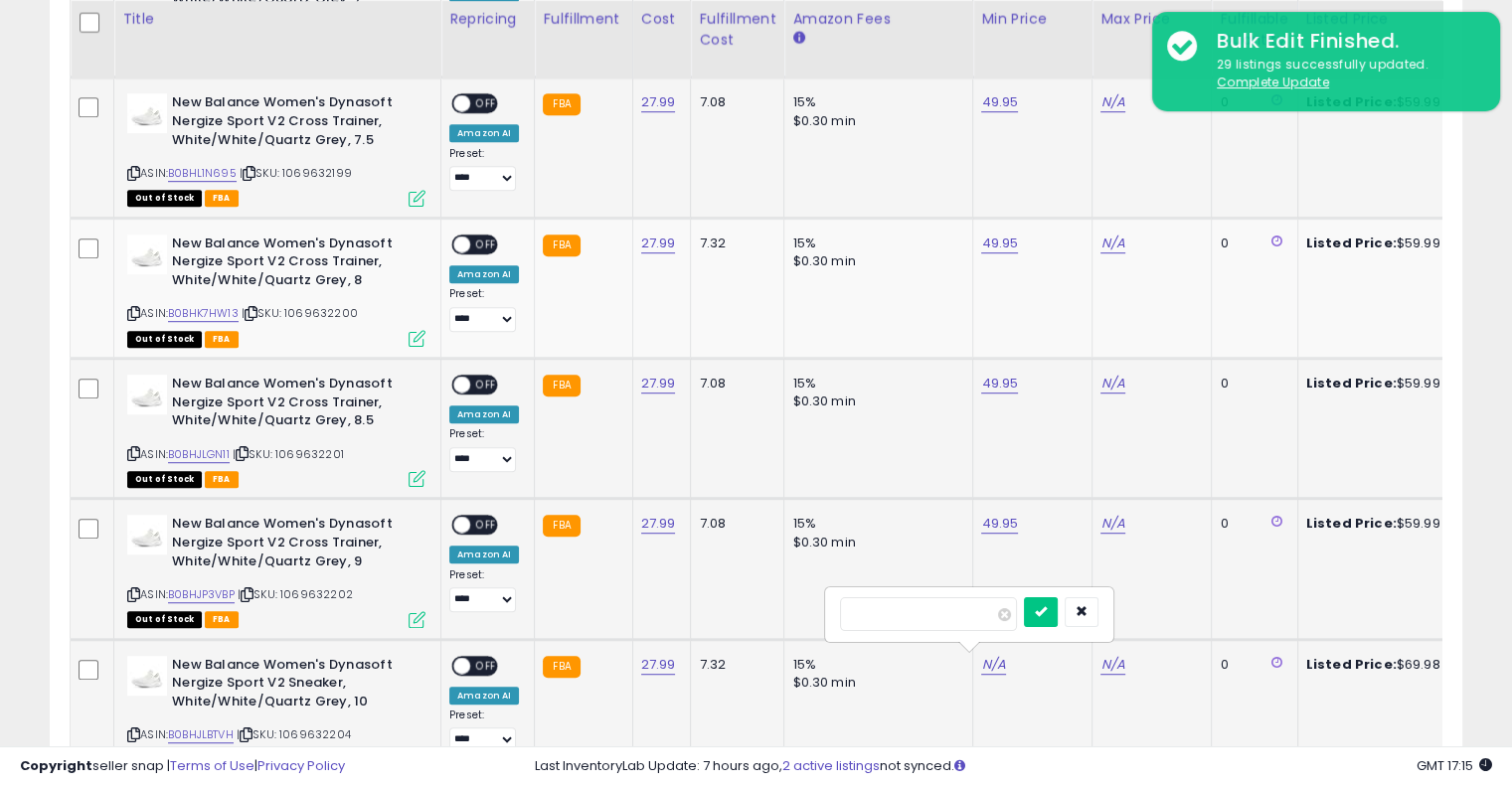 type on "*****" 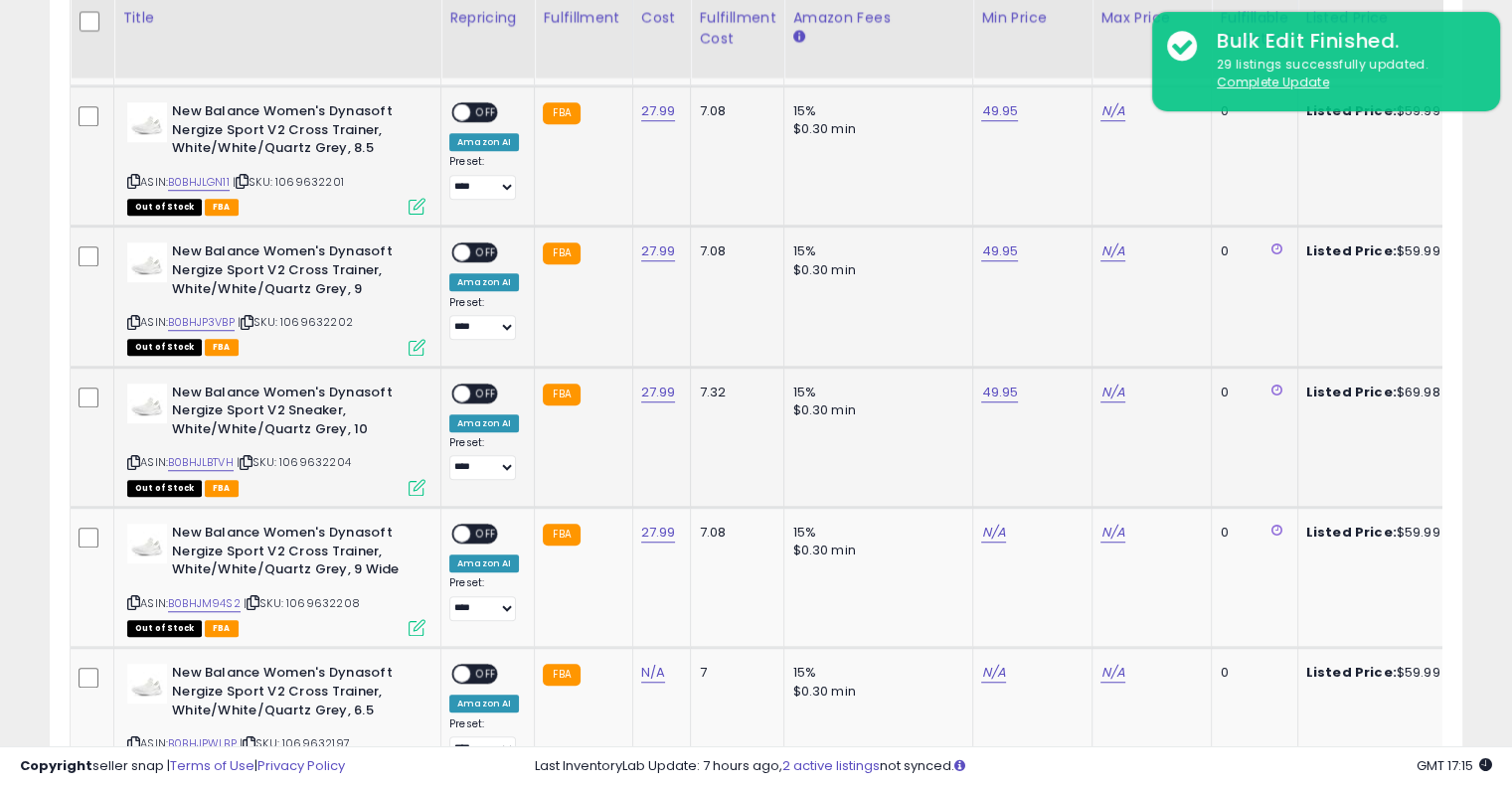 scroll, scrollTop: 1380, scrollLeft: 0, axis: vertical 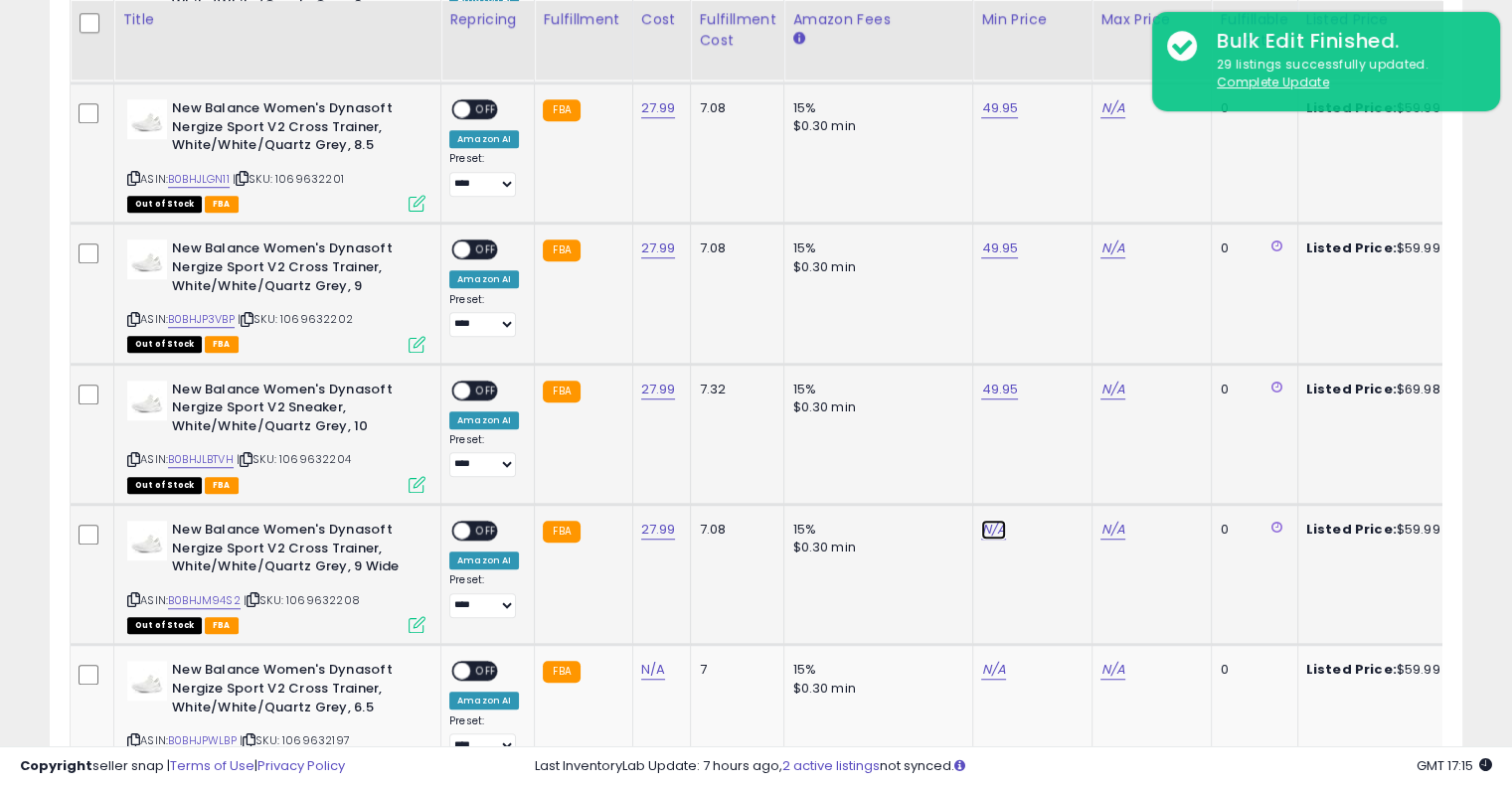 click on "N/A" at bounding box center (993, 530) 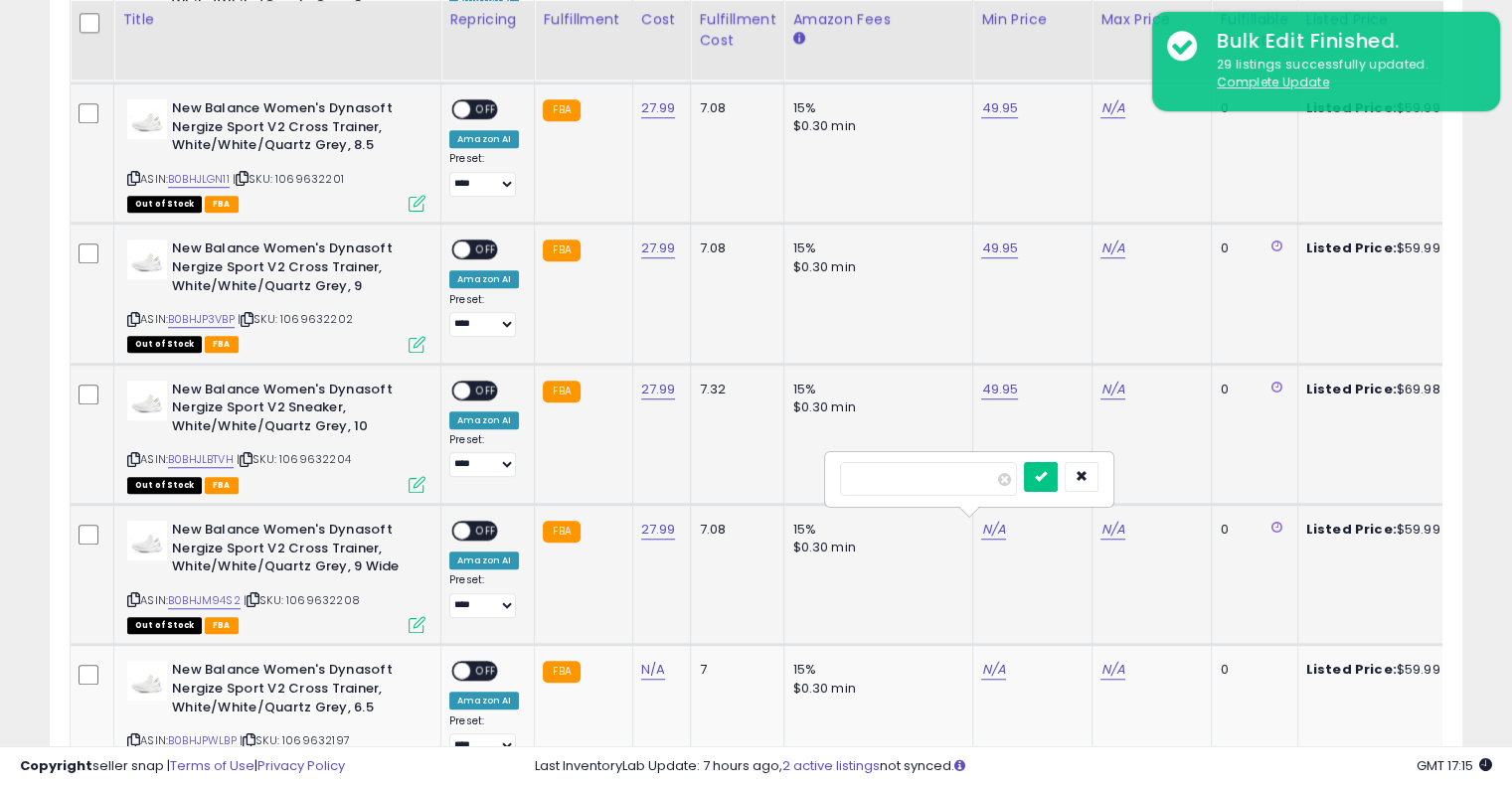 type on "*****" 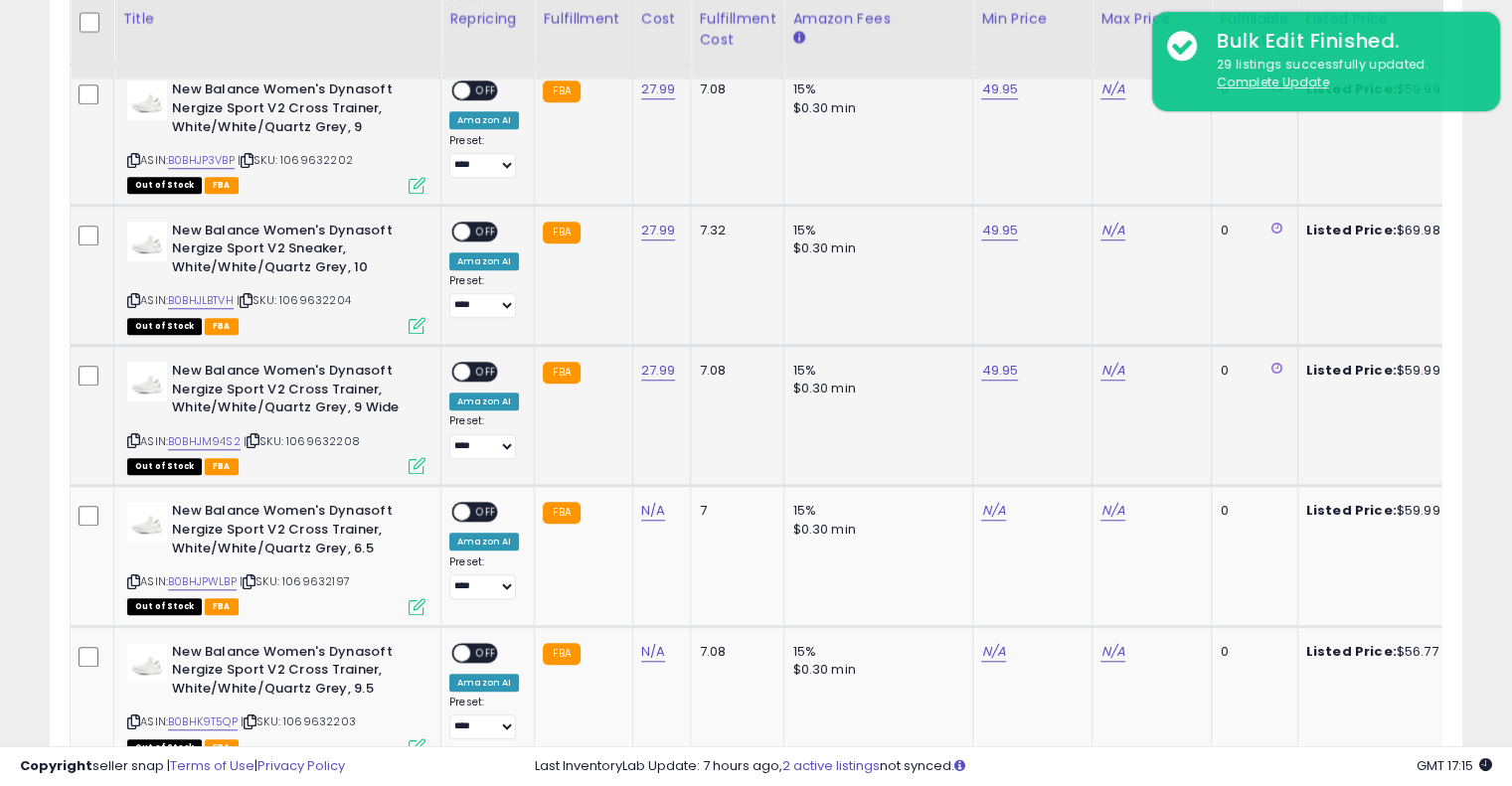 scroll, scrollTop: 1542, scrollLeft: 0, axis: vertical 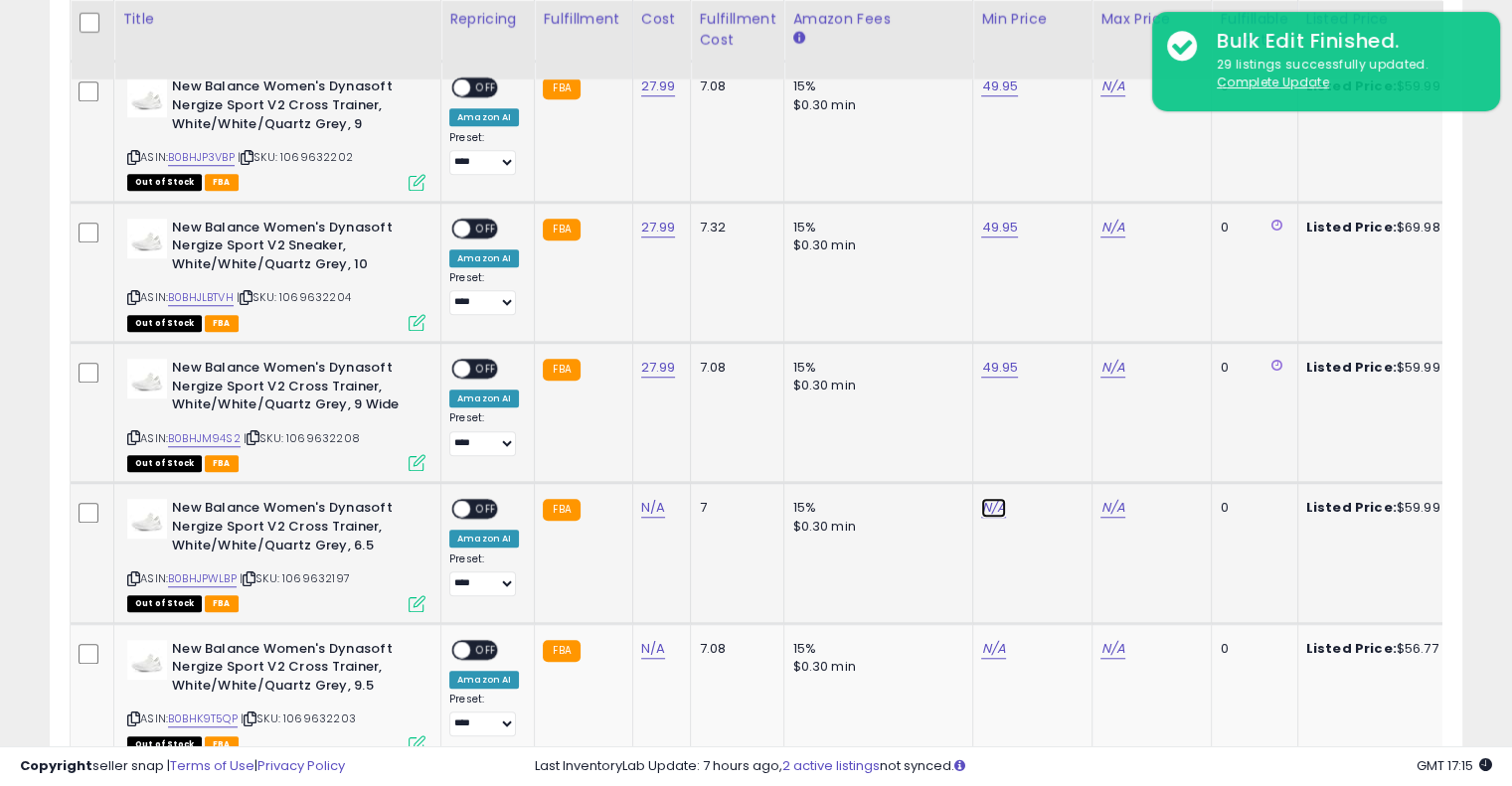 click on "N/A" at bounding box center [993, 508] 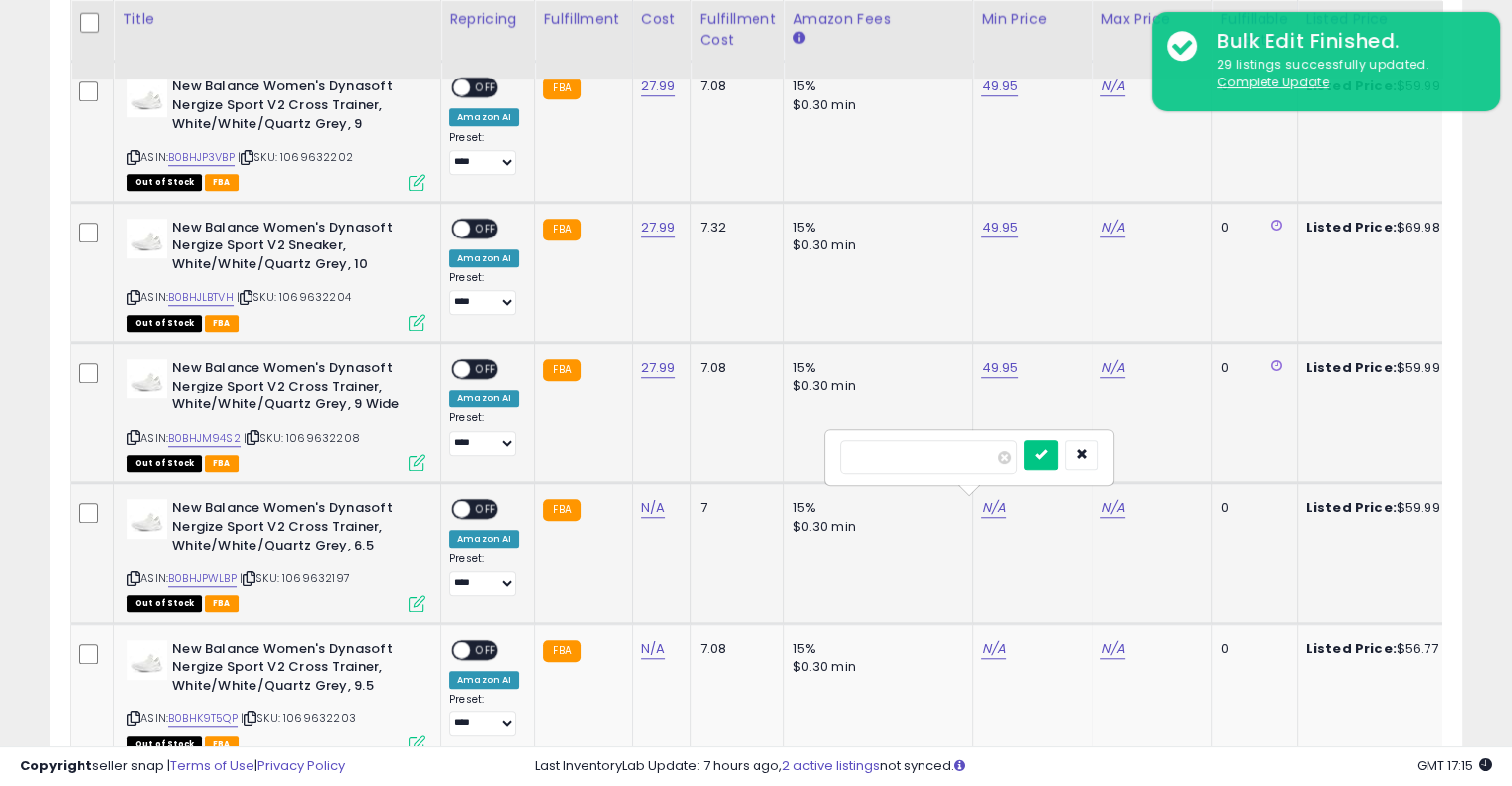 type on "*****" 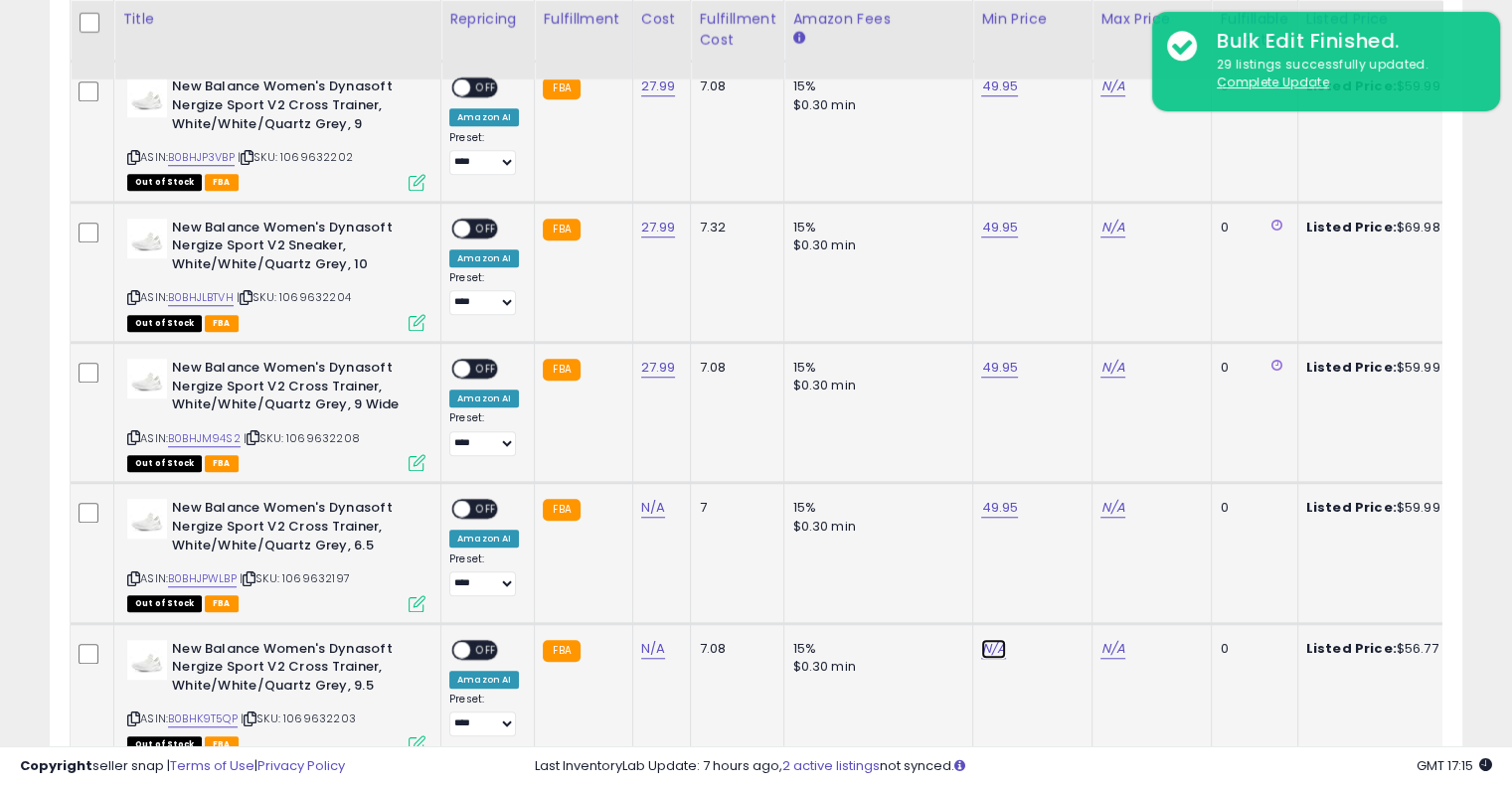 click on "N/A" at bounding box center [993, 649] 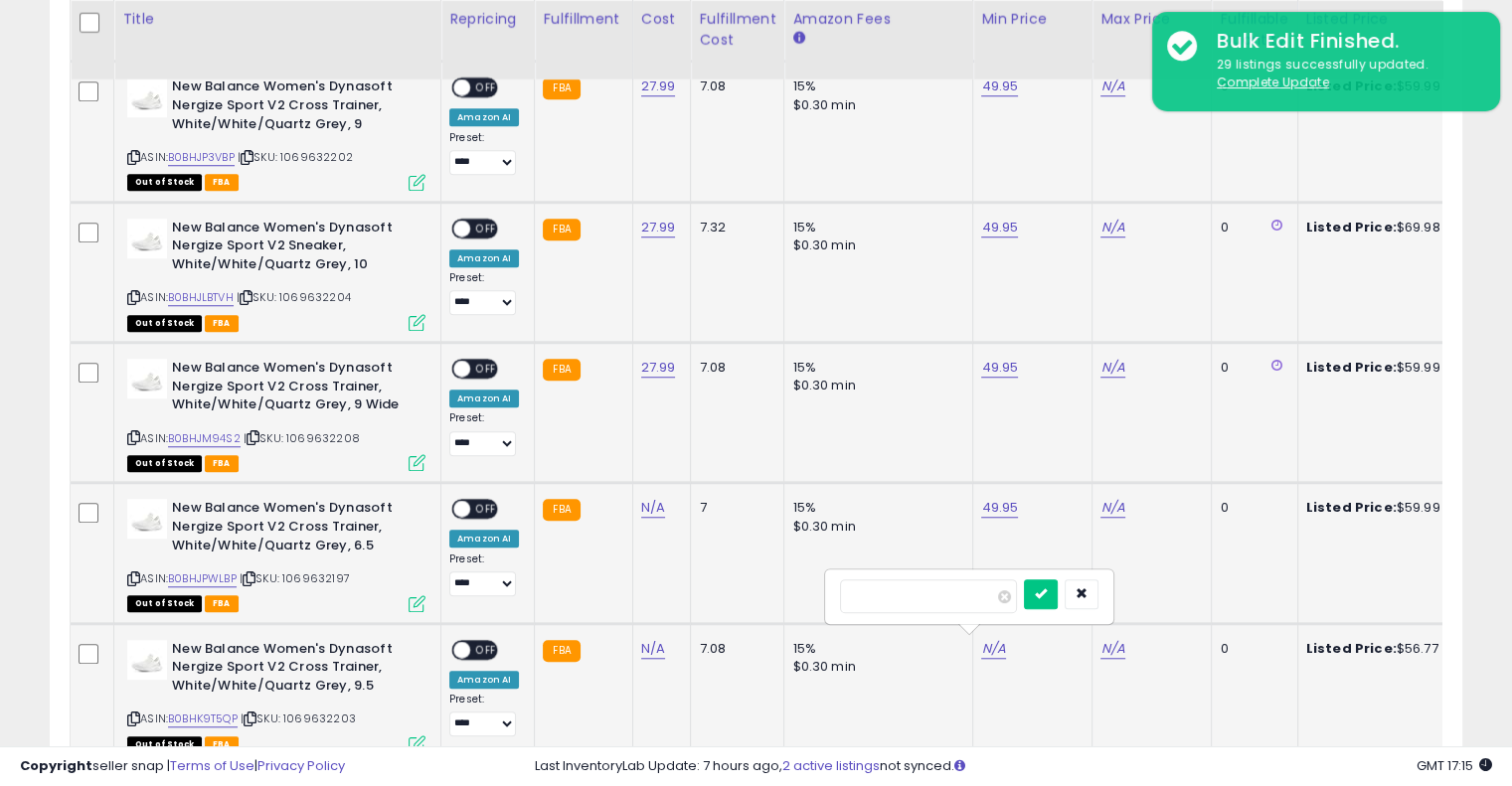 type on "*****" 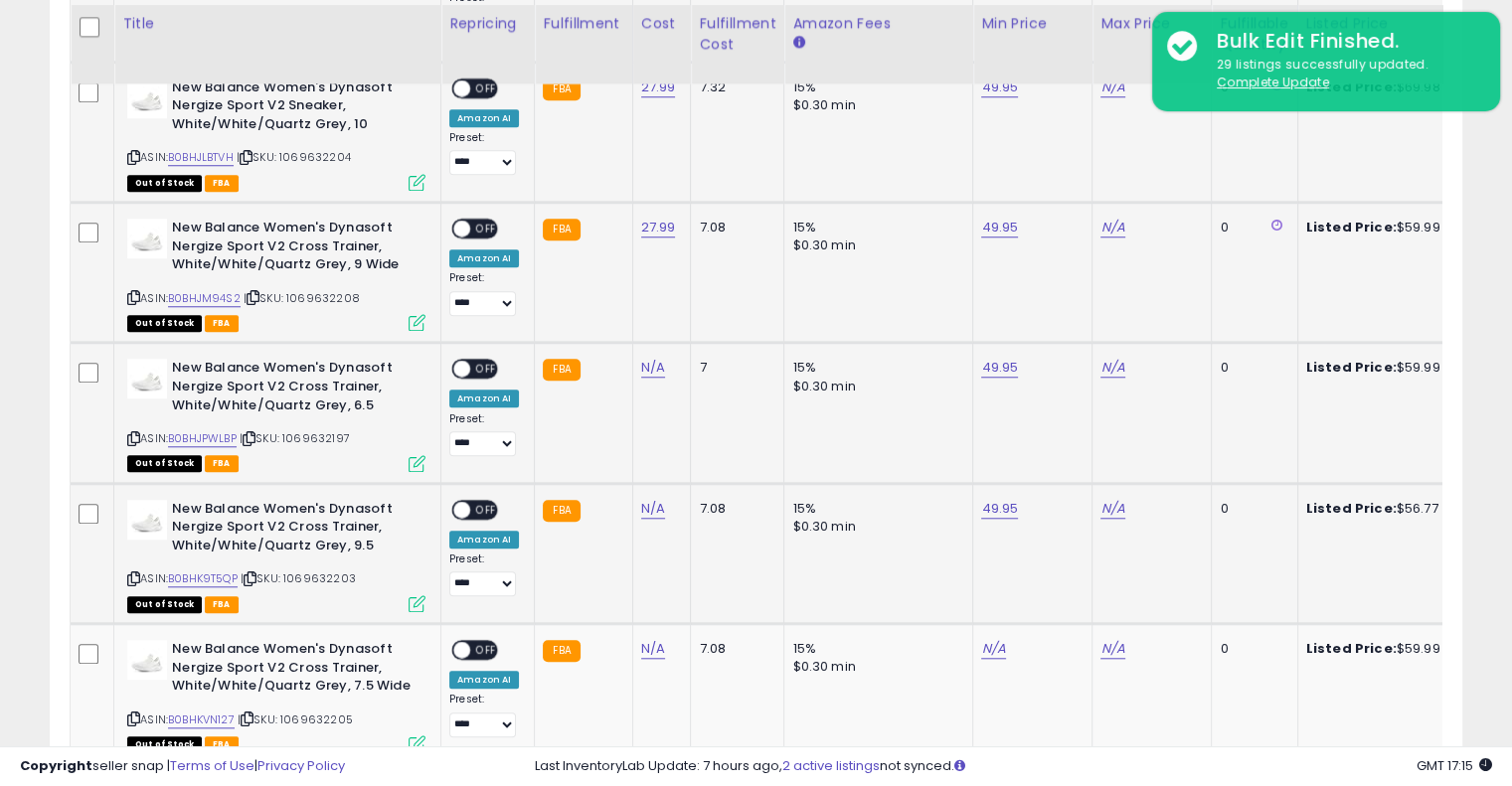scroll, scrollTop: 1689, scrollLeft: 0, axis: vertical 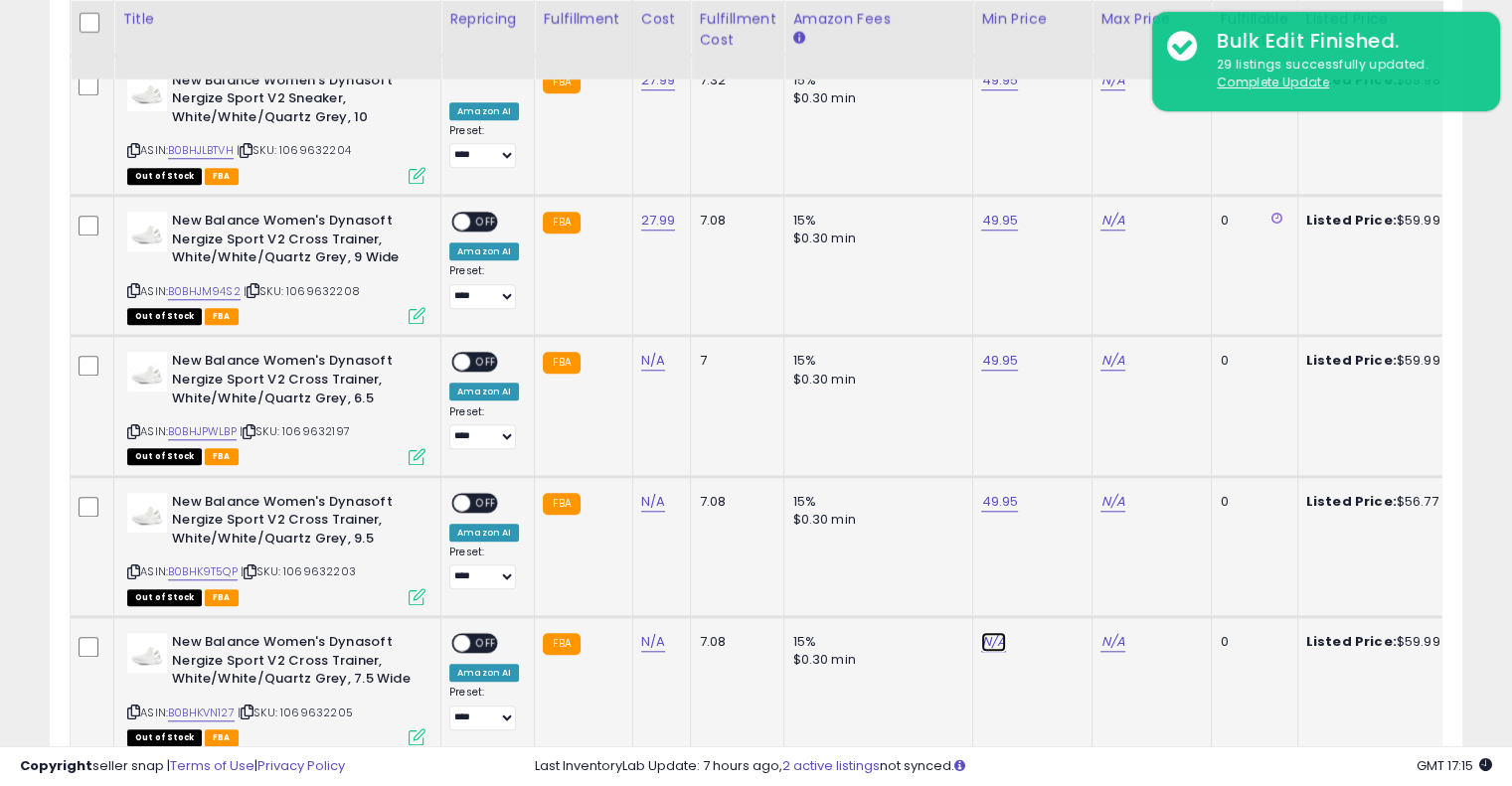 click on "N/A" at bounding box center (993, 642) 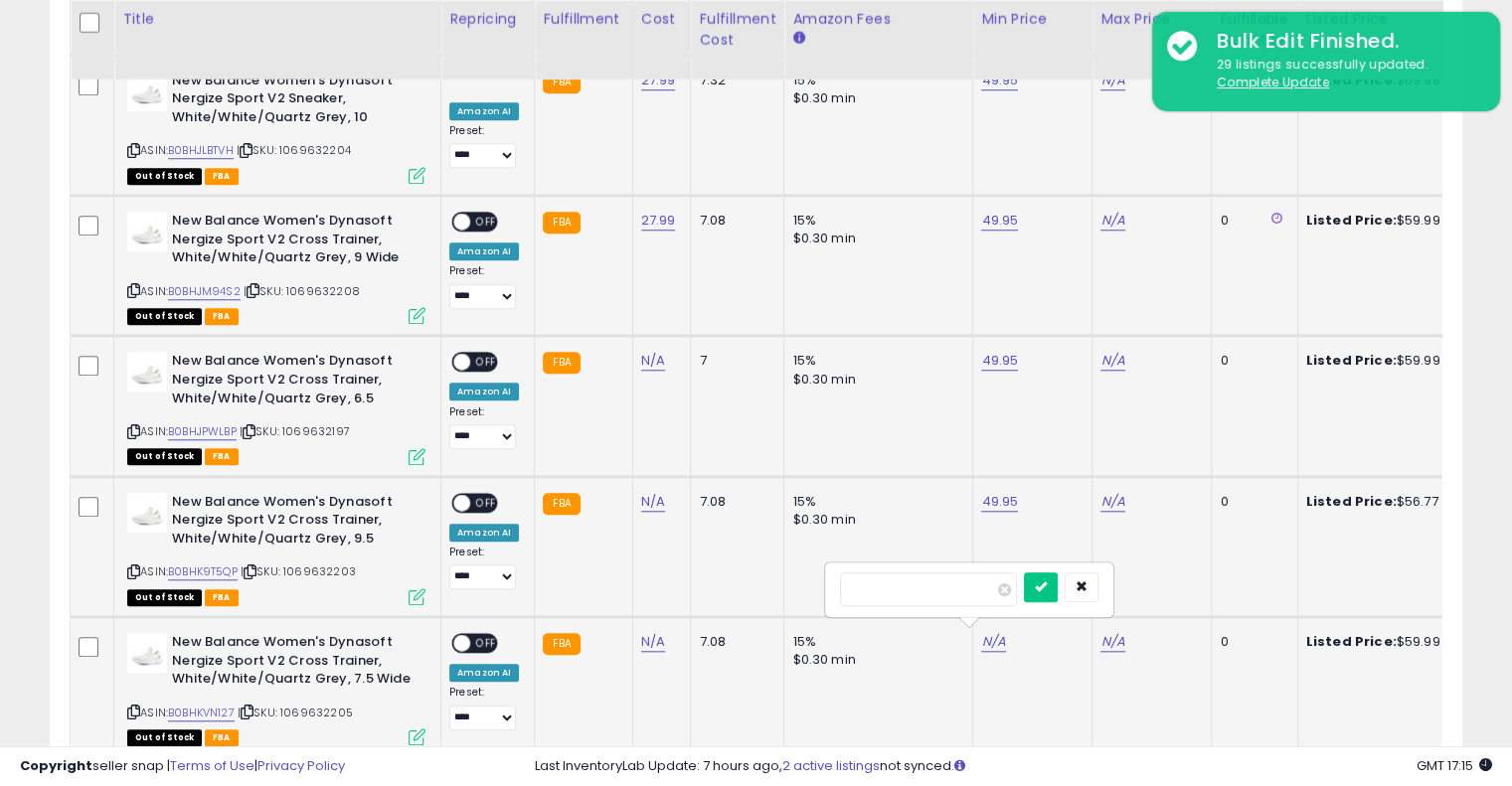 type on "*****" 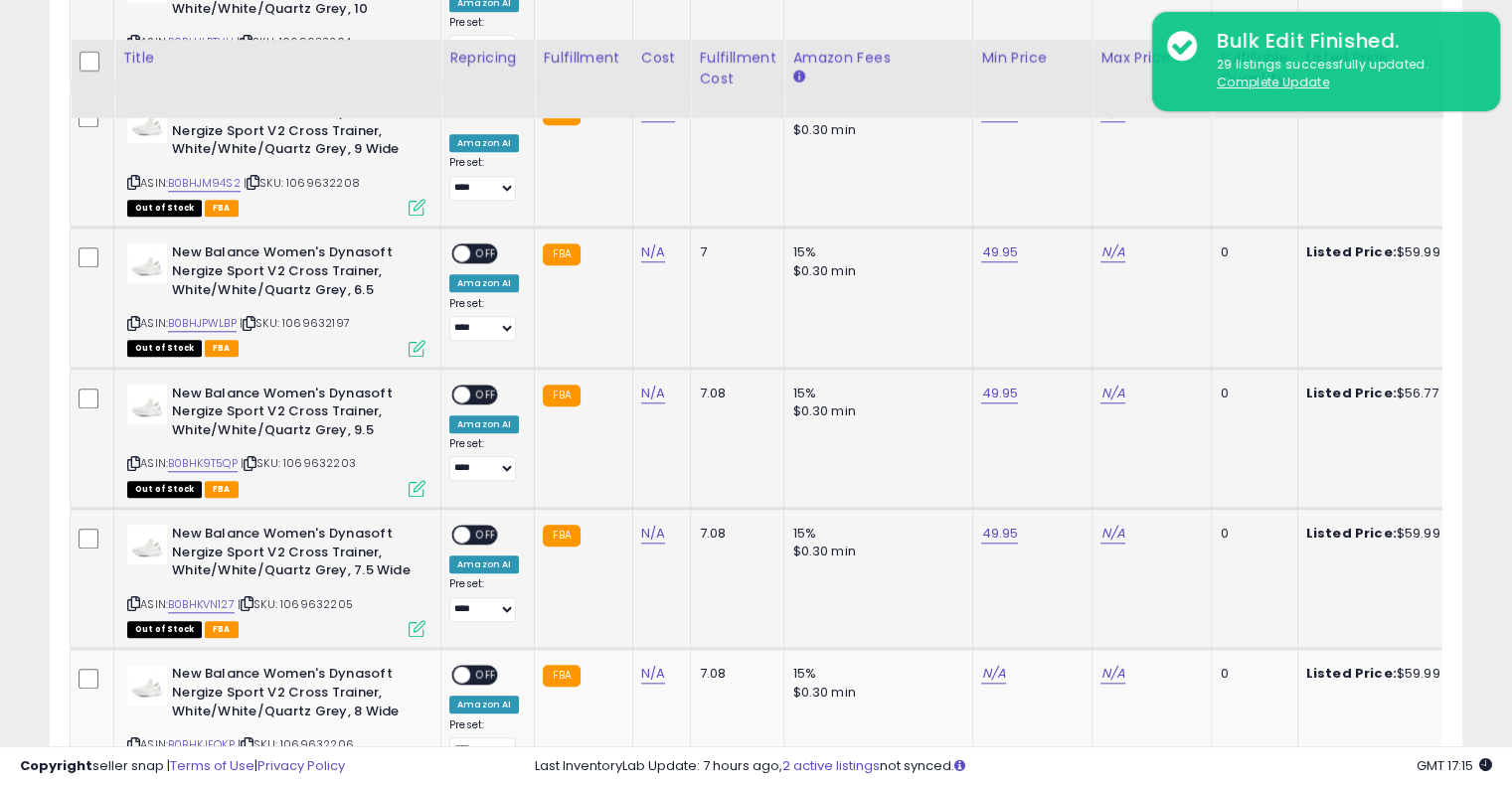 scroll, scrollTop: 1852, scrollLeft: 0, axis: vertical 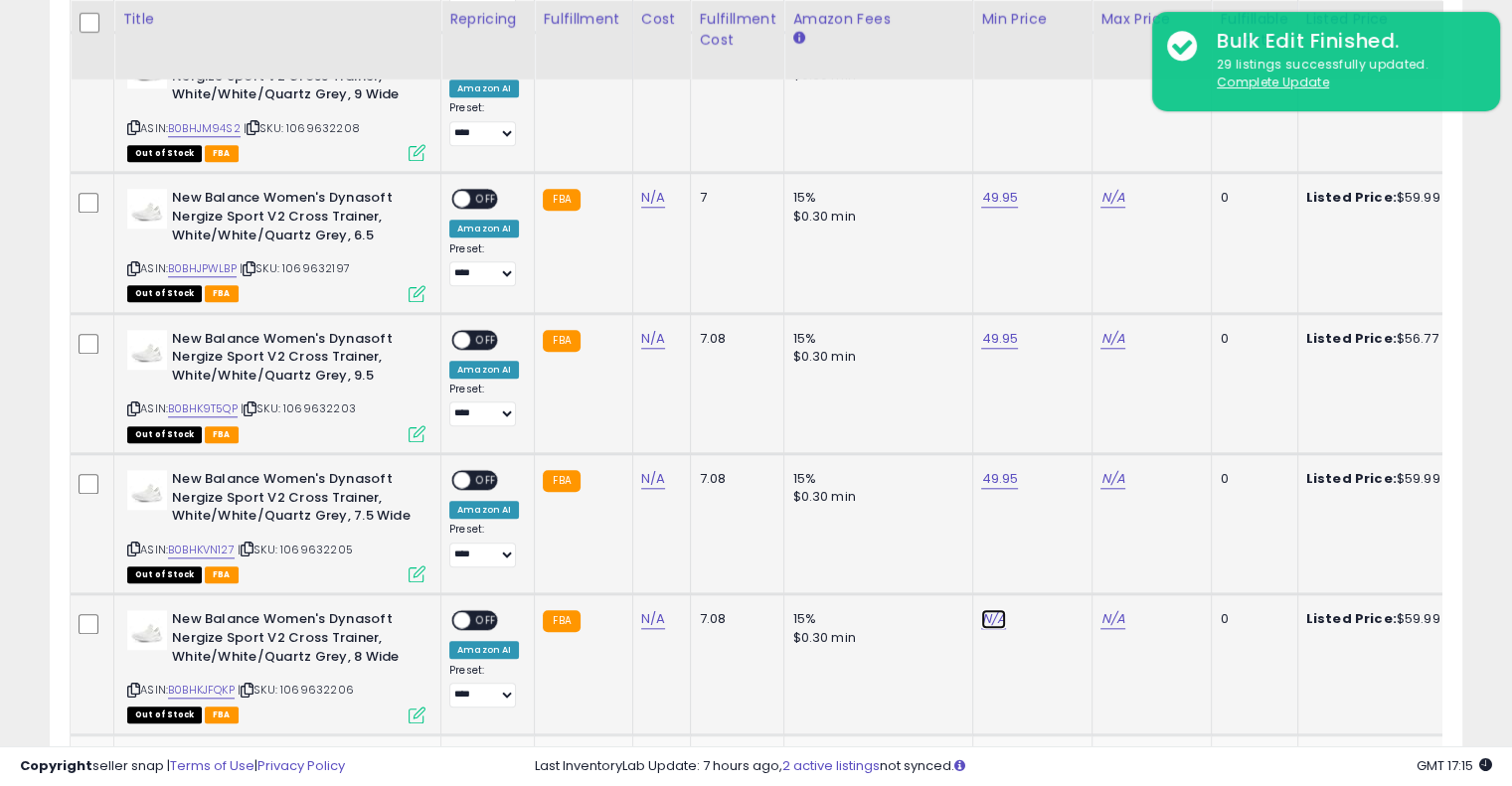 click on "N/A" at bounding box center (993, 619) 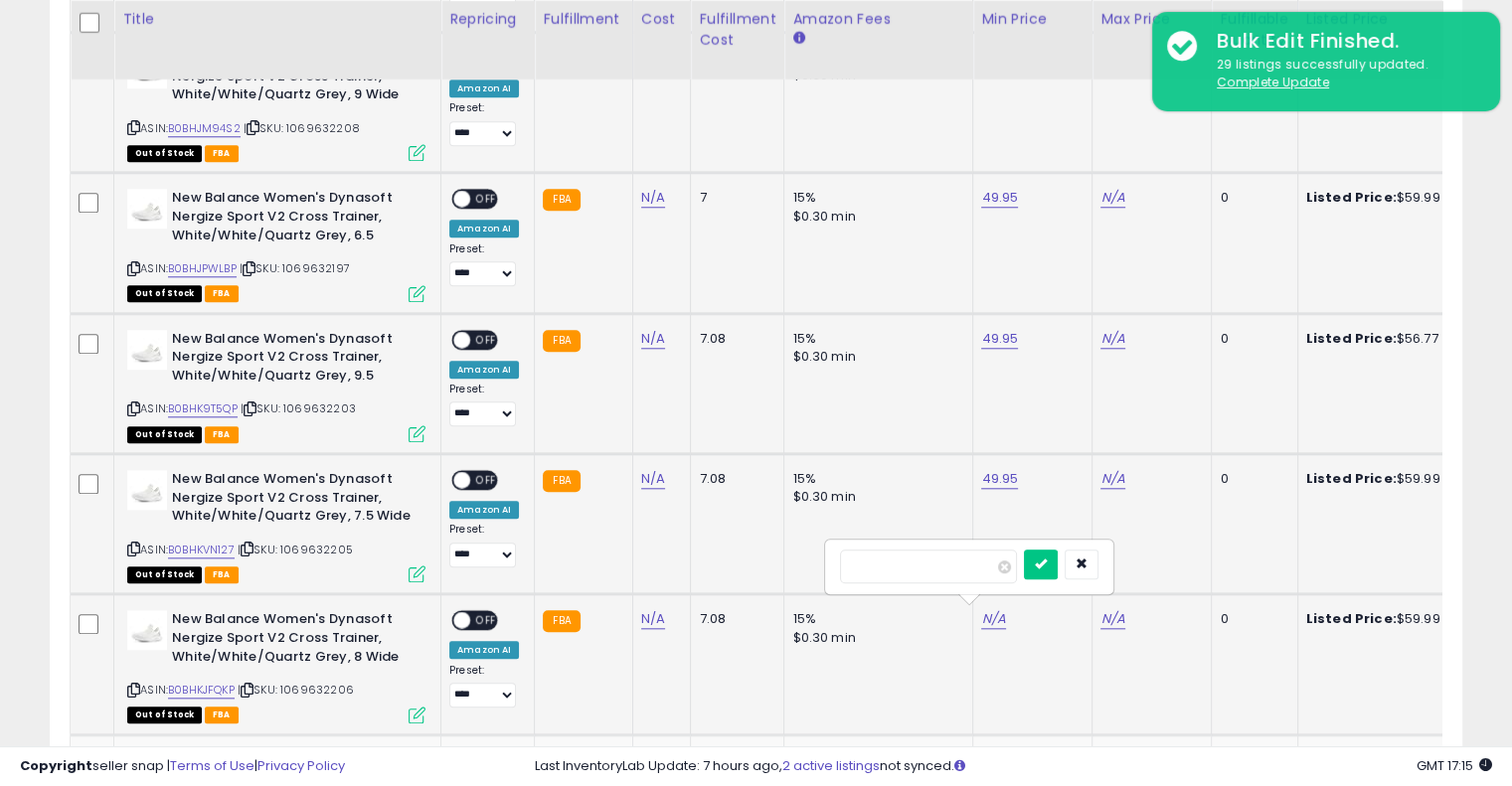 type on "*****" 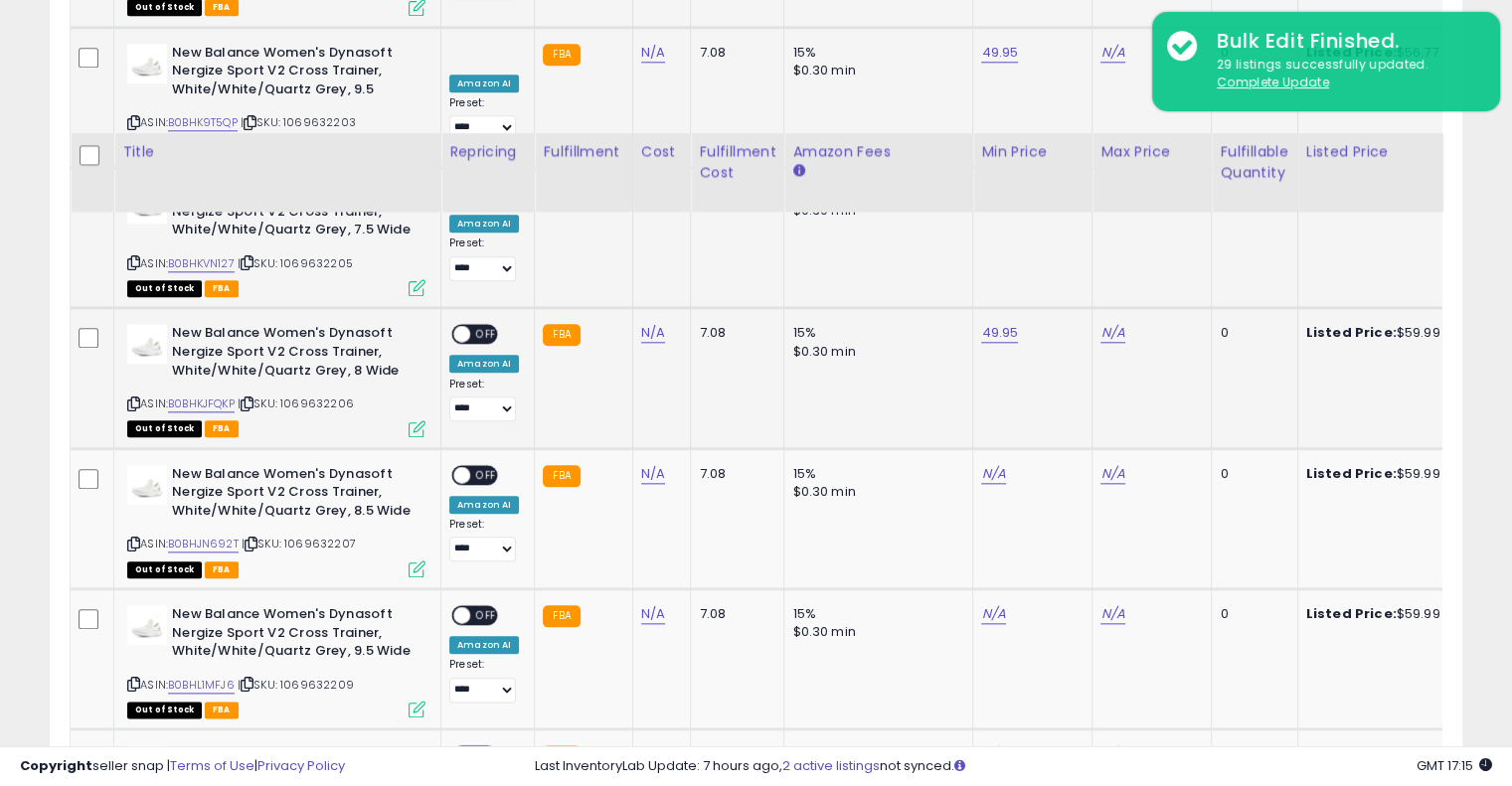 scroll, scrollTop: 2282, scrollLeft: 0, axis: vertical 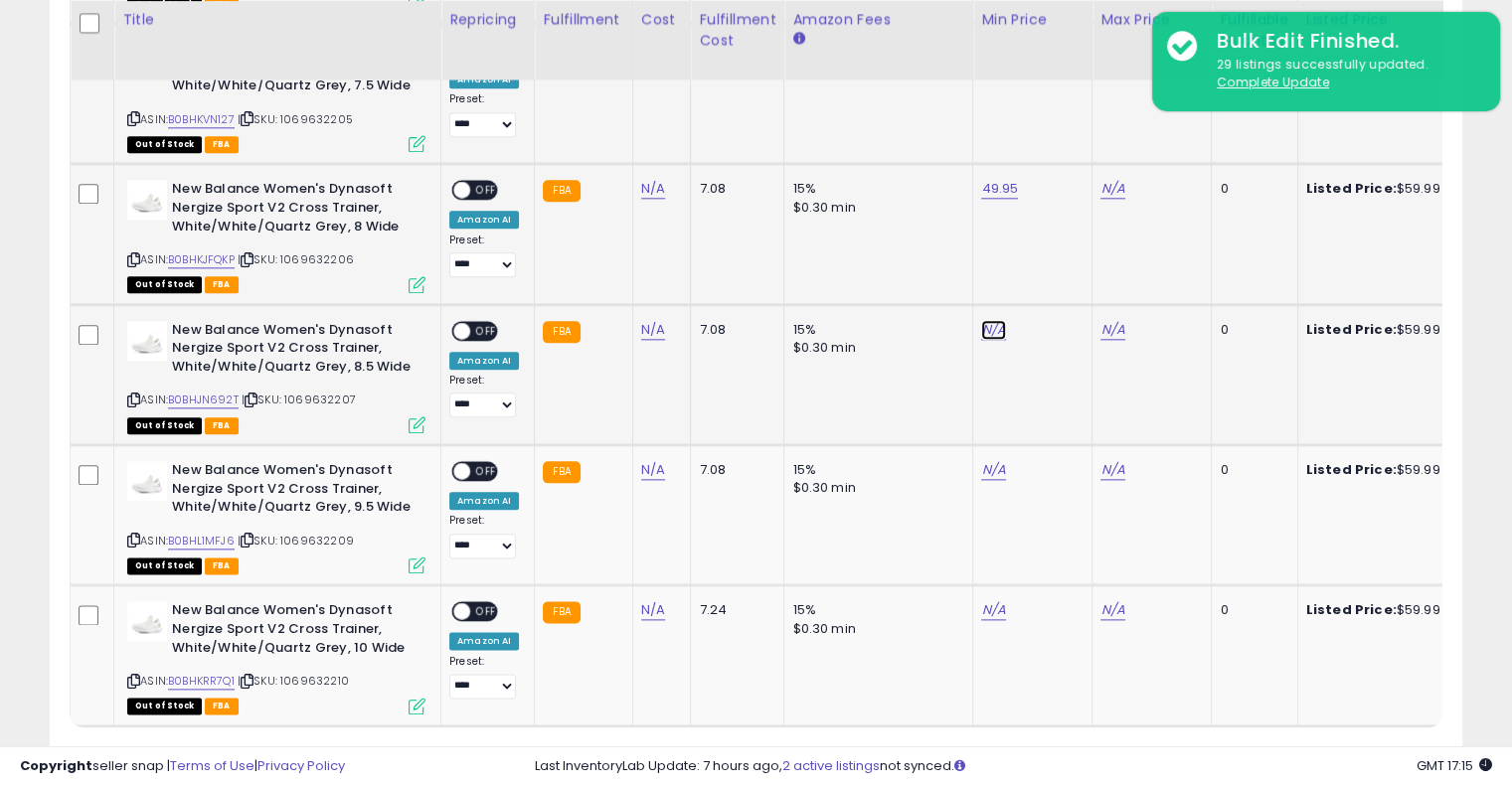 click on "N/A" at bounding box center [993, 330] 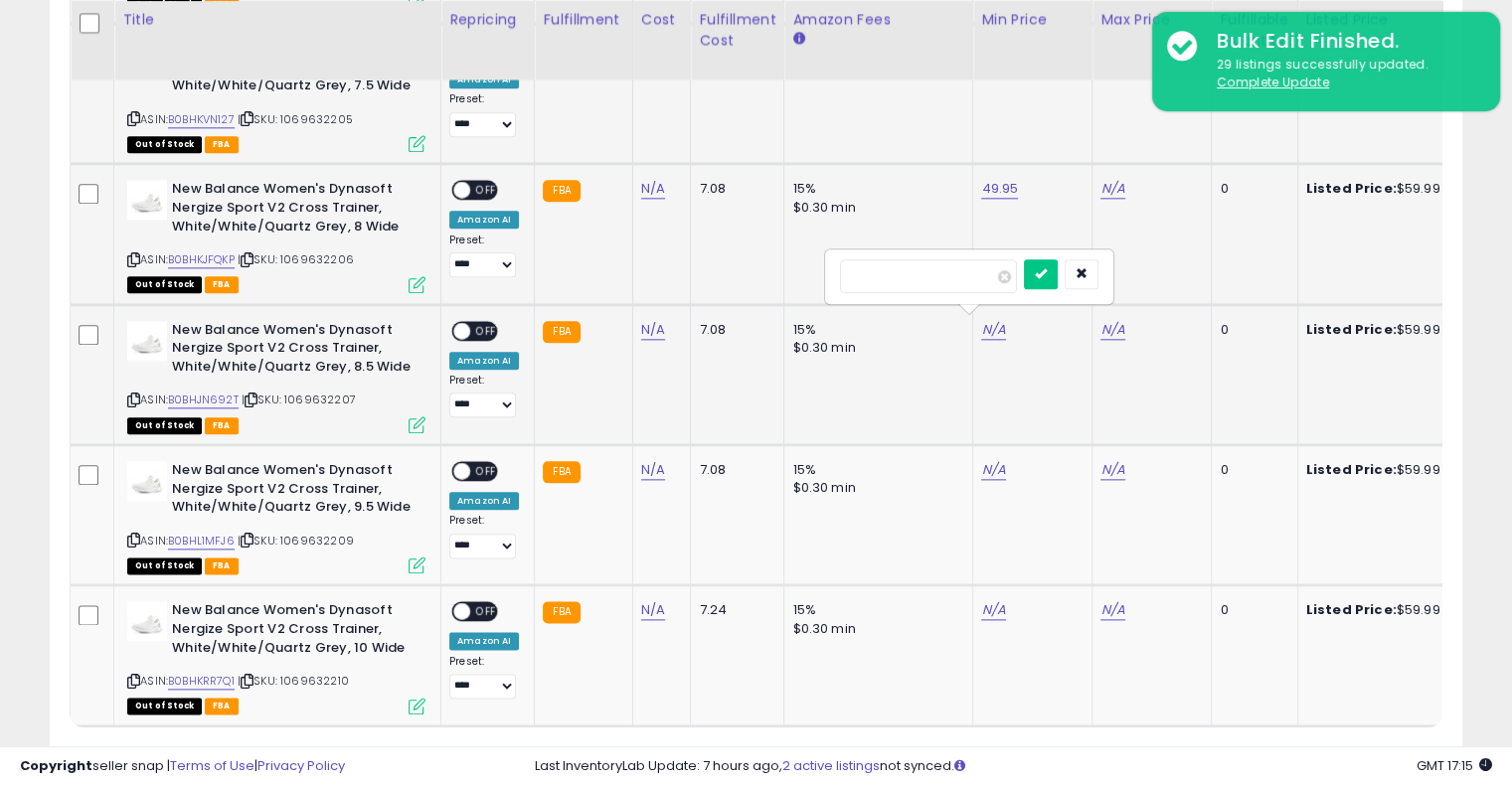 type on "*****" 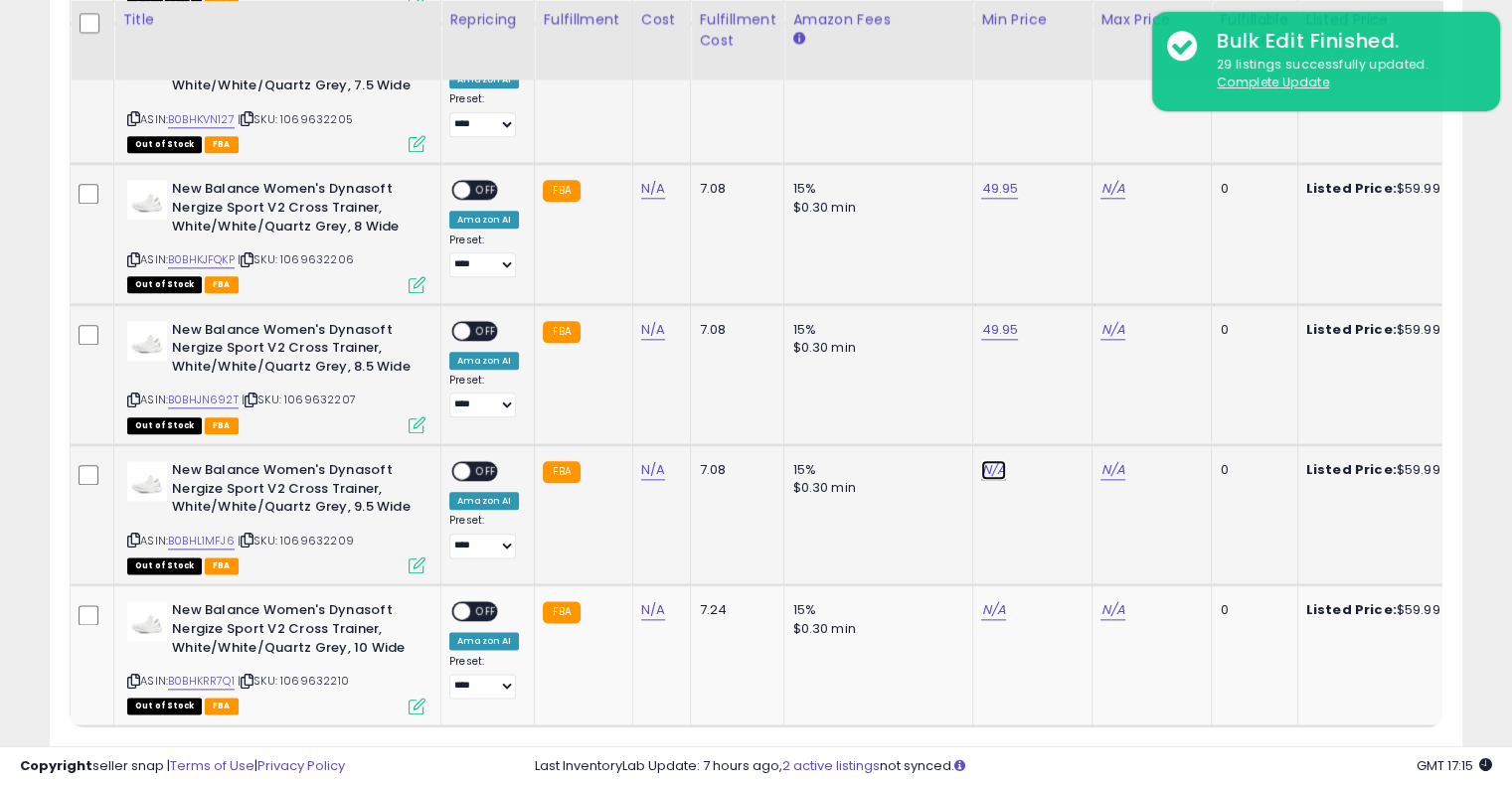 click on "N/A" at bounding box center (993, 470) 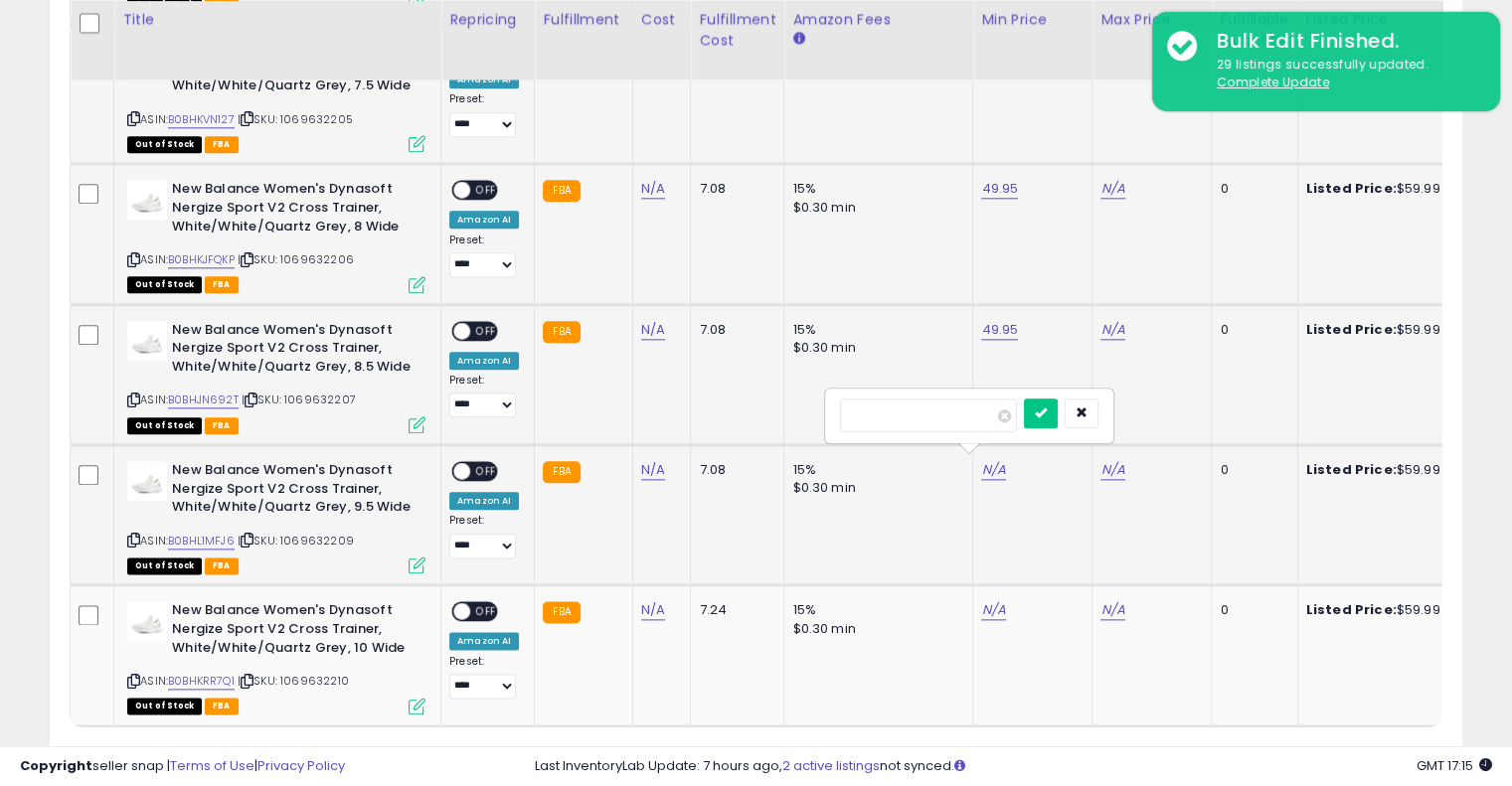 type on "*****" 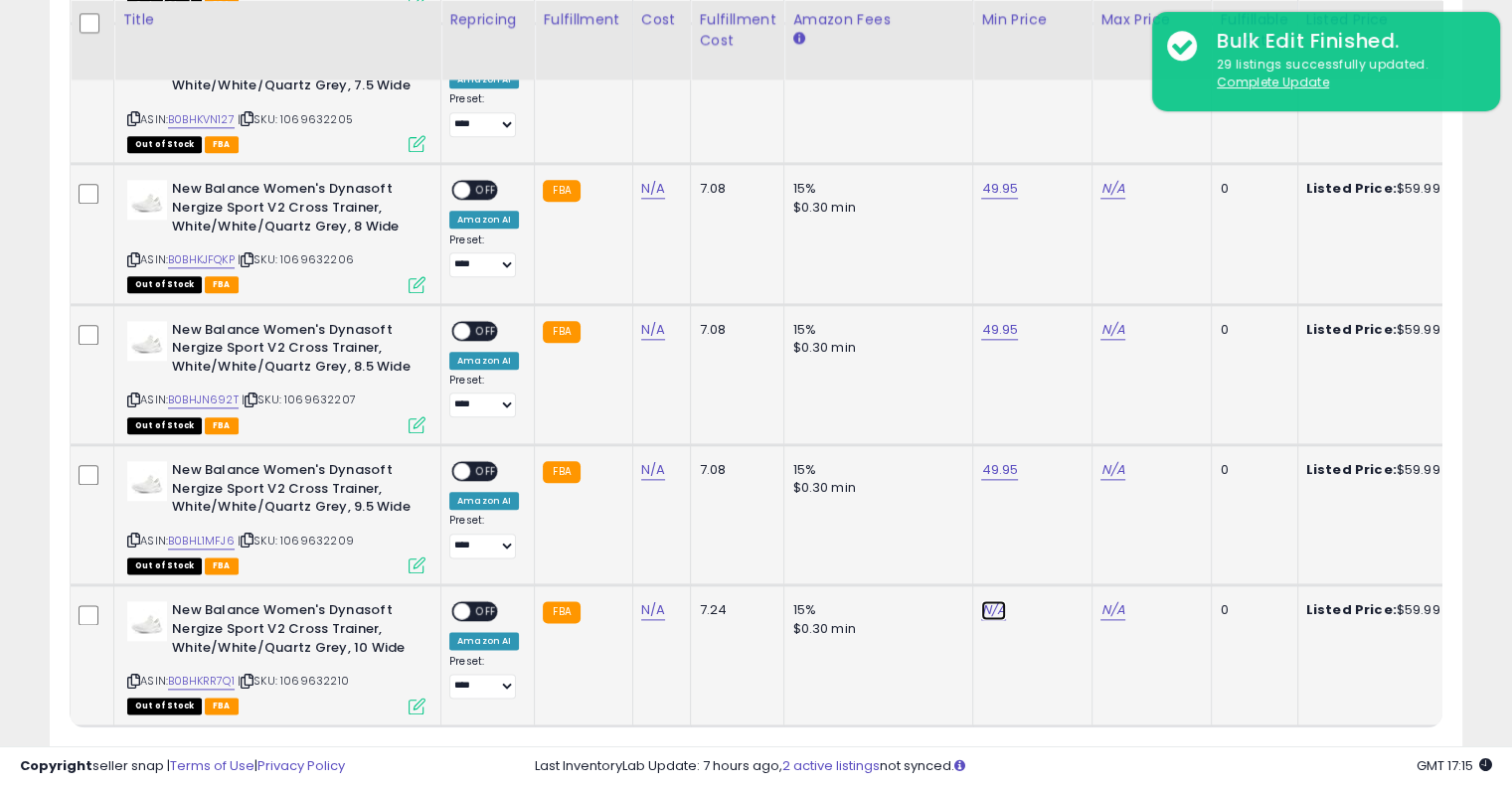 click on "N/A" at bounding box center (993, 610) 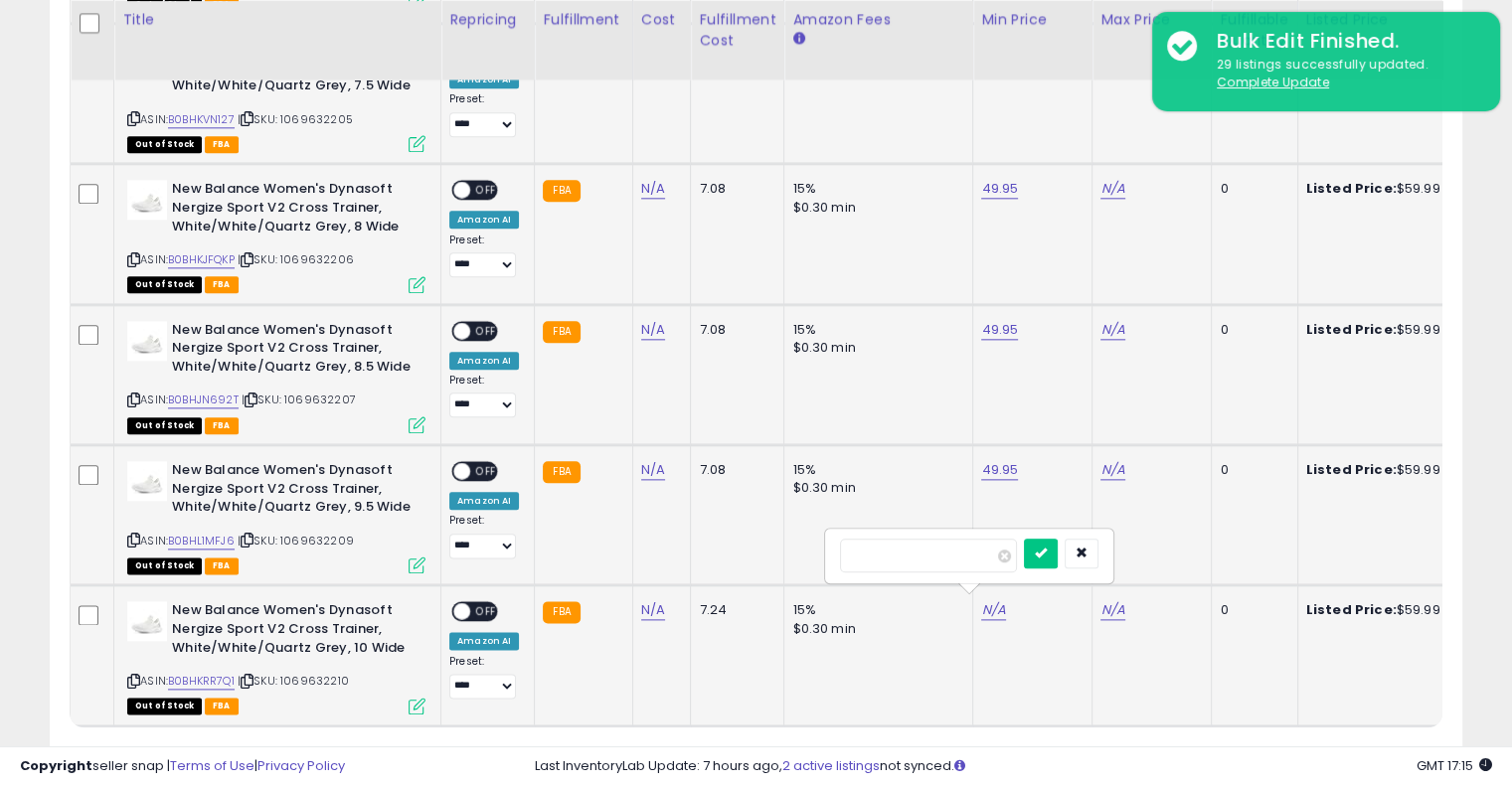 type on "*****" 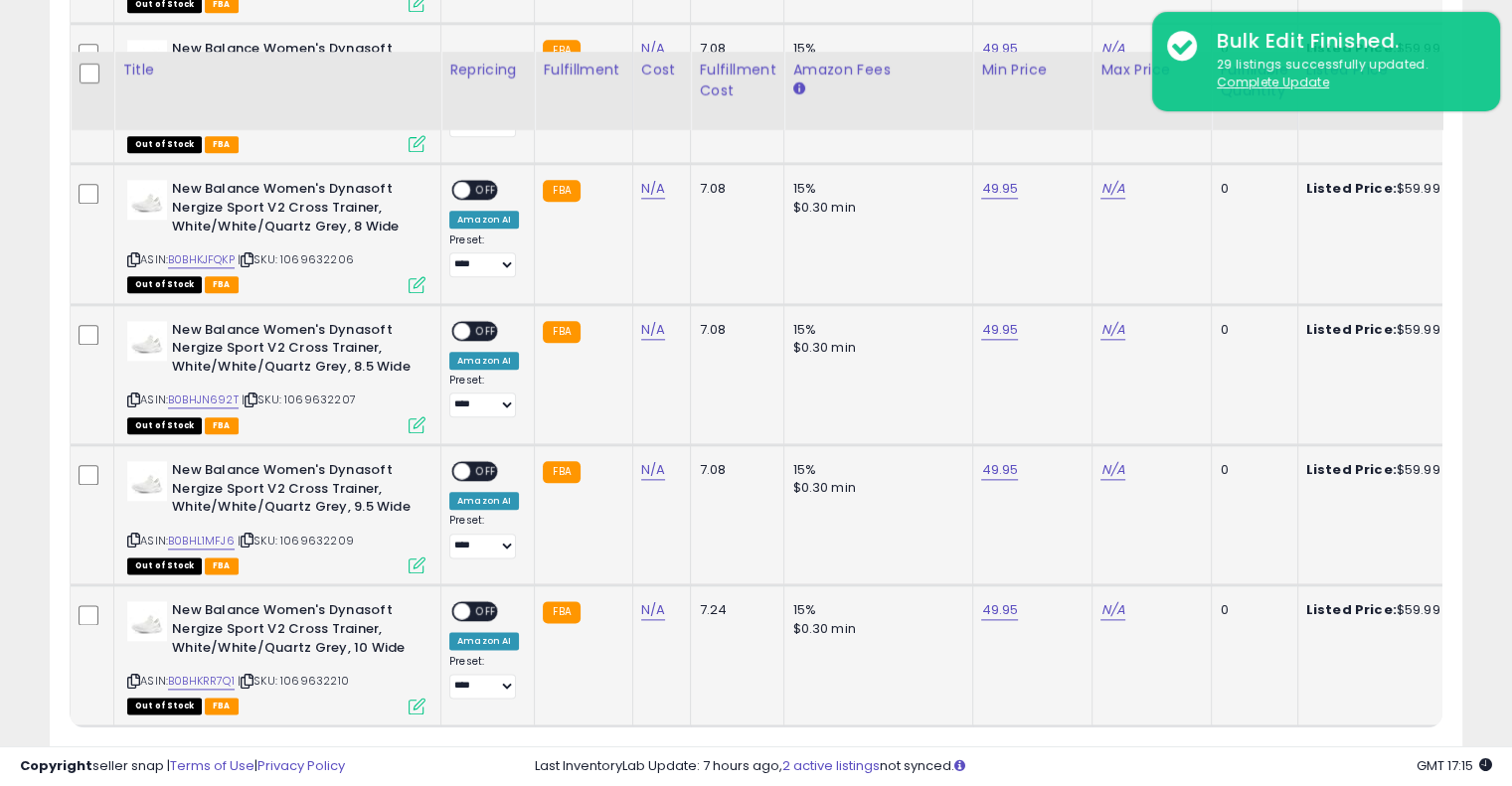 scroll, scrollTop: 2382, scrollLeft: 0, axis: vertical 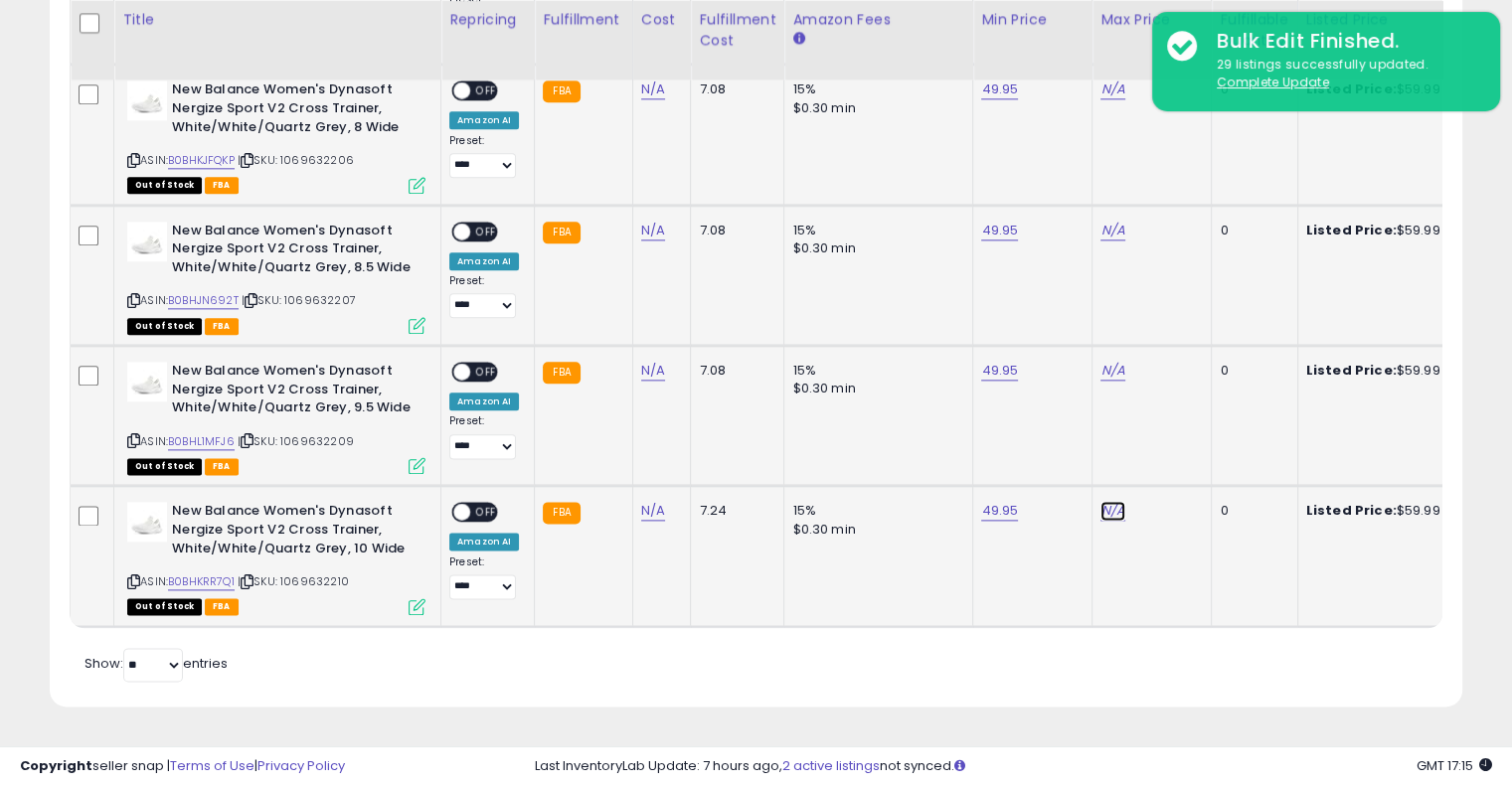 click on "N/A" at bounding box center [1112, -1315] 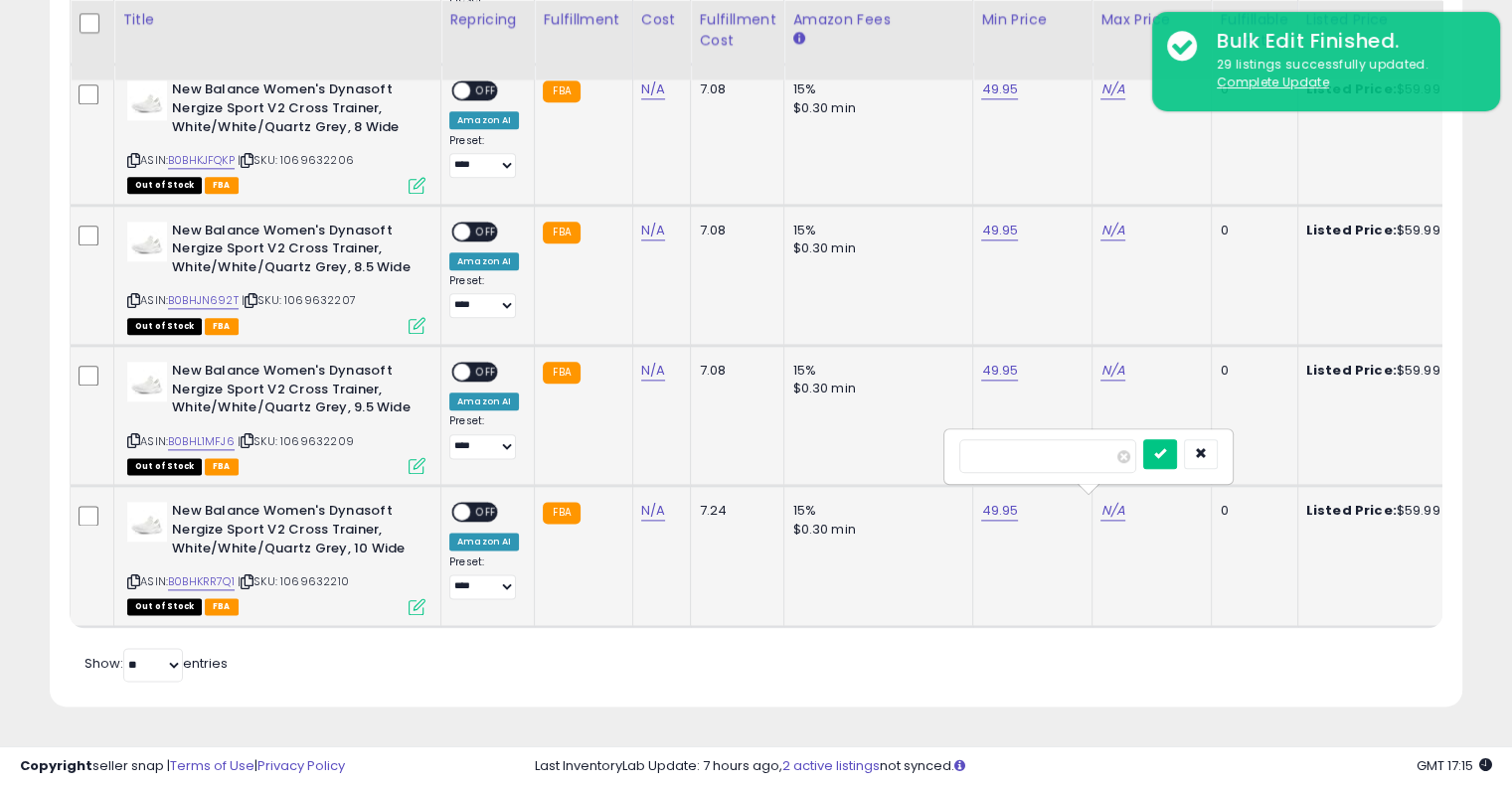 type on "**" 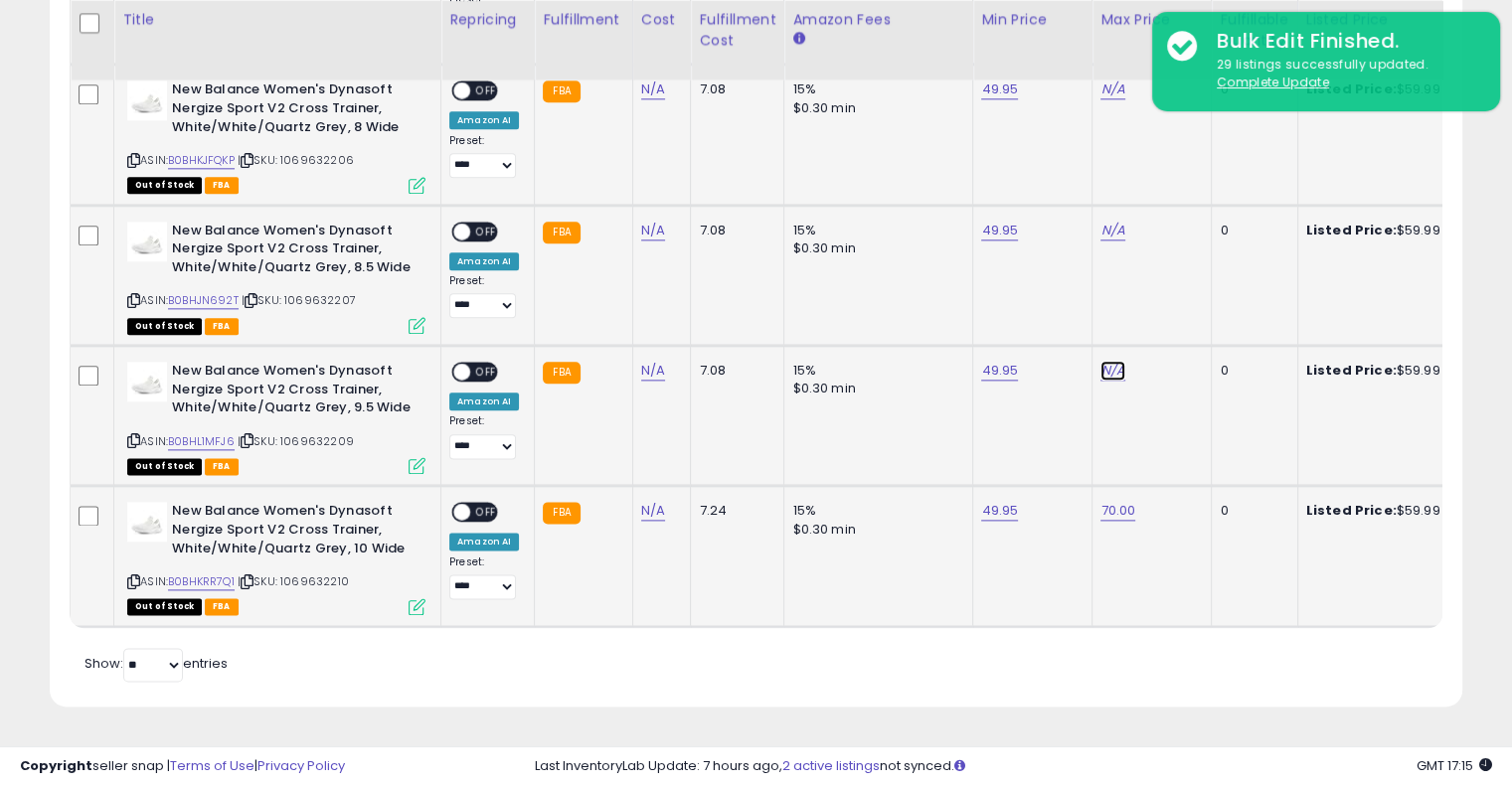 click on "N/A" at bounding box center (1112, -1315) 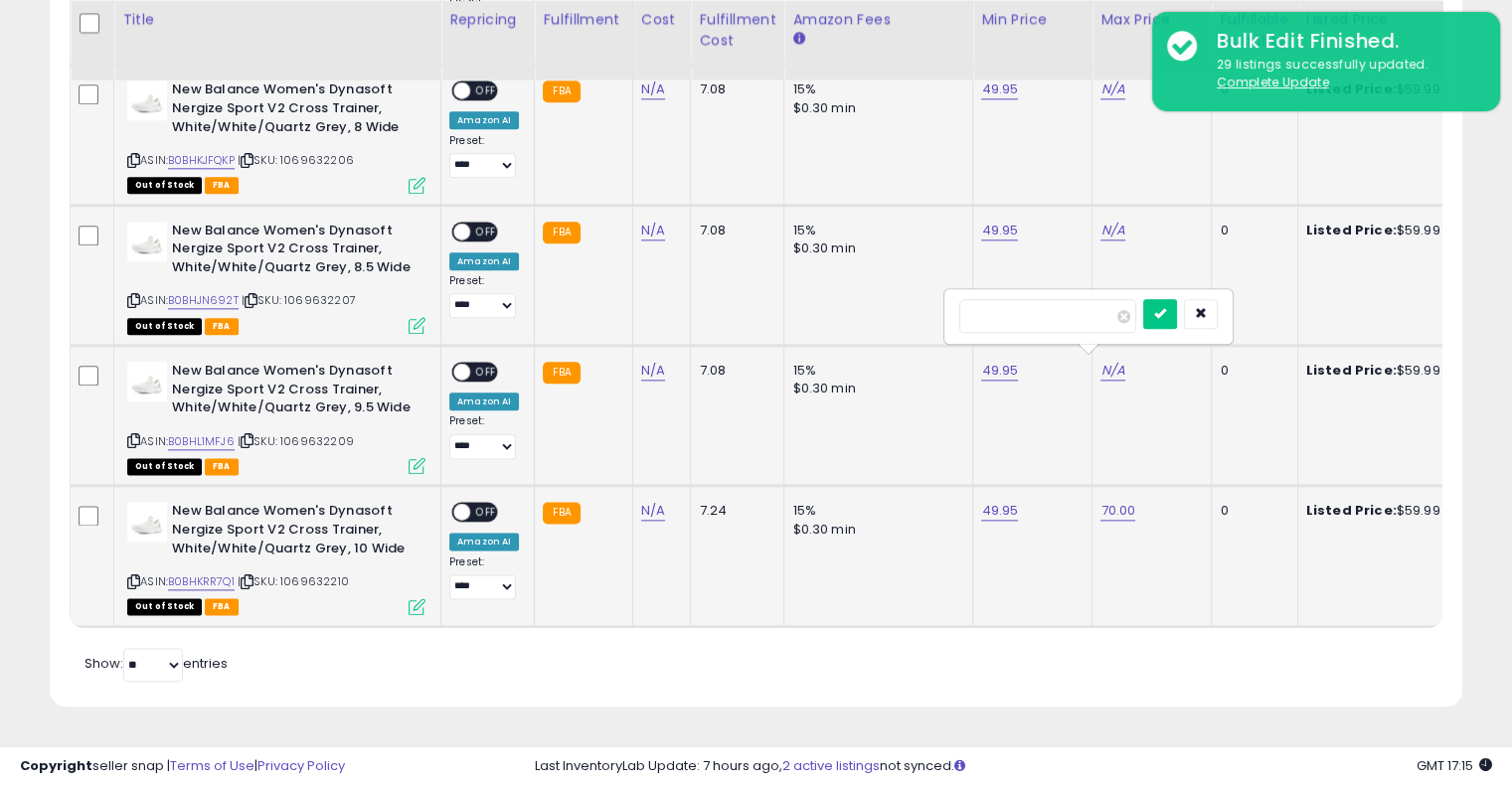 type on "**" 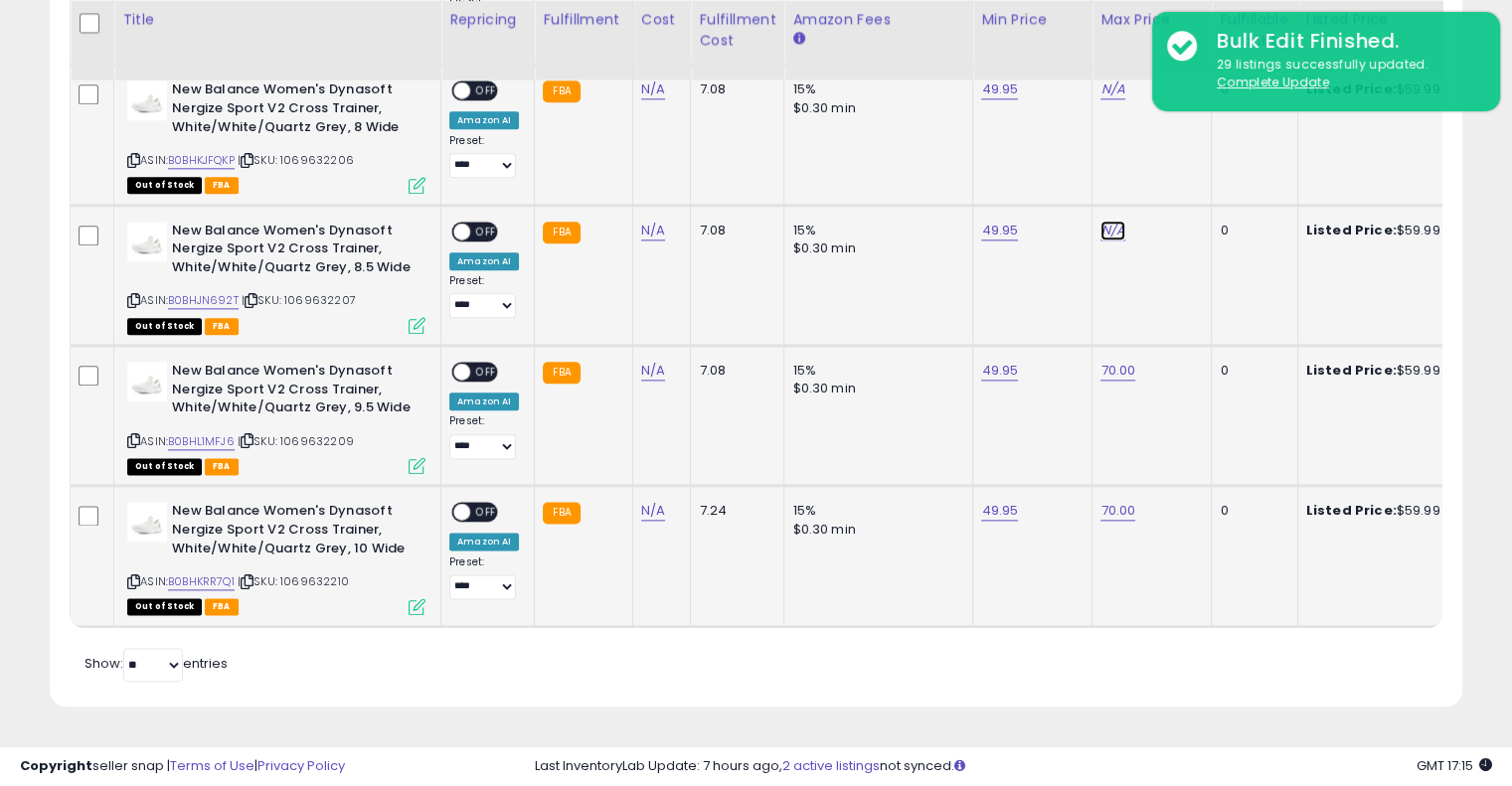 click on "N/A" at bounding box center [1112, -1315] 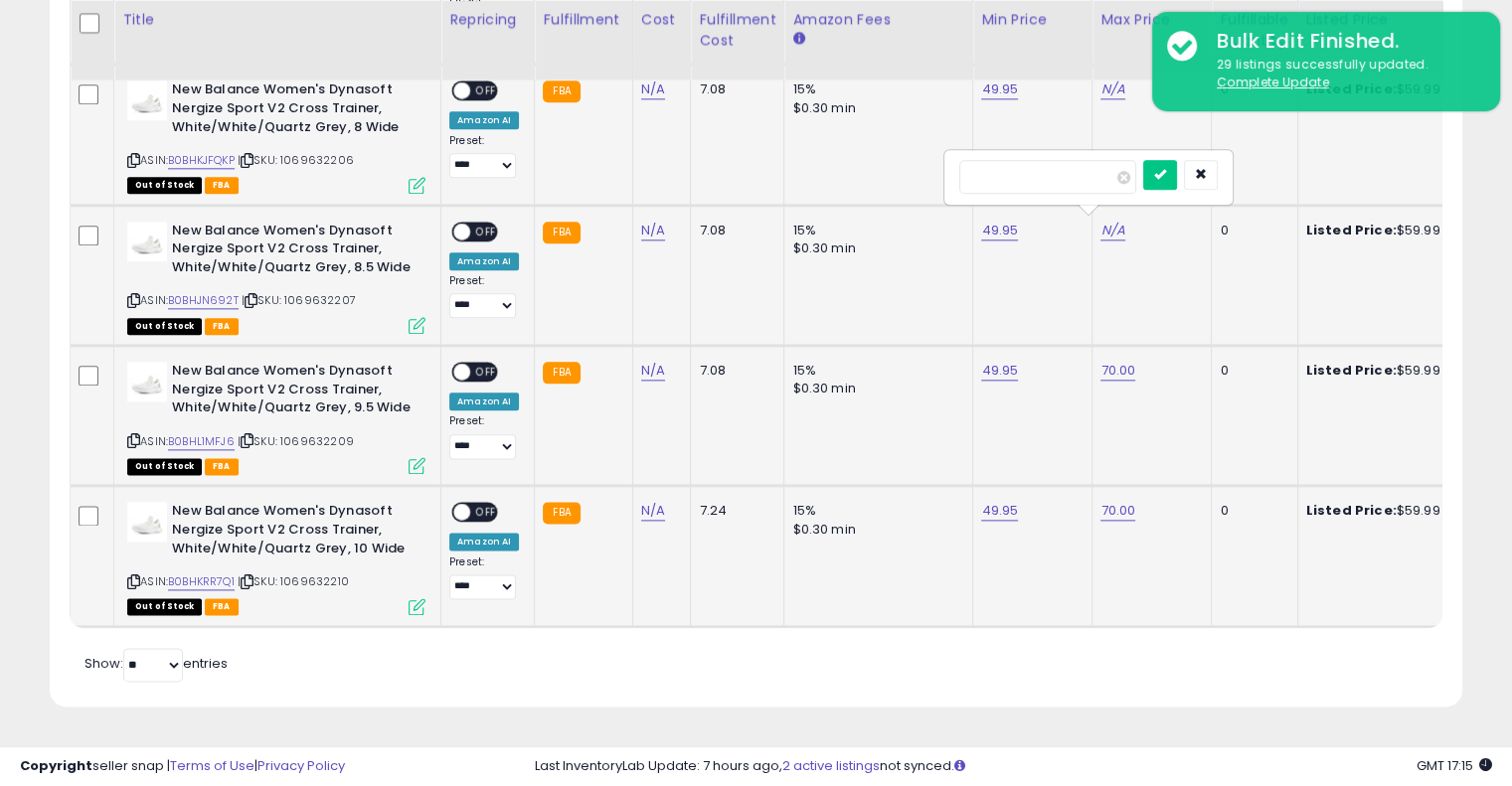 type on "**" 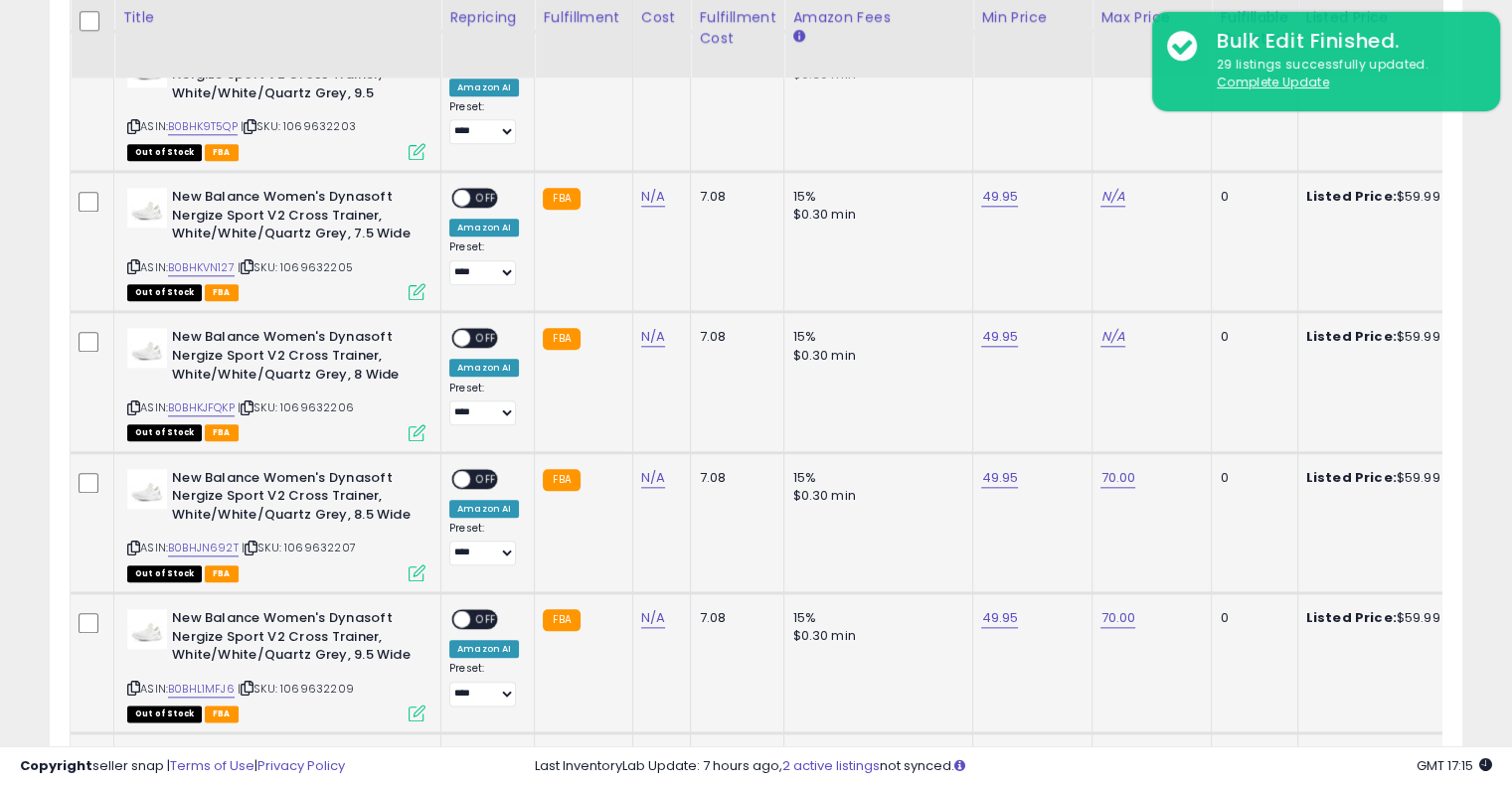 scroll, scrollTop: 2132, scrollLeft: 0, axis: vertical 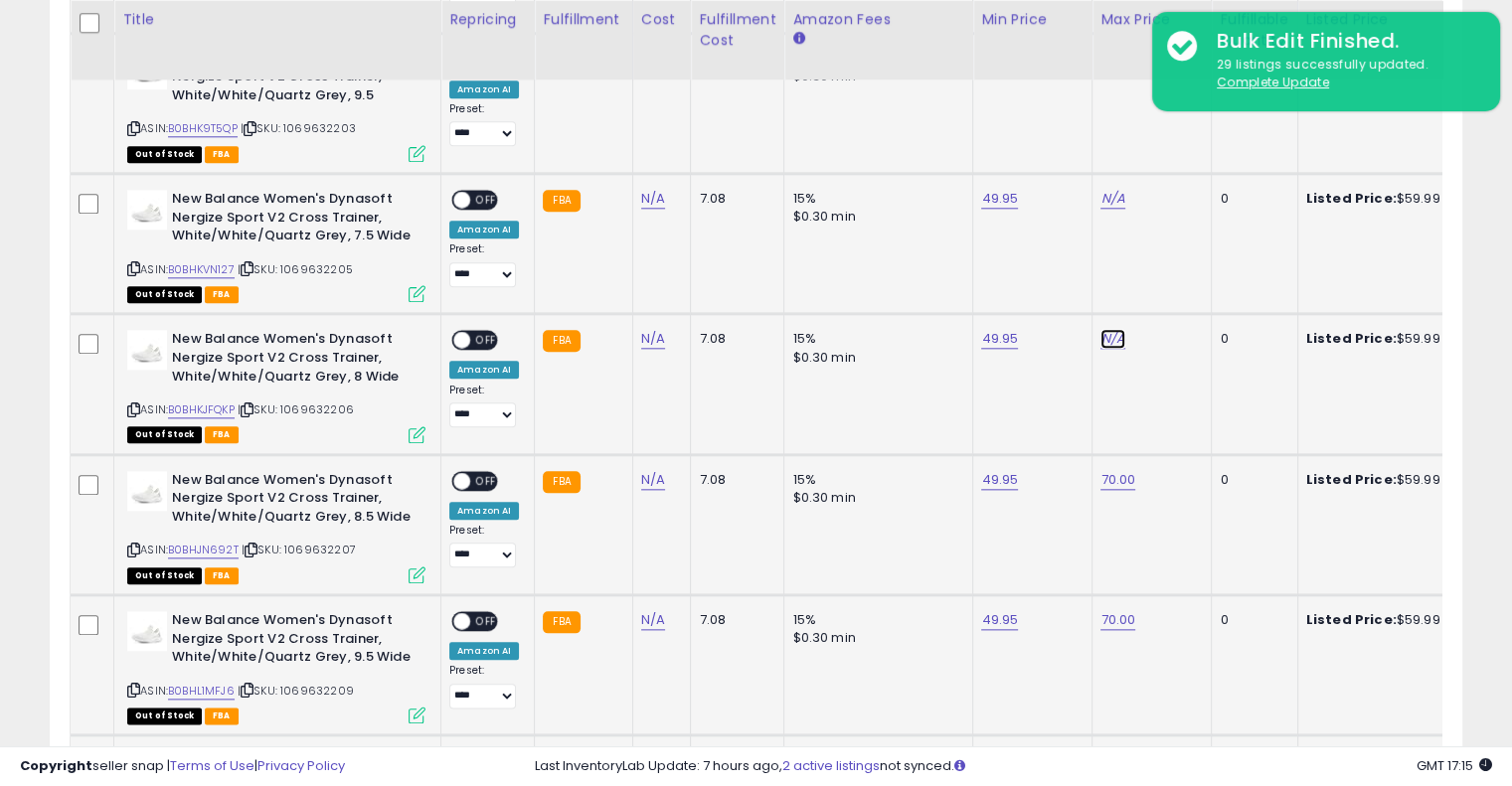 click on "N/A" at bounding box center (1112, -1065) 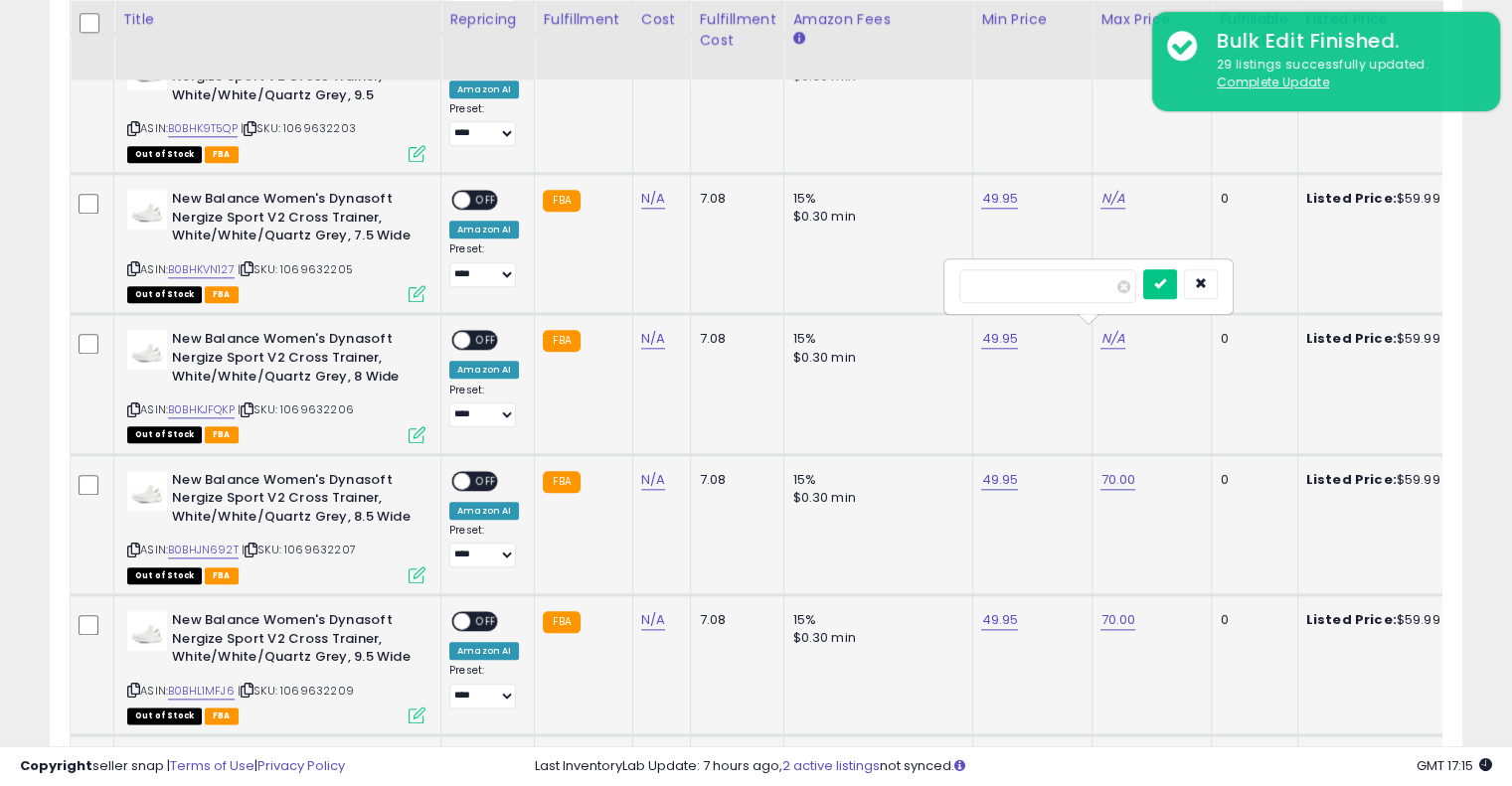 type on "**" 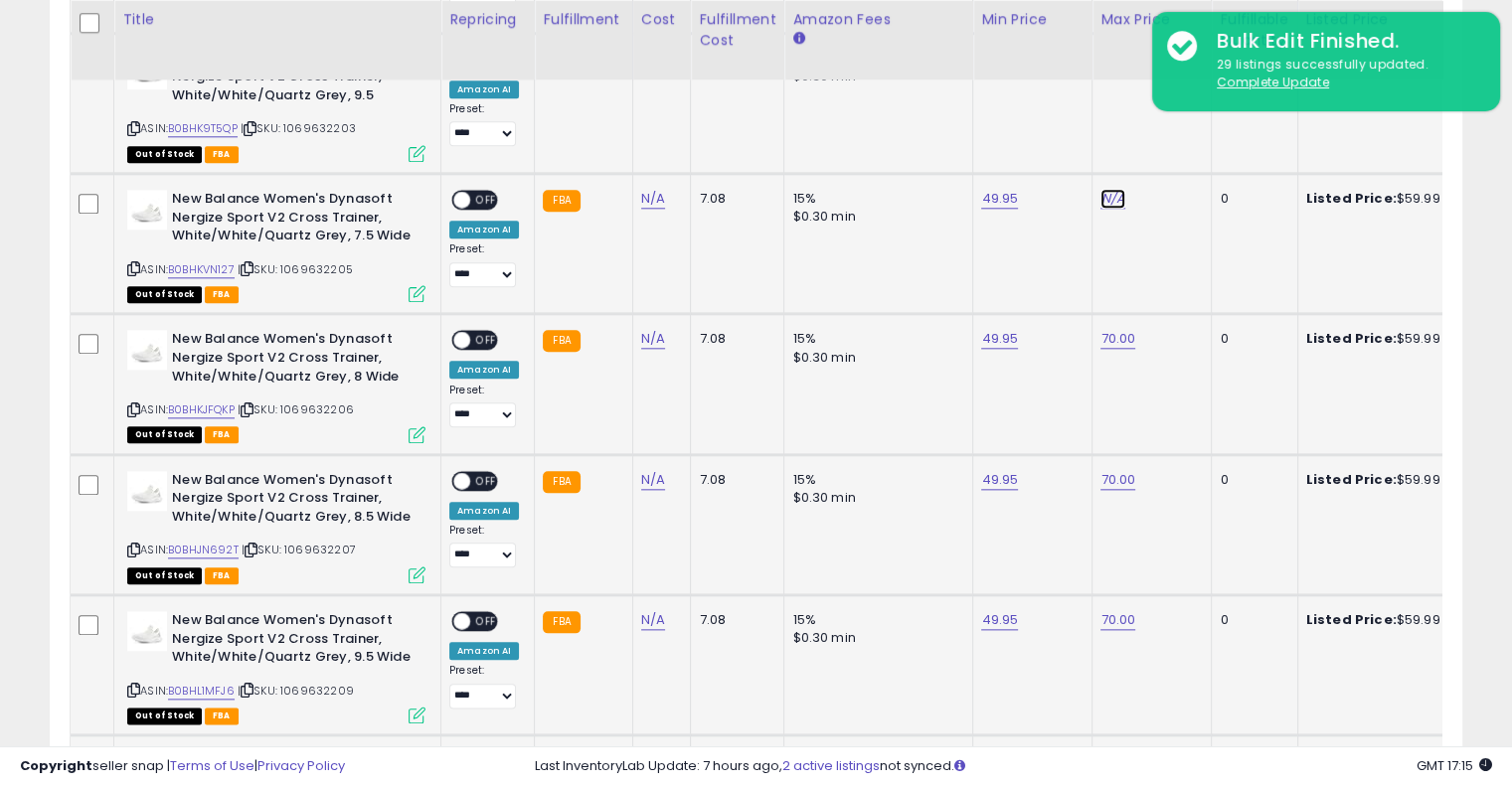click on "N/A" at bounding box center (1112, -1065) 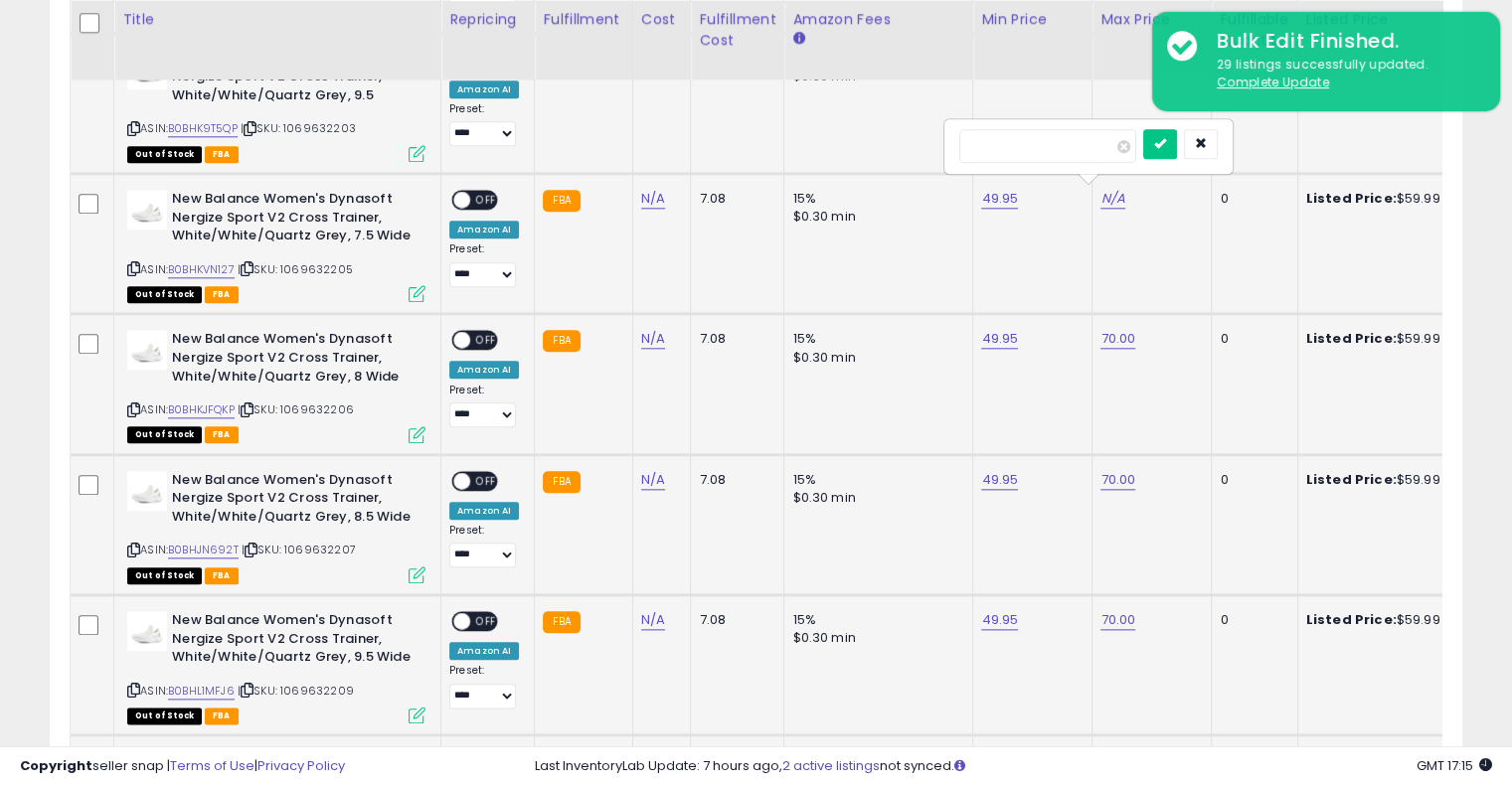 type on "**" 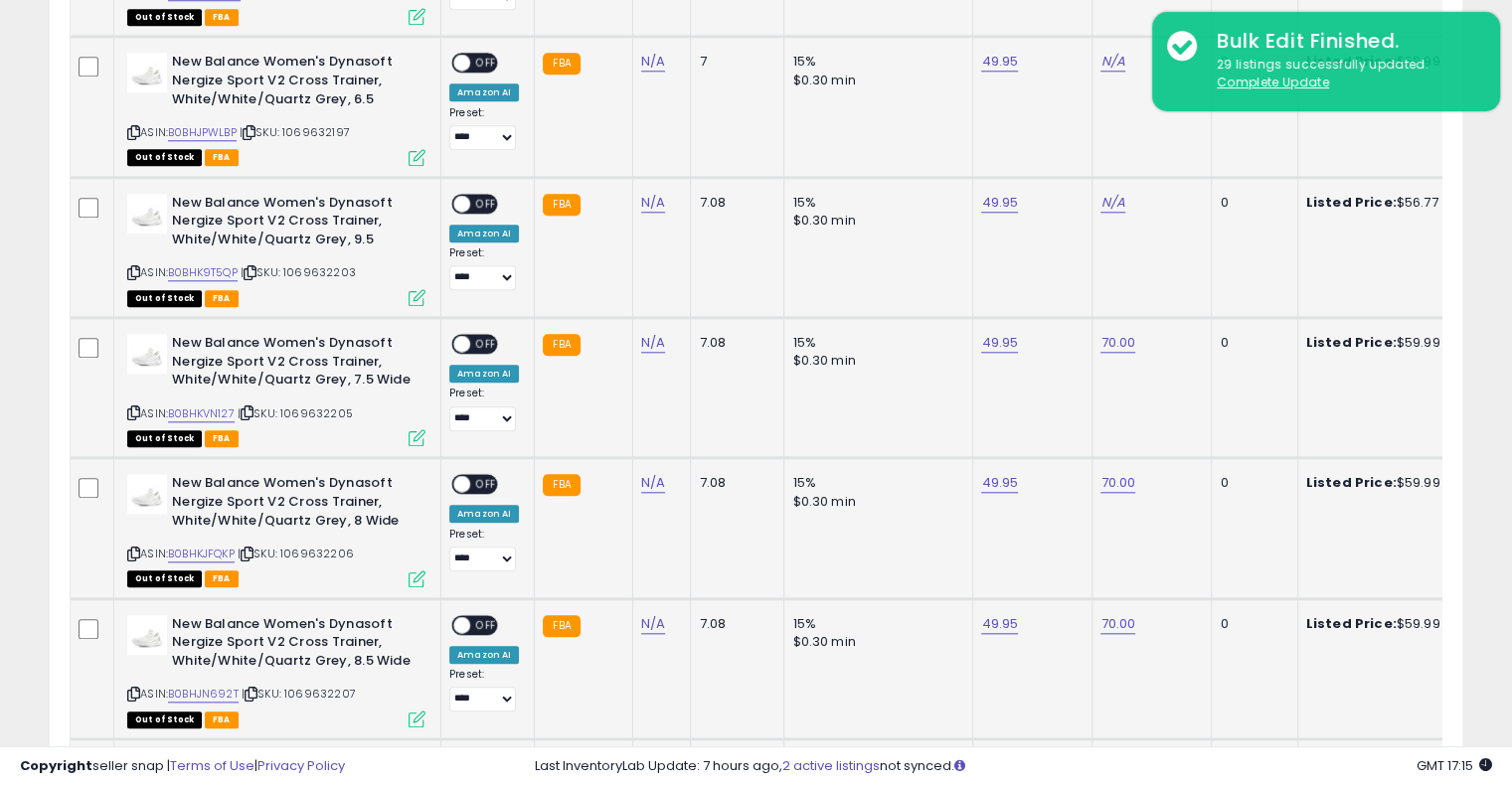 scroll, scrollTop: 1759, scrollLeft: 0, axis: vertical 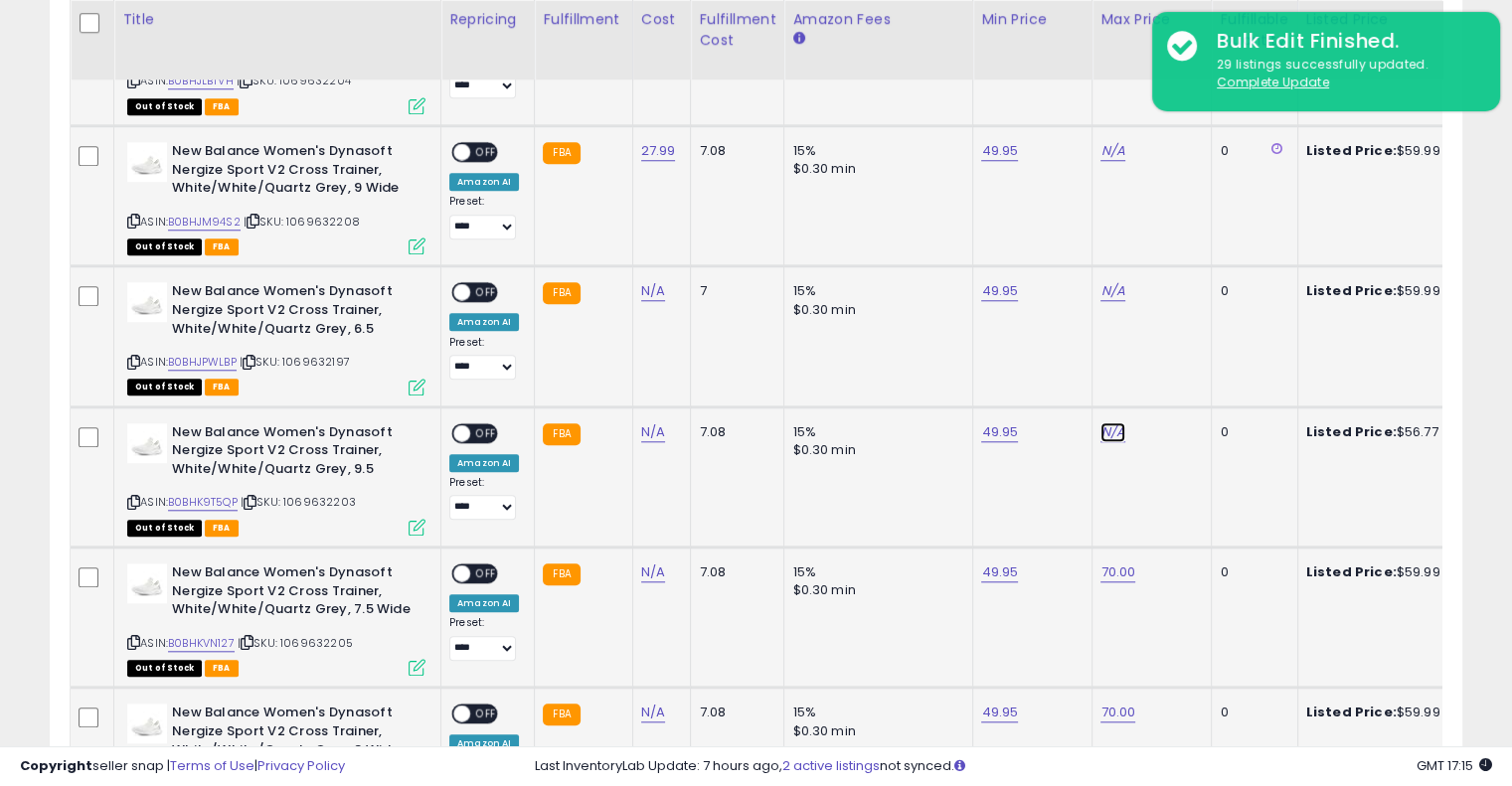 click on "N/A" at bounding box center (1112, -692) 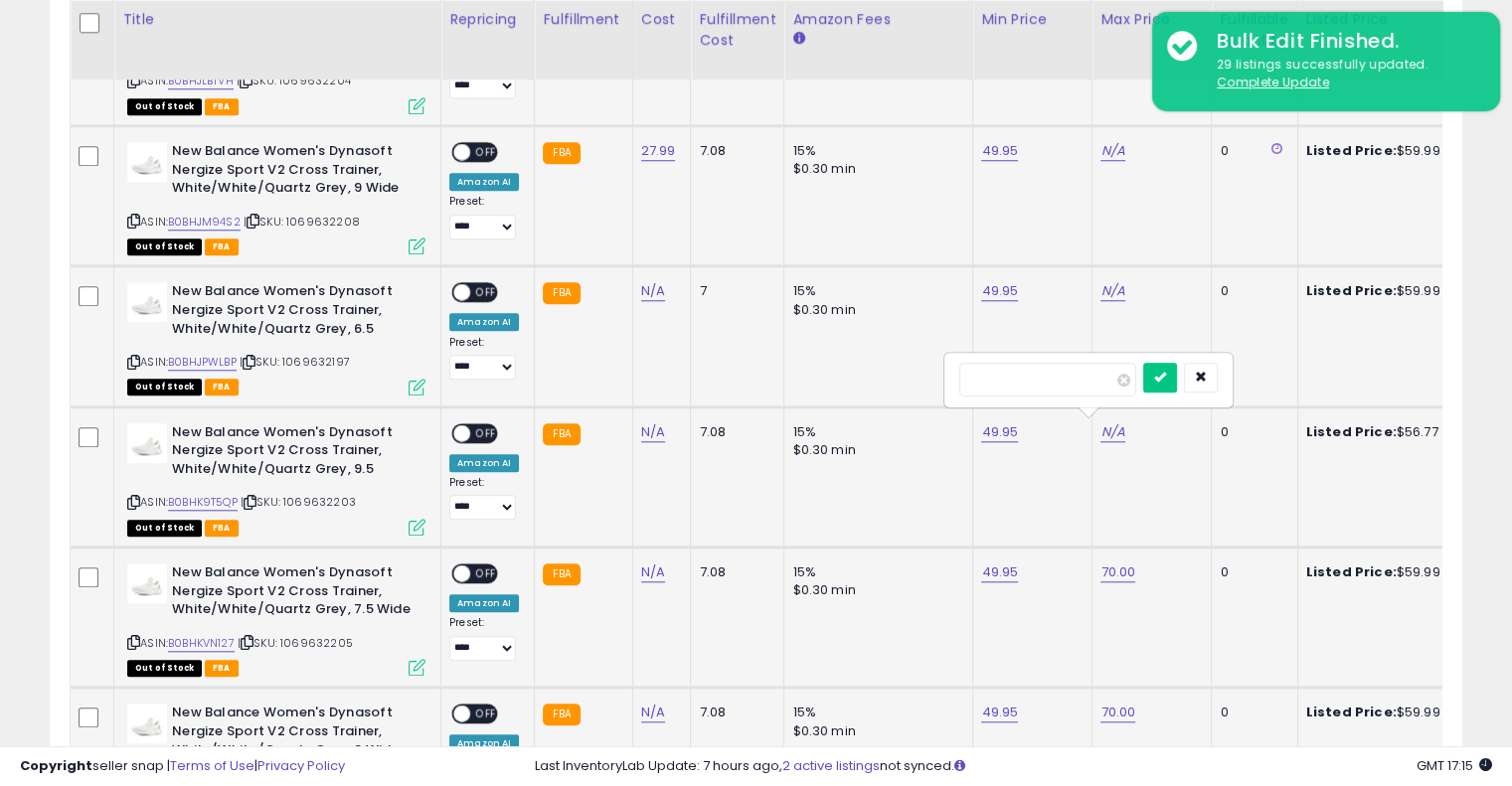 type on "**" 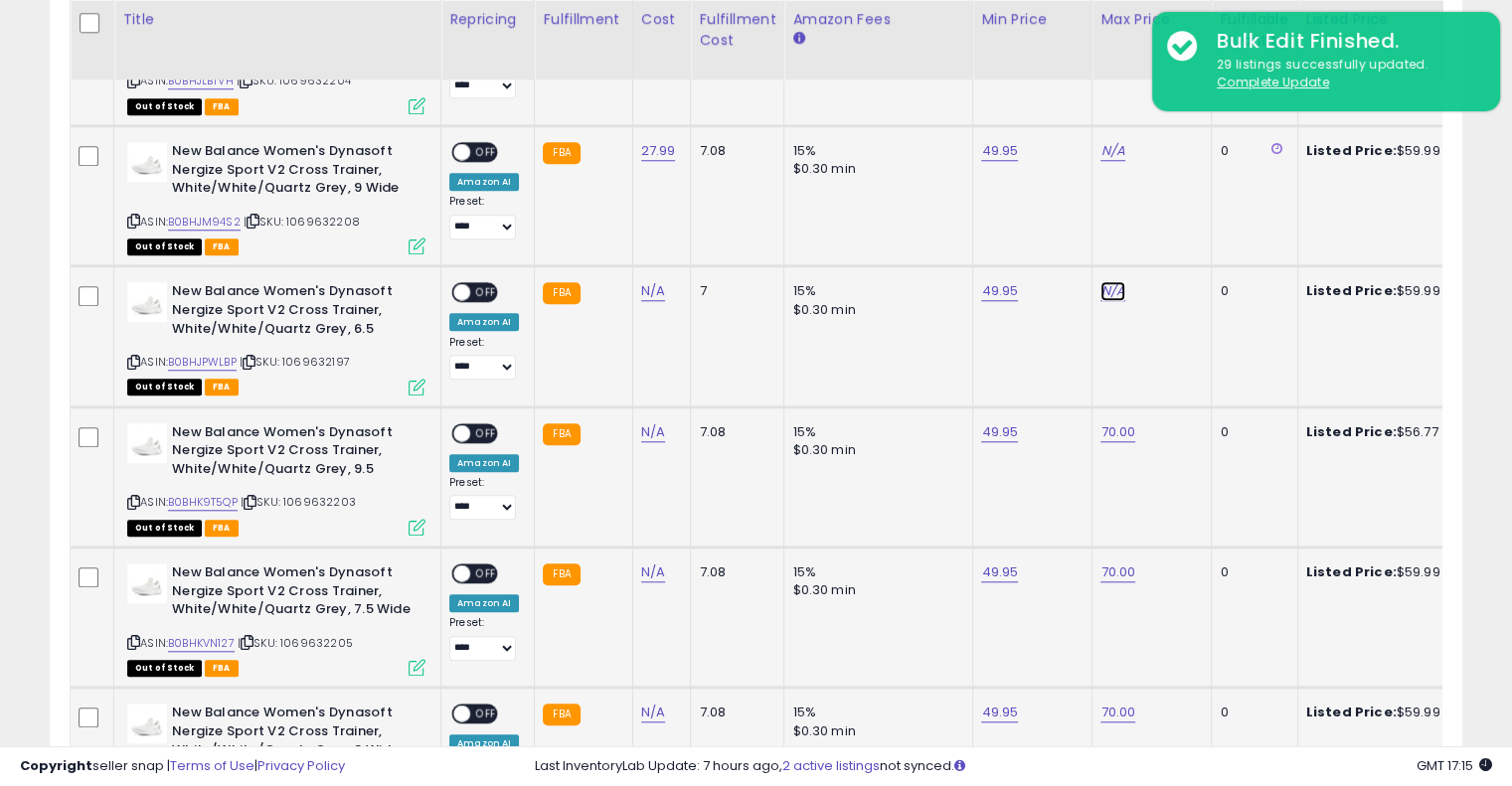 click on "N/A" at bounding box center [1112, -692] 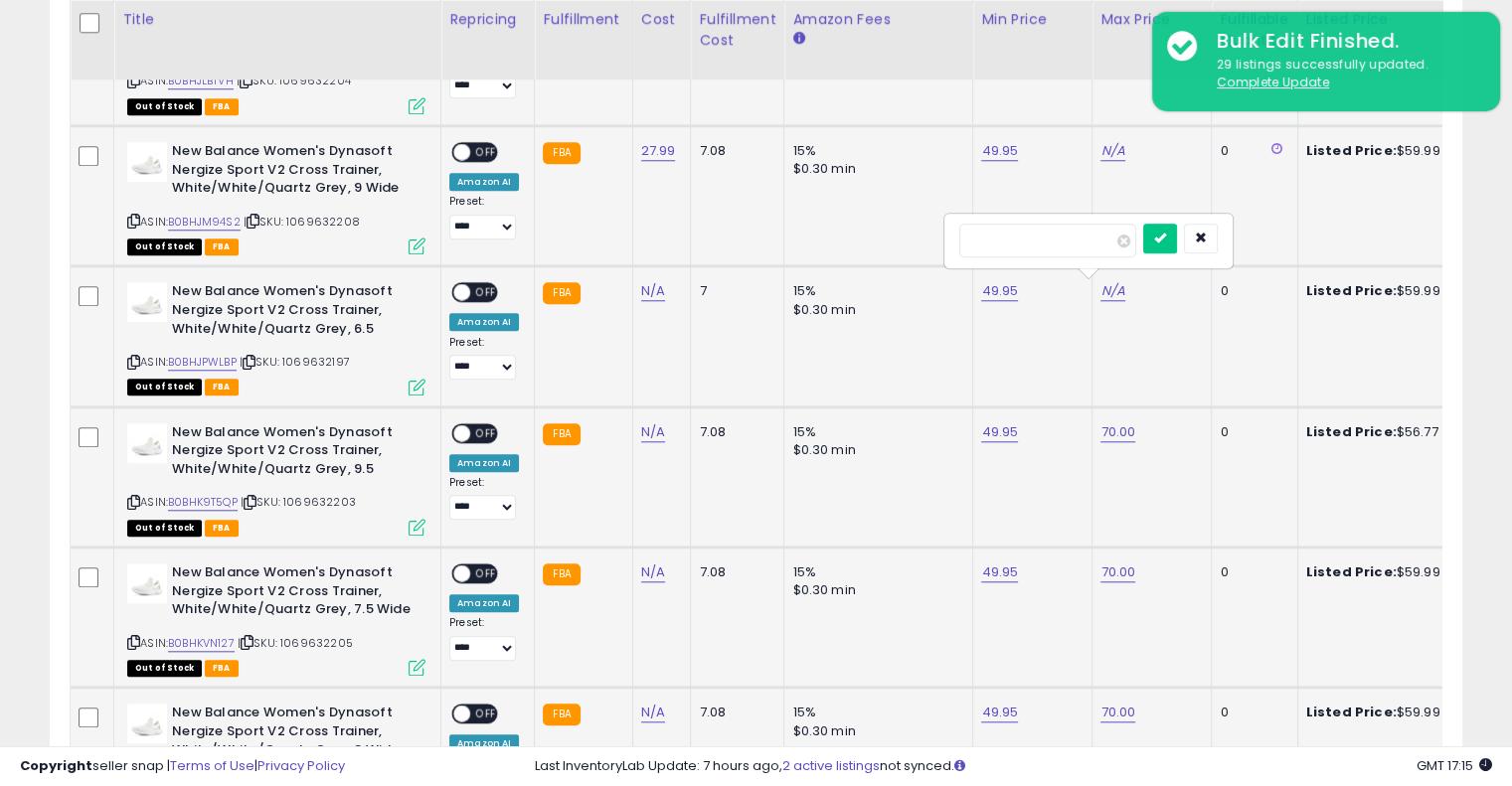 type on "**" 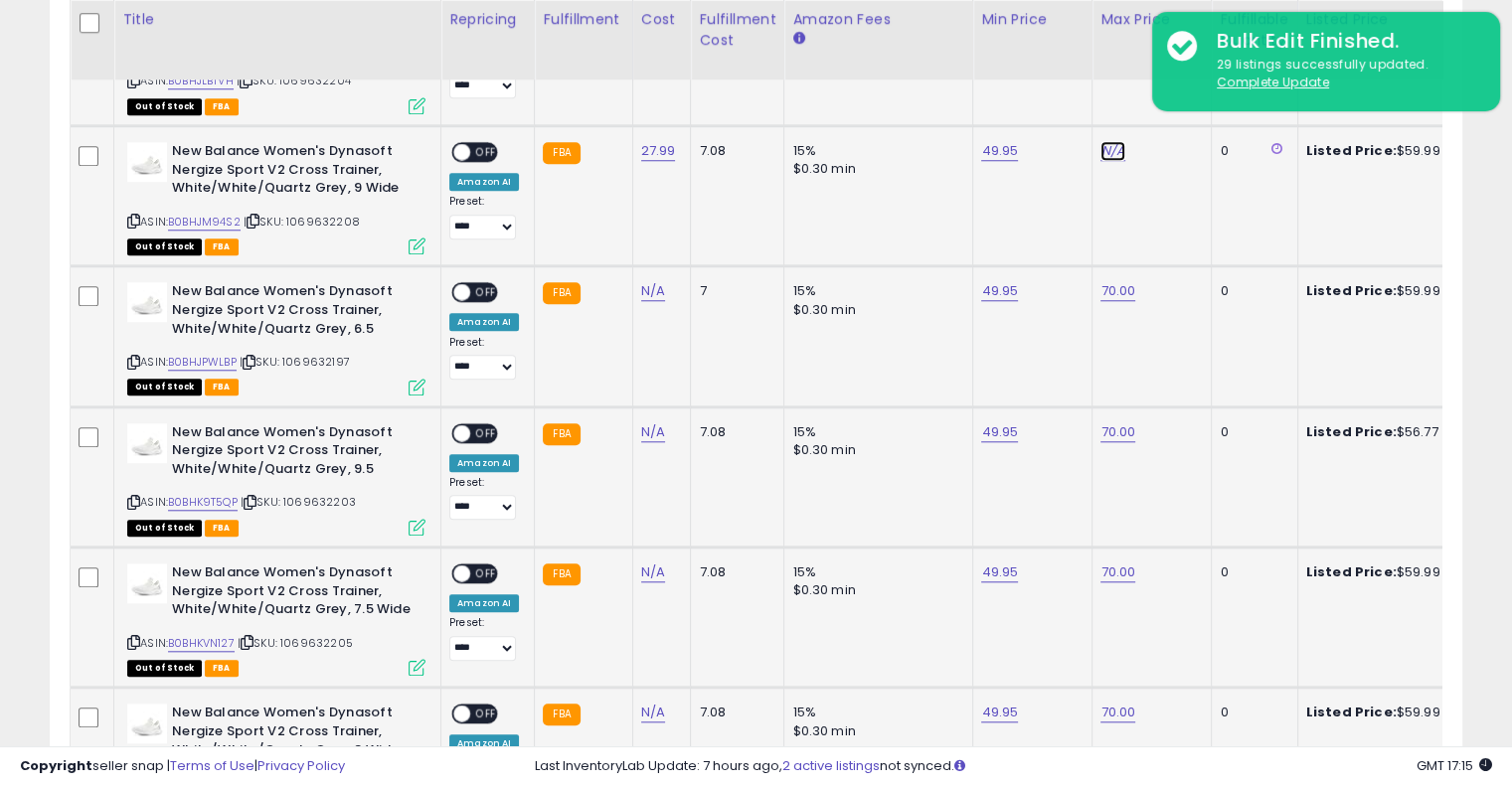 click on "N/A" at bounding box center [1112, -692] 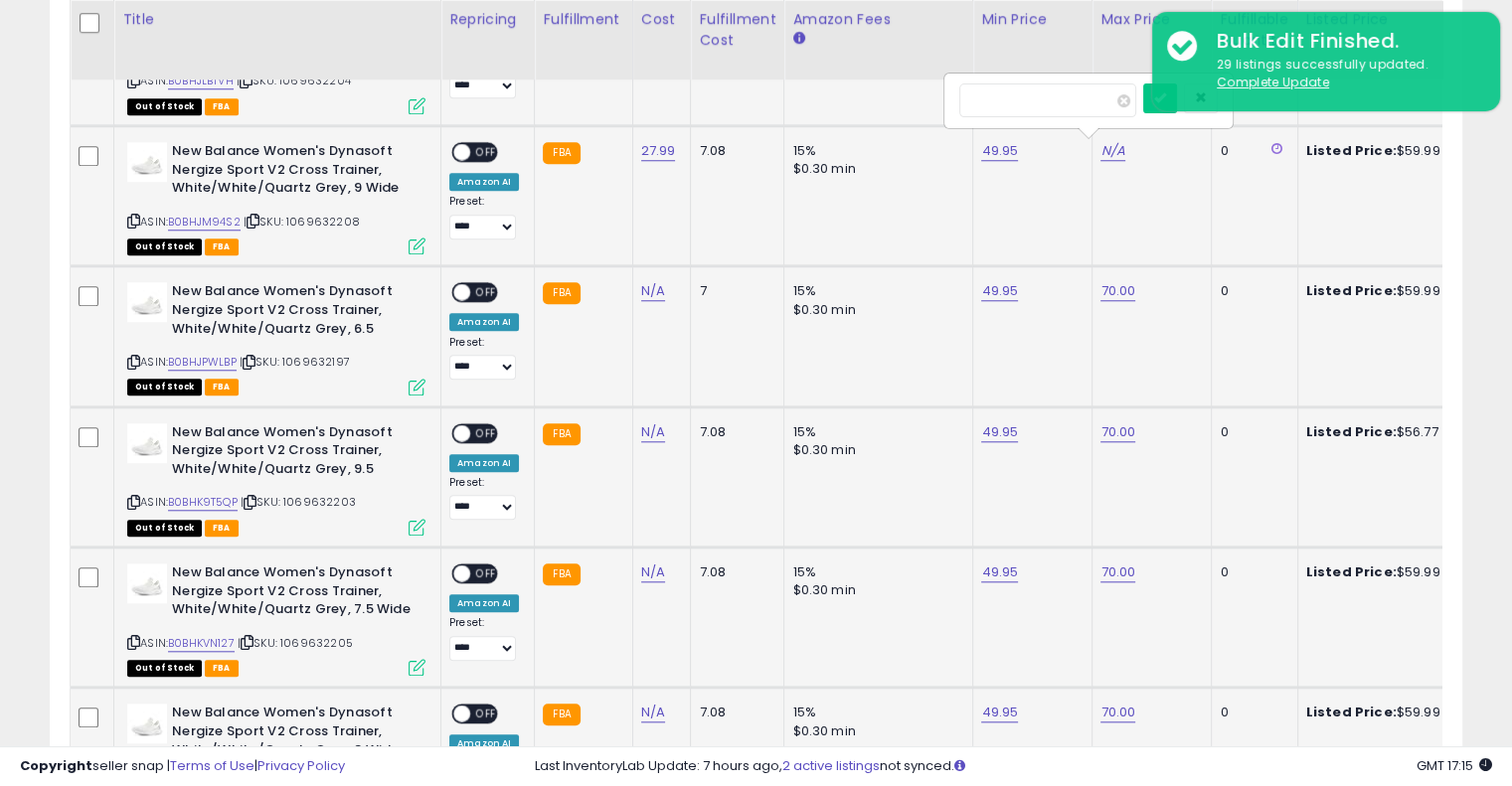 type on "**" 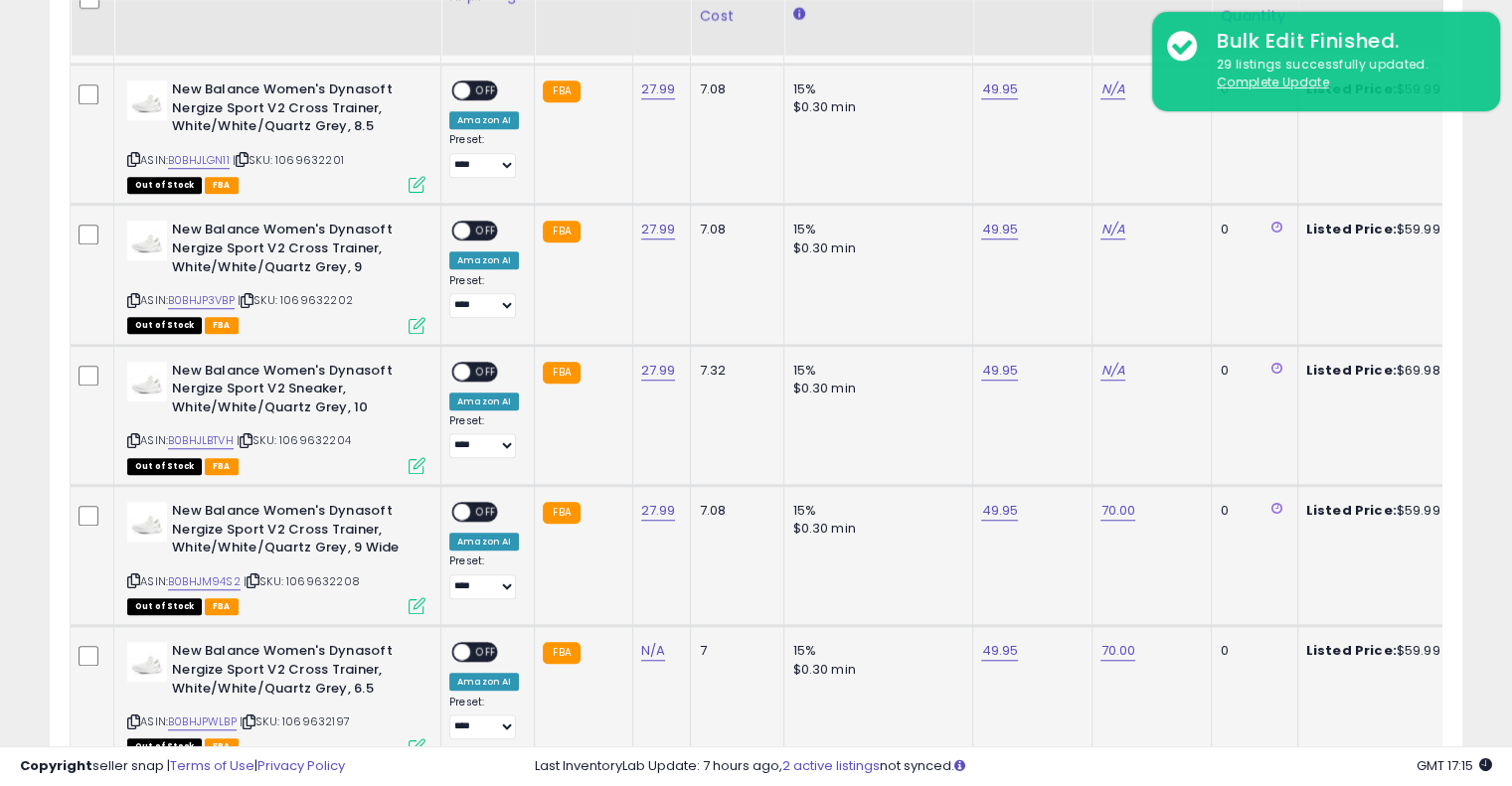 scroll, scrollTop: 1363, scrollLeft: 0, axis: vertical 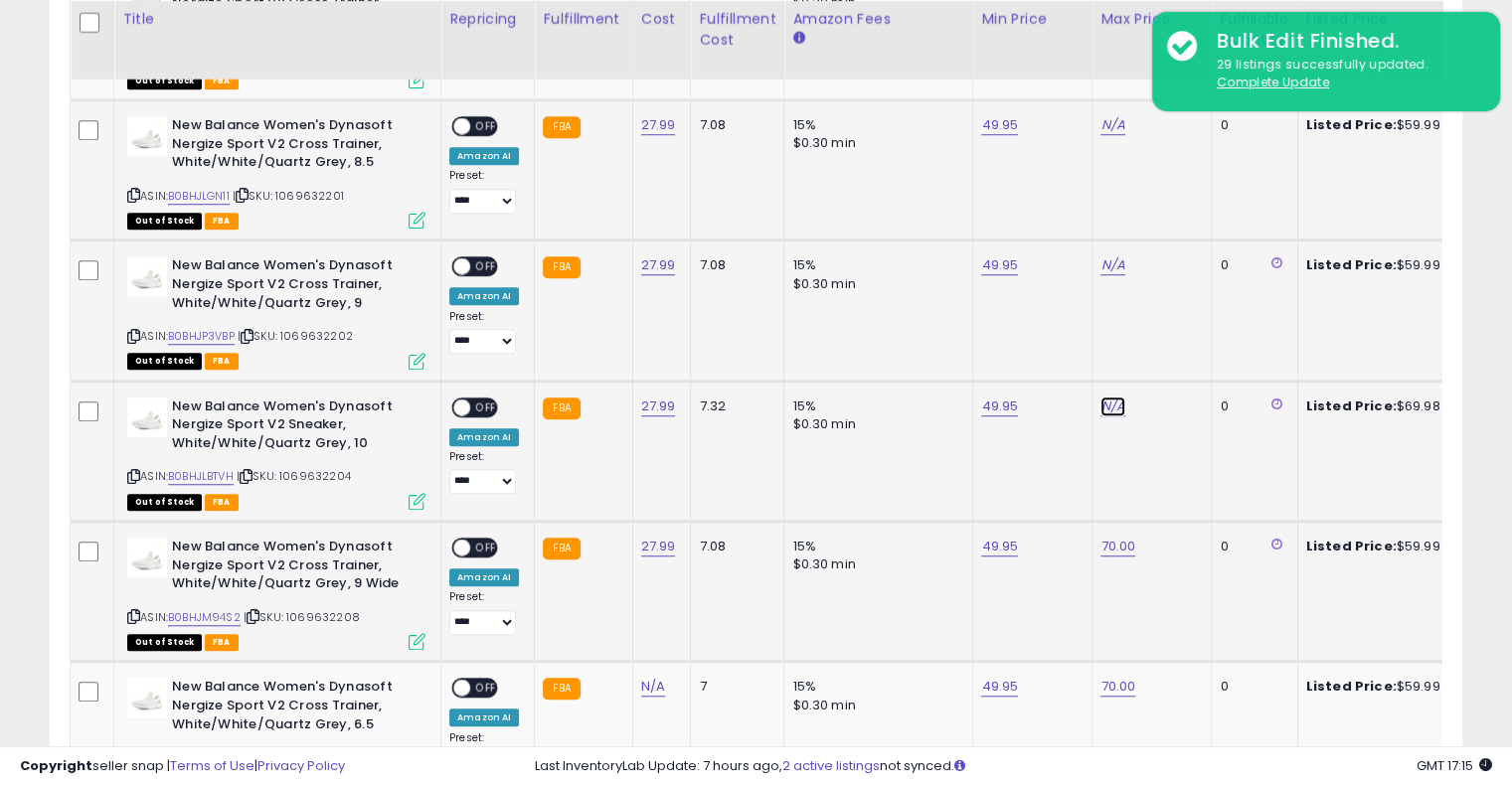 click on "N/A" at bounding box center [1112, -296] 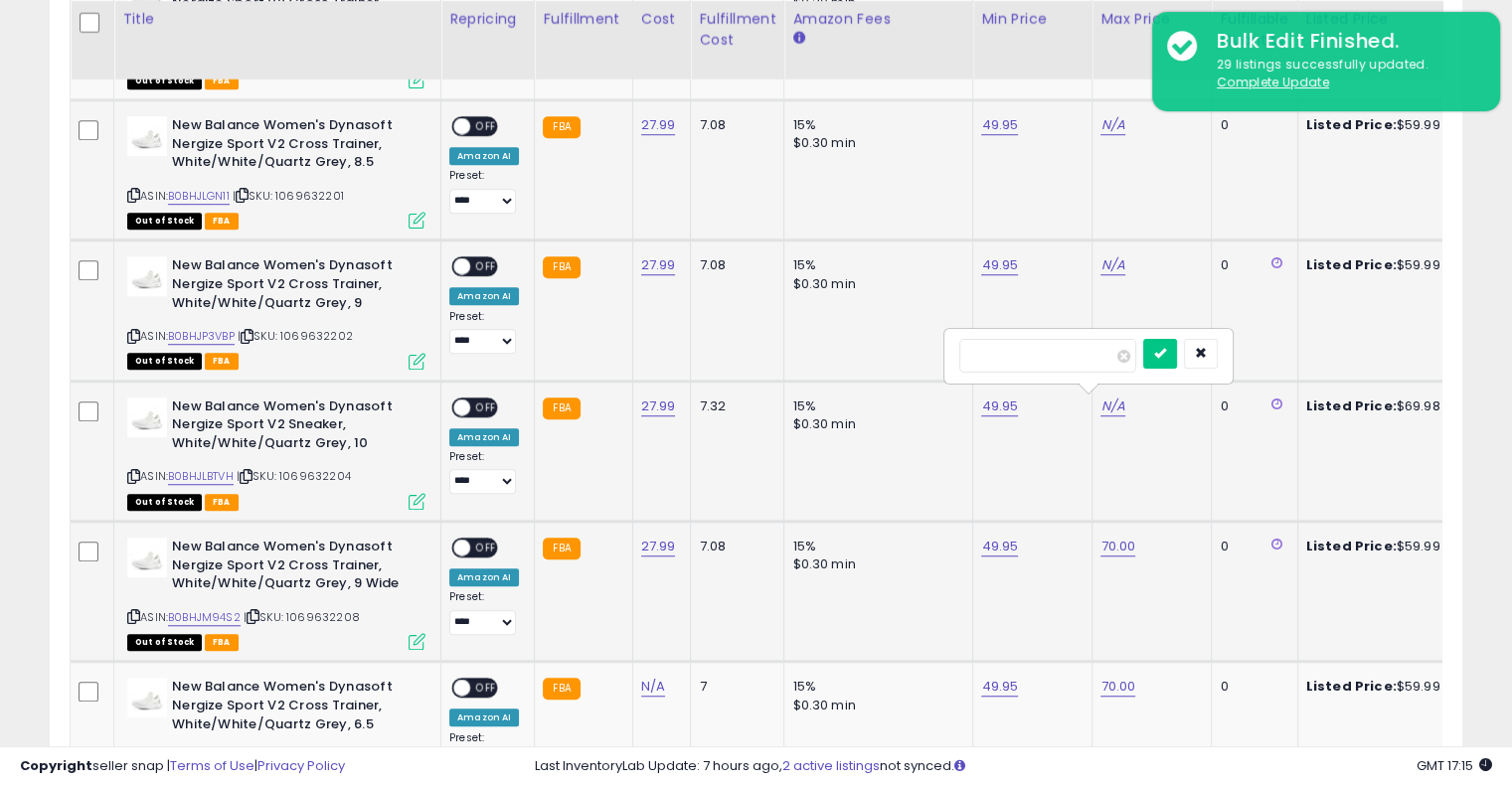 type on "**" 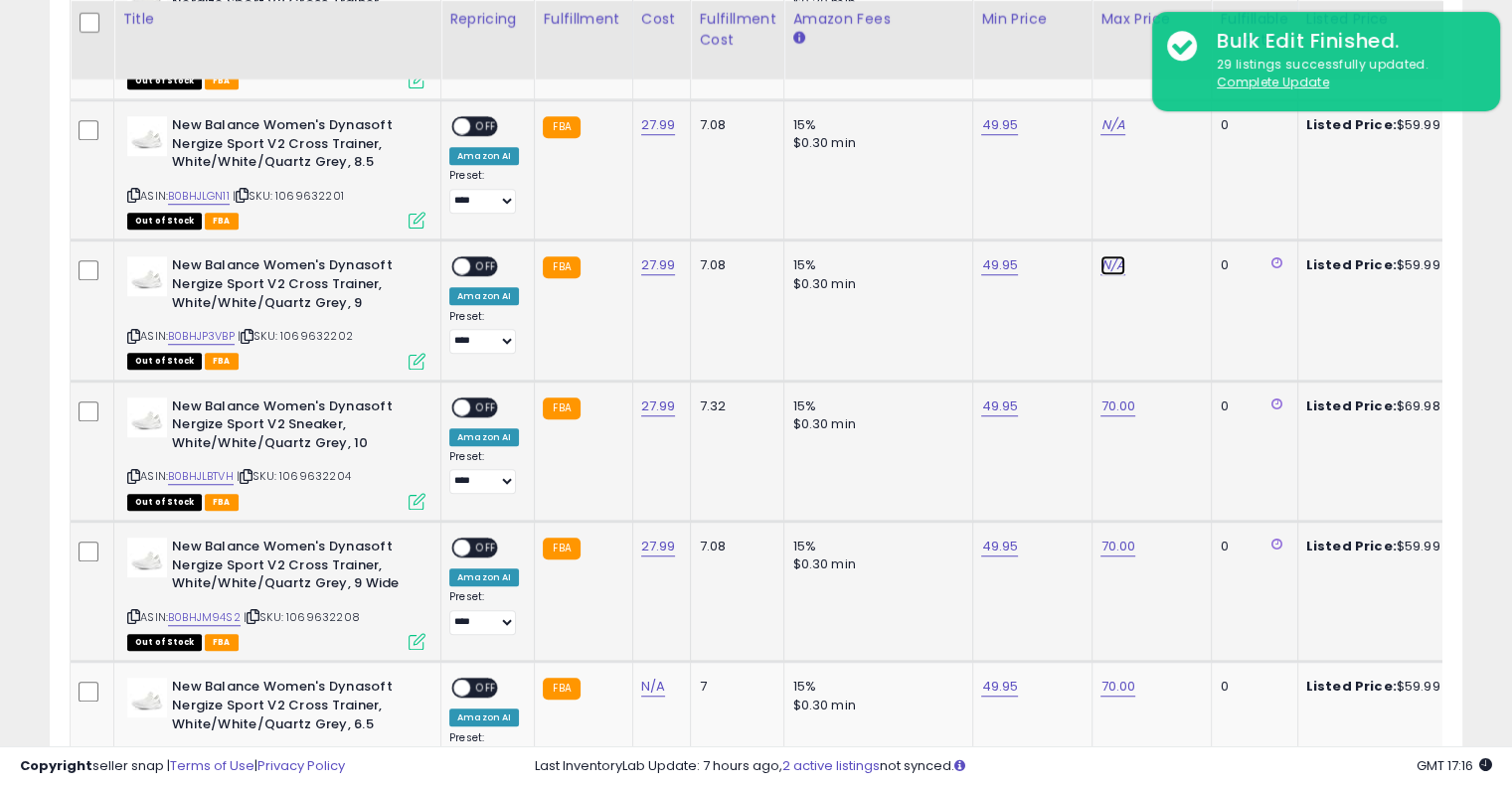 click on "N/A" at bounding box center [1112, -296] 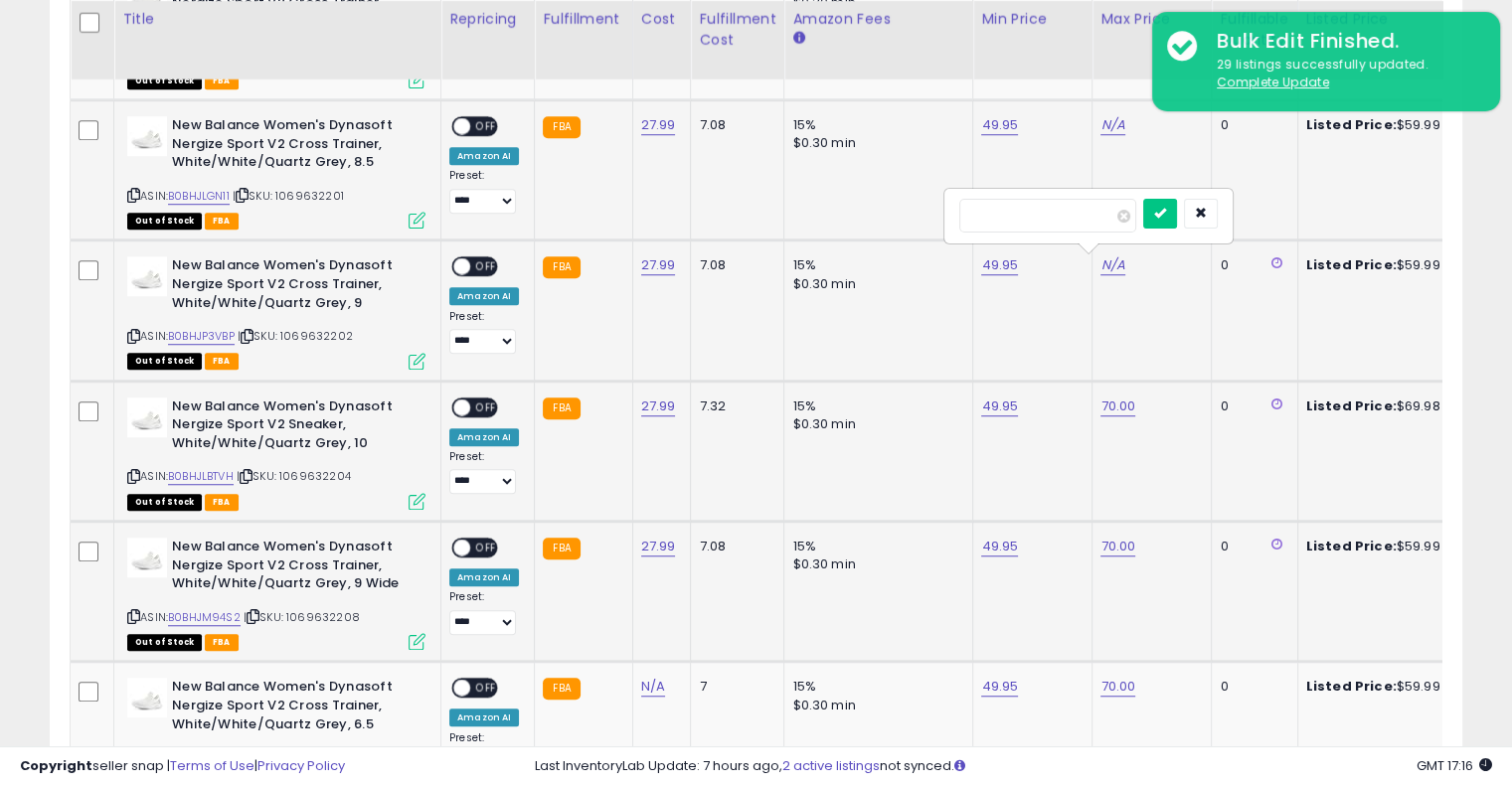 type on "**" 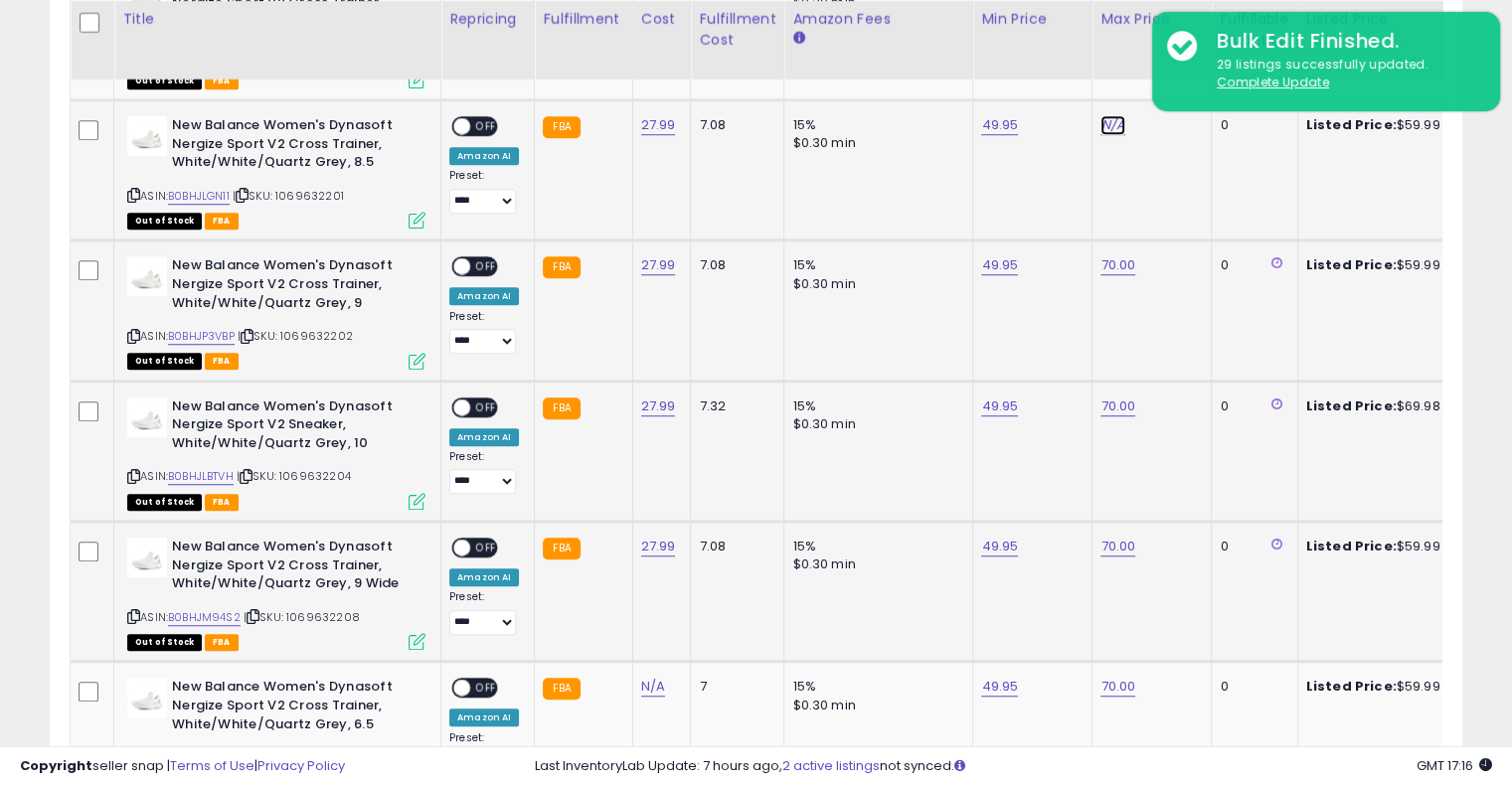 click on "N/A" at bounding box center [1112, -296] 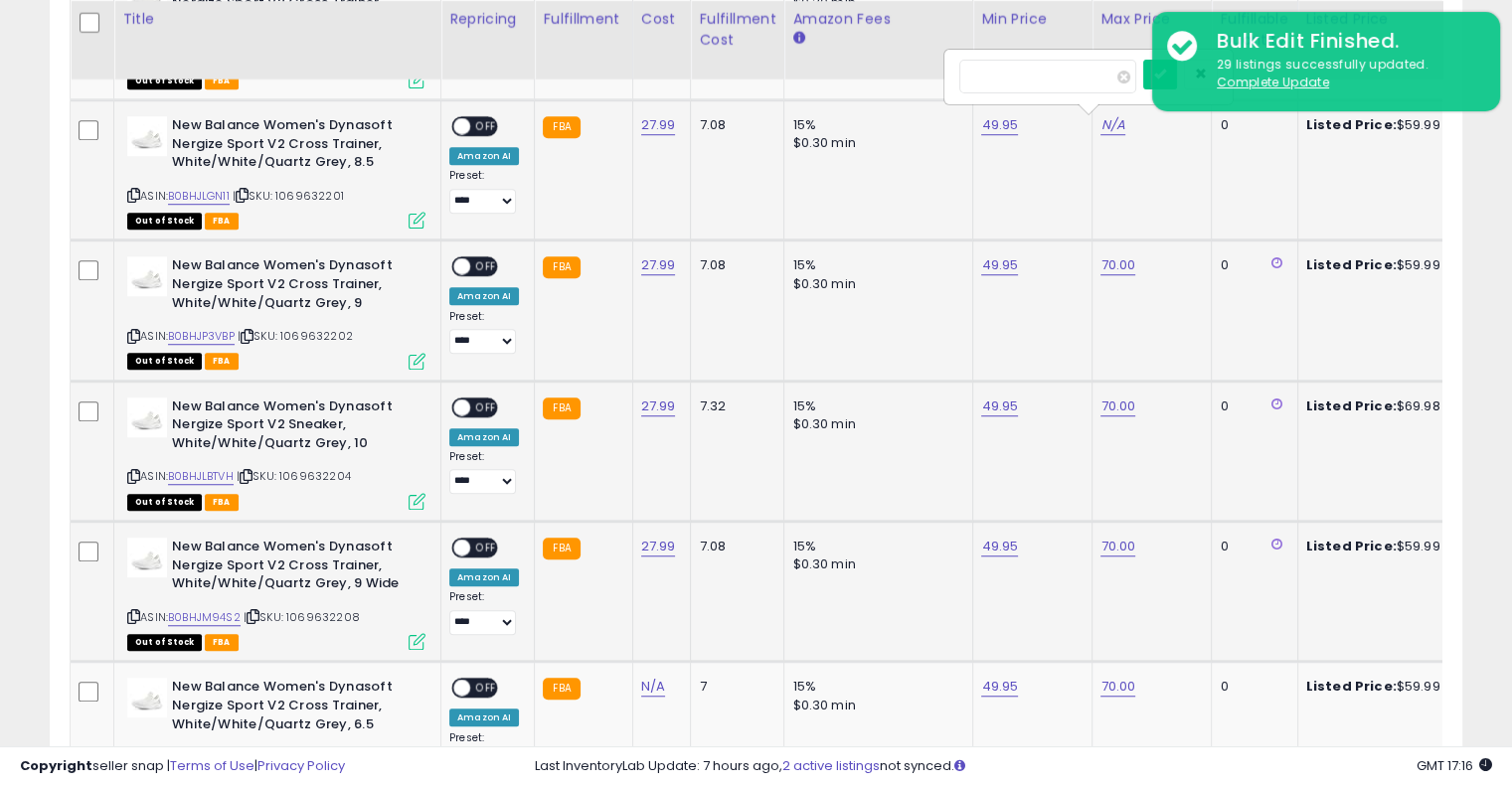 type on "**" 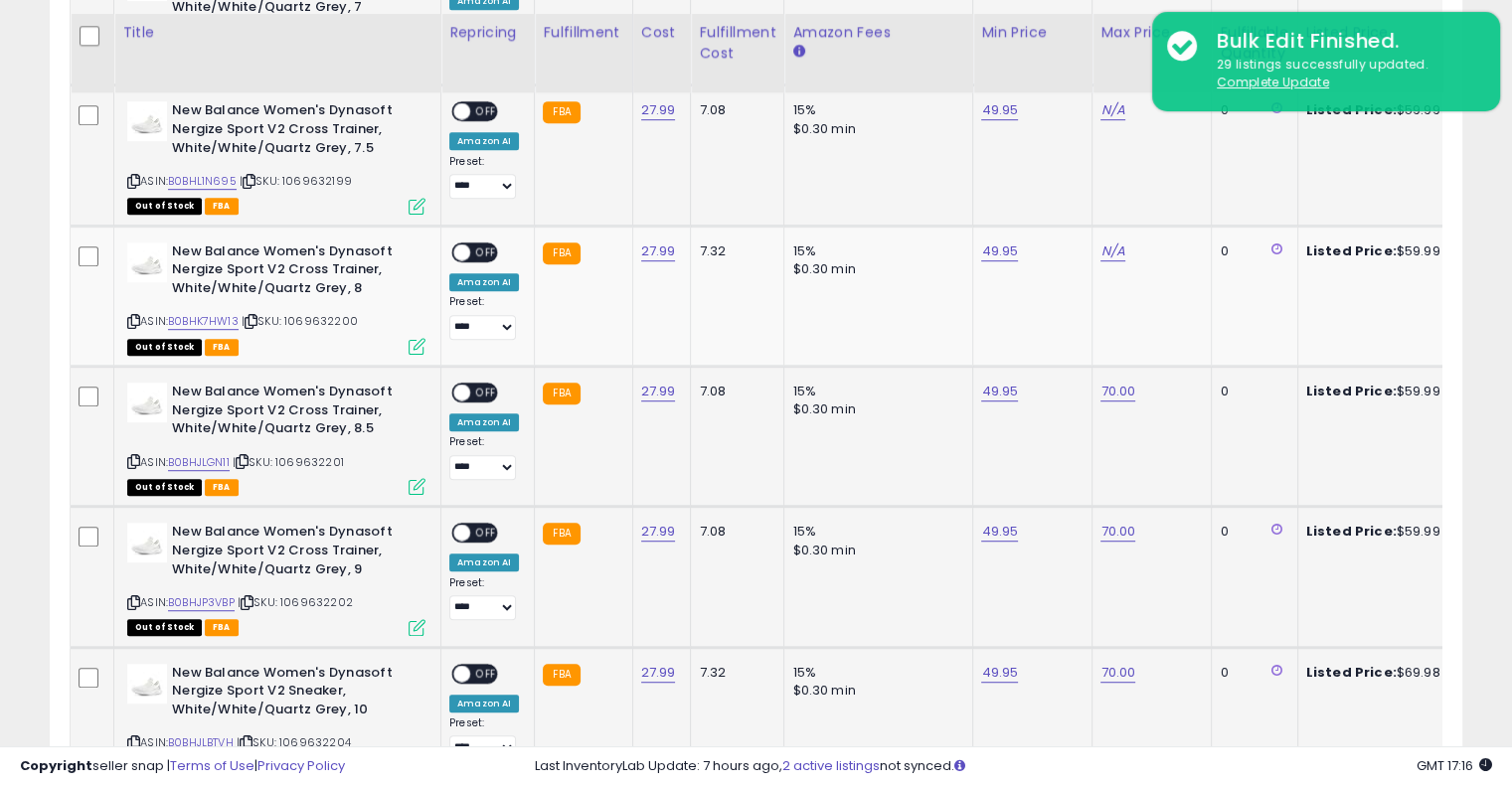 scroll, scrollTop: 1093, scrollLeft: 0, axis: vertical 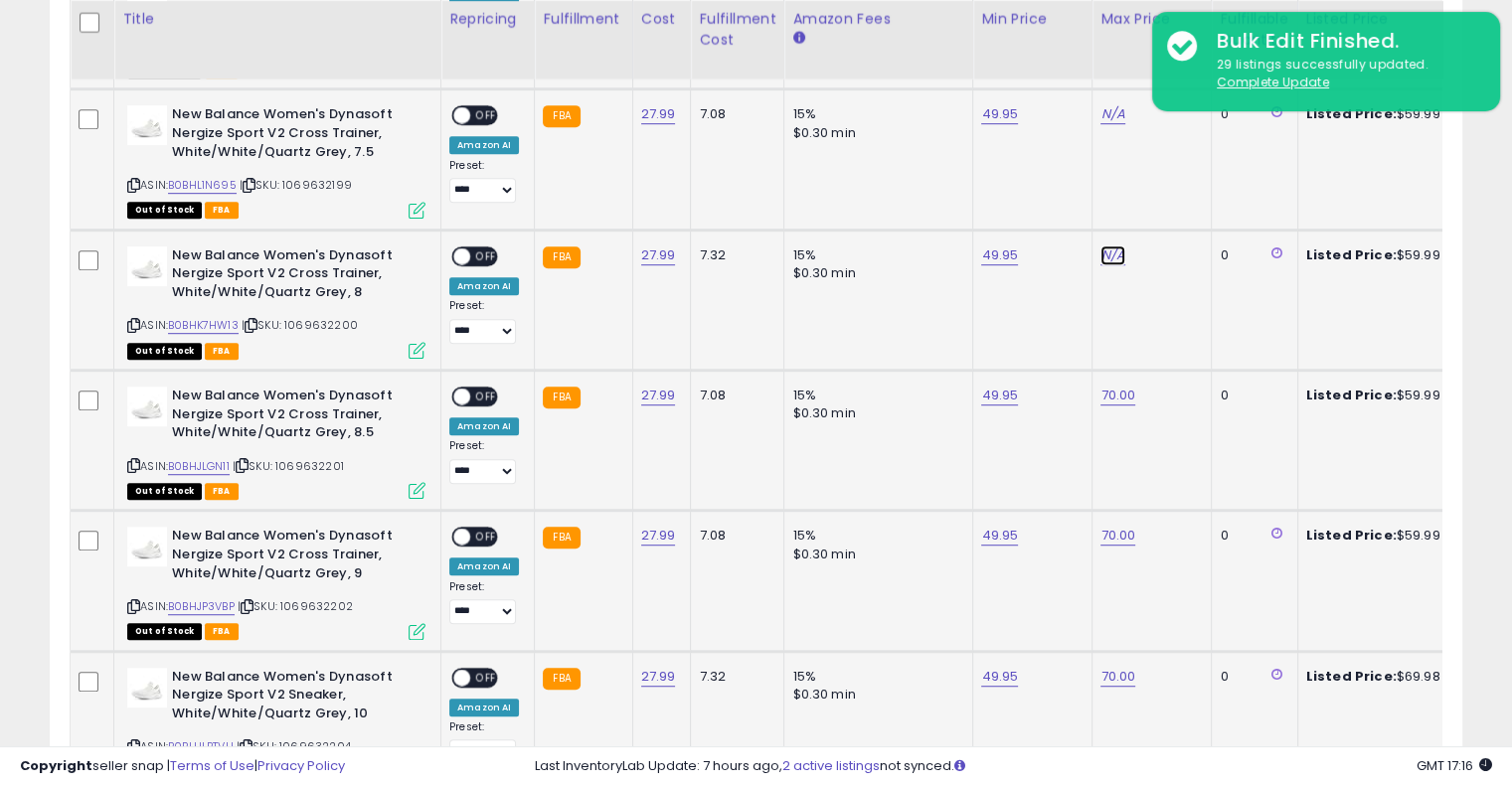 click on "N/A" at bounding box center [1112, -26] 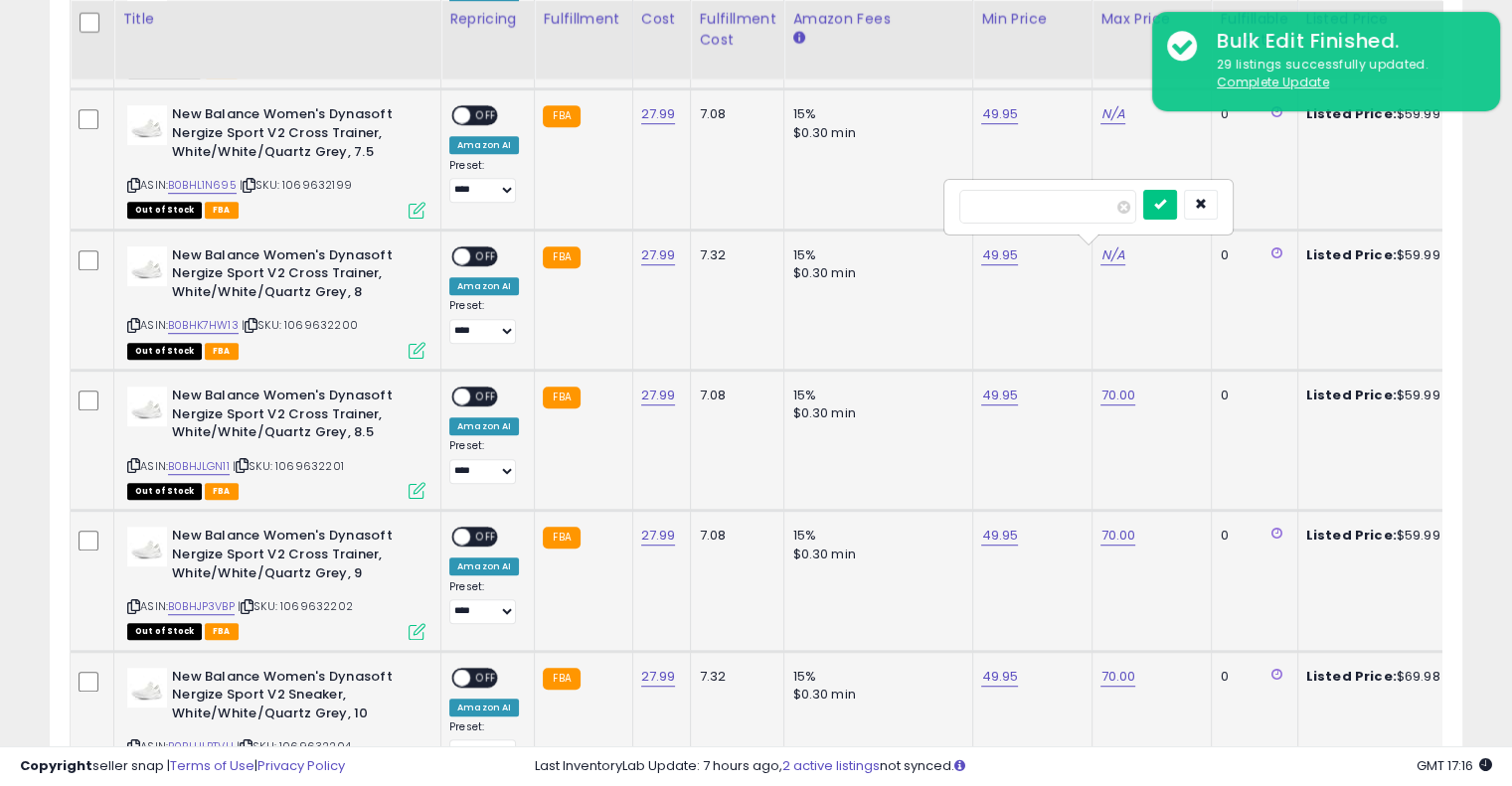 type on "**" 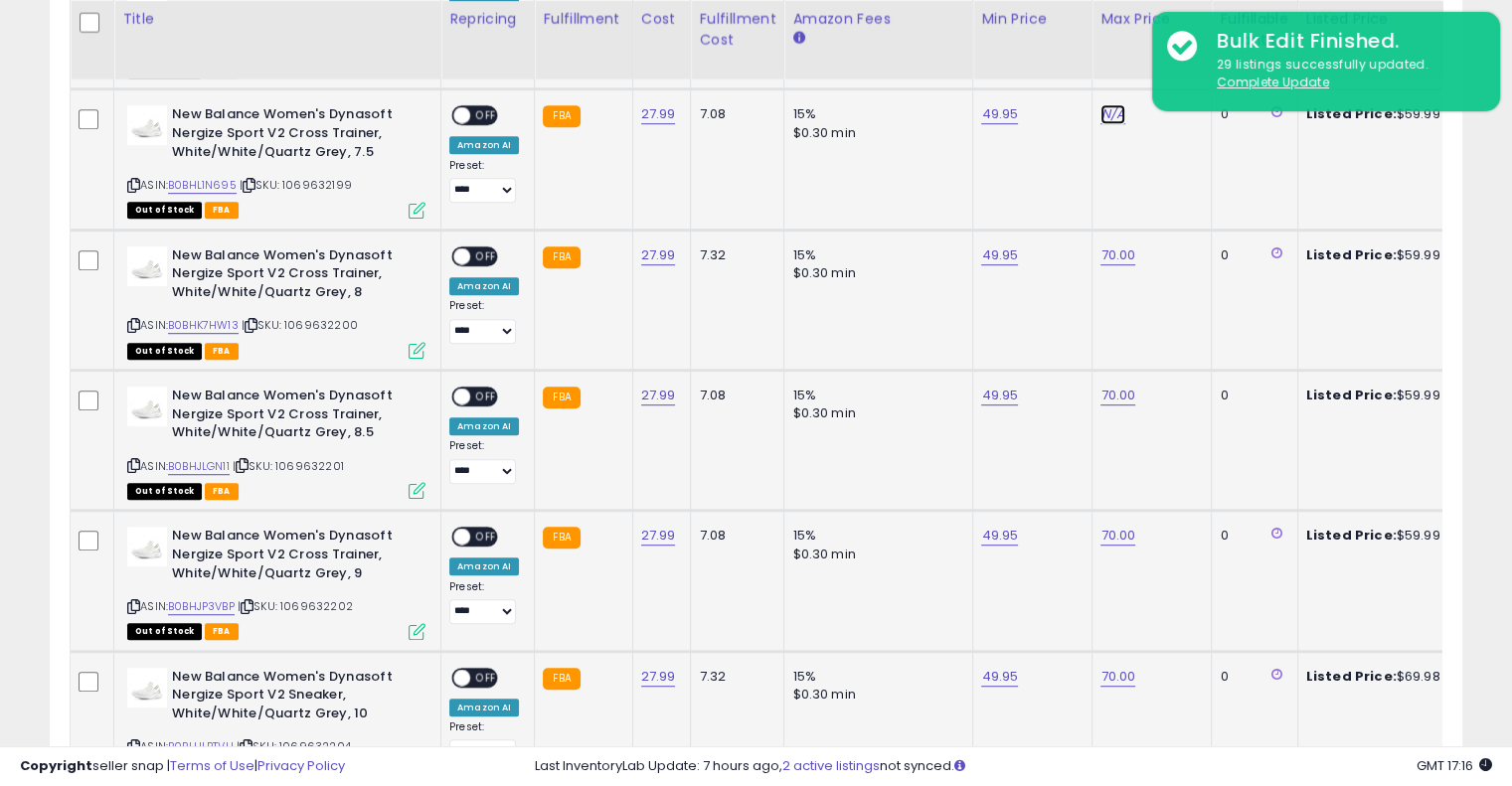 click on "N/A" at bounding box center (1112, -26) 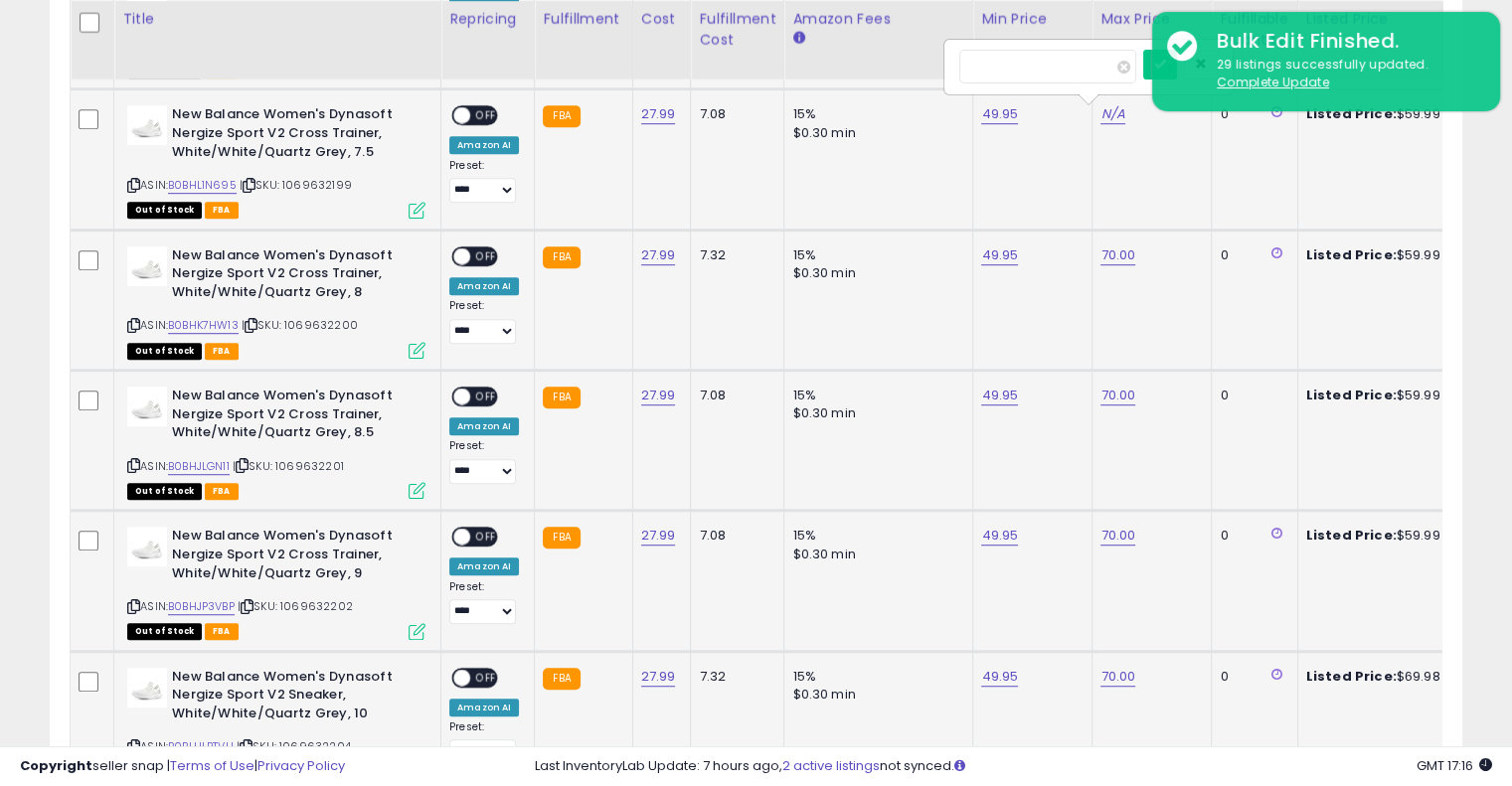 type on "**" 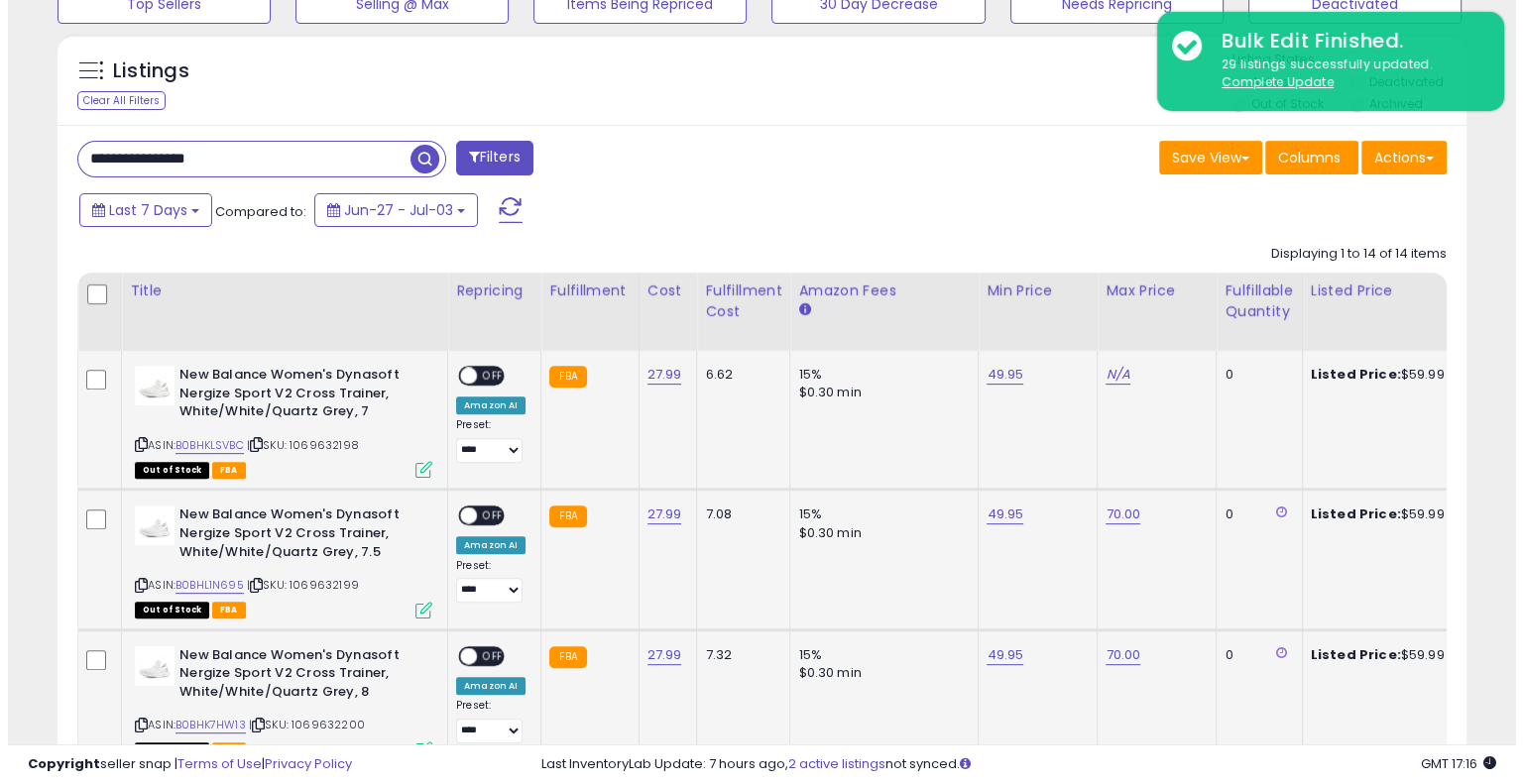 scroll, scrollTop: 688, scrollLeft: 0, axis: vertical 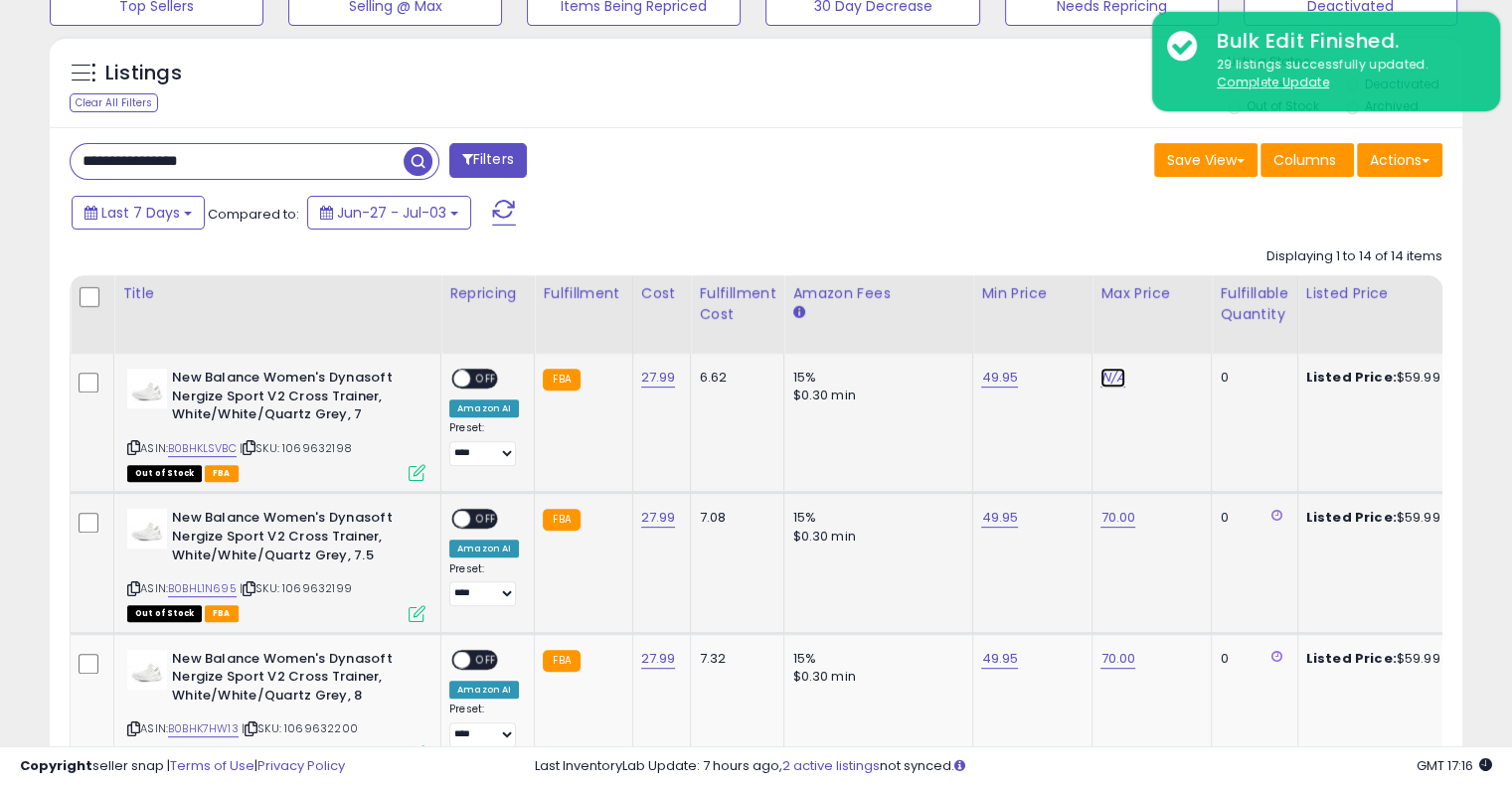click on "N/A" at bounding box center (1112, 378) 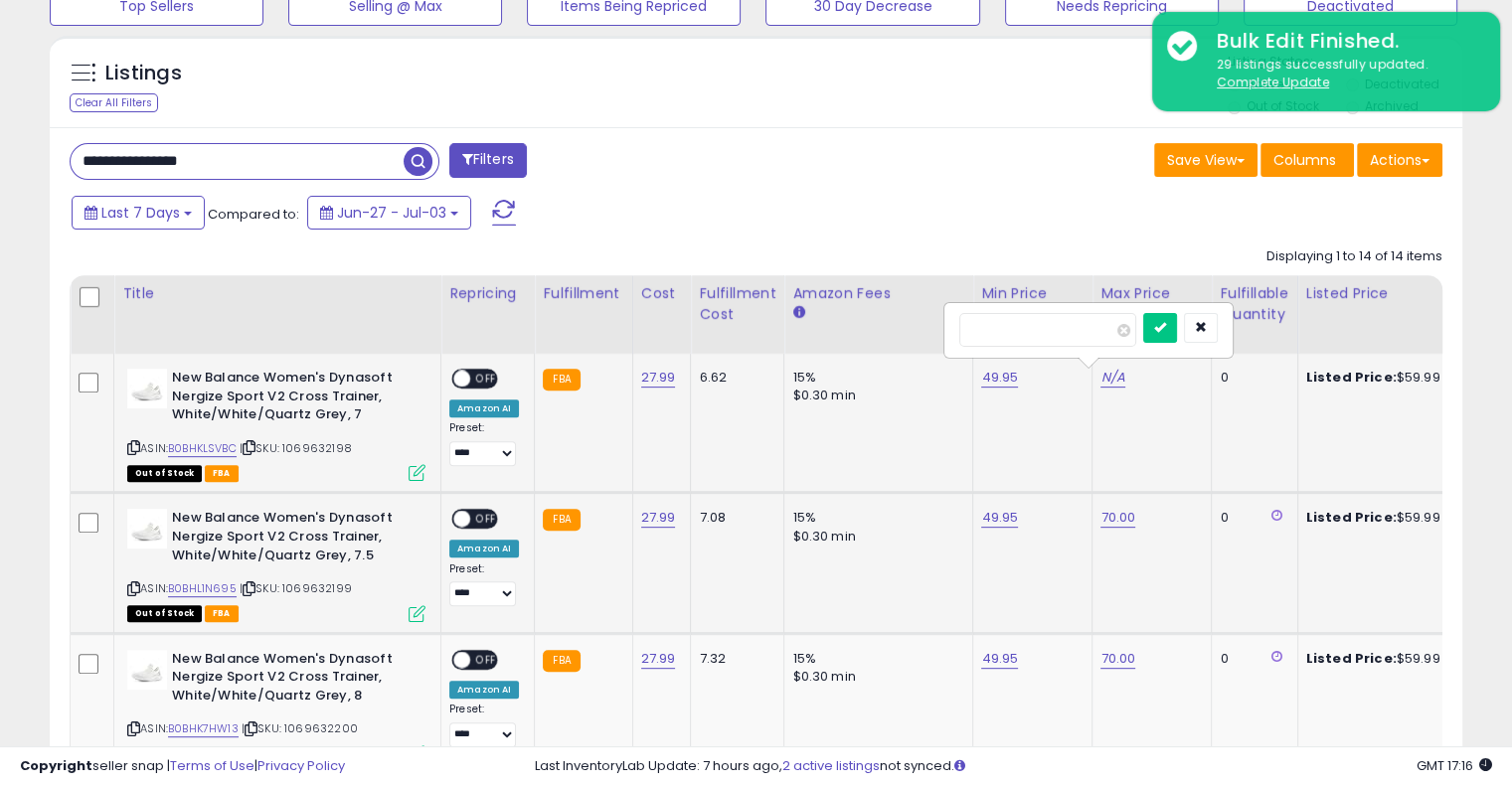 type on "**" 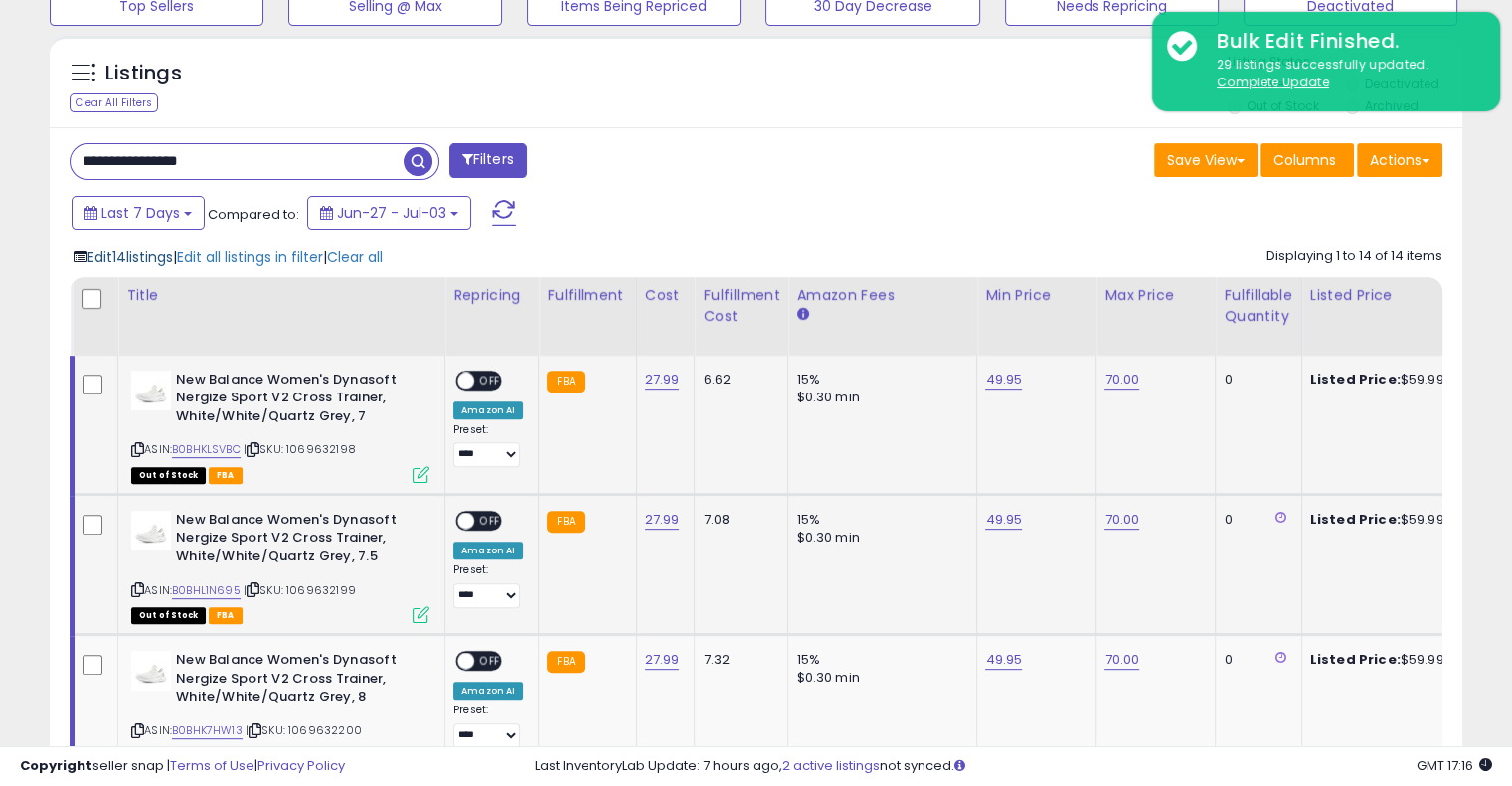 click on "Edit  14  listings" at bounding box center (130, 257) 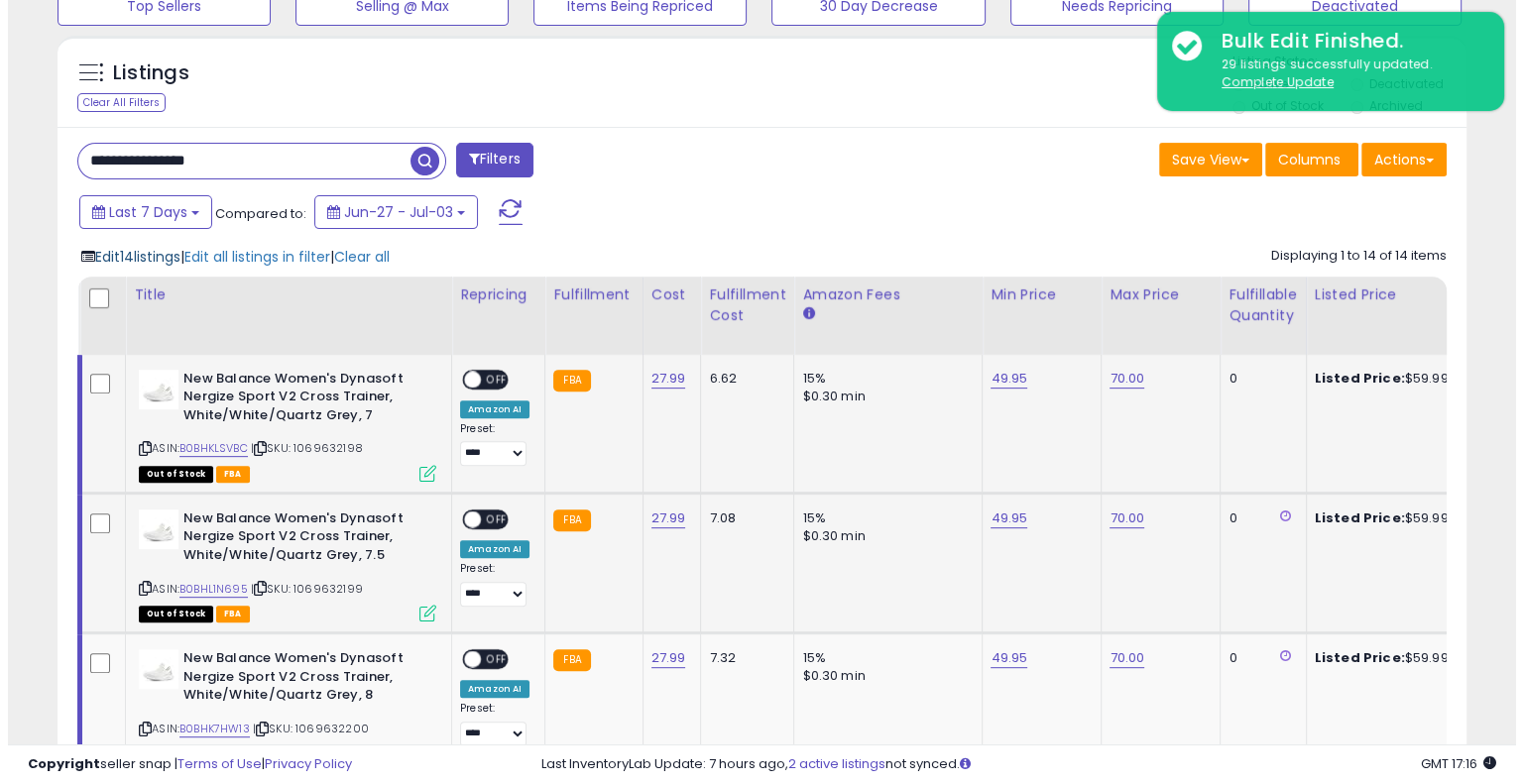 scroll, scrollTop: 990743, scrollLeft: 990712, axis: both 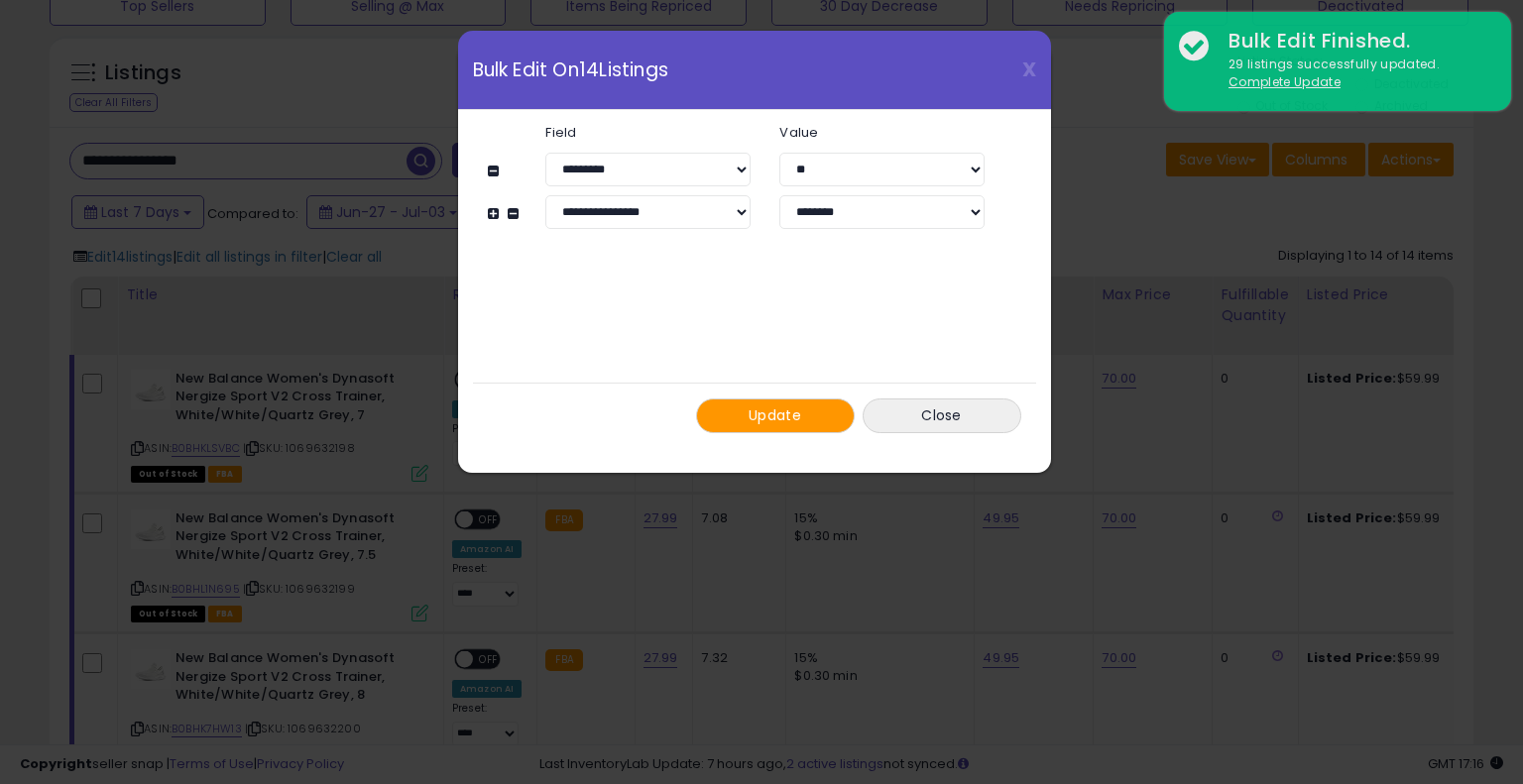 click on "Update" at bounding box center [774, 415] 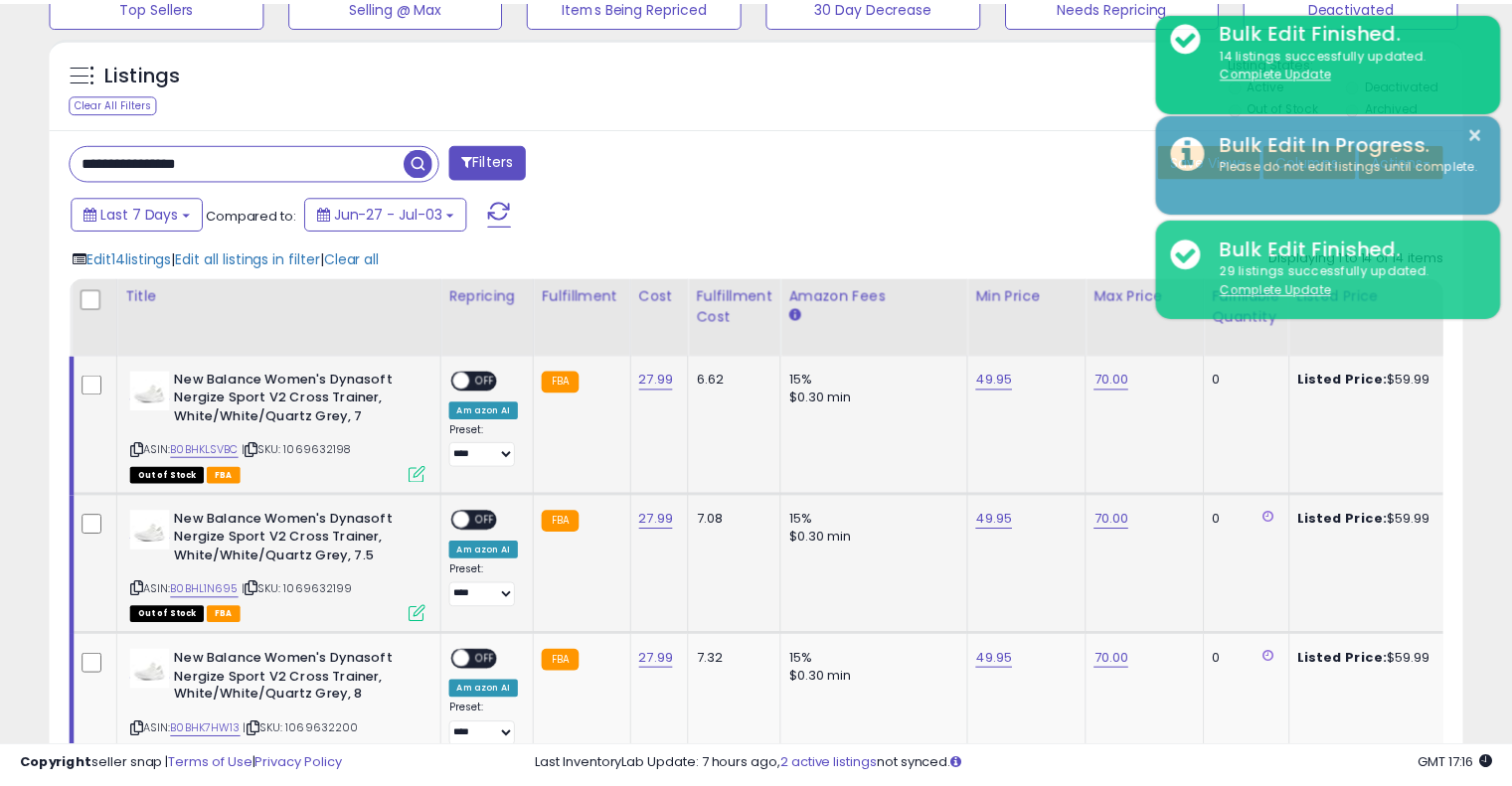 scroll, scrollTop: 406, scrollLeft: 817, axis: both 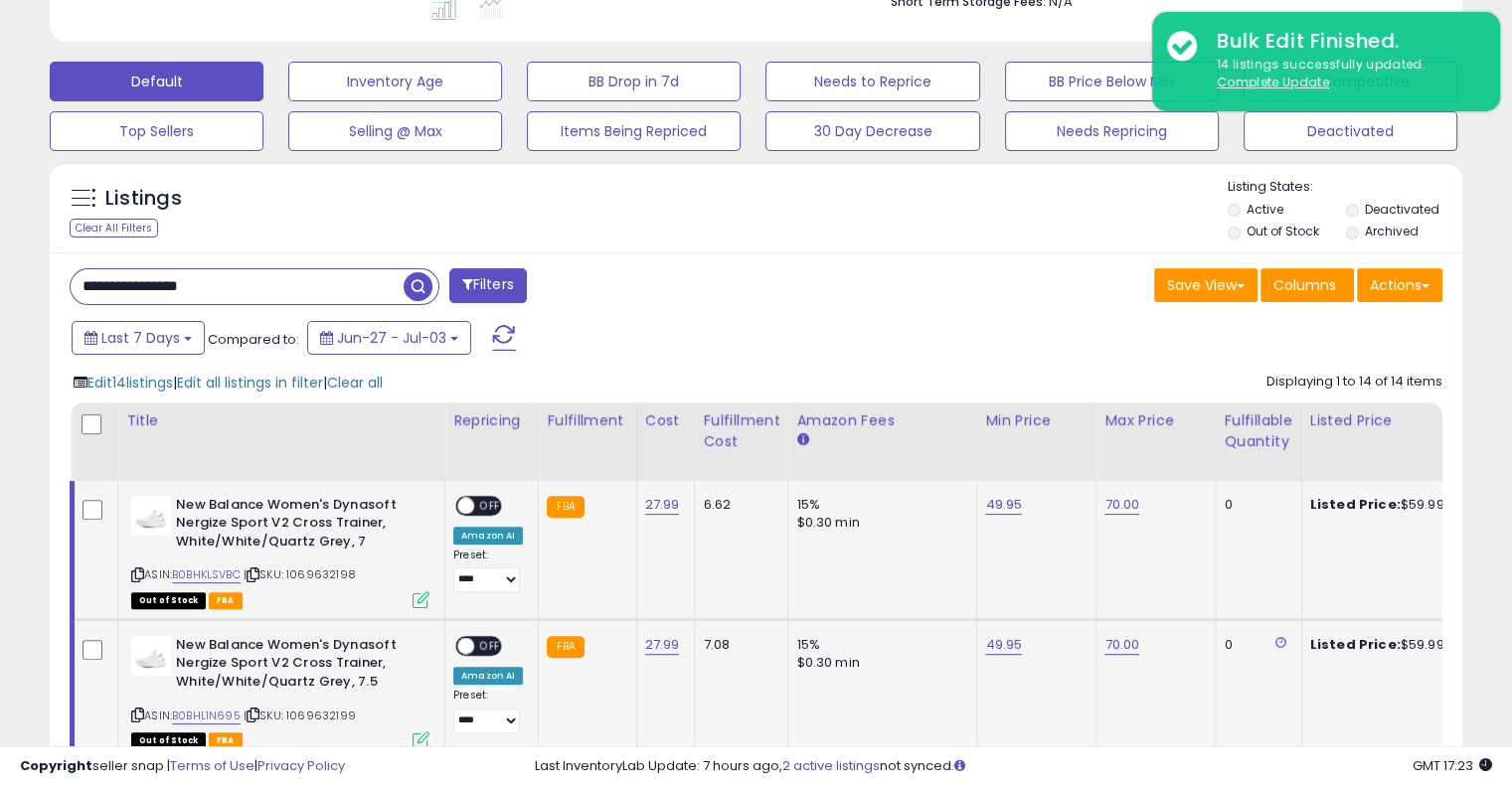 click on "**********" at bounding box center [237, 286] 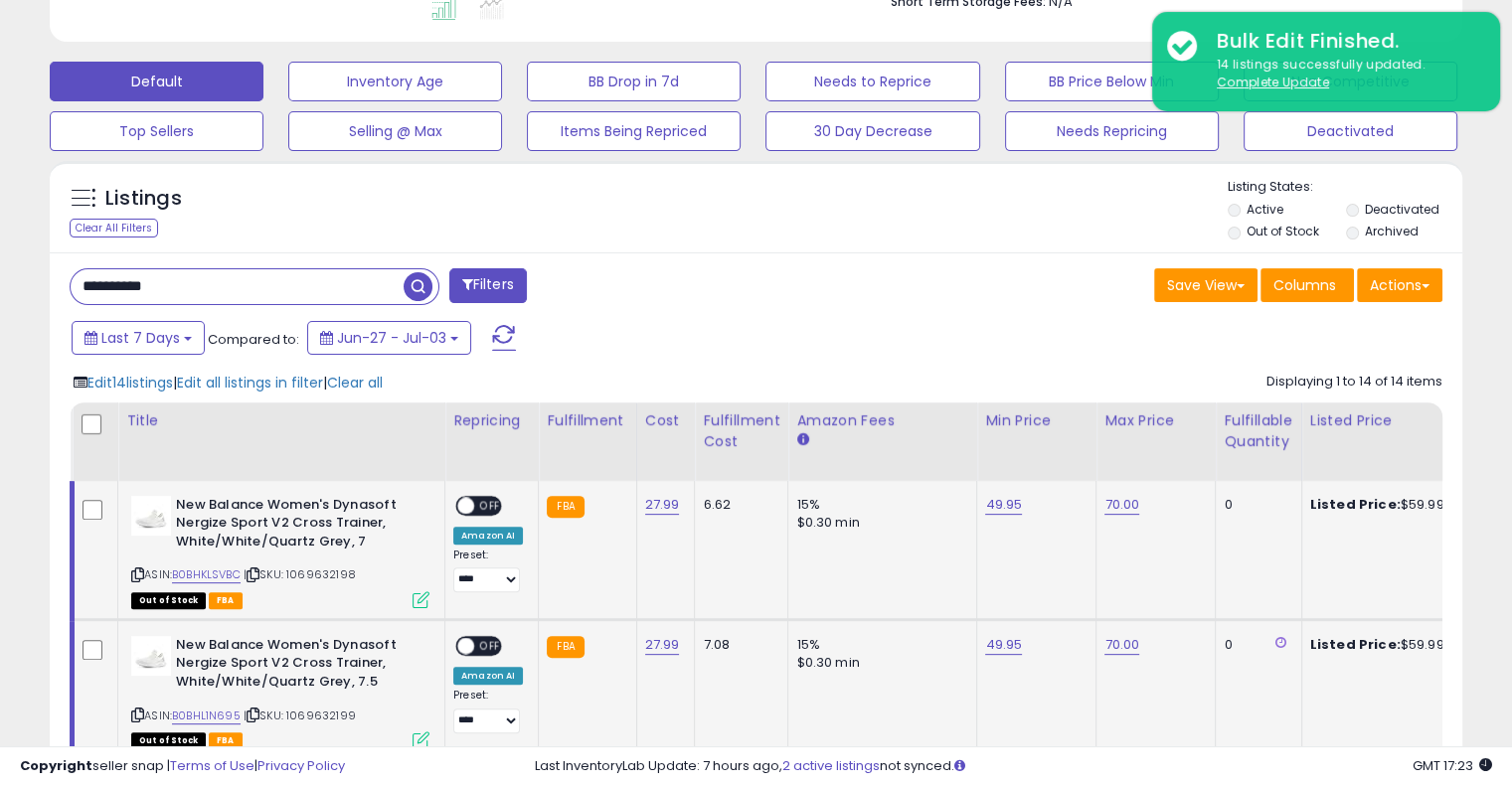 type on "**********" 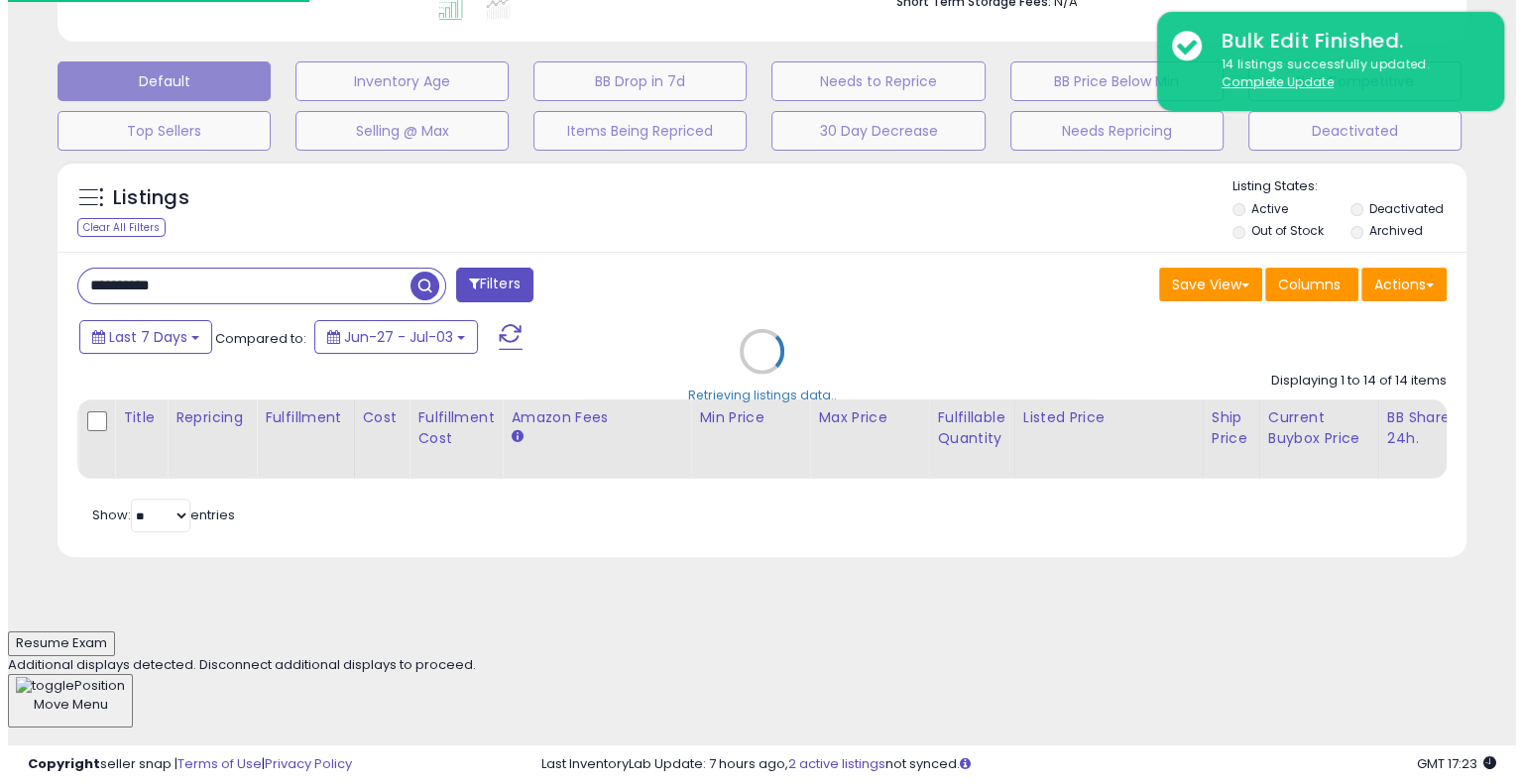 scroll, scrollTop: 424, scrollLeft: 0, axis: vertical 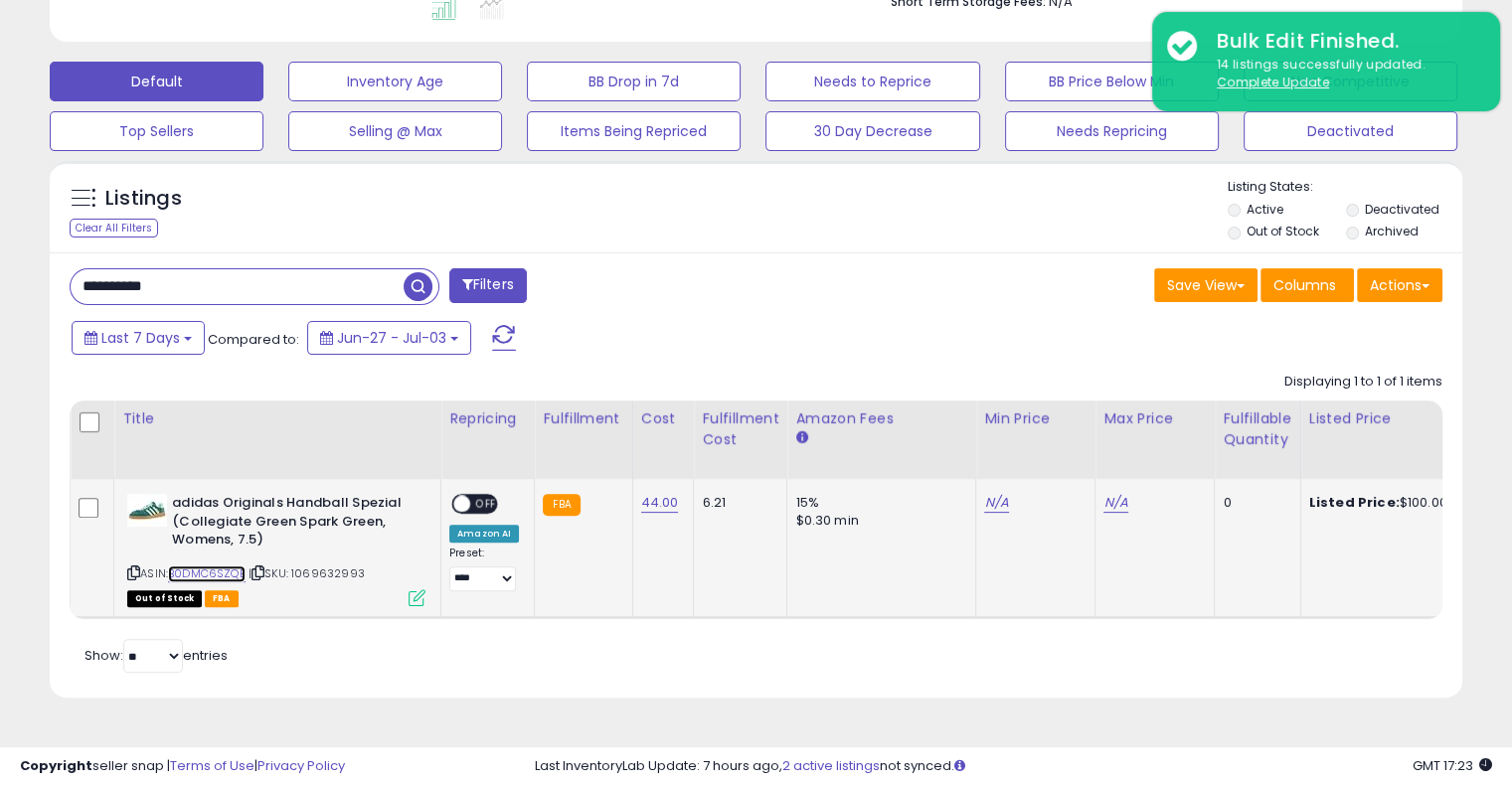 click on "B0DMC6SZQB" at bounding box center (207, 573) 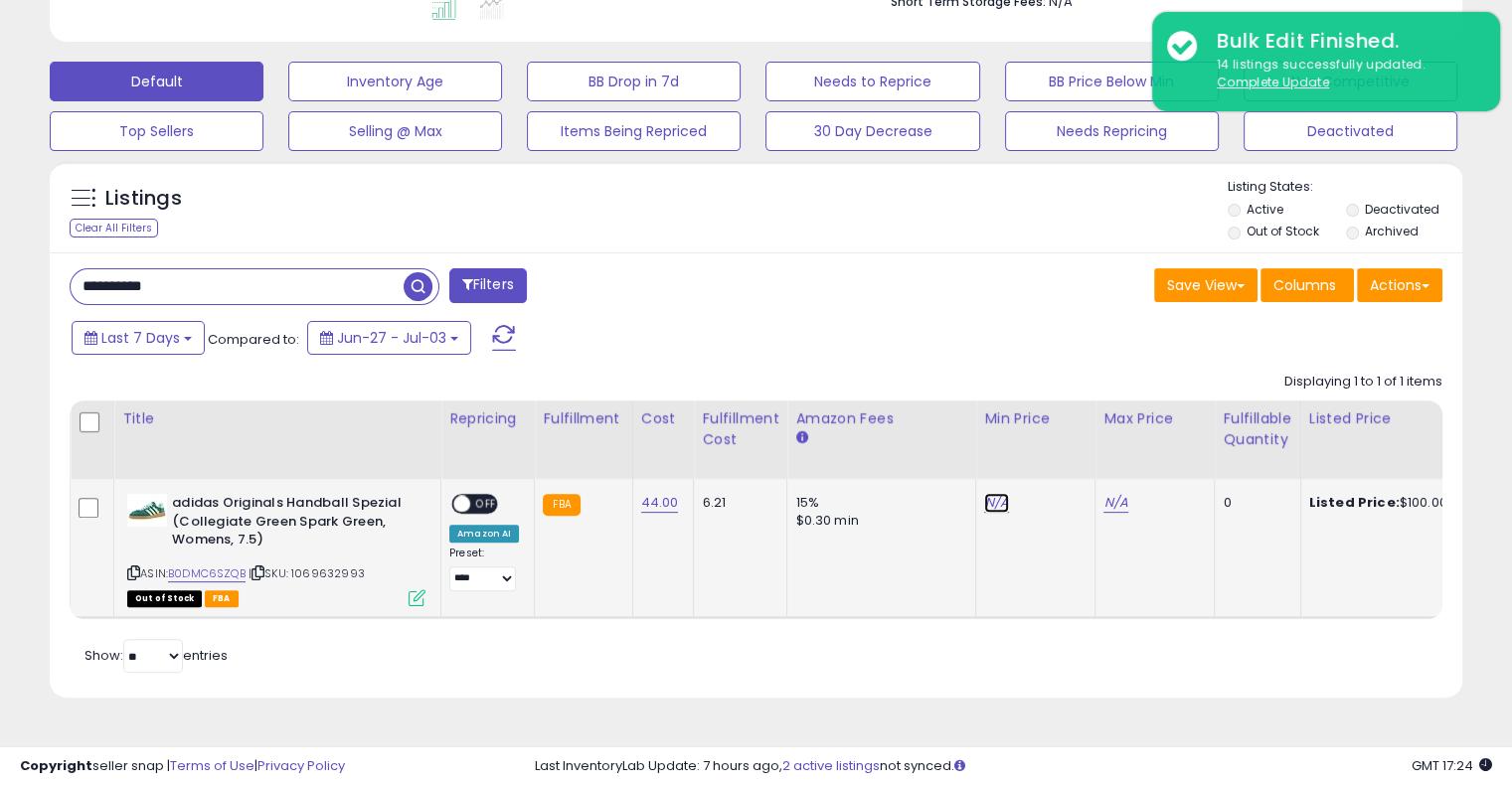 click on "N/A" at bounding box center [996, 503] 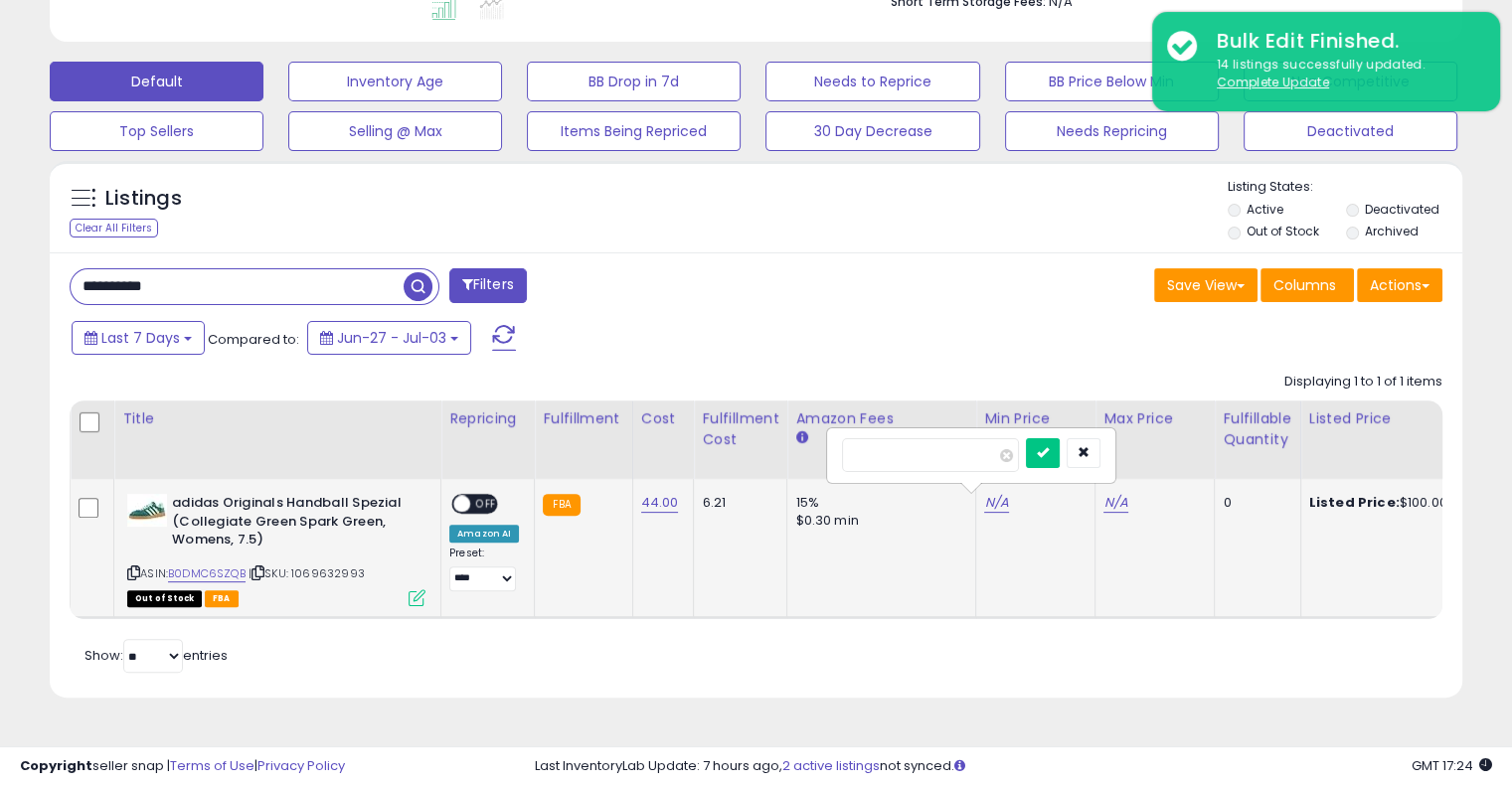 type on "**" 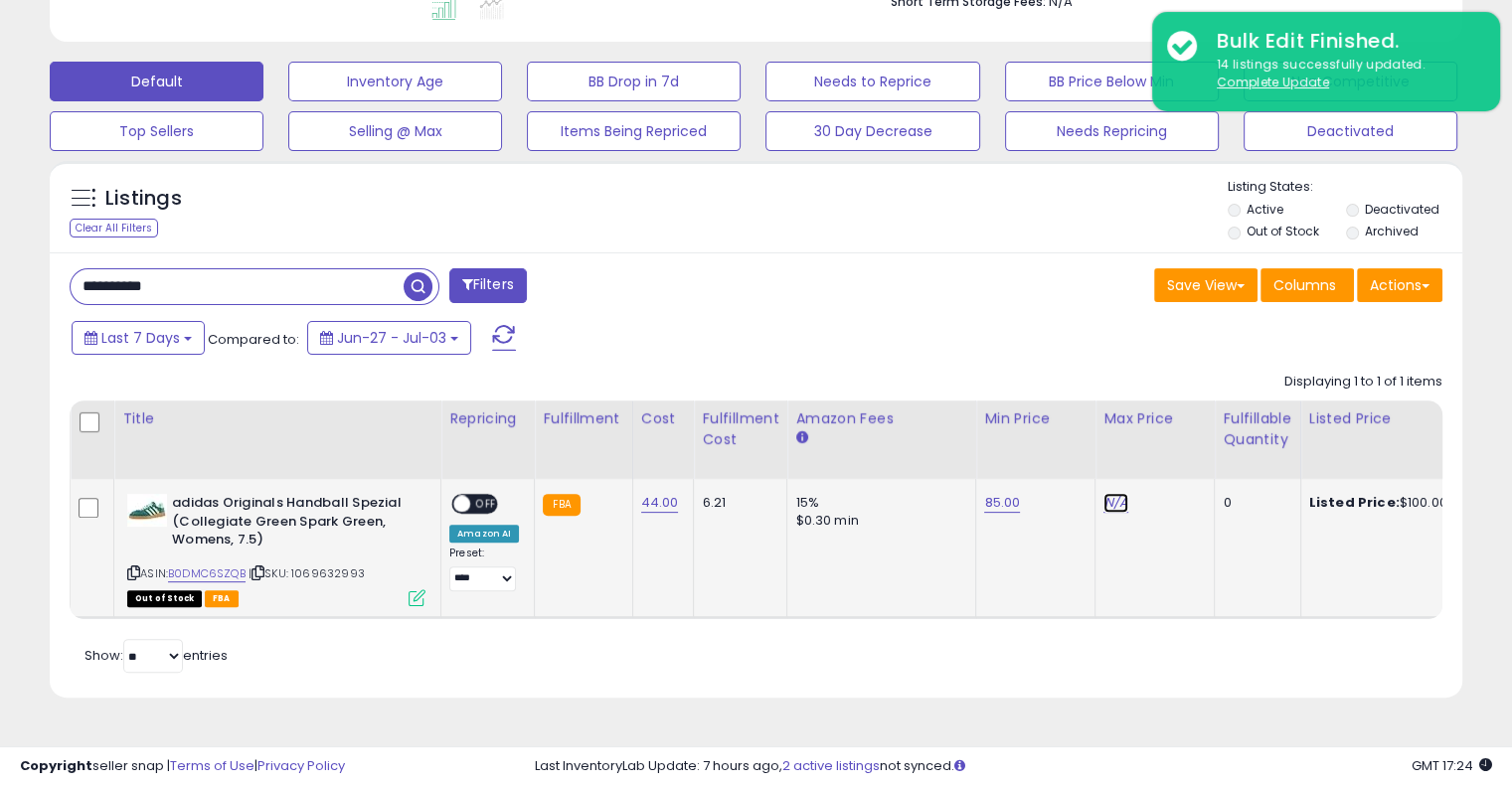 click on "N/A" at bounding box center (1115, 503) 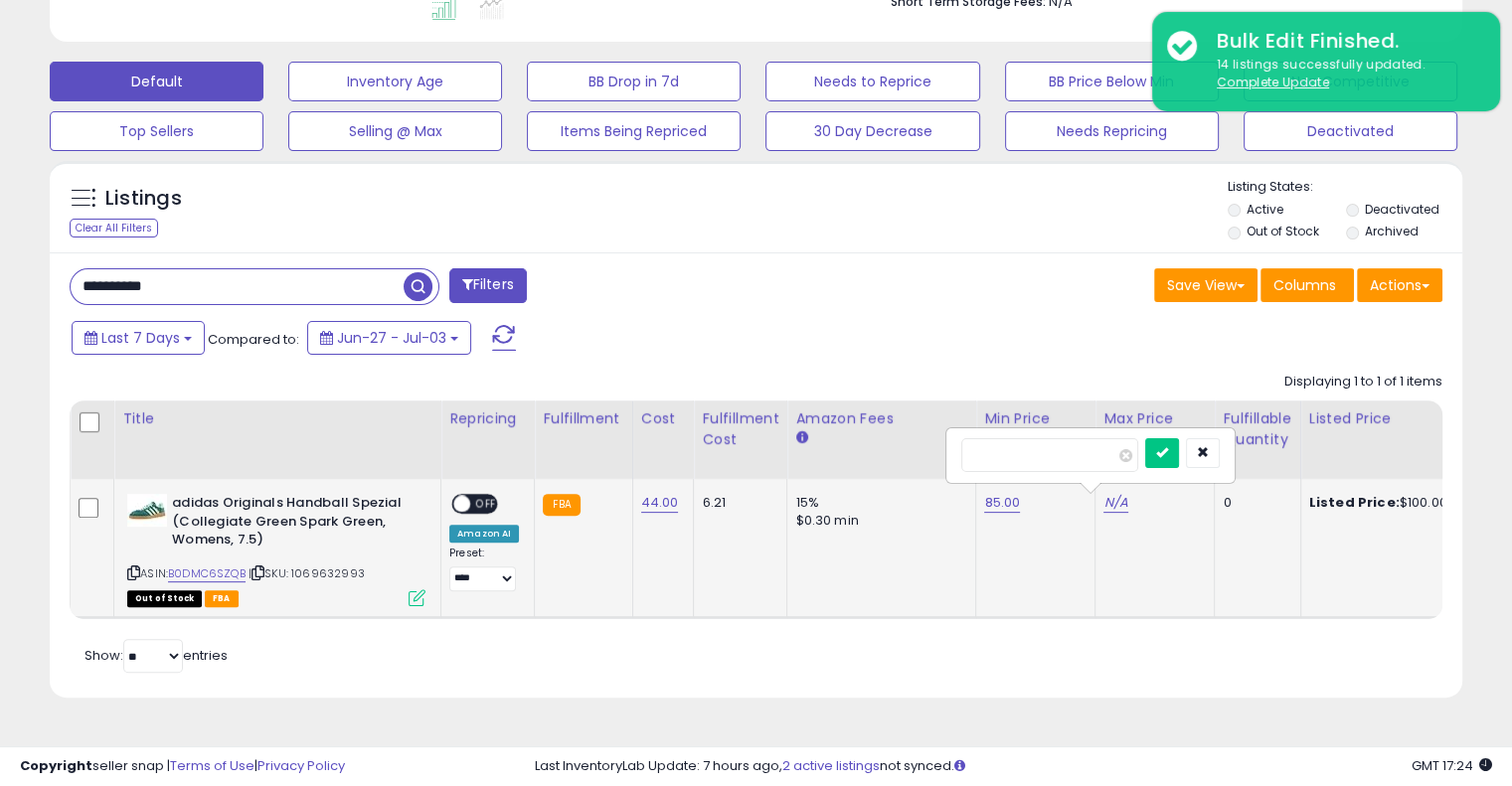 type on "***" 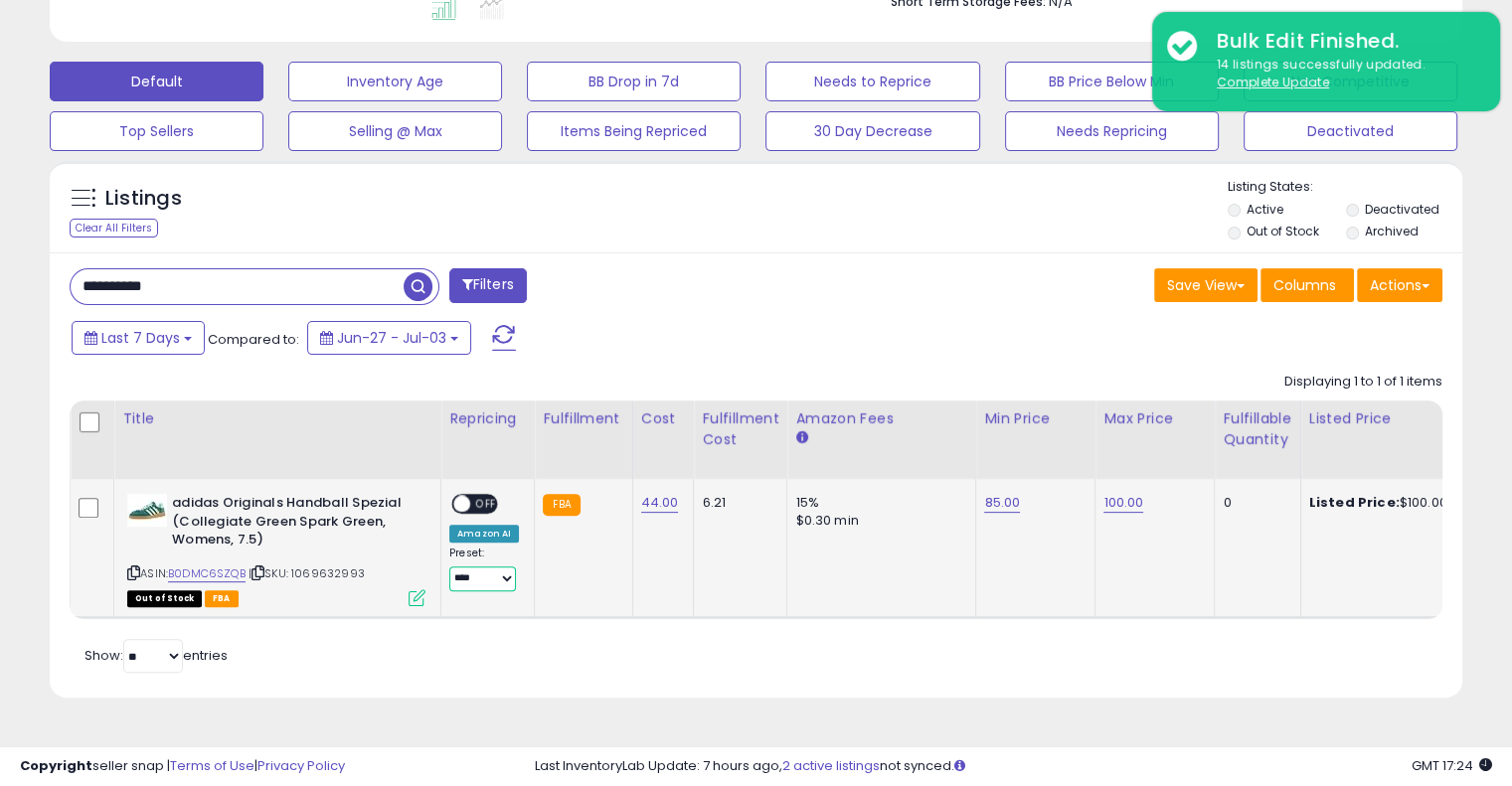 click on "**** ********" at bounding box center [482, 578] 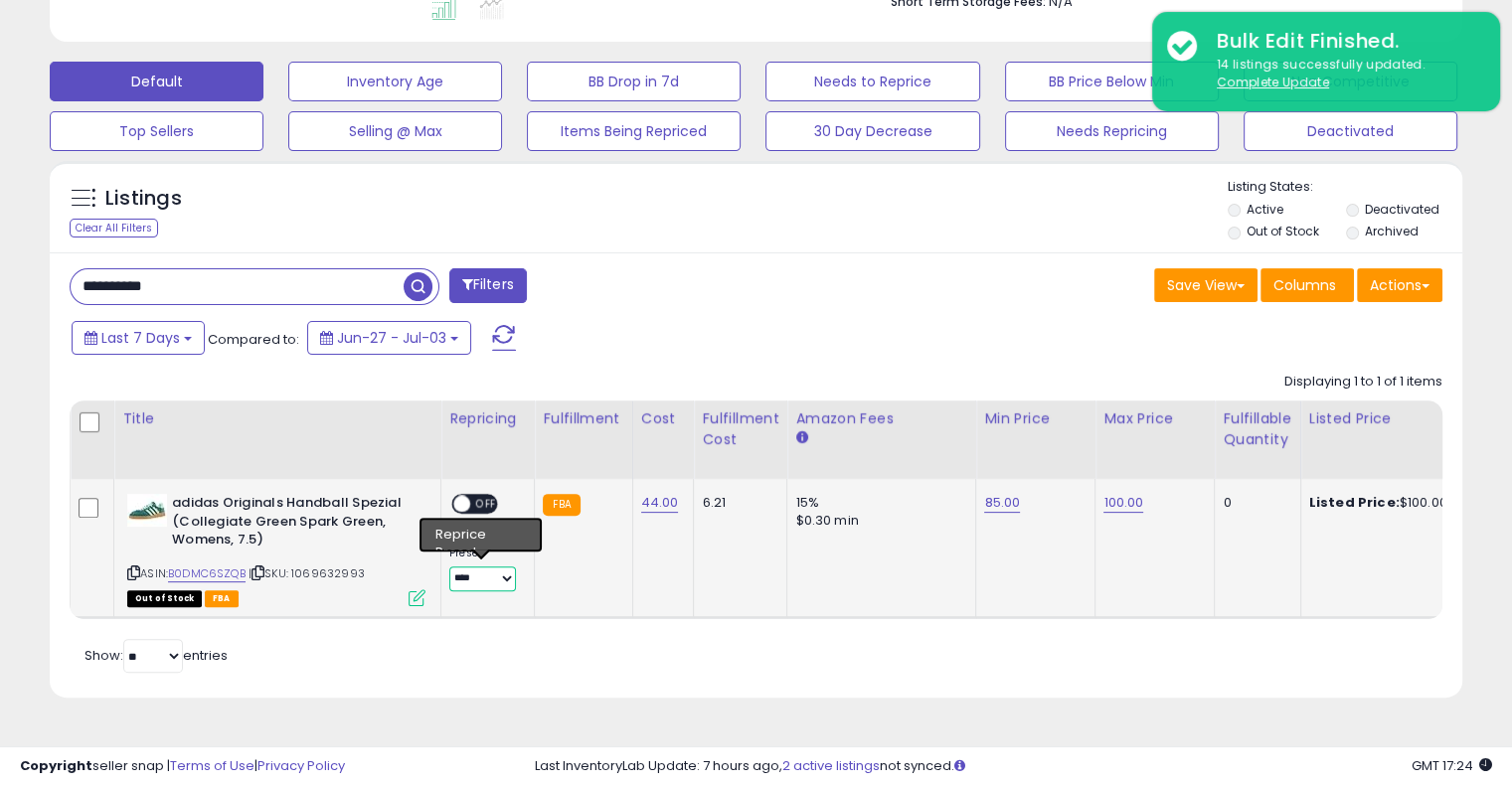 select on "********" 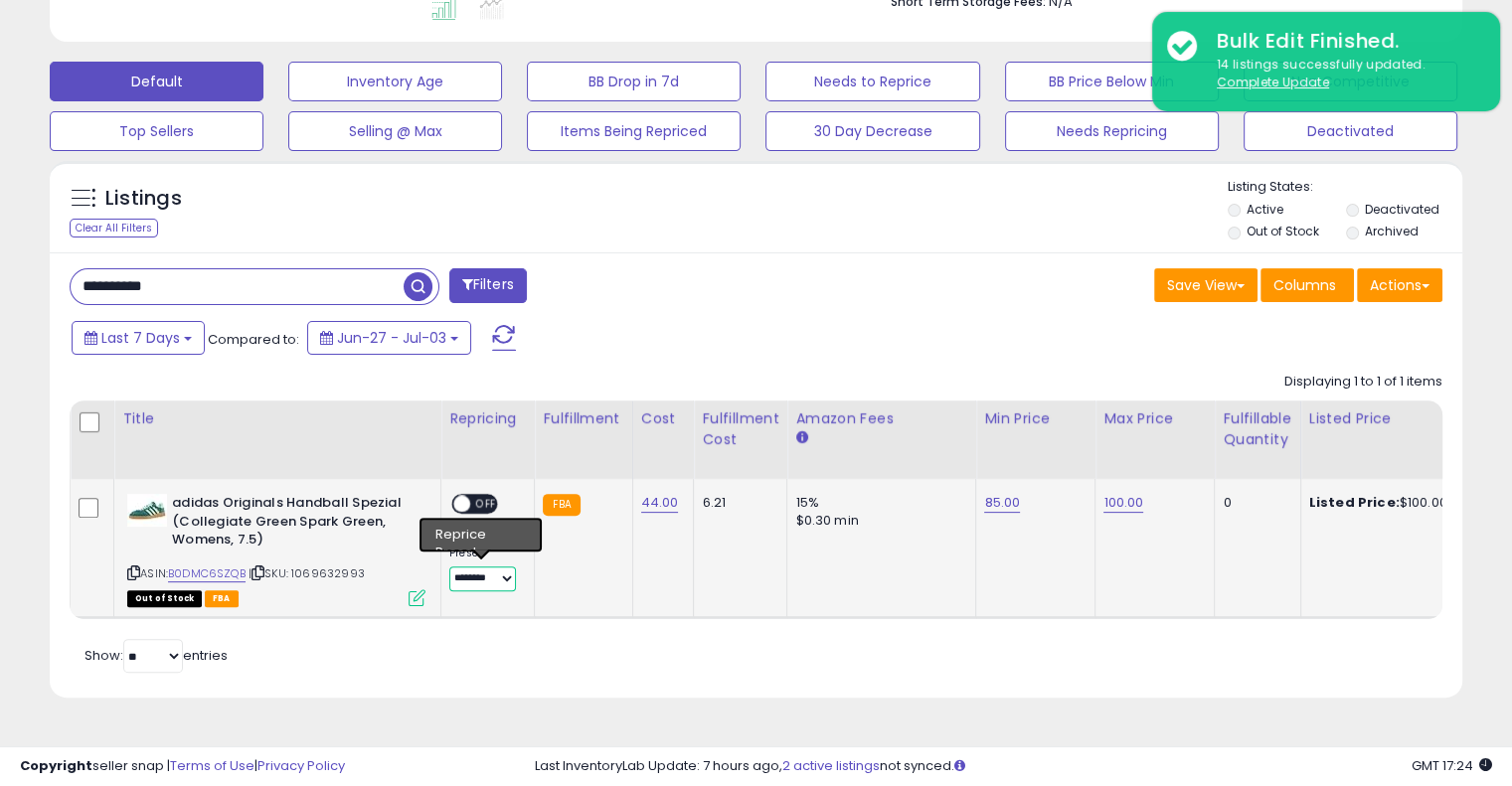 click on "**** ********" at bounding box center (482, 578) 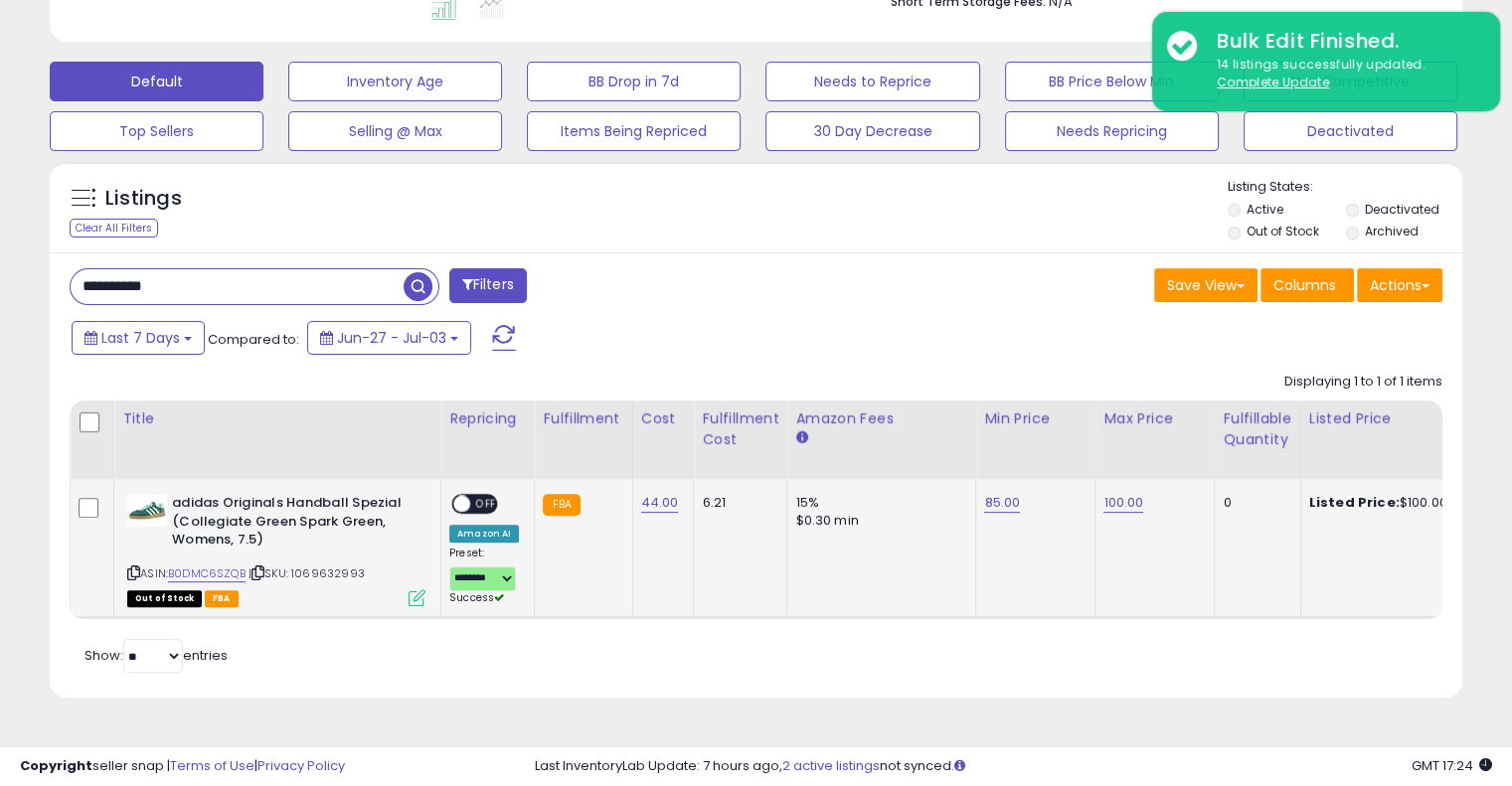 click on "ON   OFF" at bounding box center (452, 504) 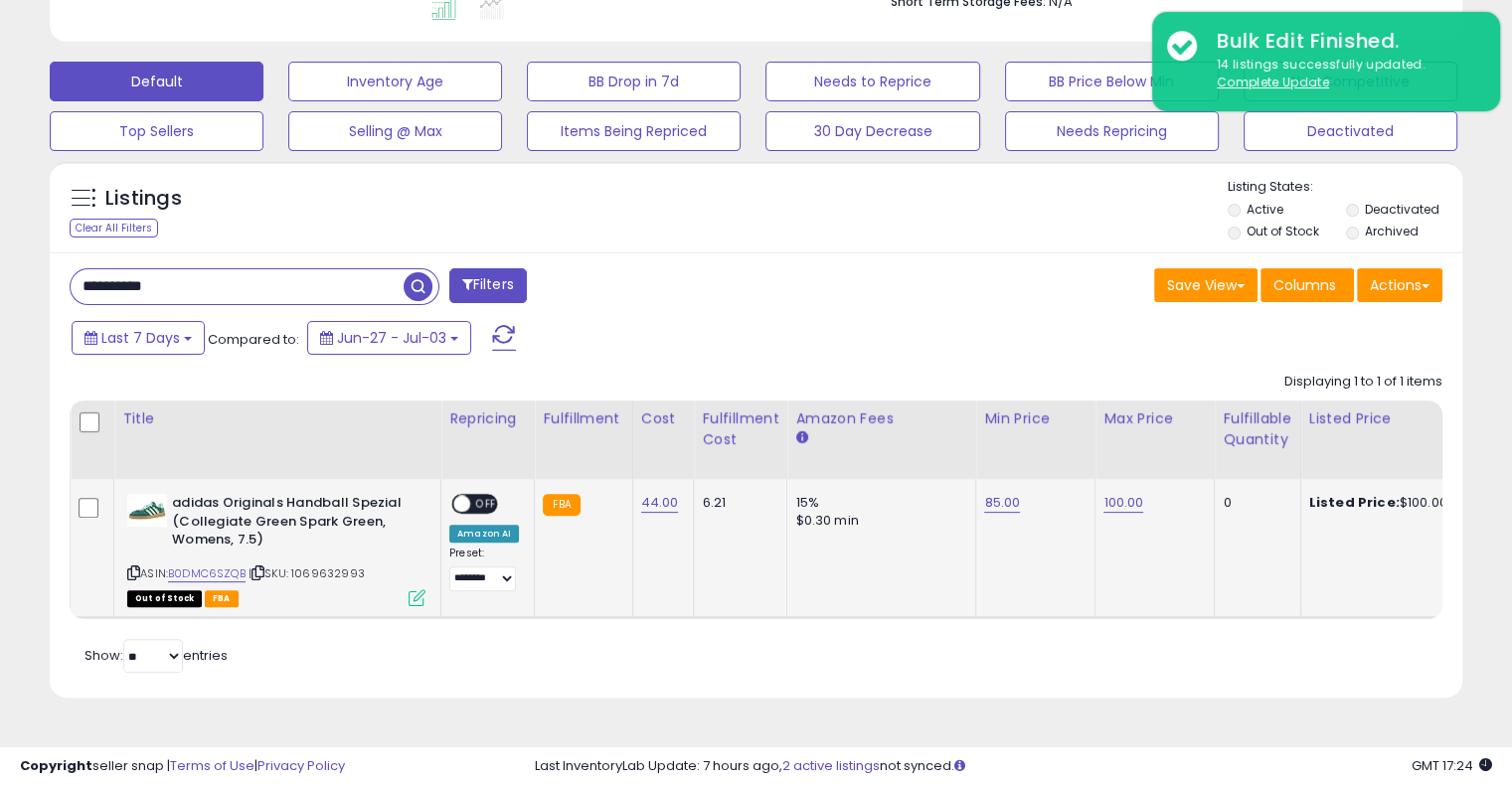 click on "OFF" at bounding box center [486, 504] 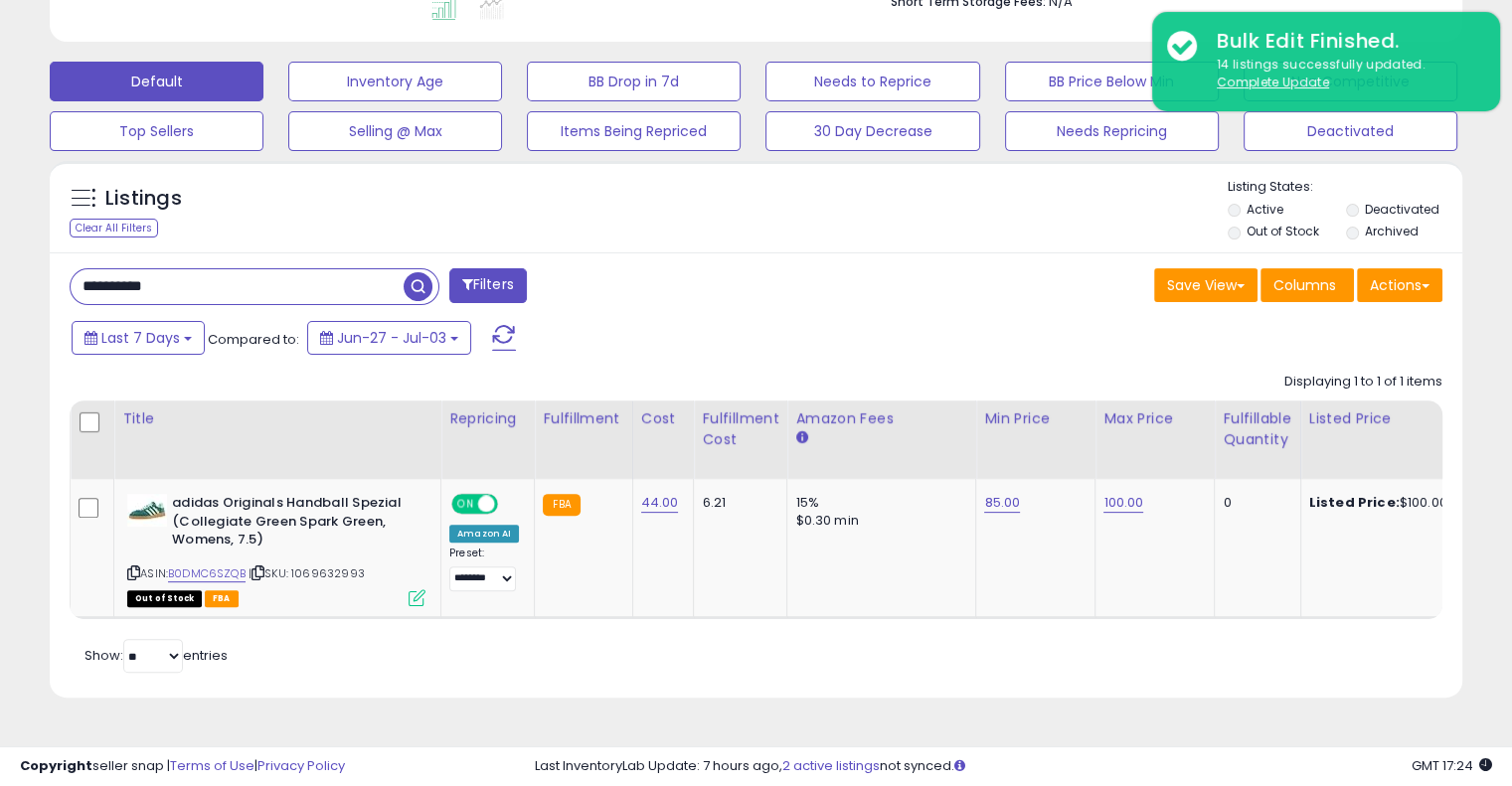 click on "**********" at bounding box center [237, 286] 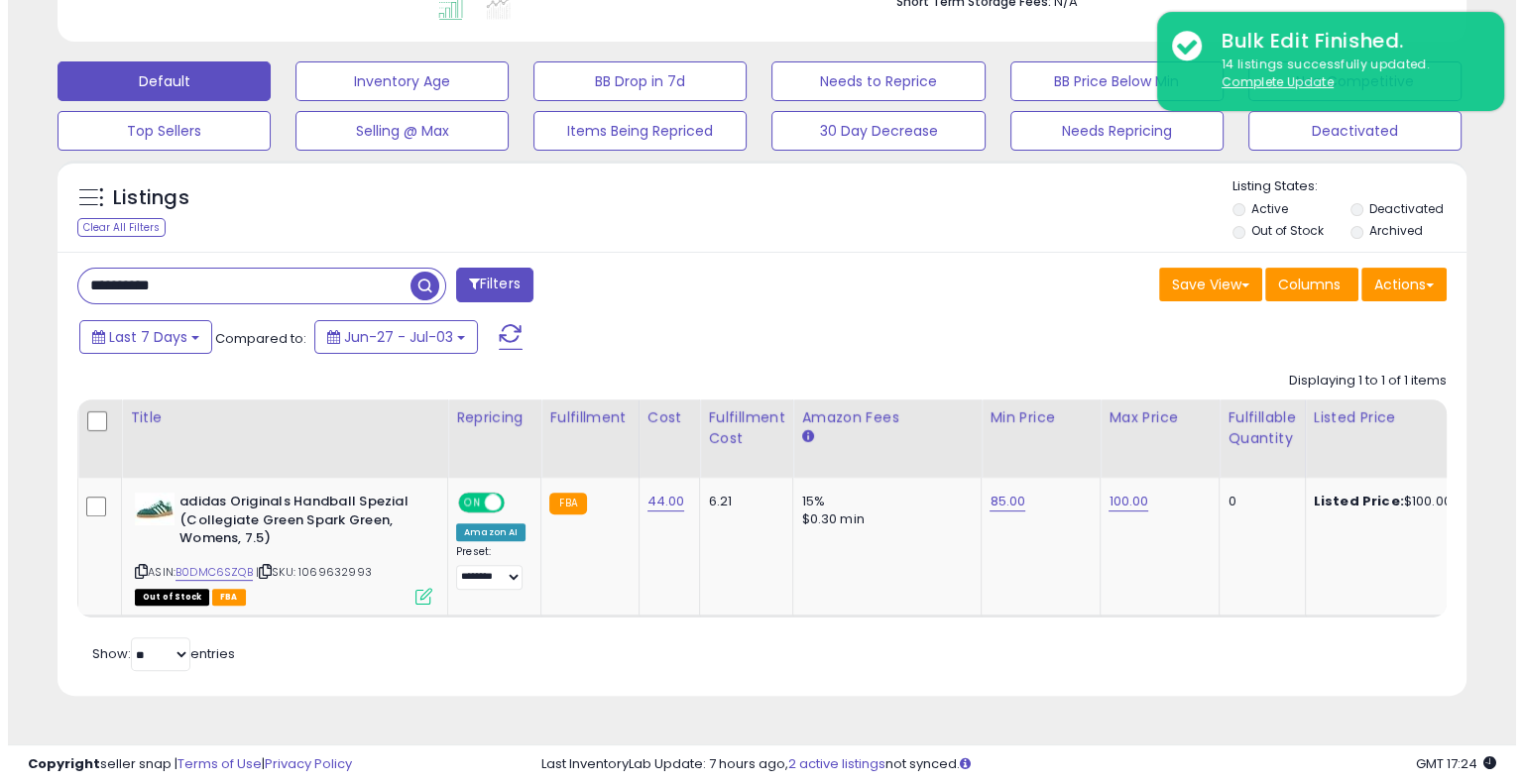 scroll, scrollTop: 424, scrollLeft: 0, axis: vertical 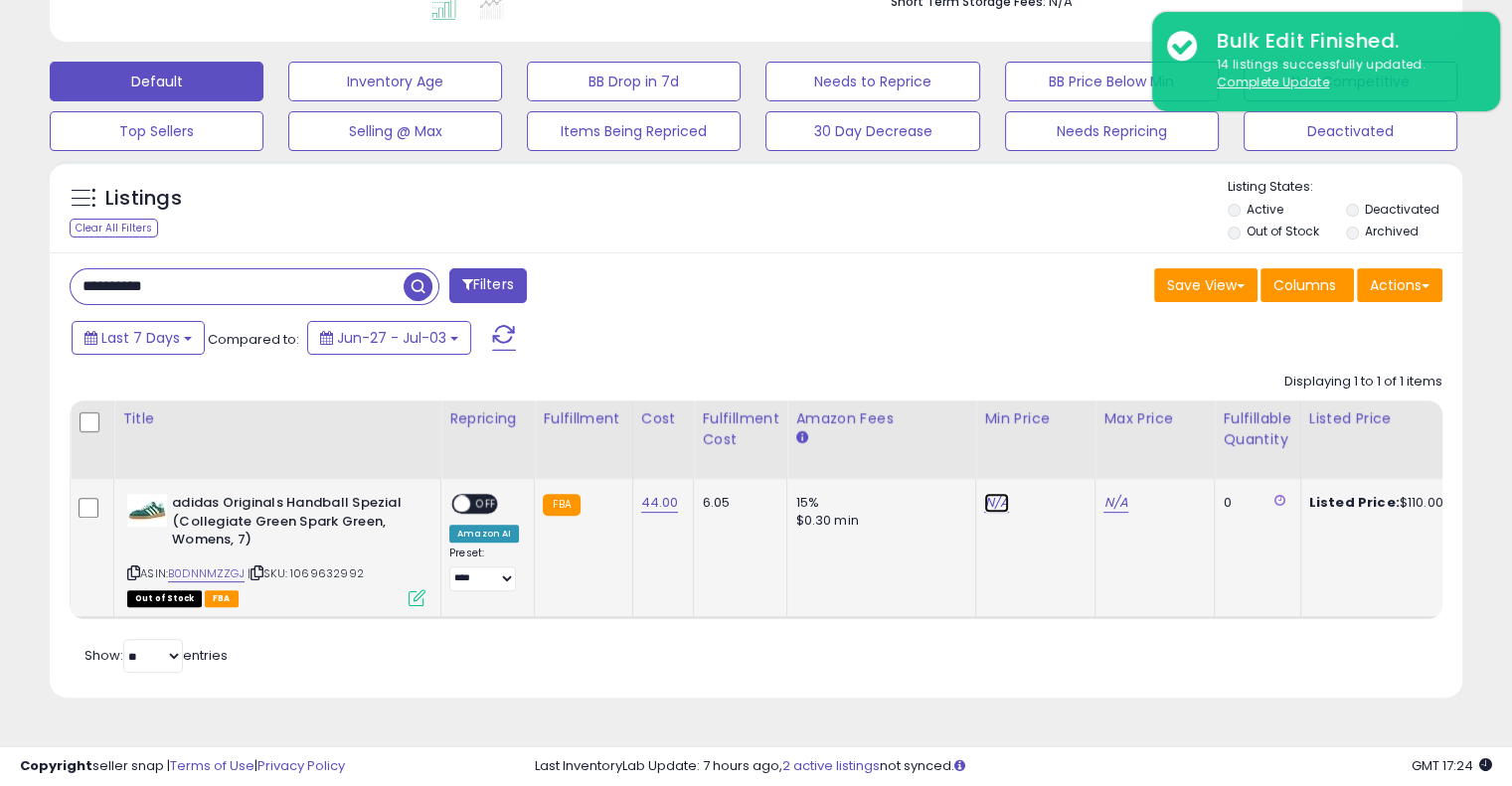 click on "N/A" at bounding box center (996, 503) 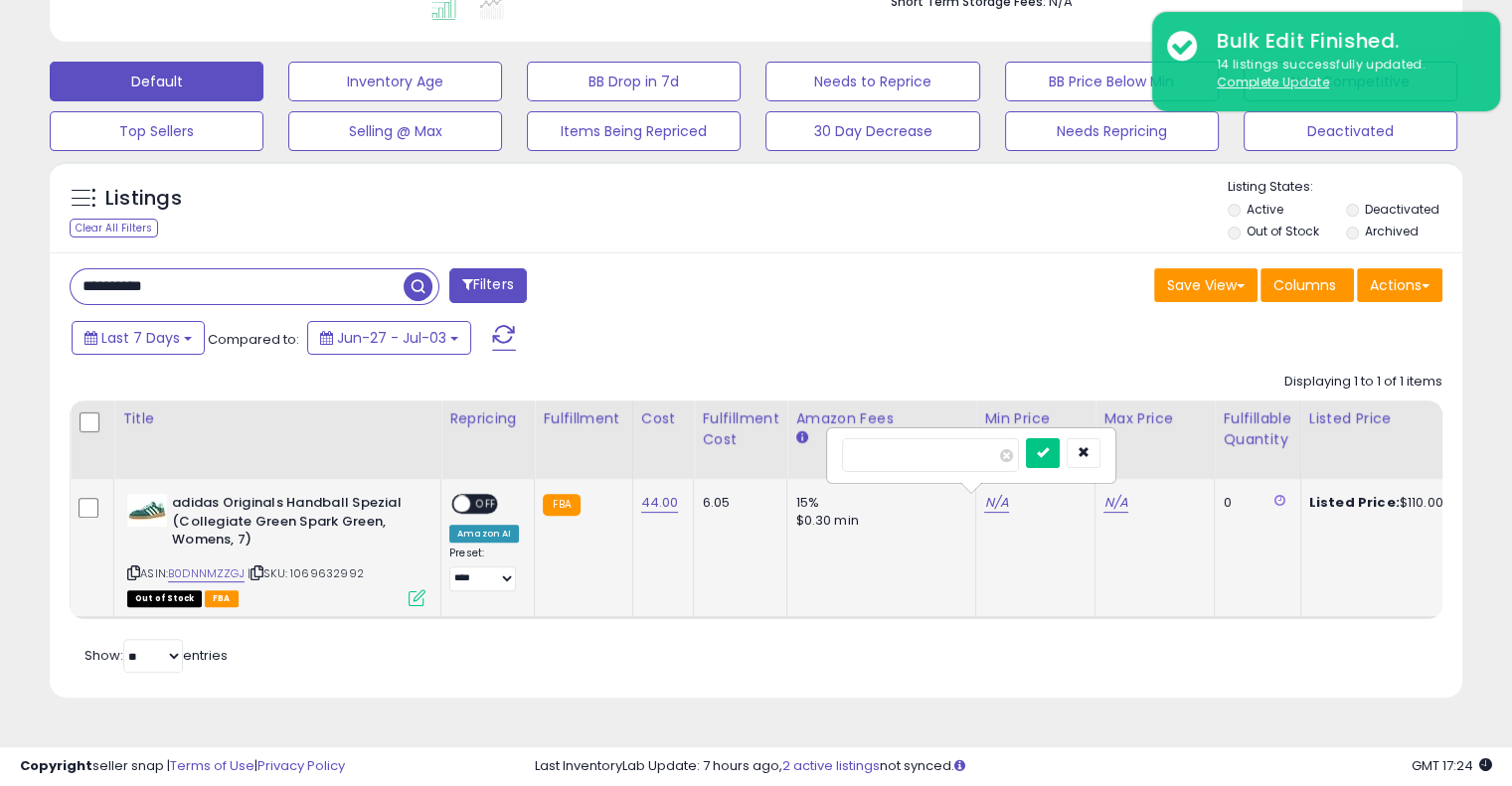 type on "**" 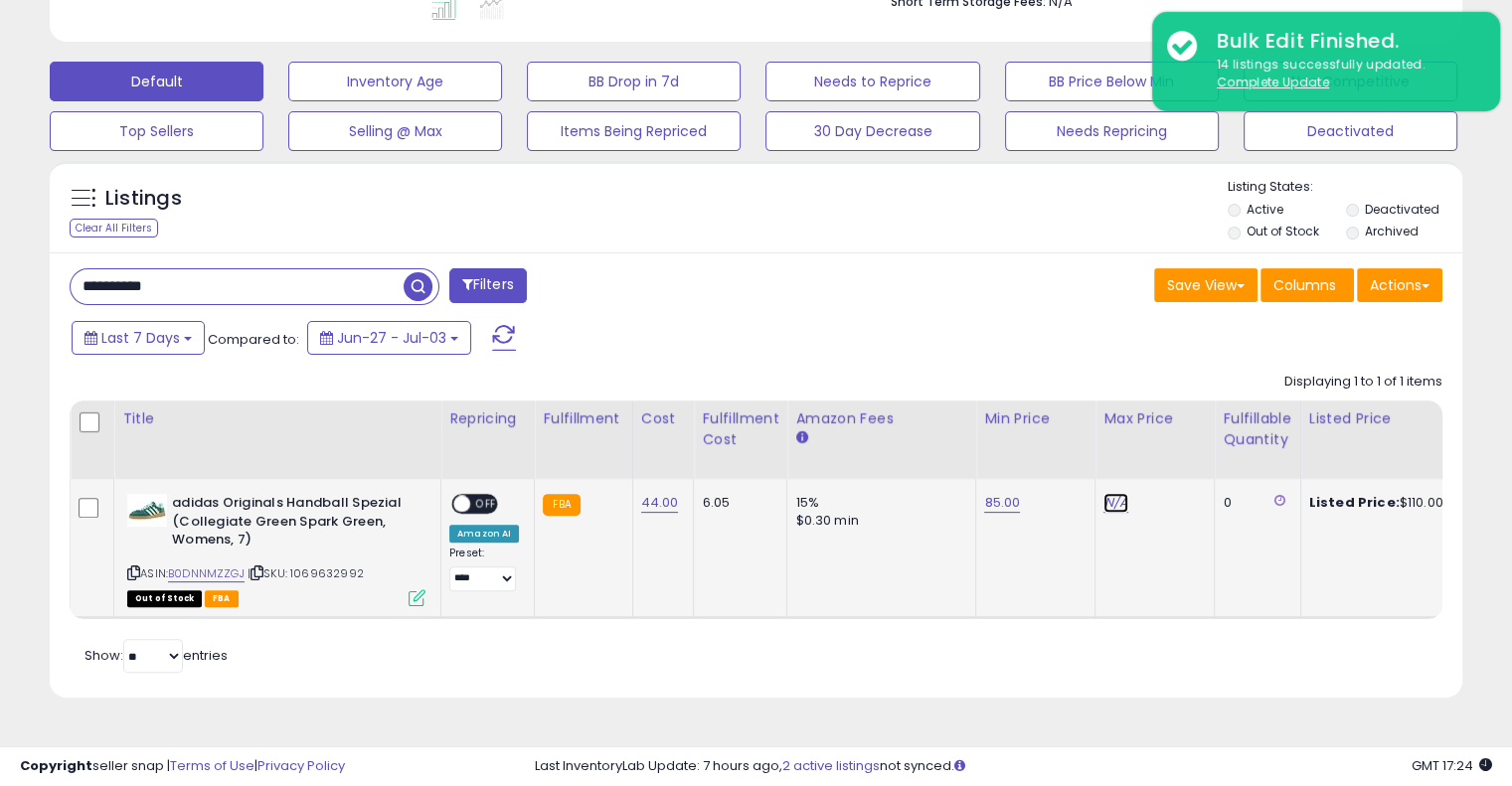 click on "N/A" at bounding box center [1115, 503] 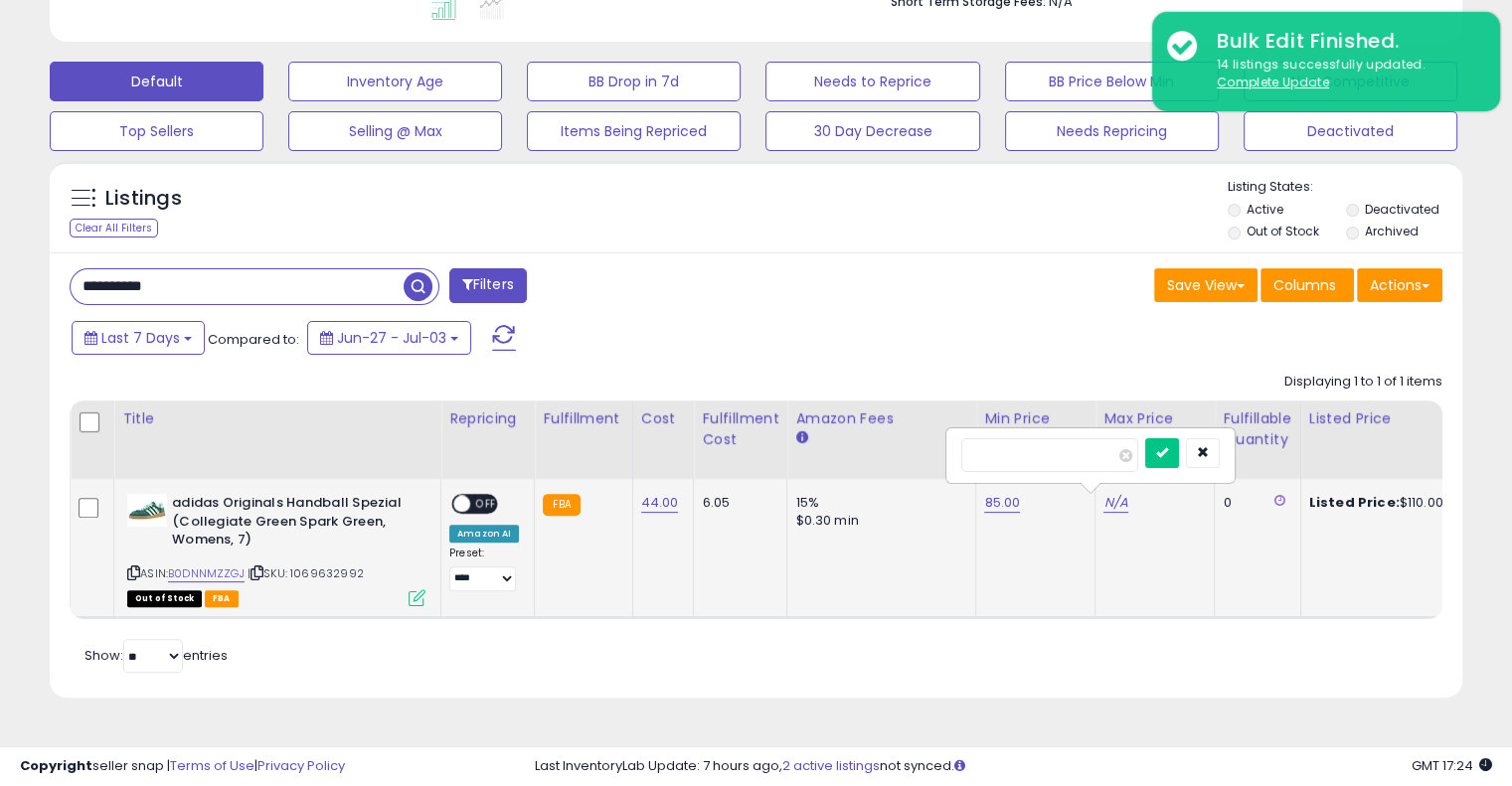 type on "***" 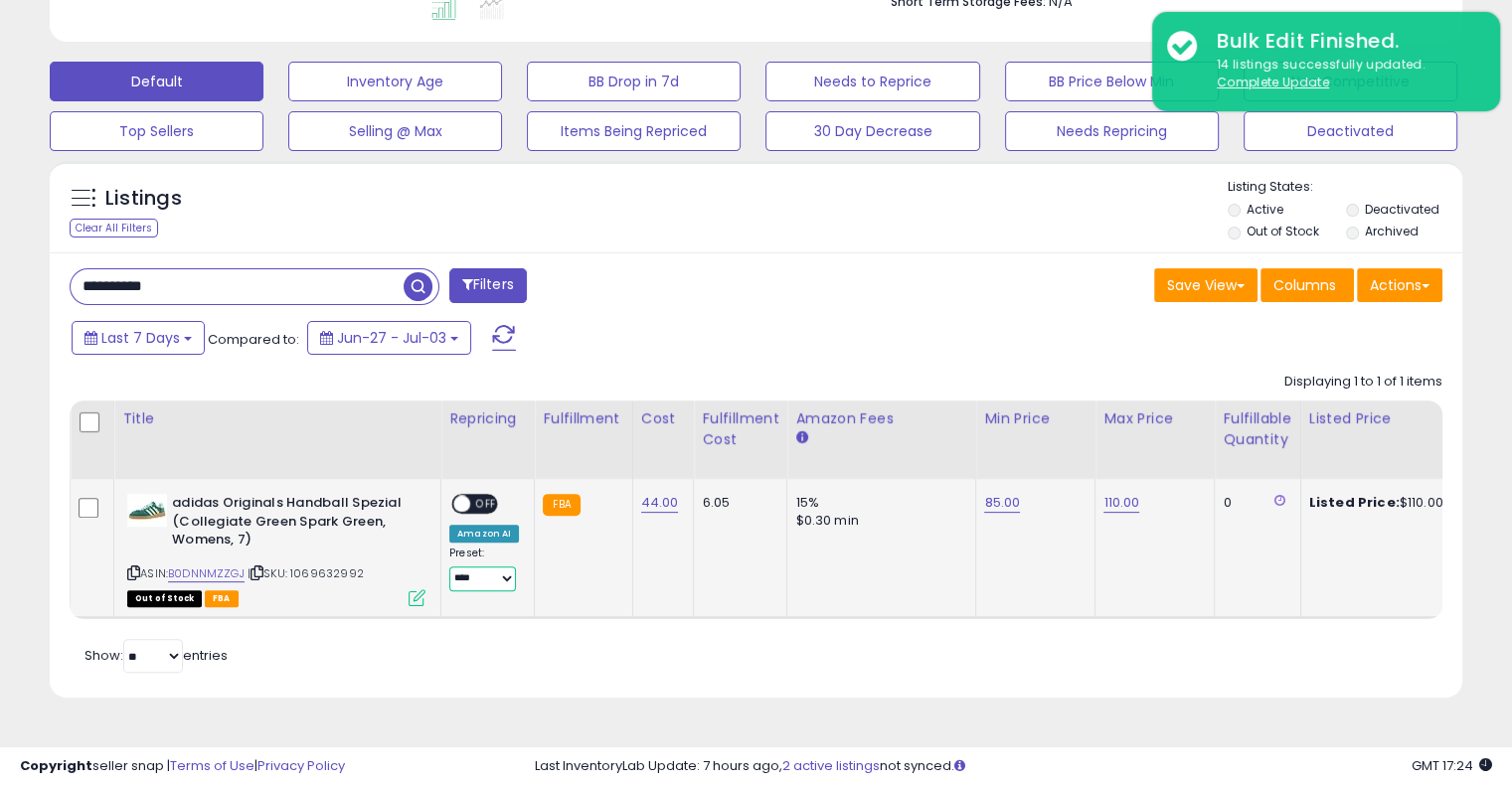 click on "**** ********" at bounding box center (482, 578) 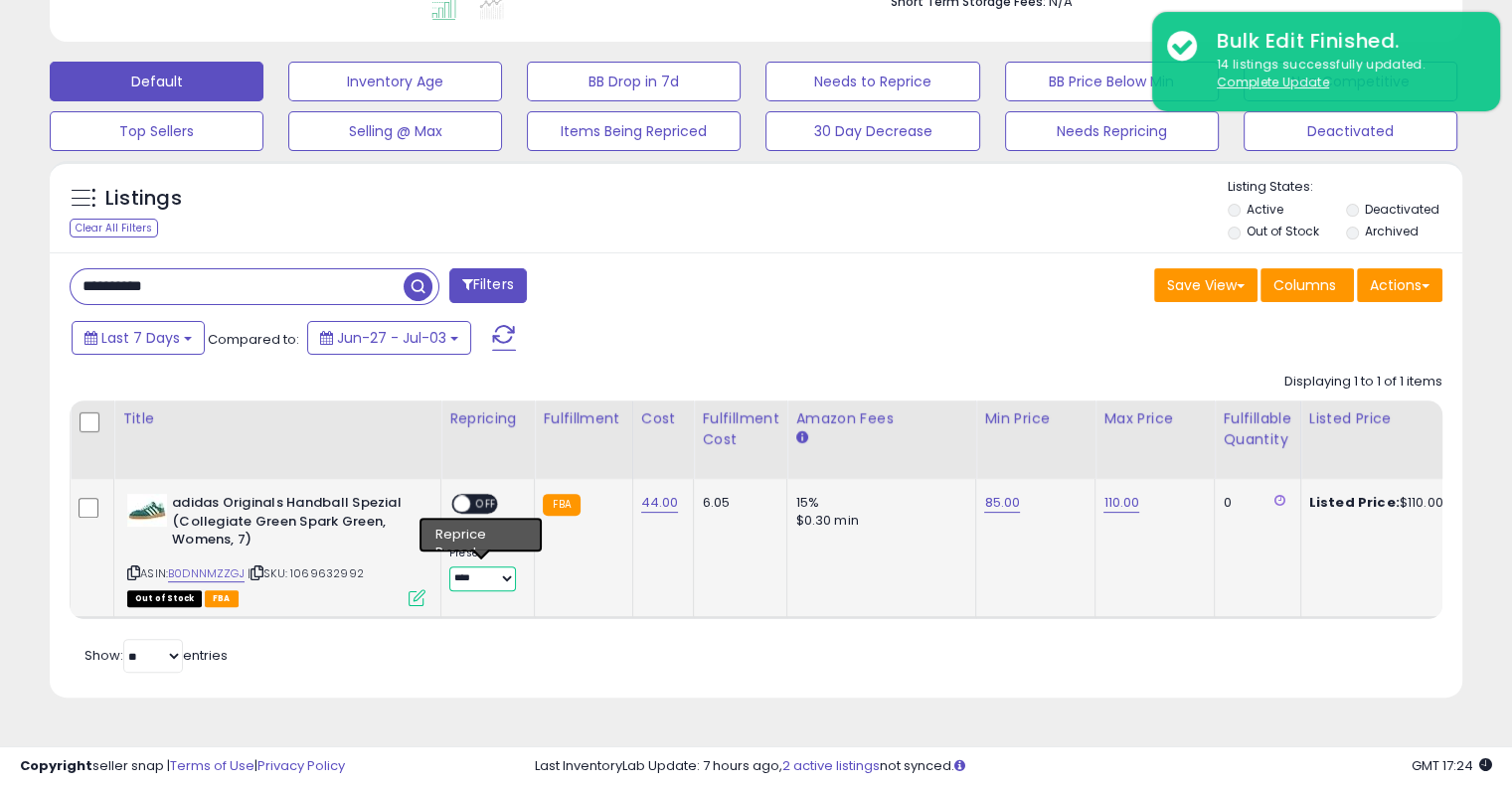 select on "********" 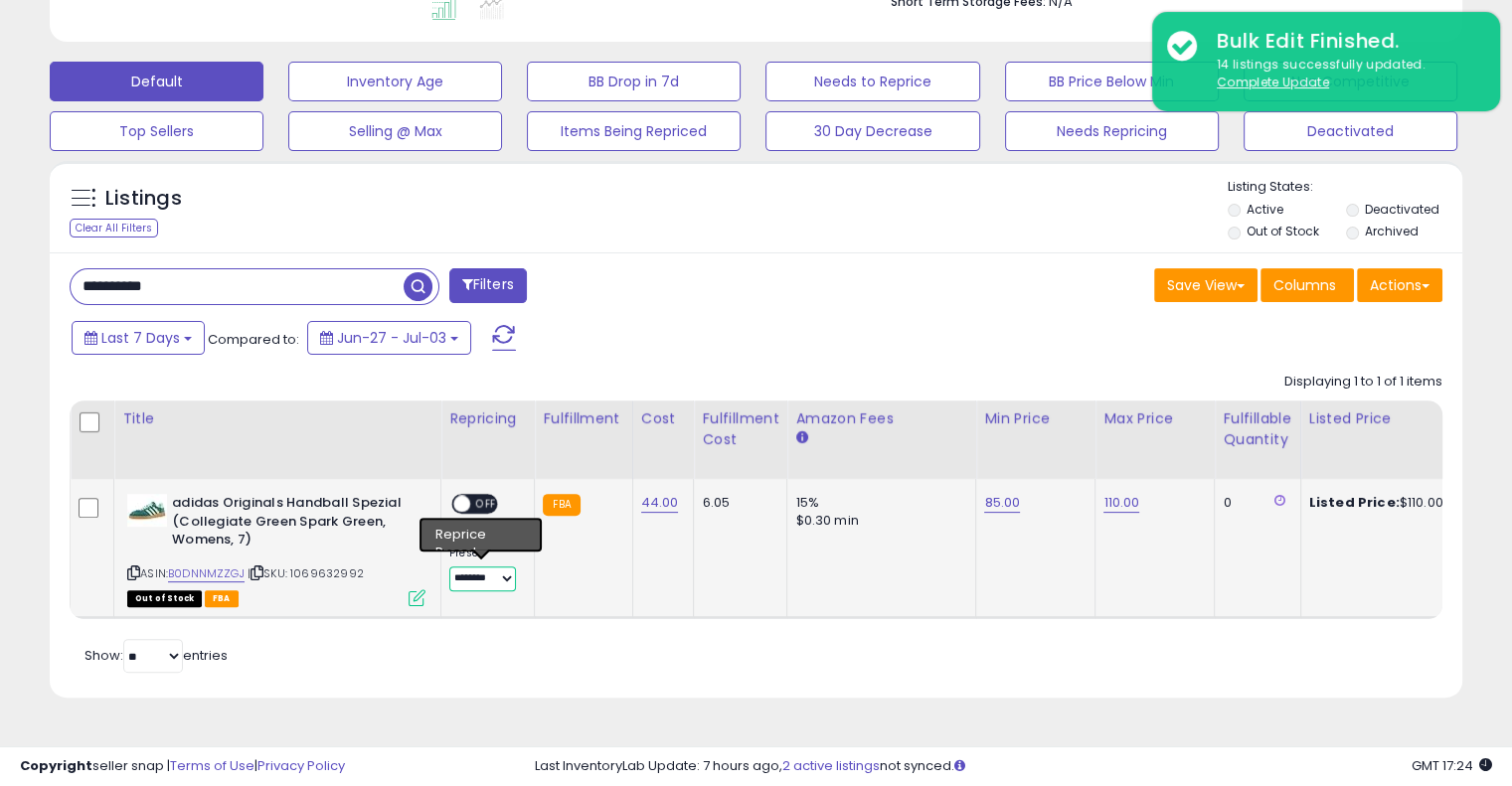 click on "**** ********" at bounding box center (482, 578) 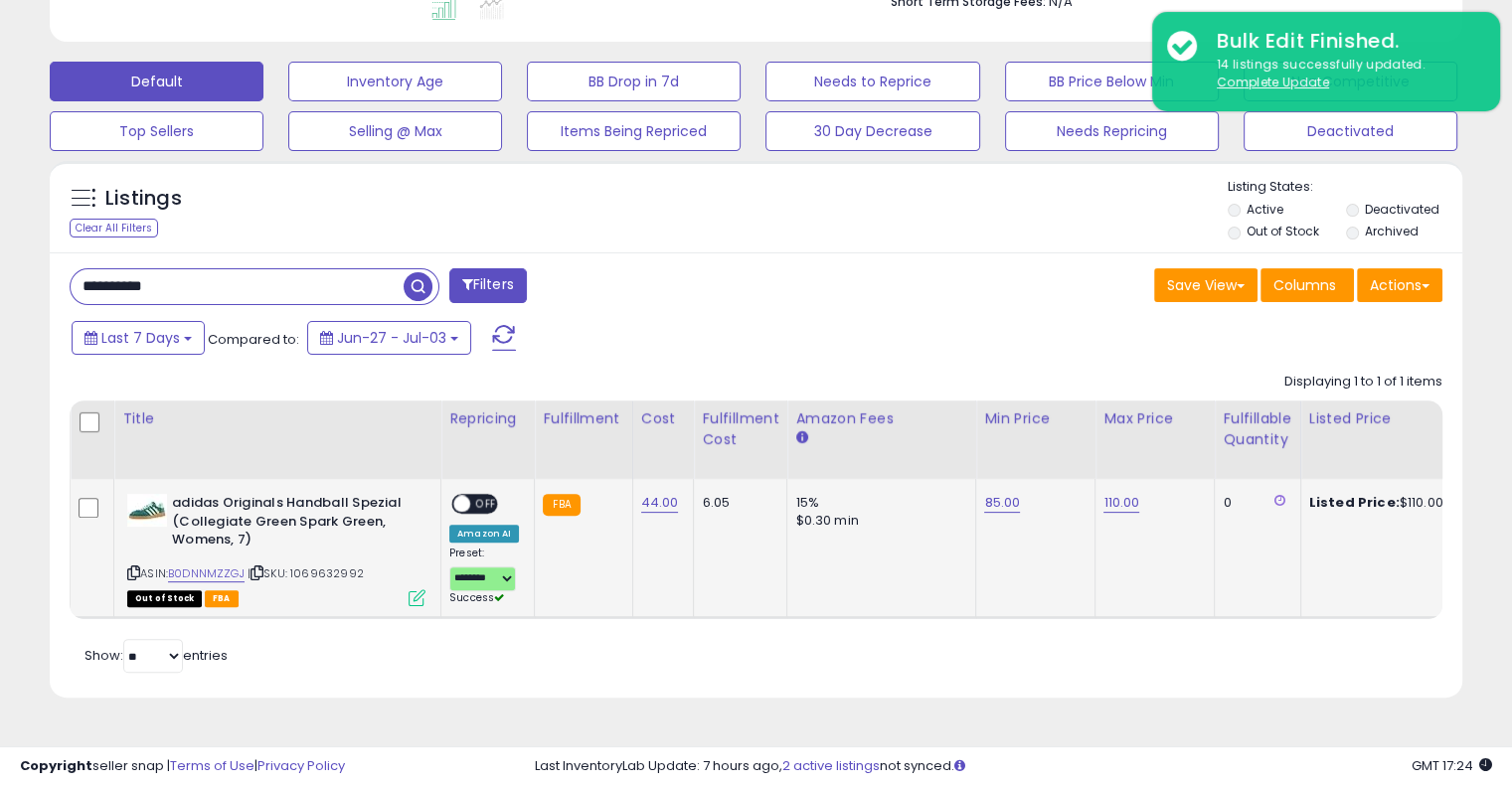 click on "ON   OFF" at bounding box center [474, 504] 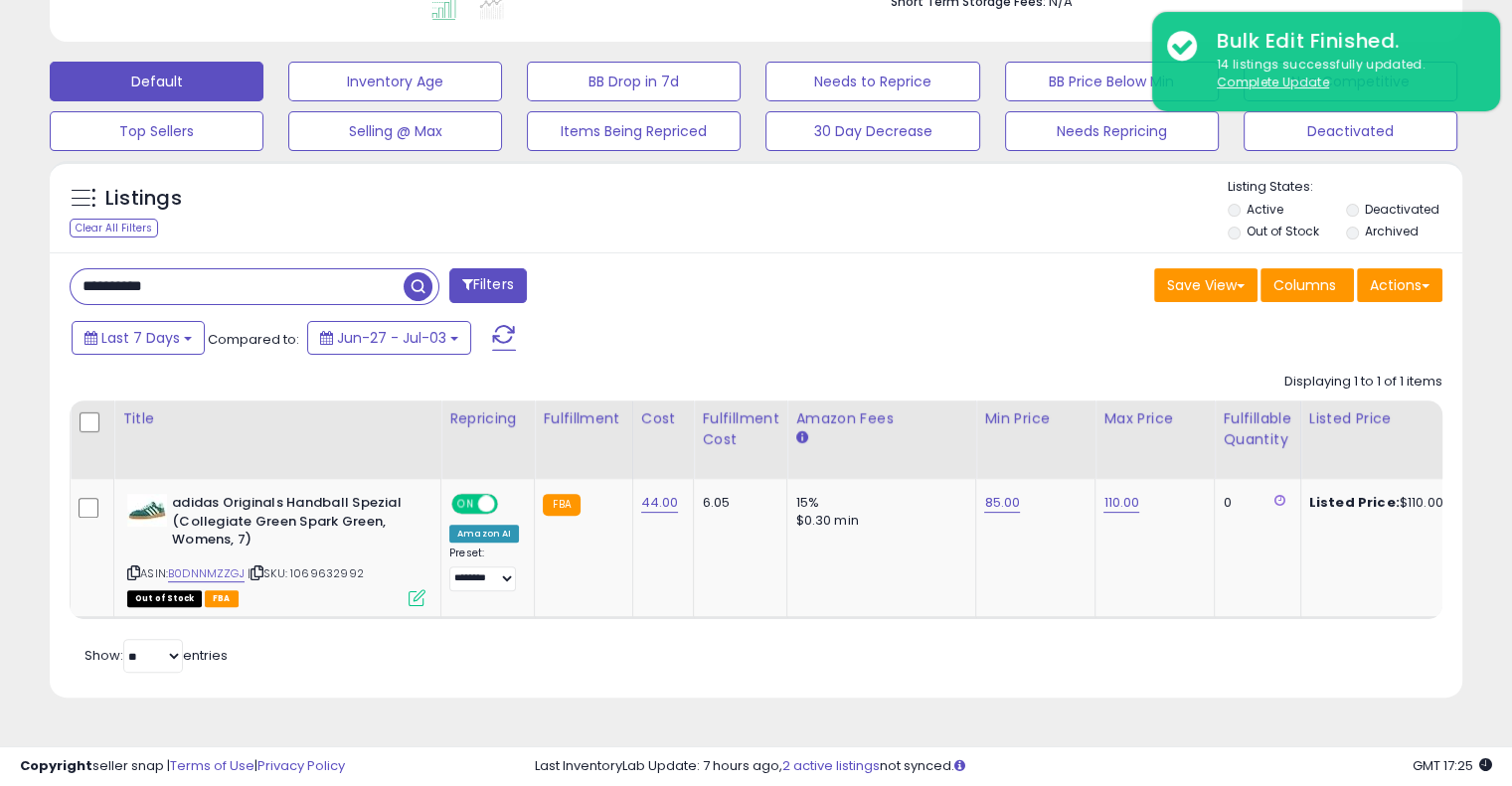 click on "**********" at bounding box center [237, 286] 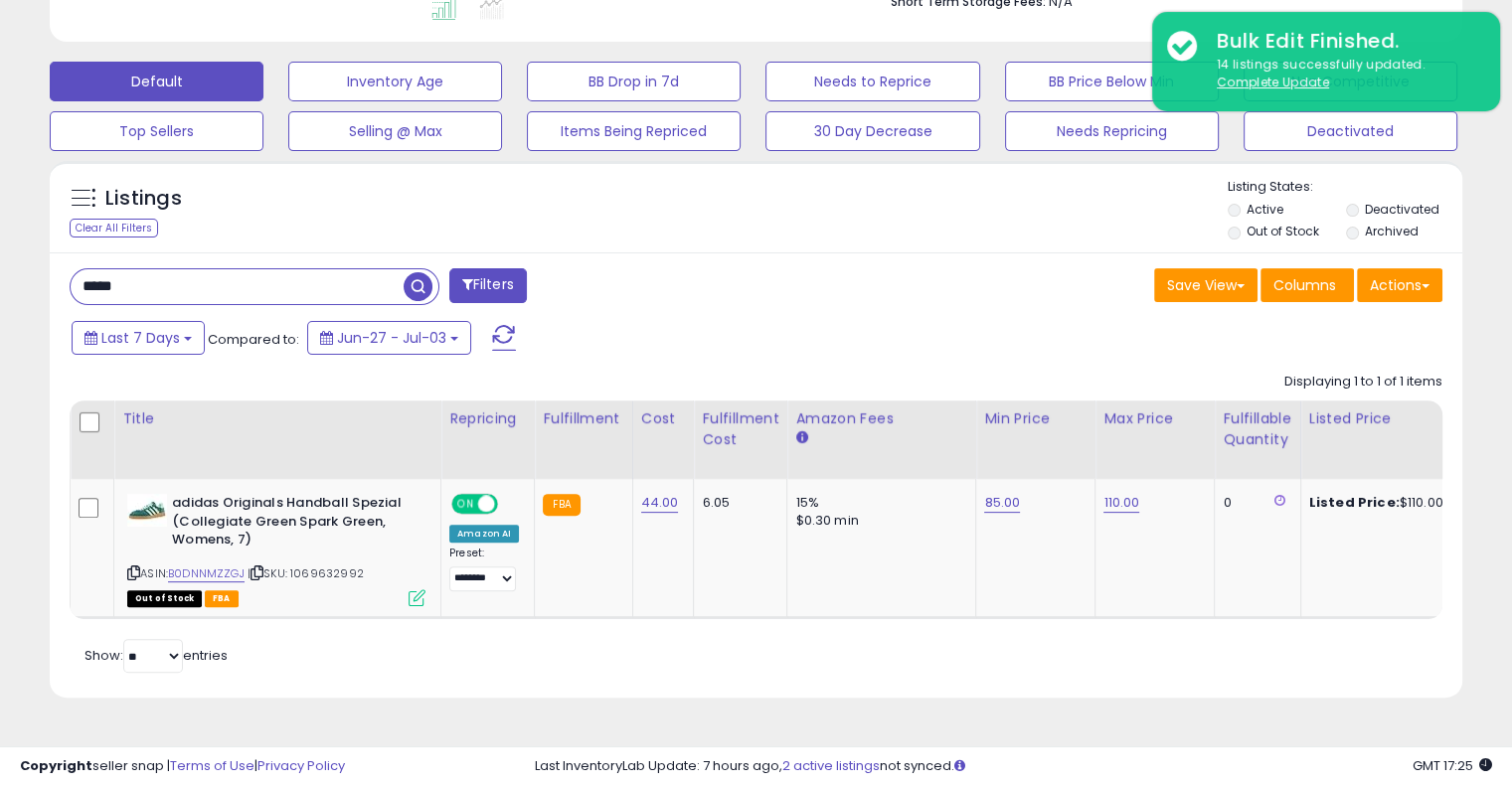 type on "*****" 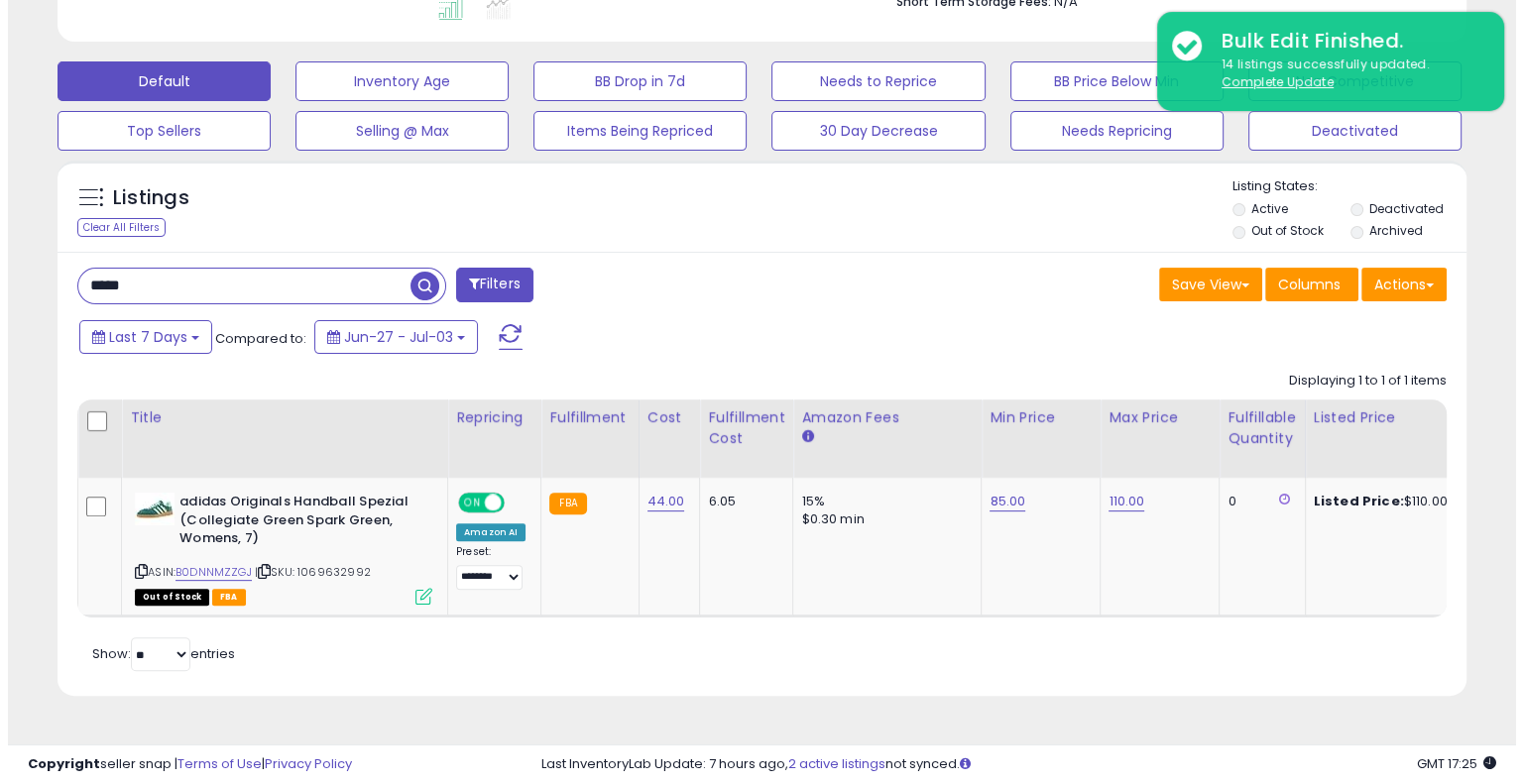 scroll, scrollTop: 424, scrollLeft: 0, axis: vertical 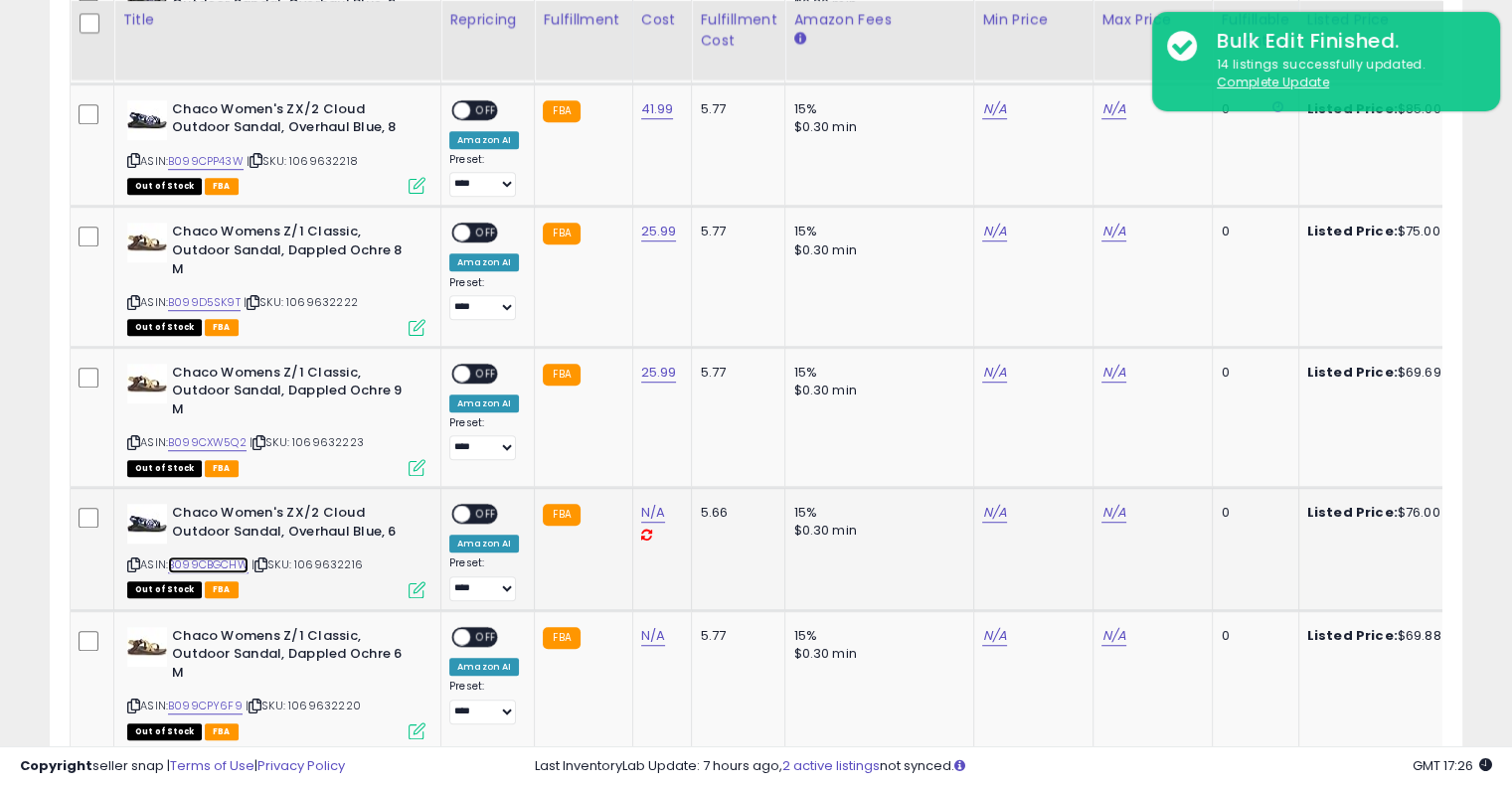 click on "B099CBGCHW" at bounding box center [208, 564] 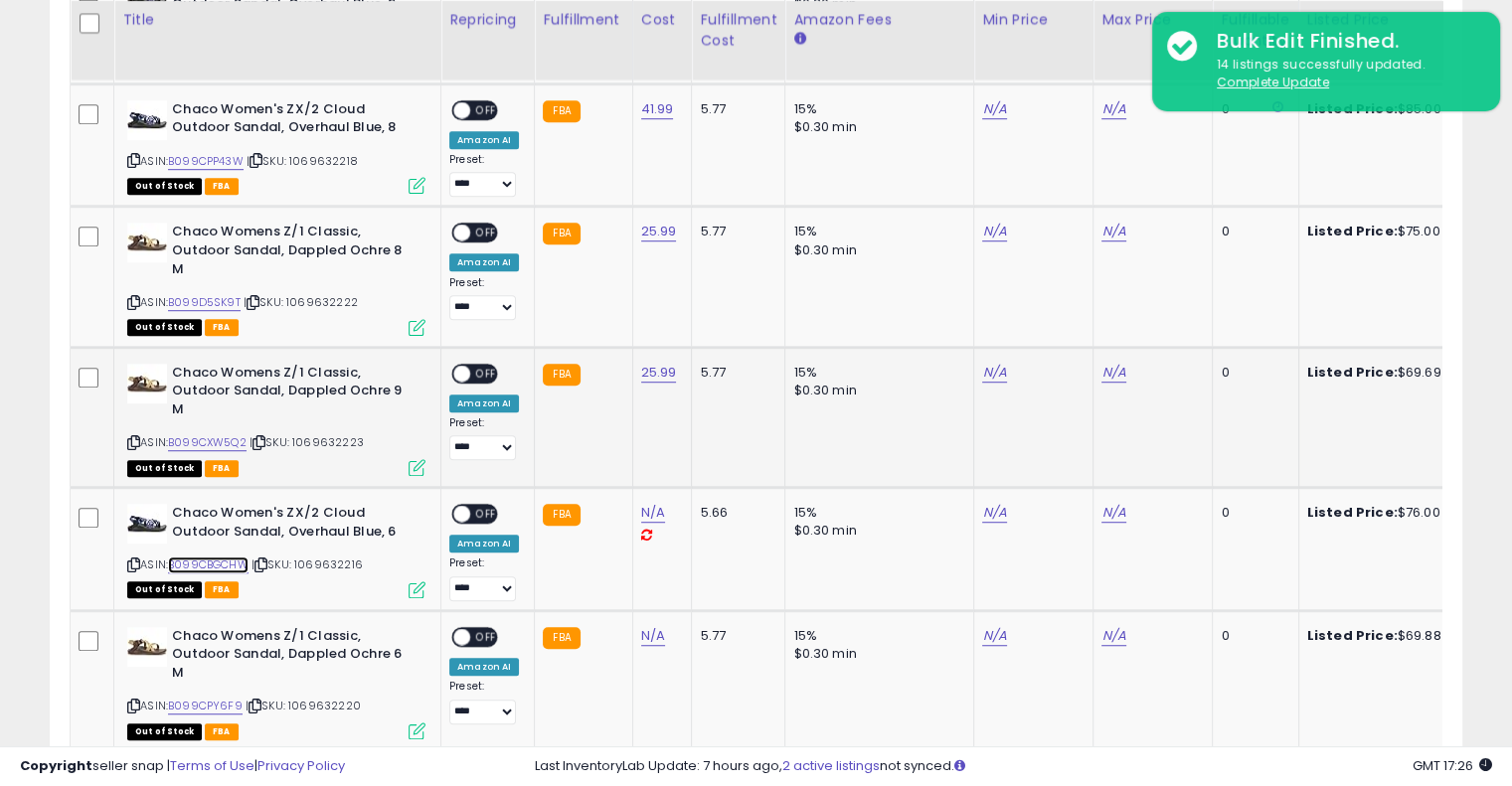 scroll, scrollTop: 0, scrollLeft: 256, axis: horizontal 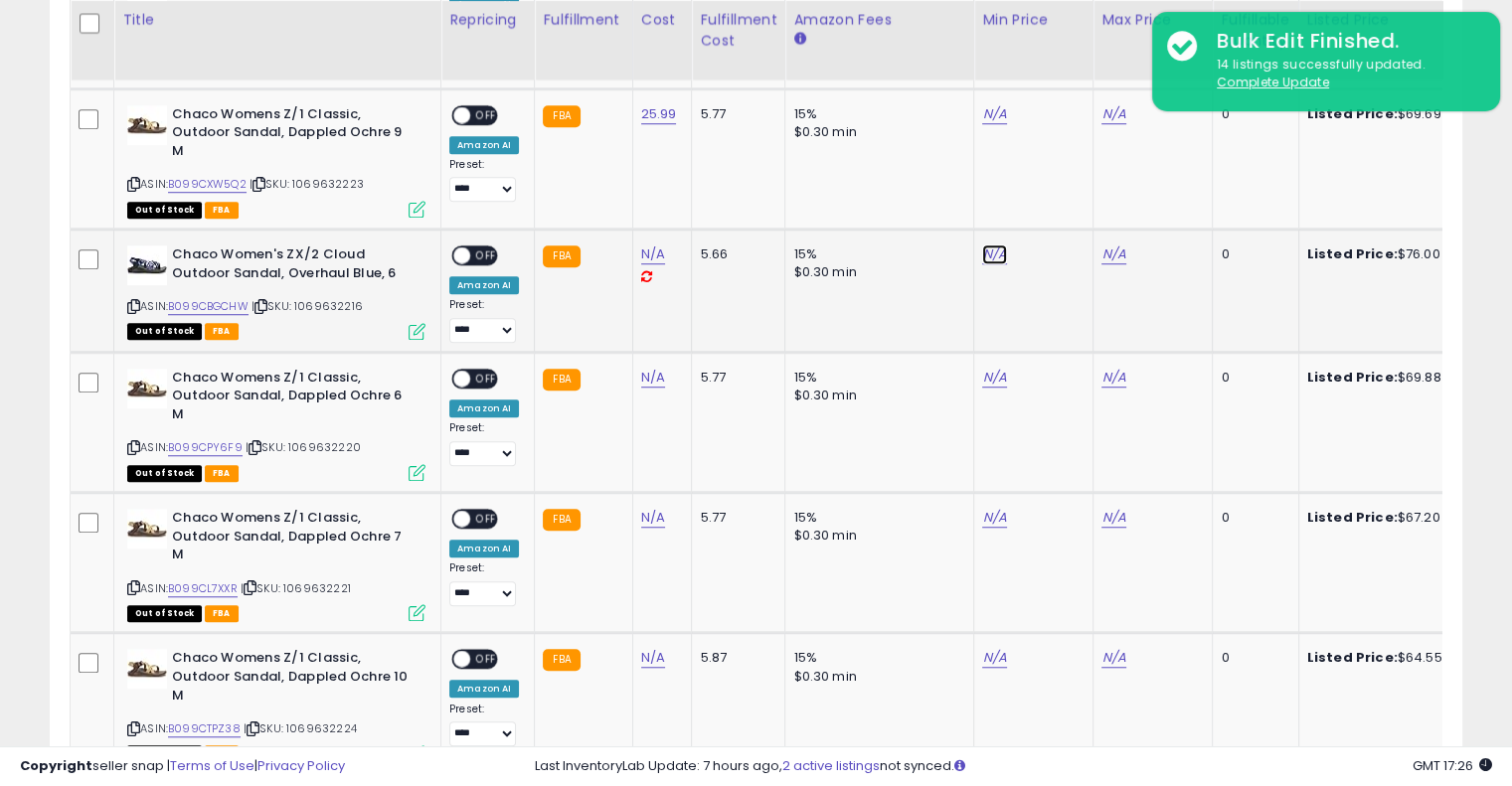 click on "N/A" at bounding box center [994, -395] 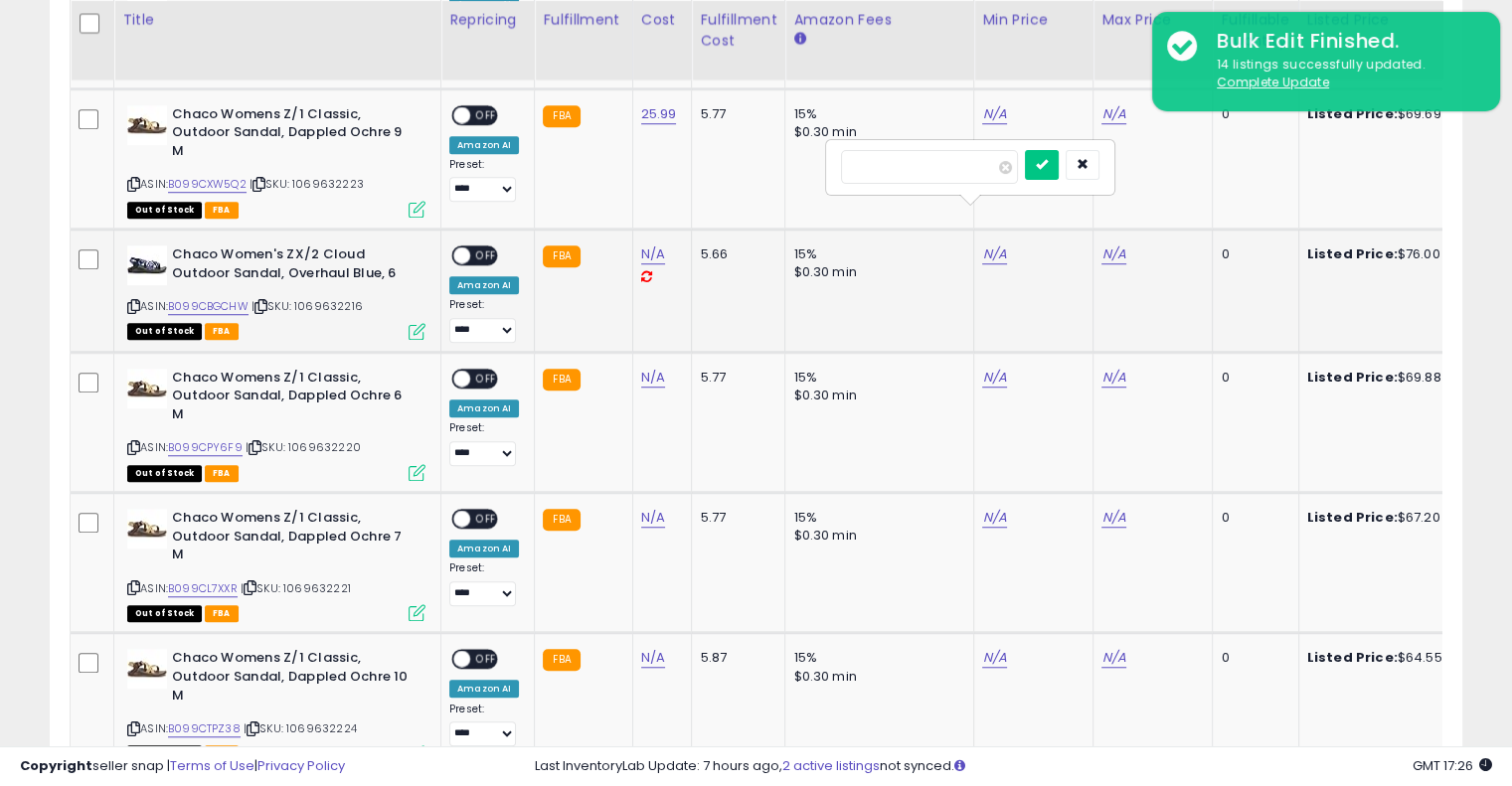 type on "**" 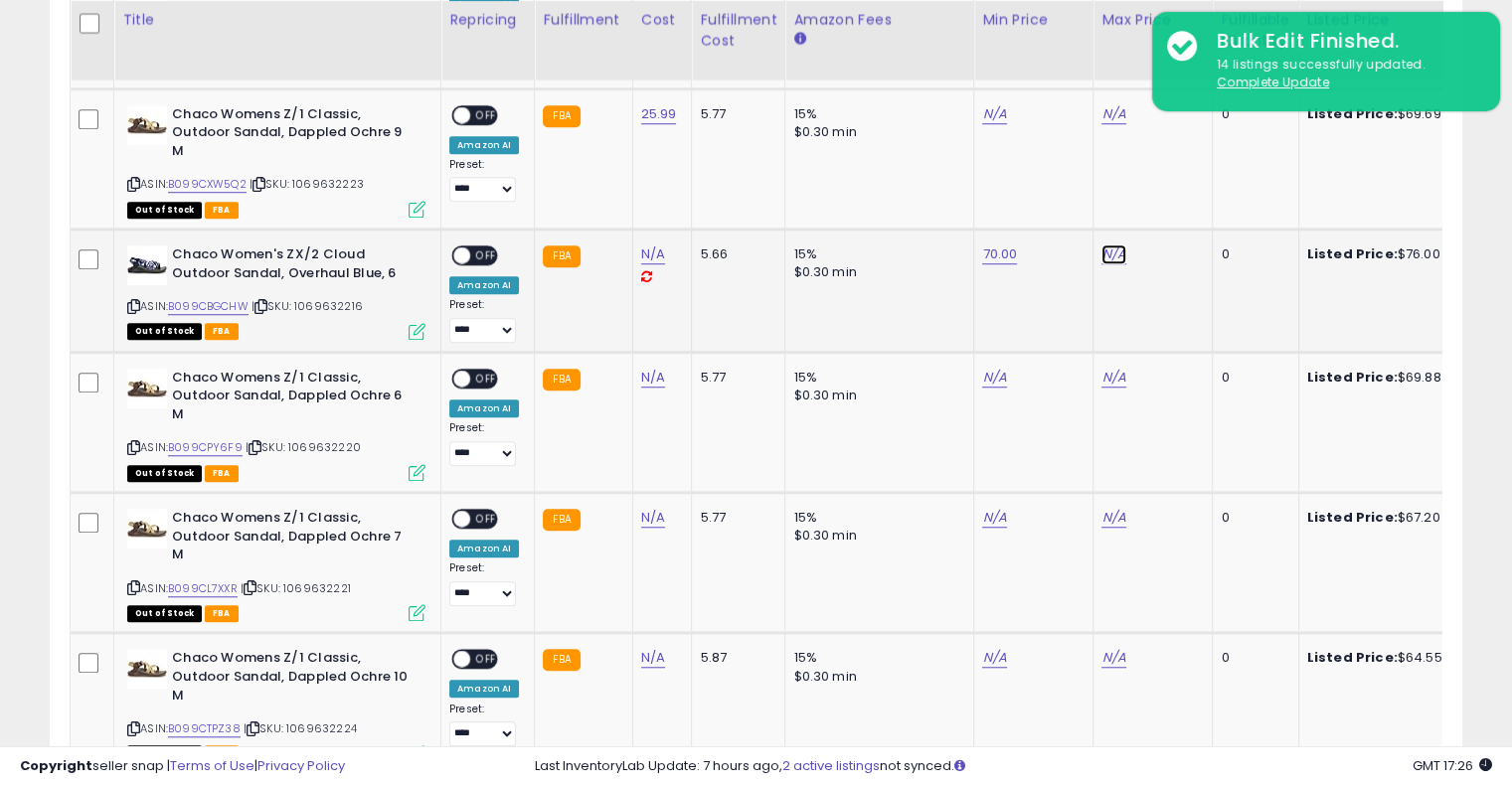 click on "N/A" at bounding box center [1113, -395] 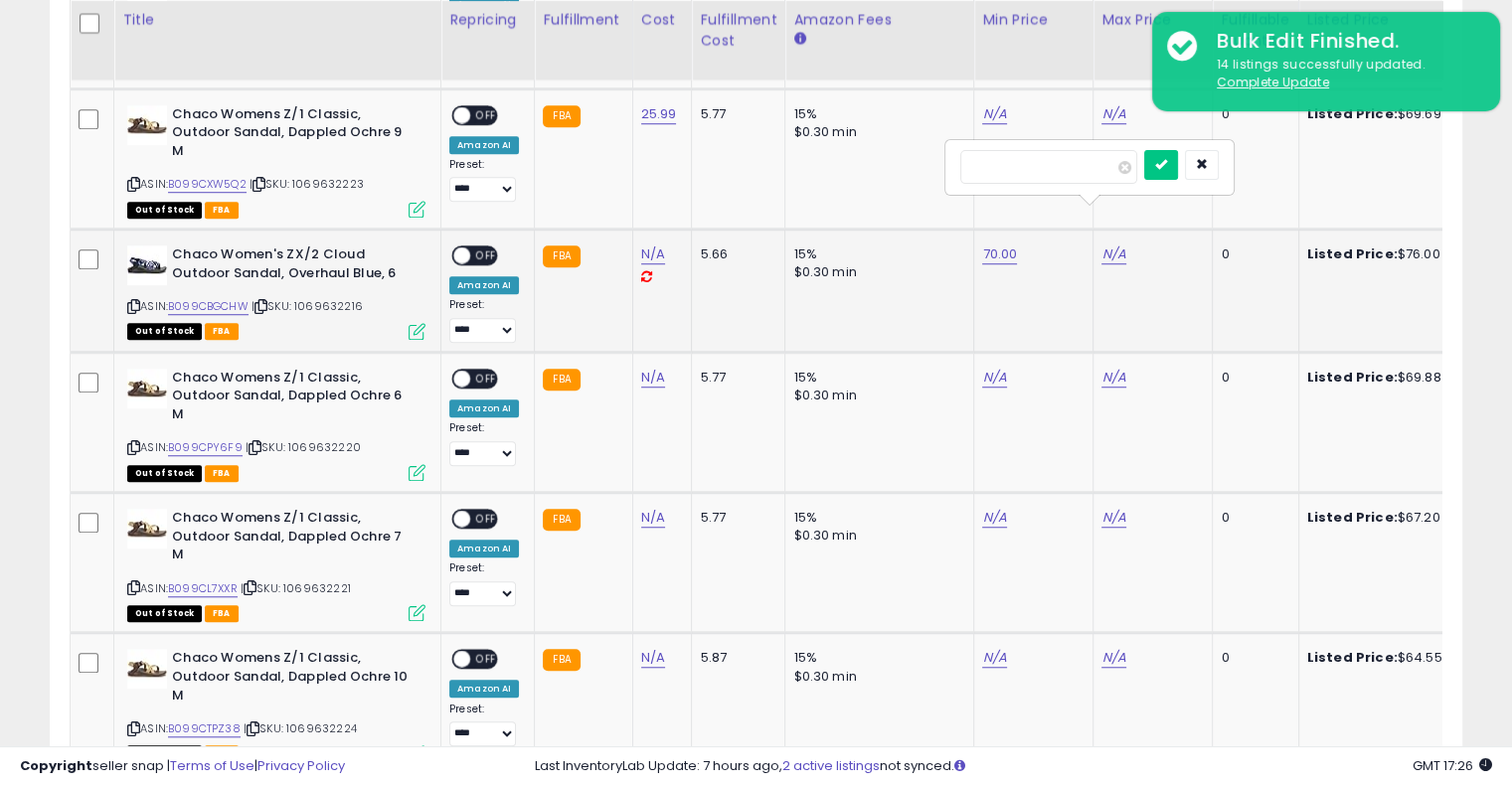 type on "**" 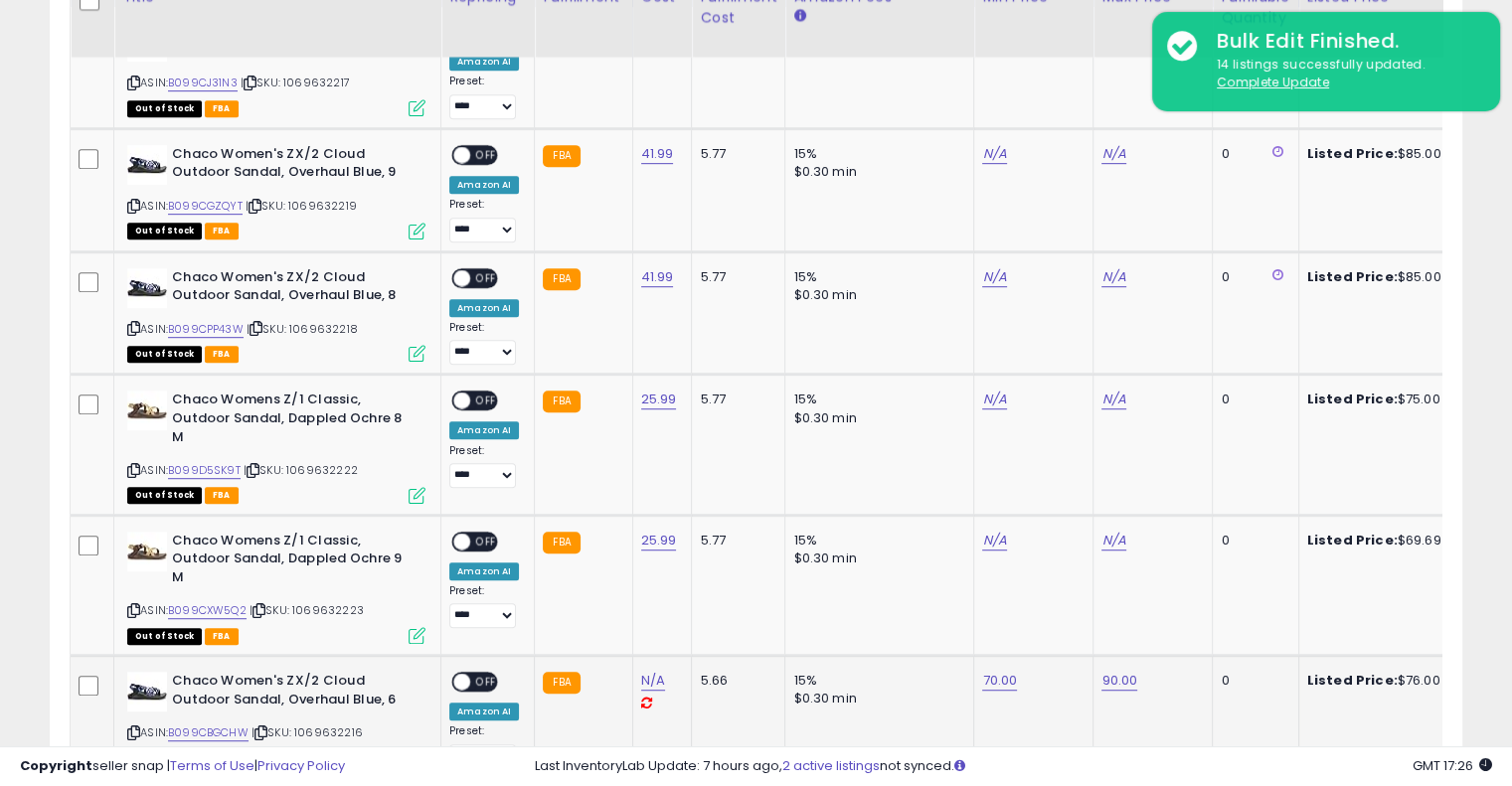 scroll, scrollTop: 990, scrollLeft: 0, axis: vertical 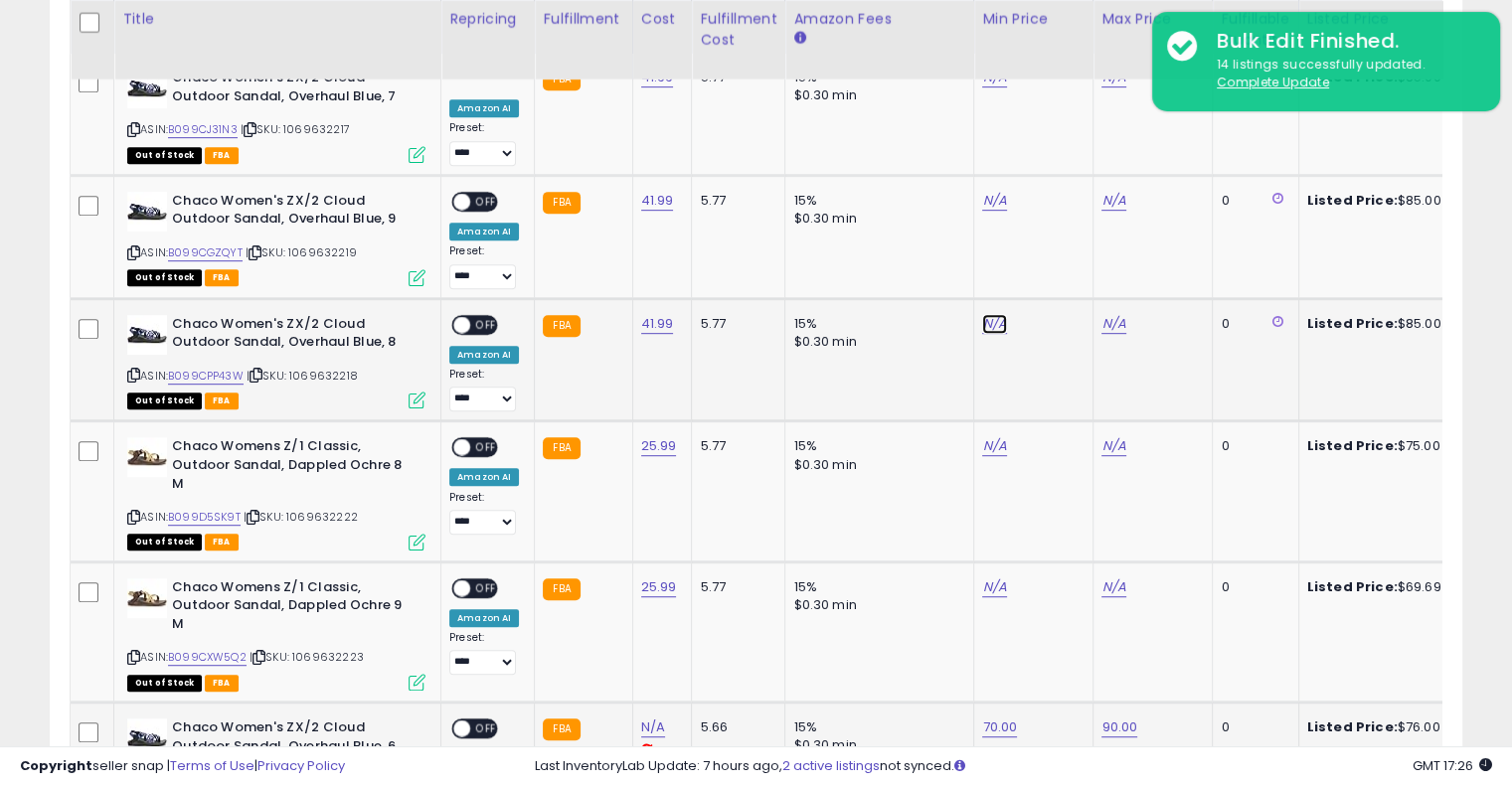 click on "N/A" at bounding box center [994, 78] 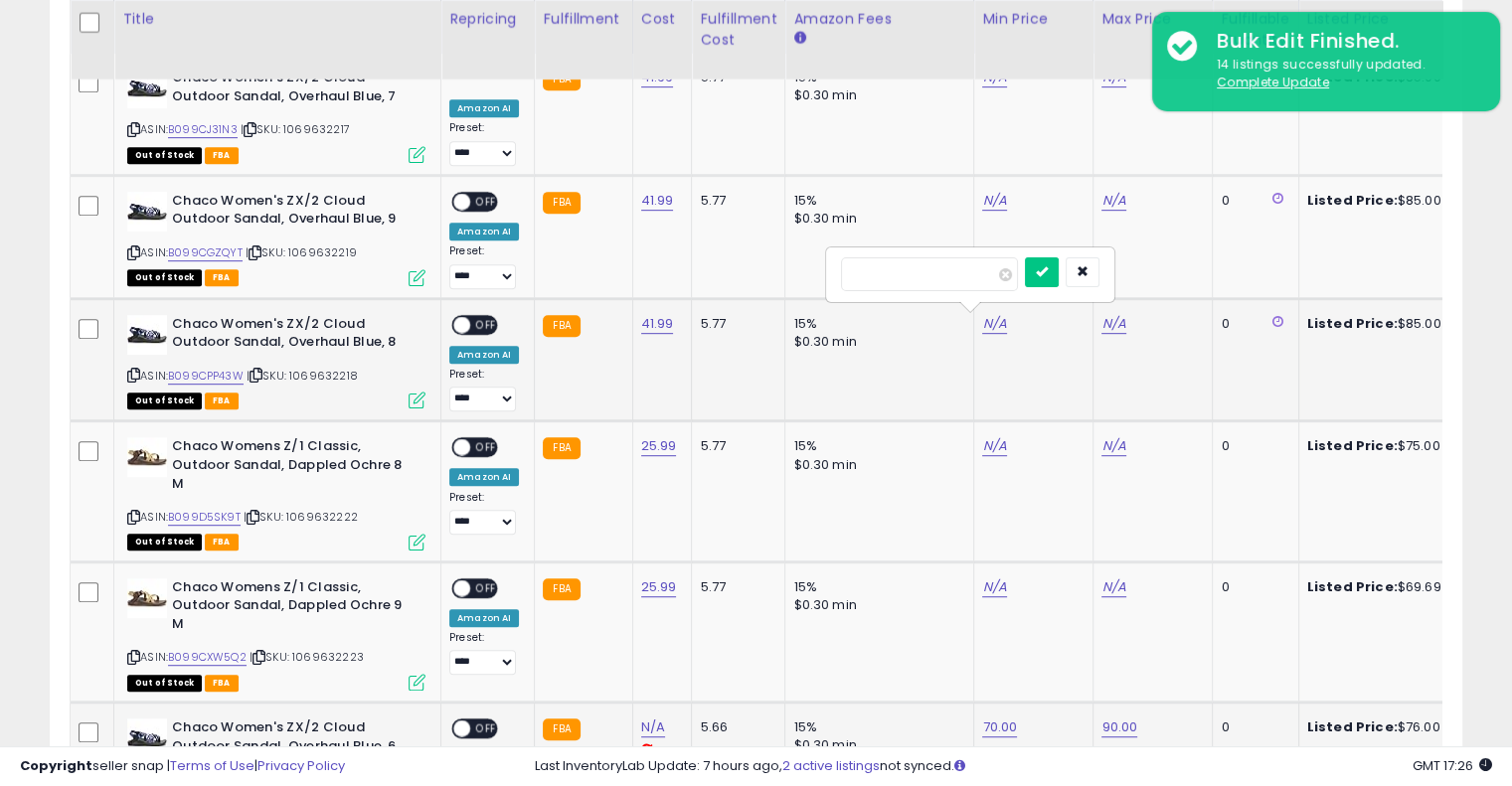 type on "**" 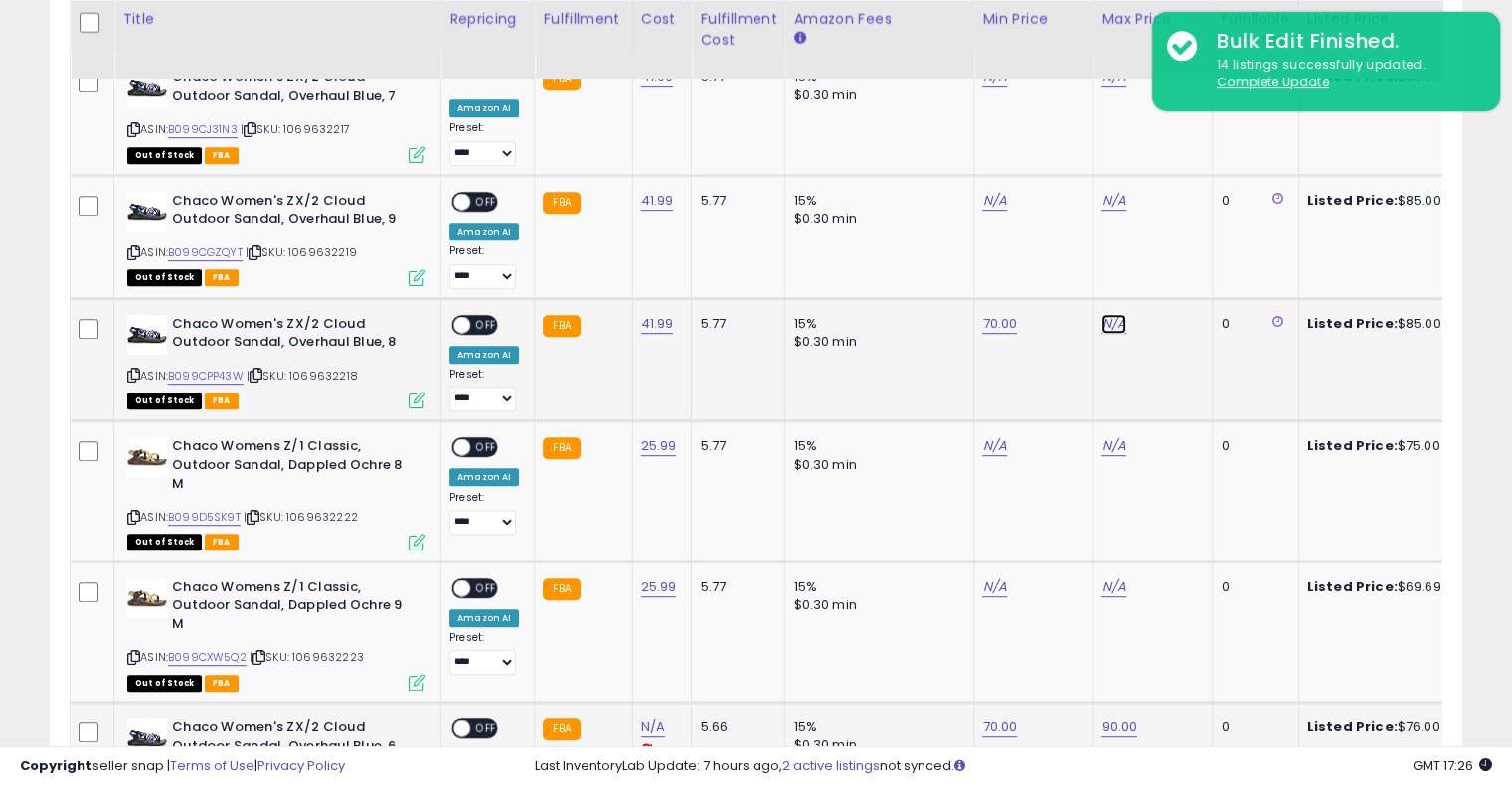 click on "N/A" at bounding box center [1113, 78] 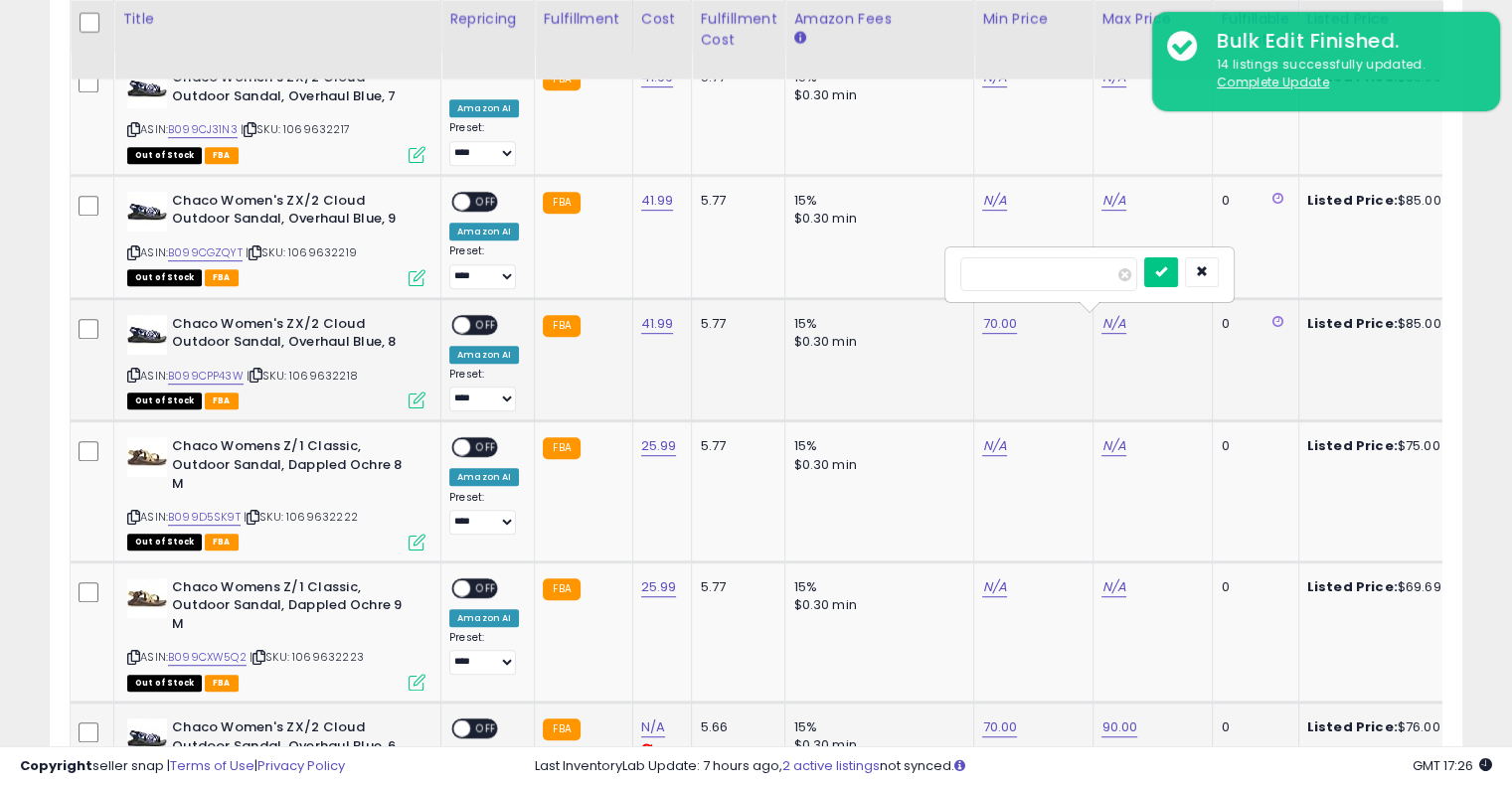 type on "**" 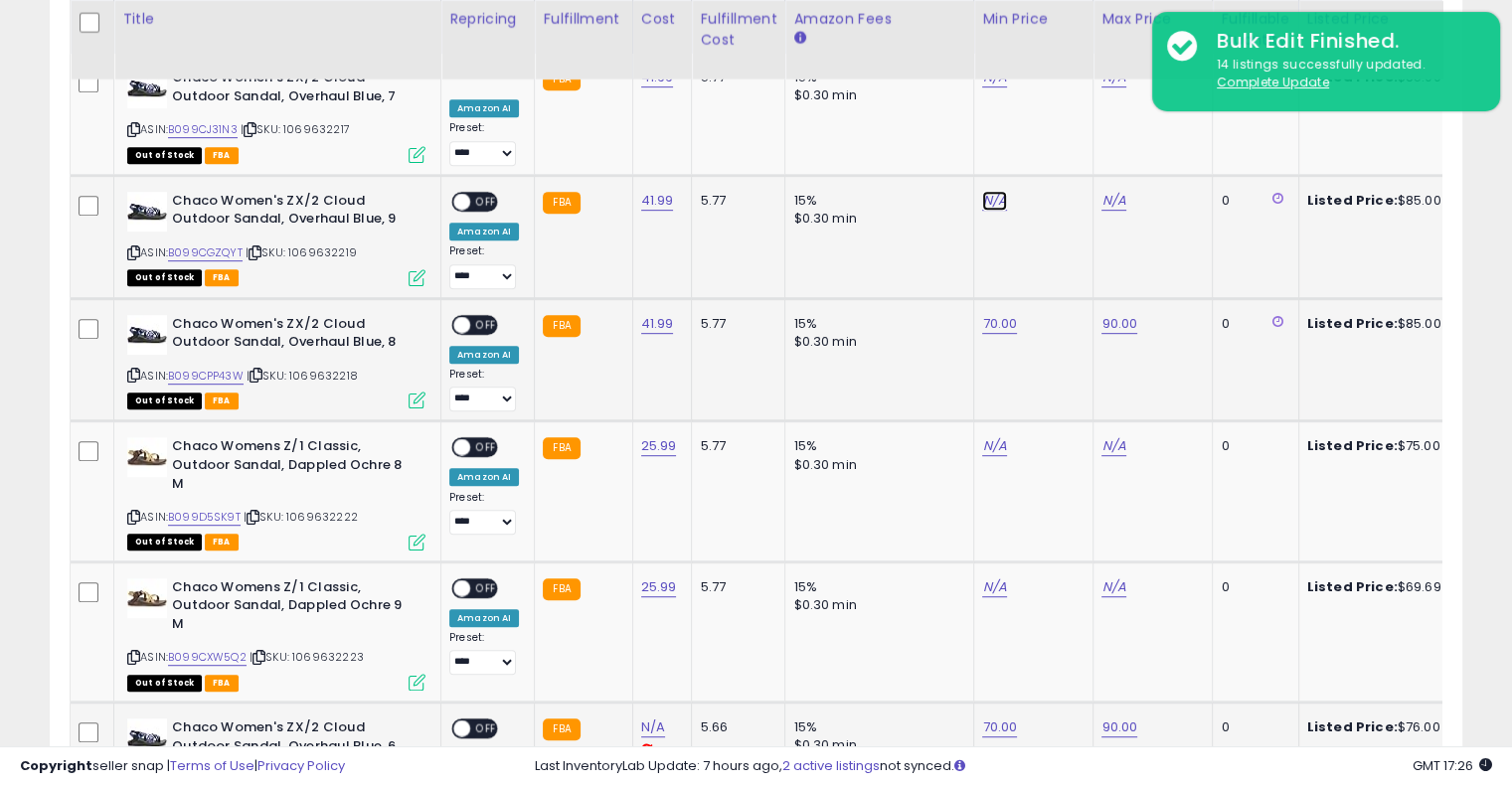 click on "N/A" at bounding box center [994, 78] 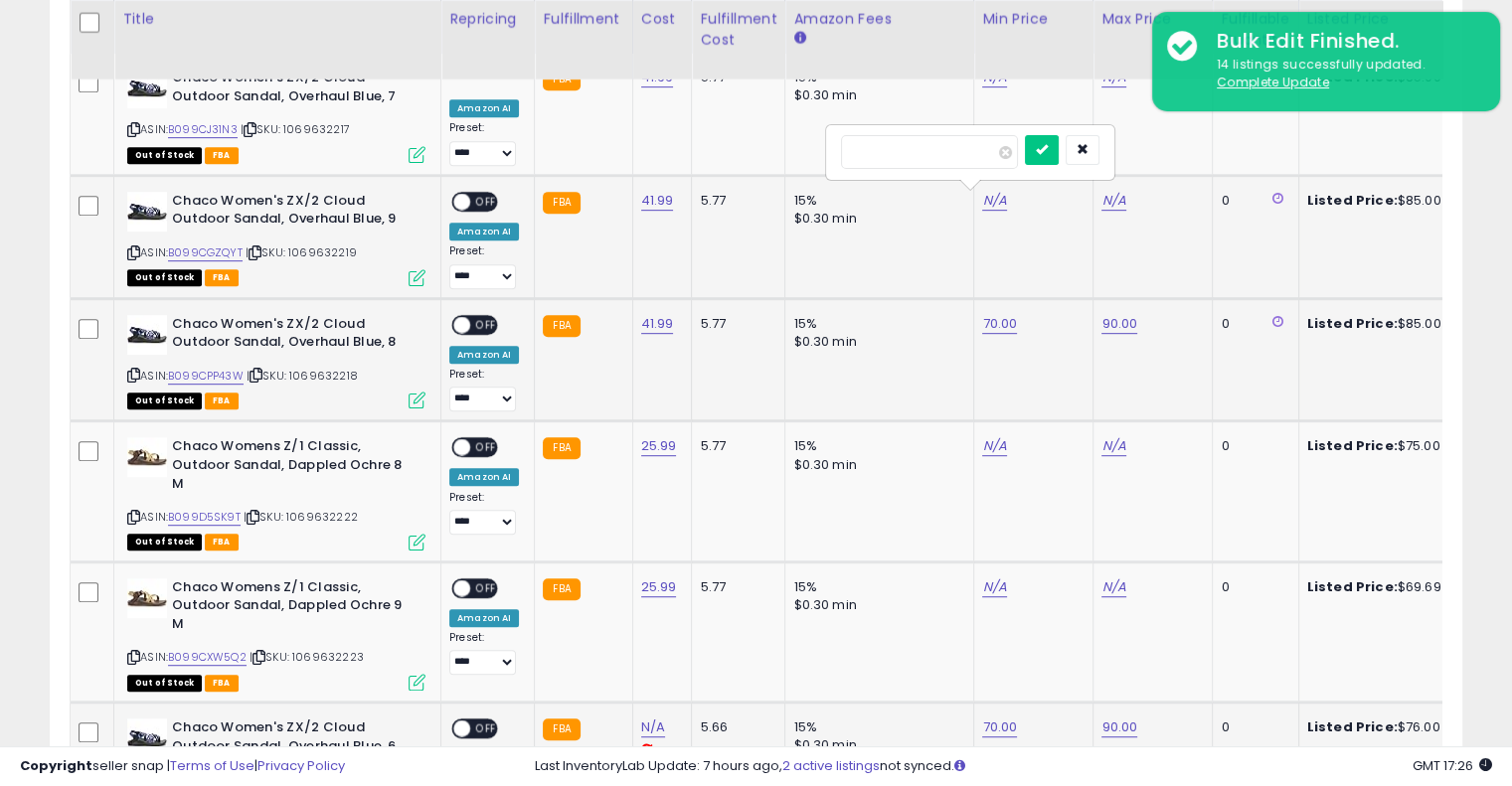 type on "**" 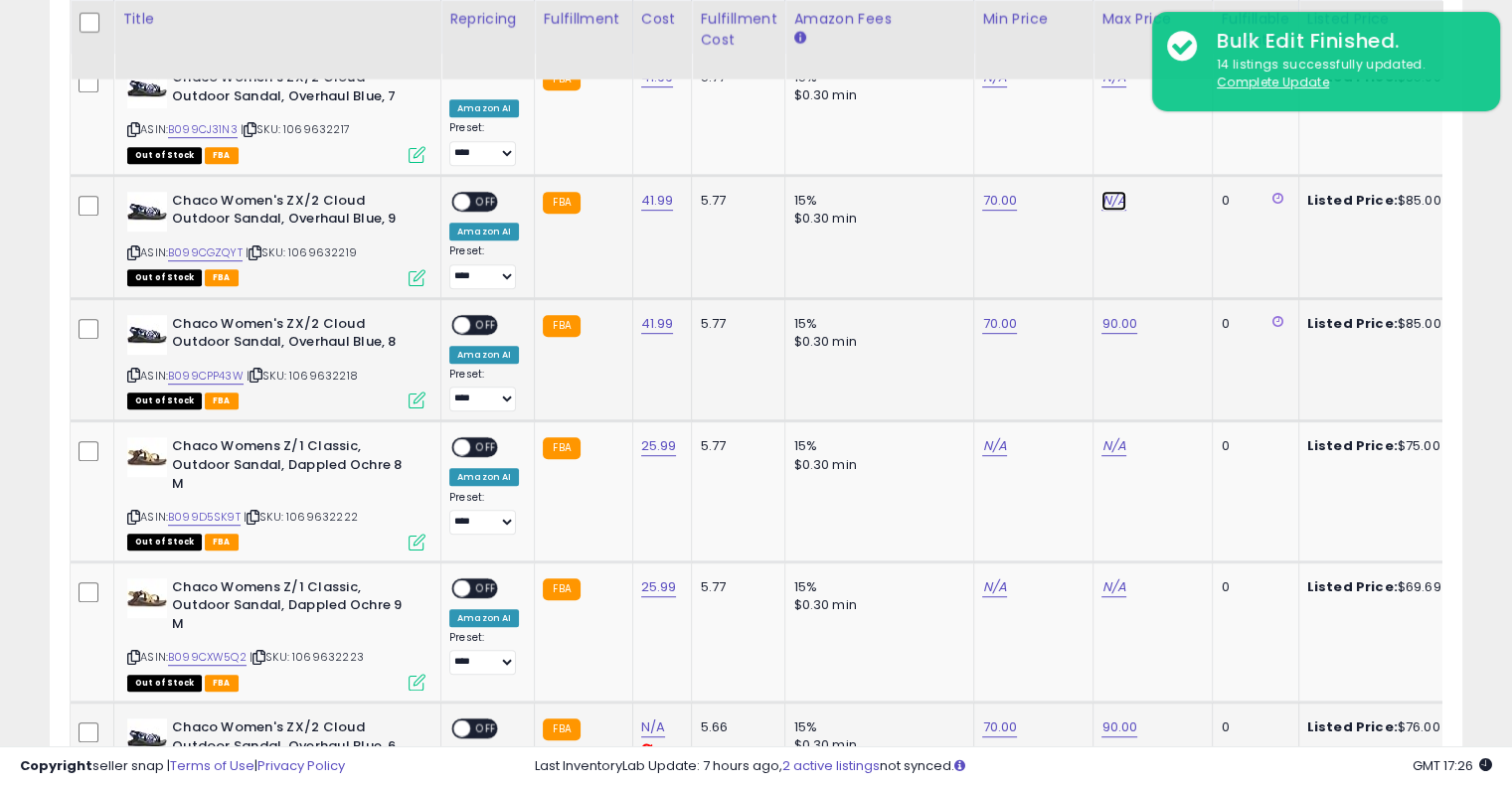 click on "N/A" at bounding box center [1113, 78] 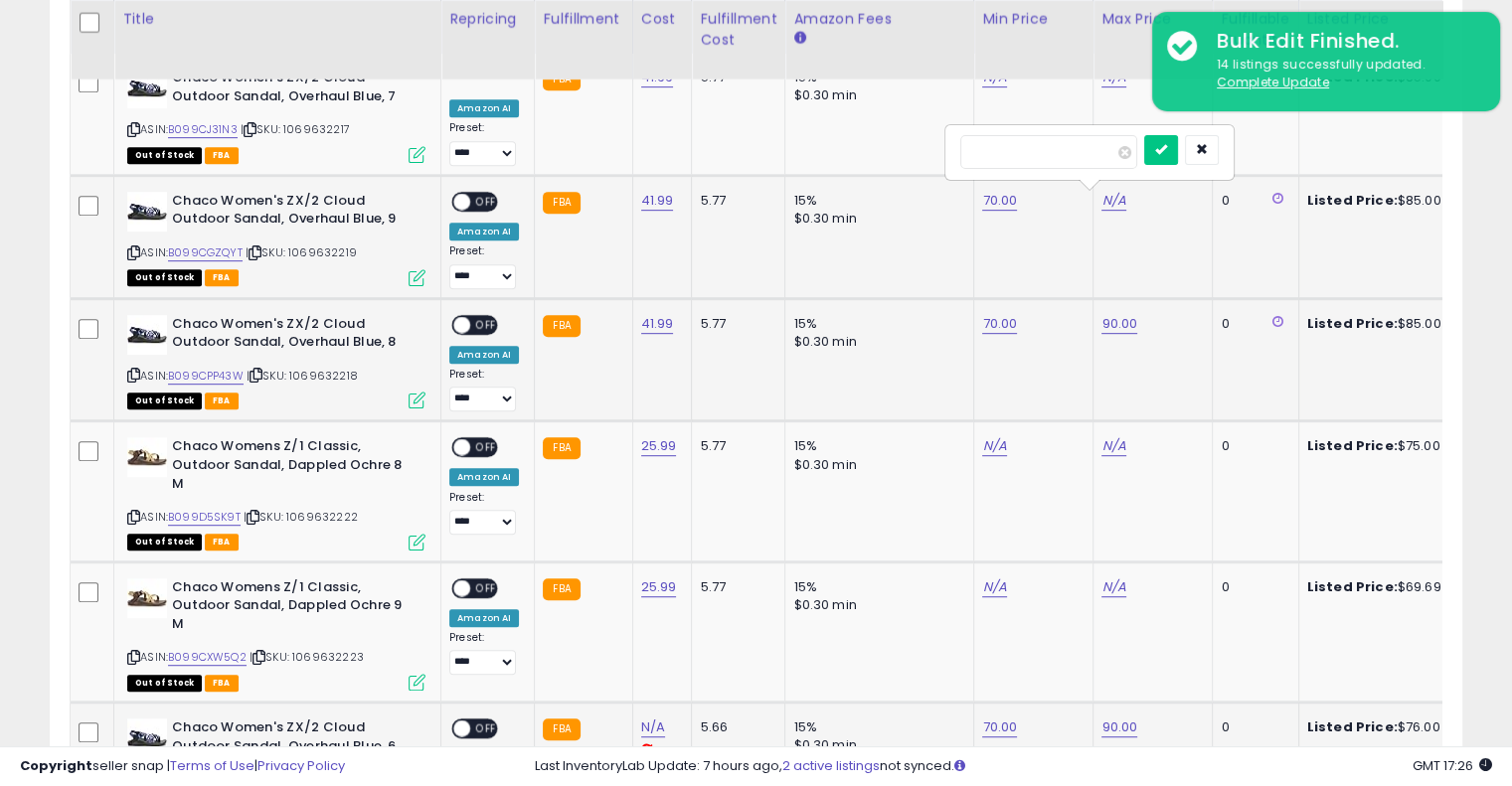 type on "**" 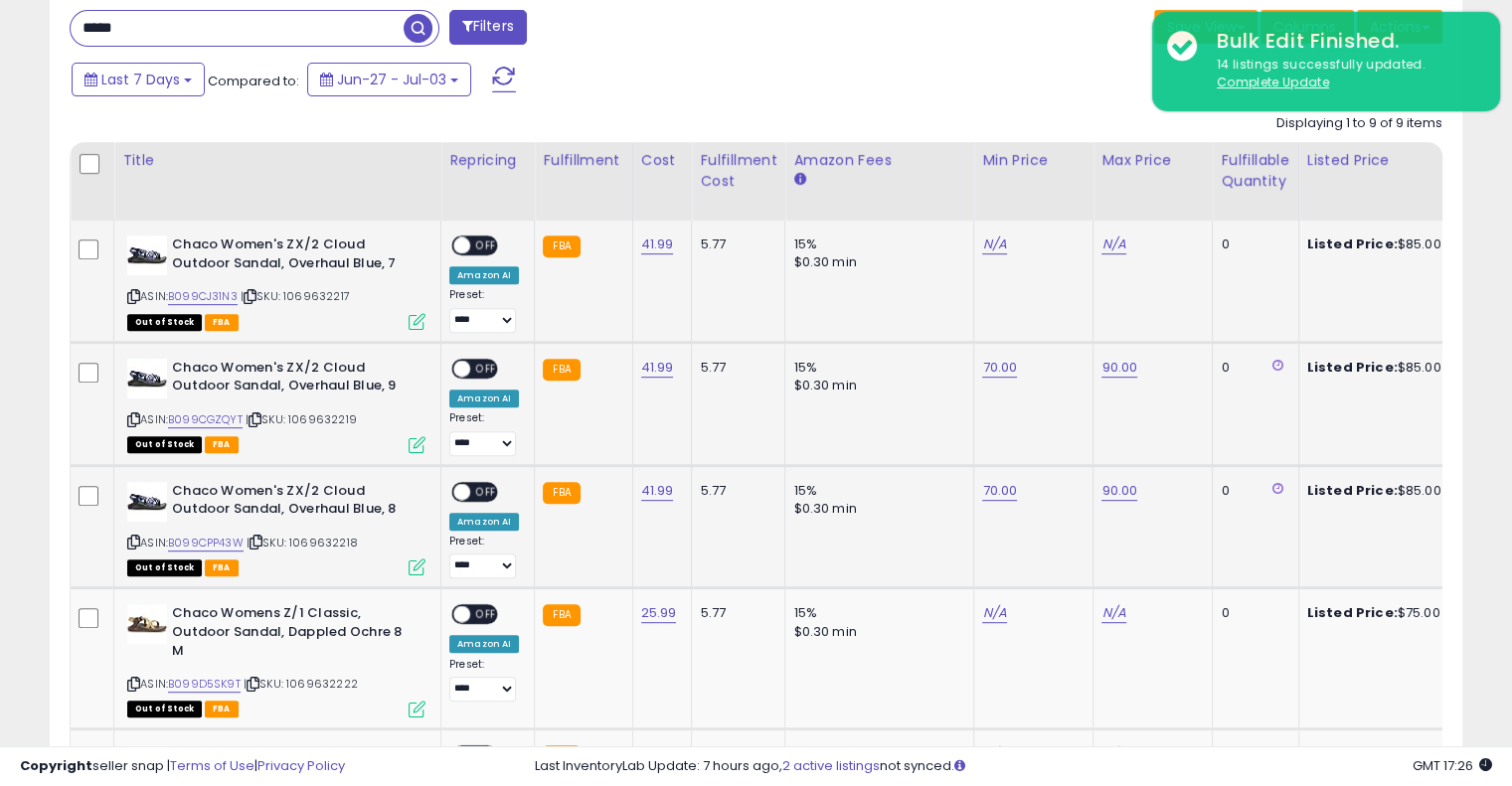 scroll, scrollTop: 823, scrollLeft: 0, axis: vertical 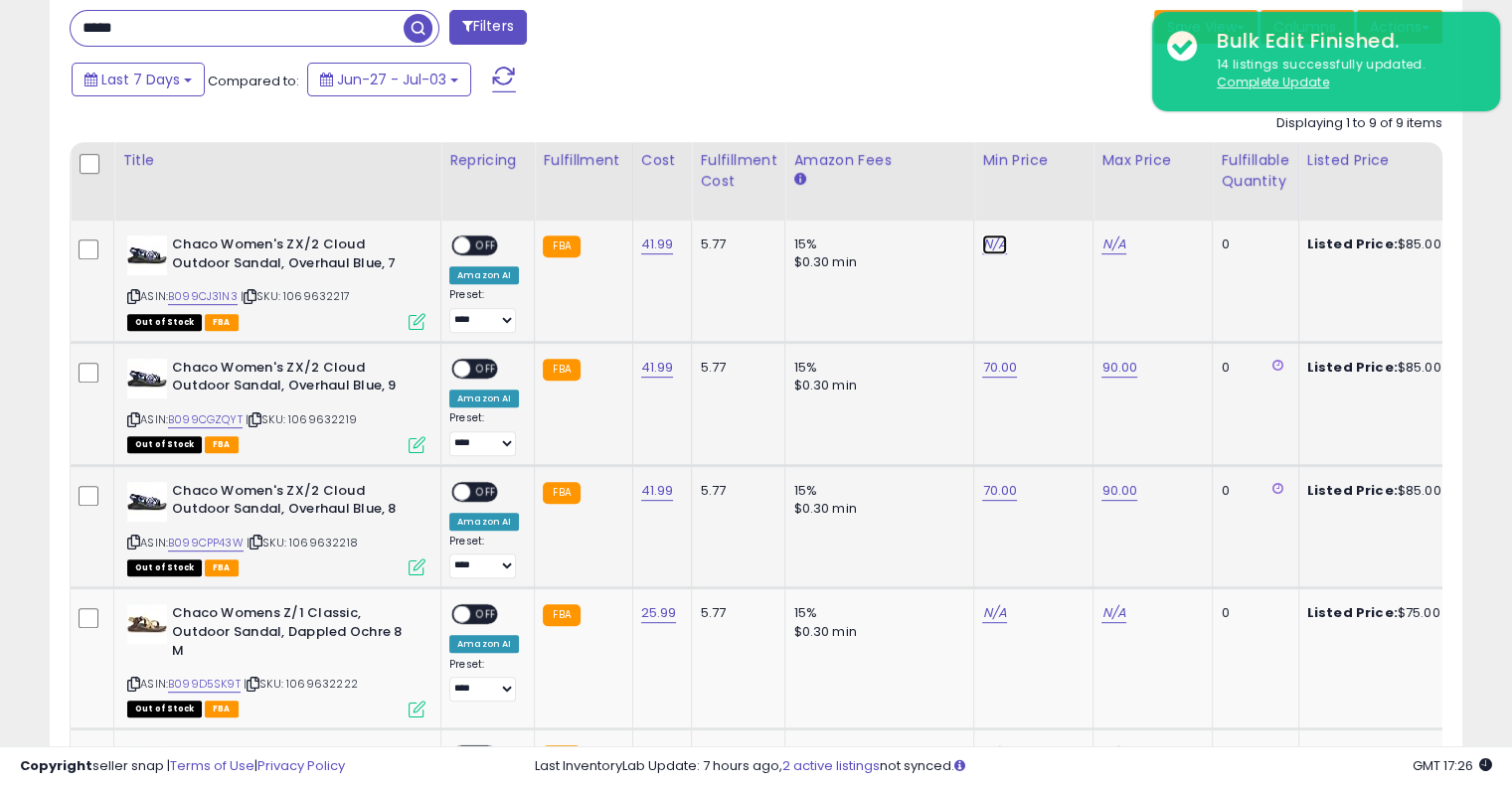 click on "N/A" at bounding box center [994, 244] 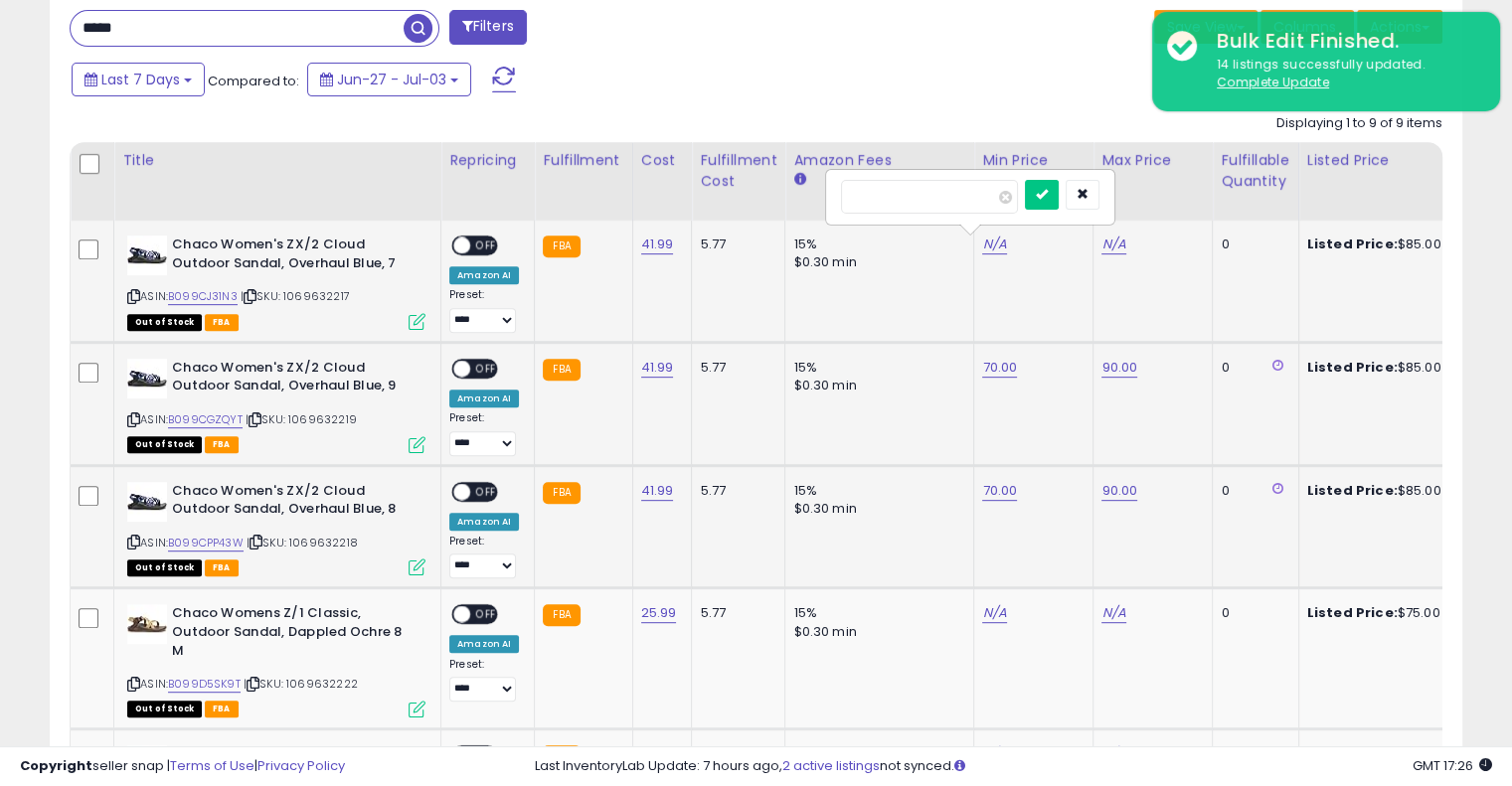 type on "**" 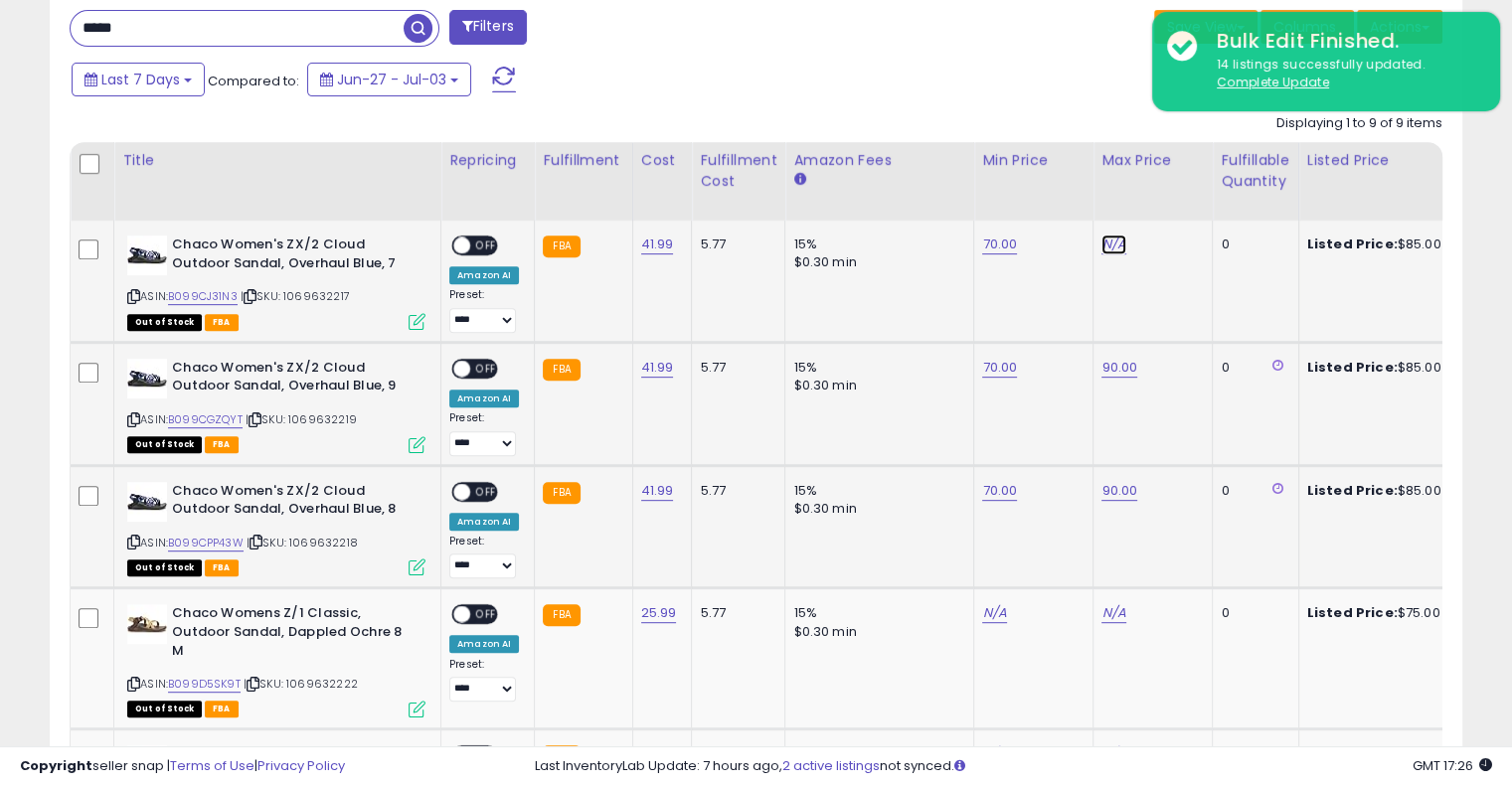 click on "N/A" at bounding box center (1113, 244) 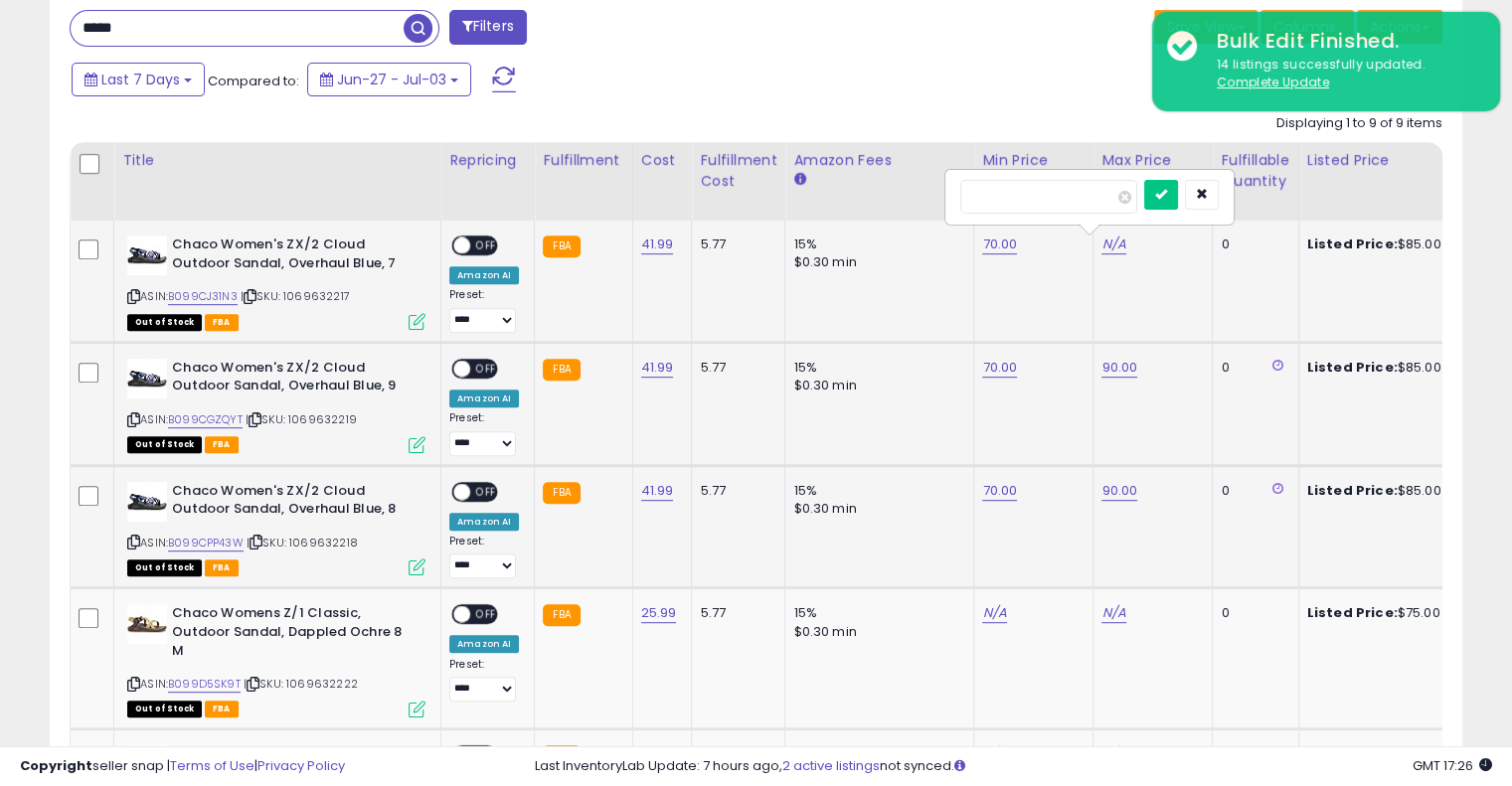 type on "**" 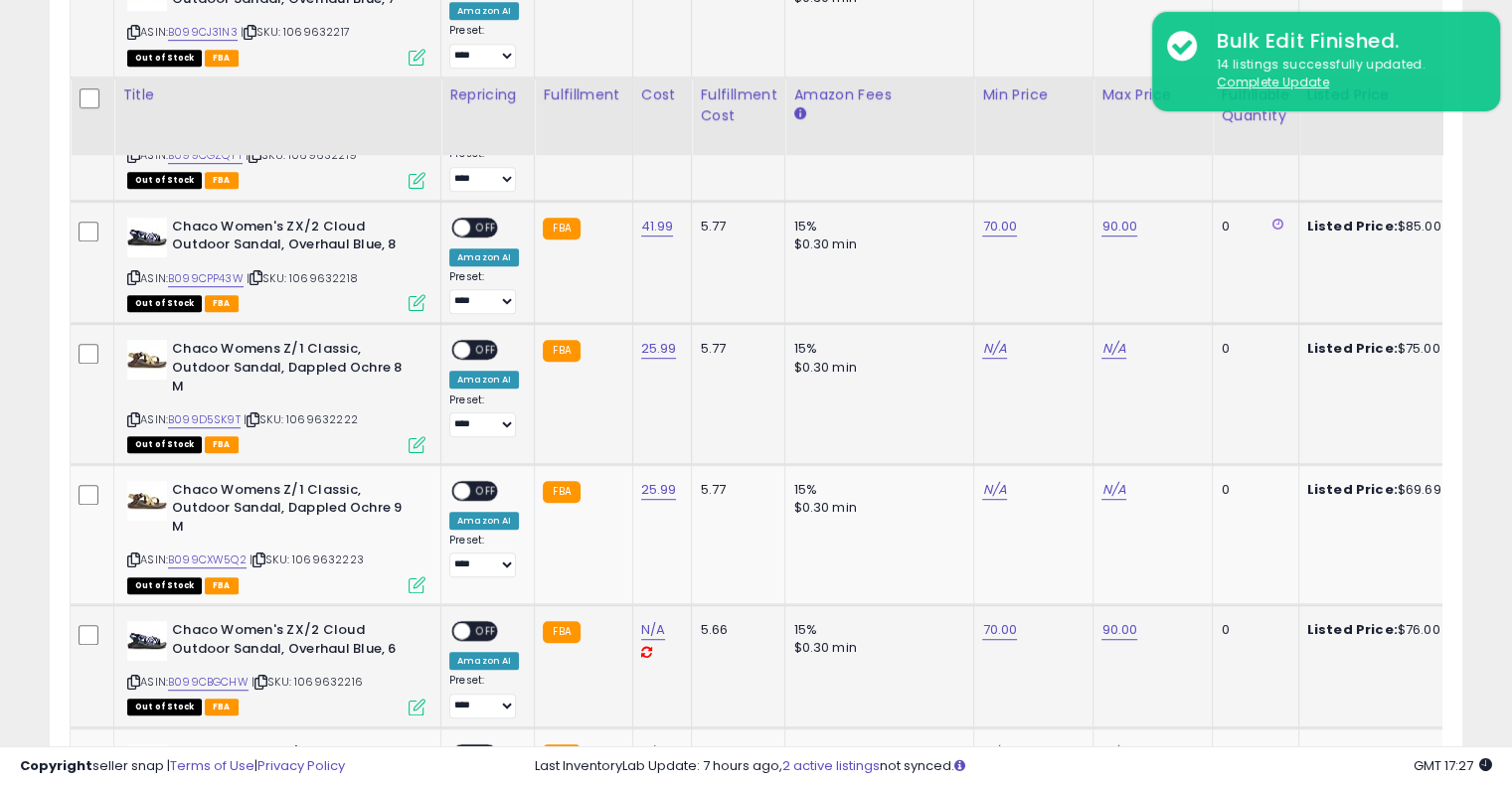scroll, scrollTop: 1165, scrollLeft: 0, axis: vertical 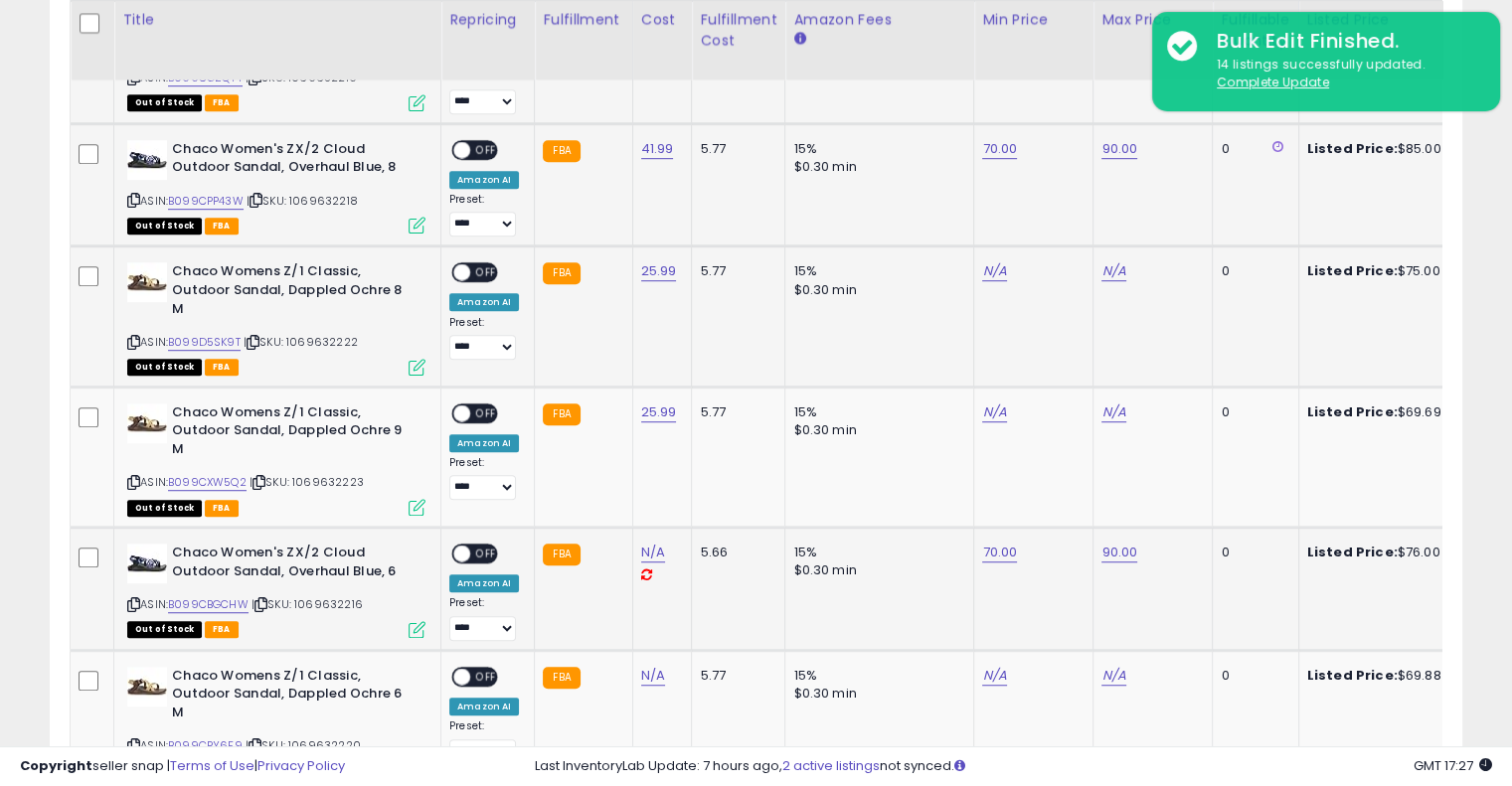 click at bounding box center [133, 342] 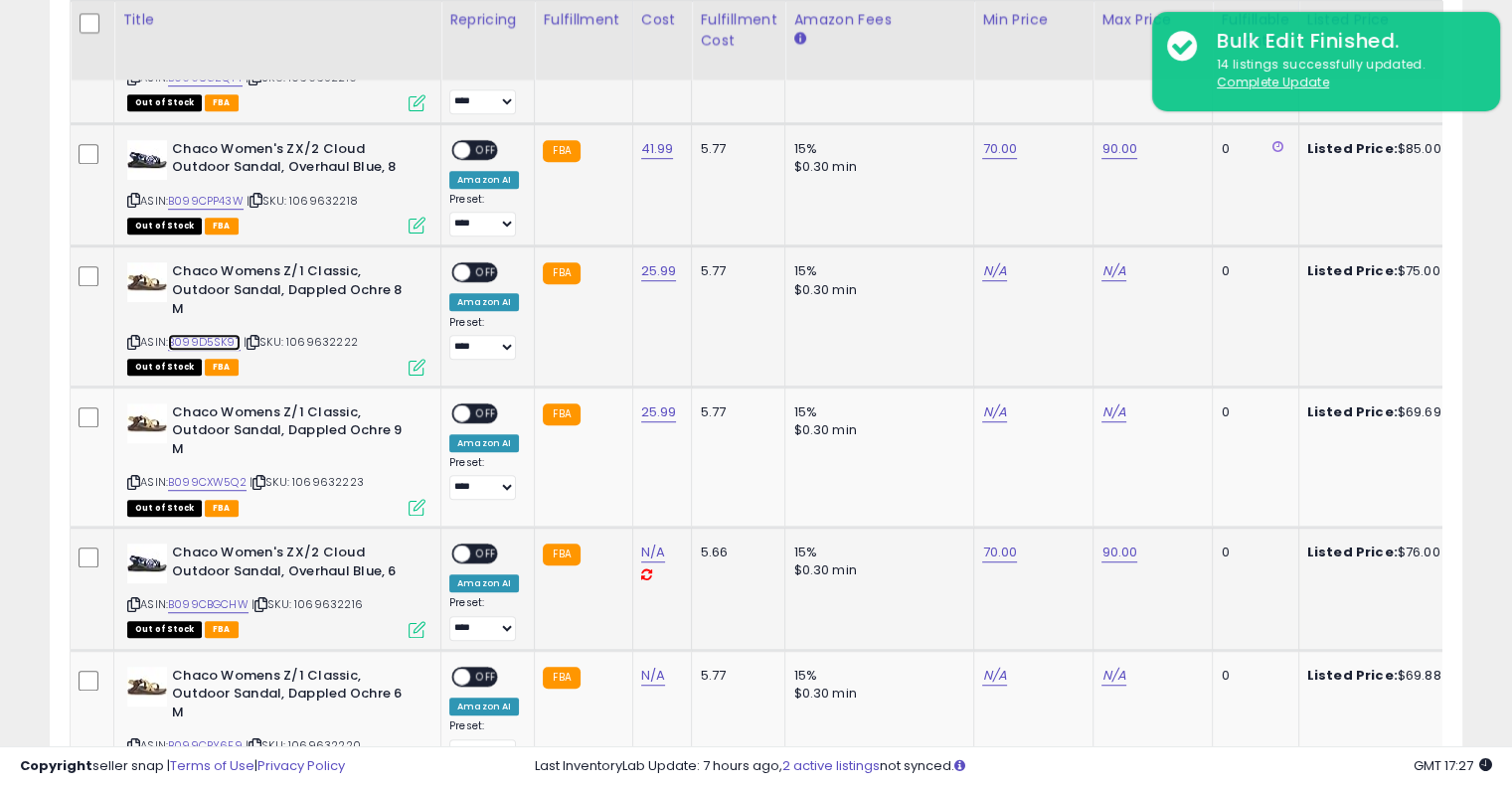 click on "B099D5SK9T" at bounding box center (204, 342) 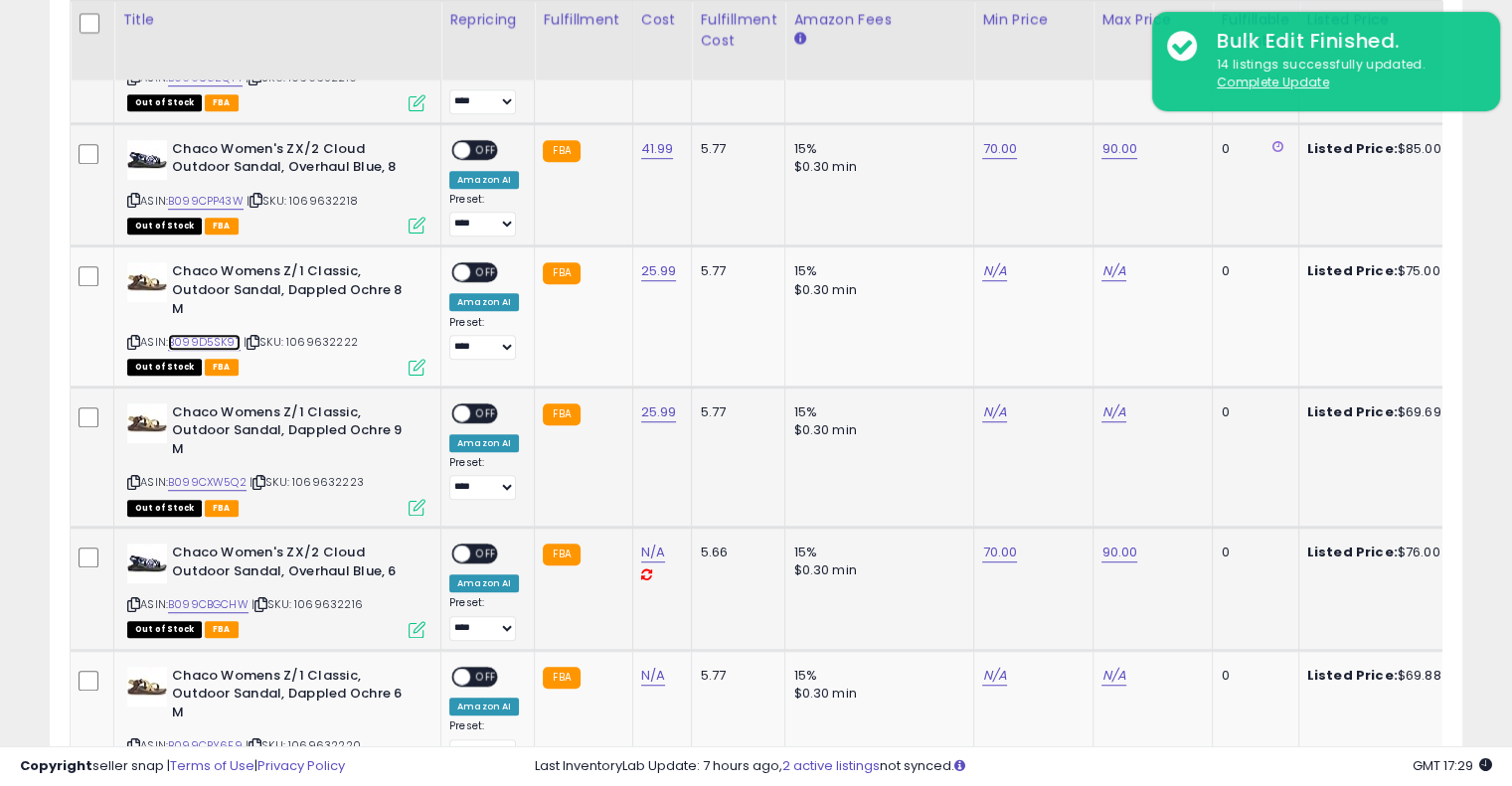 scroll, scrollTop: 0, scrollLeft: 433, axis: horizontal 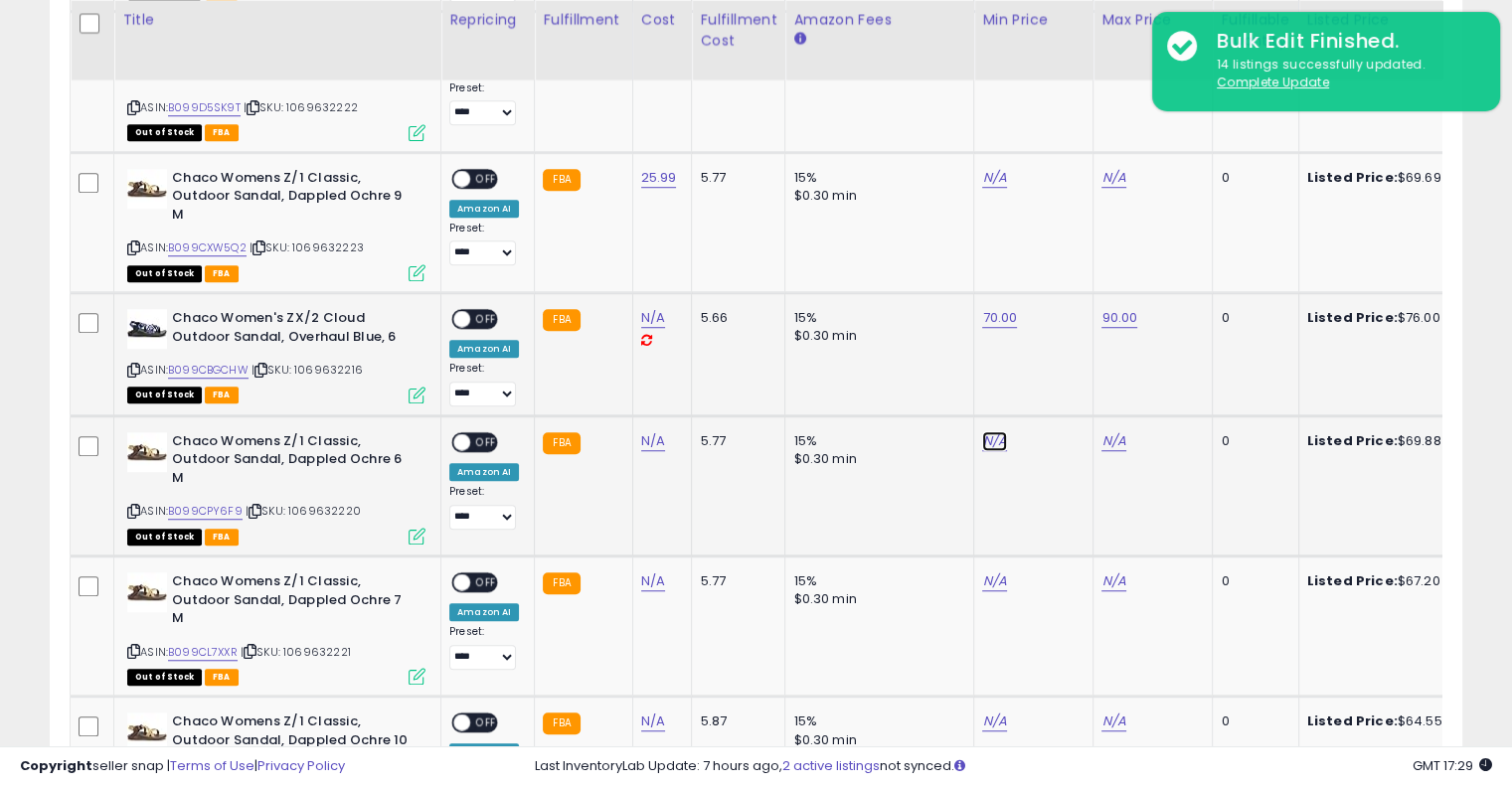 click on "N/A" at bounding box center [994, 37] 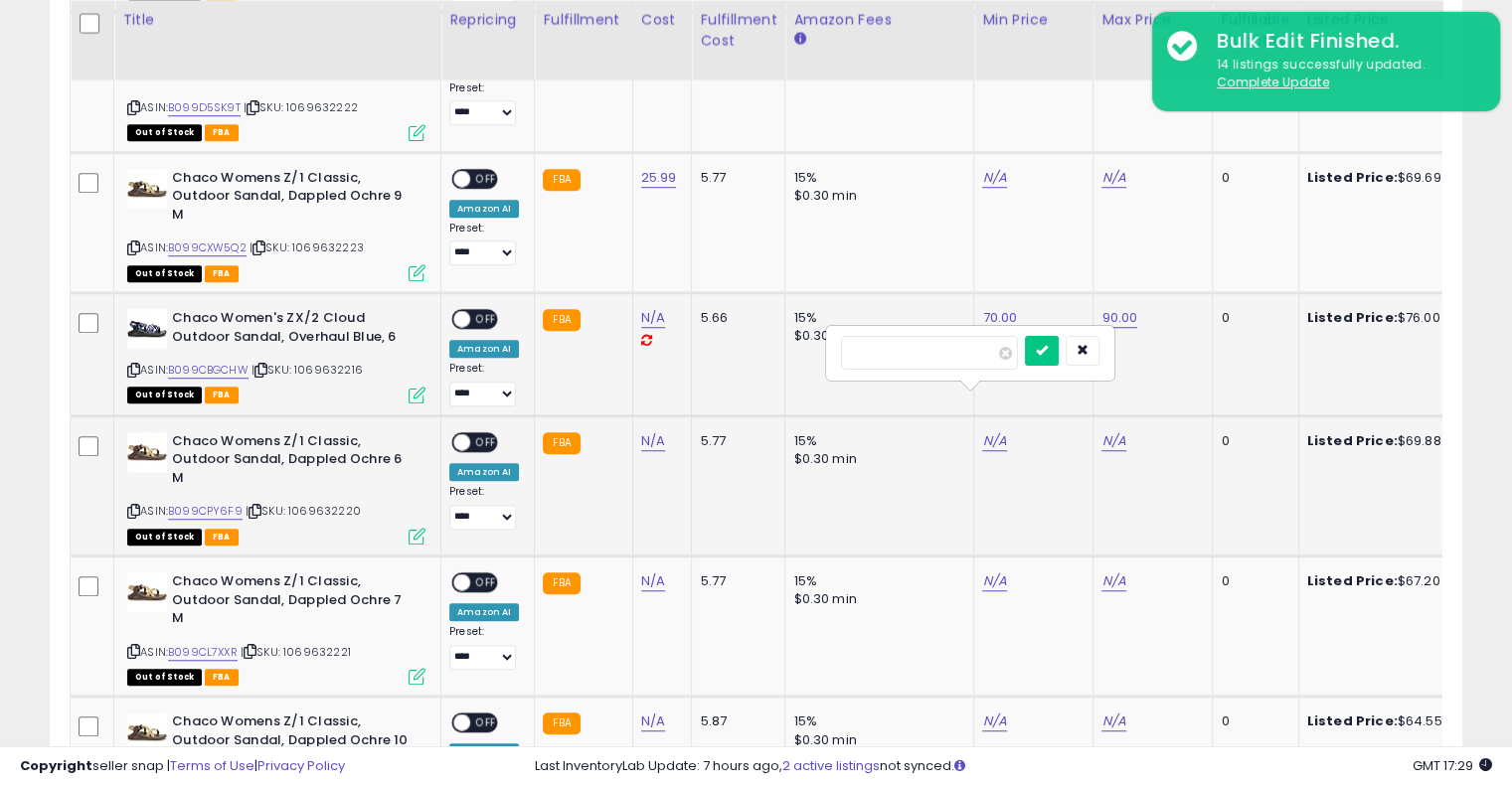 type on "**" 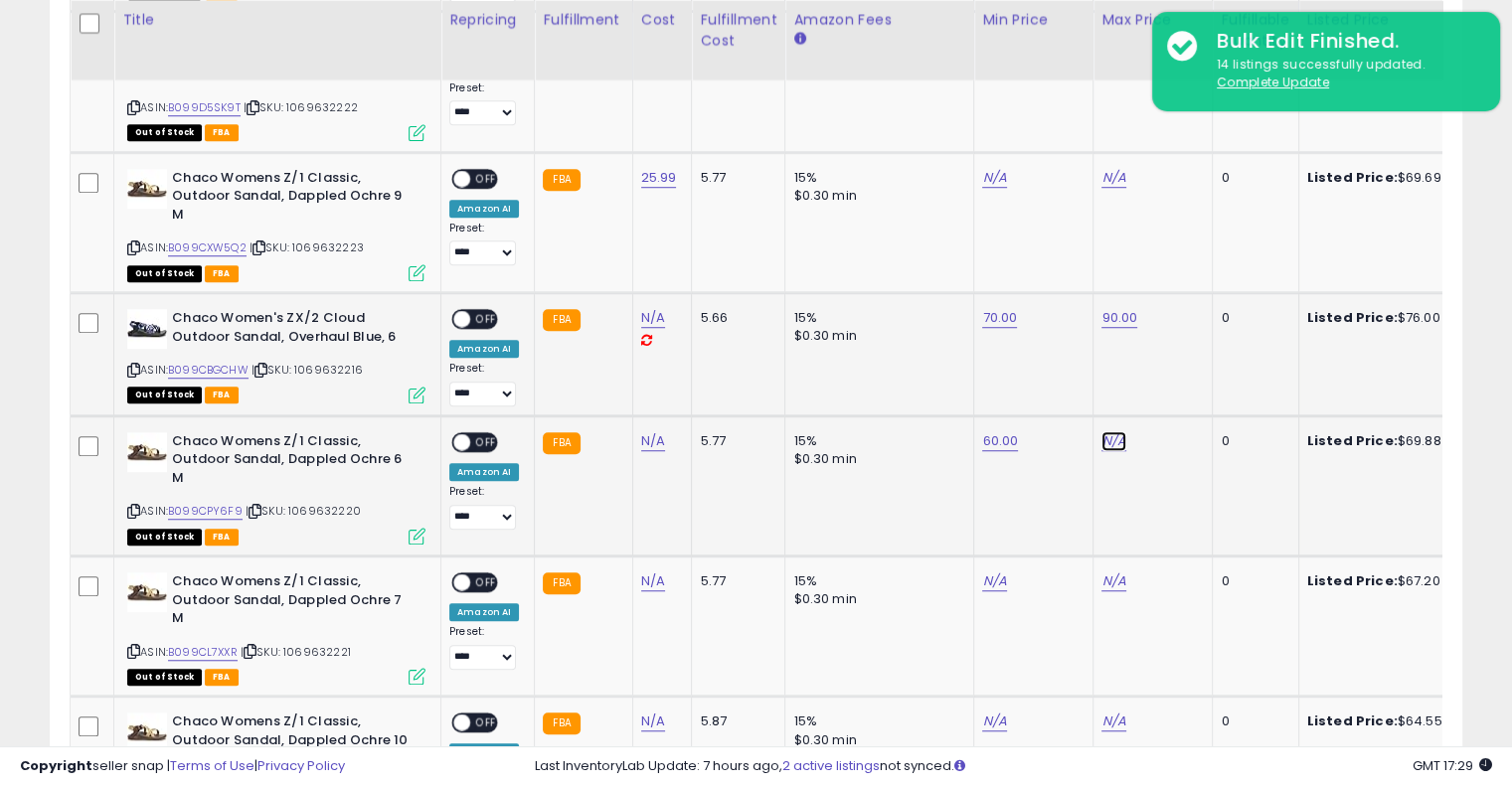 click on "N/A" at bounding box center [1113, 37] 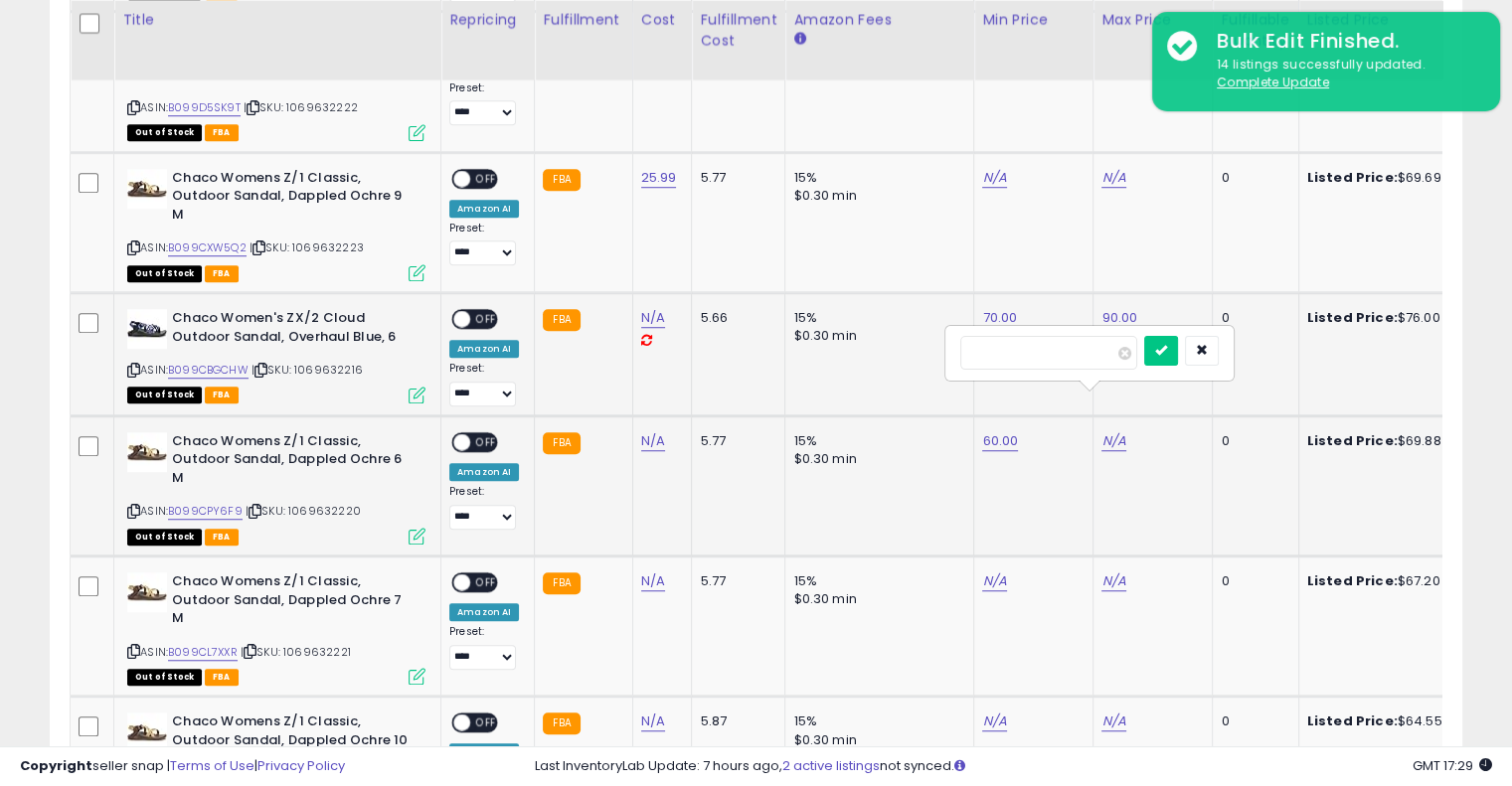 type on "**" 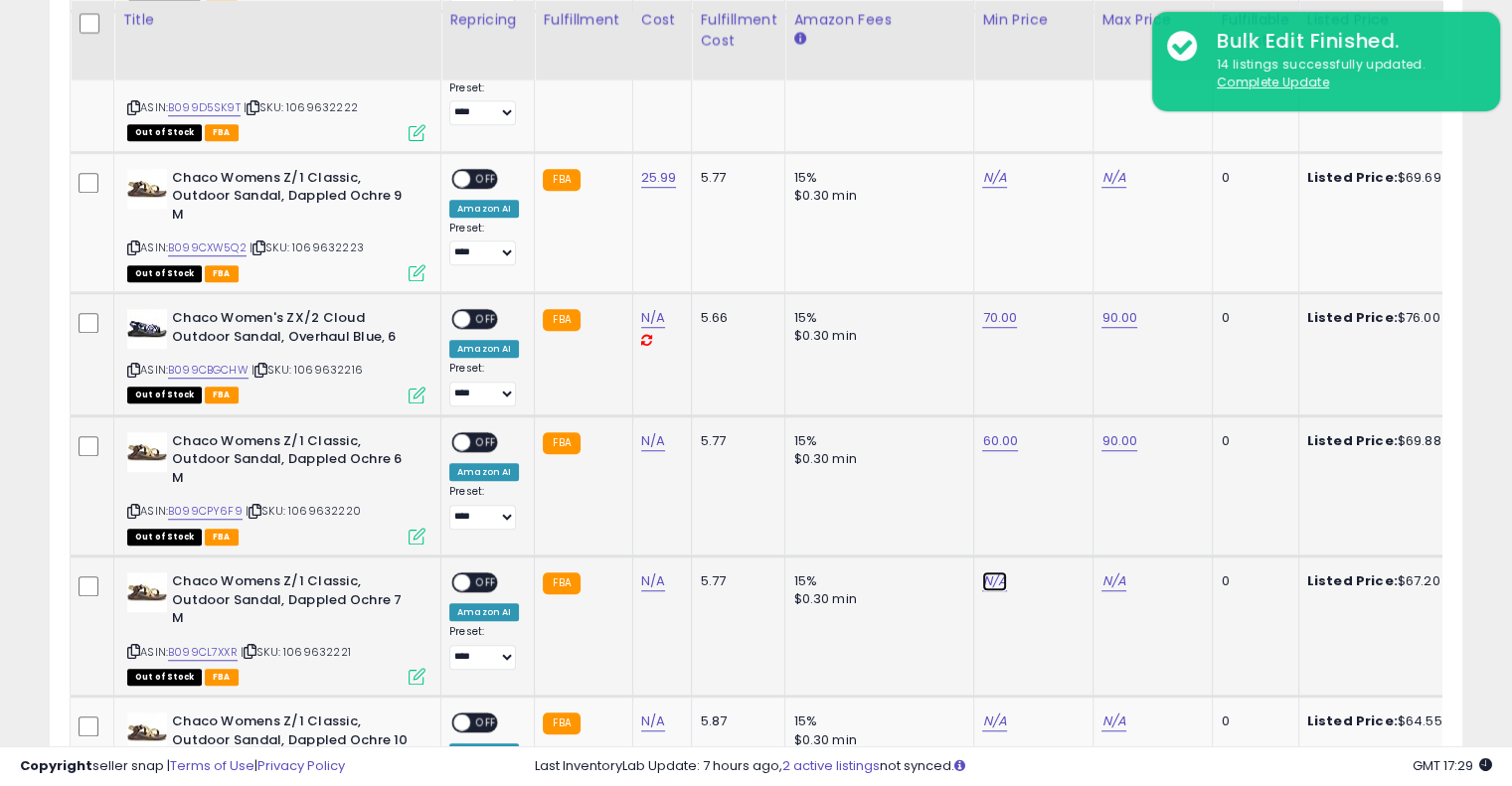click on "N/A" at bounding box center [994, 37] 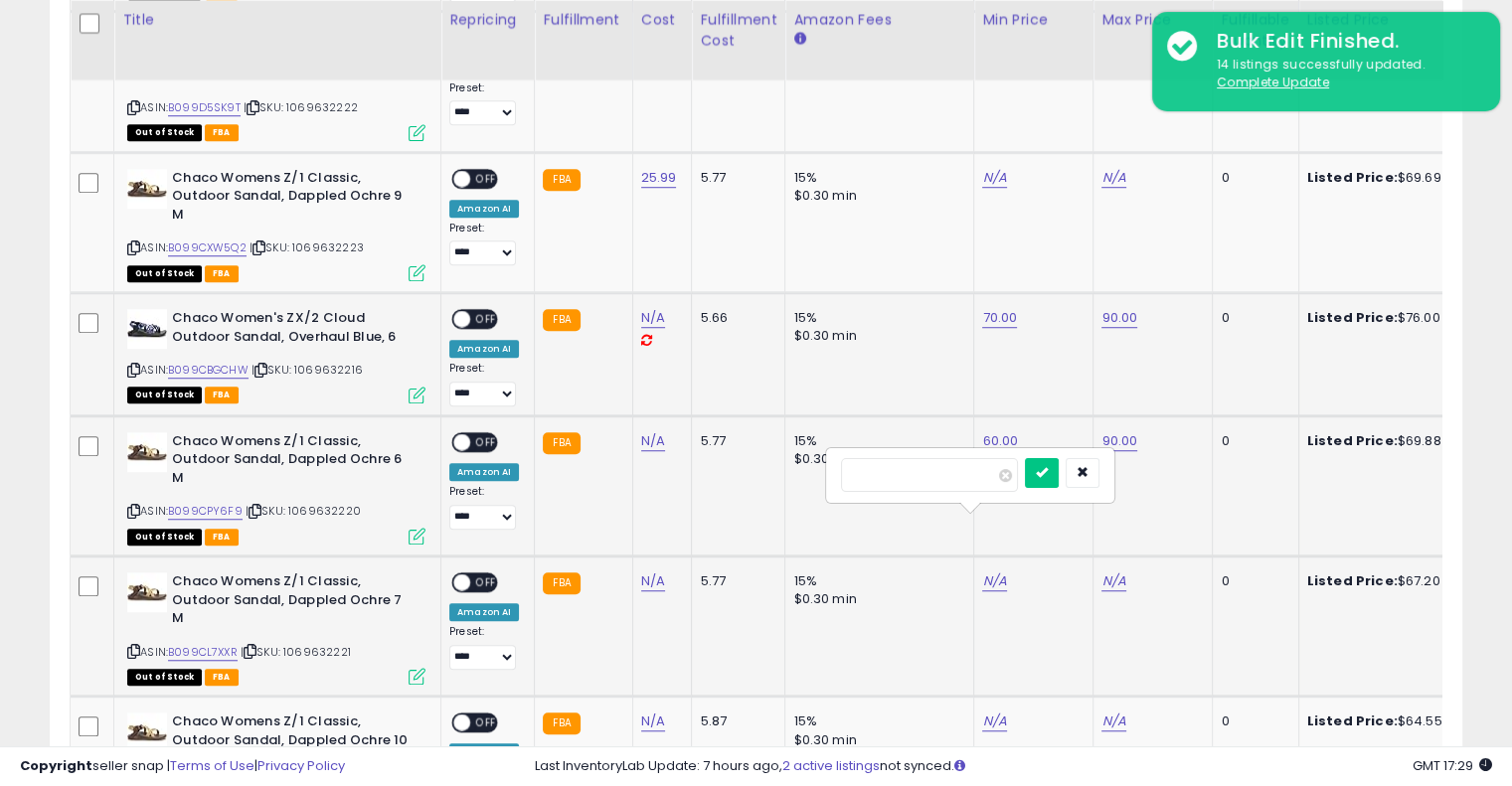 type on "**" 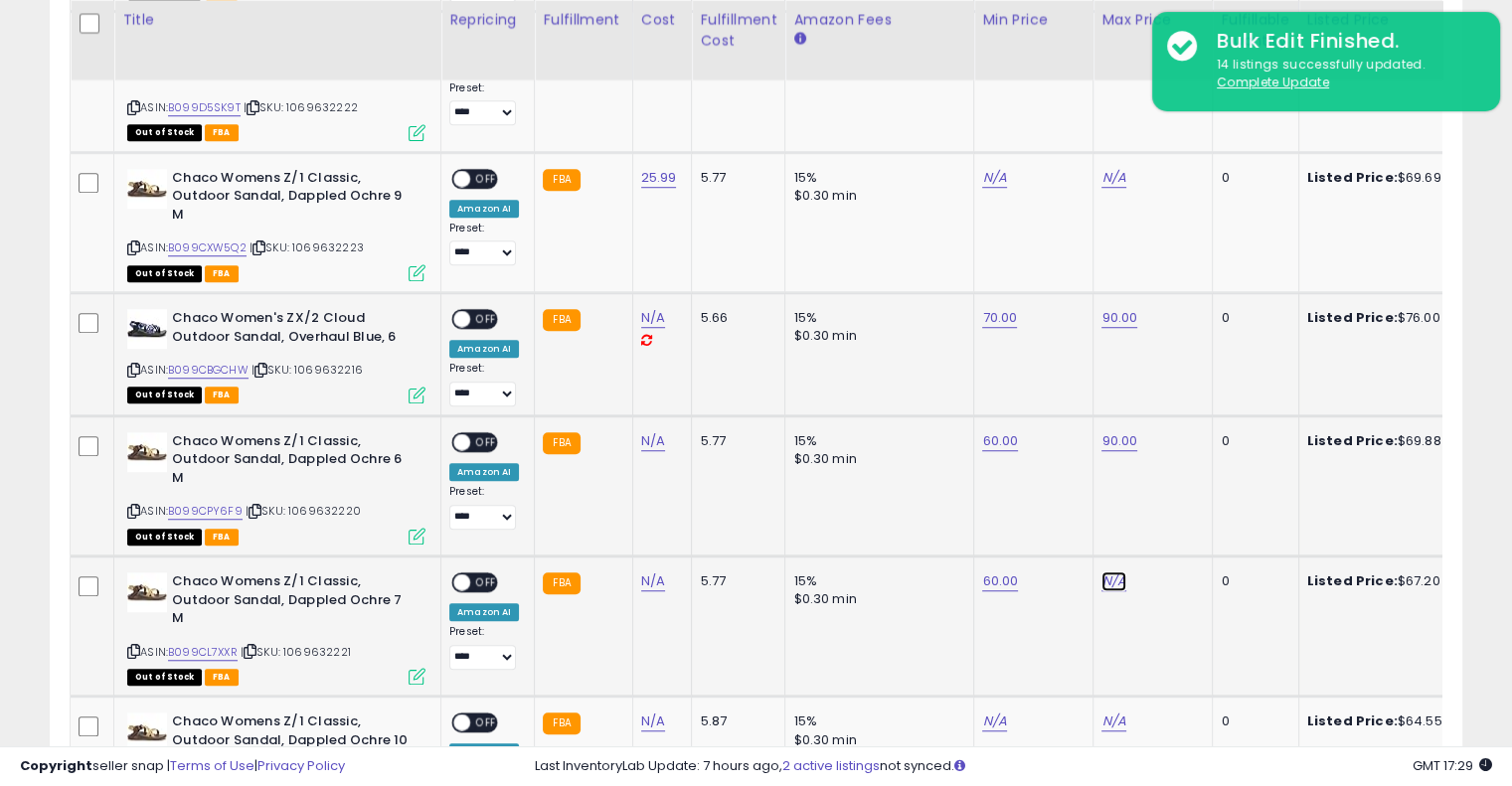 click on "N/A" at bounding box center [1113, 37] 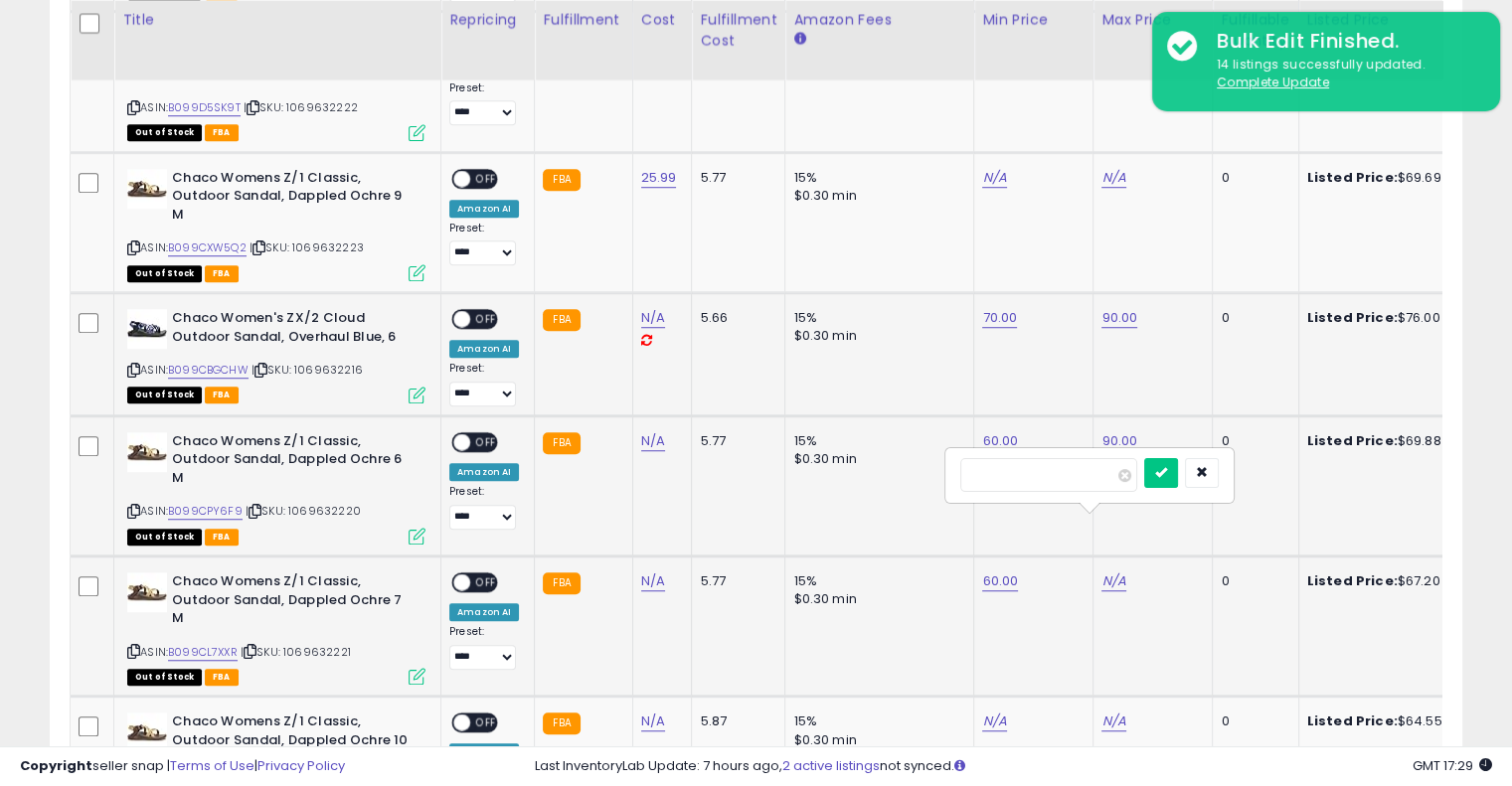 type on "**" 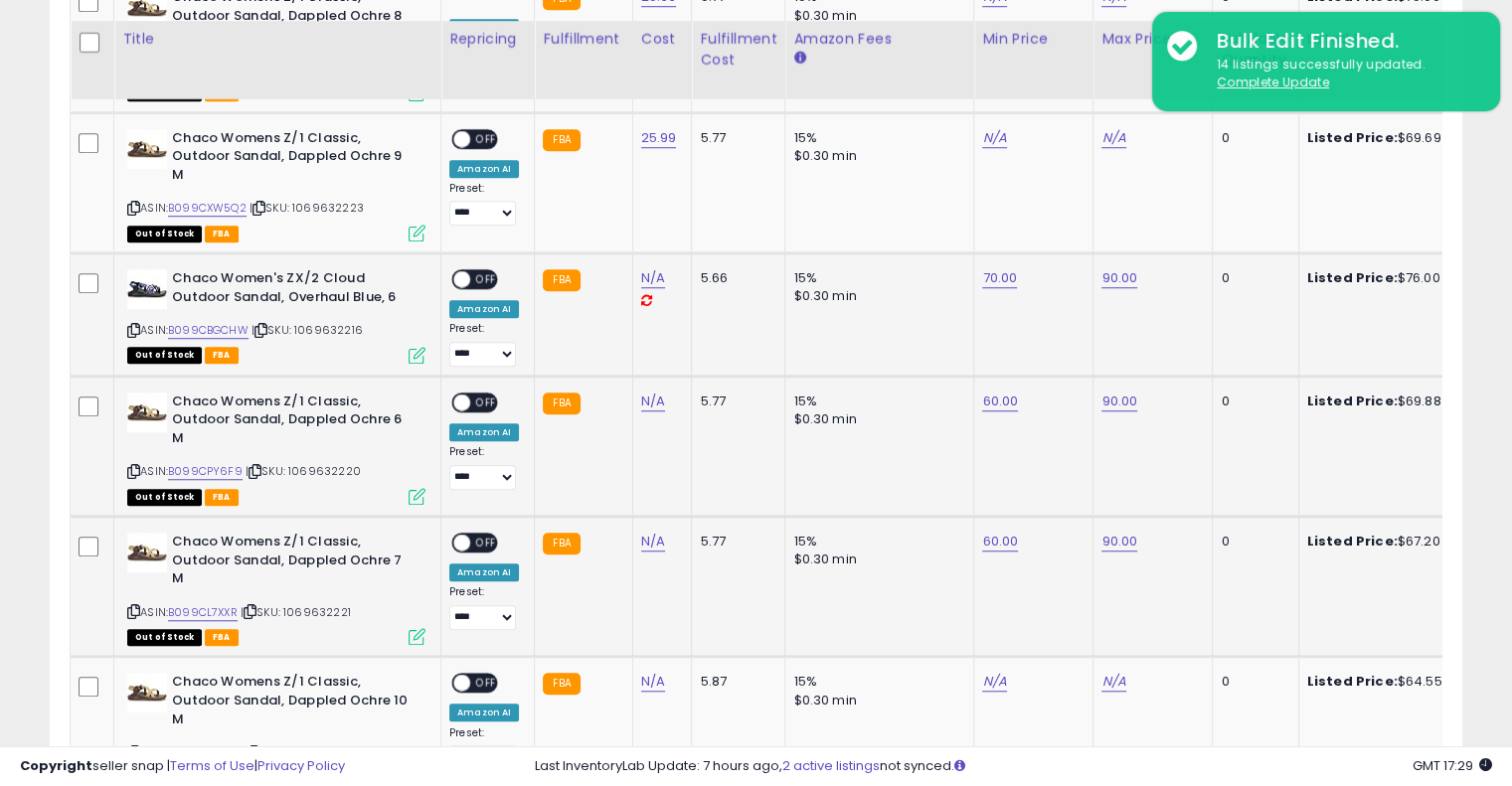 scroll, scrollTop: 1462, scrollLeft: 0, axis: vertical 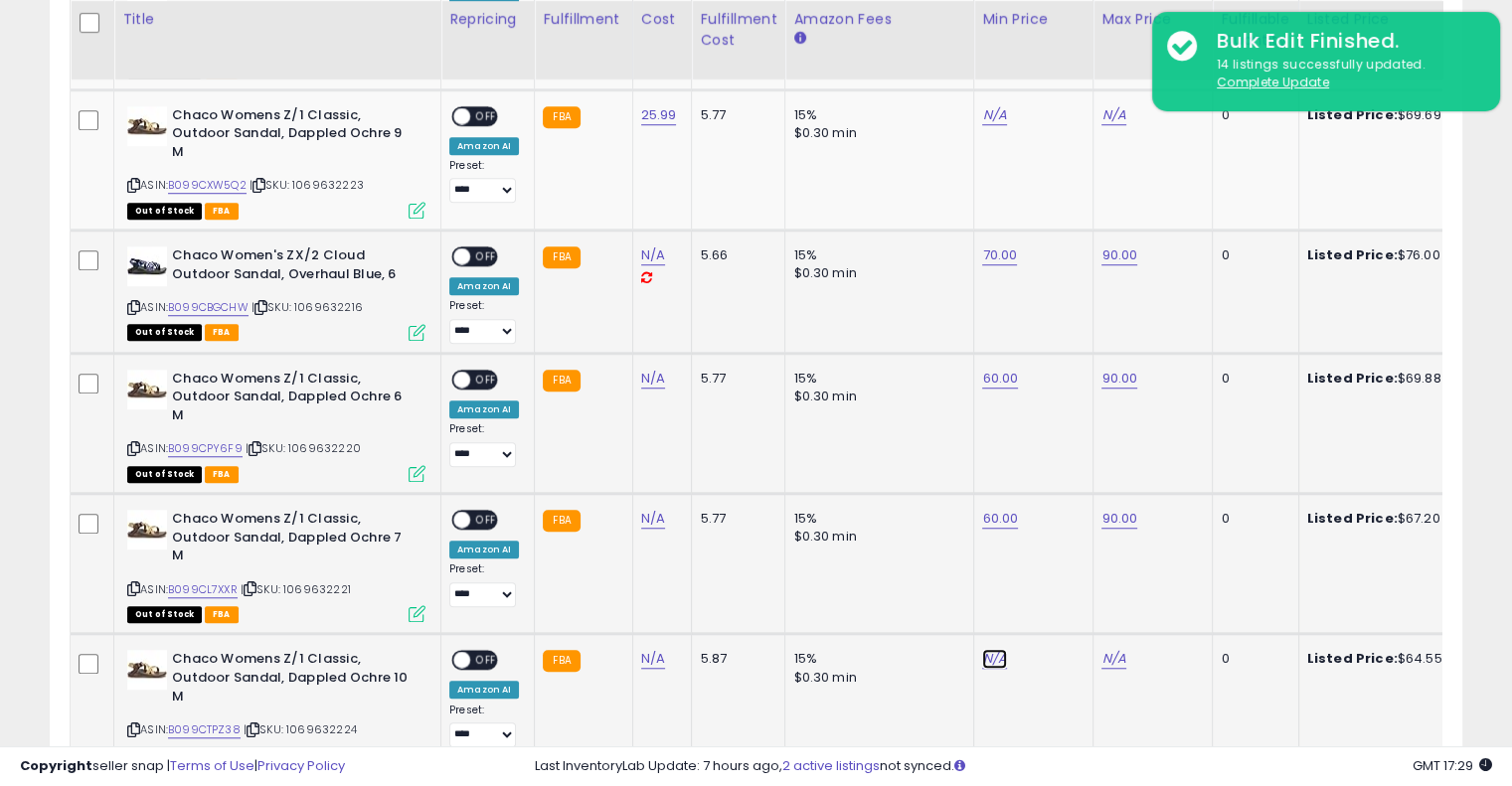 click on "N/A" at bounding box center [994, -26] 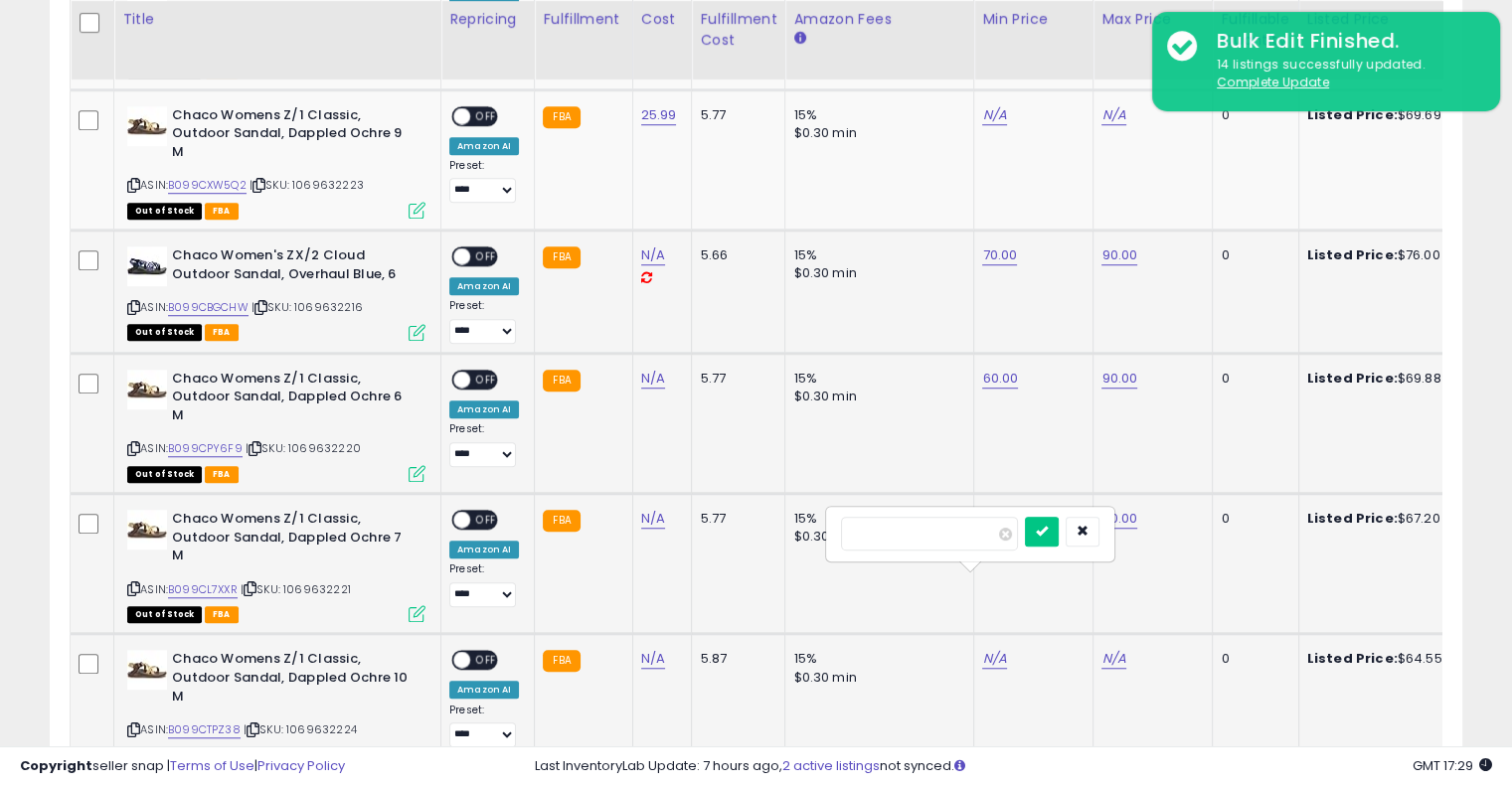 type on "**" 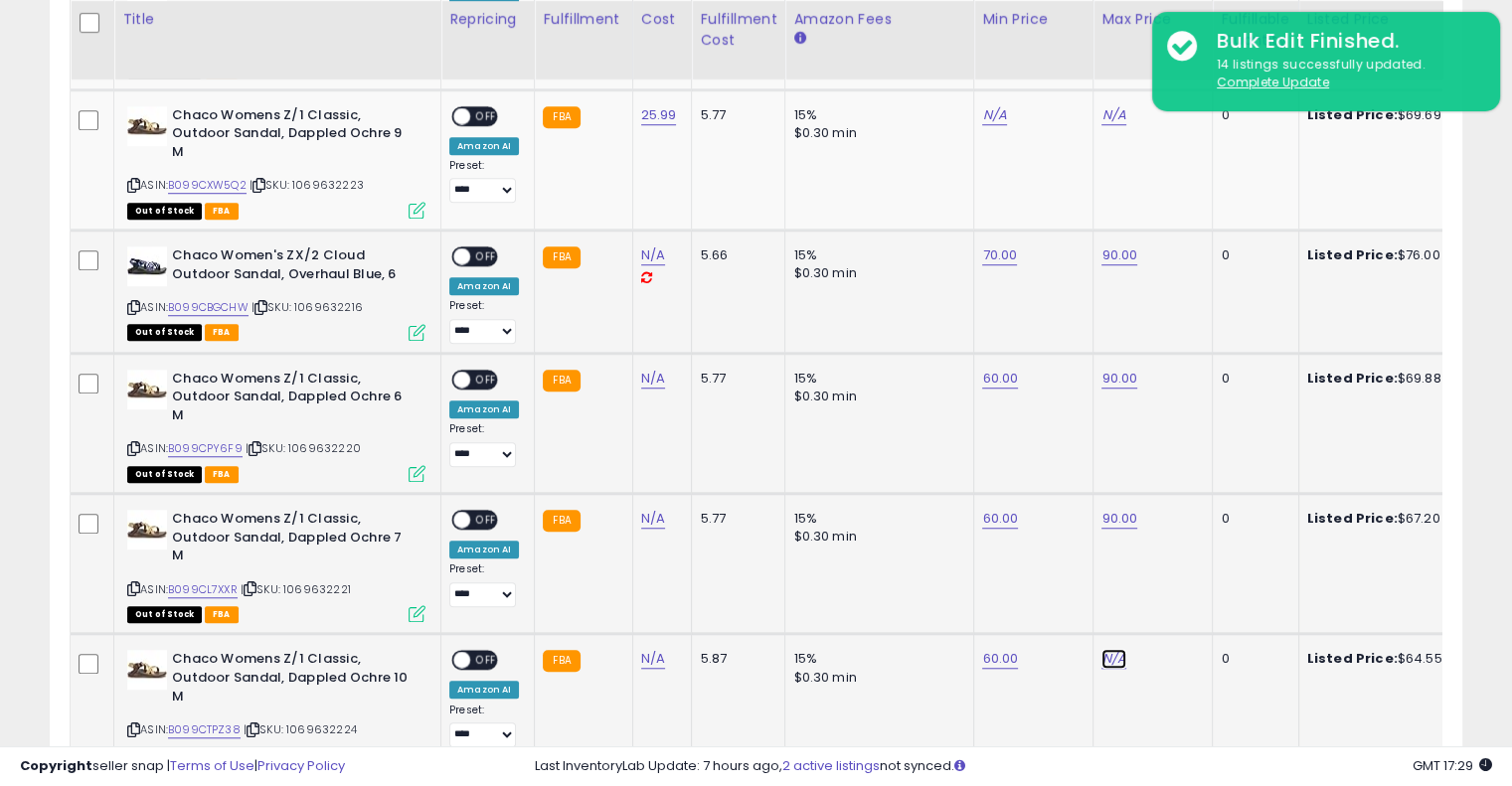 click on "N/A" at bounding box center (1113, -26) 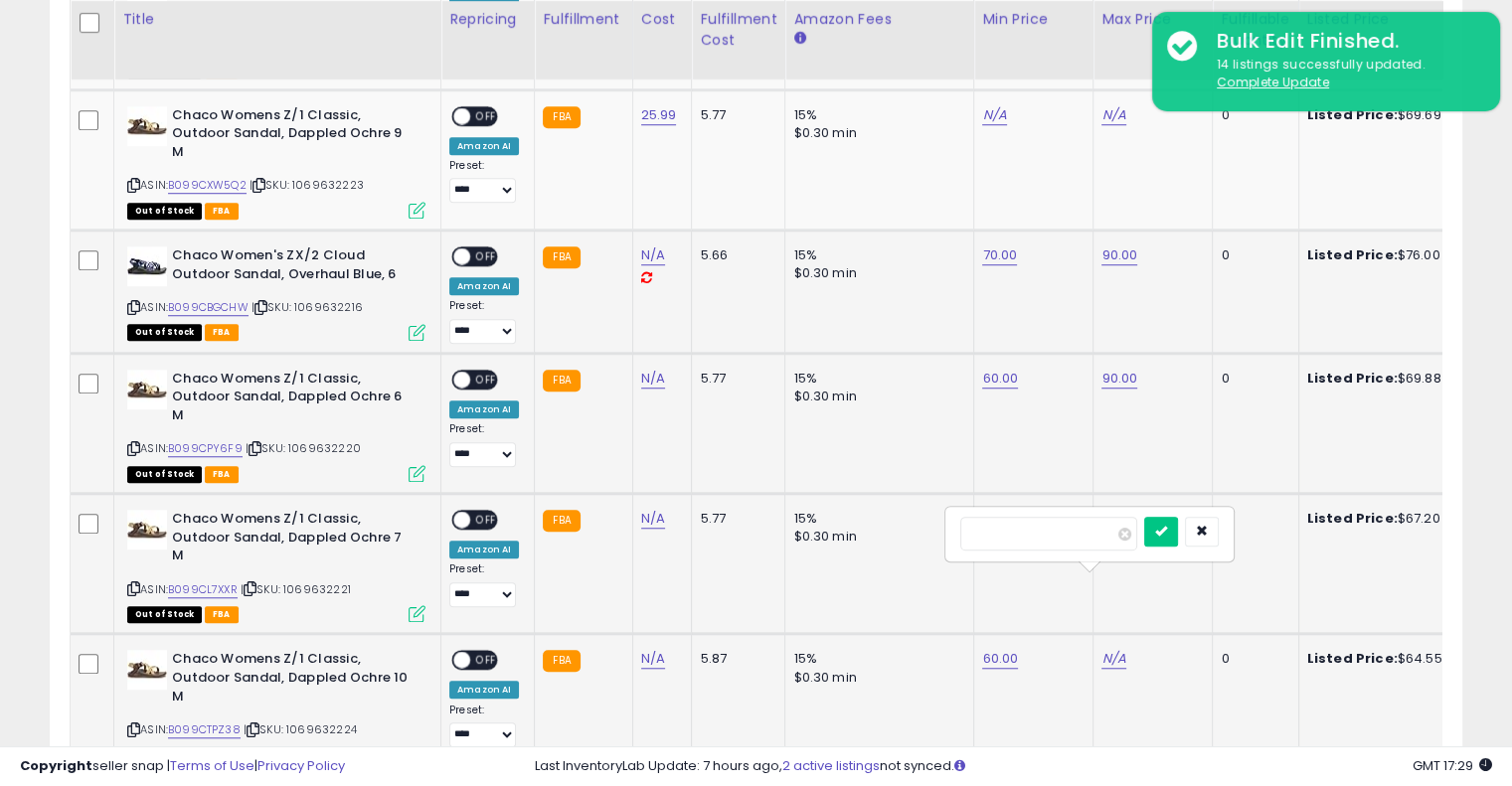 type on "**" 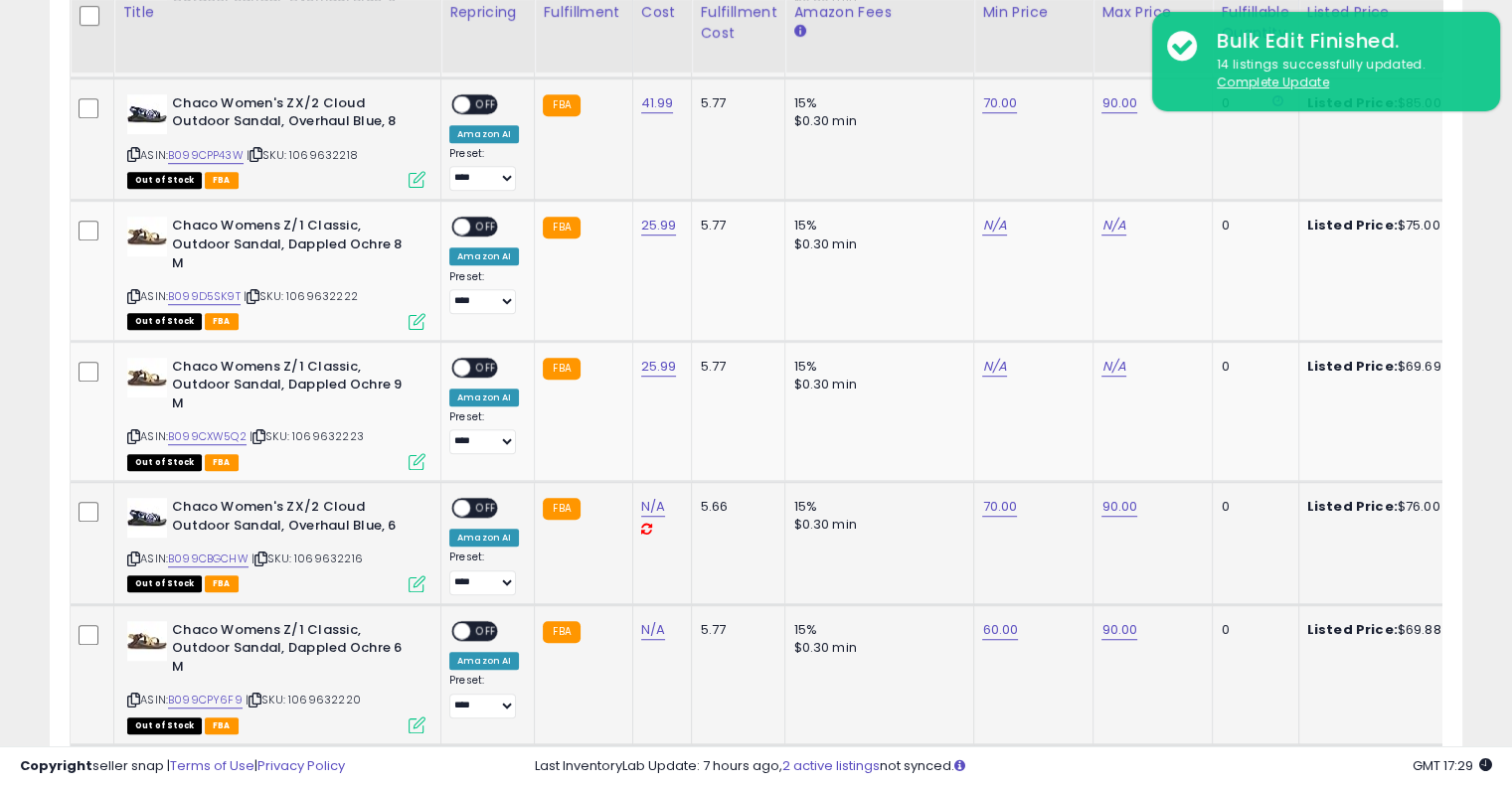 scroll, scrollTop: 1203, scrollLeft: 0, axis: vertical 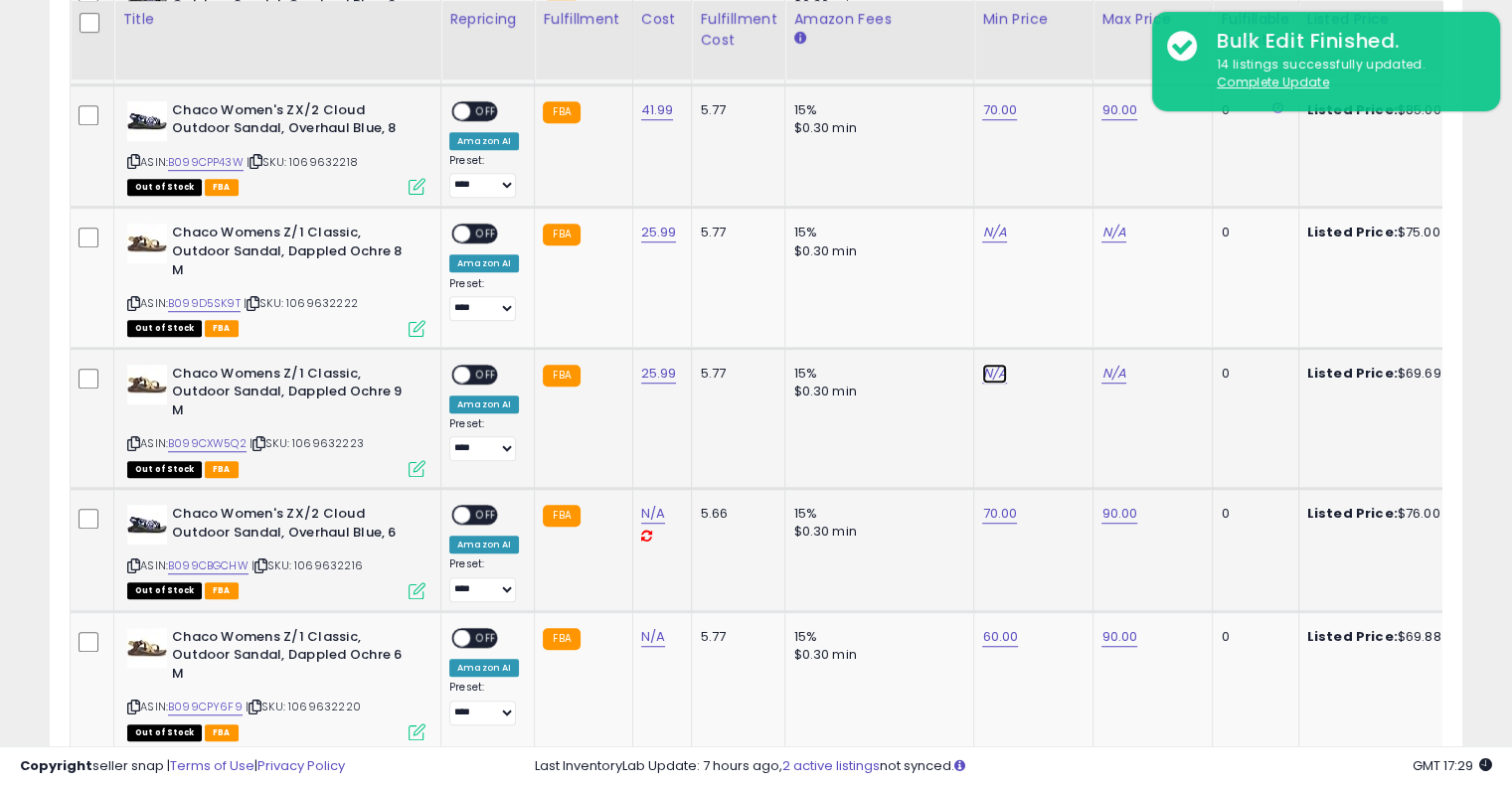 click on "N/A" at bounding box center [994, 233] 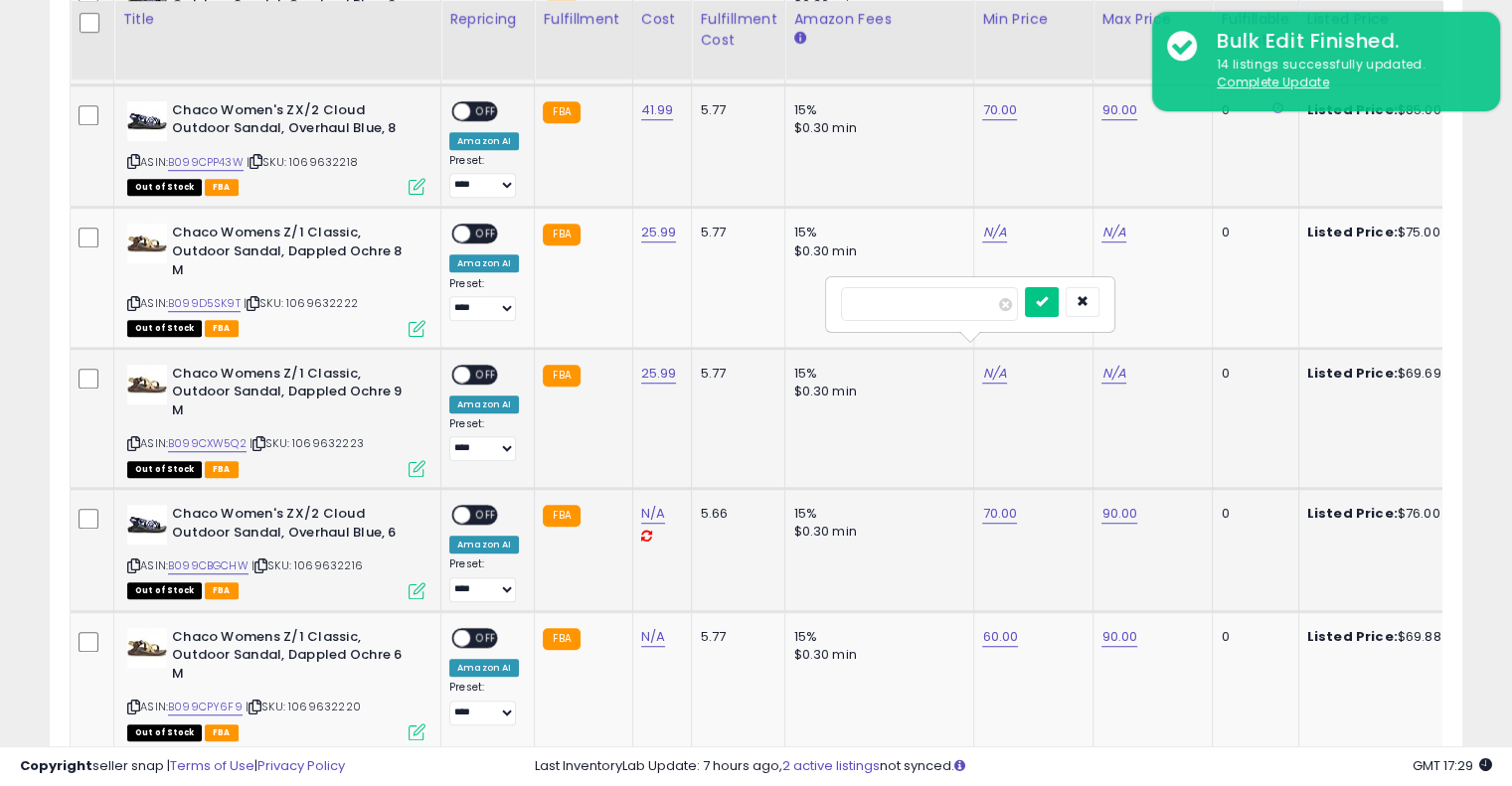 type on "**" 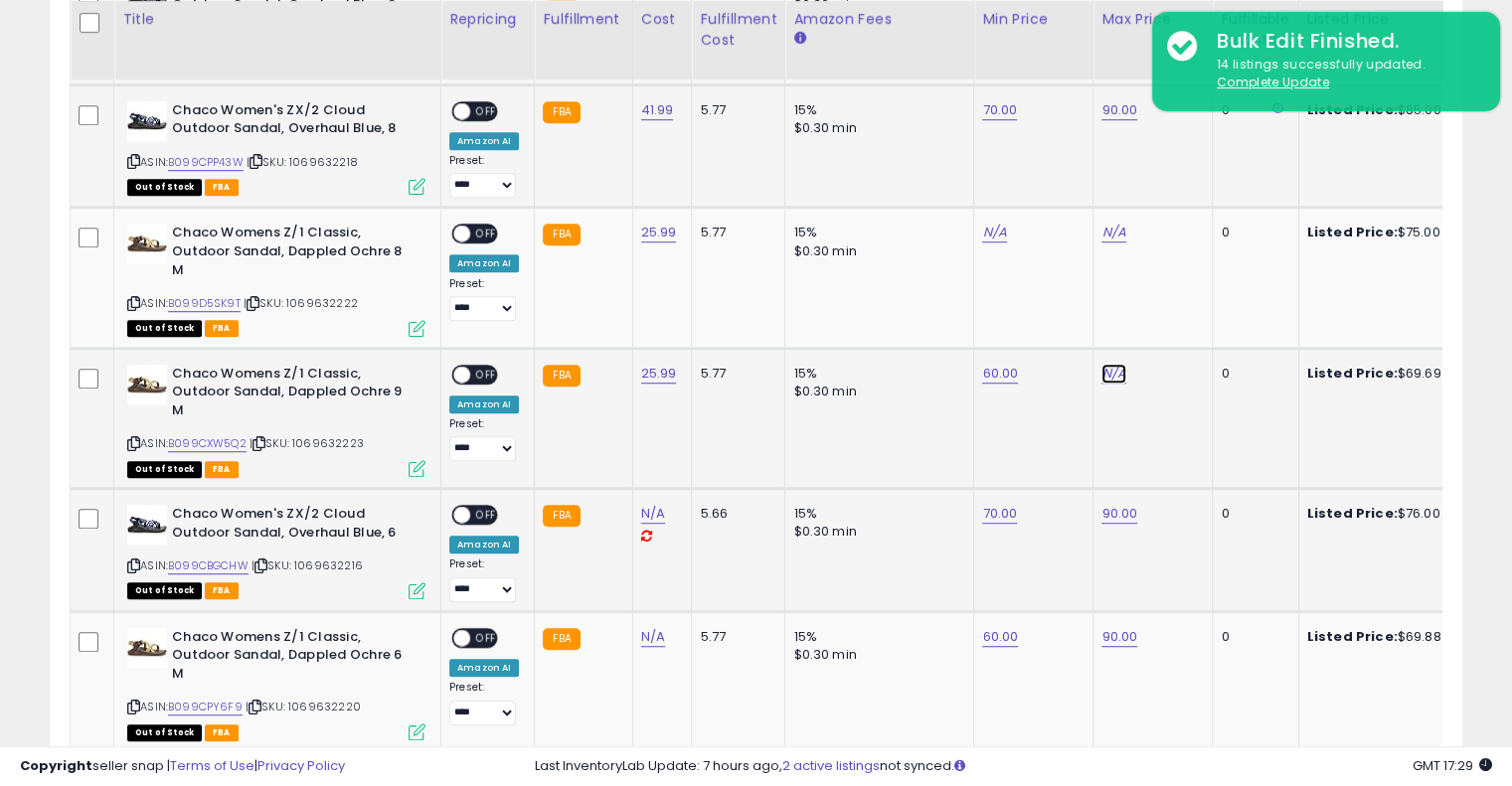 click on "N/A" at bounding box center (1113, 233) 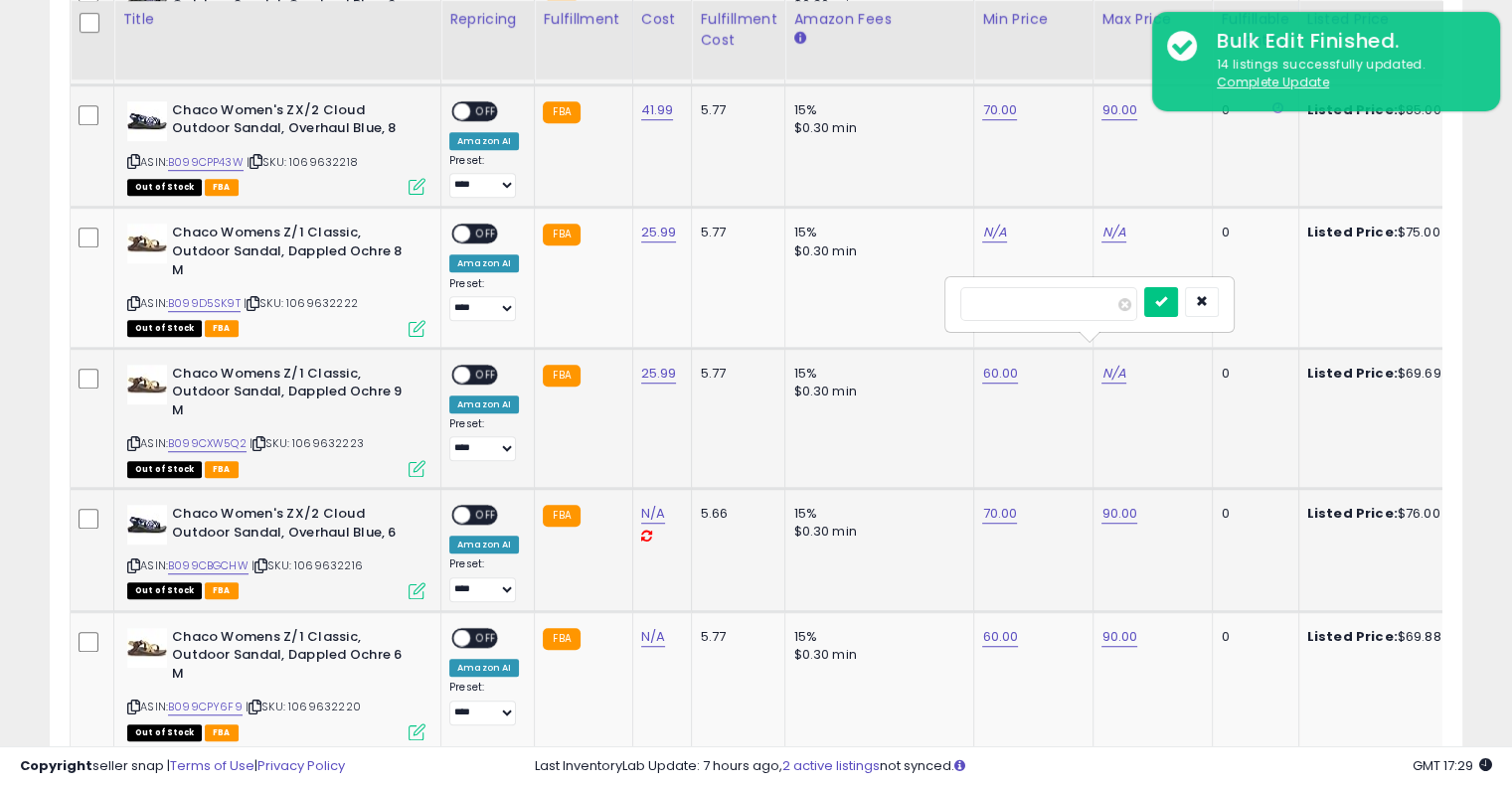 type on "**" 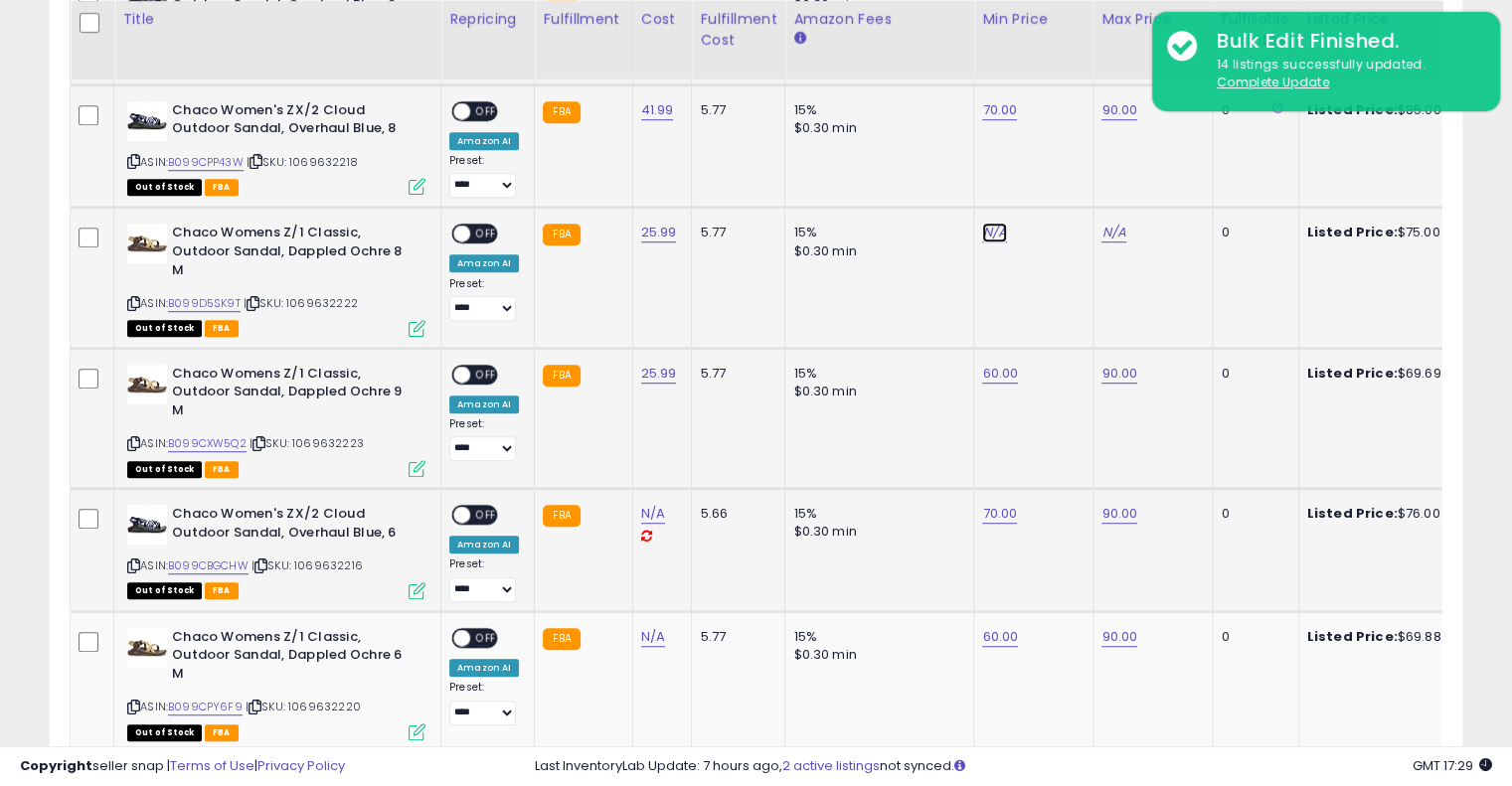 click on "N/A" at bounding box center (994, 233) 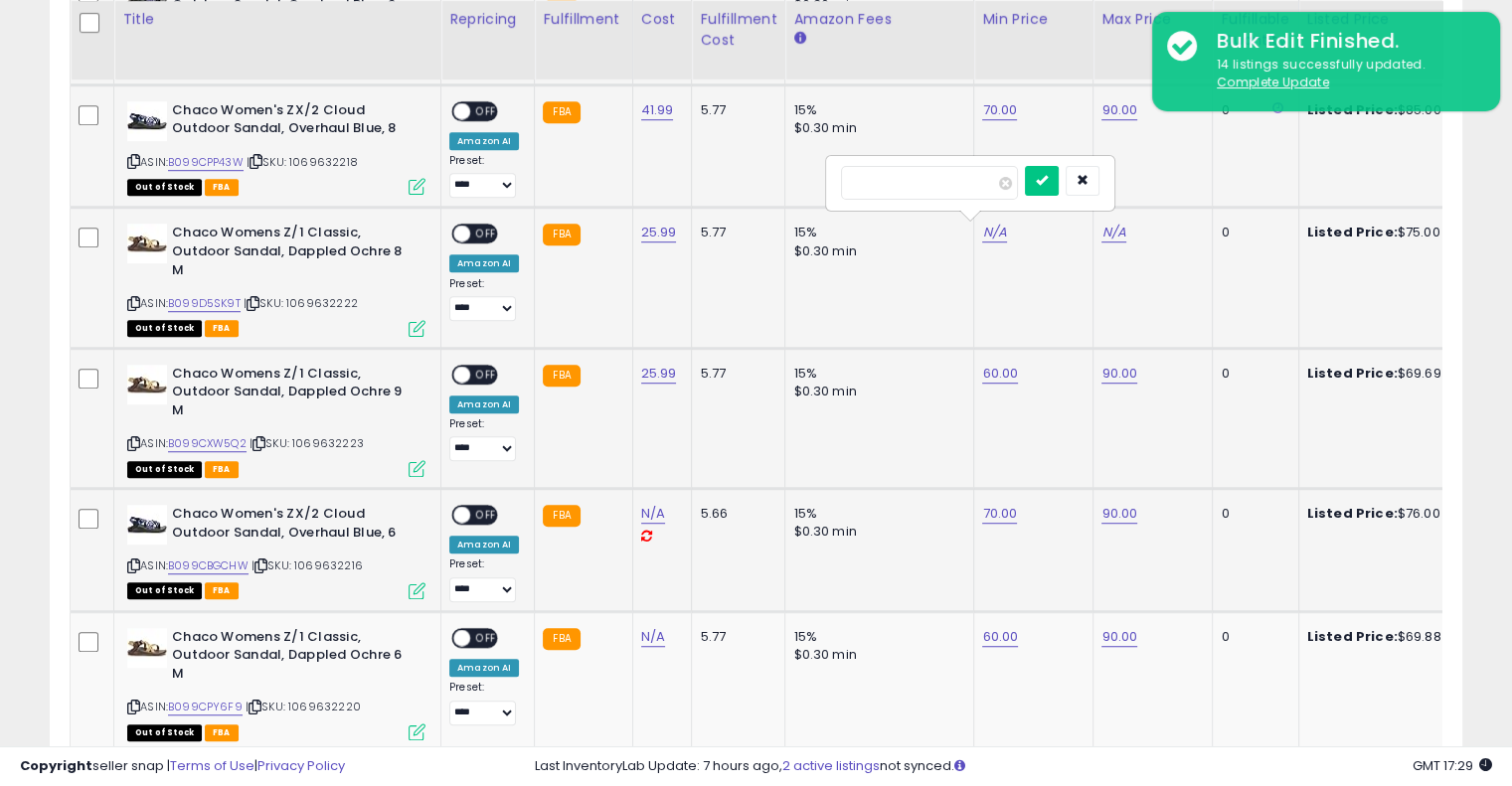 type on "**" 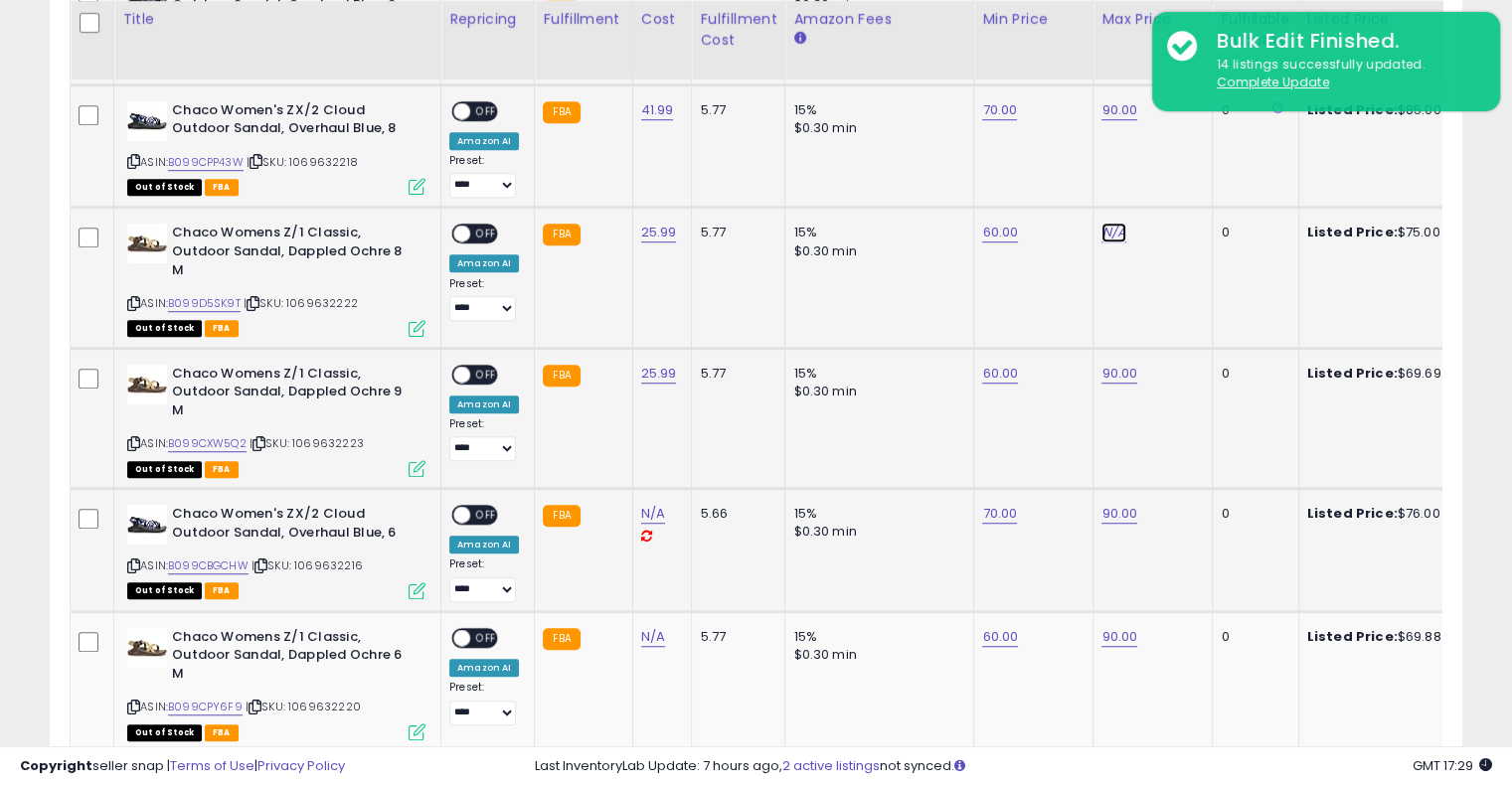 click on "N/A" at bounding box center [1113, 233] 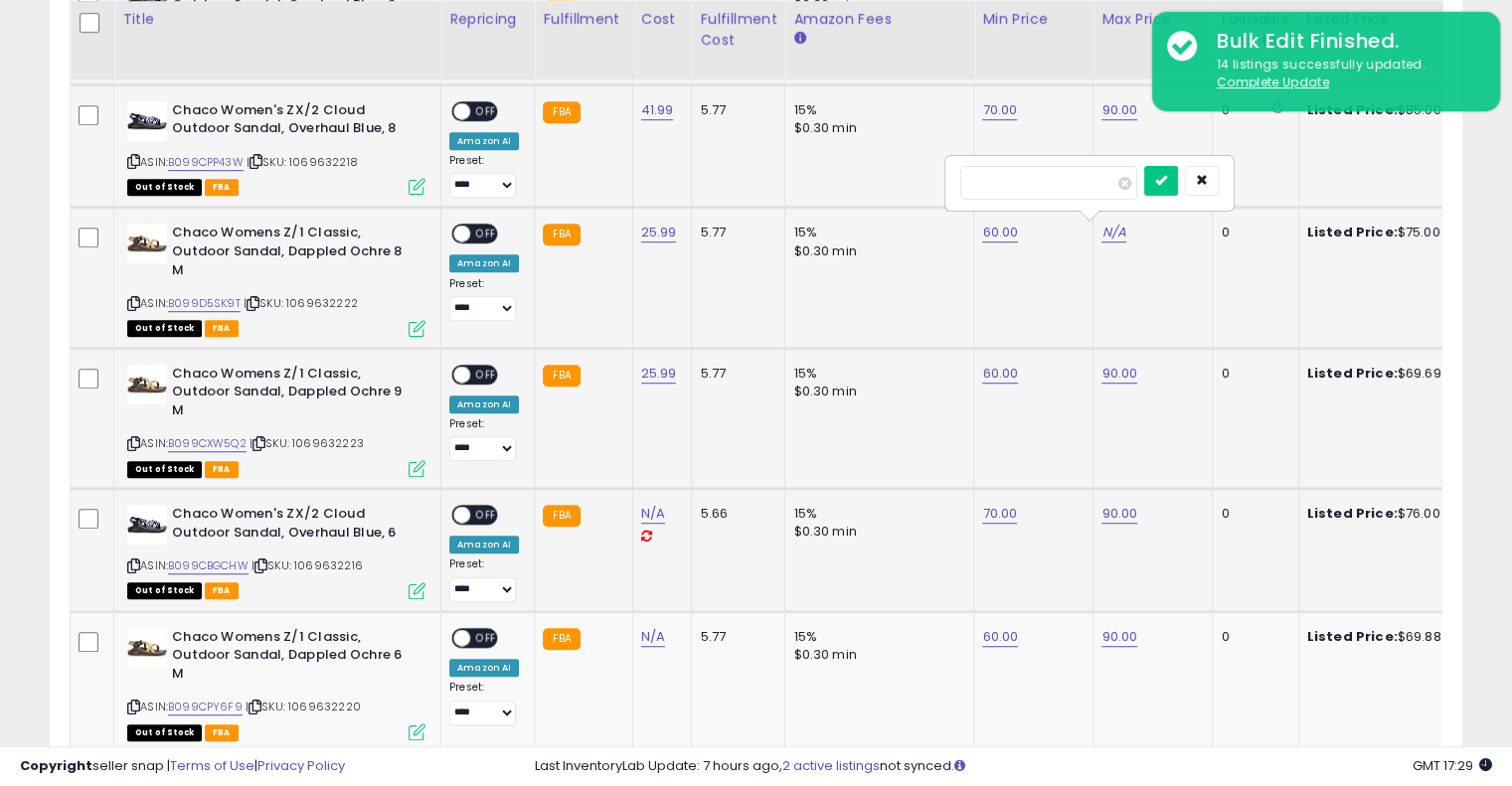 type on "**" 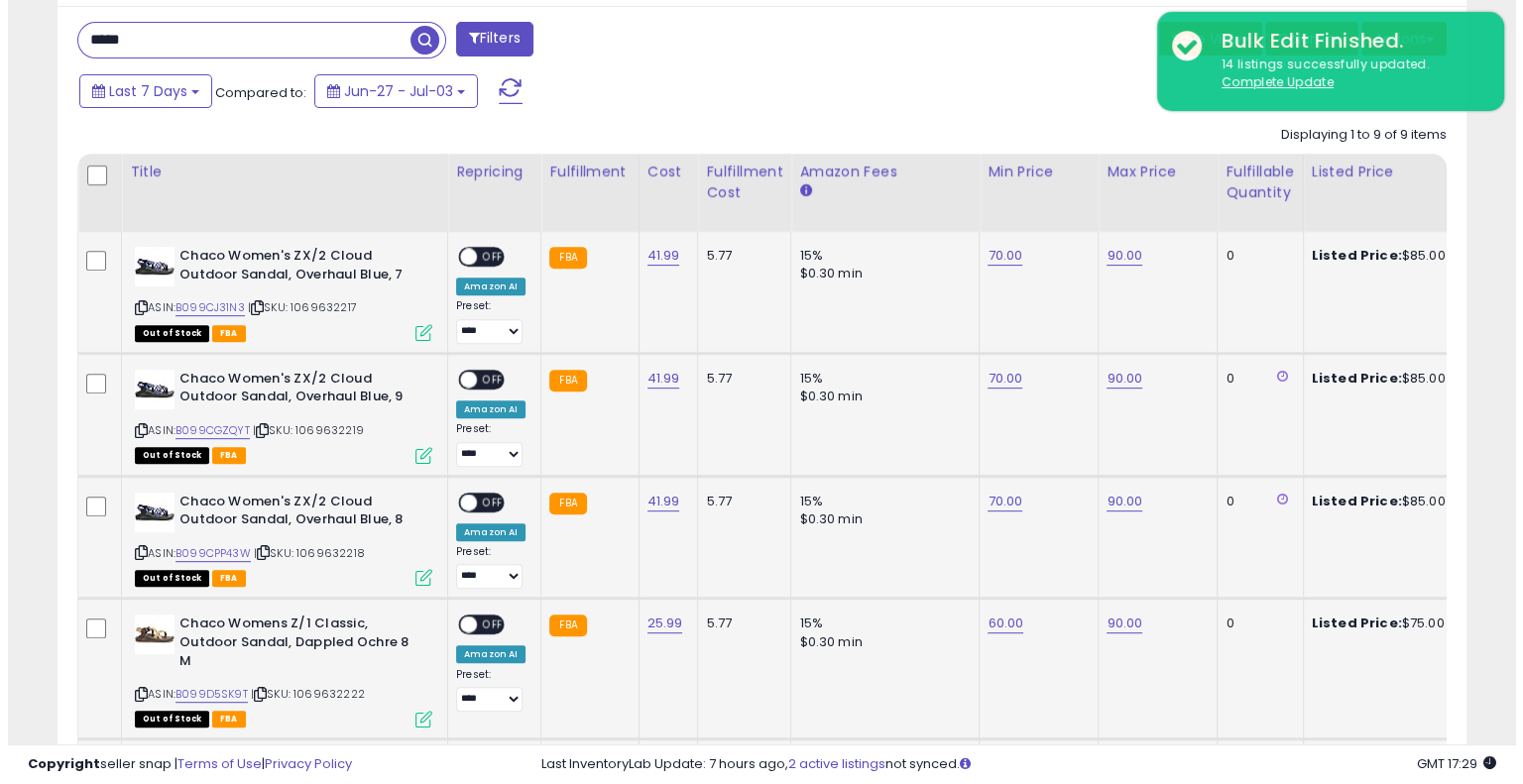 scroll, scrollTop: 807, scrollLeft: 0, axis: vertical 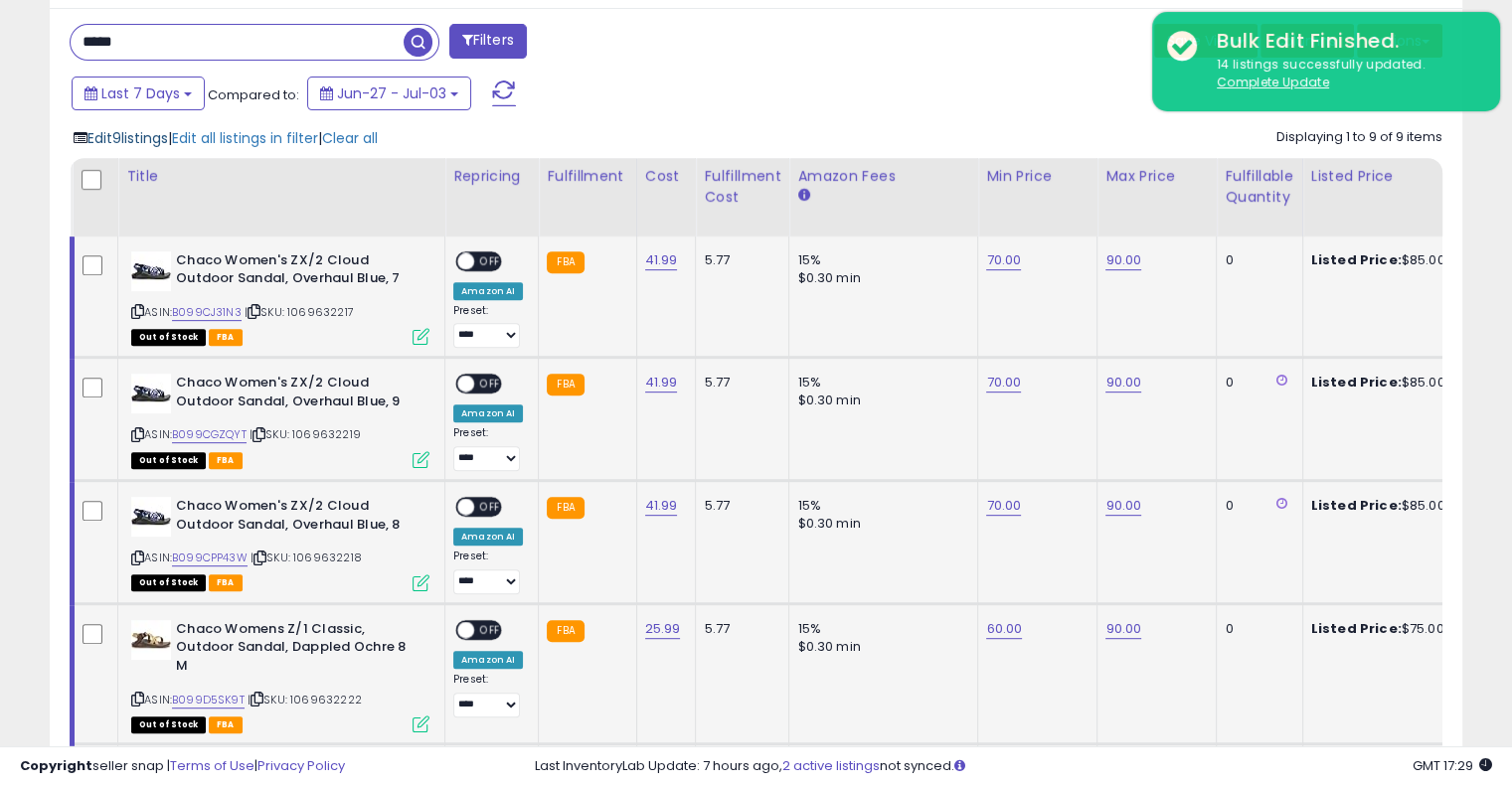 click on "Edit  9  listings" at bounding box center (127, 138) 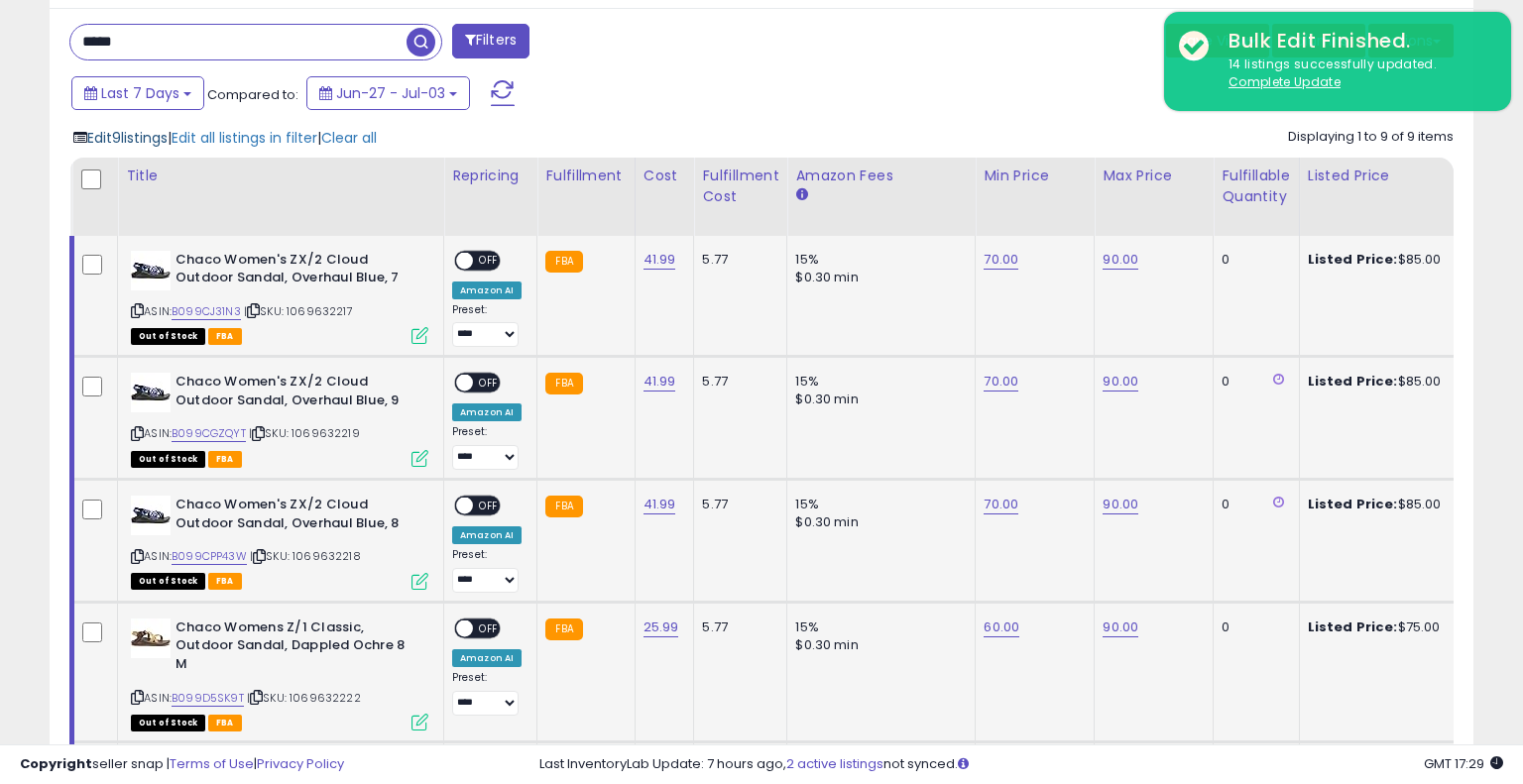scroll, scrollTop: 990743, scrollLeft: 990712, axis: both 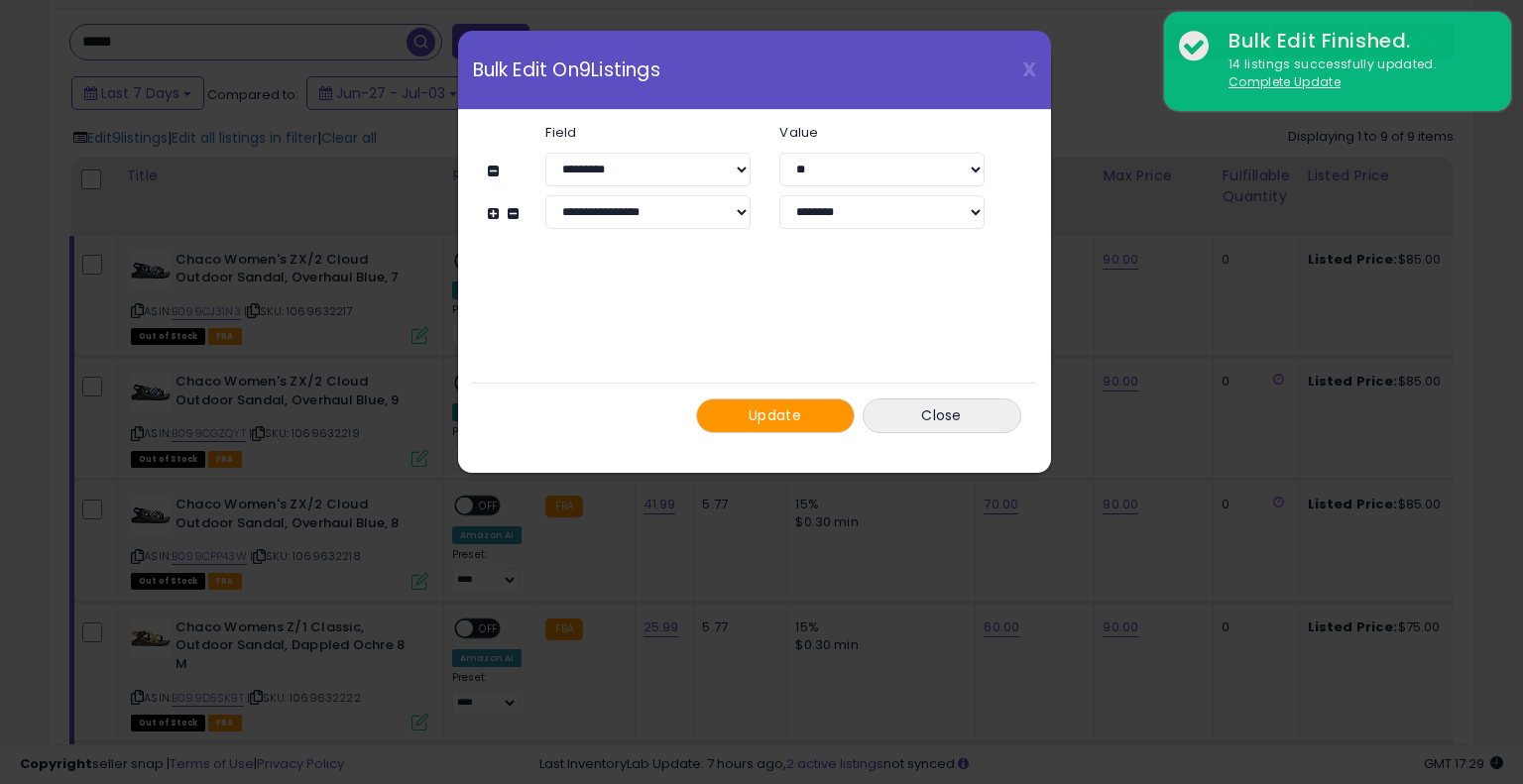 click on "Update" at bounding box center (774, 415) 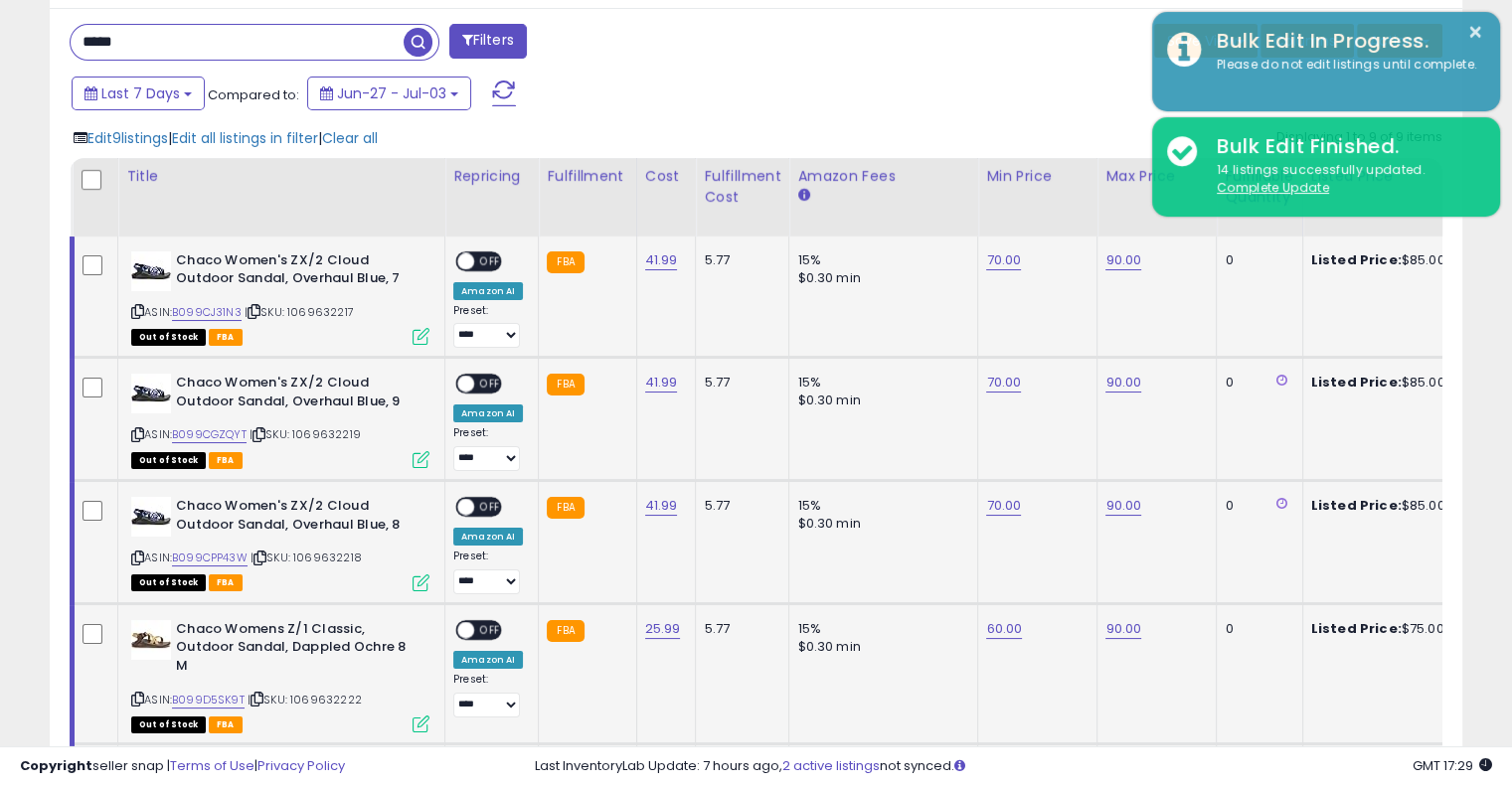 scroll, scrollTop: 406, scrollLeft: 817, axis: both 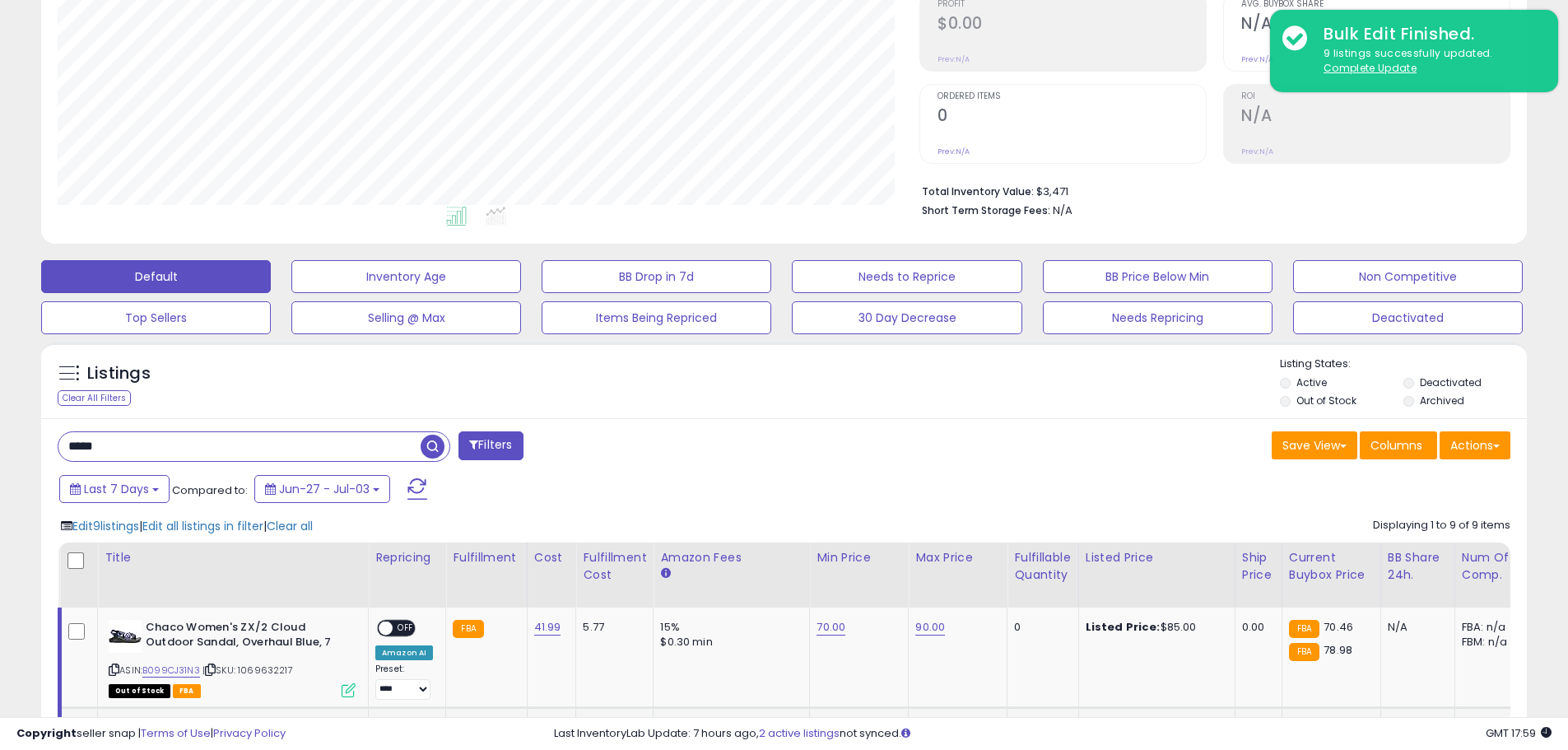 click on "*****" at bounding box center (240, 446) 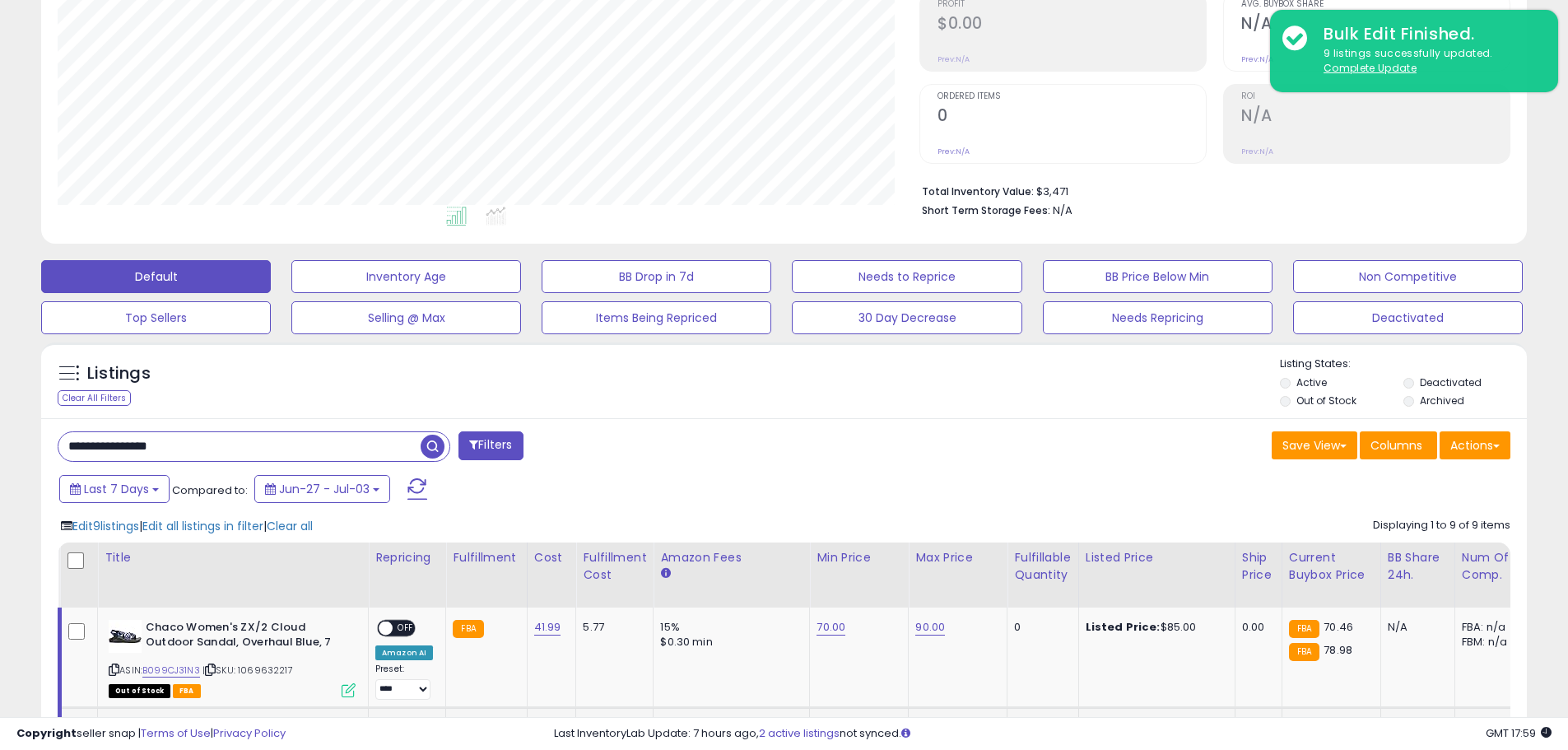 type on "**********" 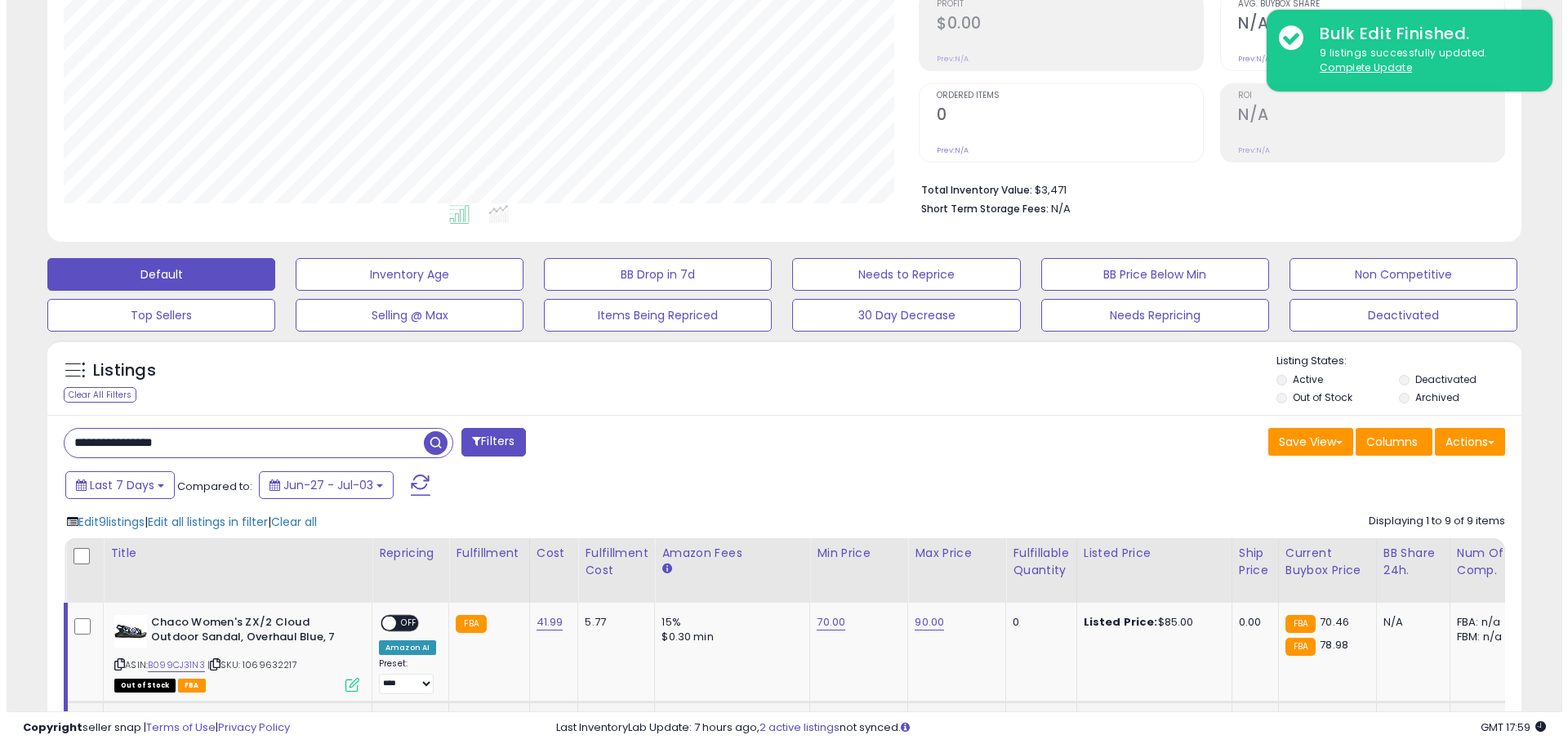 scroll, scrollTop: 252, scrollLeft: 0, axis: vertical 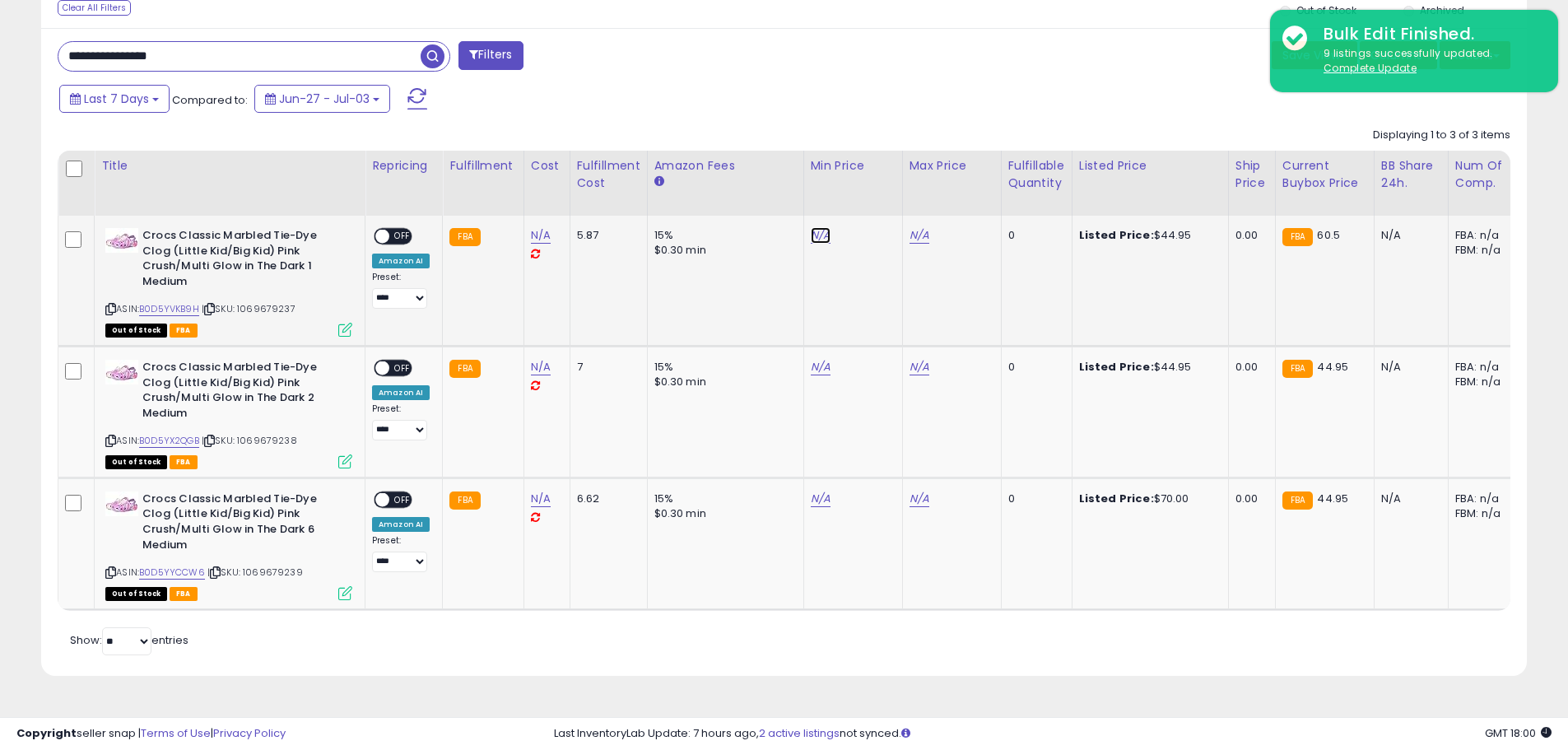 click on "N/A" at bounding box center (821, 235) 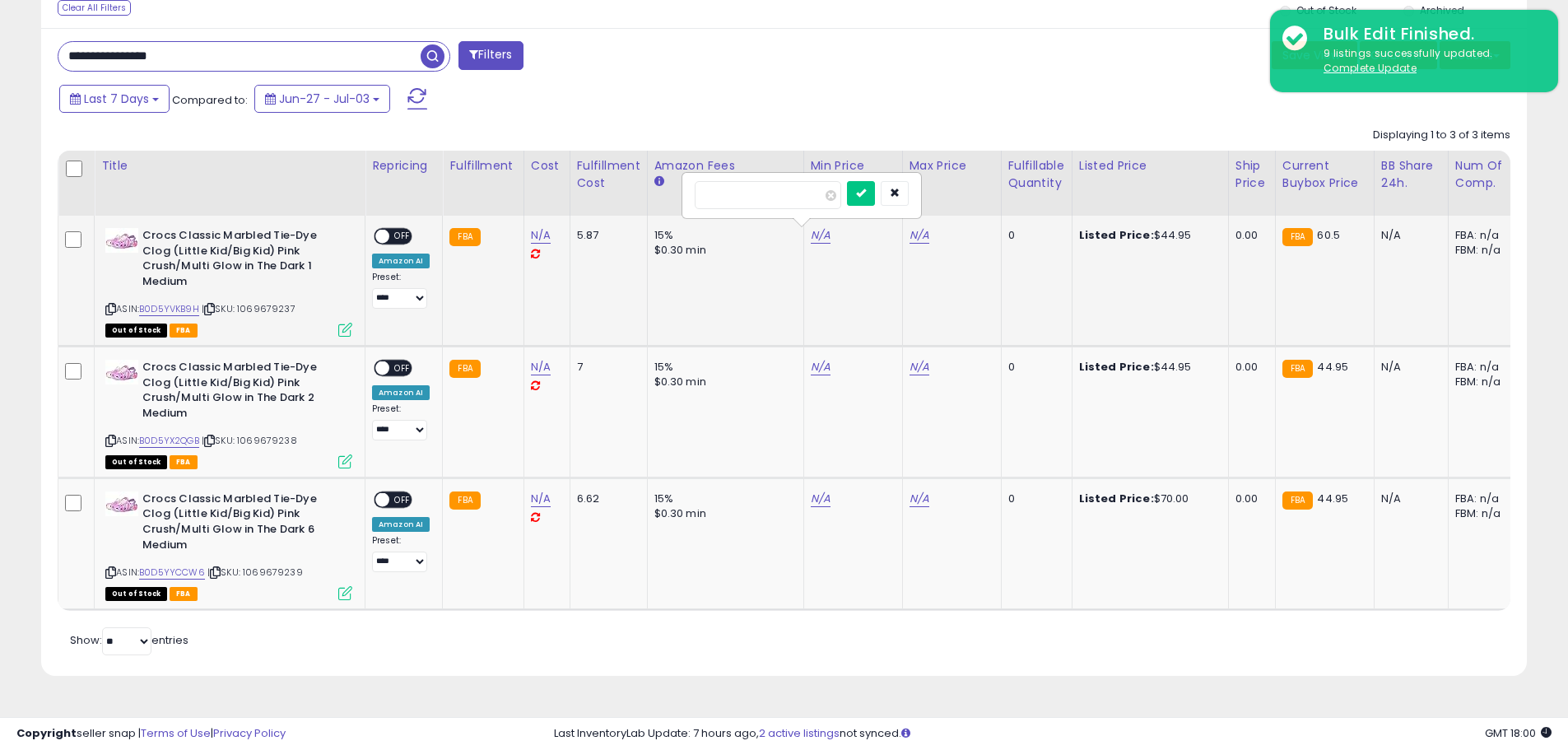 type on "*****" 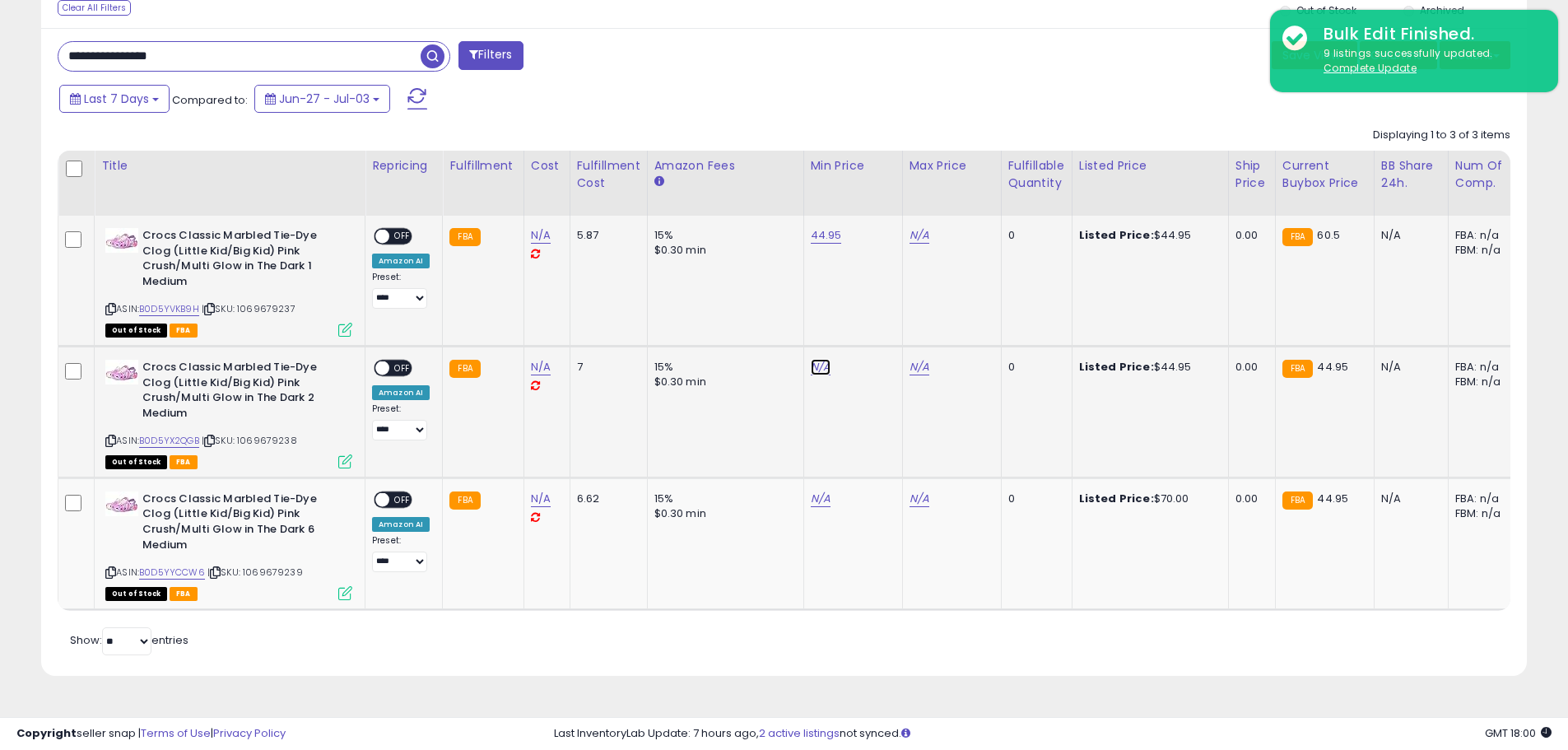 click on "N/A" at bounding box center (821, 367) 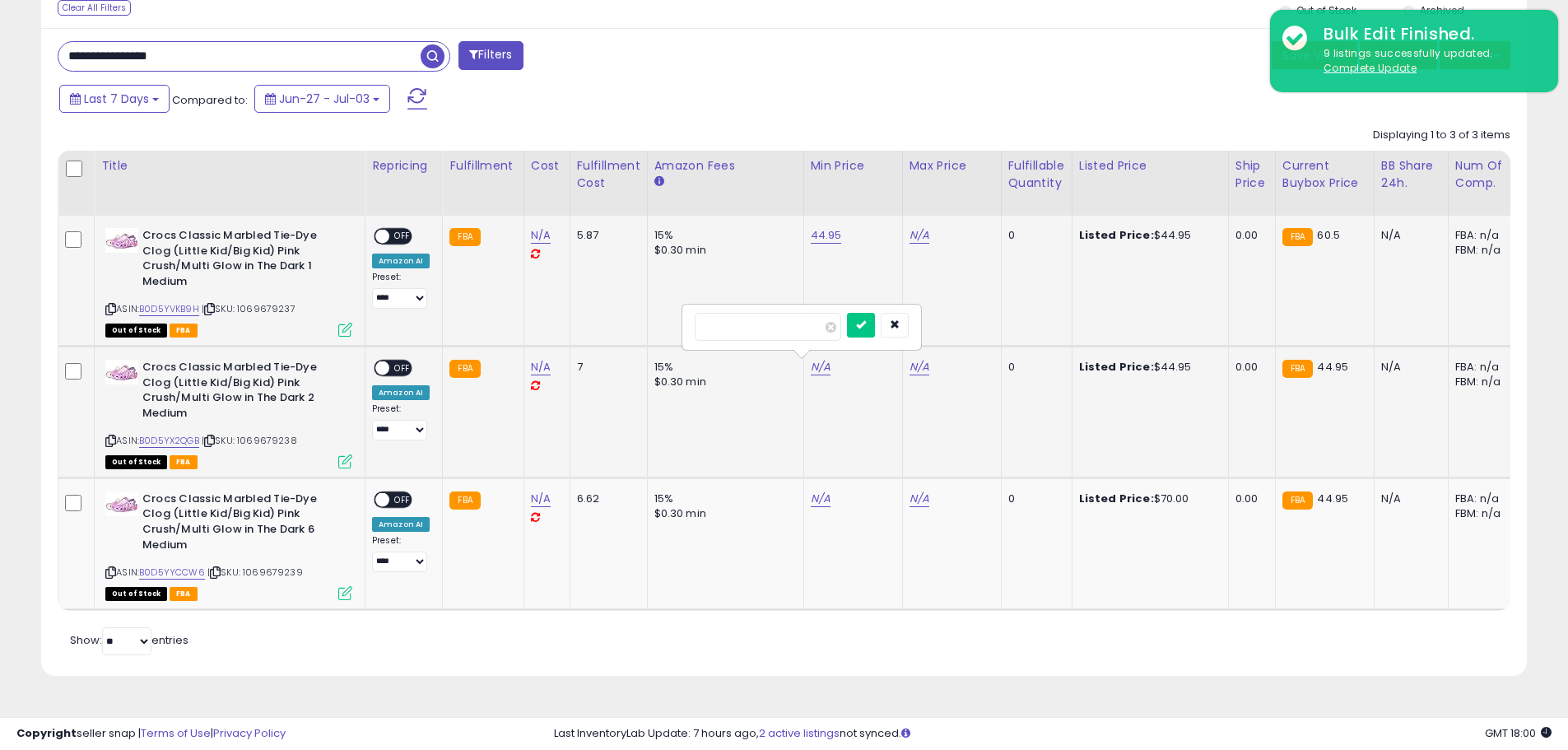 type on "*****" 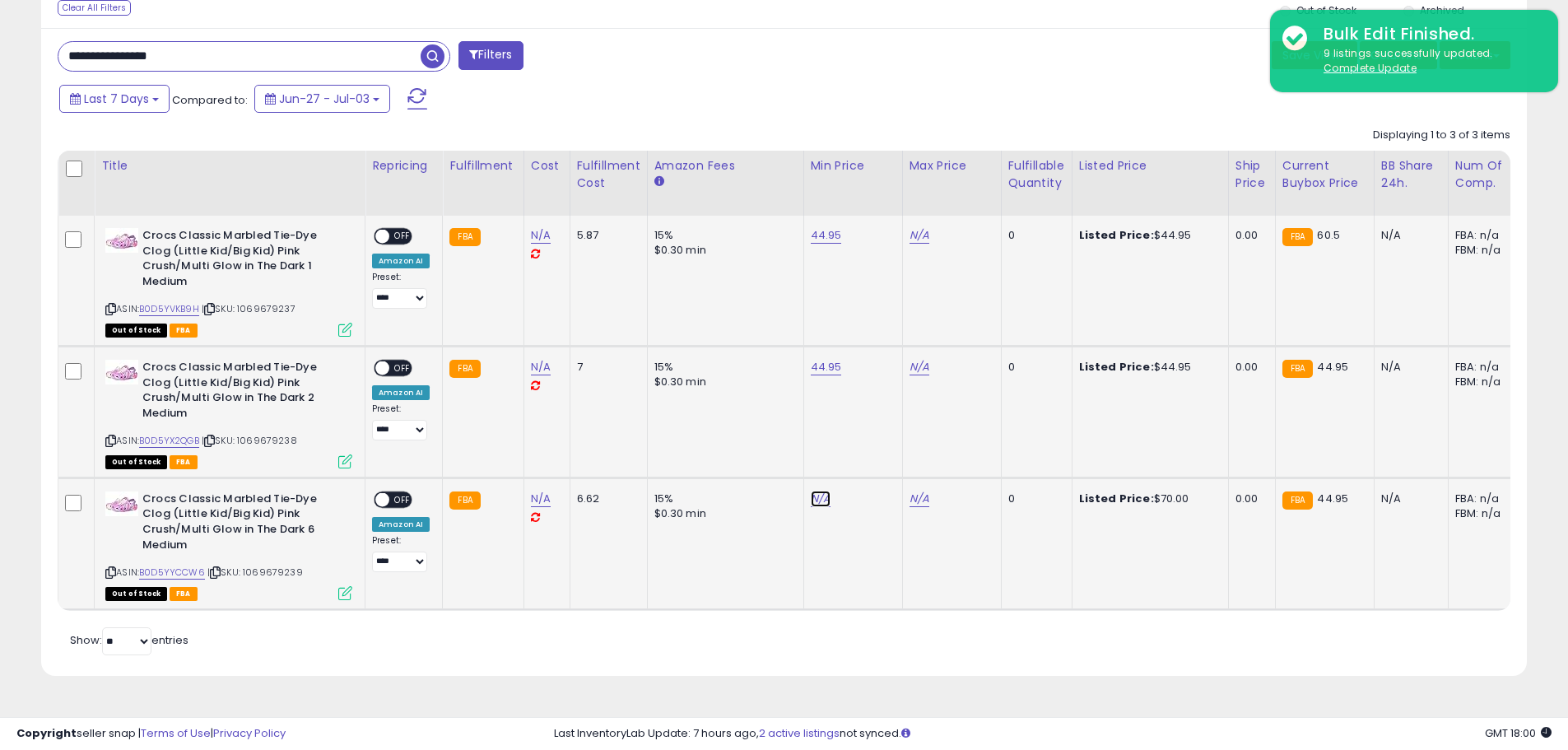 click on "N/A" at bounding box center (821, 499) 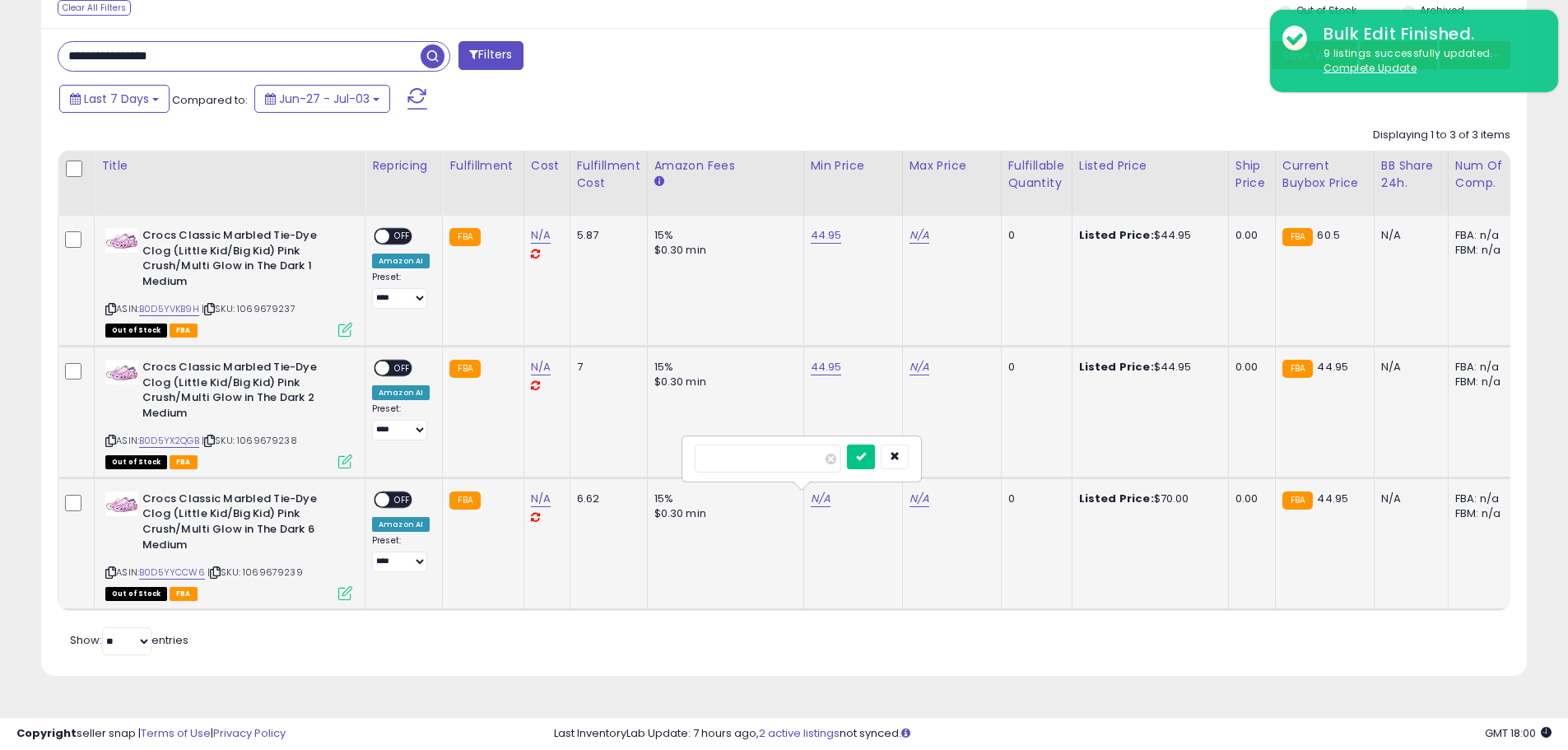 type on "*****" 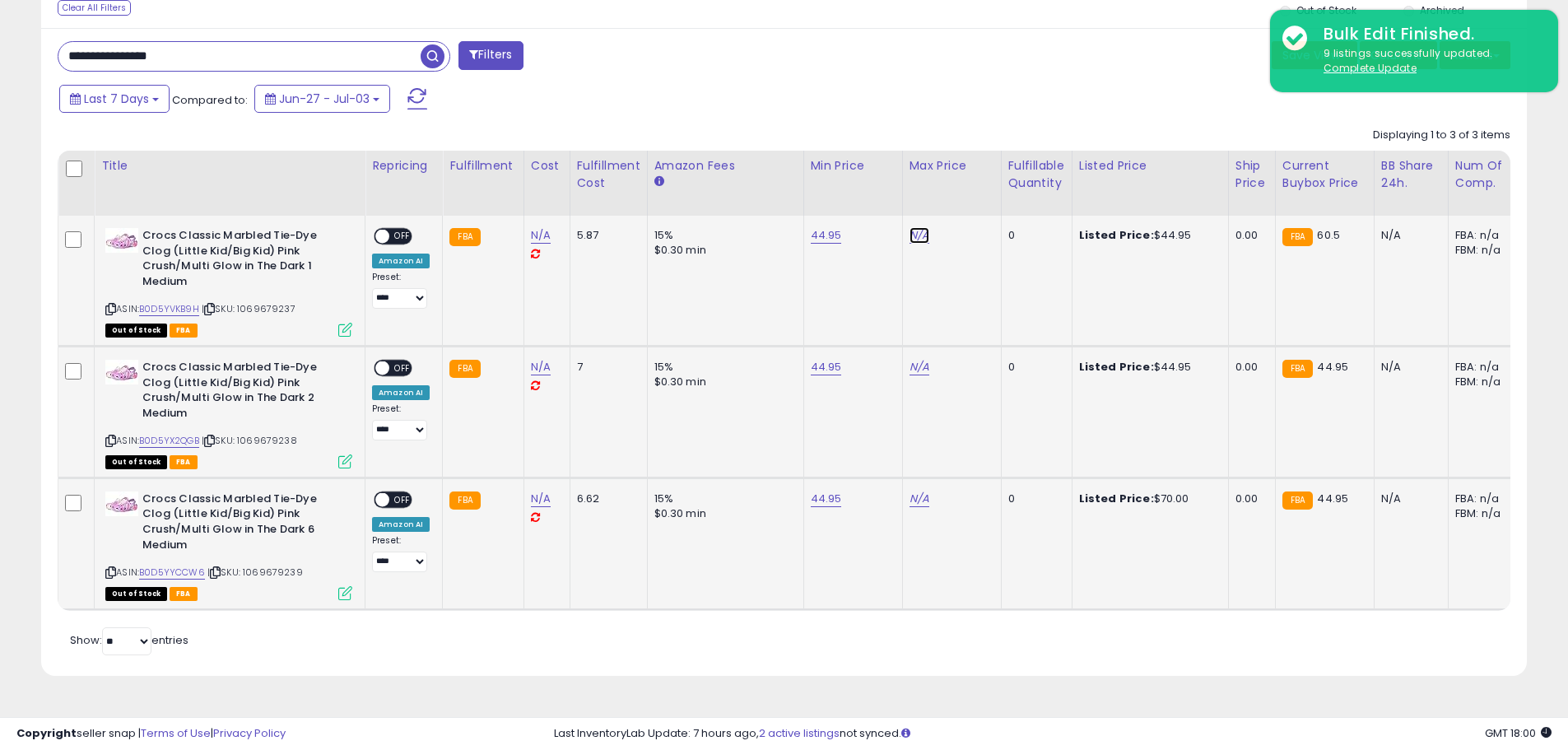 click on "N/A" at bounding box center [919, 235] 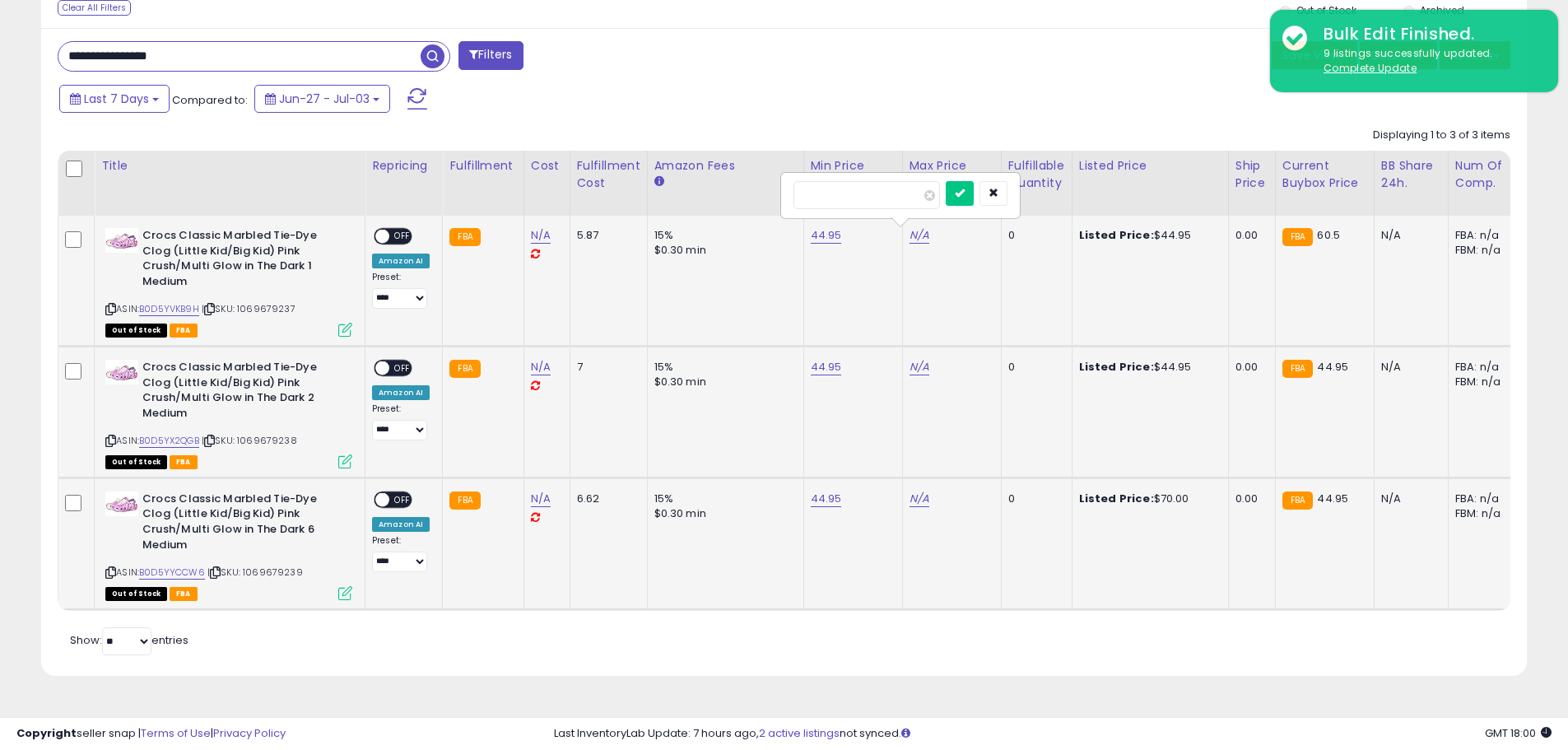 type on "**" 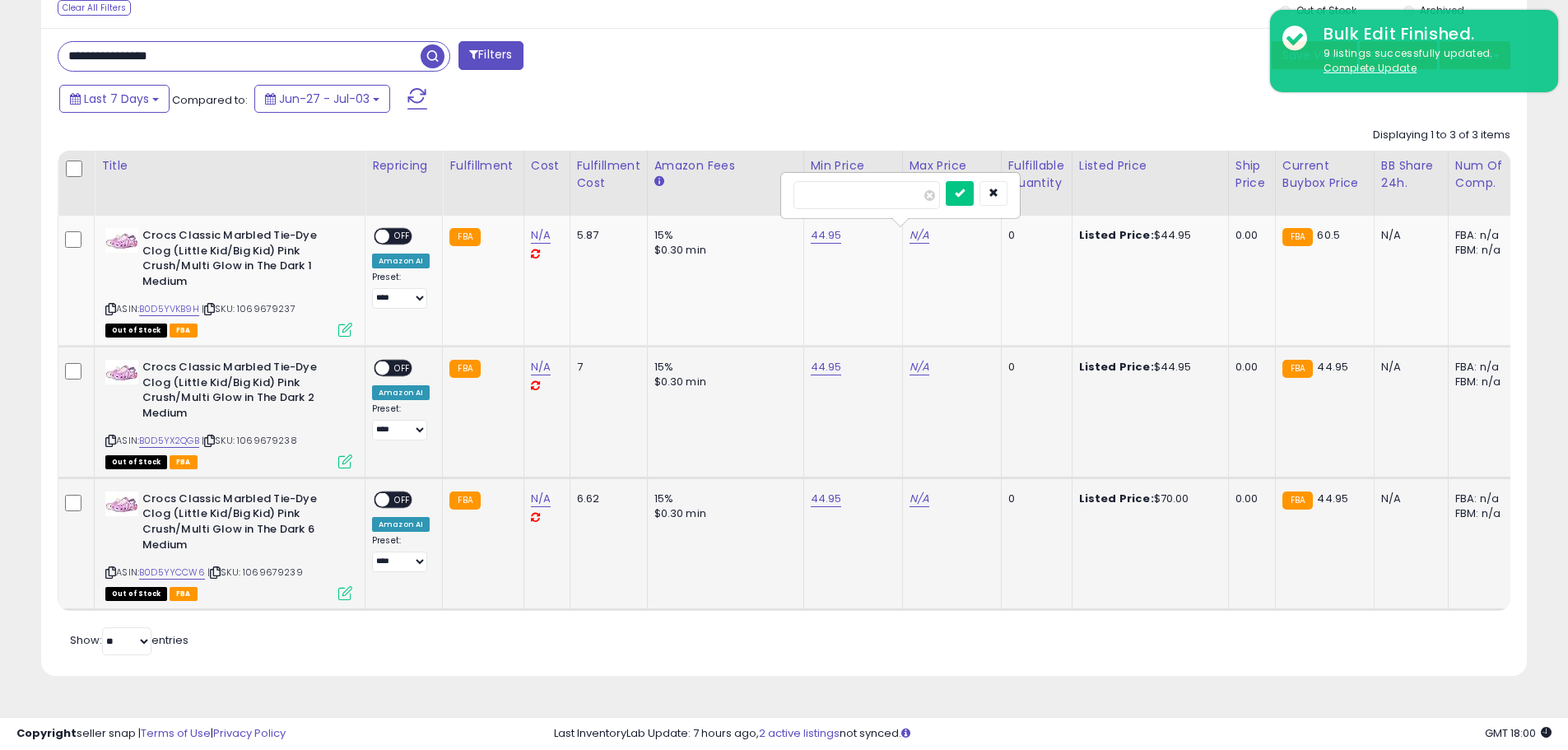 click at bounding box center (960, 193) 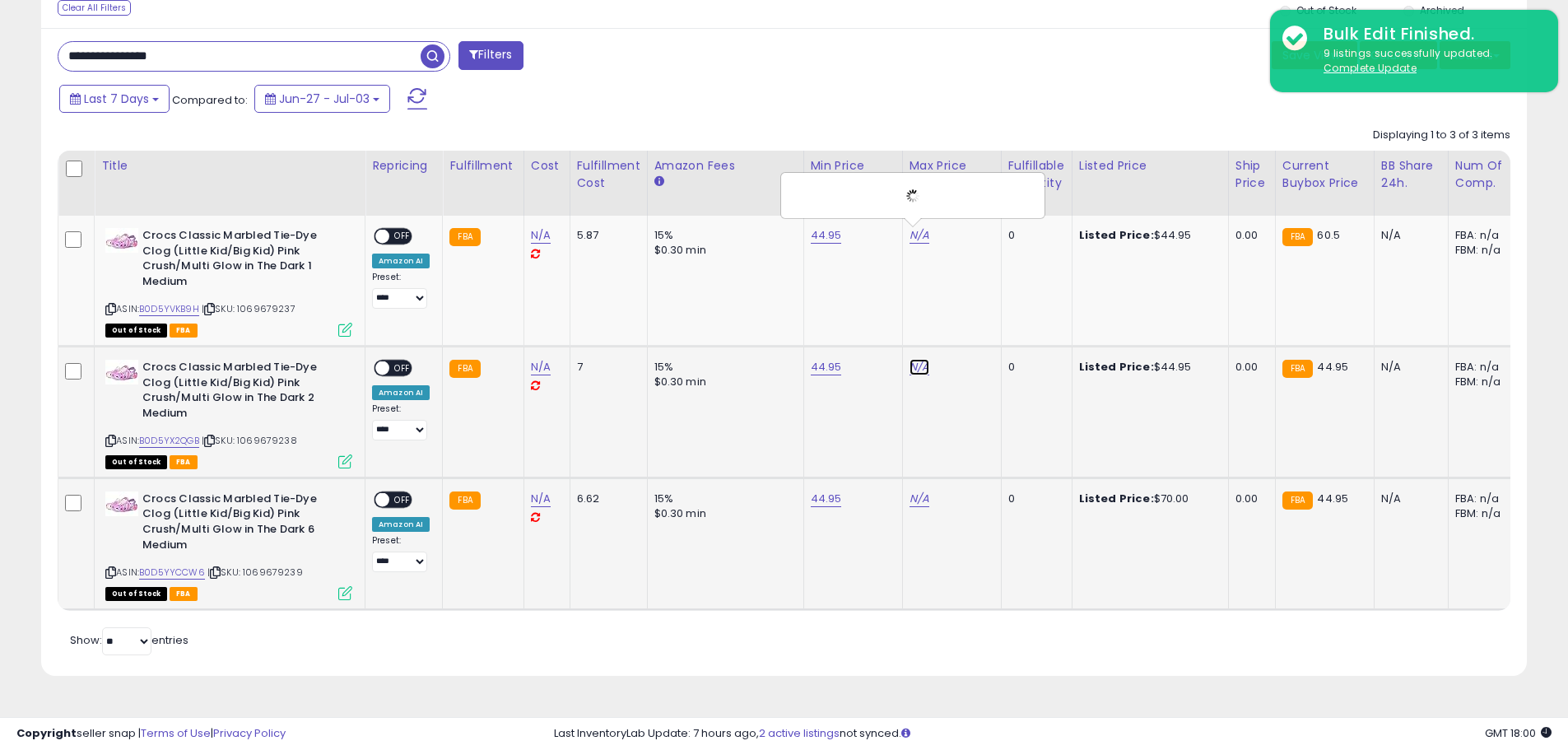 click on "N/A" at bounding box center (919, 235) 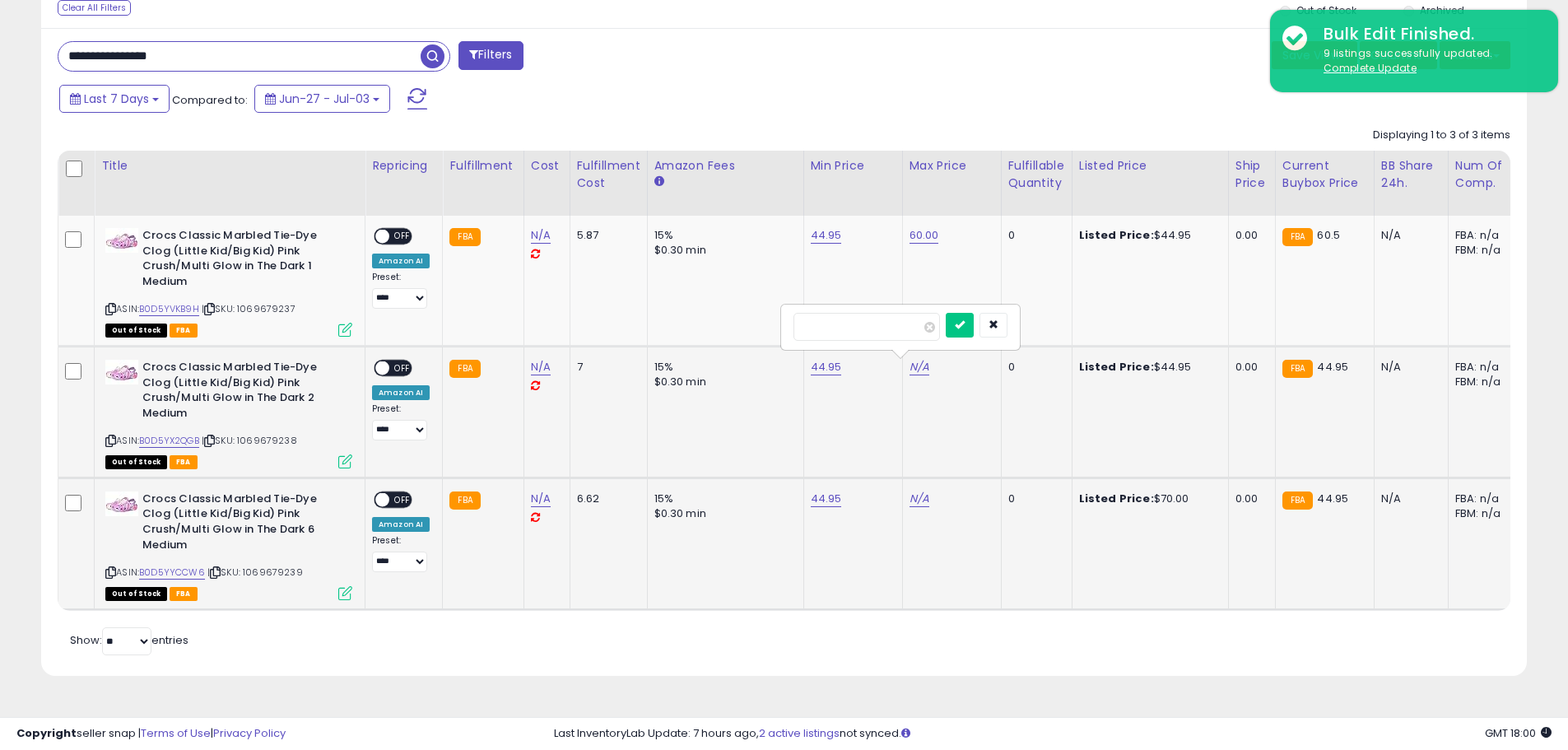 type on "**" 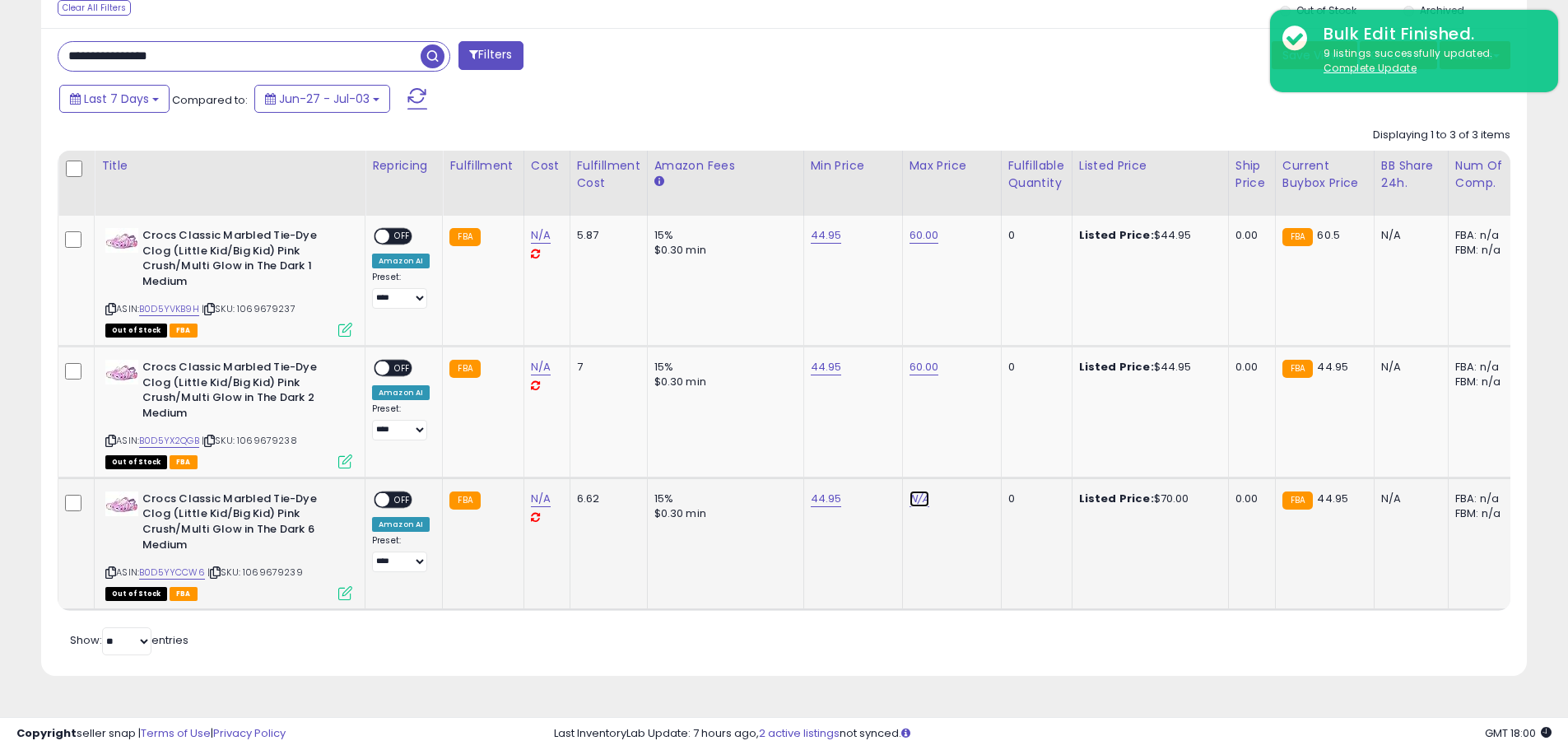 click on "N/A" at bounding box center [919, 499] 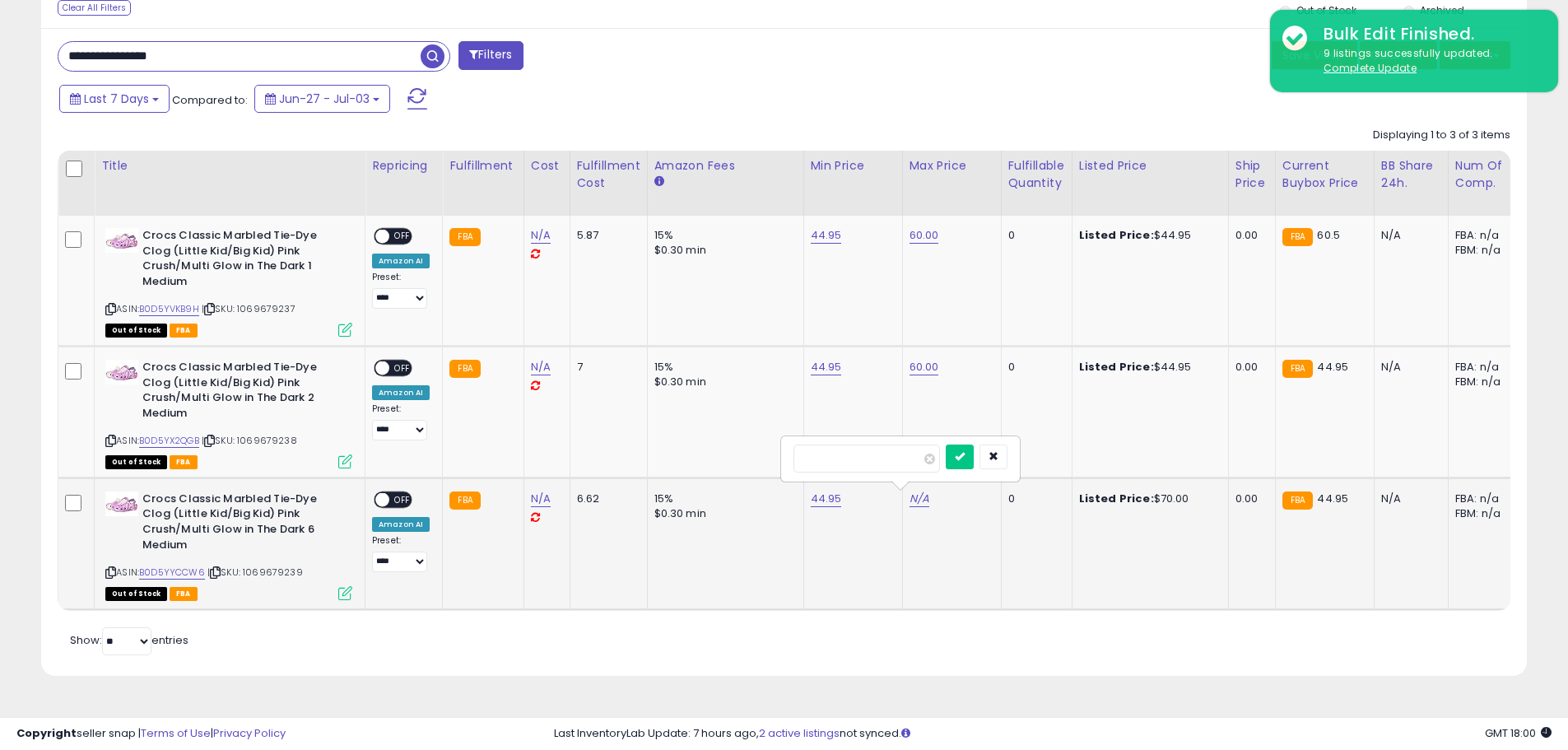 type on "**" 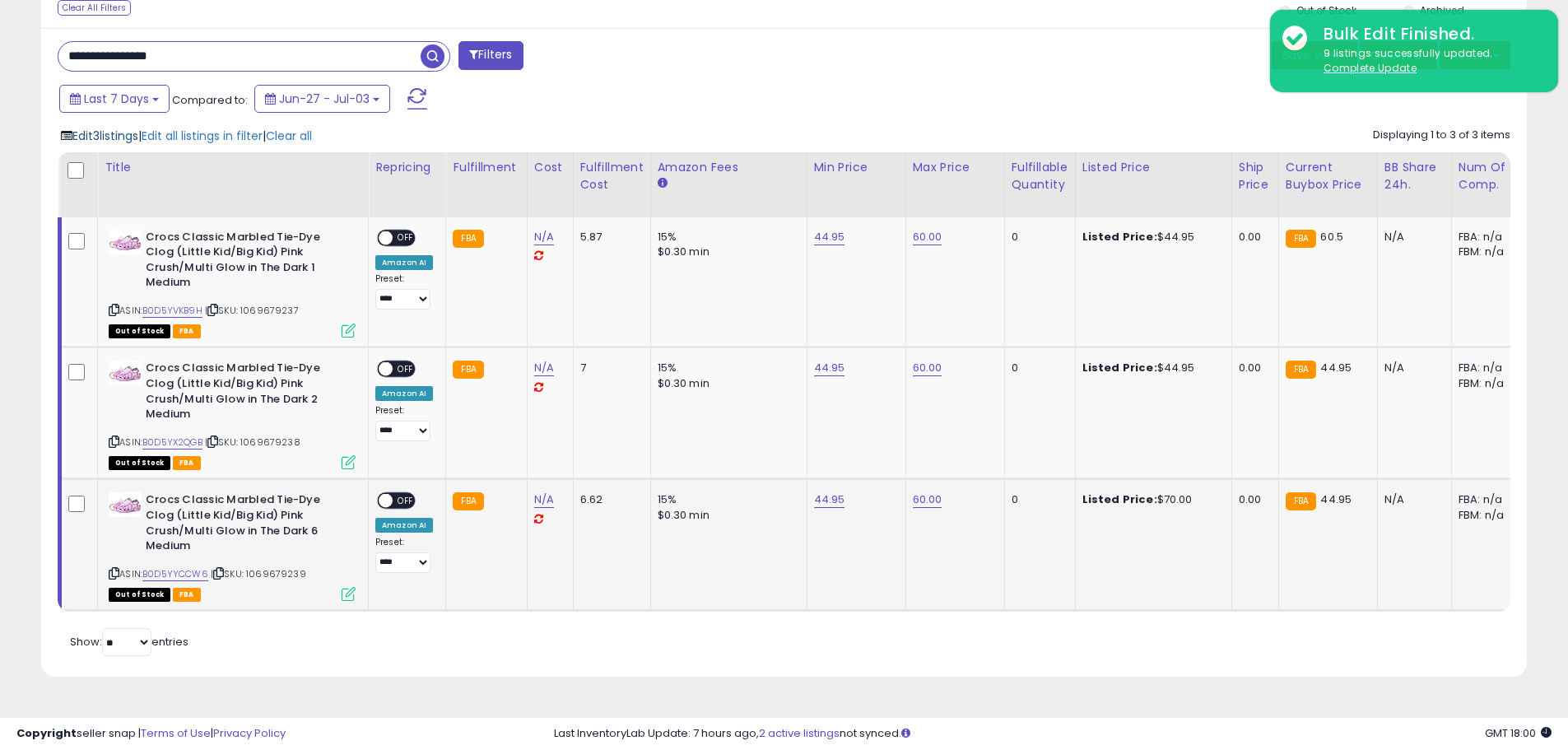 click on "Edit  3  listings" at bounding box center (105, 136) 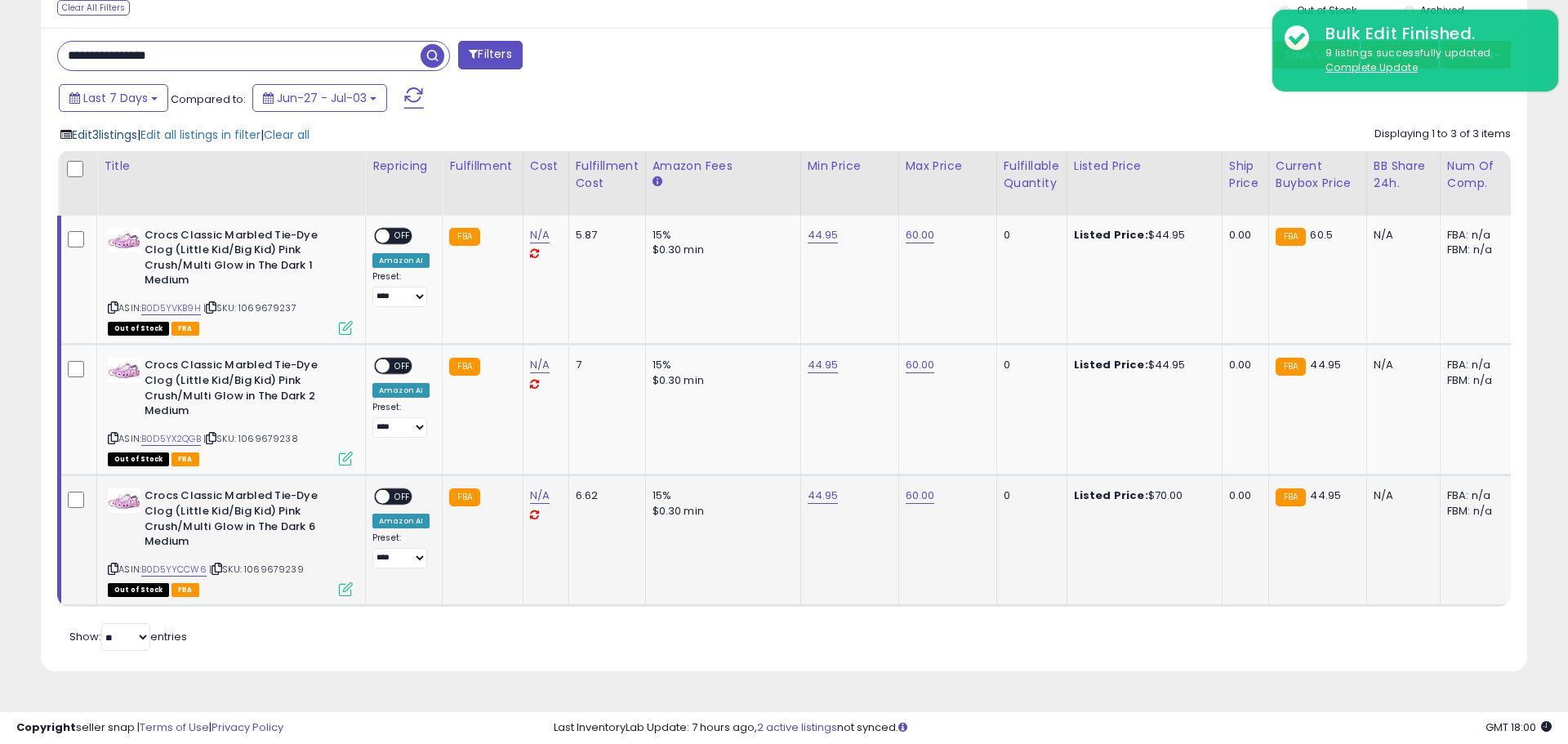 scroll, scrollTop: 816350, scrollLeft: 815804, axis: both 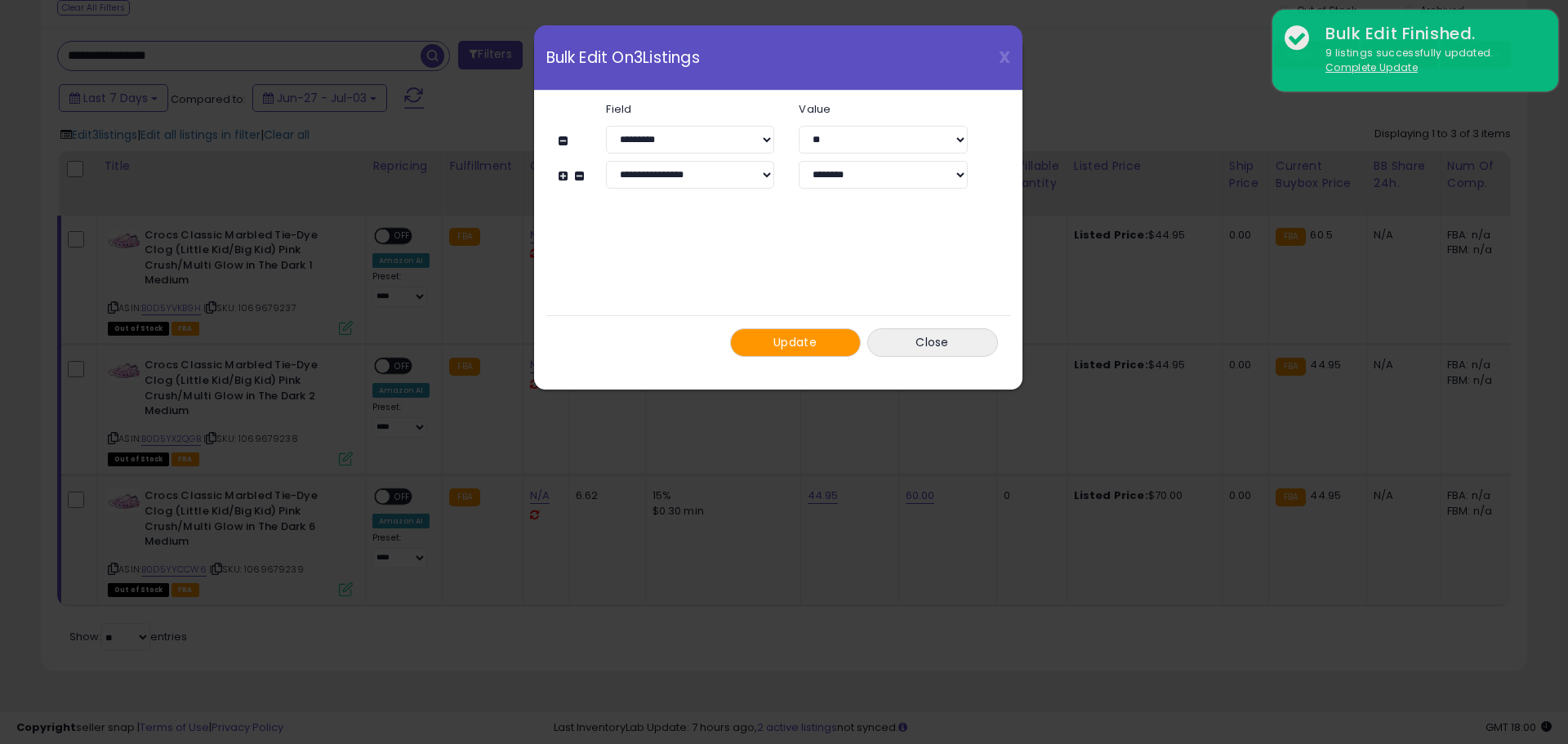 click on "Update" at bounding box center [795, 342] 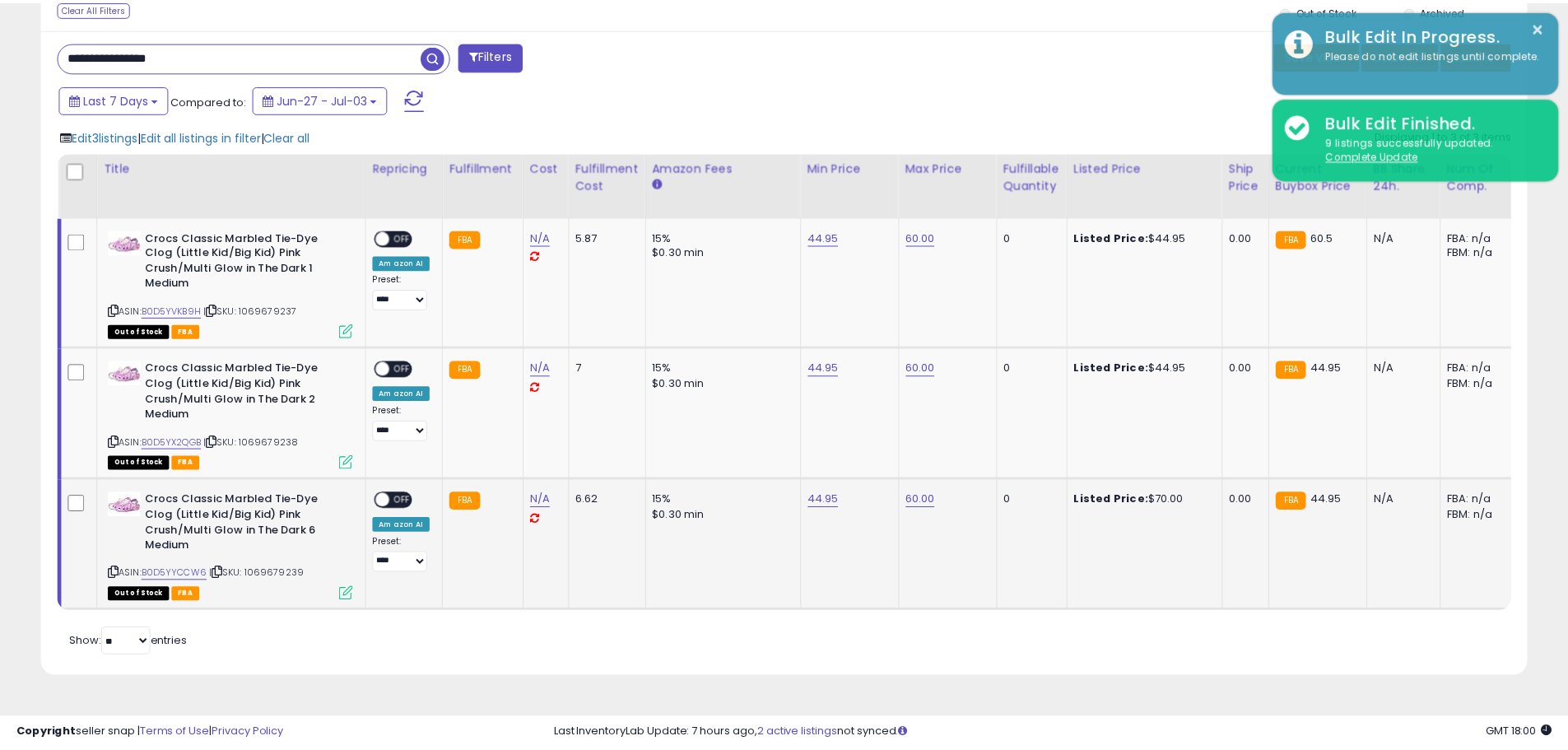 scroll, scrollTop: 338, scrollLeft: 862, axis: both 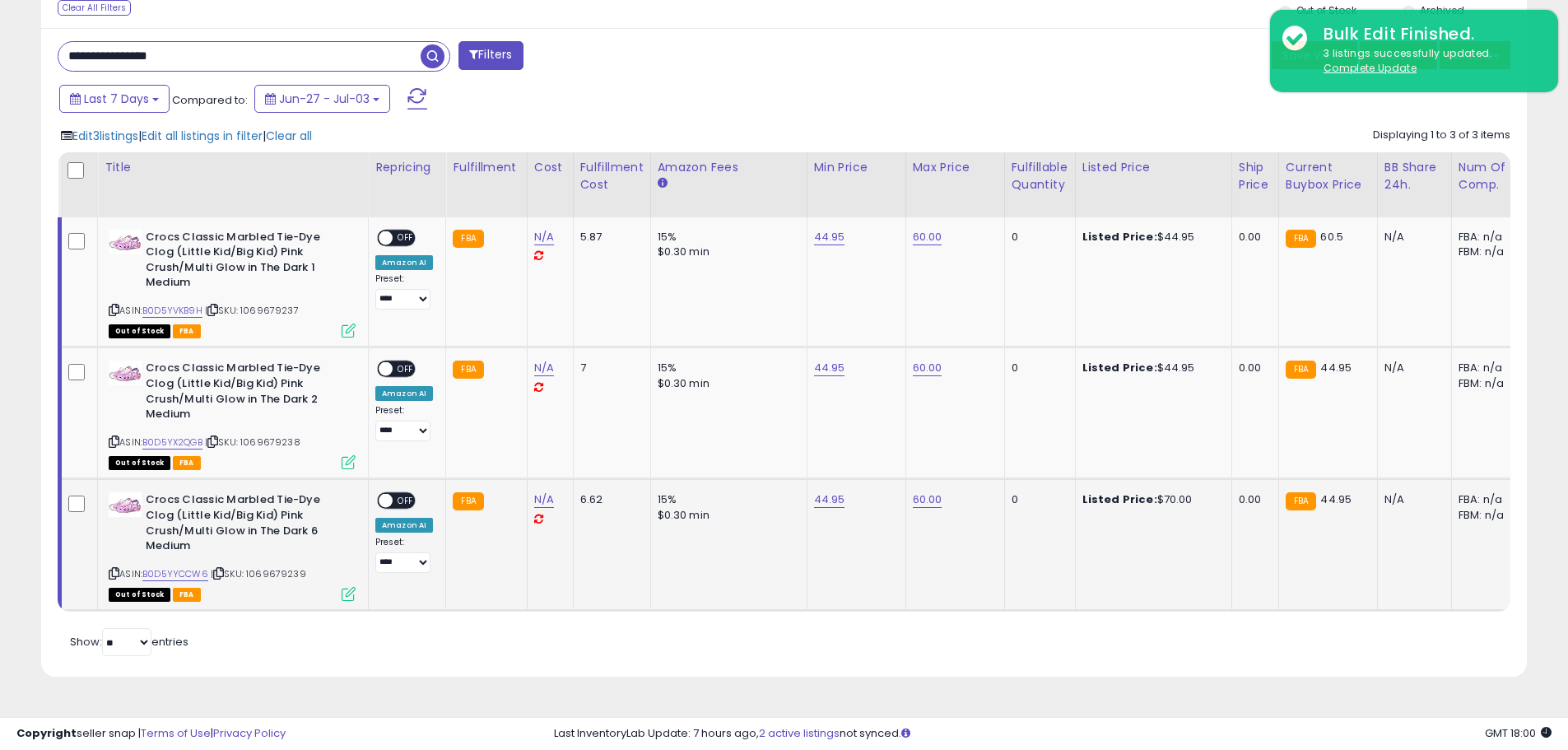 click on "**********" at bounding box center (240, 56) 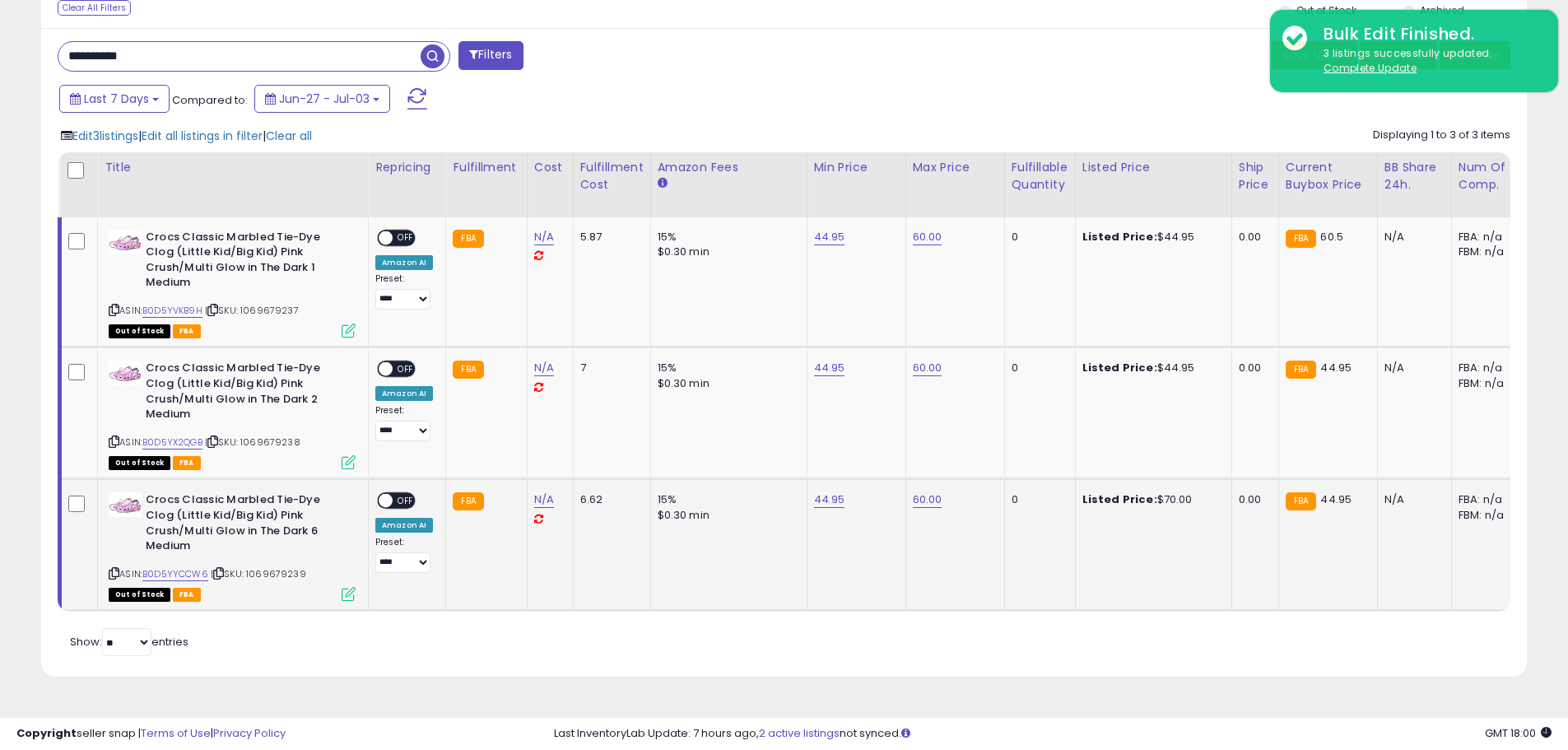 type on "**********" 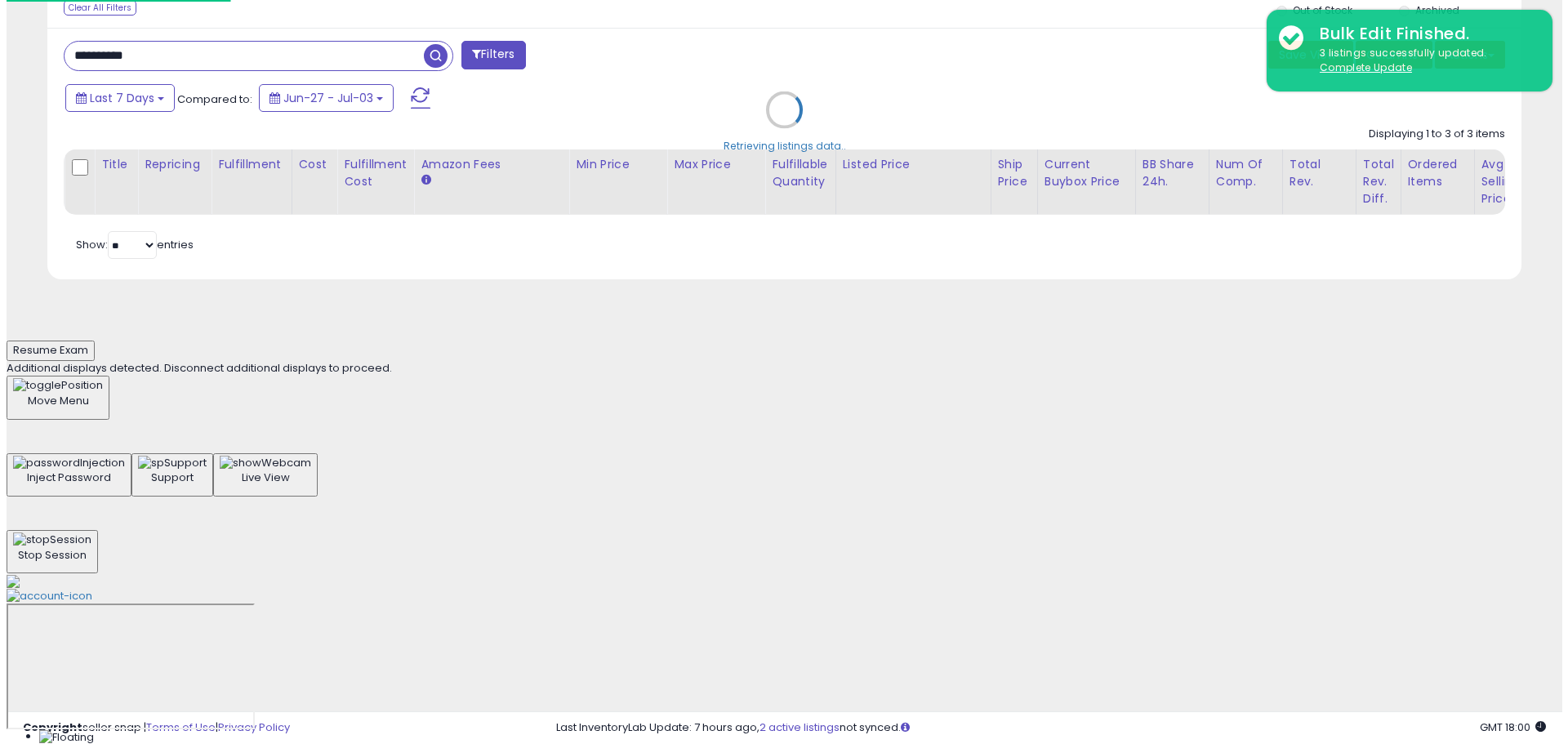 scroll, scrollTop: 252, scrollLeft: 0, axis: vertical 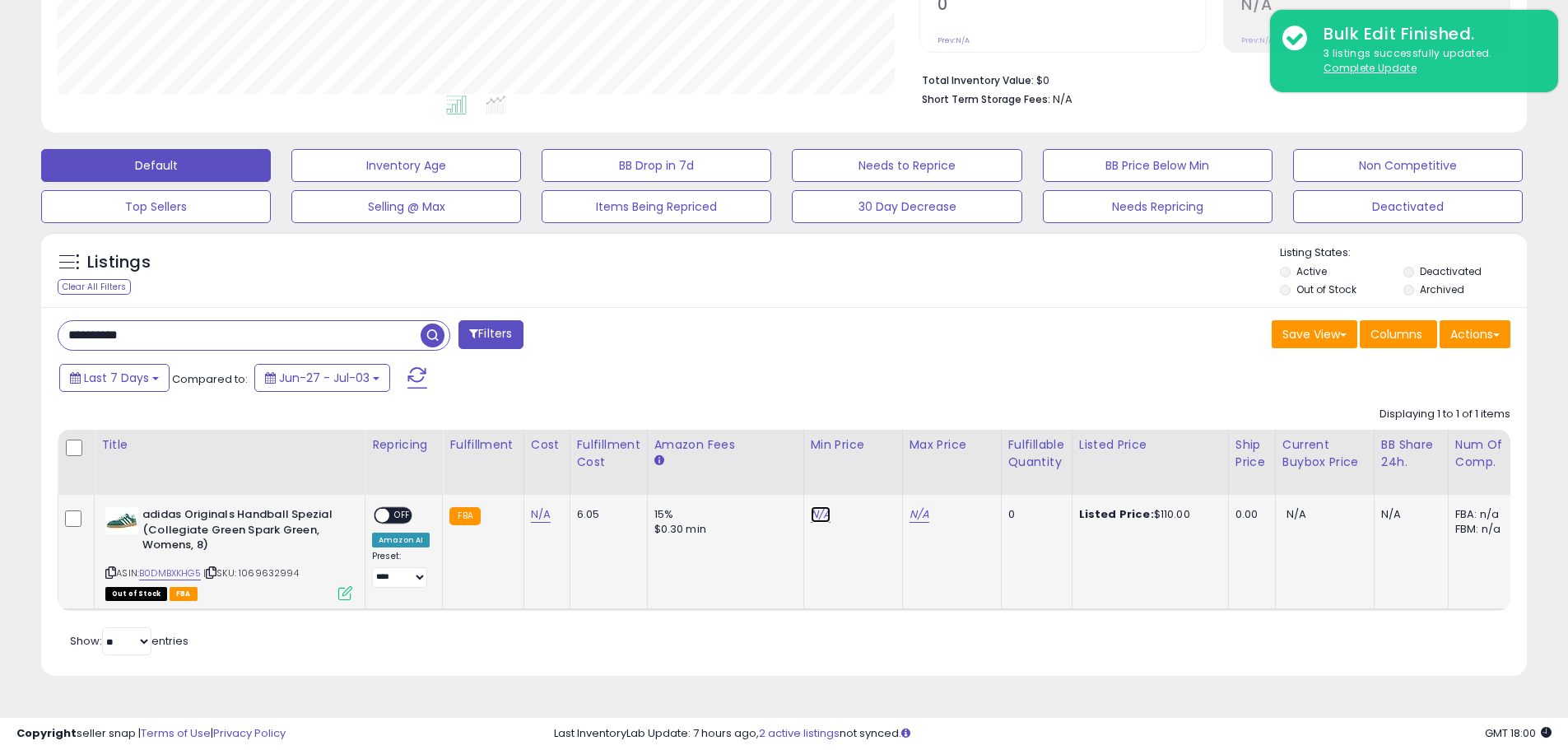 click on "N/A" at bounding box center (821, 515) 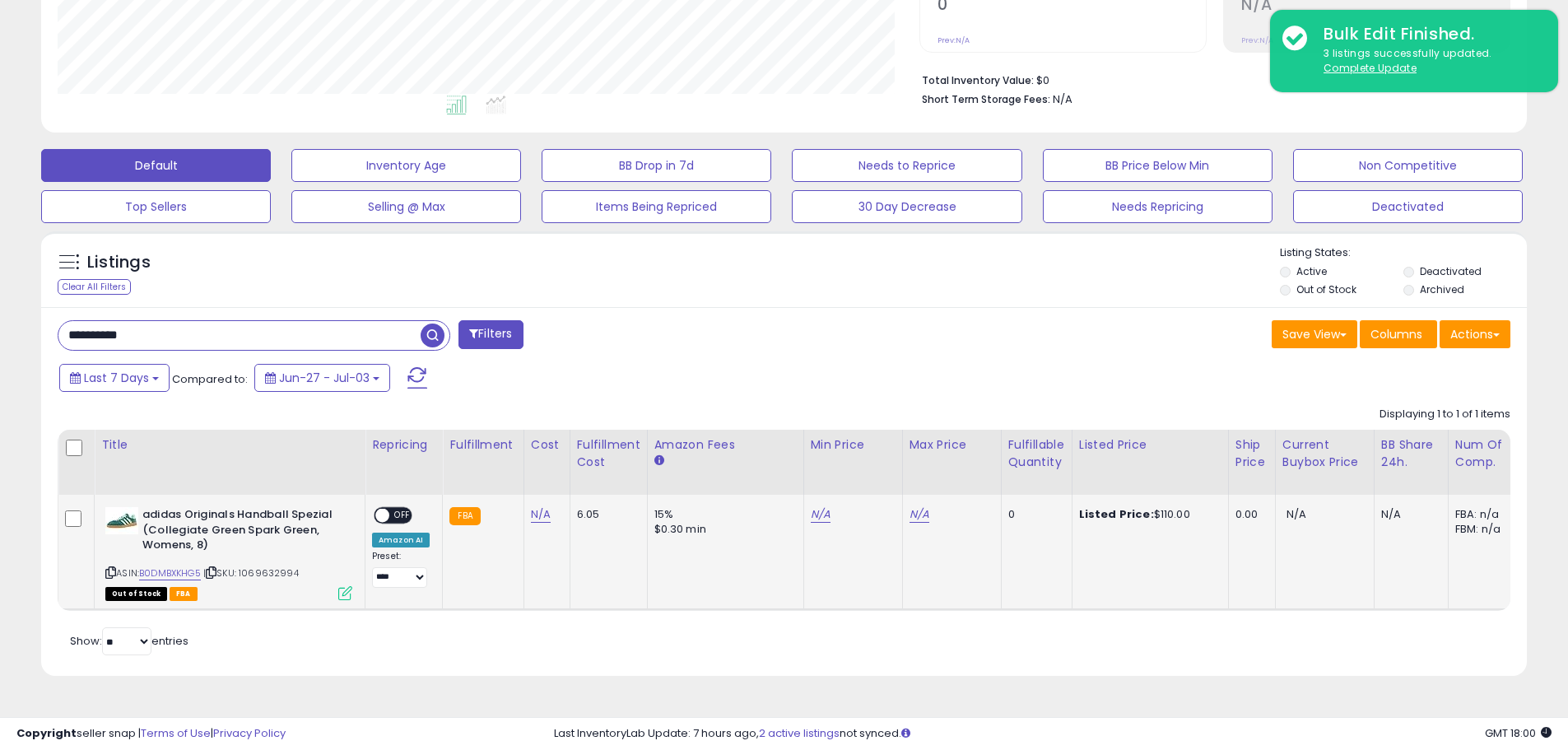 scroll, scrollTop: 822934, scrollLeft: 822235, axis: both 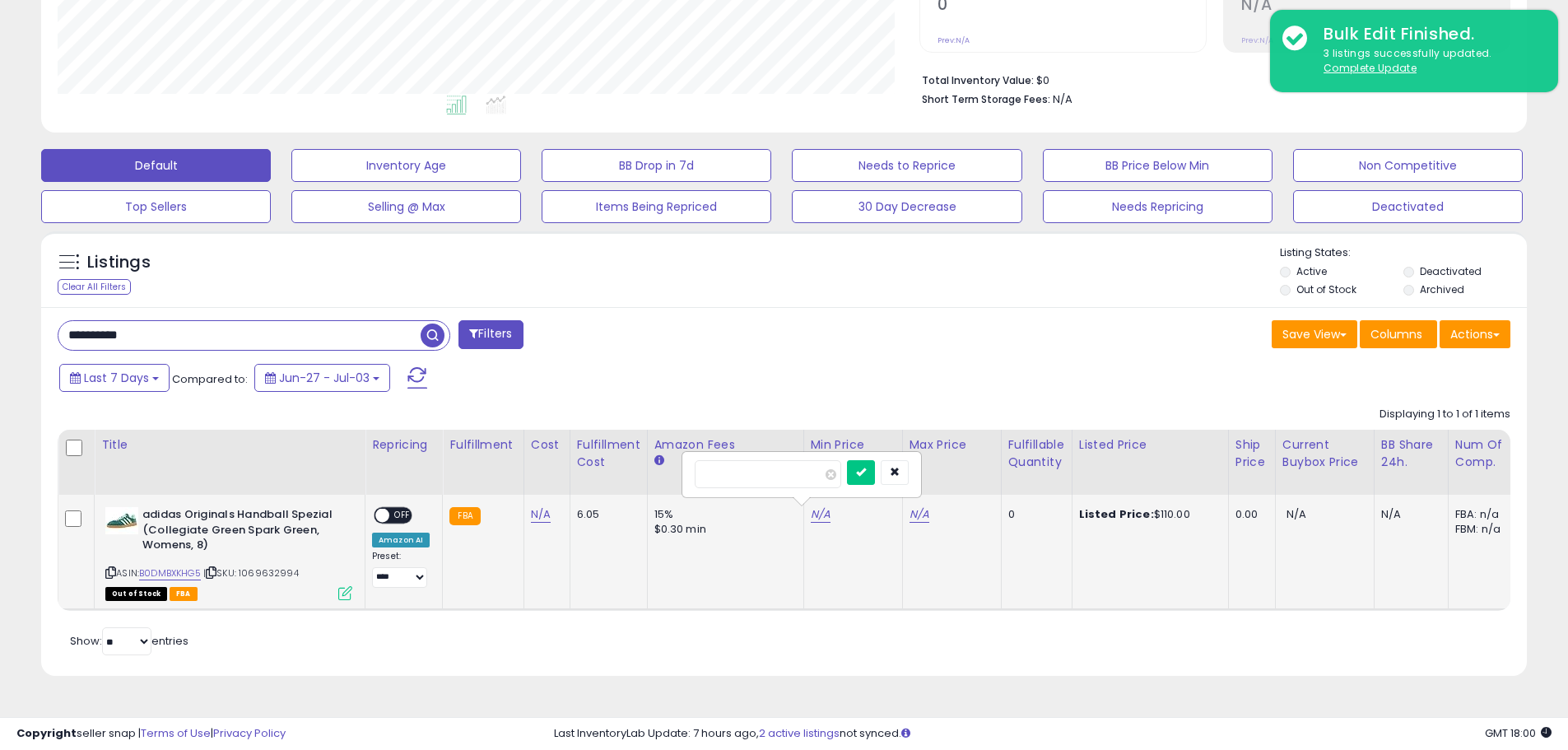 type on "**" 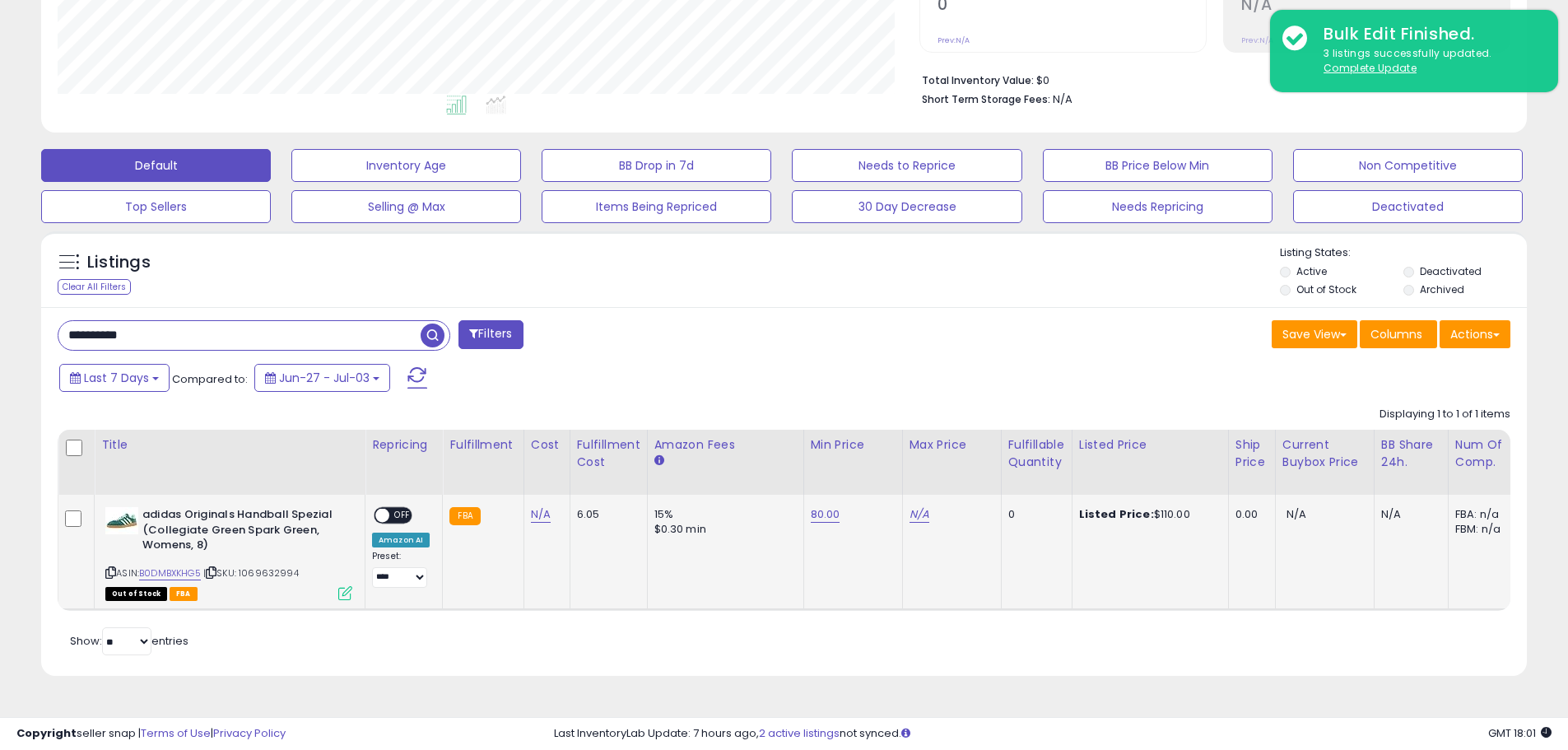 click on "80.00" 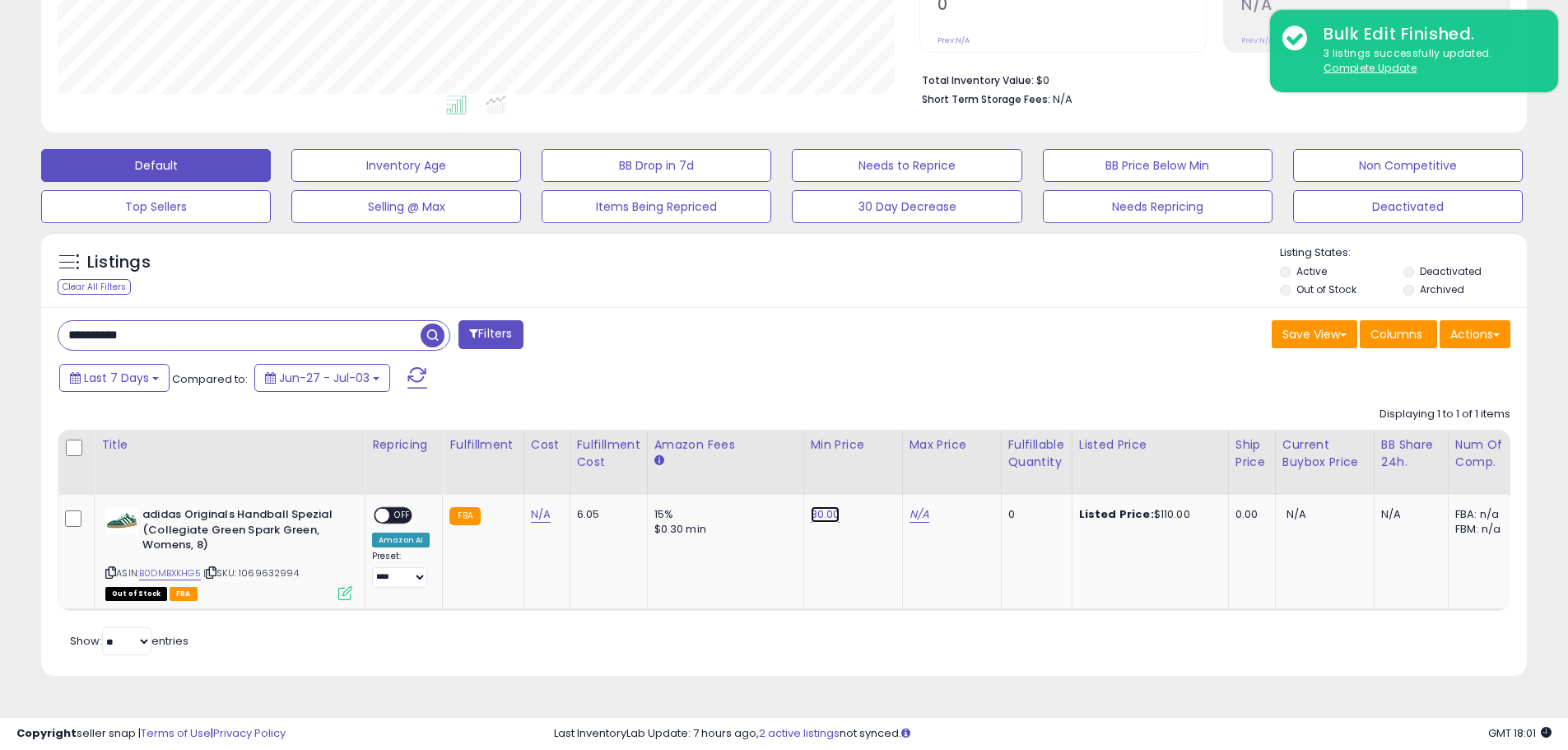 click on "80.00" at bounding box center [826, 515] 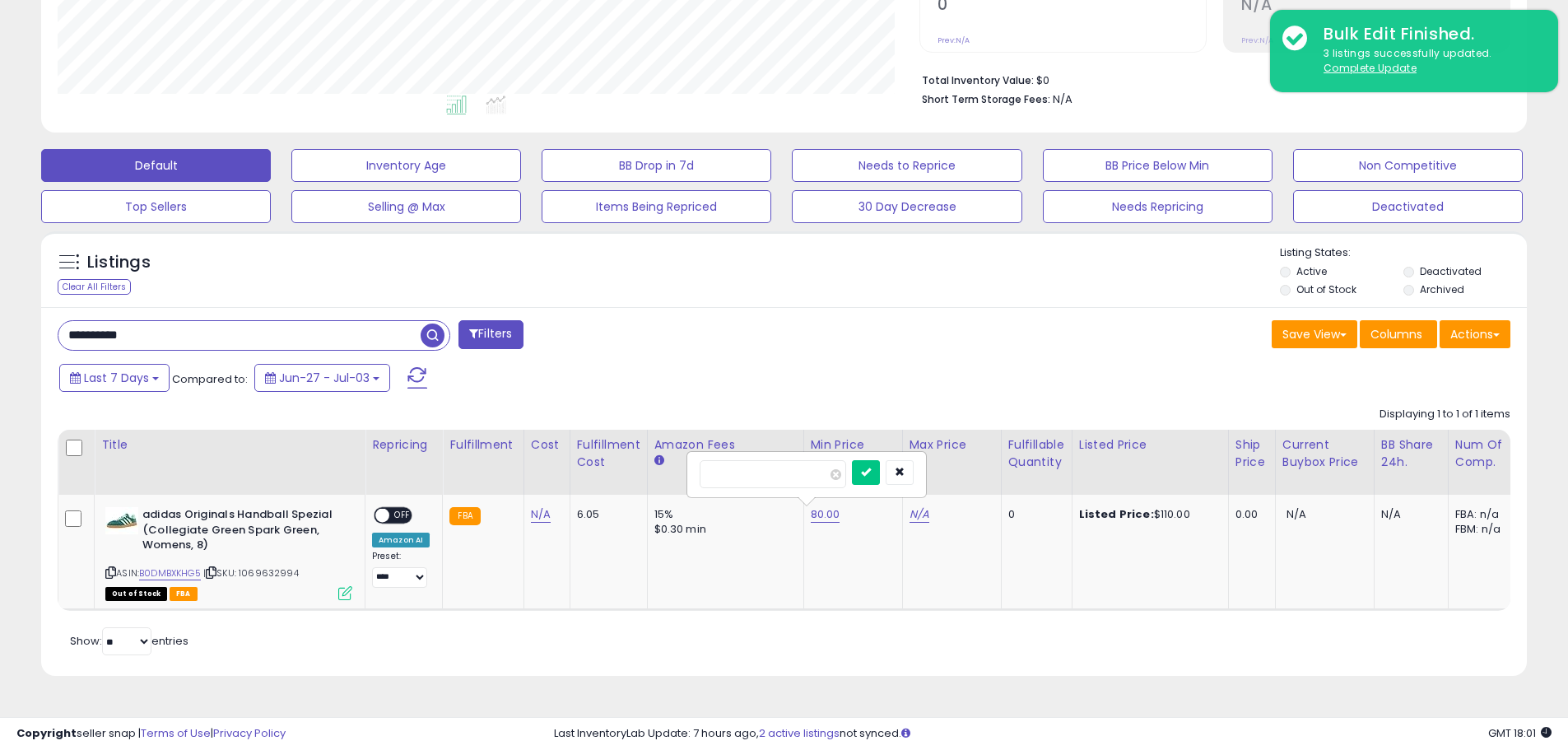 drag, startPoint x: 700, startPoint y: 473, endPoint x: 672, endPoint y: 466, distance: 28.861739 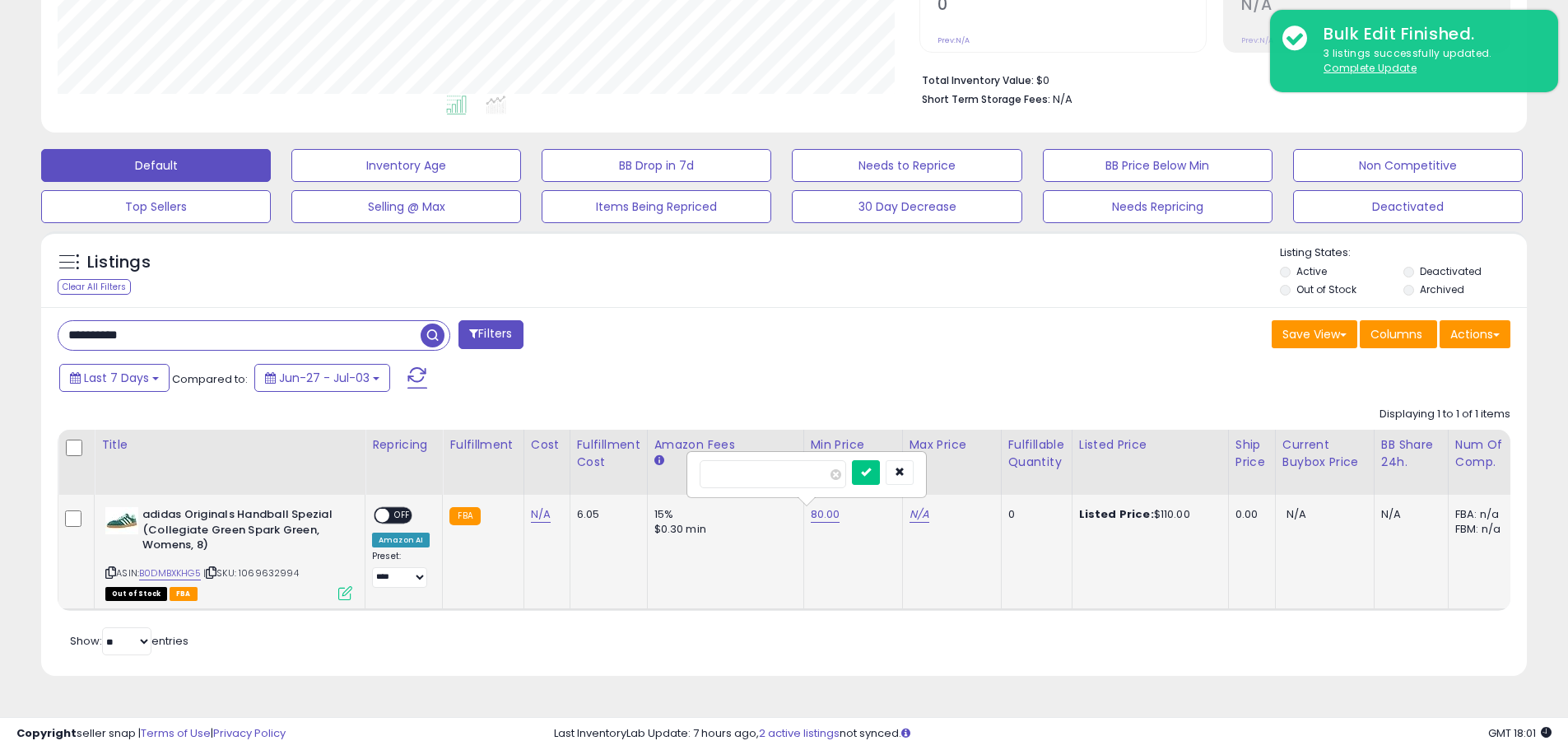 type on "**" 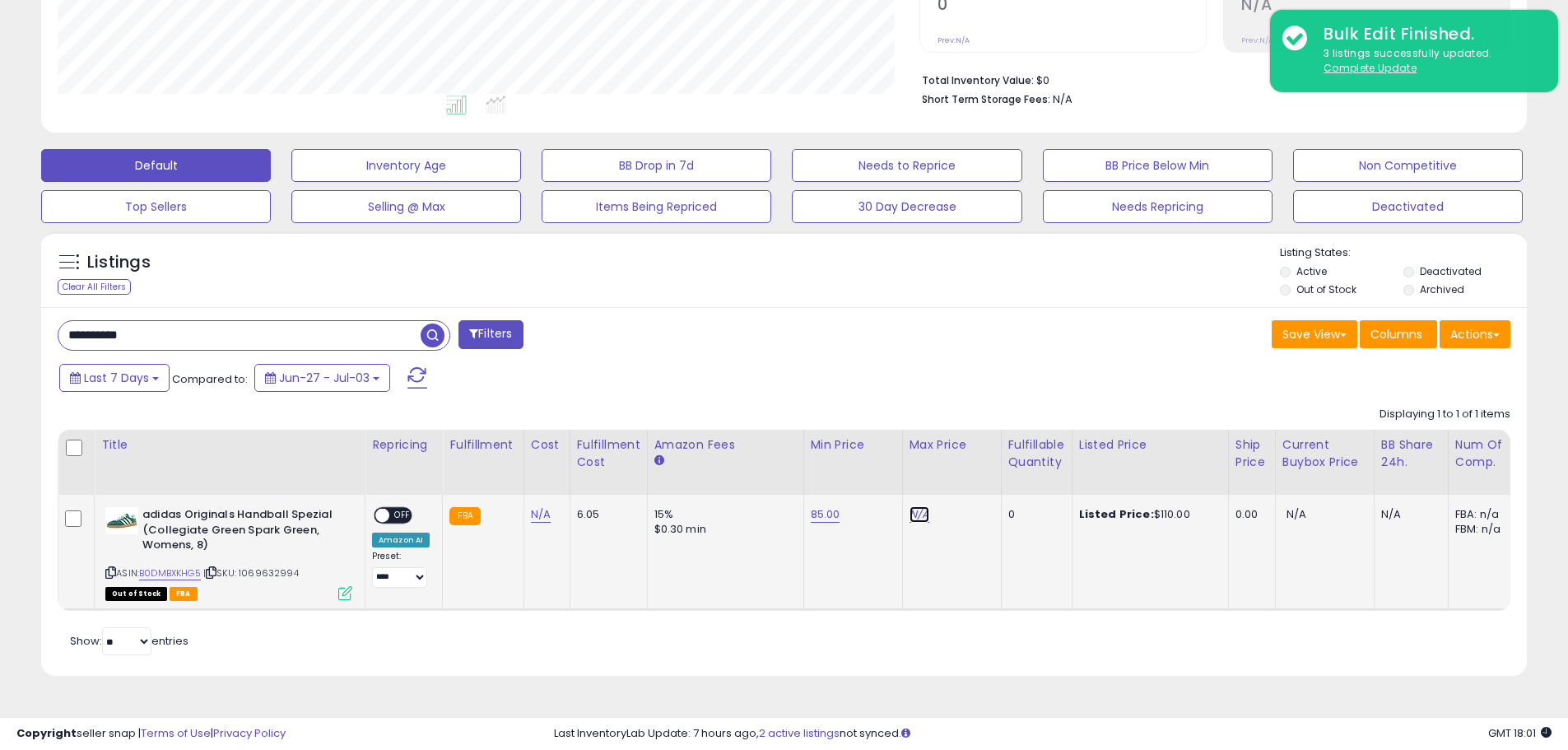 click on "N/A" at bounding box center [919, 515] 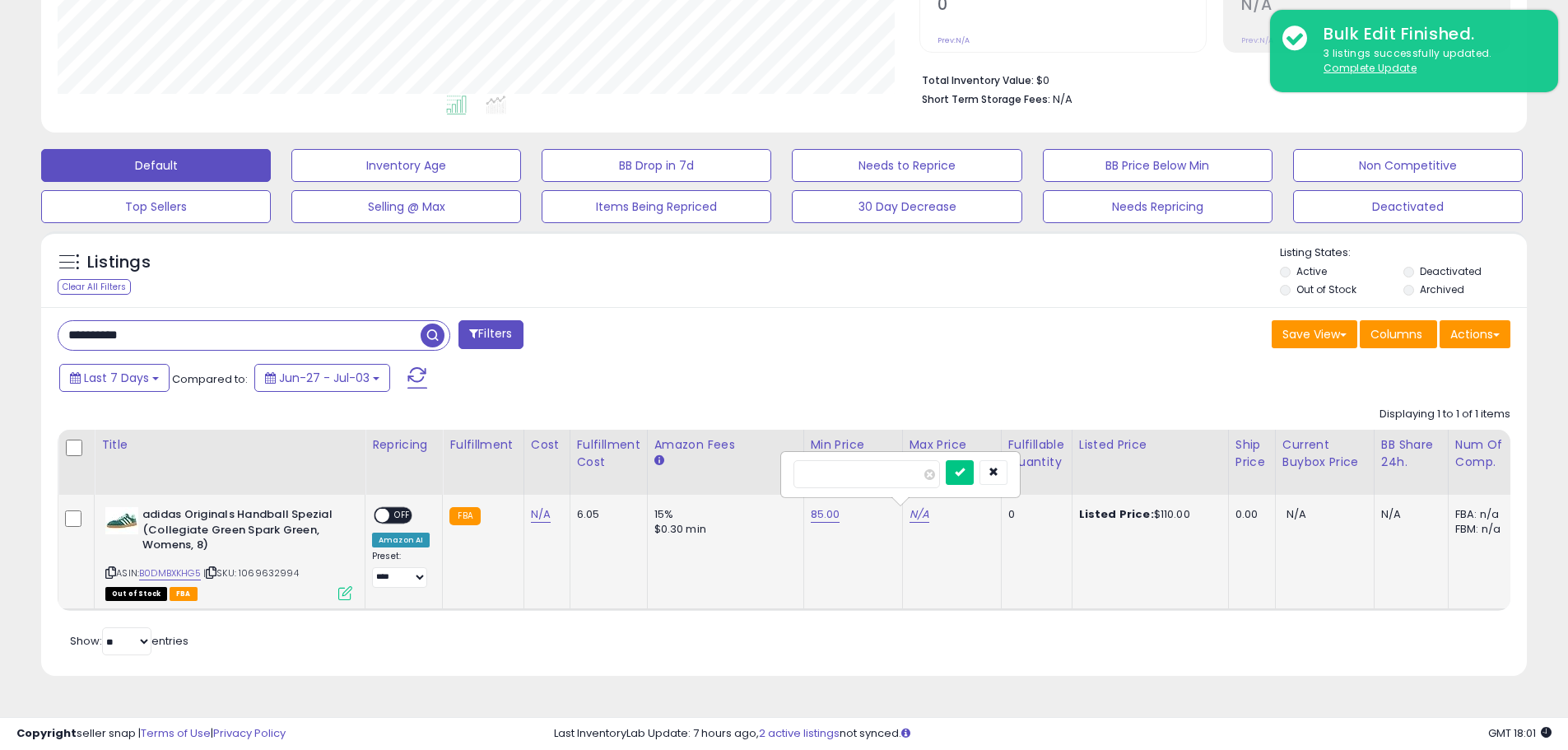 type on "***" 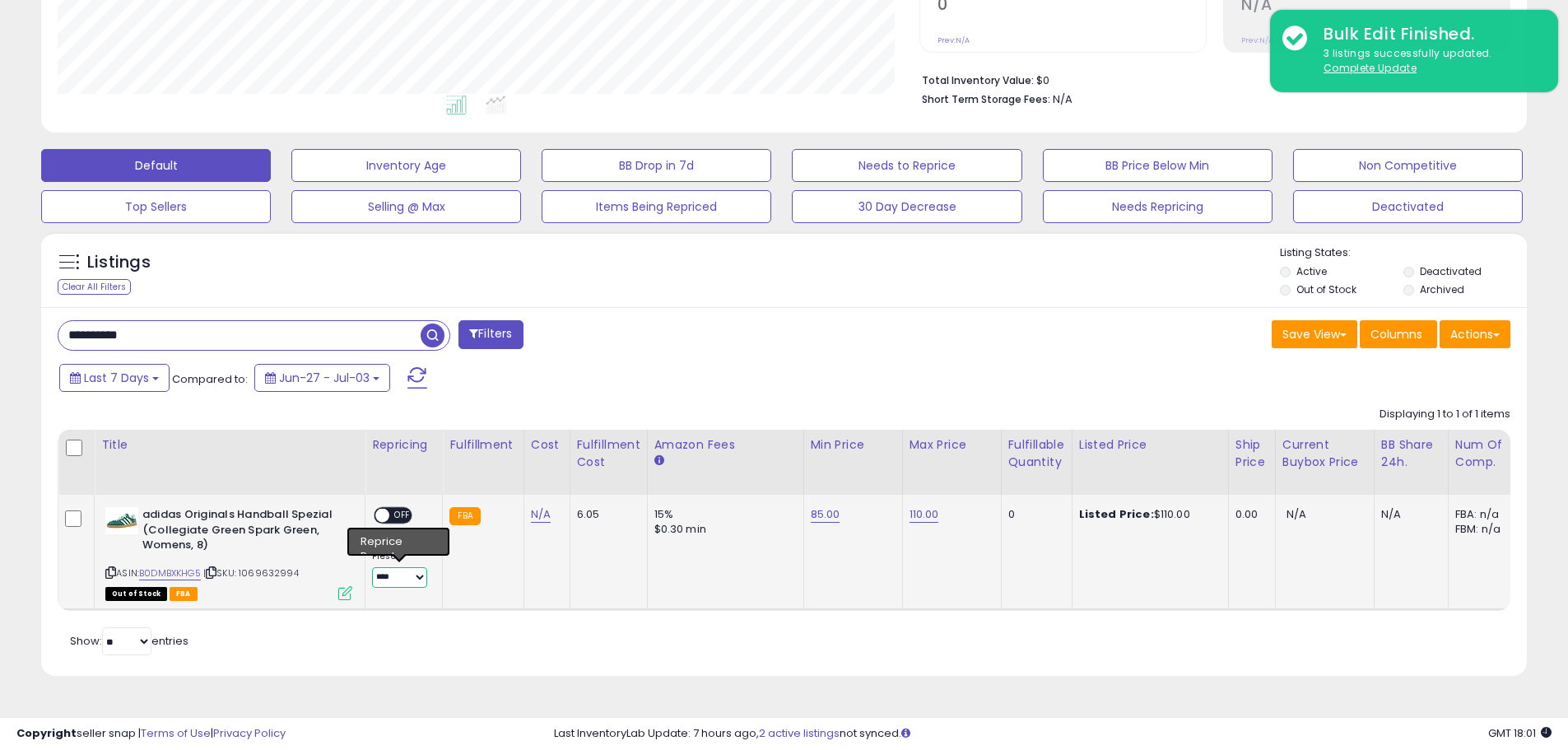 click on "**** ********" at bounding box center (399, 577) 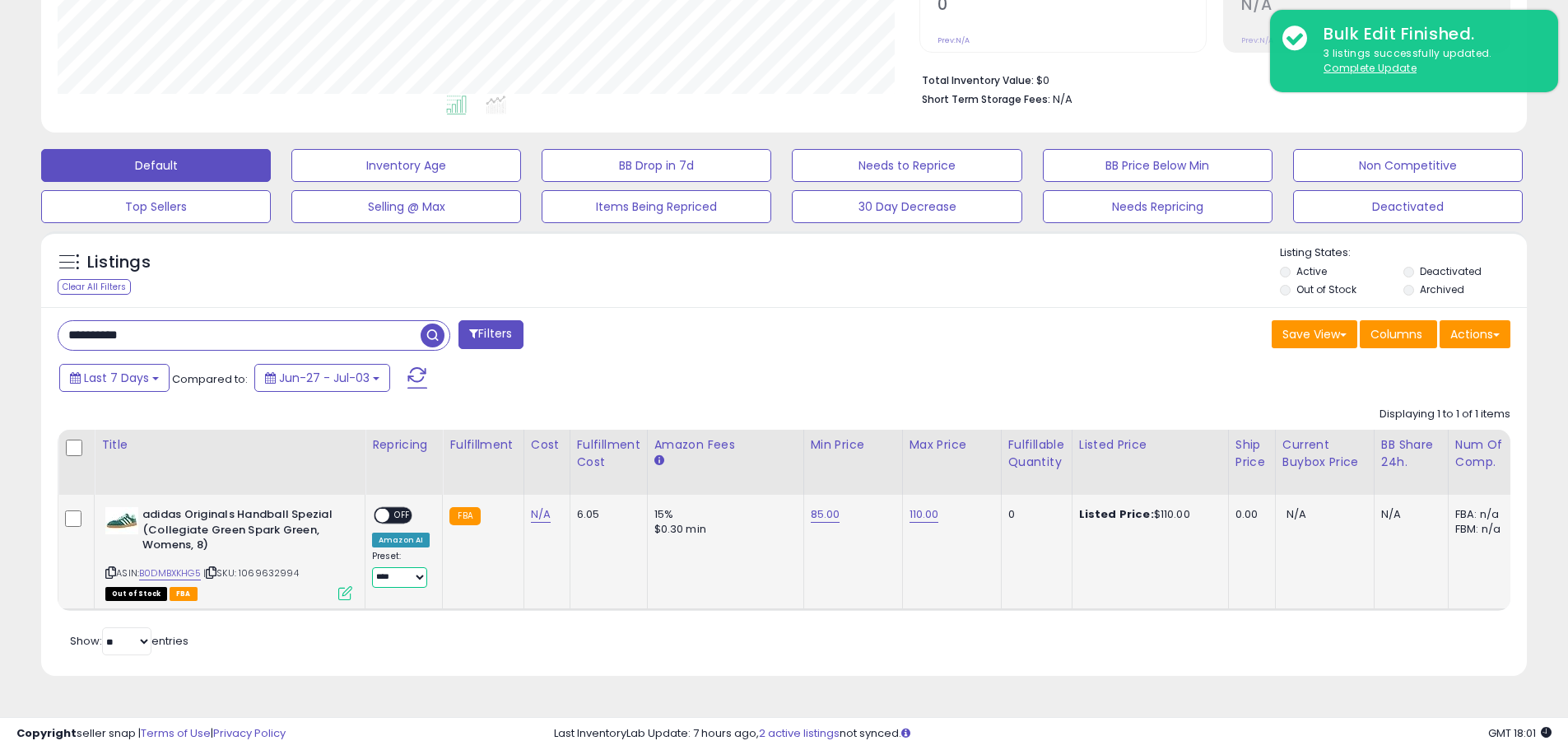 select on "********" 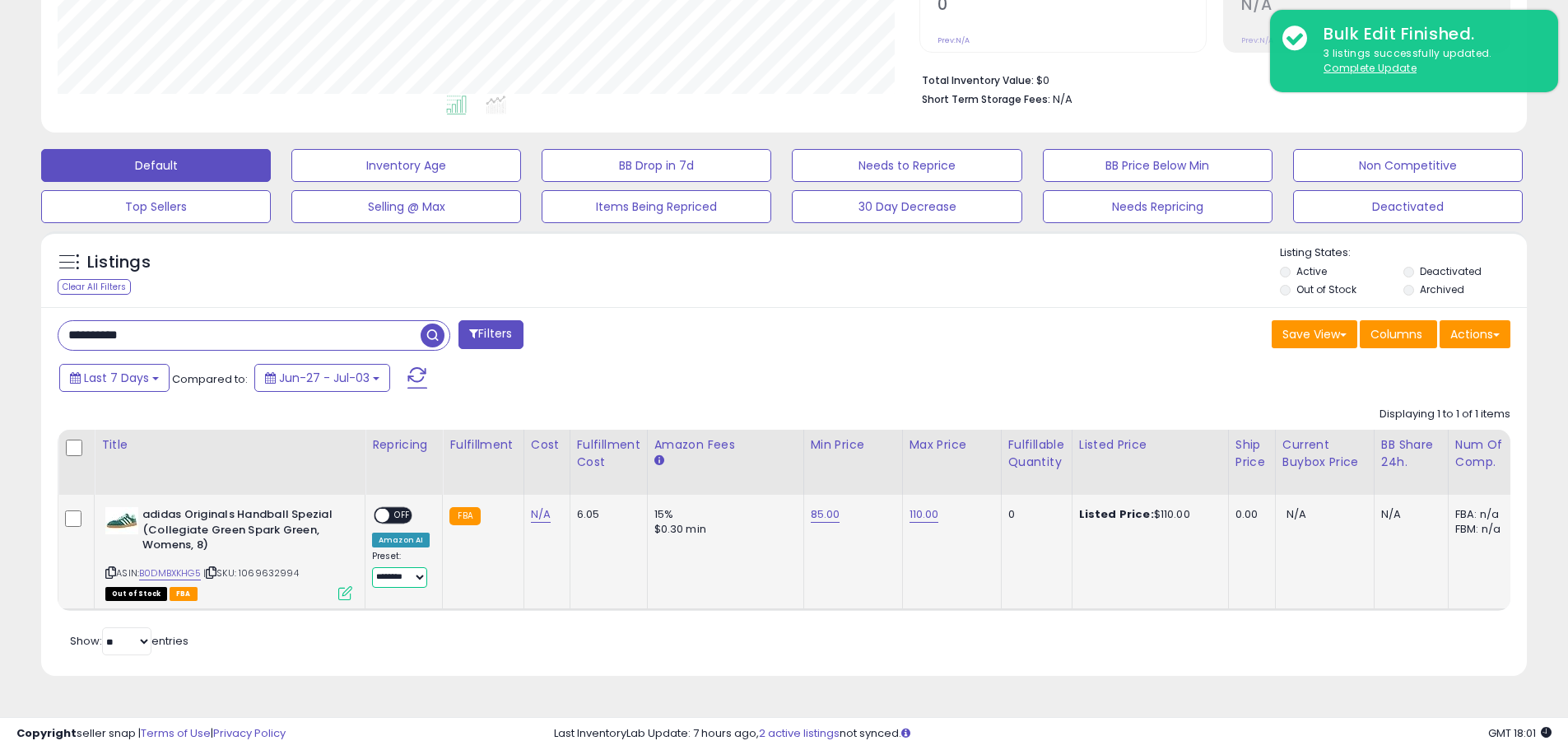 click on "**** ********" at bounding box center (399, 577) 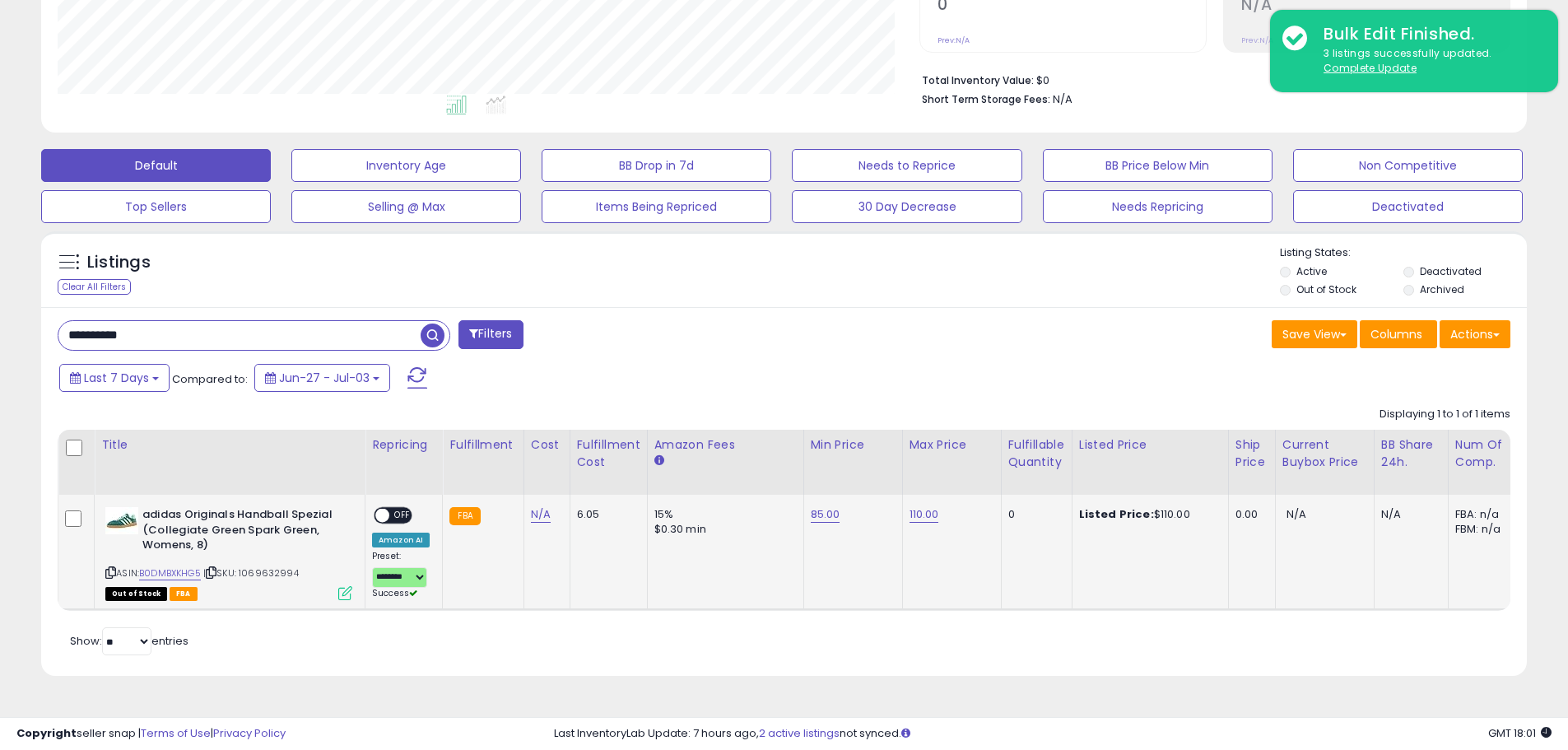 click on "OFF" at bounding box center [402, 515] 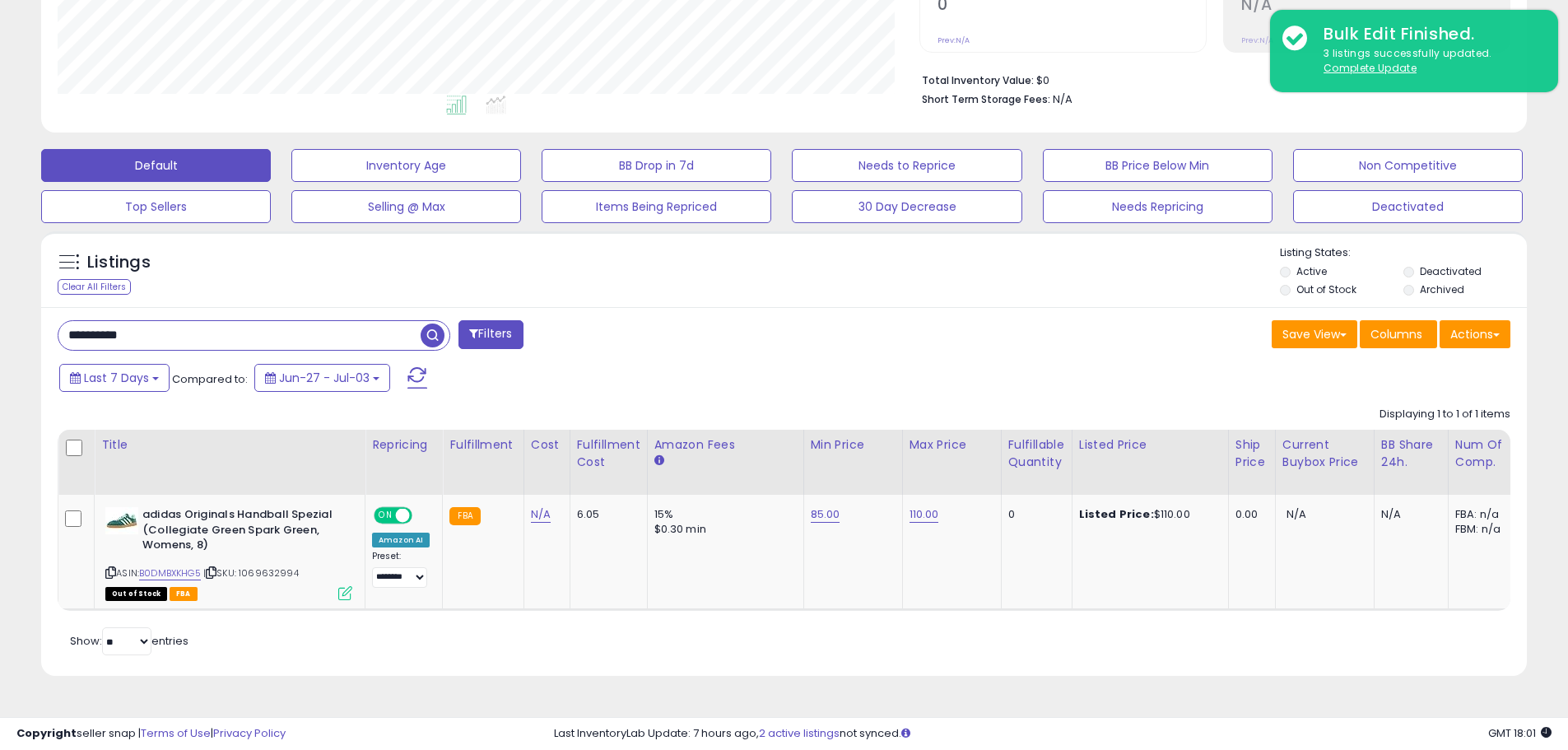 click on "**********" at bounding box center (240, 335) 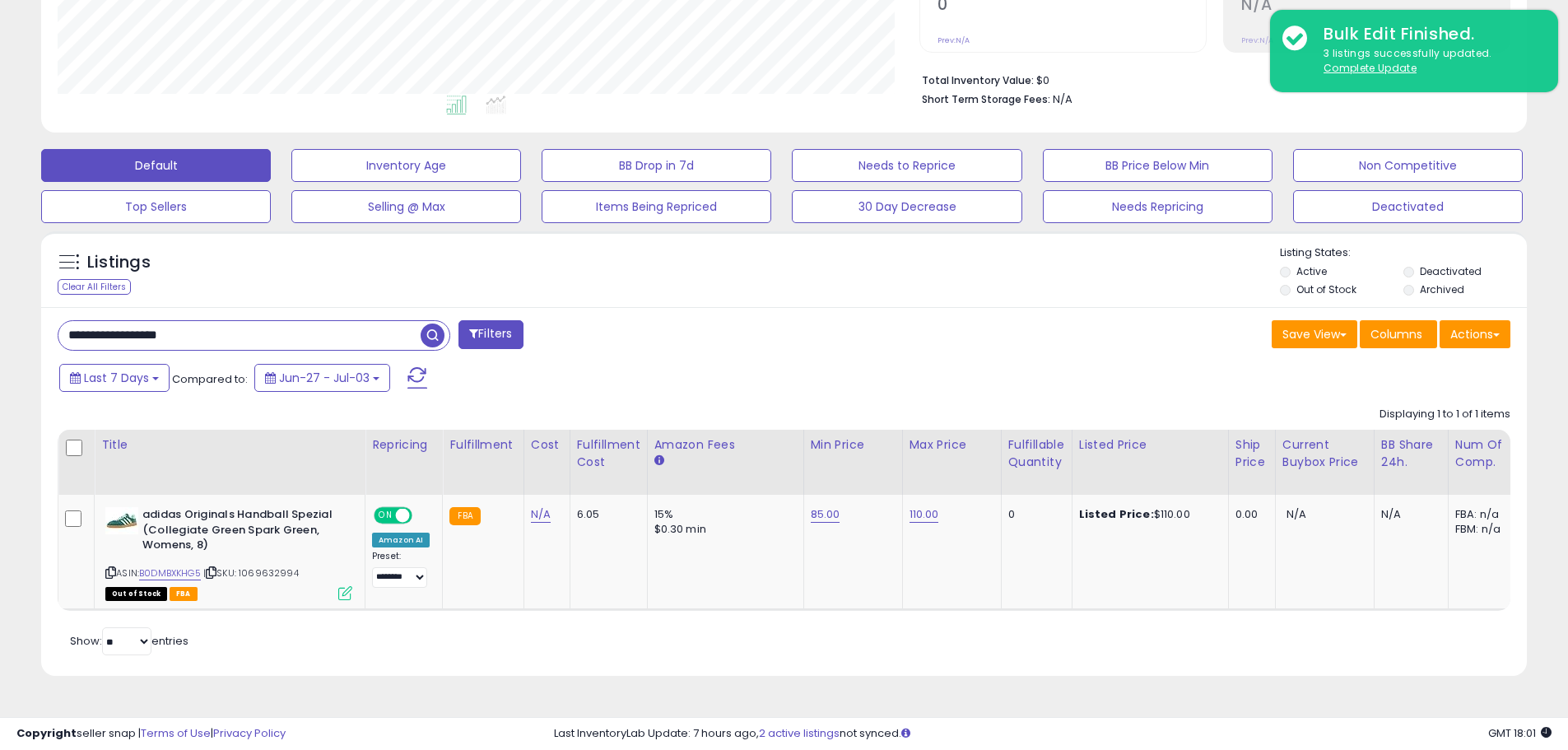 type on "**********" 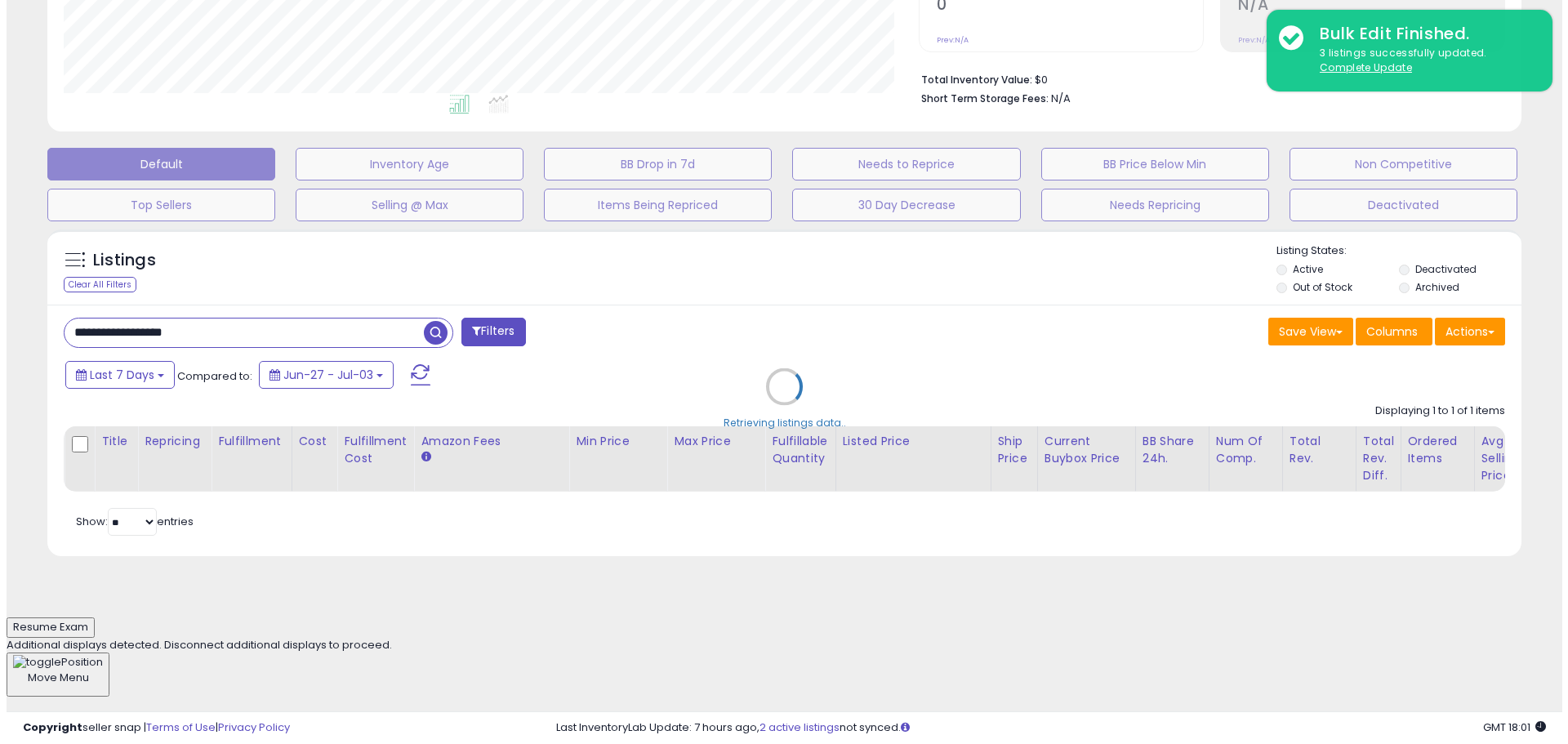 scroll, scrollTop: 252, scrollLeft: 0, axis: vertical 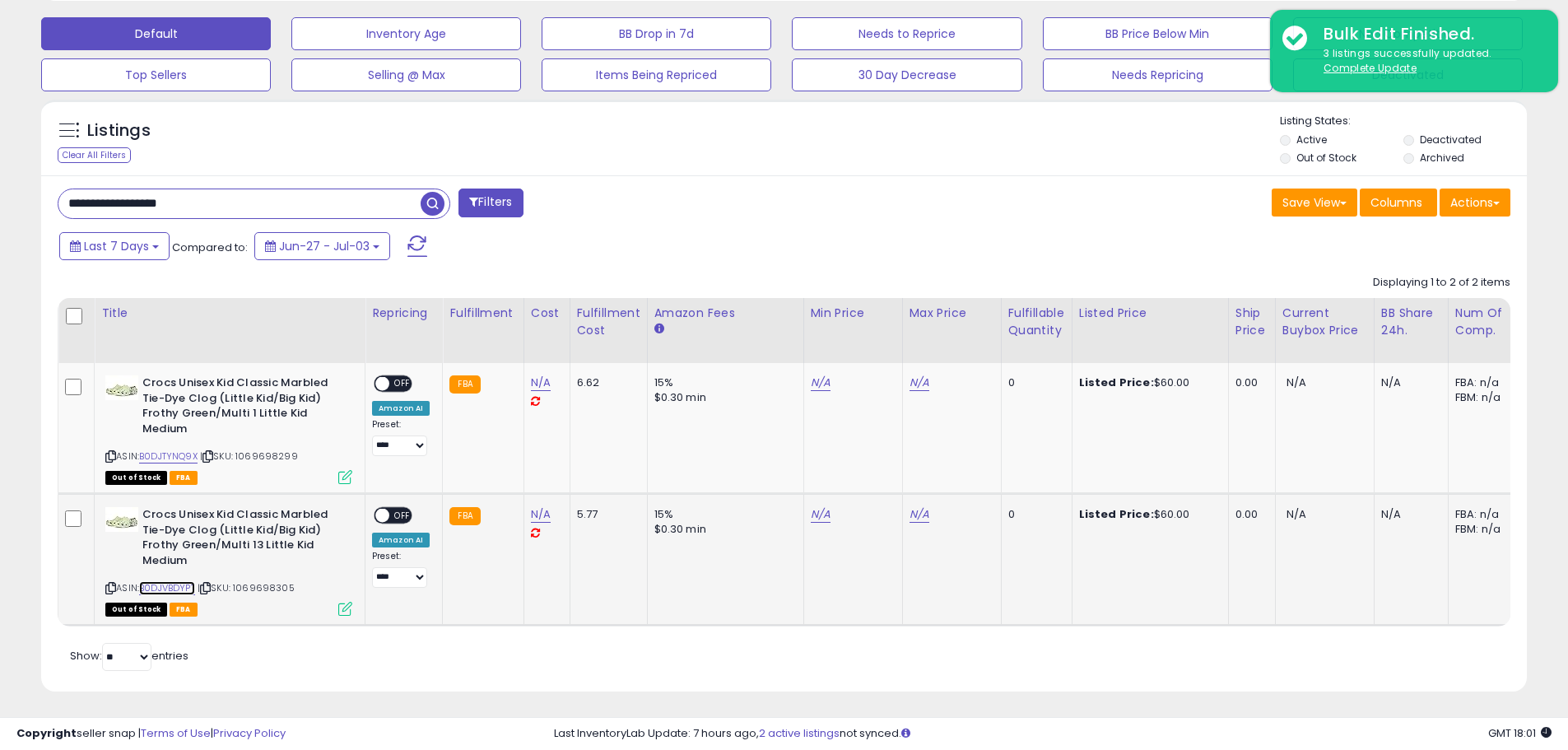 click on "B0DJVBDYPT" at bounding box center [167, 588] 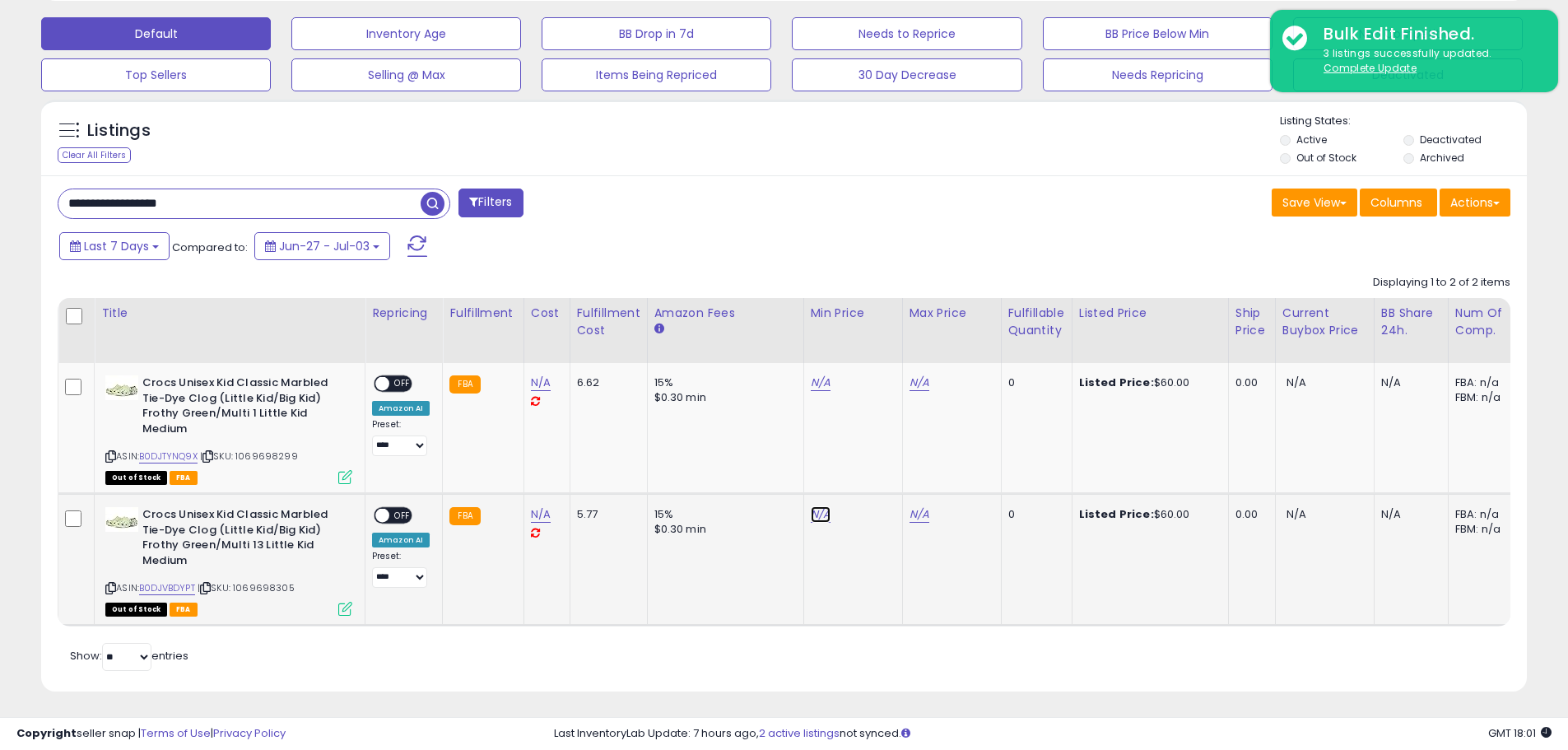 click on "N/A" at bounding box center [821, 383] 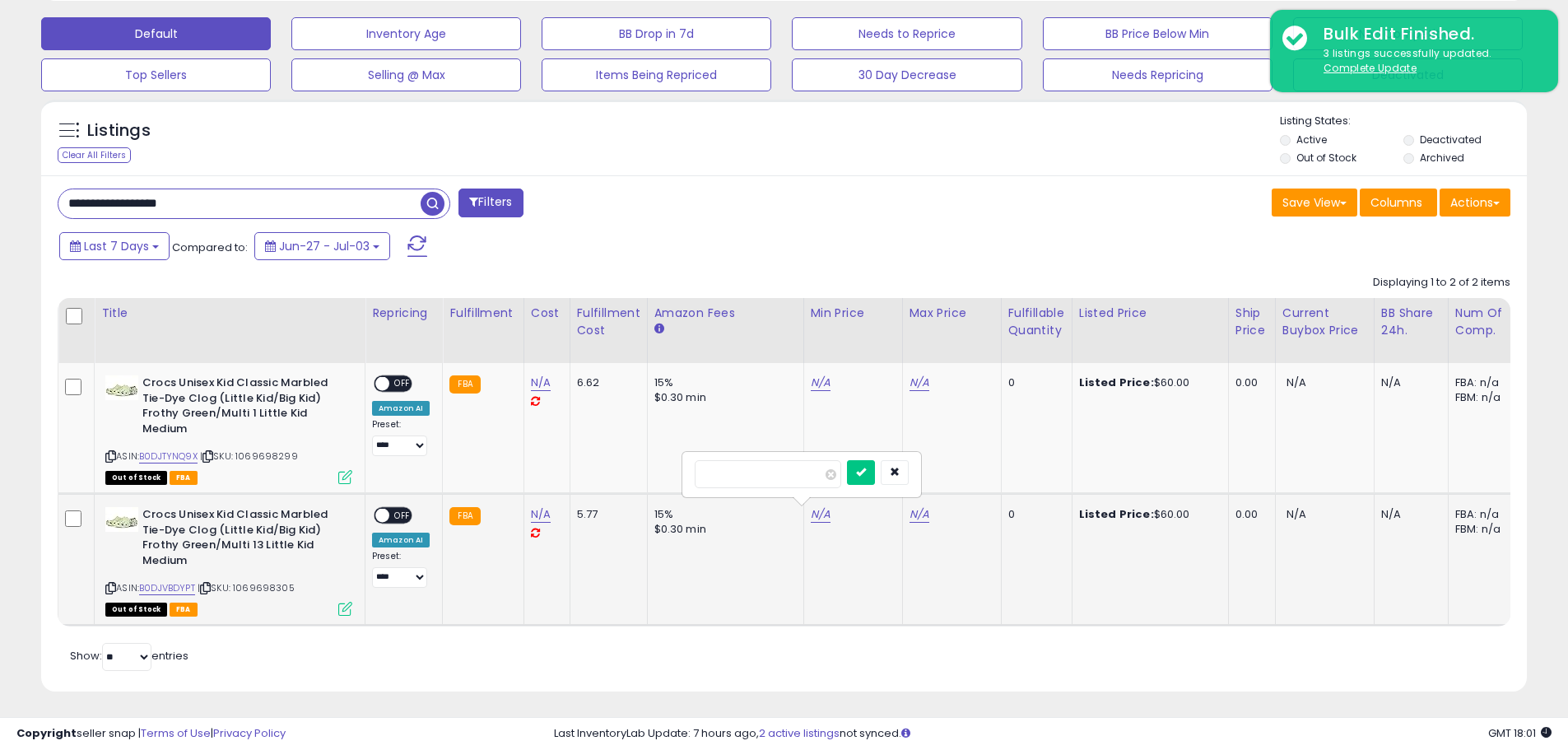 type on "*****" 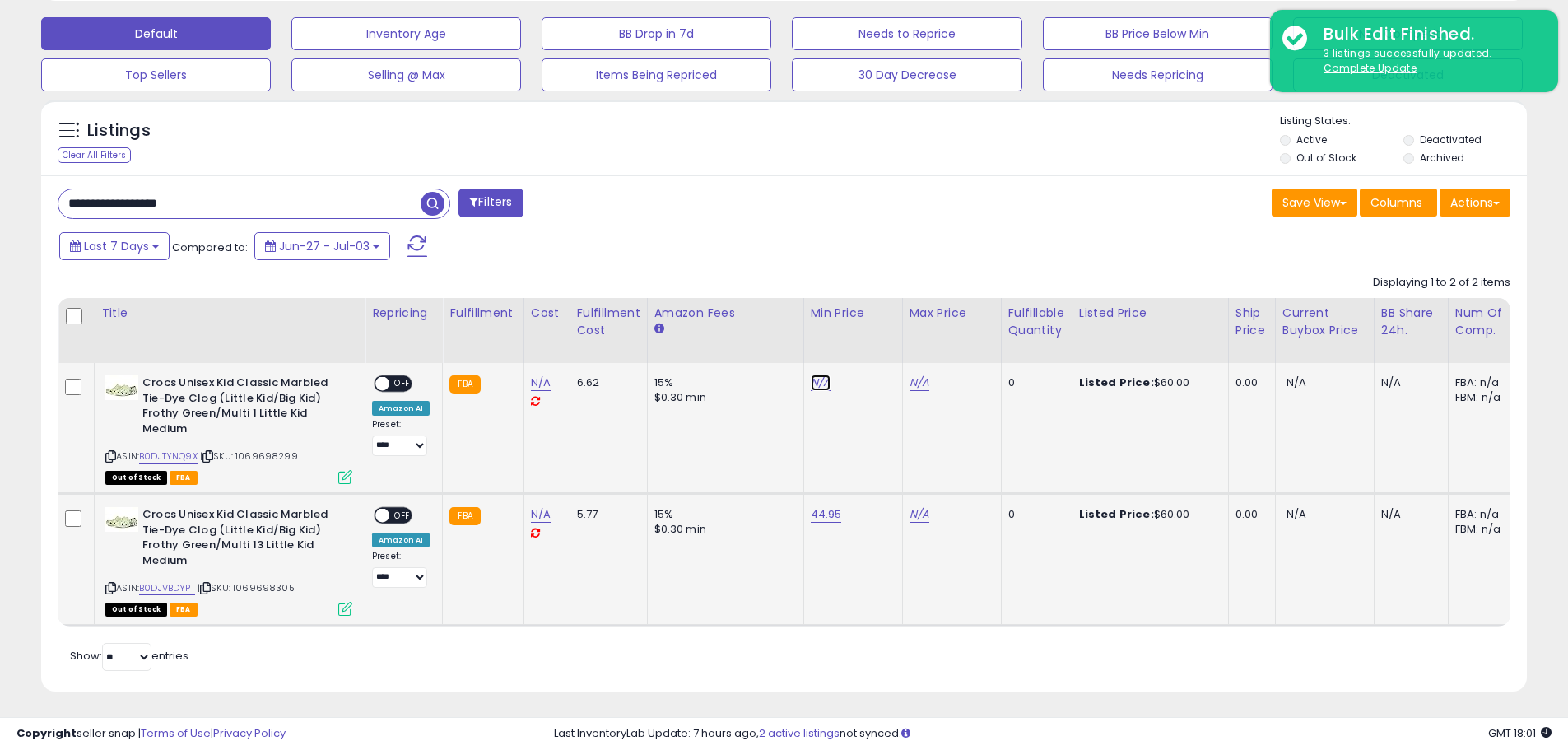 click on "N/A" at bounding box center (821, 383) 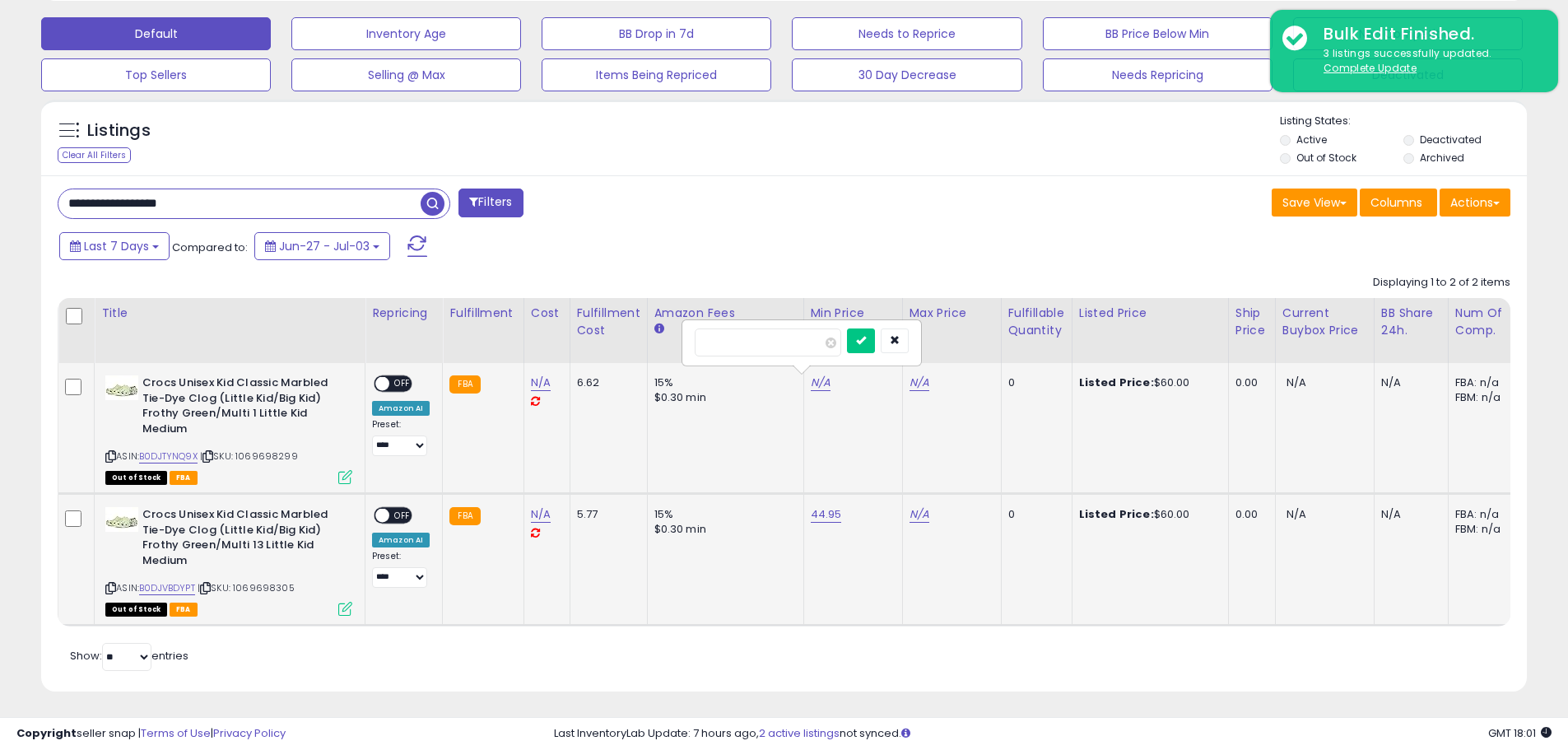 type on "*****" 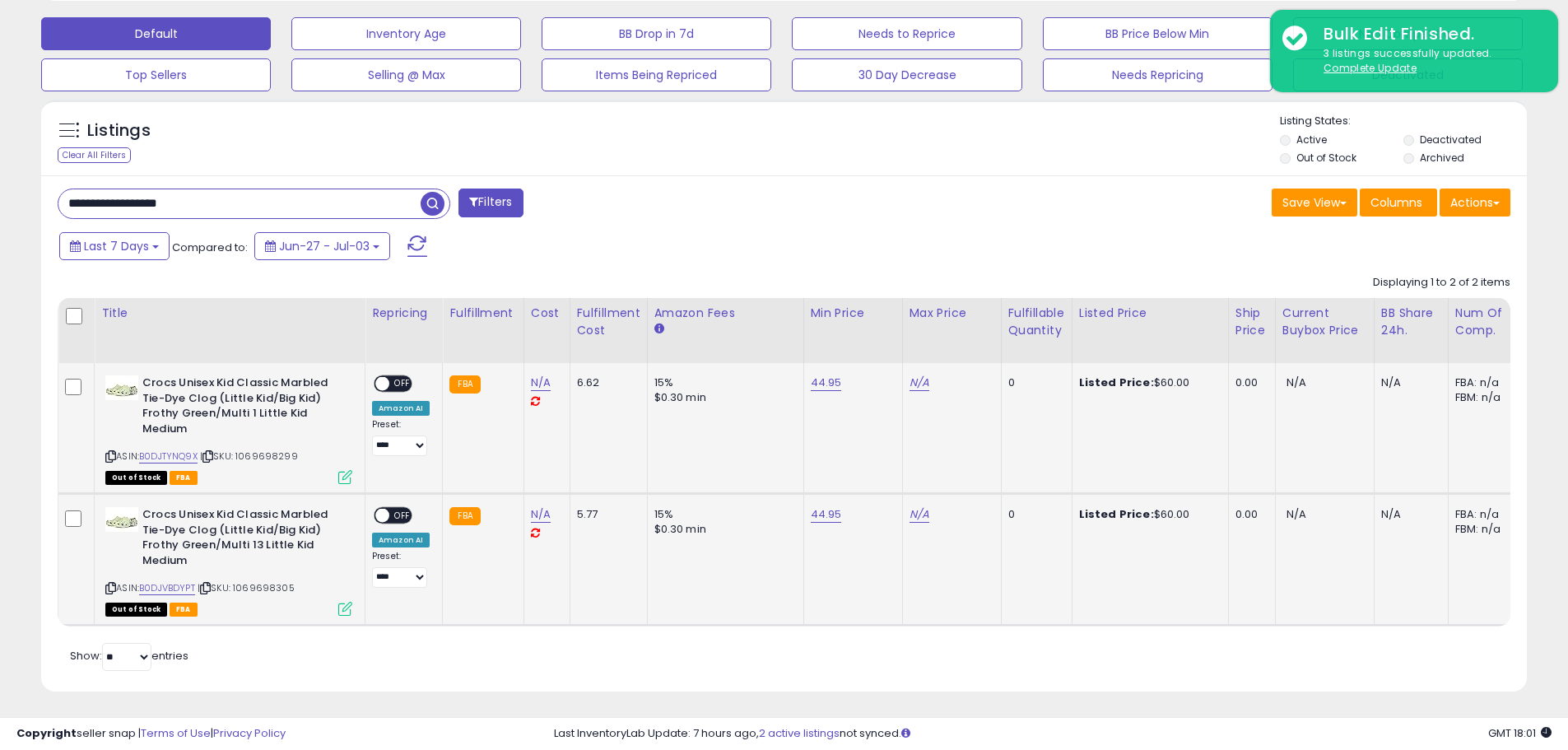 click on "N/A" 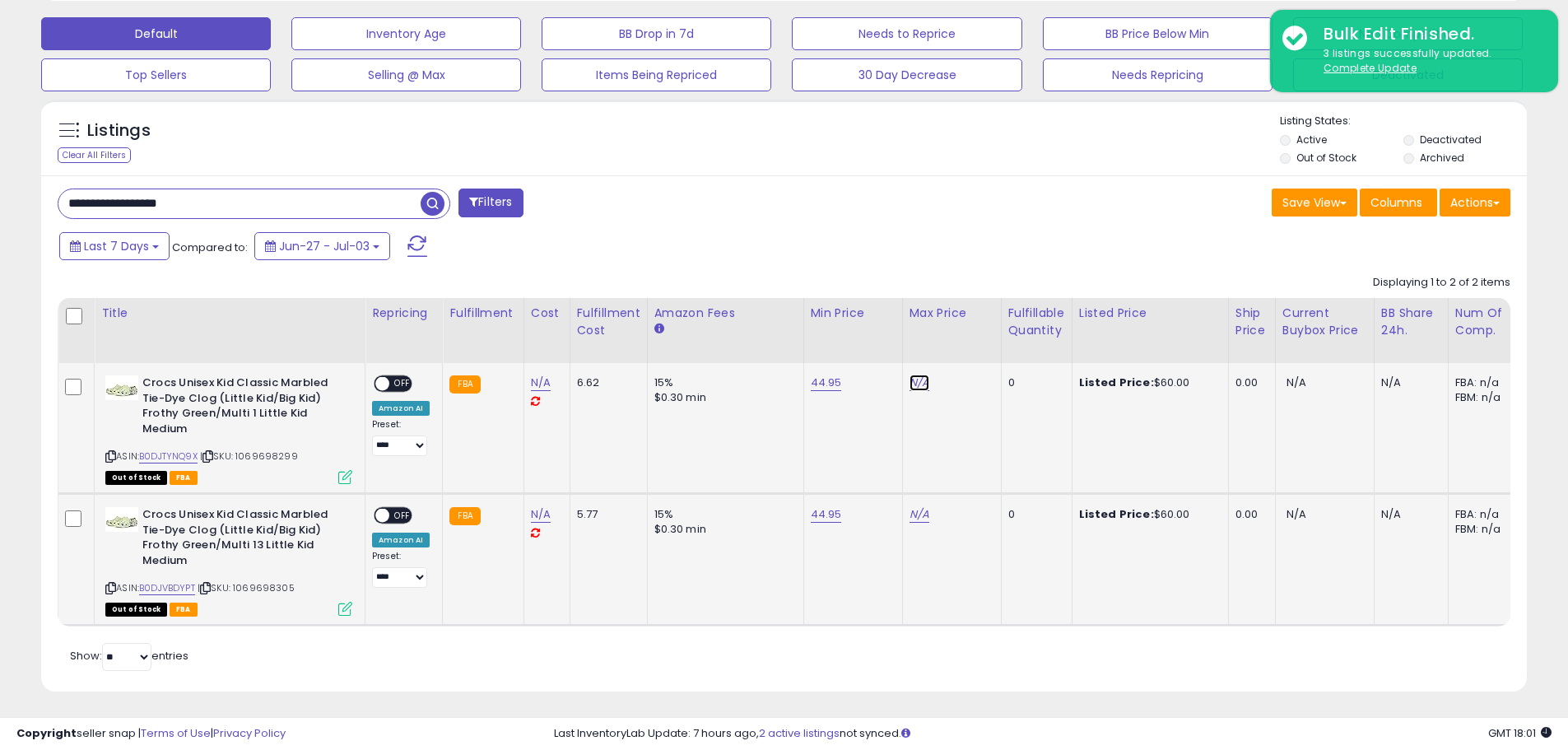 click on "N/A" at bounding box center [919, 383] 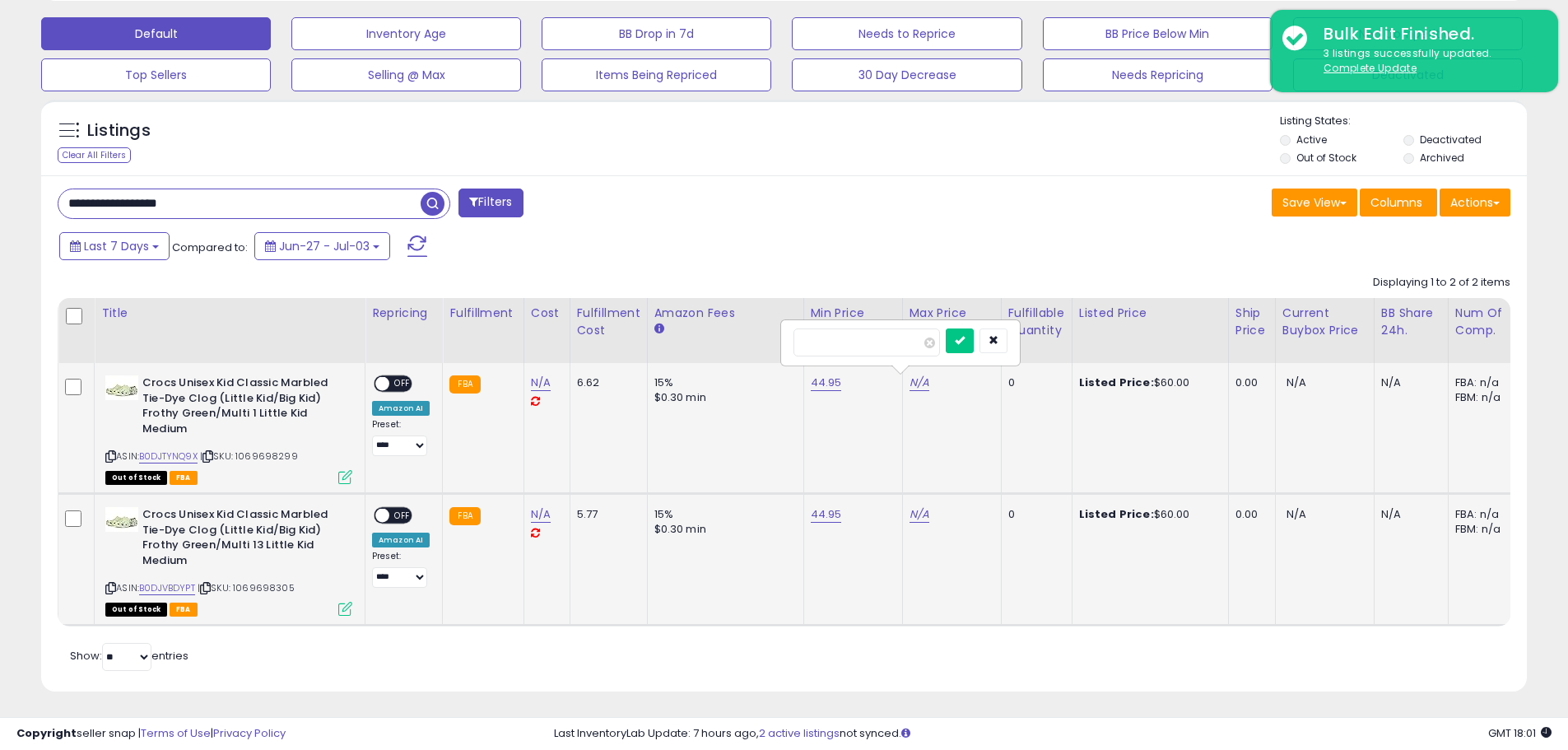 type on "**" 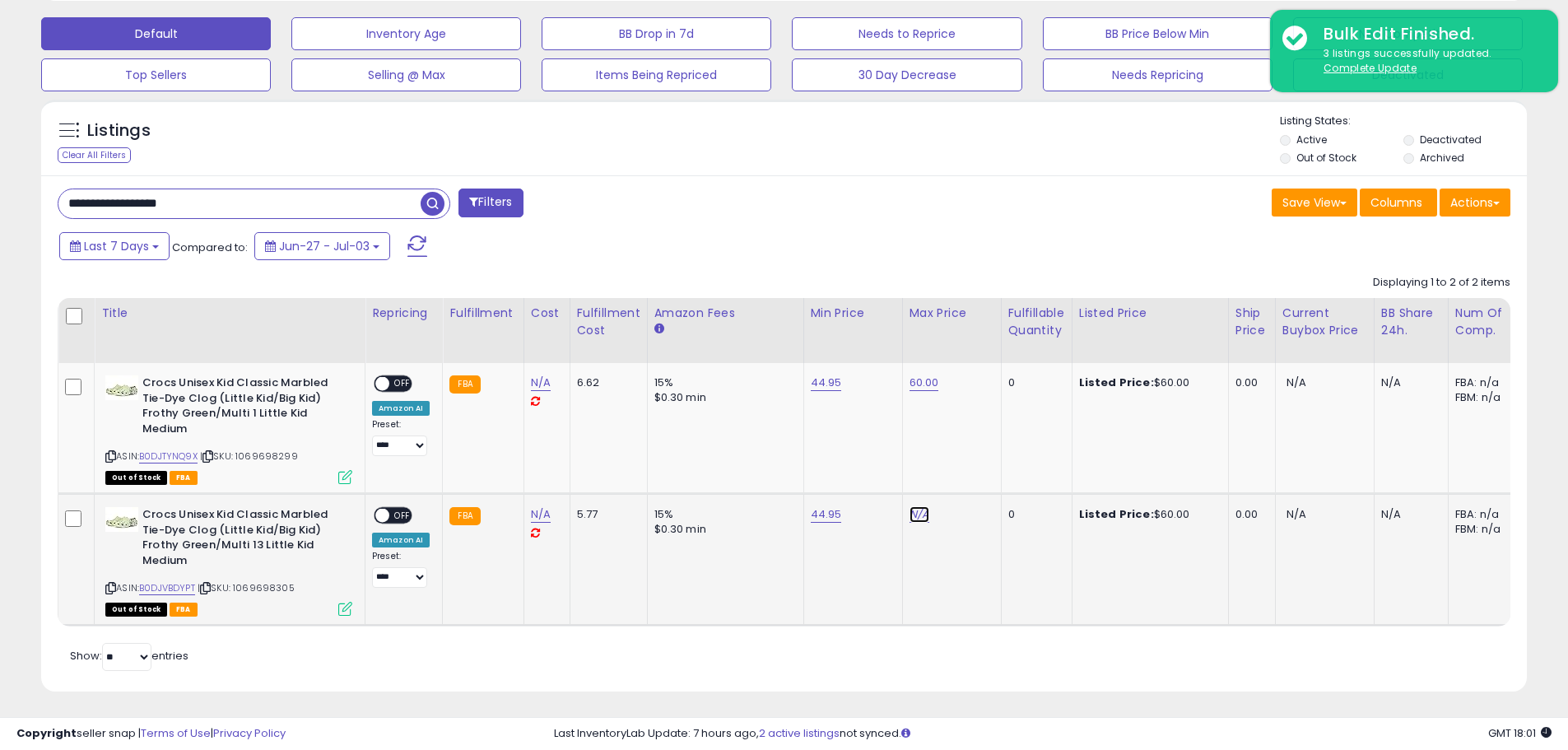 click on "N/A" at bounding box center [919, 515] 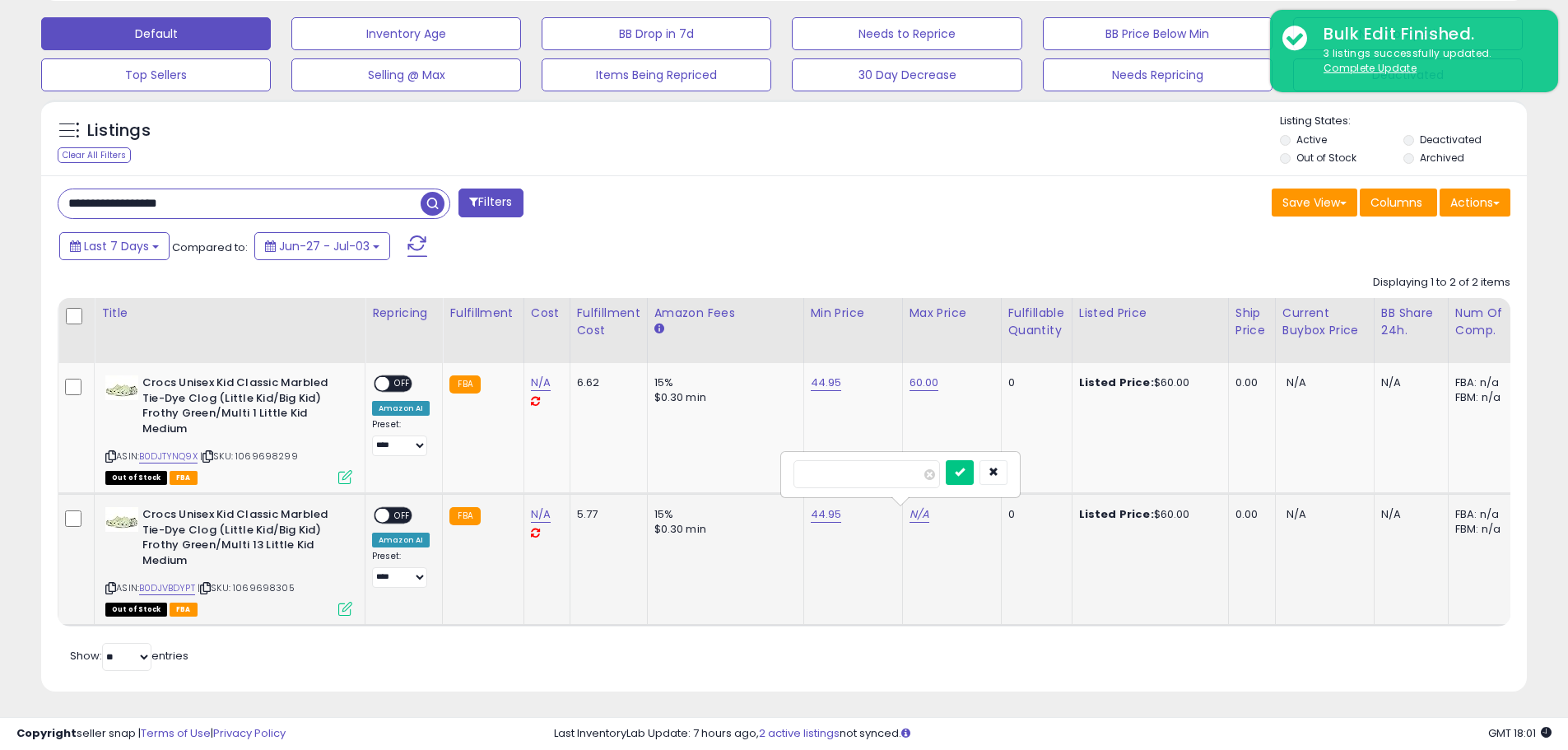 type on "**" 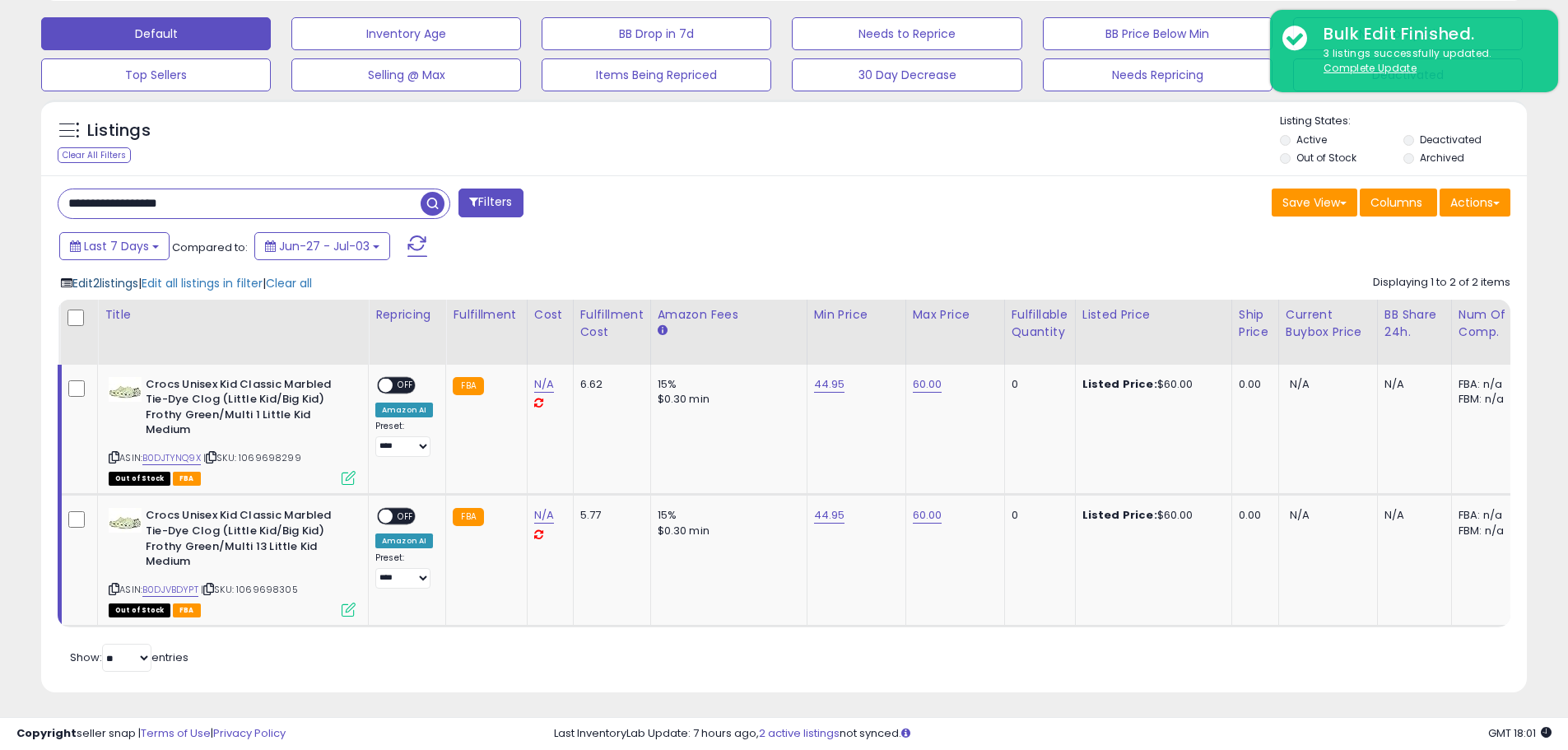 click on "Edit  2  listings" at bounding box center [105, 283] 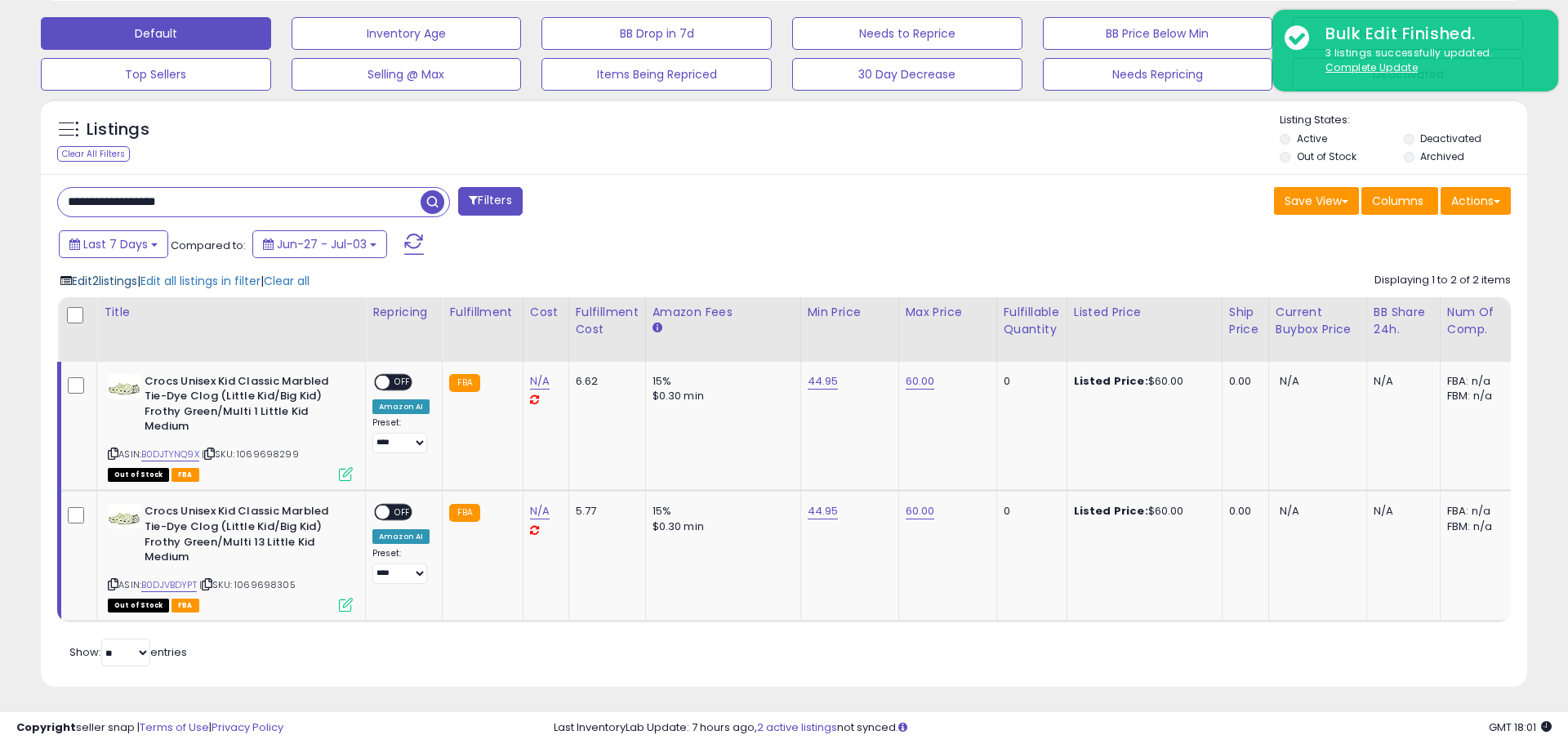 scroll, scrollTop: 816350, scrollLeft: 815804, axis: both 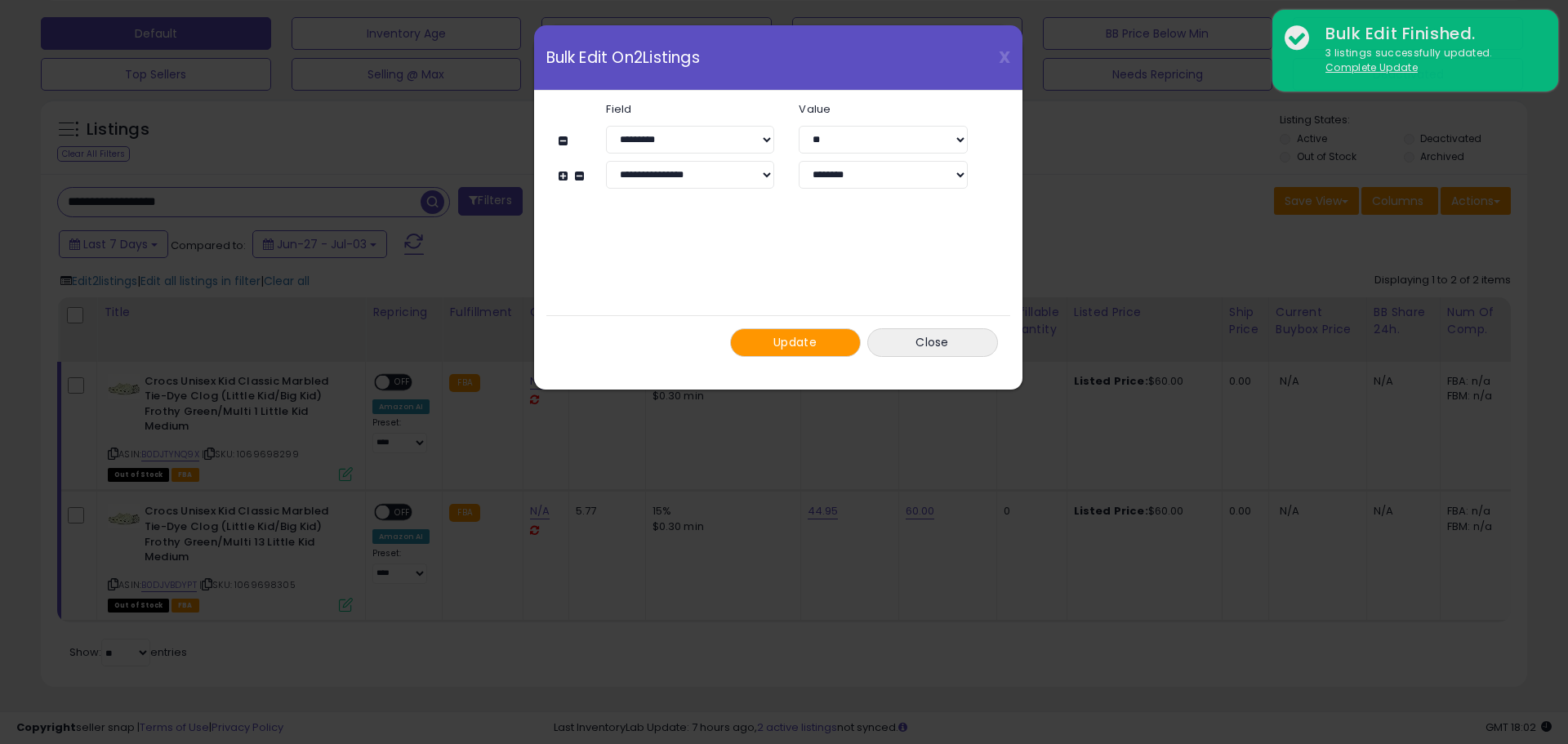 click on "Update" at bounding box center [795, 342] 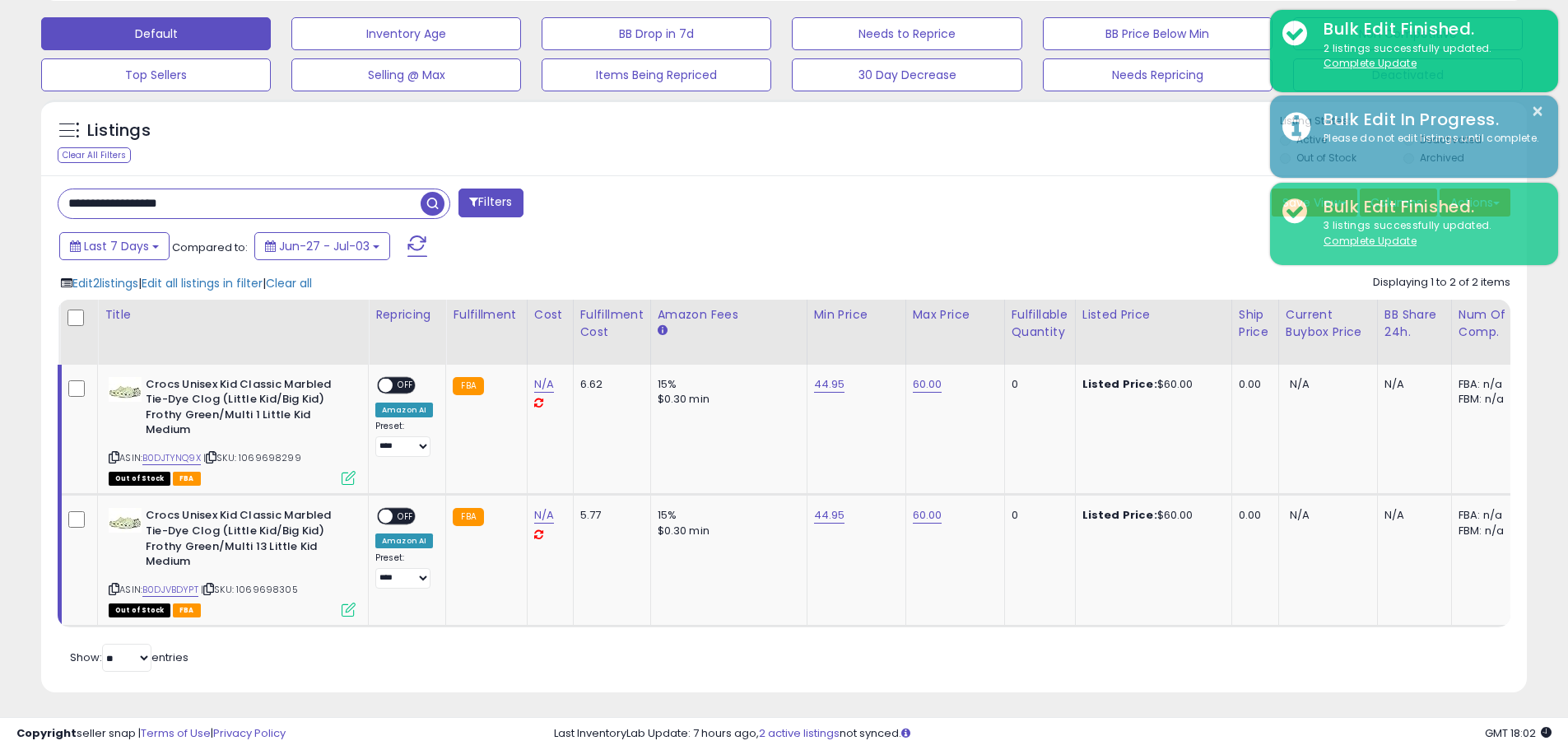 scroll, scrollTop: 338, scrollLeft: 862, axis: both 